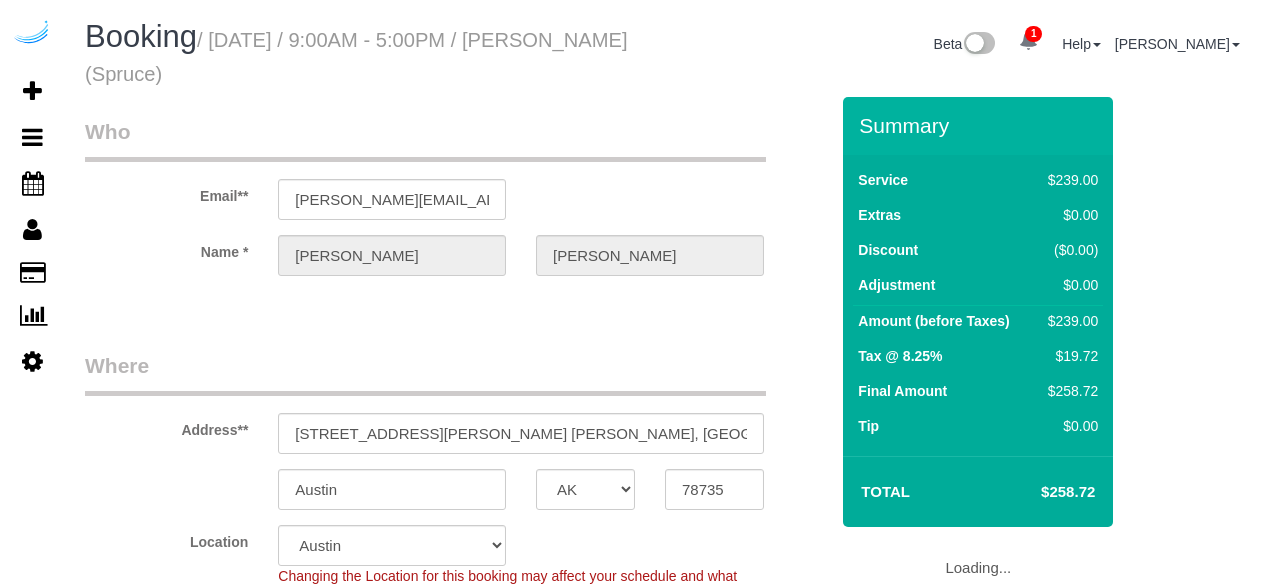 select on "[GEOGRAPHIC_DATA]" 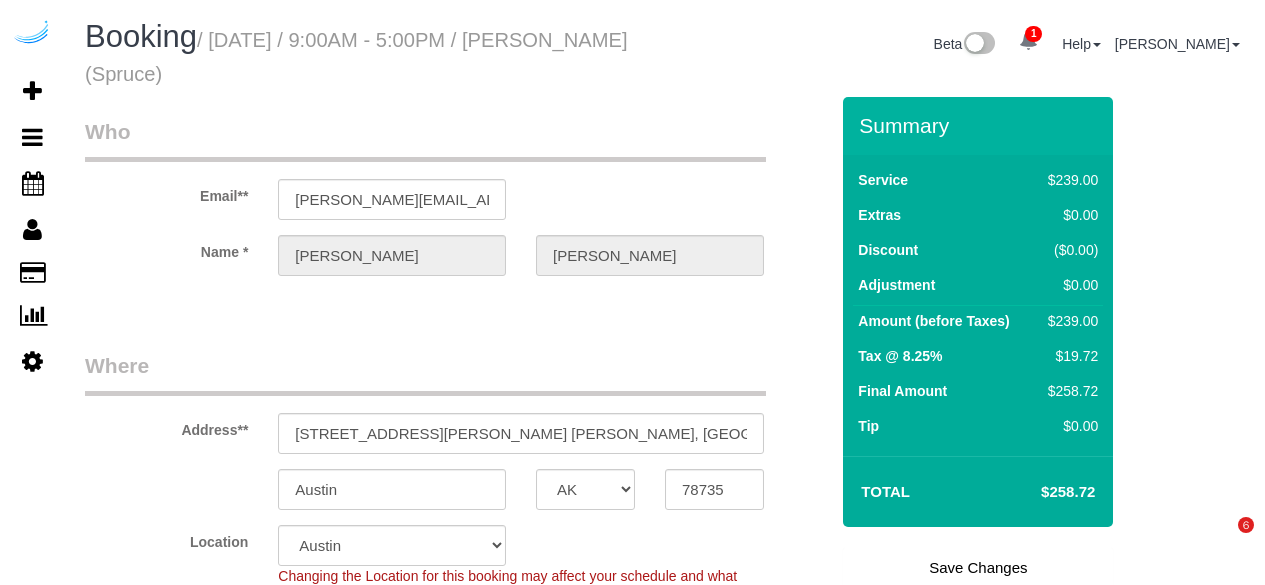 scroll, scrollTop: 0, scrollLeft: 0, axis: both 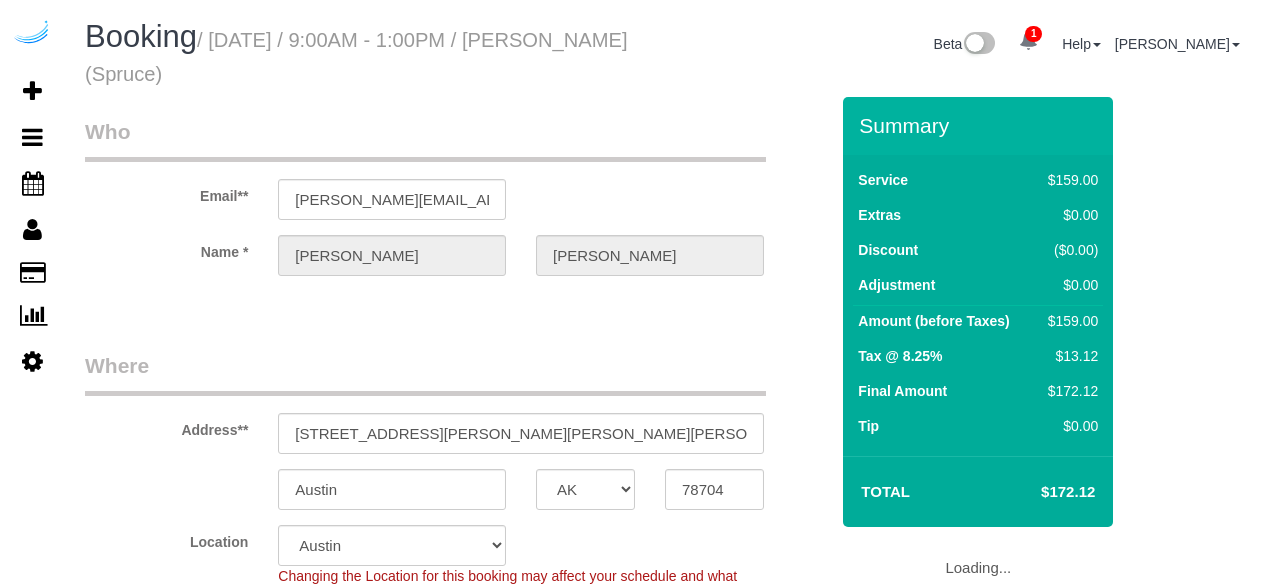 select on "[GEOGRAPHIC_DATA]" 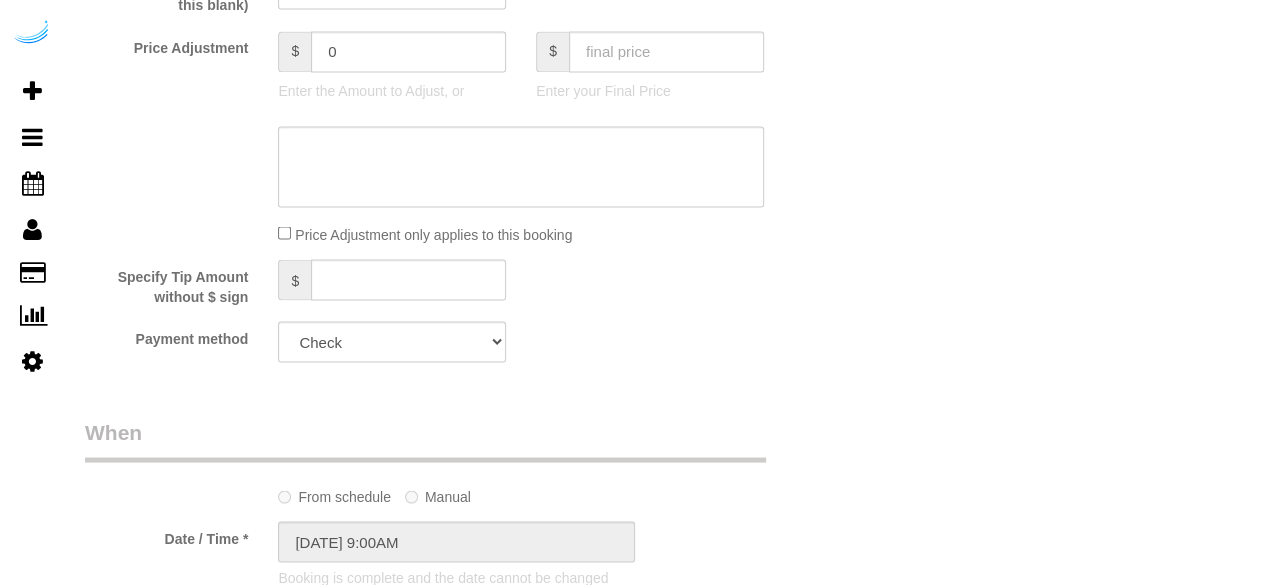 select on "object:818" 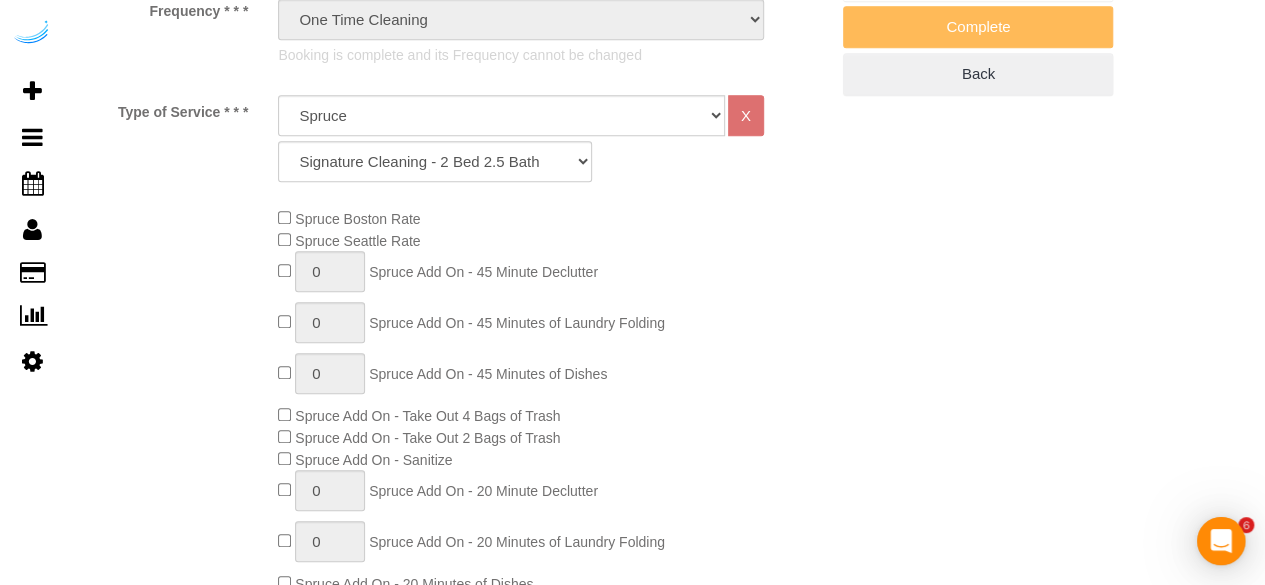 scroll, scrollTop: 0, scrollLeft: 0, axis: both 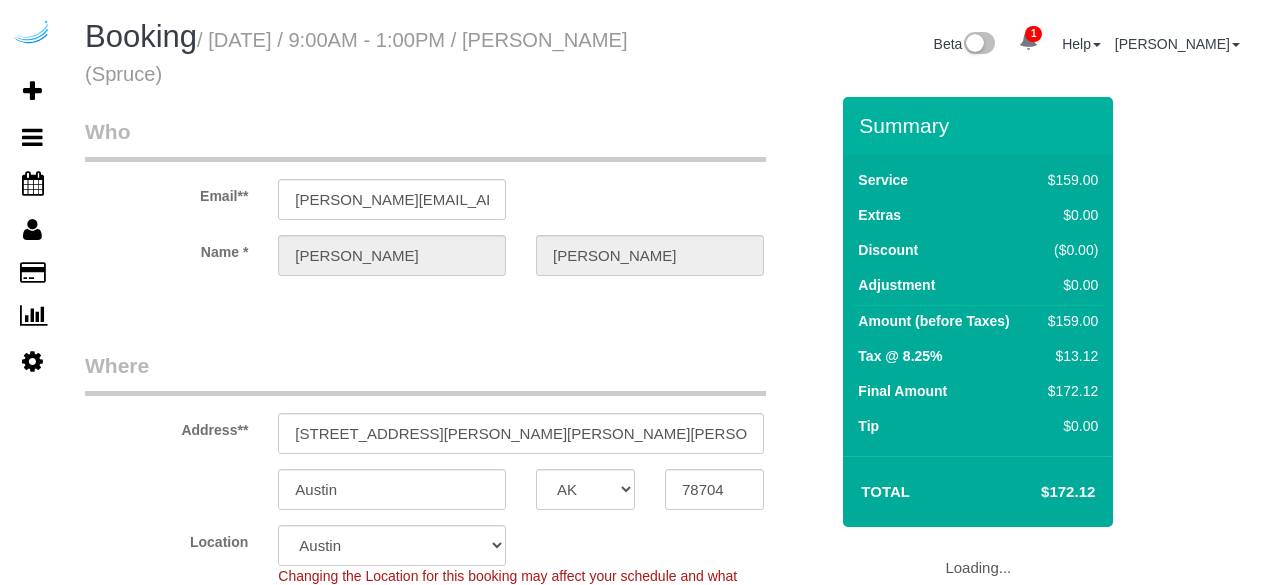 select on "[GEOGRAPHIC_DATA]" 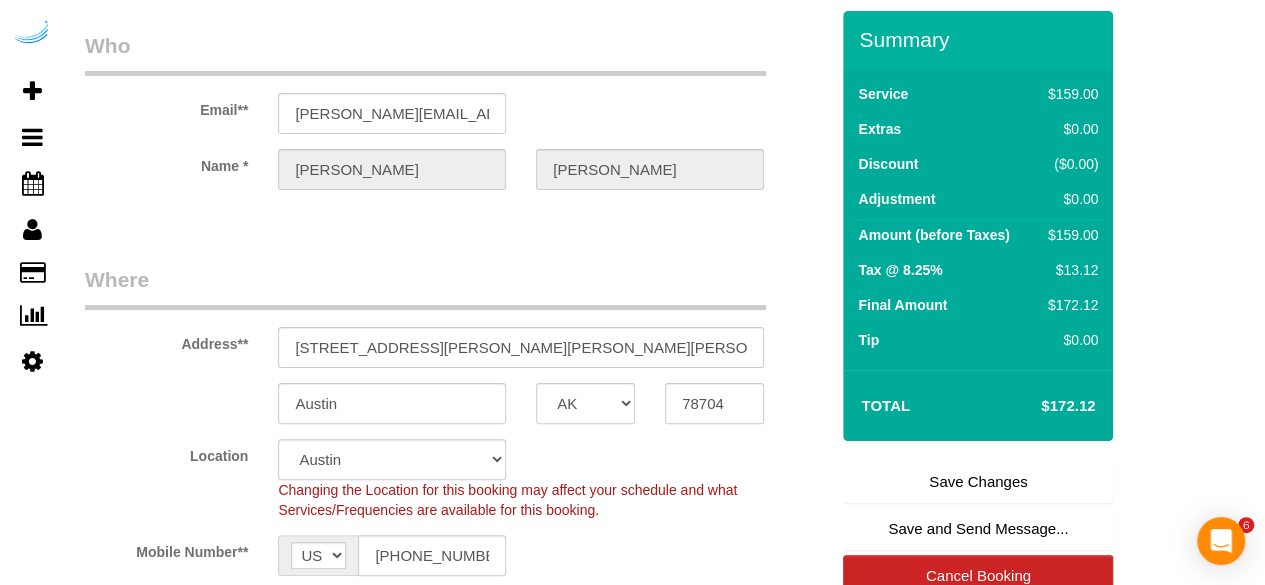 scroll, scrollTop: 600, scrollLeft: 0, axis: vertical 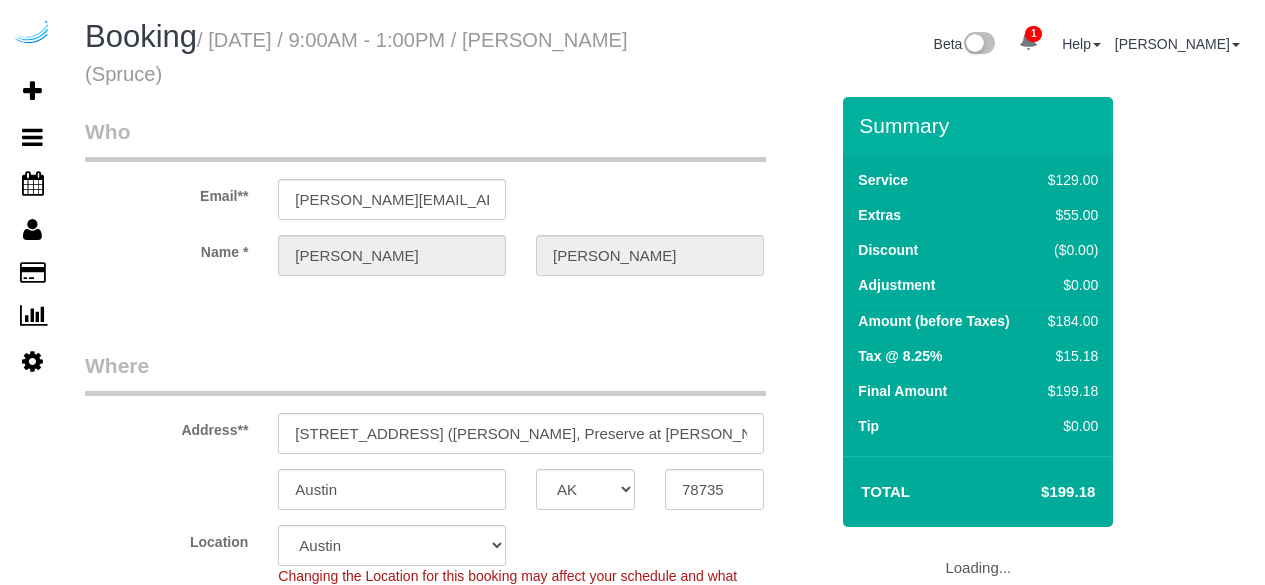 select on "[GEOGRAPHIC_DATA]" 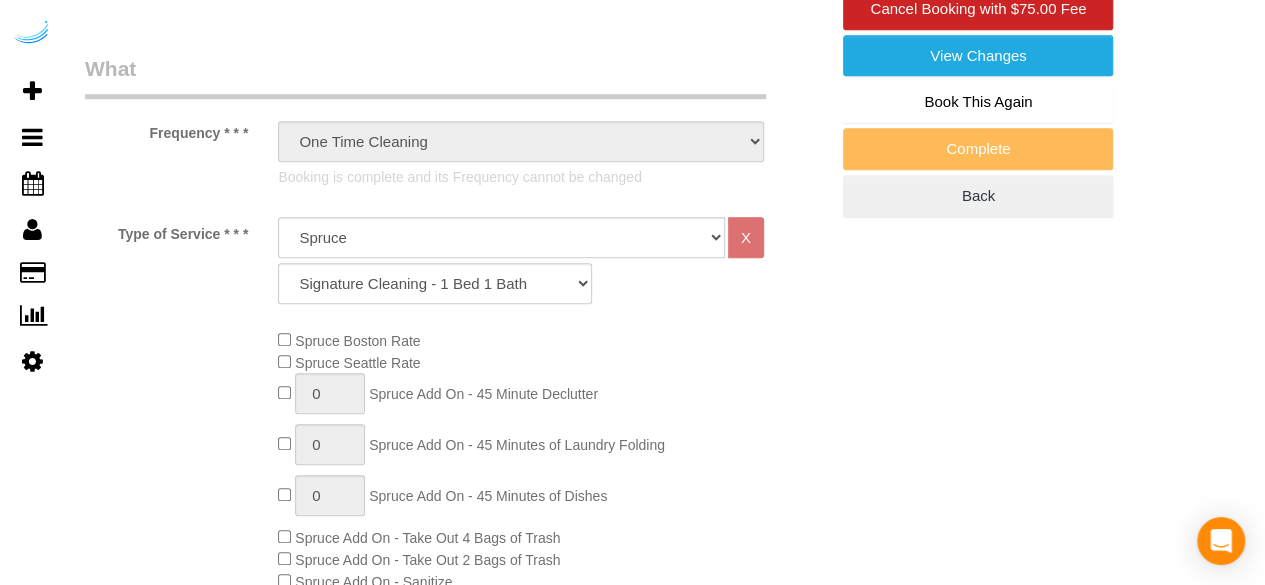 scroll, scrollTop: 900, scrollLeft: 0, axis: vertical 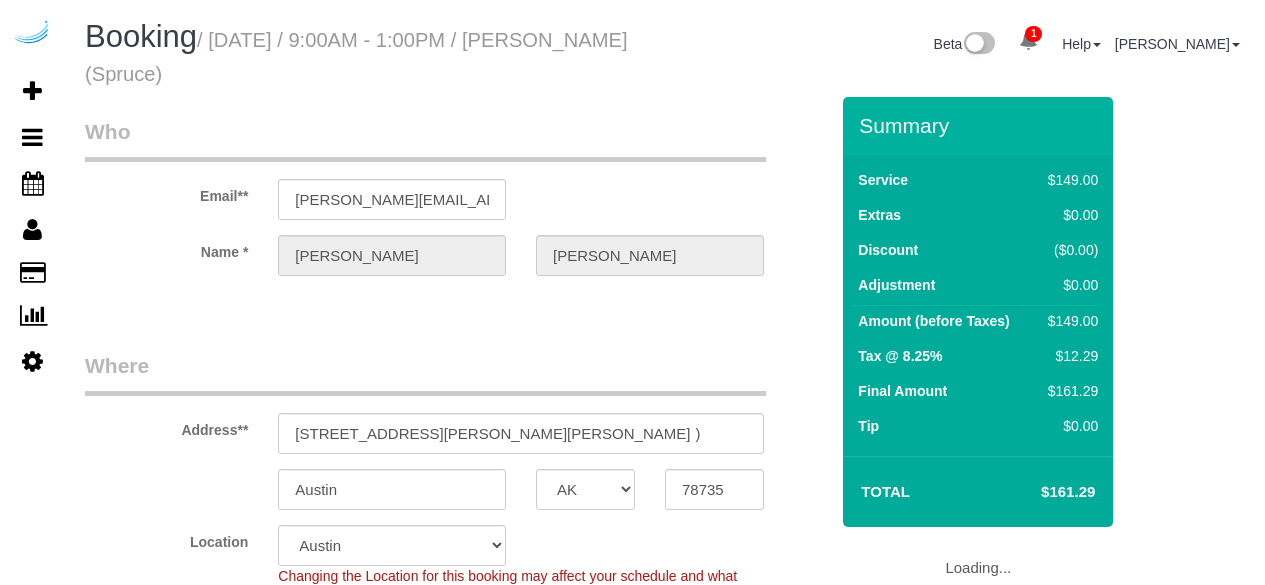 select on "[GEOGRAPHIC_DATA]" 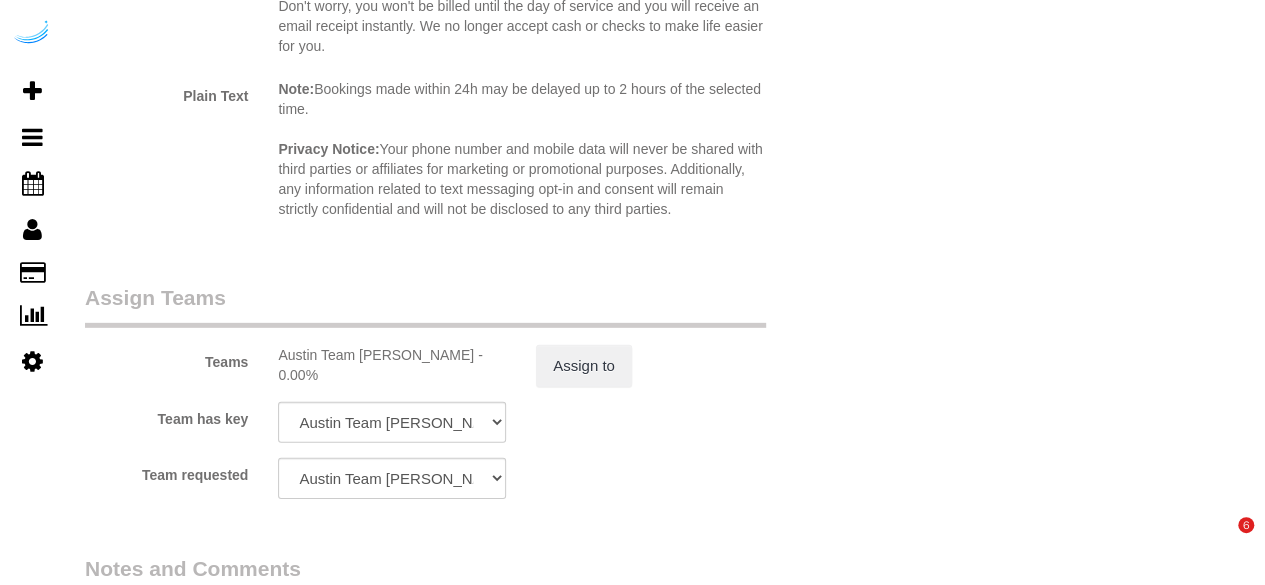 scroll, scrollTop: 3000, scrollLeft: 0, axis: vertical 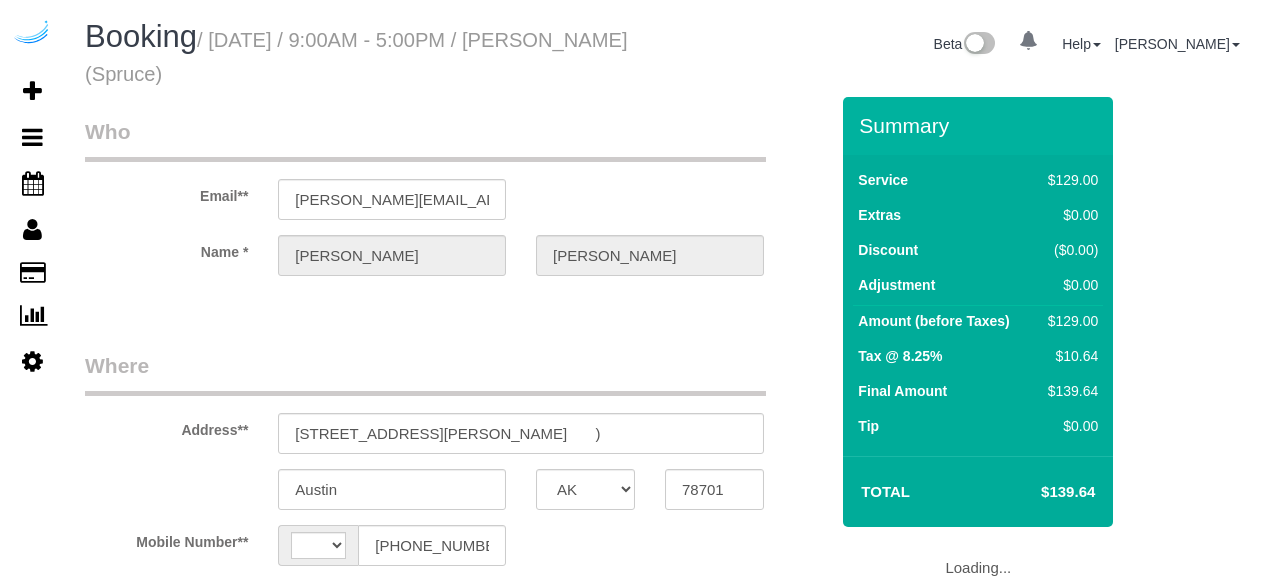 select on "[GEOGRAPHIC_DATA]" 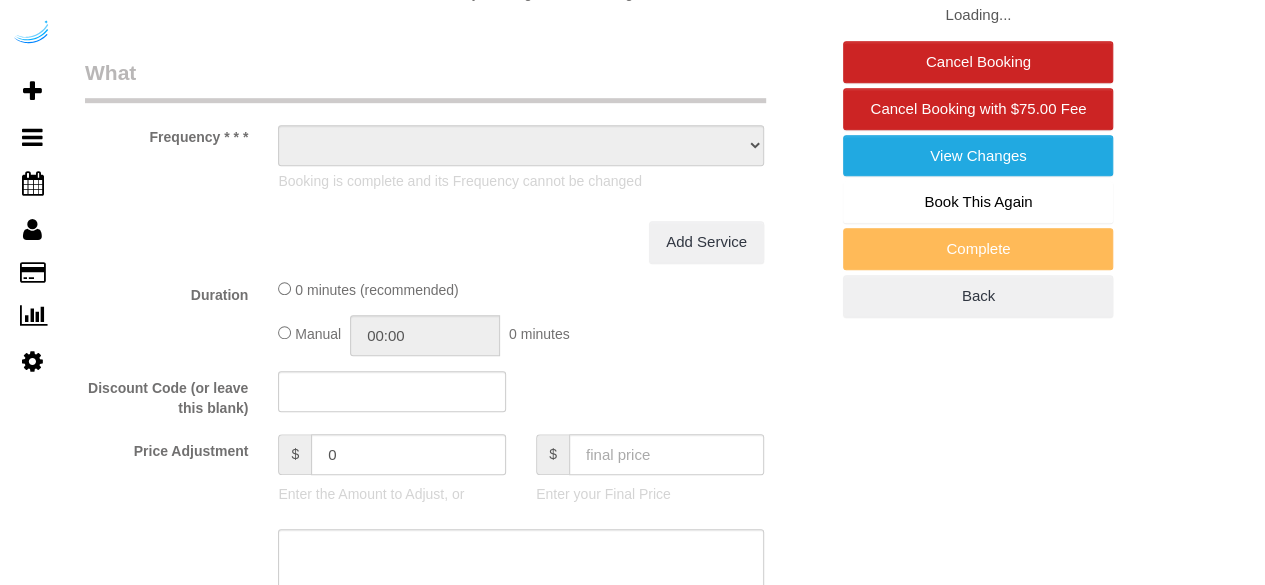 select on "string:US" 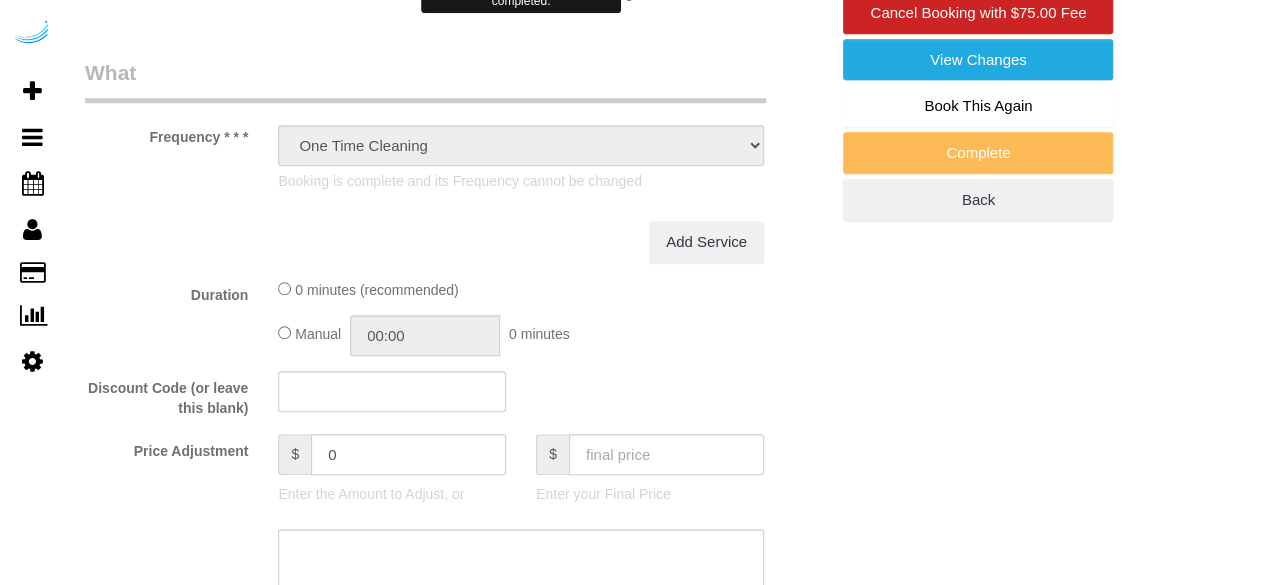 select on "282" 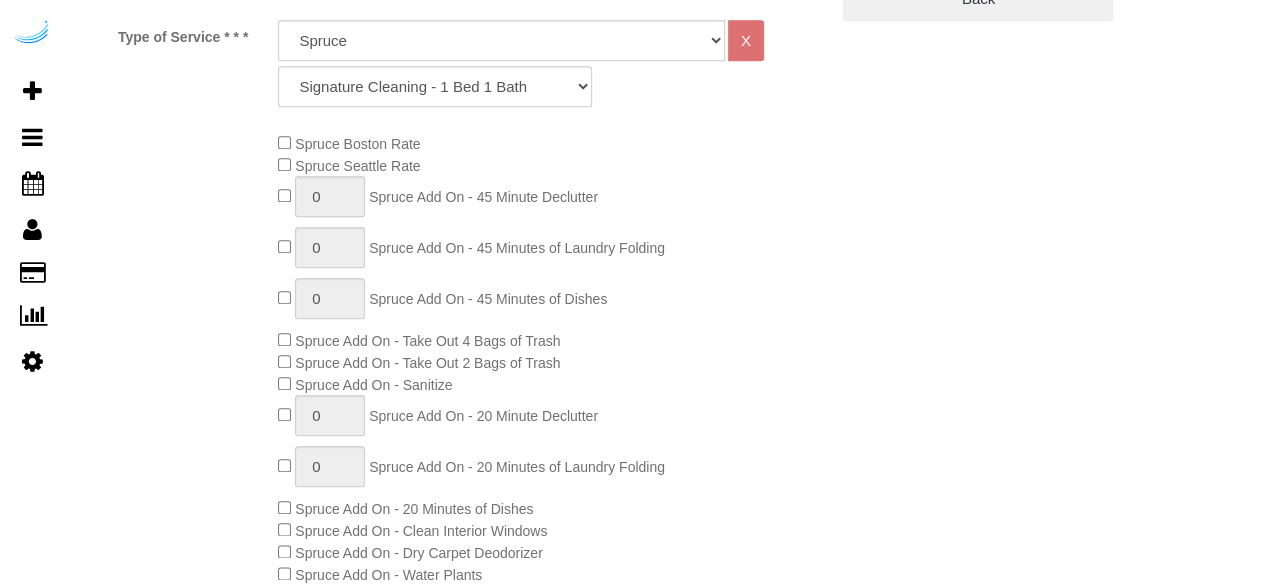 select on "object:818" 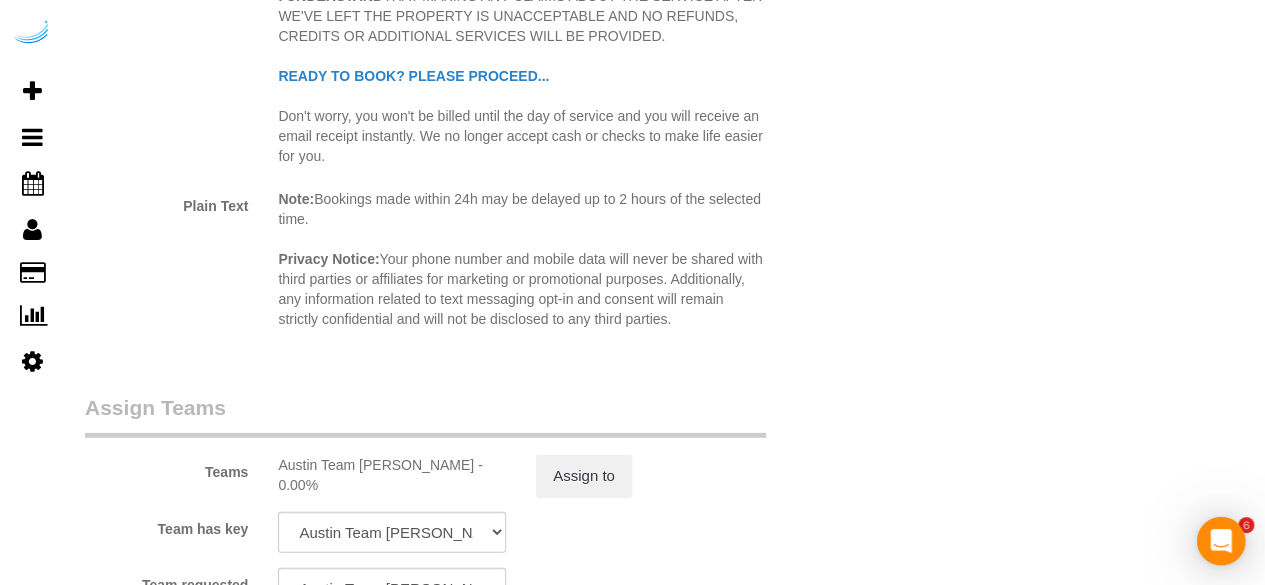 scroll, scrollTop: 0, scrollLeft: 0, axis: both 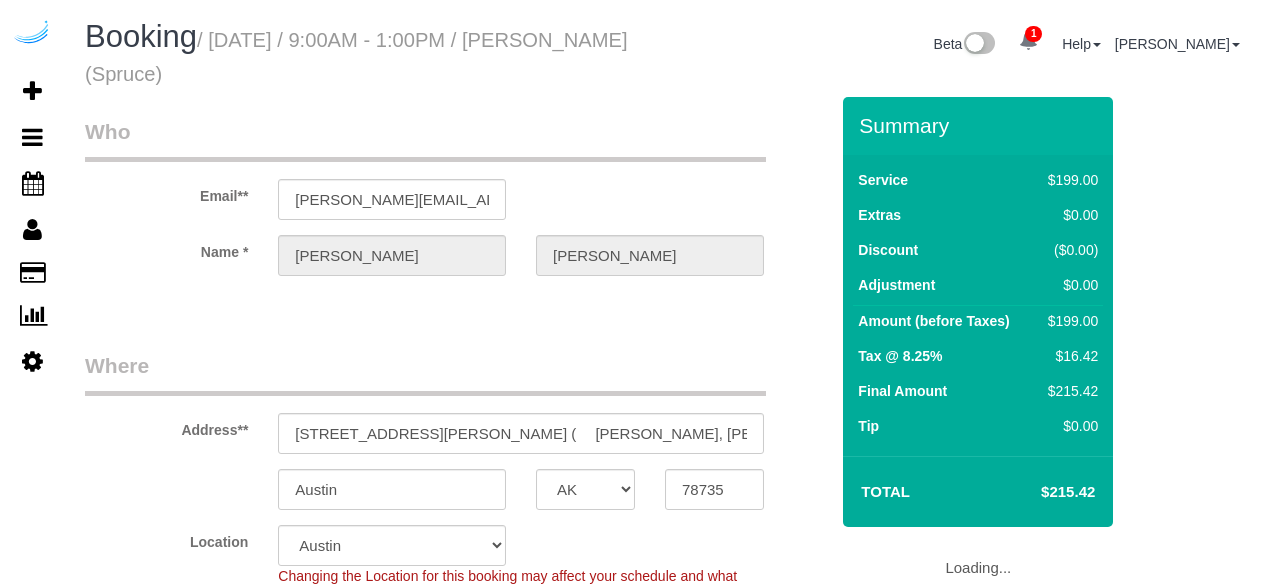 select on "[GEOGRAPHIC_DATA]" 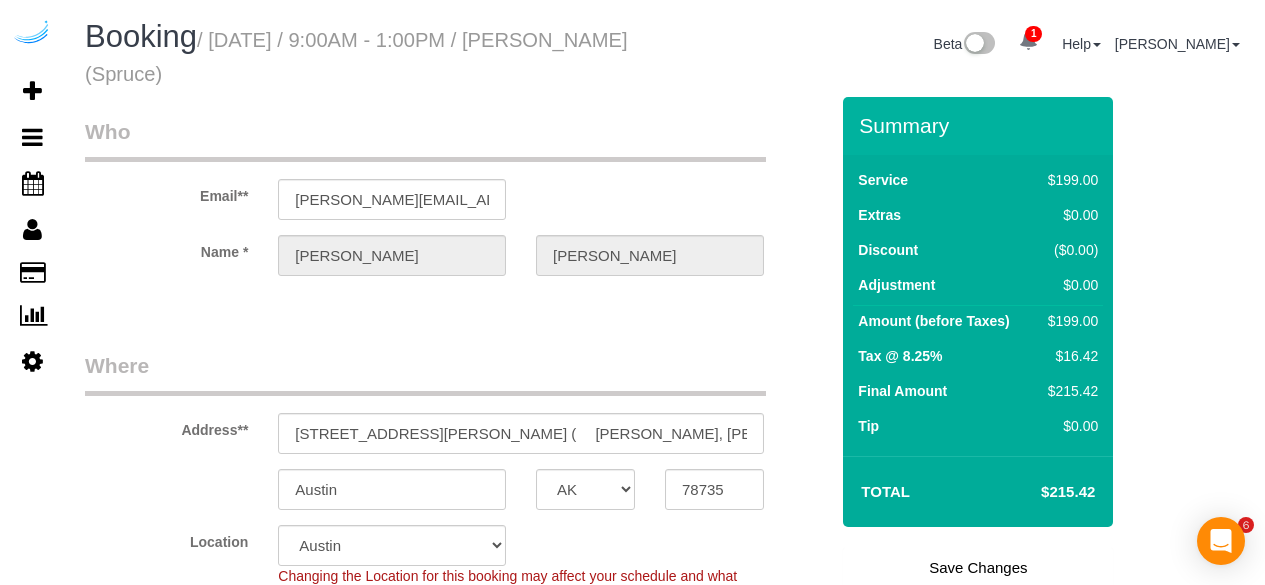 scroll, scrollTop: 0, scrollLeft: 0, axis: both 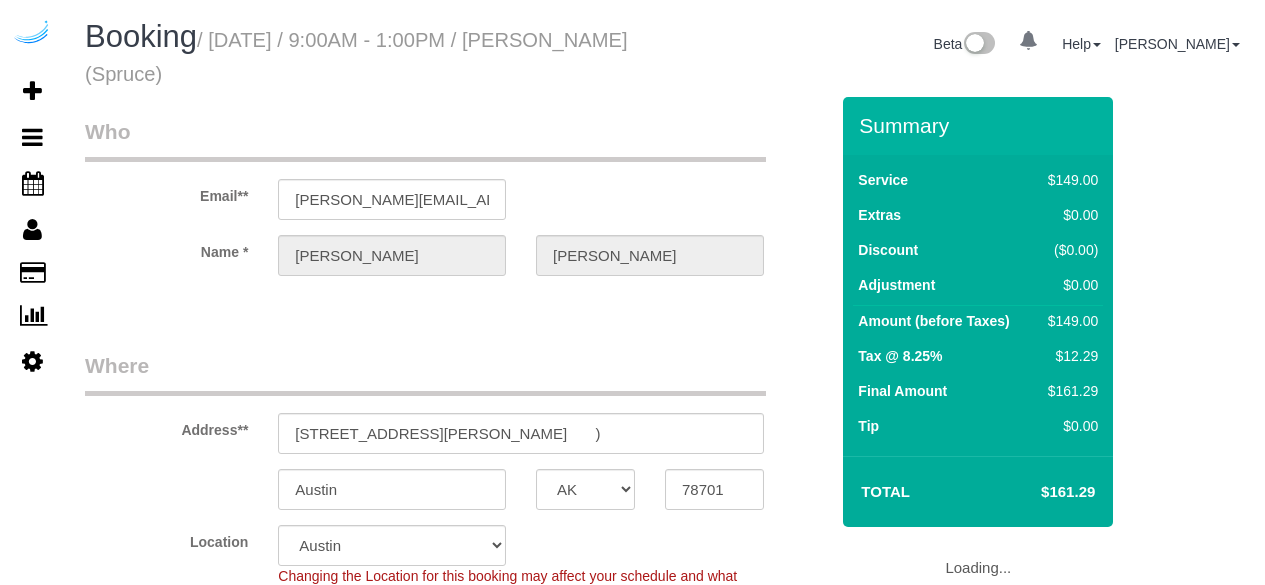 select on "[GEOGRAPHIC_DATA]" 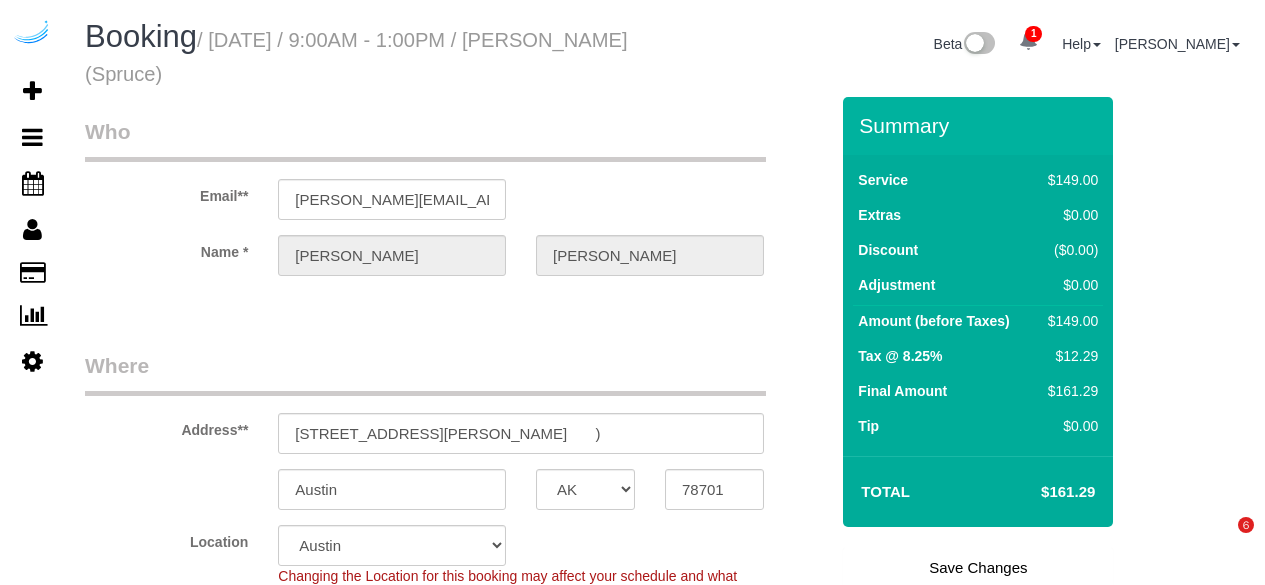 scroll, scrollTop: 0, scrollLeft: 0, axis: both 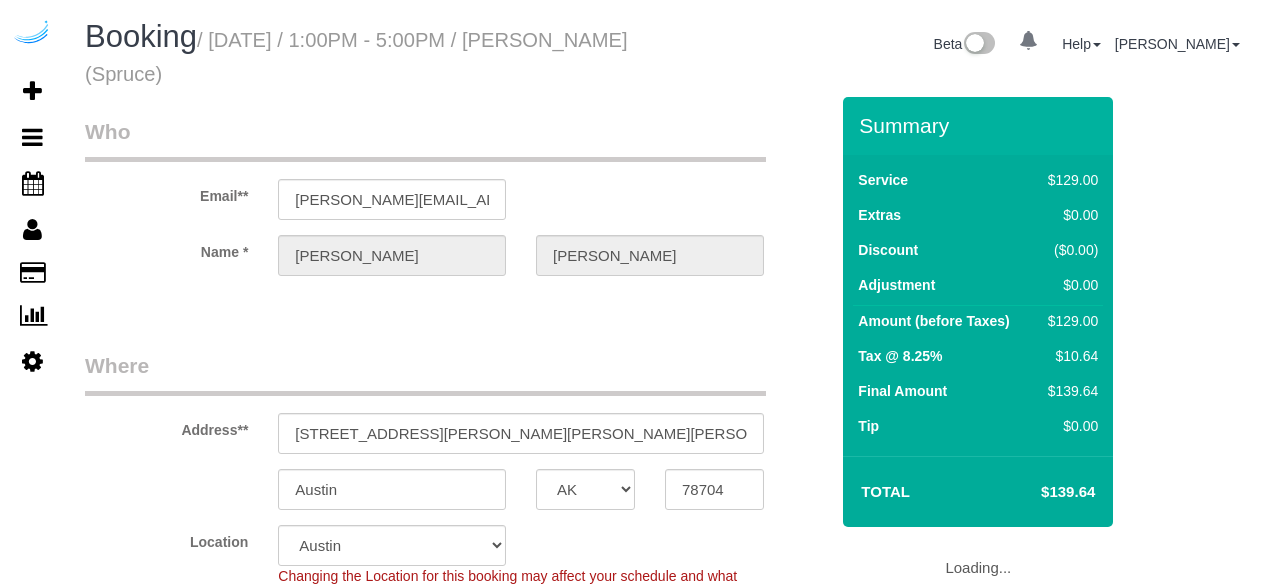 select on "[GEOGRAPHIC_DATA]" 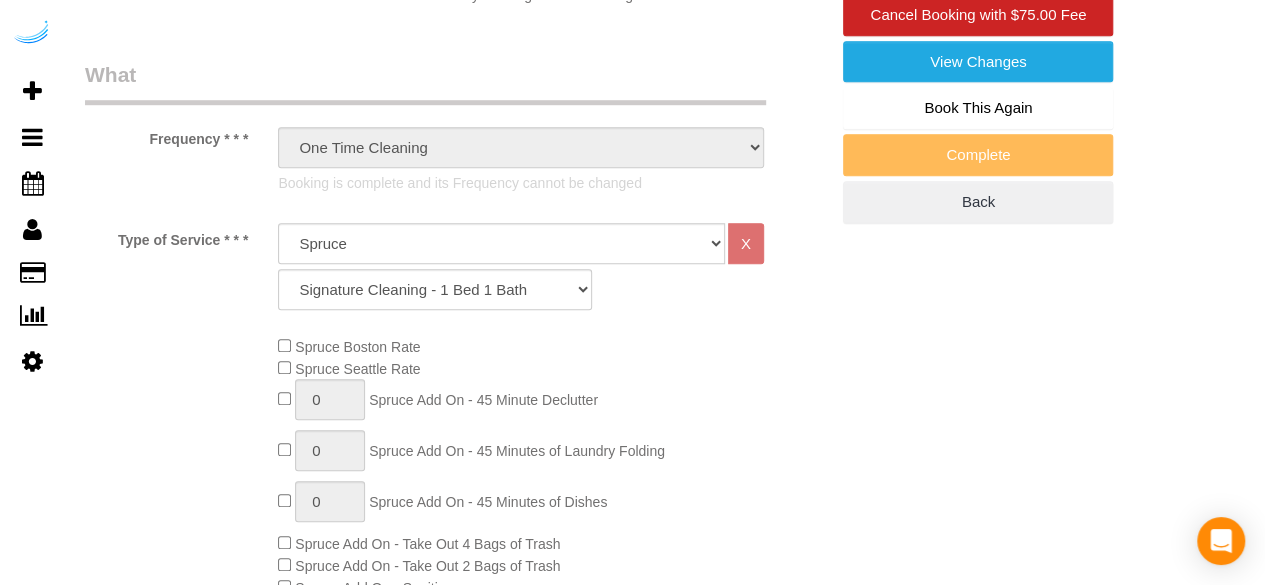 scroll, scrollTop: 700, scrollLeft: 0, axis: vertical 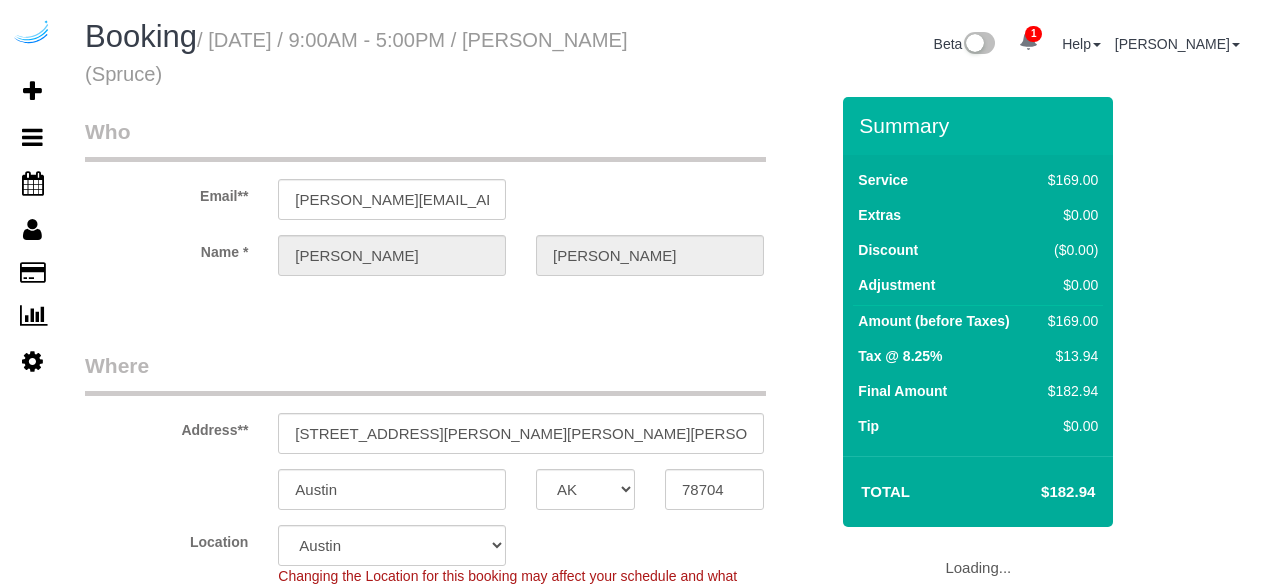 select on "[GEOGRAPHIC_DATA]" 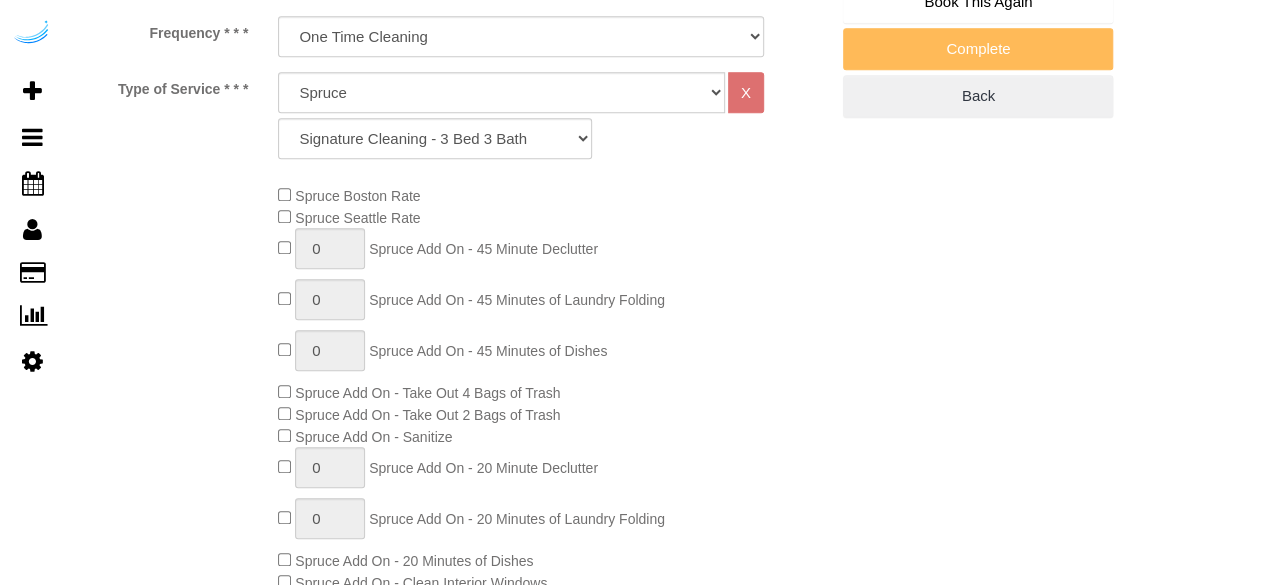 select on "object:808" 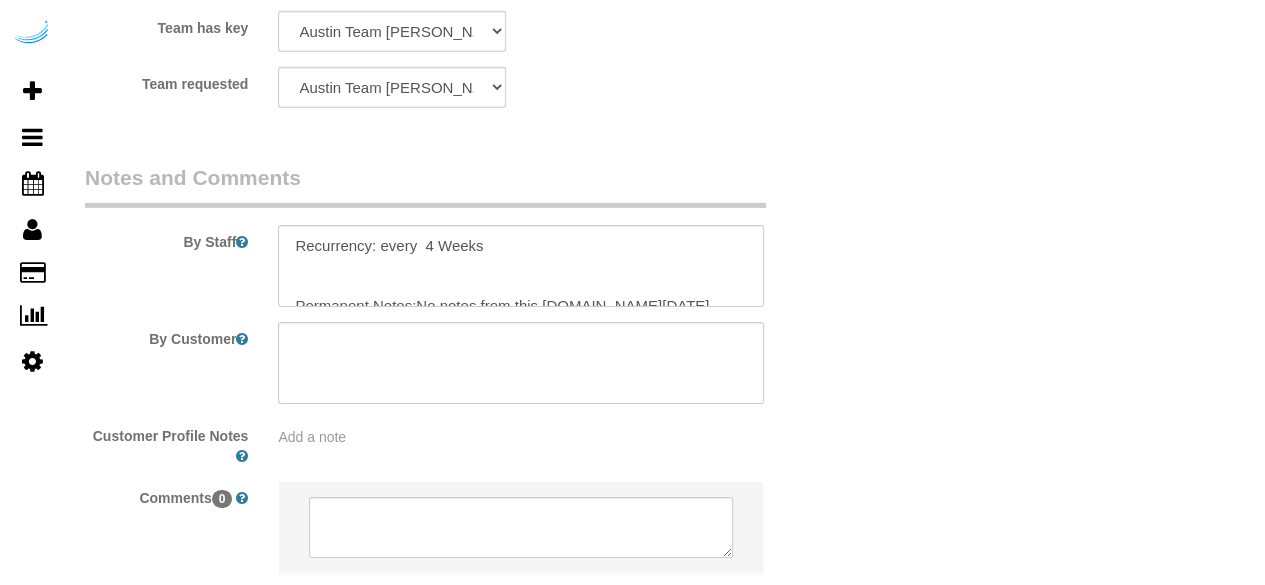 scroll, scrollTop: 3200, scrollLeft: 0, axis: vertical 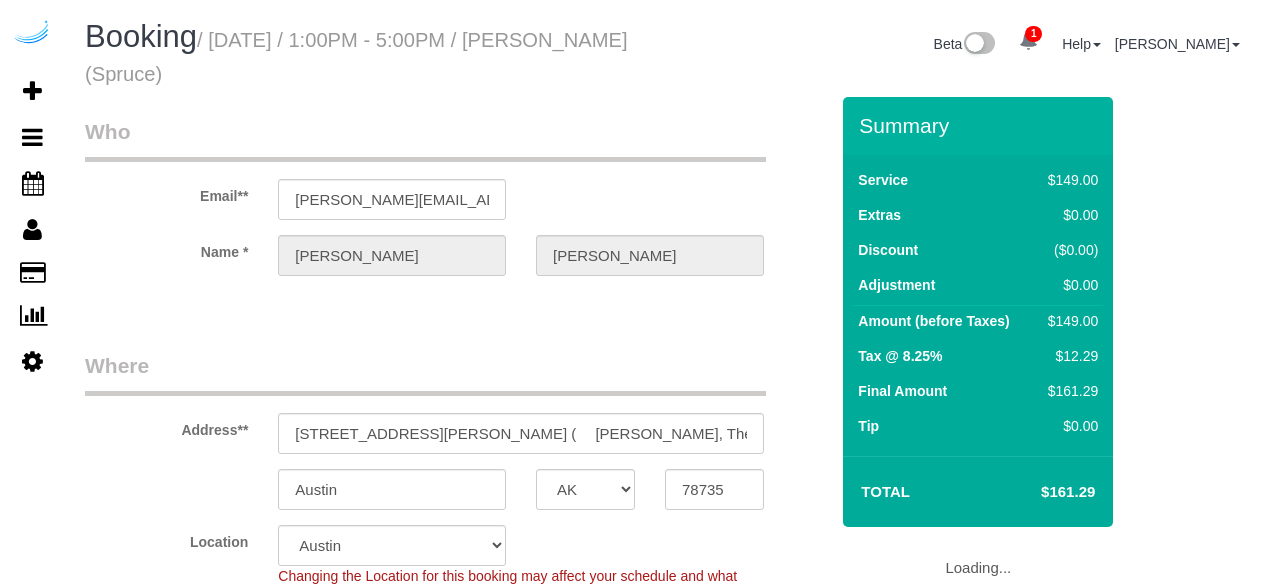 select on "[GEOGRAPHIC_DATA]" 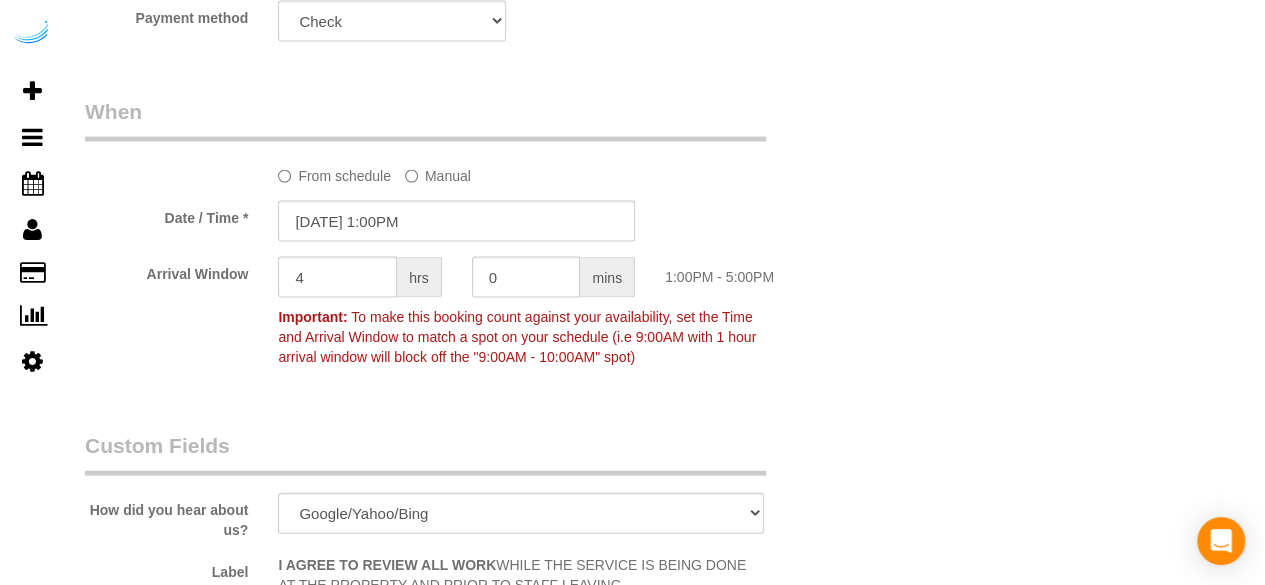 scroll, scrollTop: 2196, scrollLeft: 0, axis: vertical 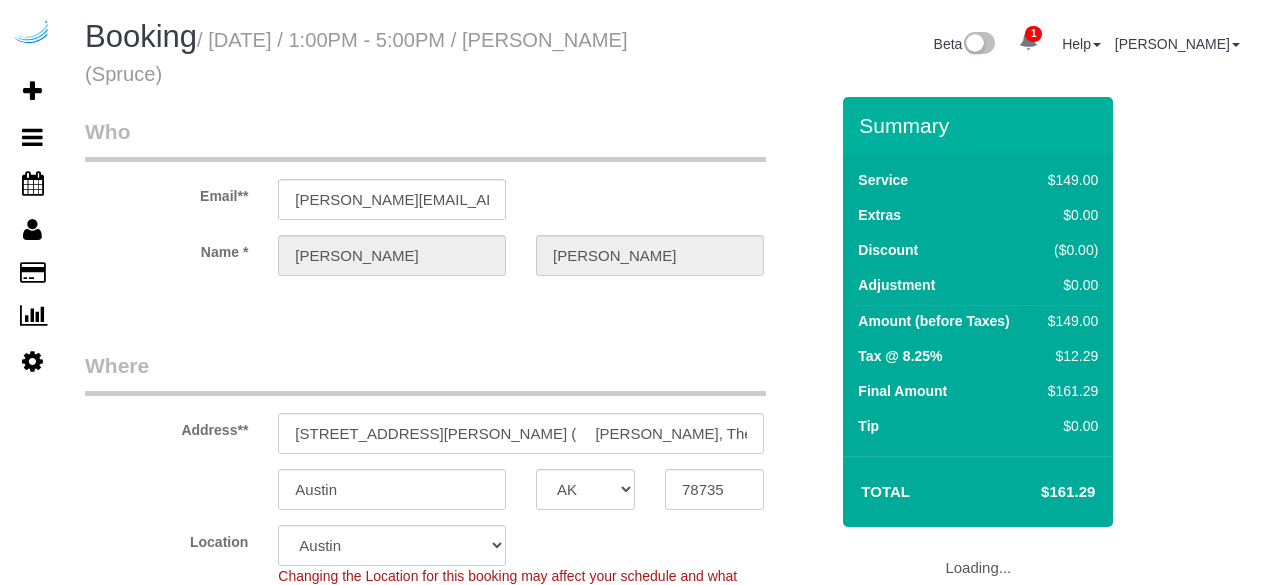 select on "[GEOGRAPHIC_DATA]" 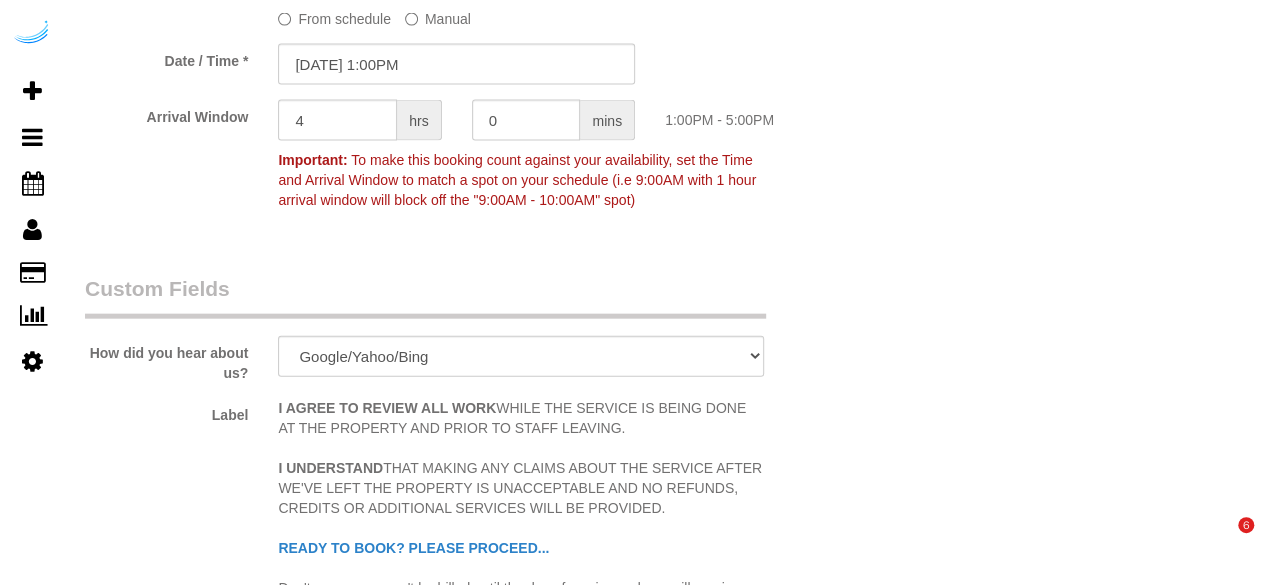 scroll, scrollTop: 2100, scrollLeft: 0, axis: vertical 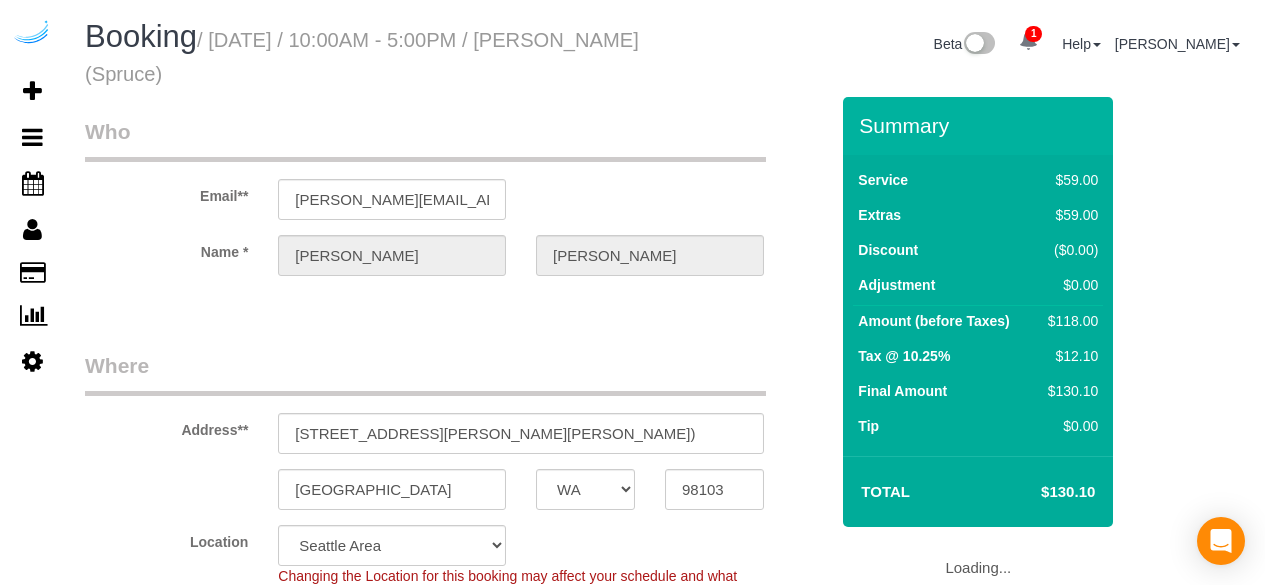select on "WA" 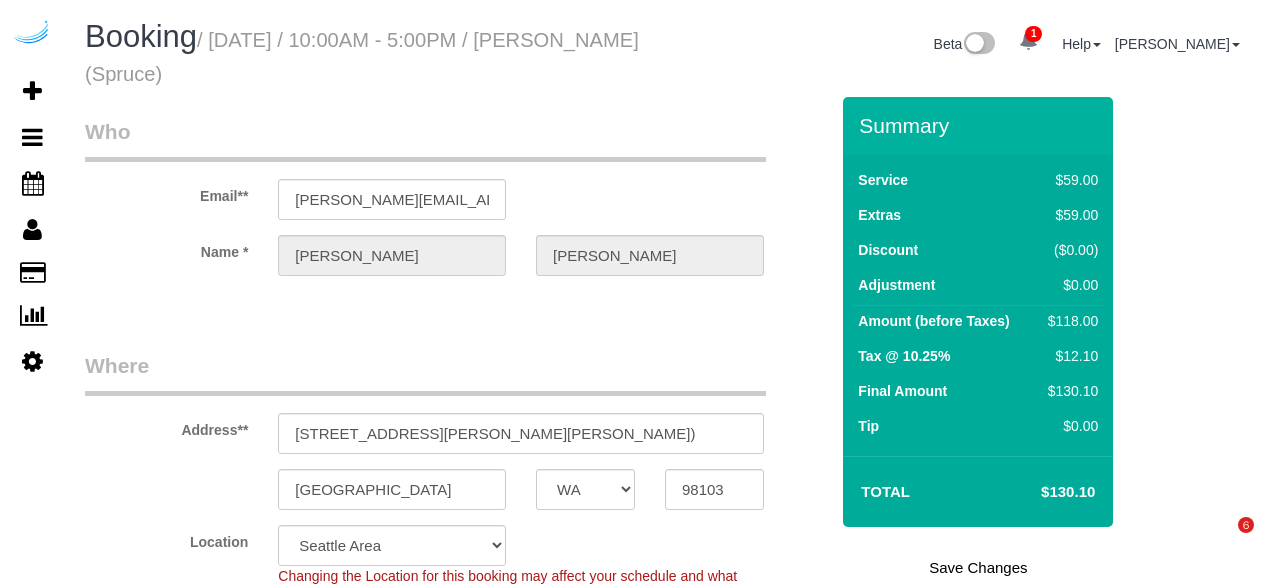 scroll, scrollTop: 0, scrollLeft: 0, axis: both 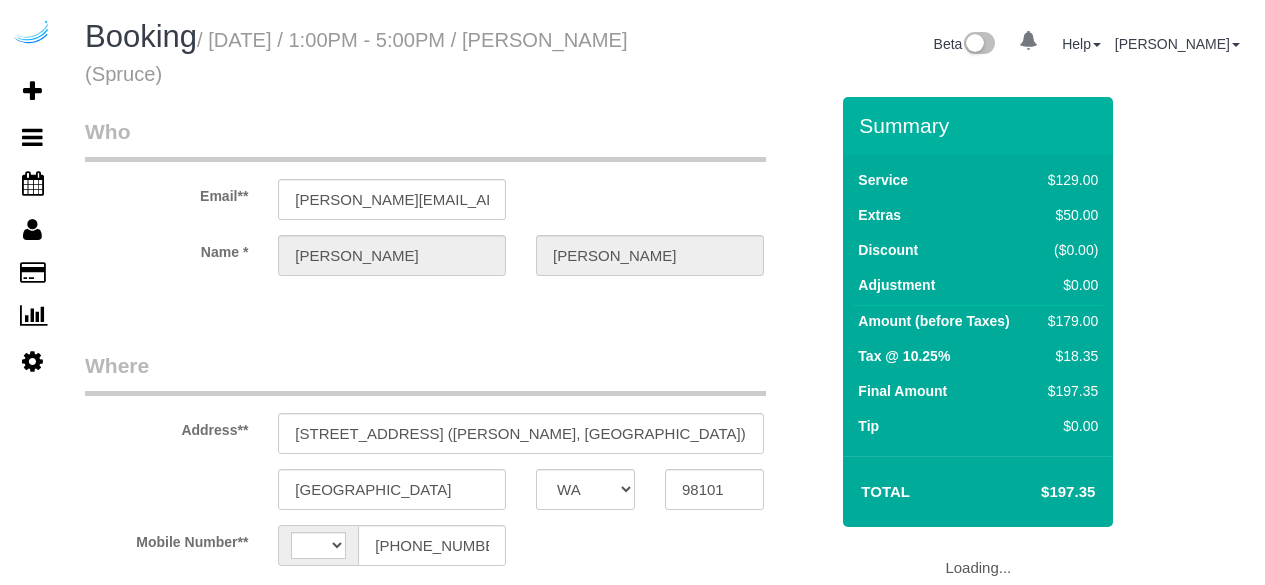 select on "WA" 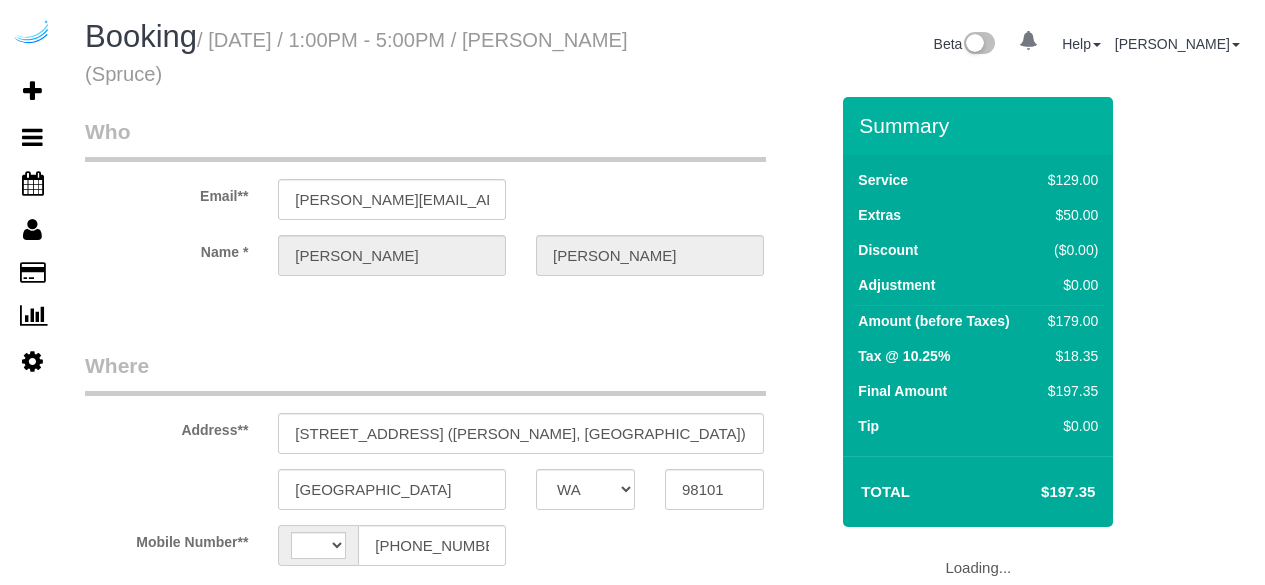 scroll, scrollTop: 0, scrollLeft: 0, axis: both 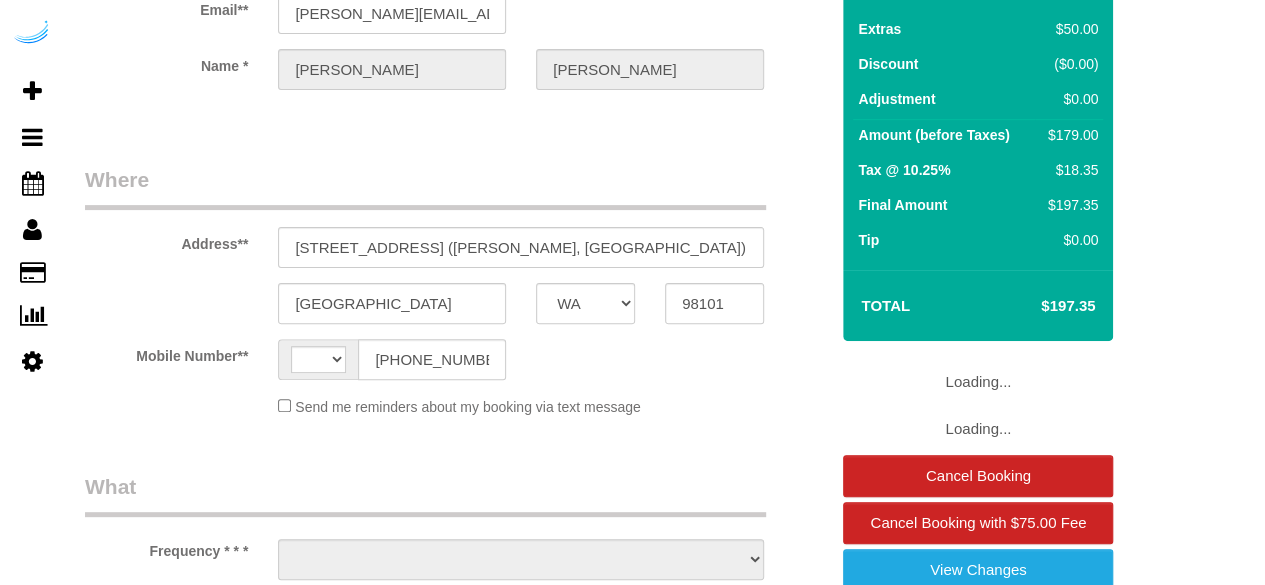 select on "string:US" 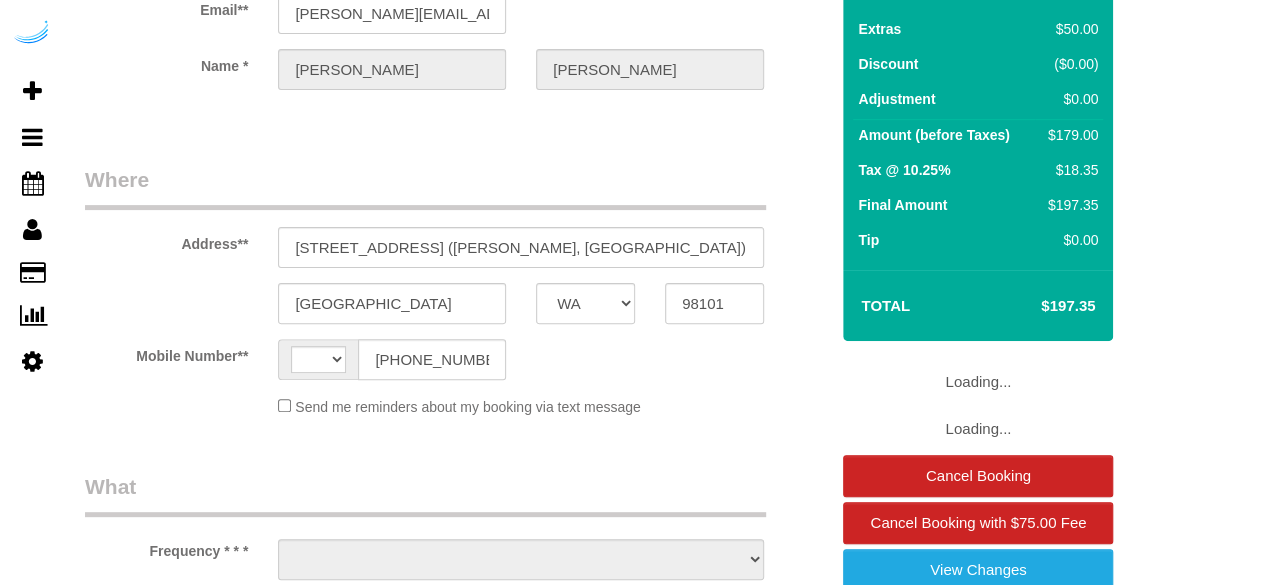 select on "object:685" 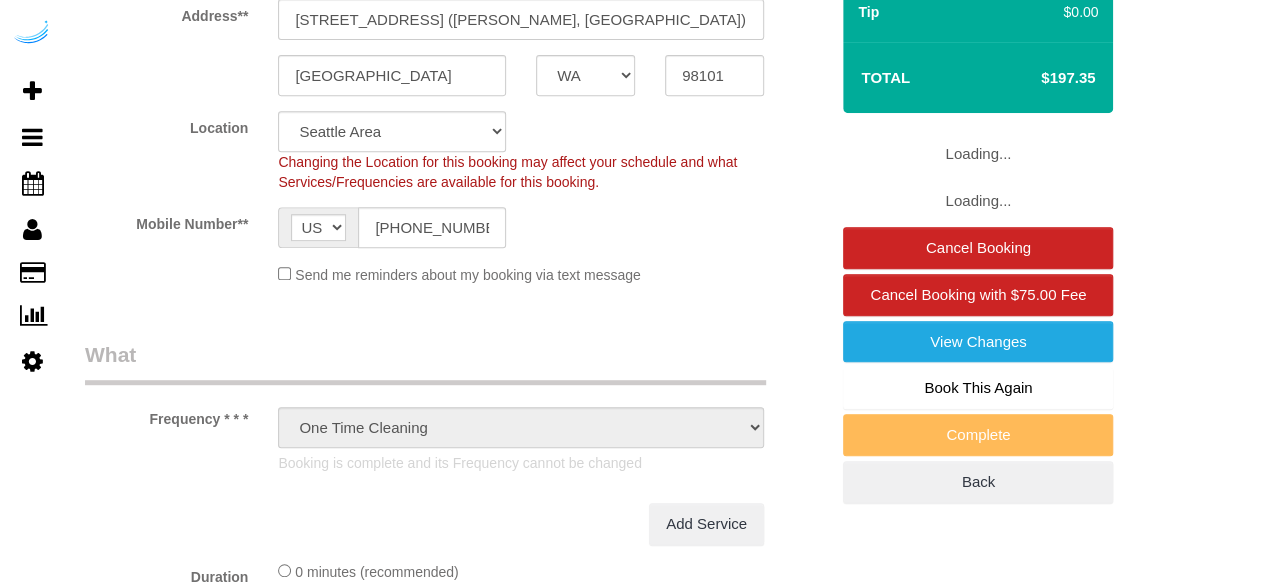 select on "object:795" 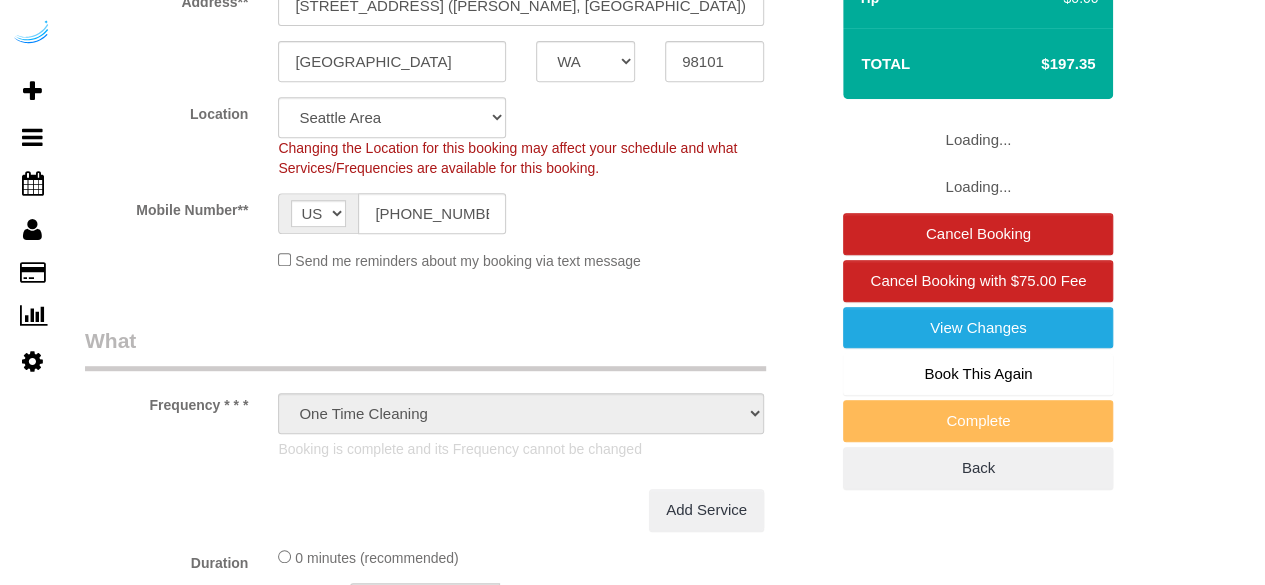 select on "282" 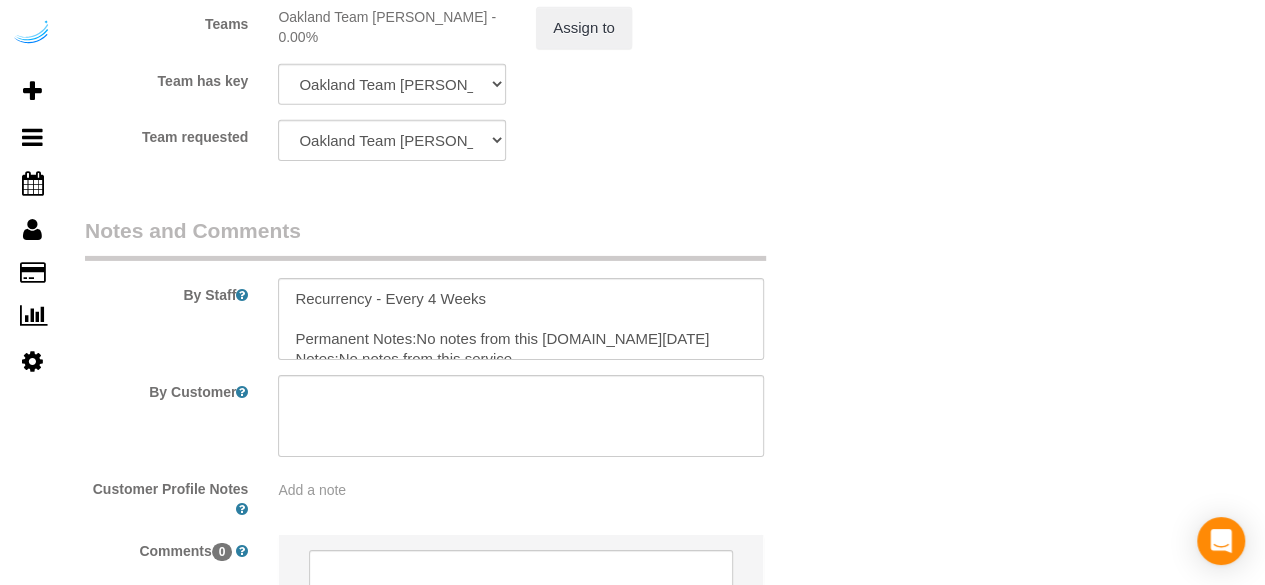 scroll, scrollTop: 3364, scrollLeft: 0, axis: vertical 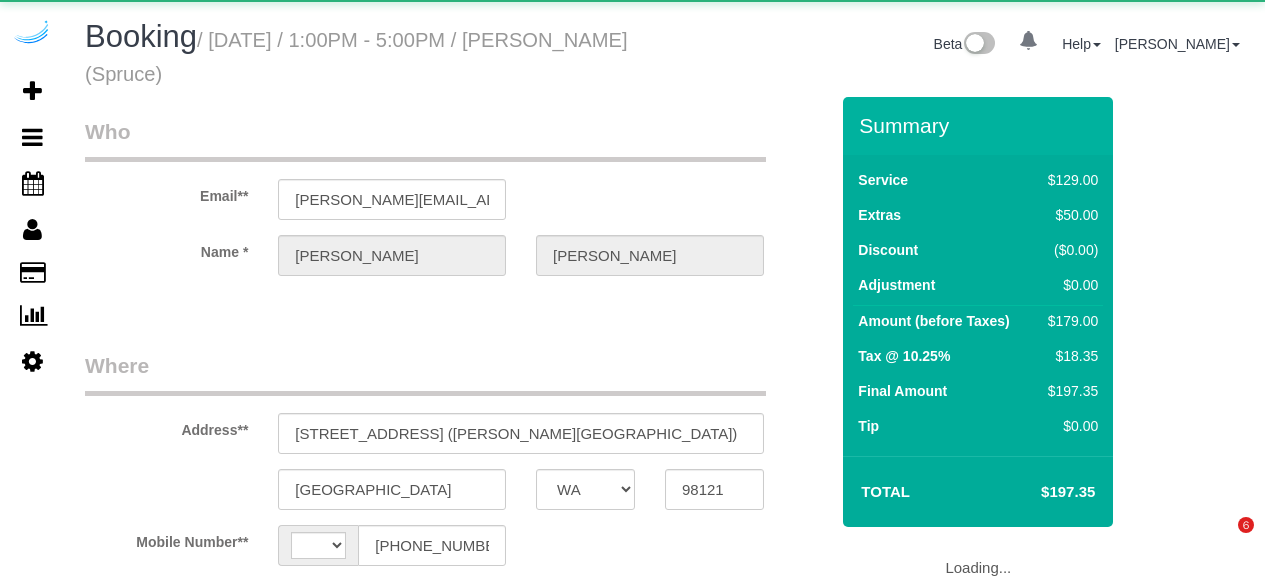 select on "WA" 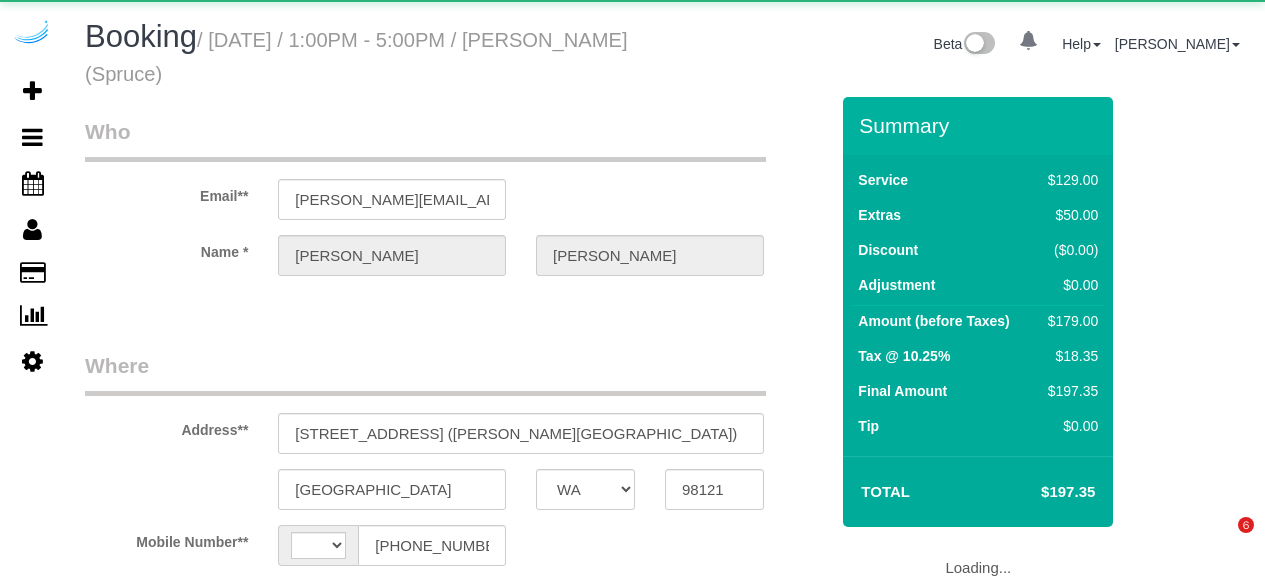 scroll, scrollTop: 0, scrollLeft: 0, axis: both 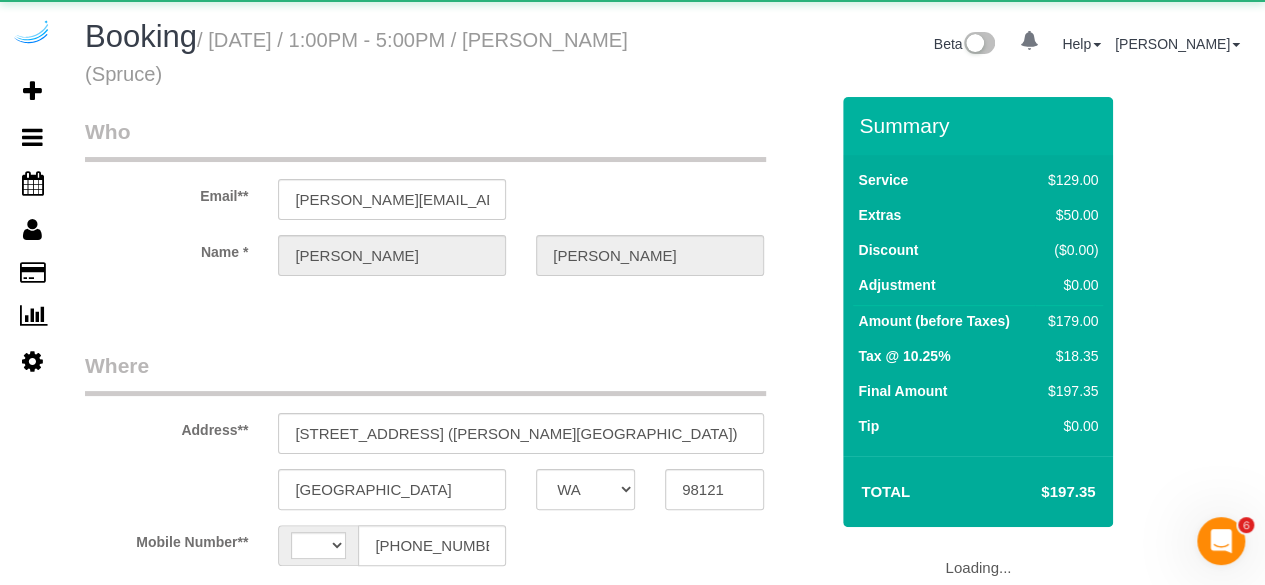 select on "string:[GEOGRAPHIC_DATA]" 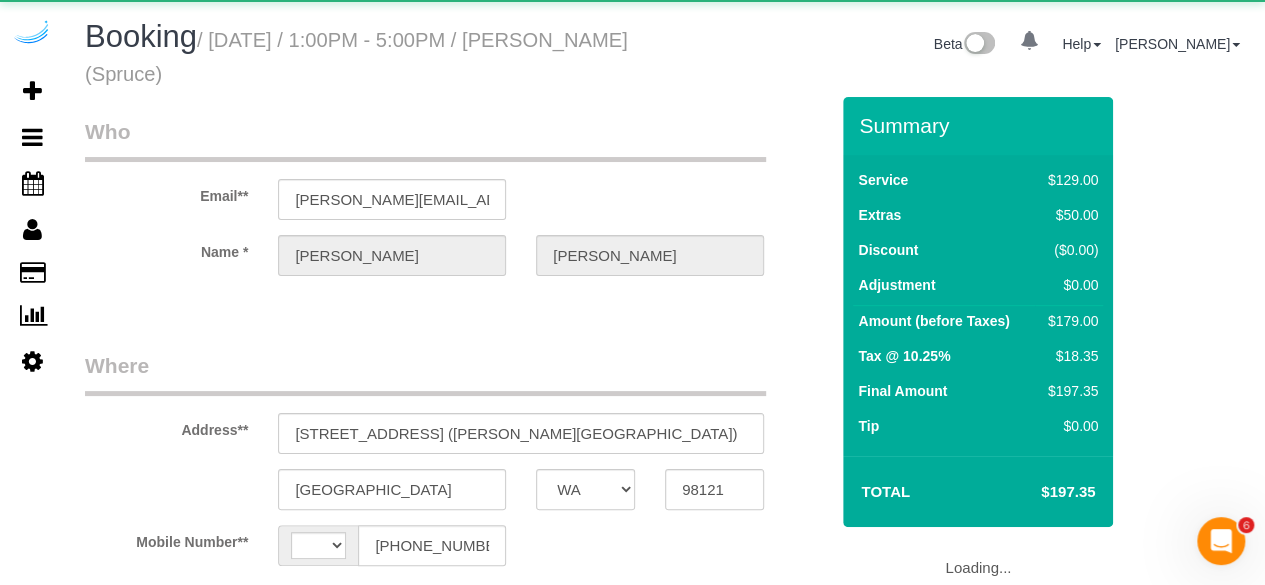 select on "object:685" 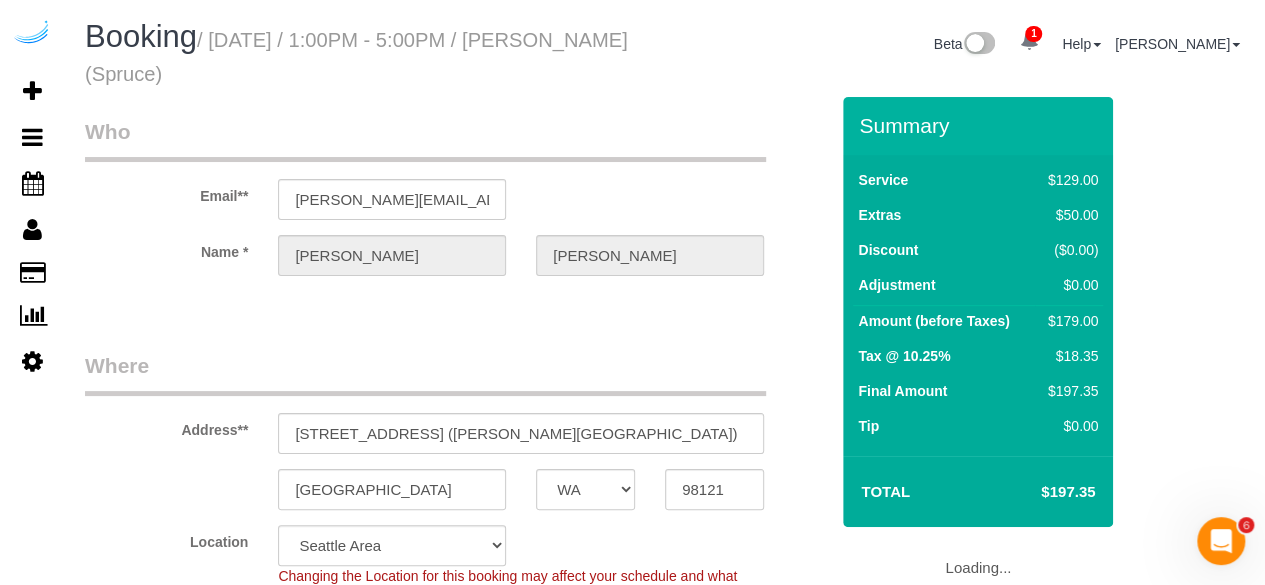 scroll, scrollTop: 0, scrollLeft: 0, axis: both 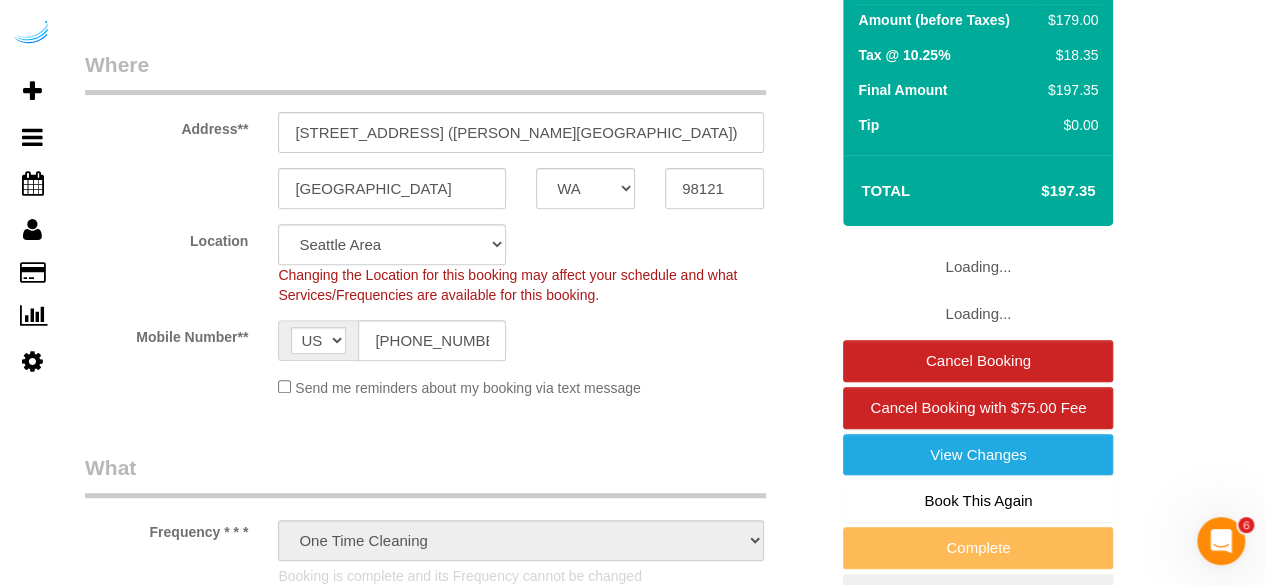 select on "object:795" 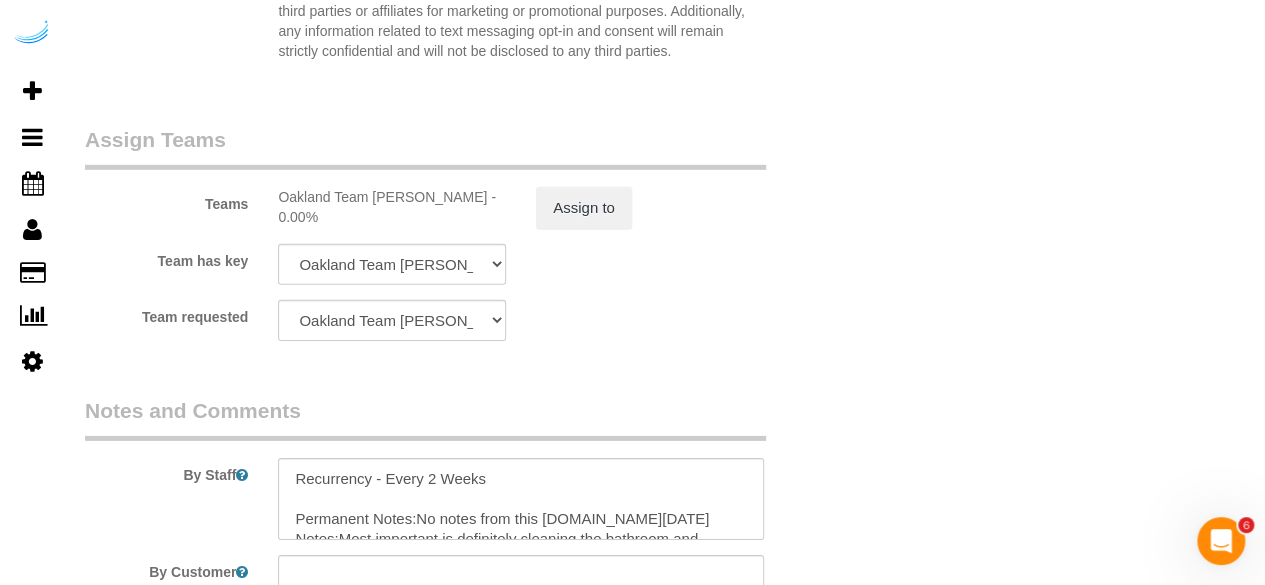 scroll, scrollTop: 3364, scrollLeft: 0, axis: vertical 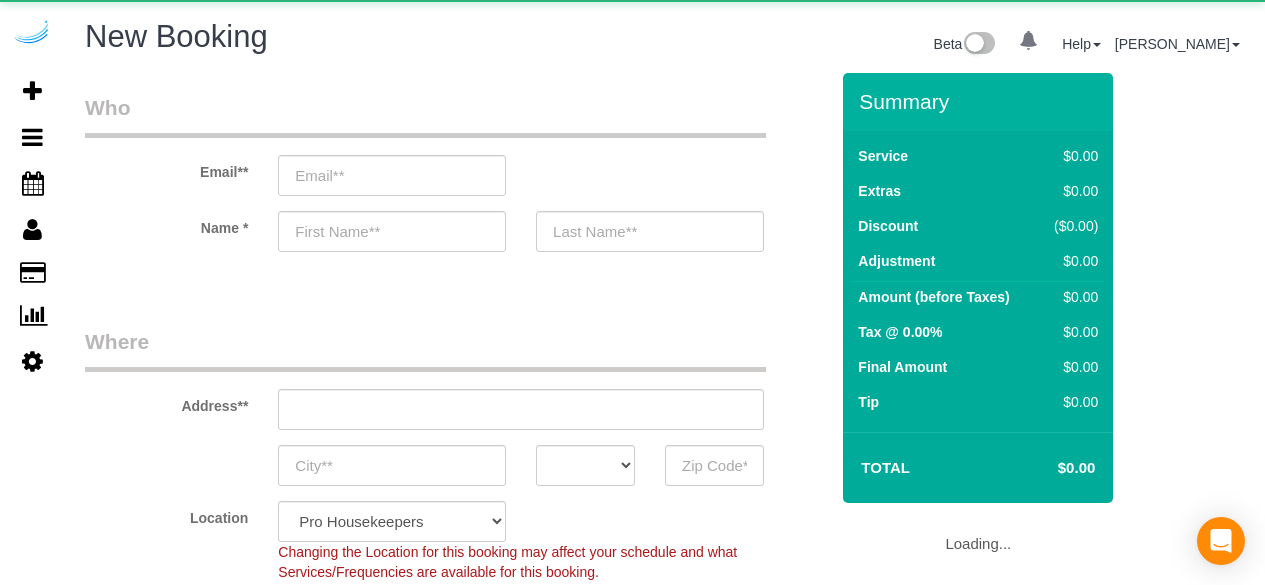 select on "4" 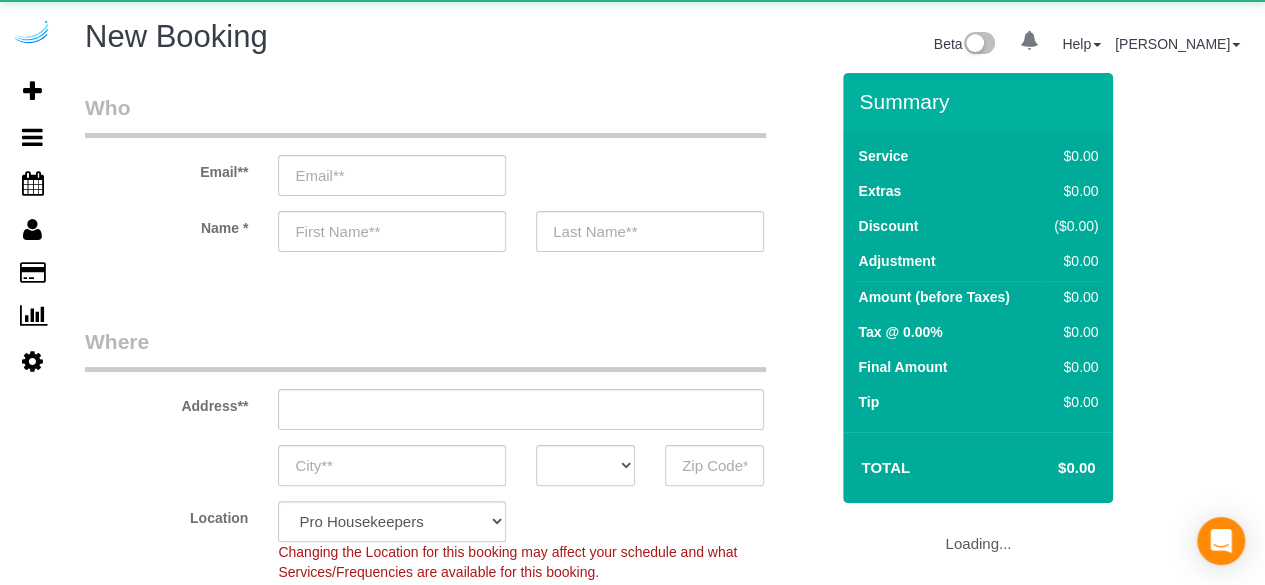 select on "object:1191" 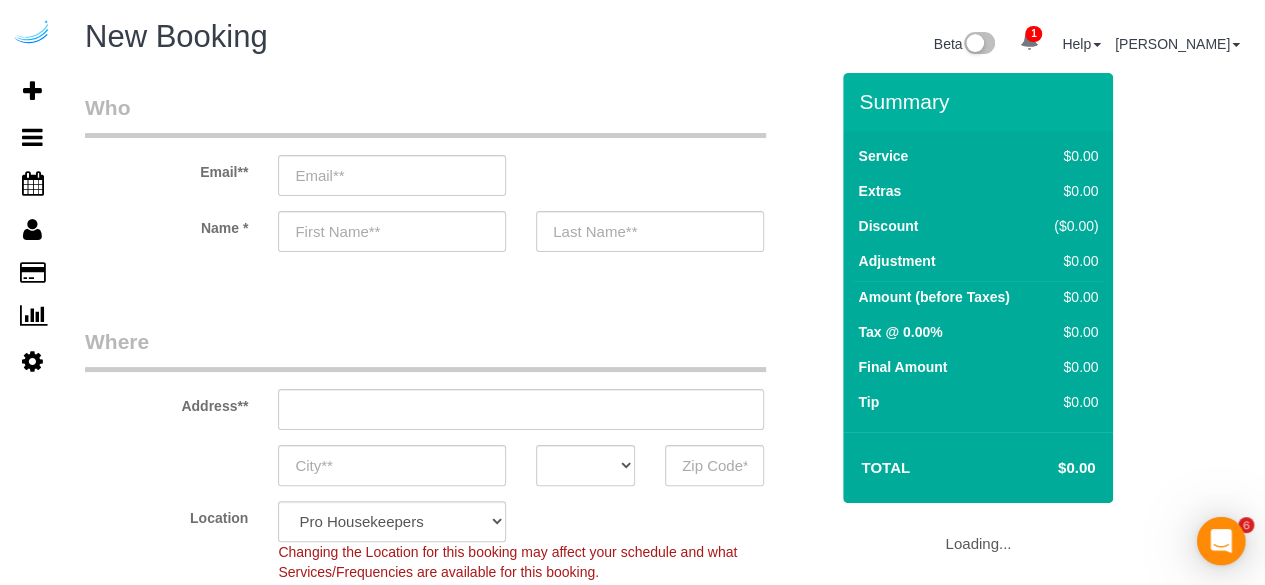 scroll, scrollTop: 0, scrollLeft: 0, axis: both 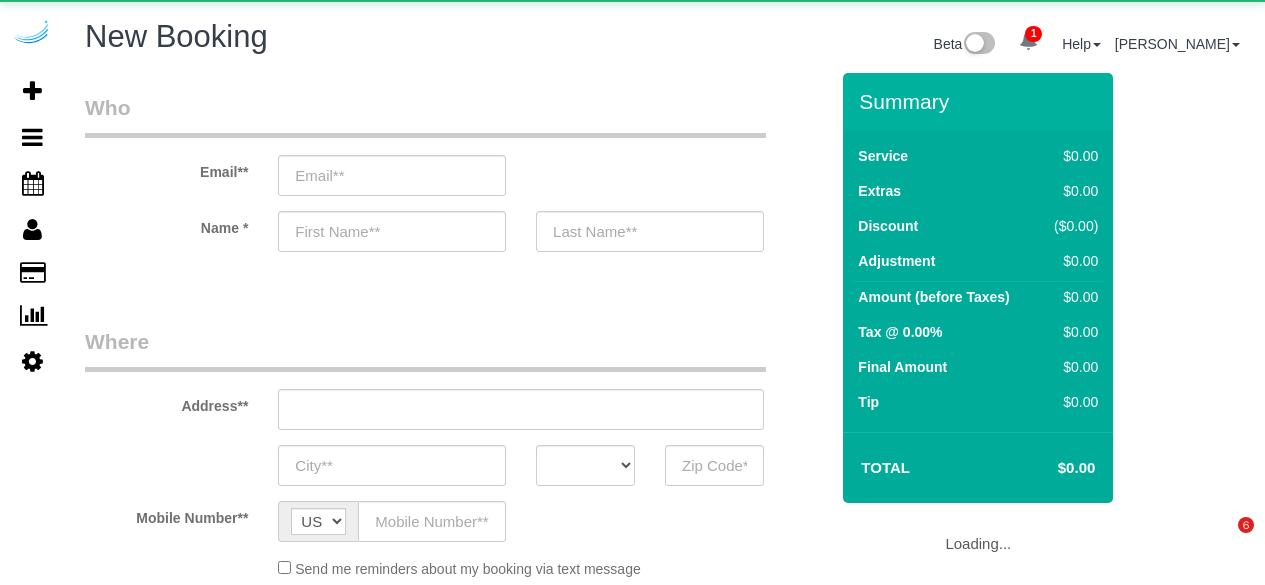 select on "object:1458" 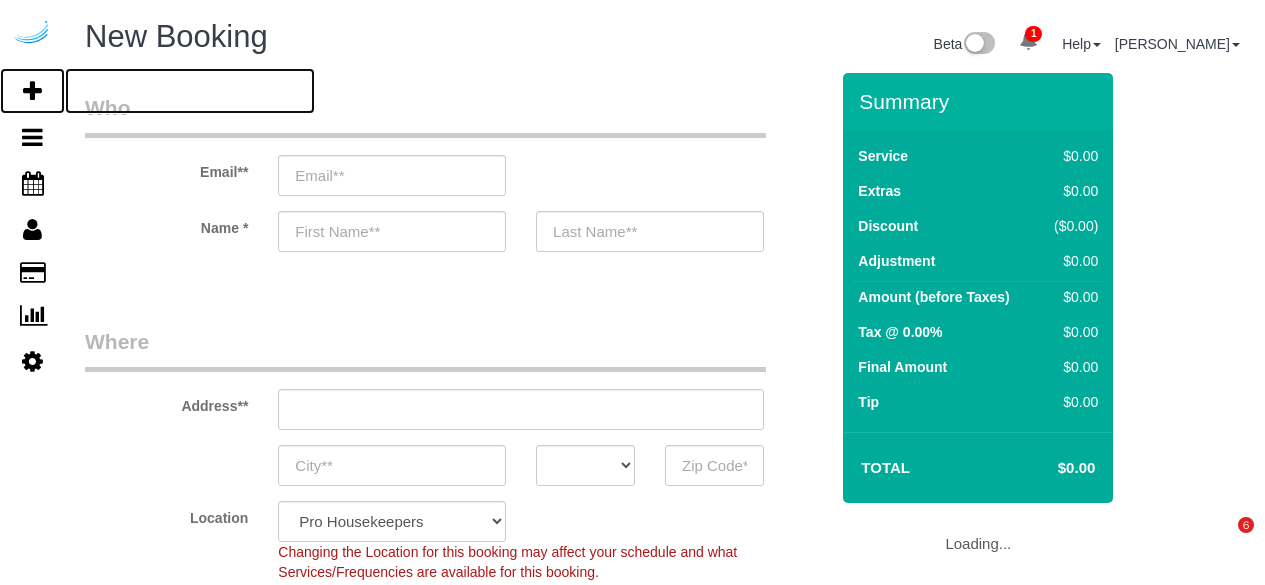 scroll, scrollTop: 0, scrollLeft: 0, axis: both 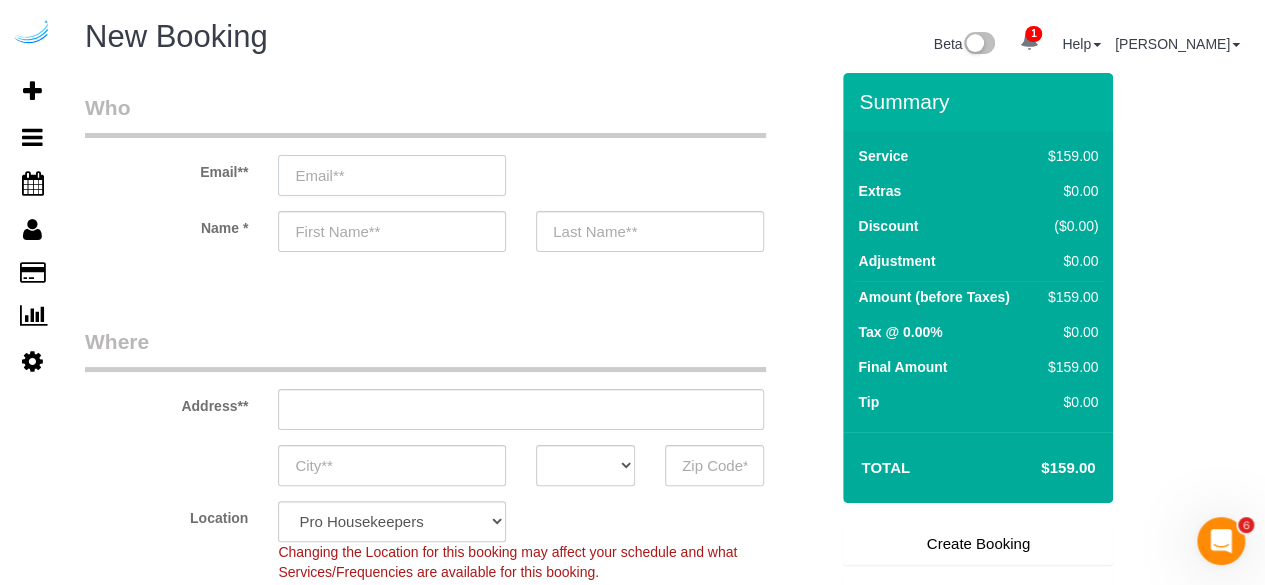 click at bounding box center [392, 175] 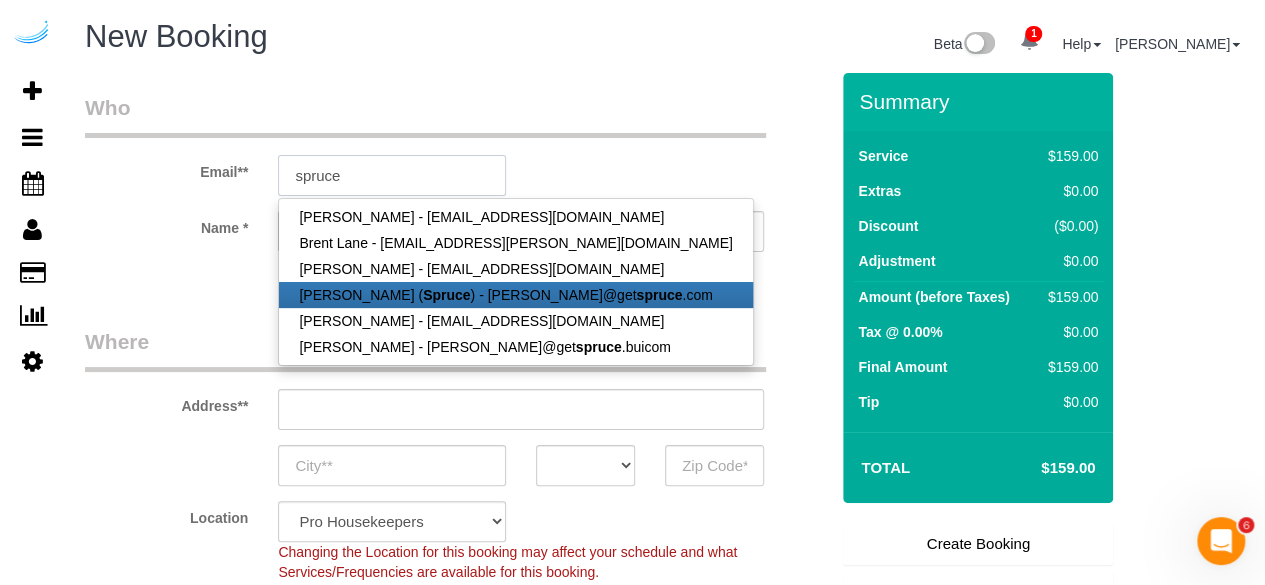 type on "[PERSON_NAME][EMAIL_ADDRESS][DOMAIN_NAME]" 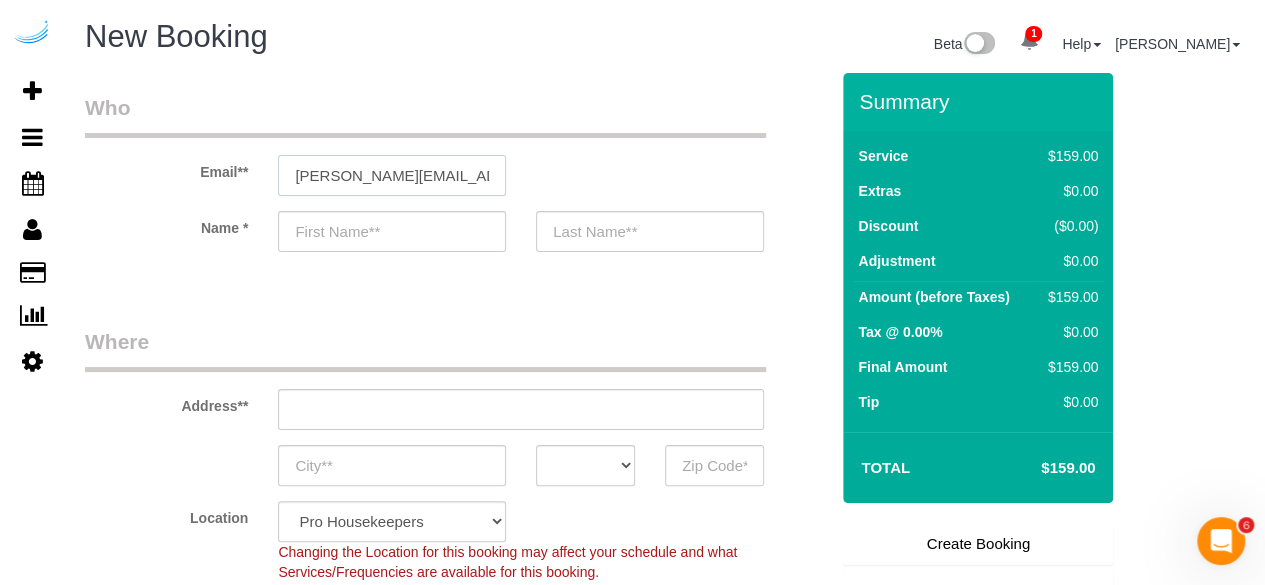 type on "[PERSON_NAME]" 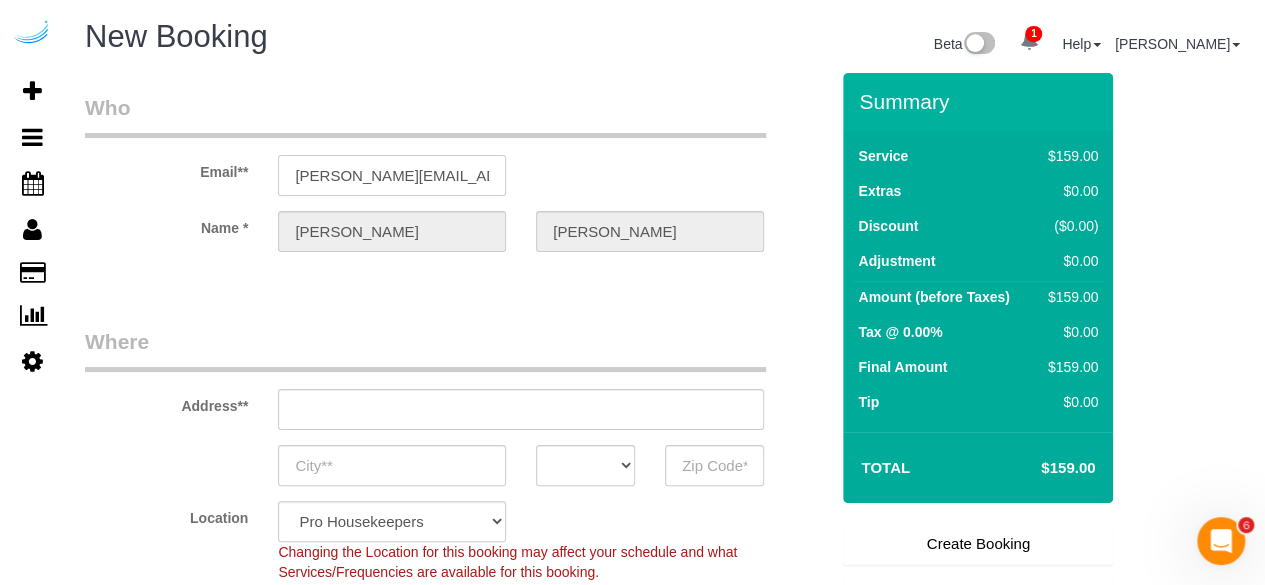 type on "[PERSON_NAME][EMAIL_ADDRESS][DOMAIN_NAME]" 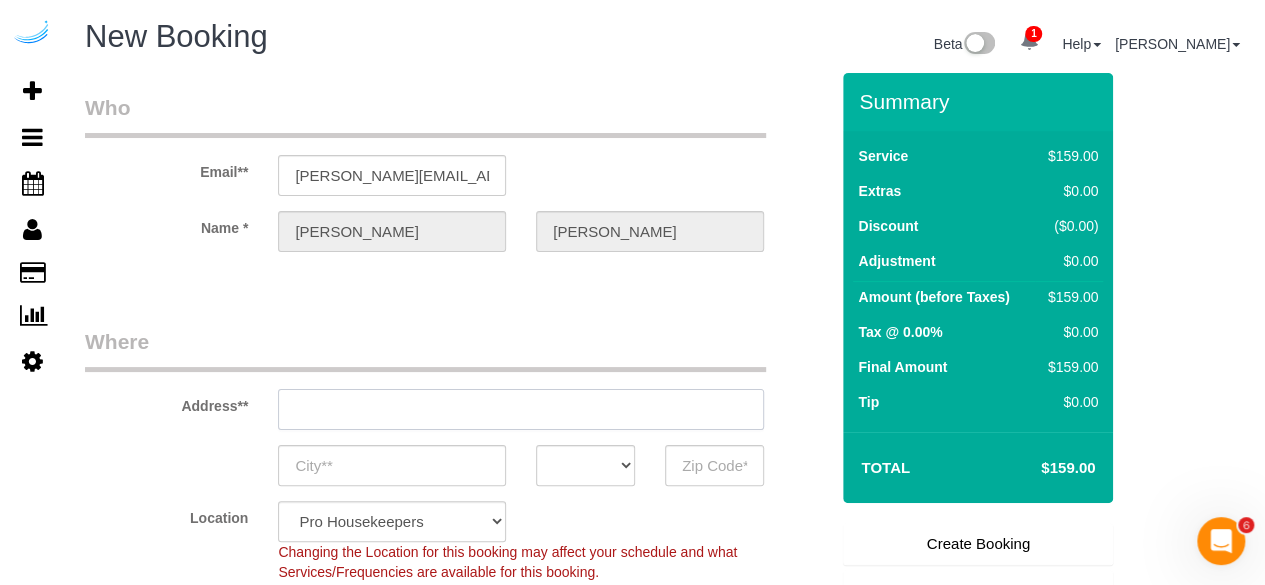 type on "3816 S Lamar Blvd" 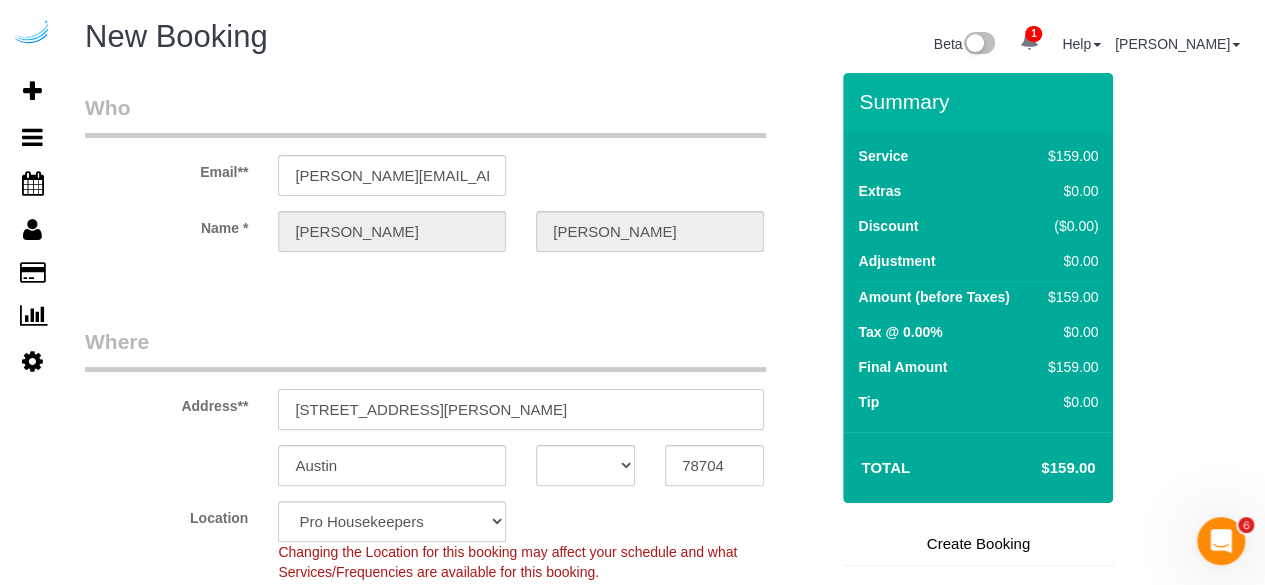 click on "3816 S Lamar Blvd" at bounding box center [521, 409] 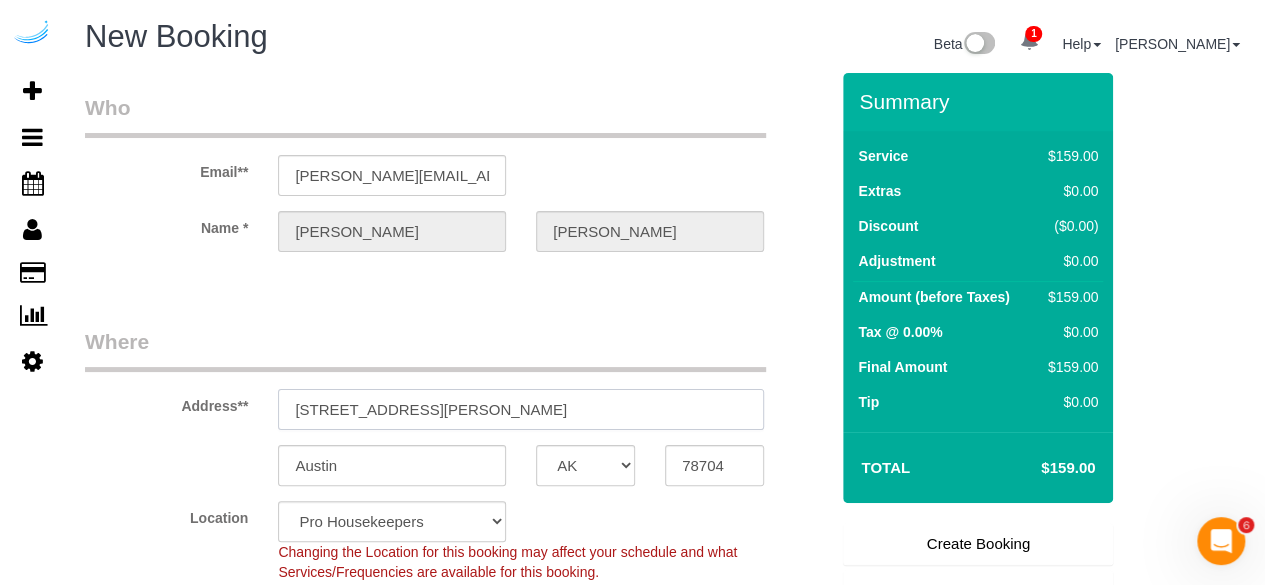 paste on "1800 Boren Ave, Seattle, WA 98101" 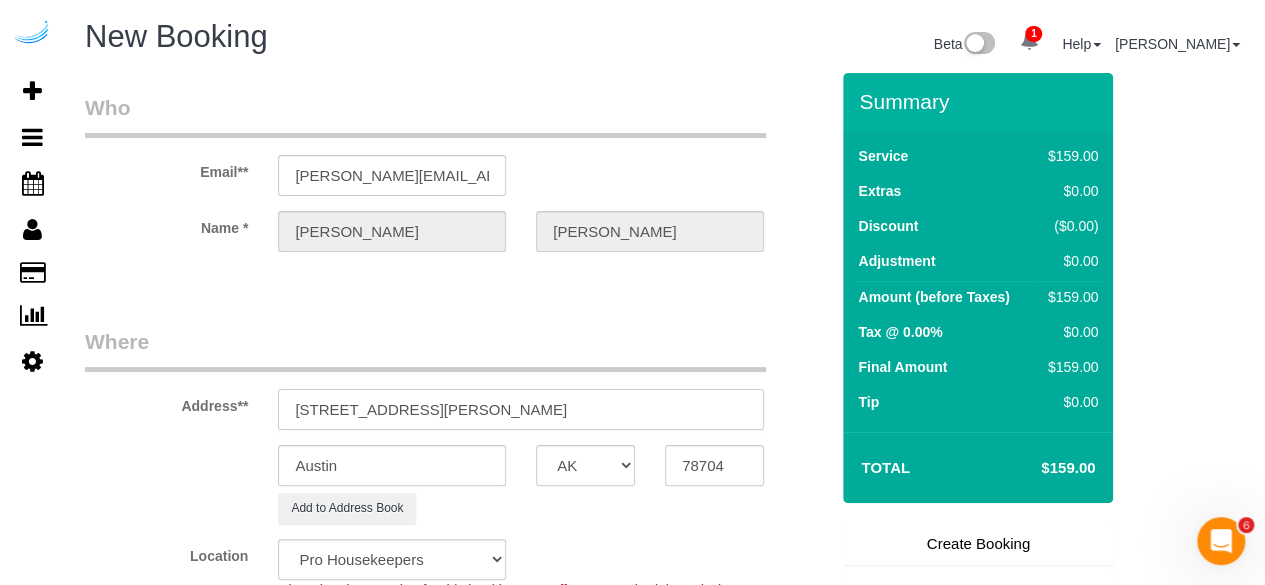select on "9" 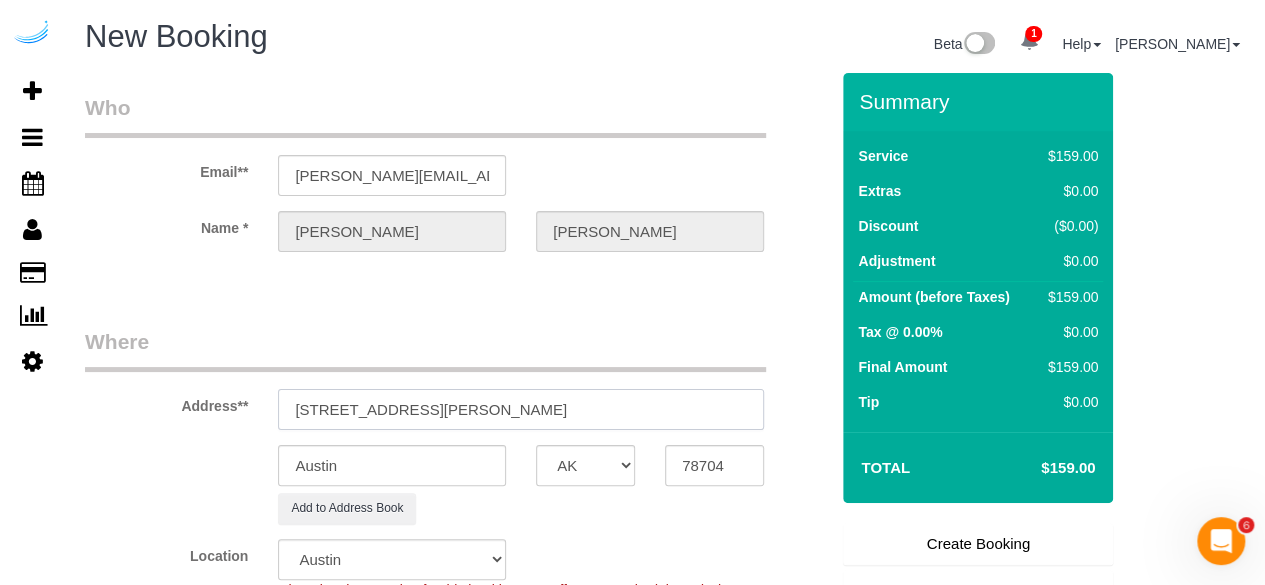select on "object:1500" 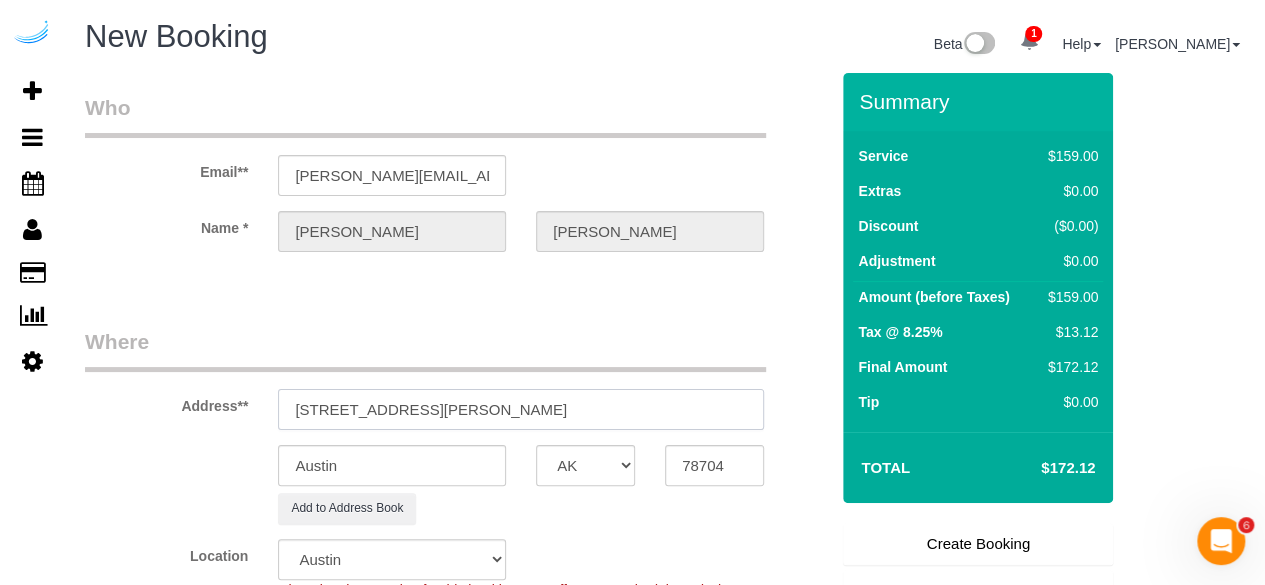 type on "1800 Boren Ave, Seattle, WA 98101" 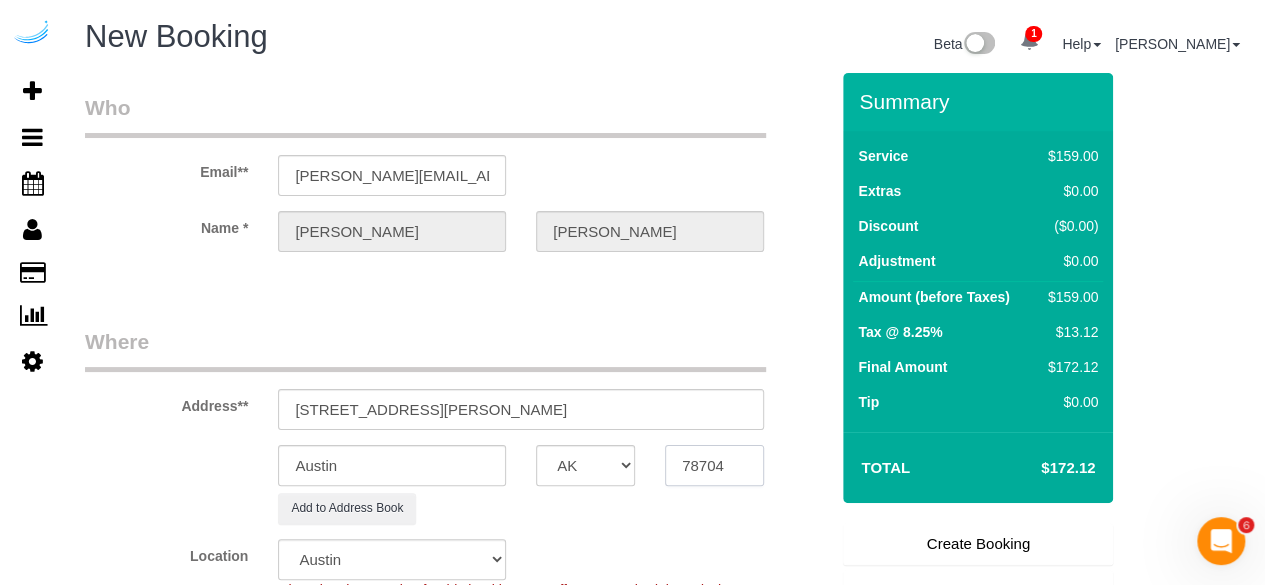 click on "78704" at bounding box center [714, 465] 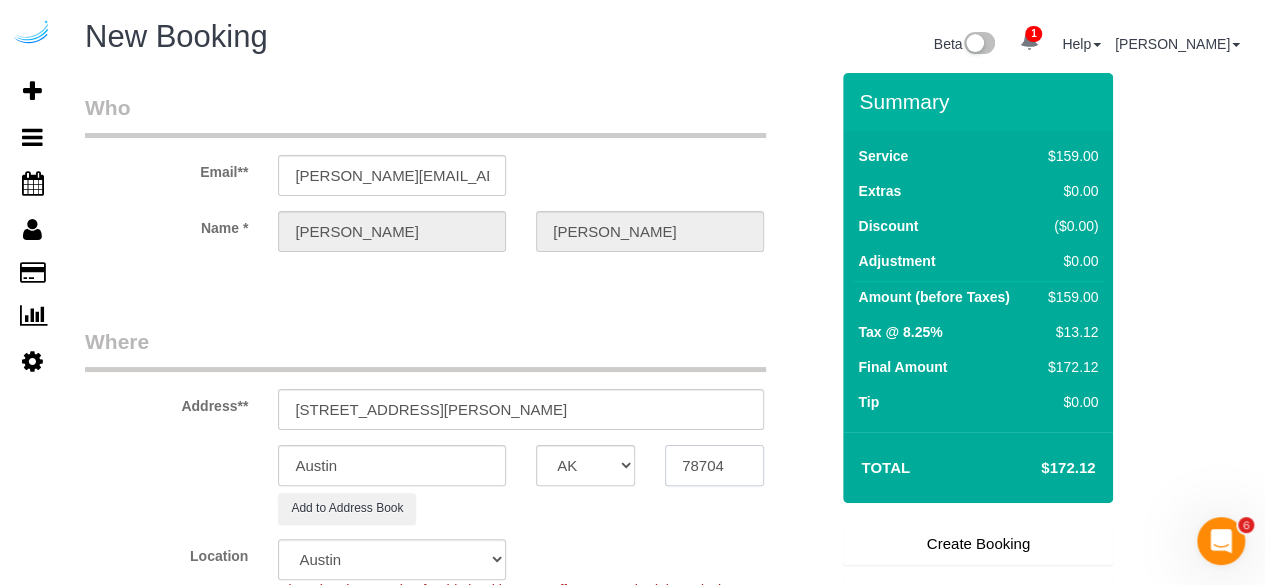 paste on "98101" 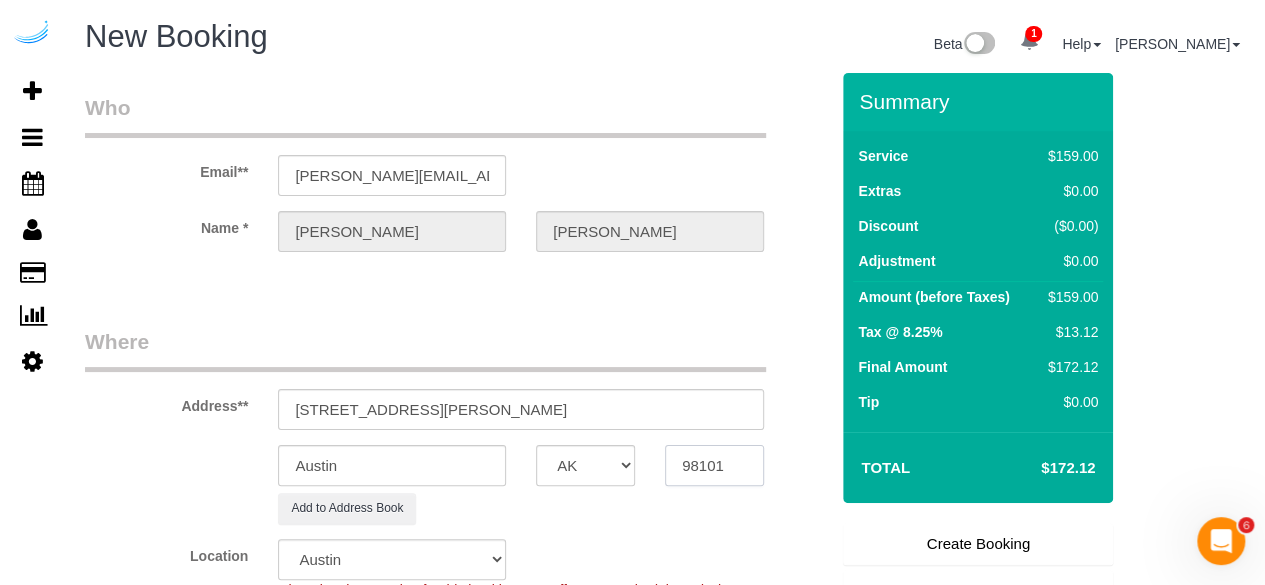 type on "98101" 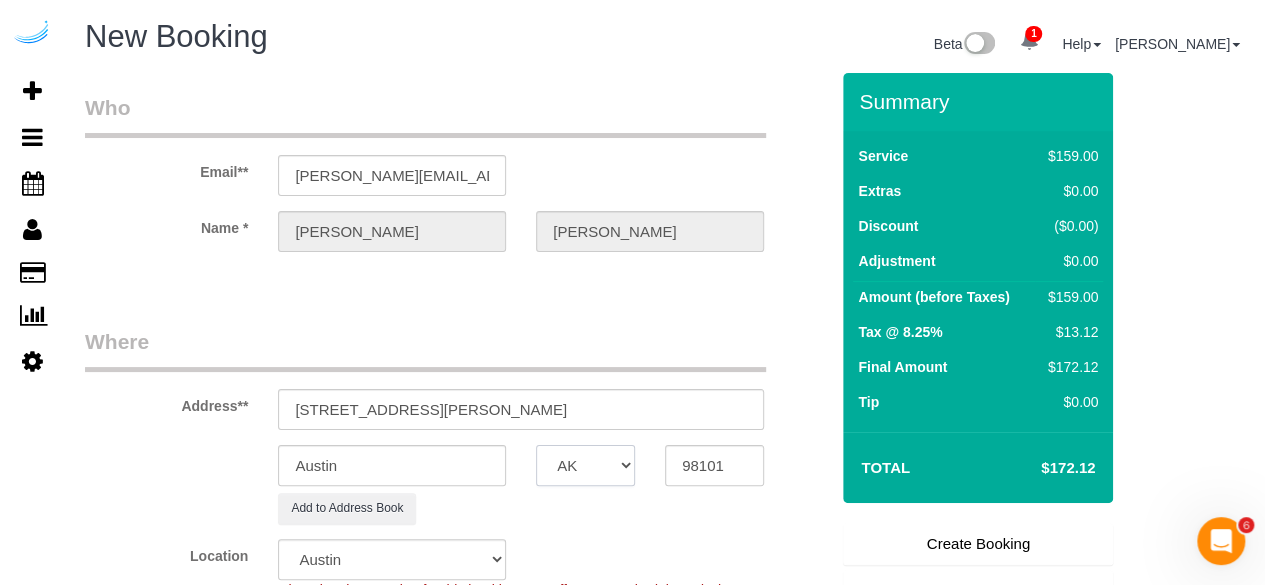 click on "AK
AL
AR
AZ
CA
CO
CT
DC
DE
FL
GA
HI
IA
ID
IL
IN
KS
KY
LA
MA
MD
ME
MI
MN
MO
MS
MT
NC
ND
NE
NH
NJ
NM
NV
NY
OH
OK
OR
PA
RI
SC
SD
TN
TX
UT
VA
VT
WA
WI
WV
WY" at bounding box center [585, 465] 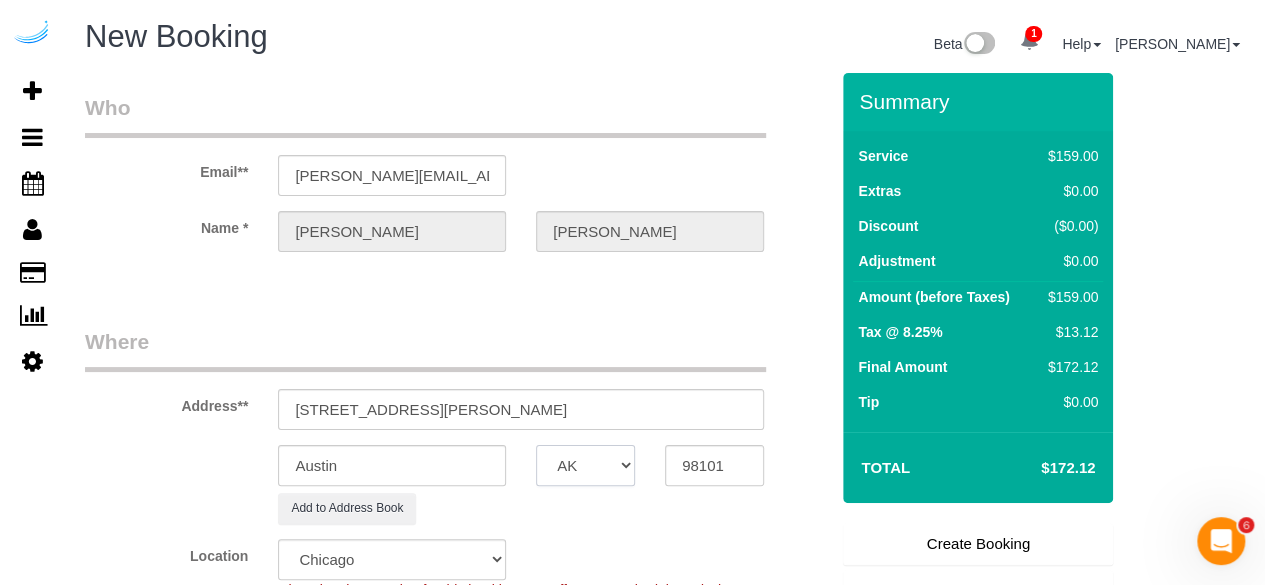 select on "object:1547" 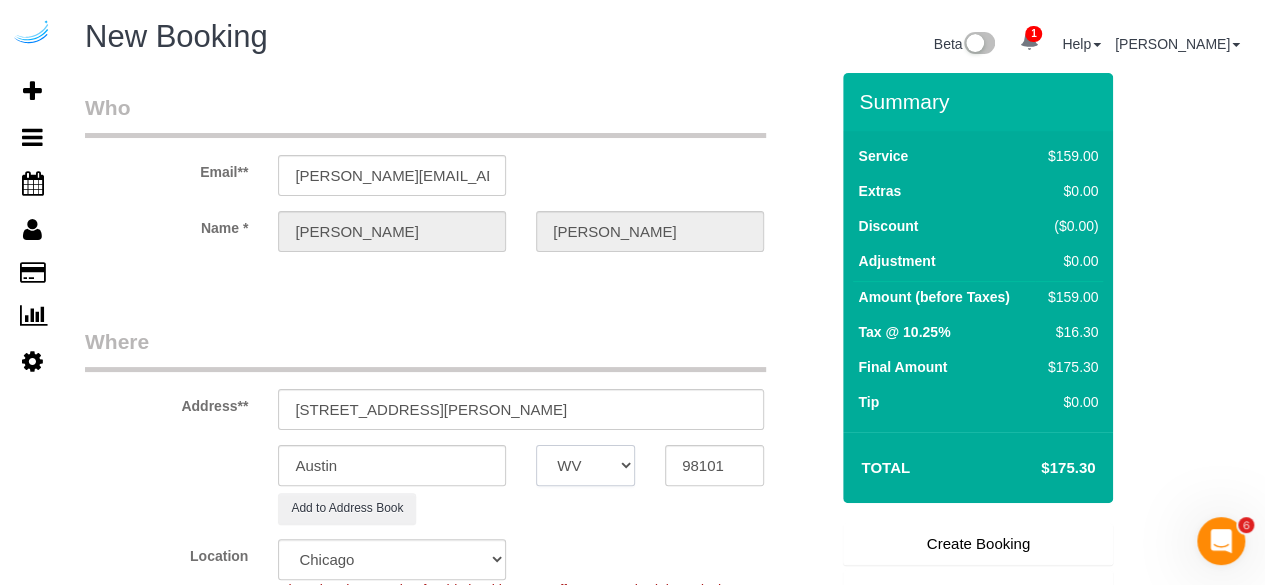 click on "AK
AL
AR
AZ
CA
CO
CT
DC
DE
FL
GA
HI
IA
ID
IL
IN
KS
KY
LA
MA
MD
ME
MI
MN
MO
MS
MT
NC
ND
NE
NH
NJ
NM
NV
NY
OH
OK
OR
PA
RI
SC
SD
TN
TX
UT
VA
VT
WA
WI
WV
WY" at bounding box center [585, 465] 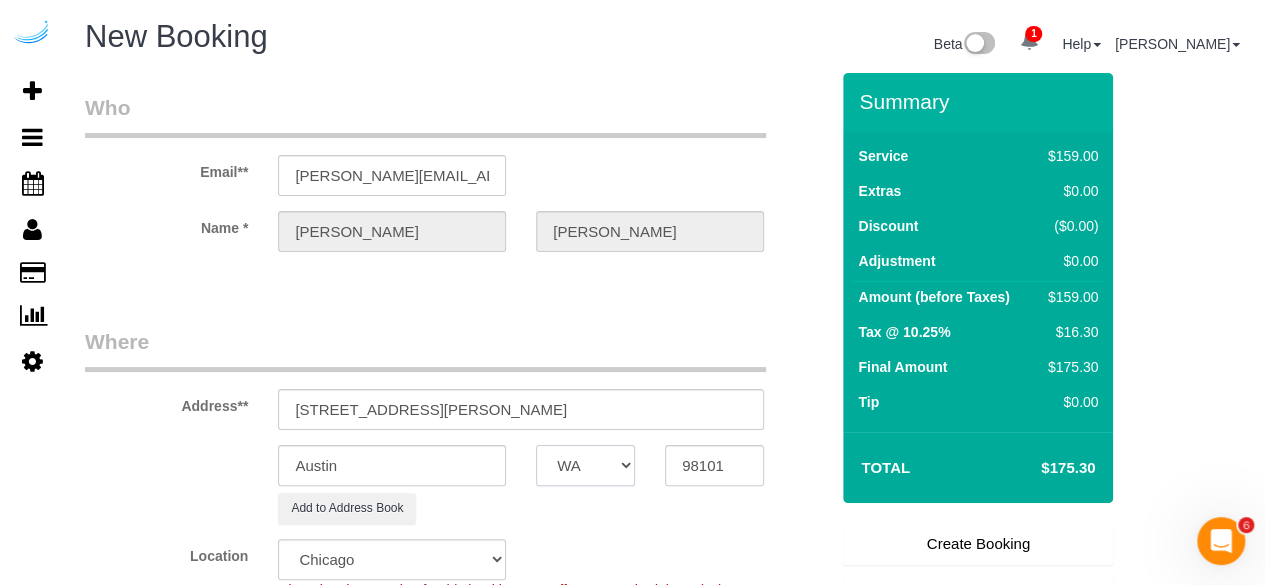 click on "AK
AL
AR
AZ
CA
CO
CT
DC
DE
FL
GA
HI
IA
ID
IL
IN
KS
KY
LA
MA
MD
ME
MI
MN
MO
MS
MT
NC
ND
NE
NH
NJ
NM
NV
NY
OH
OK
OR
PA
RI
SC
SD
TN
TX
UT
VA
VT
WA
WI
WV
WY" at bounding box center [585, 465] 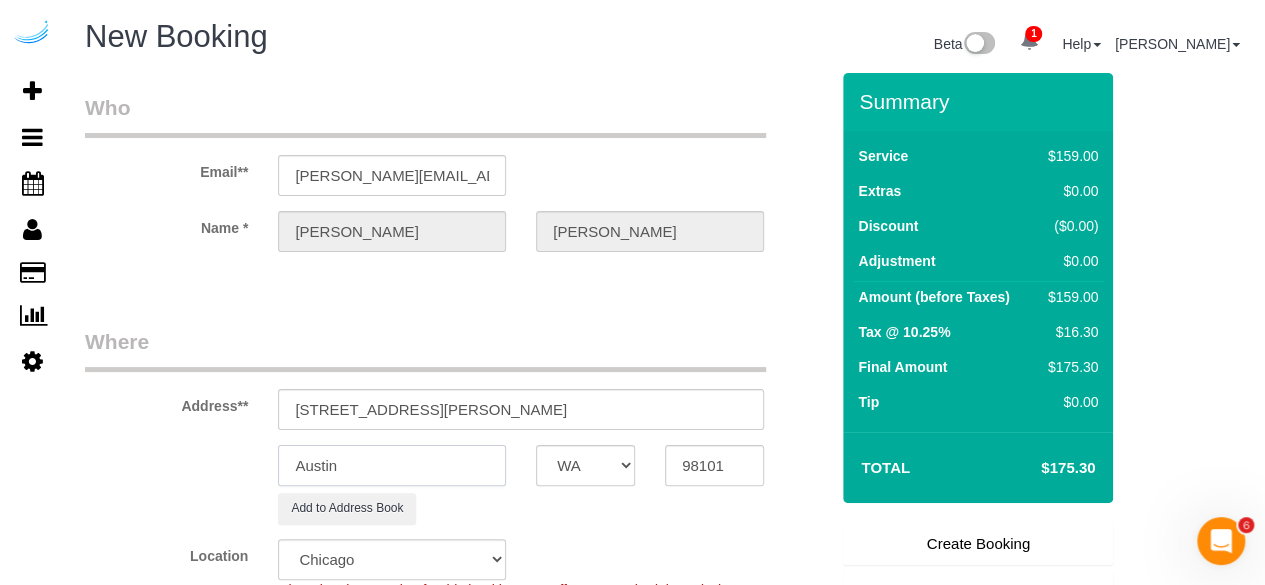 click on "Austin" at bounding box center [392, 465] 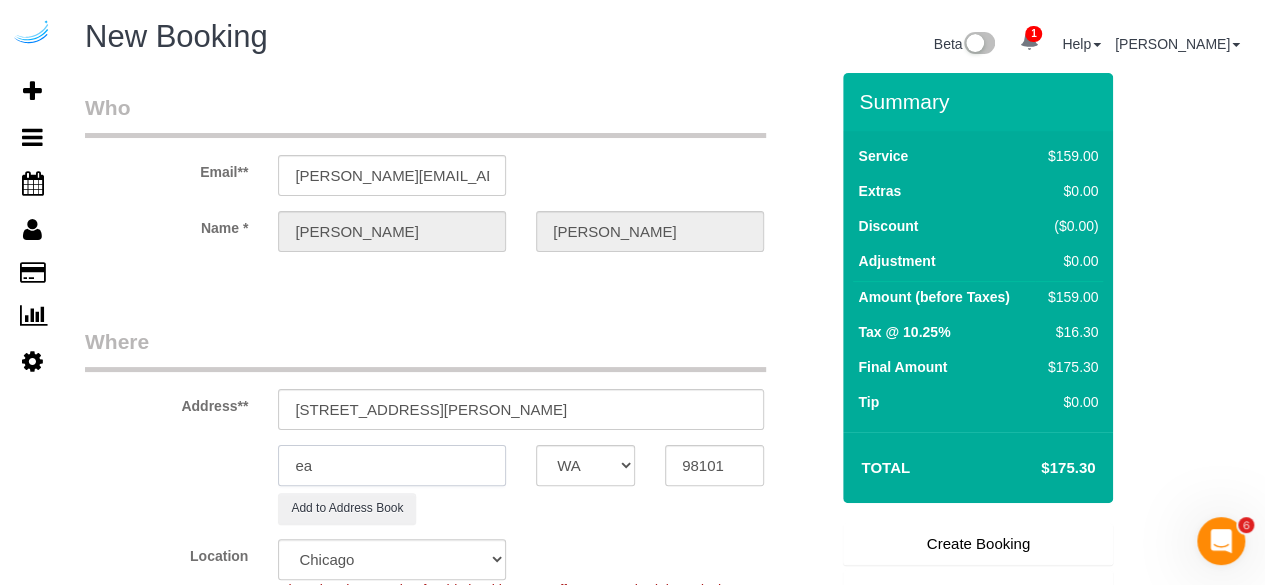 type on "e" 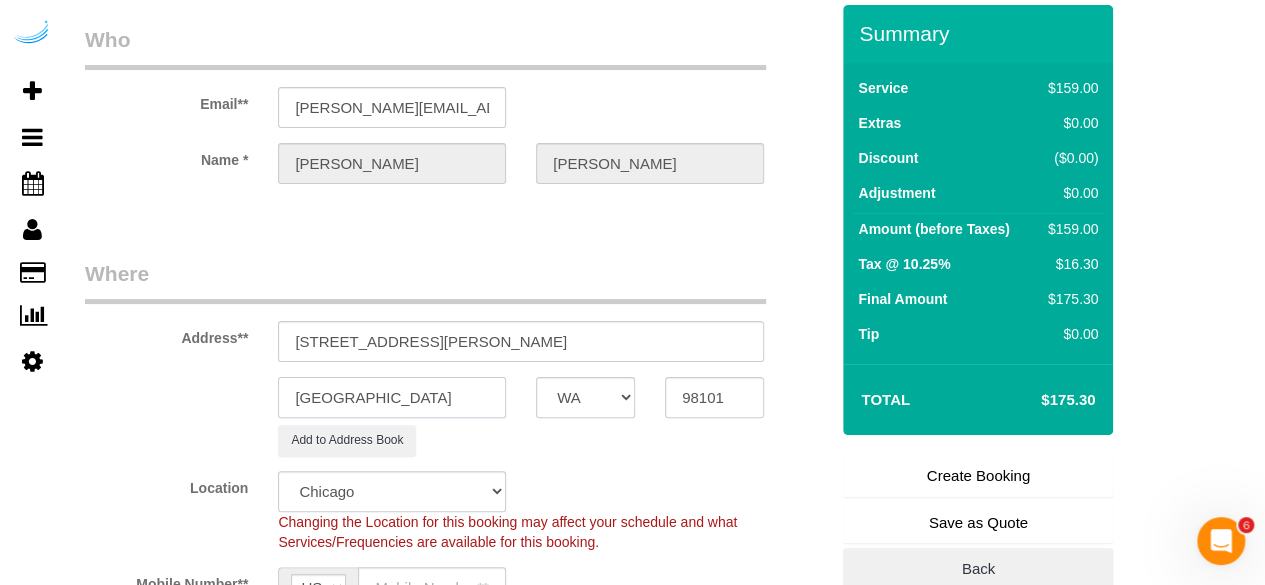 scroll, scrollTop: 100, scrollLeft: 0, axis: vertical 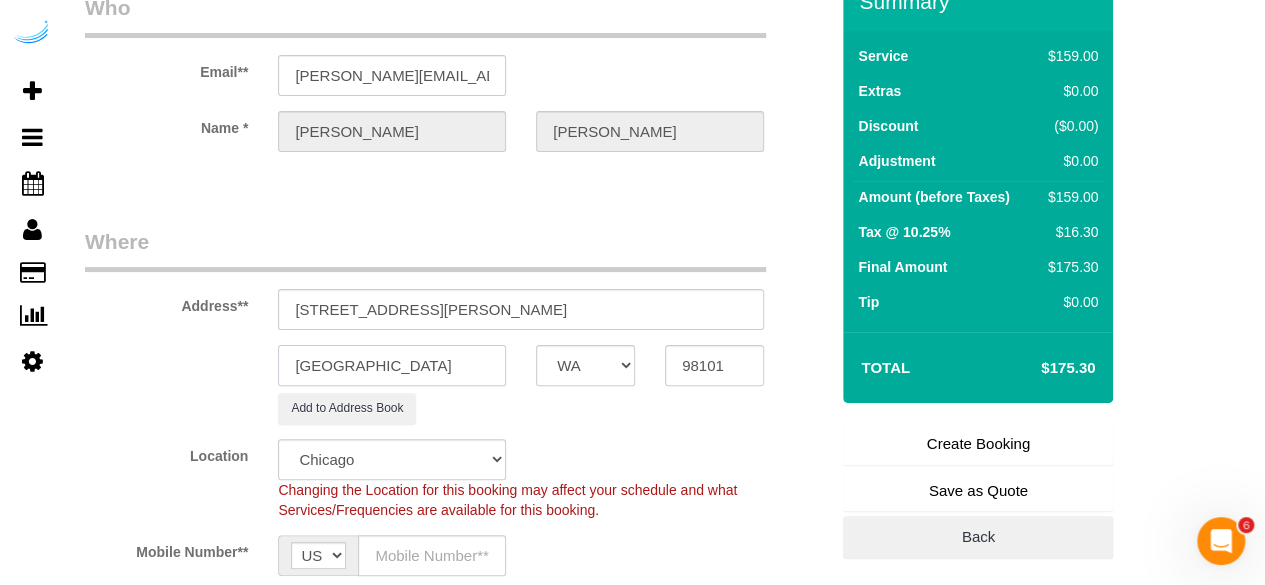 type on "Seattle" 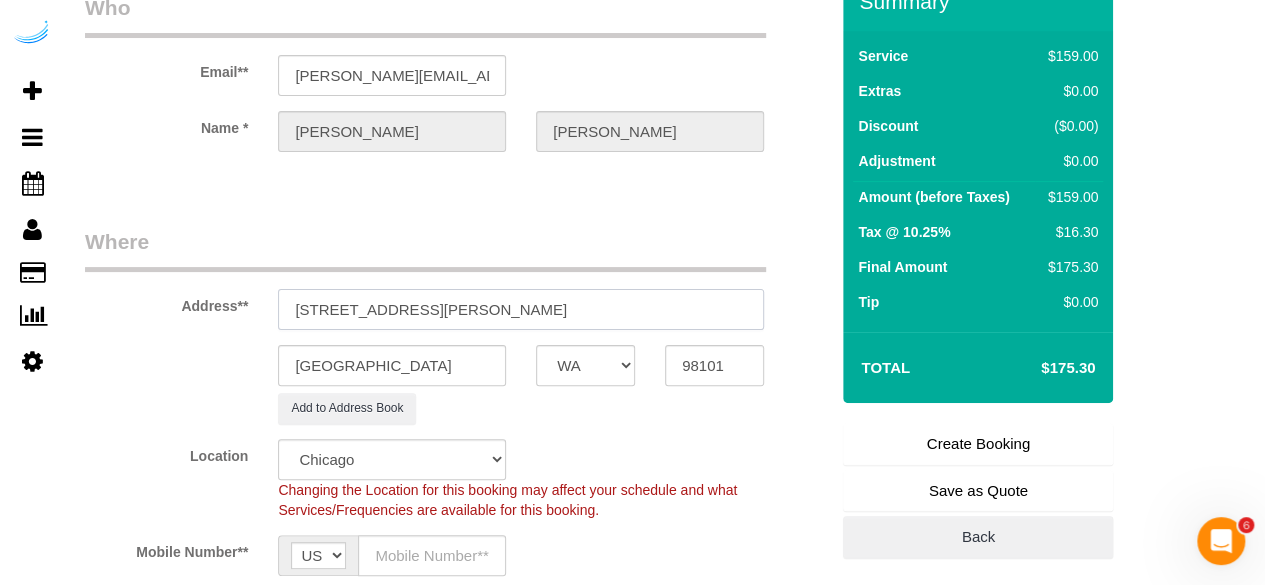 drag, startPoint x: 411, startPoint y: 307, endPoint x: 572, endPoint y: 313, distance: 161.11176 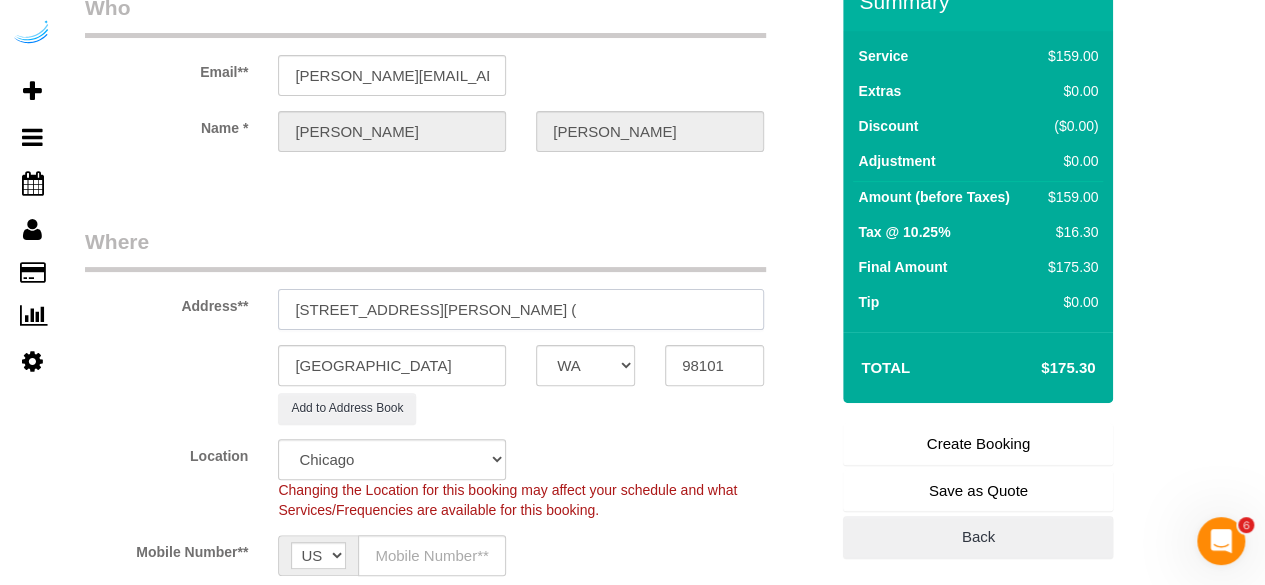 paste on "Tina Pan" 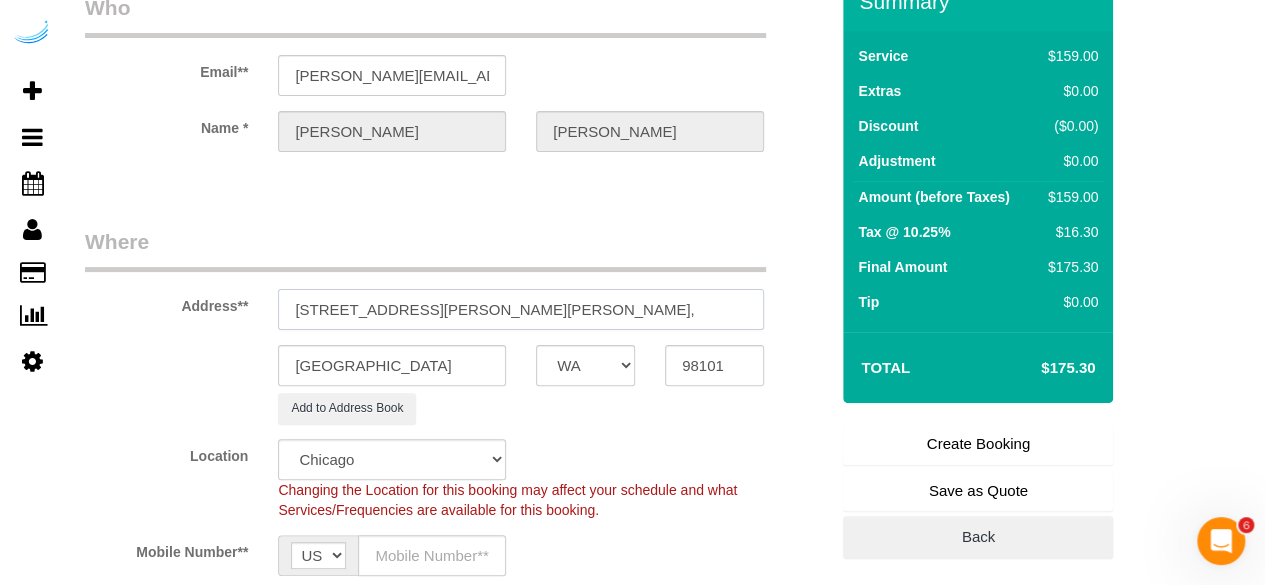 paste on "1423224" 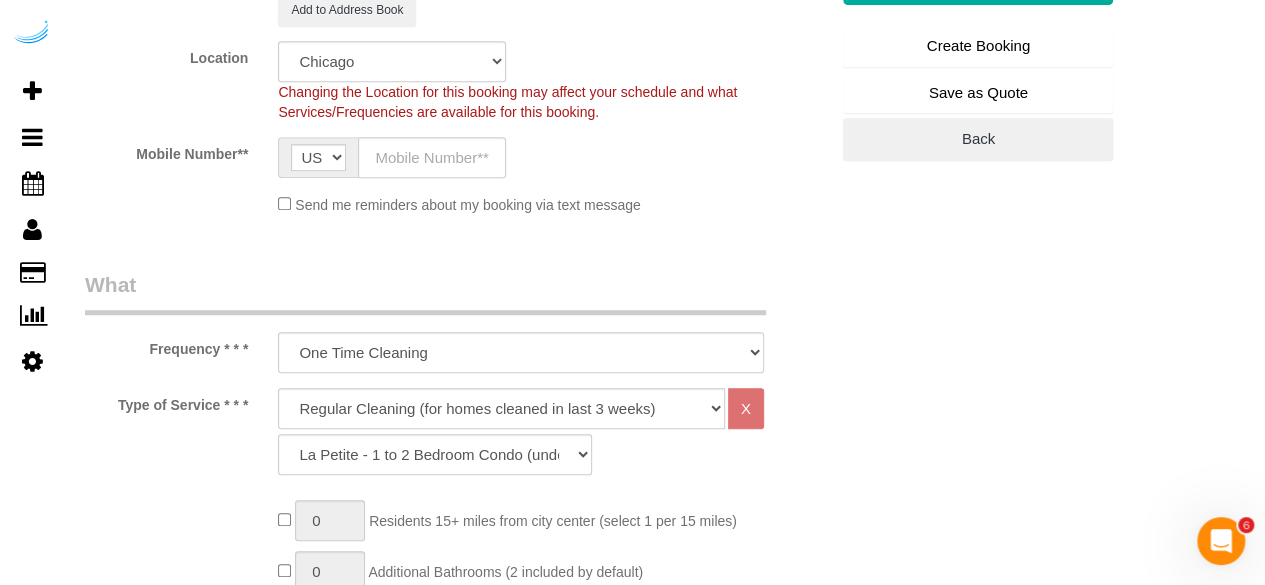 scroll, scrollTop: 500, scrollLeft: 0, axis: vertical 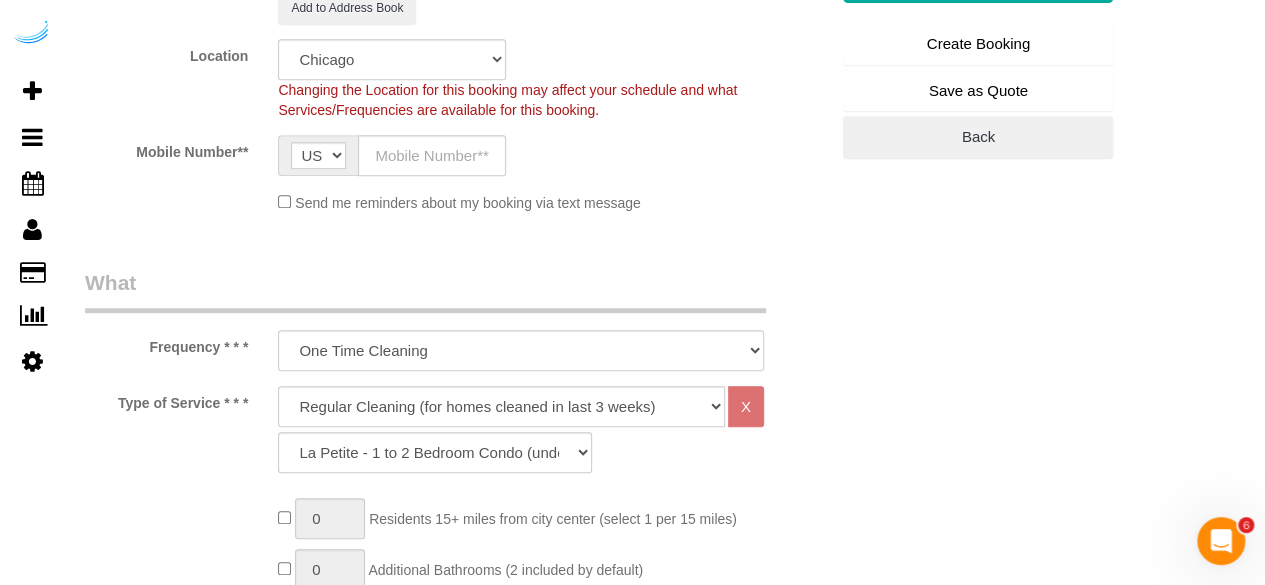 type on "1800 Boren Ave, Unit 2125 (Tina Pan, AMLI Arc,1423224	)" 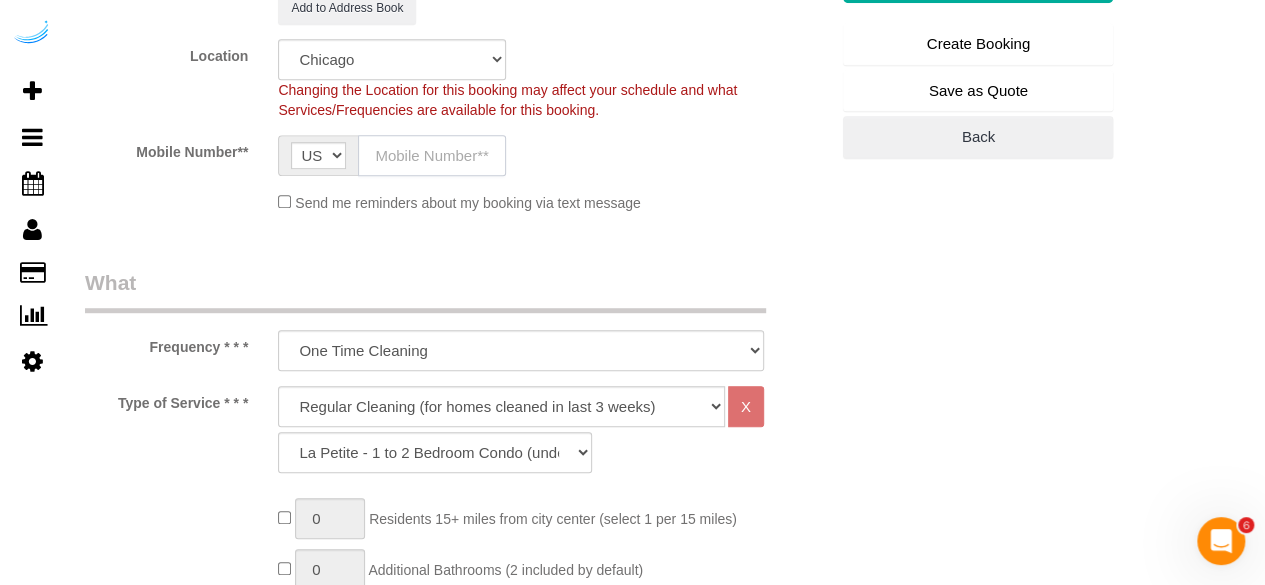 click 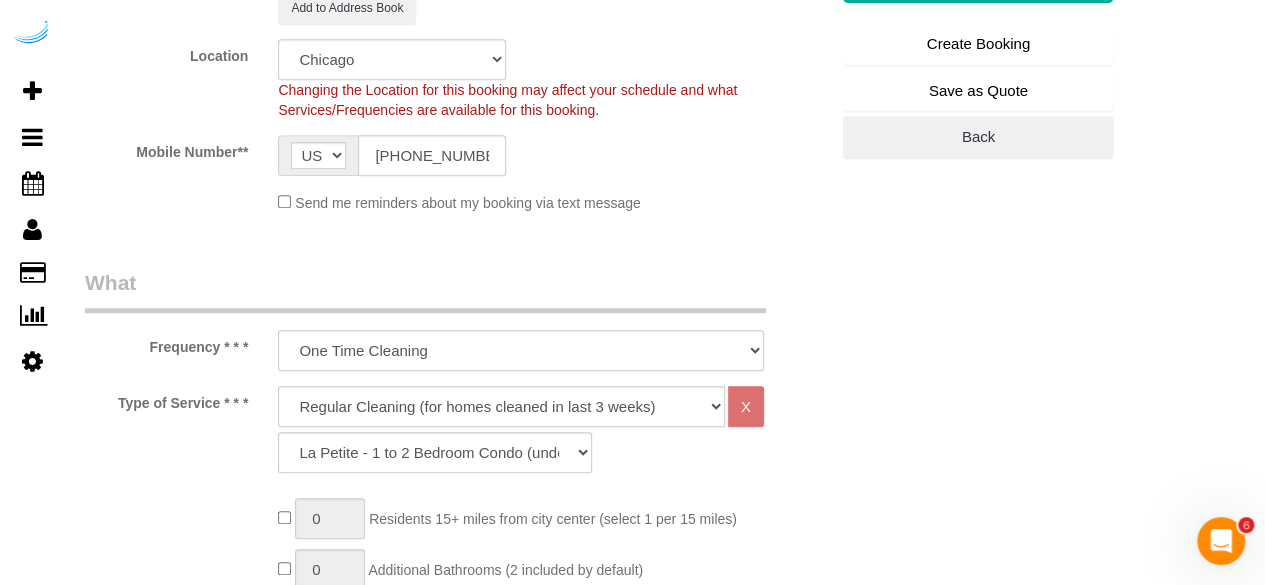 type on "Brandie Louck" 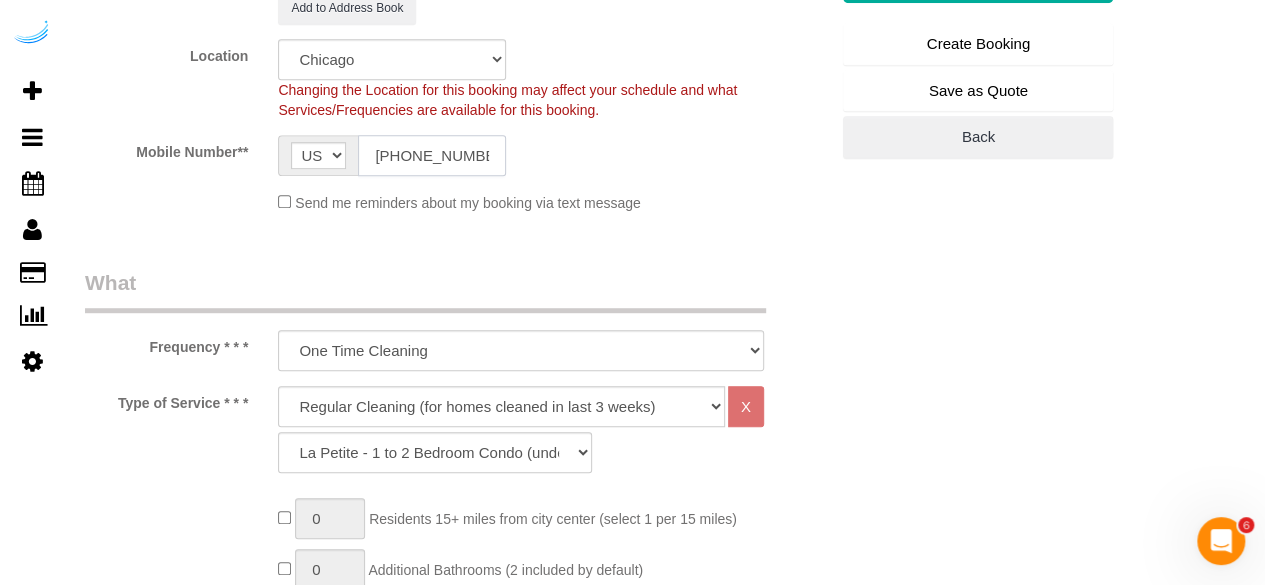 type on "[PHONE_NUMBER]" 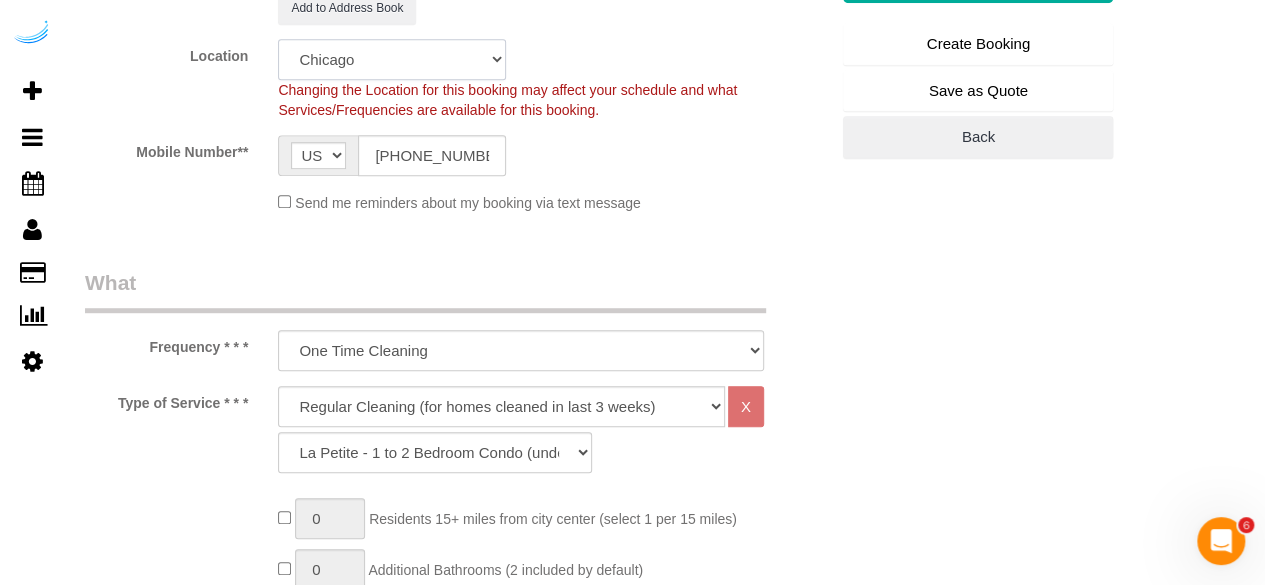 click on "Pro Housekeepers Atlanta Austin Boston Chicago Cincinnati Clearwater Denver Ft Lauderdale Houston Jacksonville Kansas Las Vegas Los Angeles Area Miami Area Naples NYC Area Orlando Palm Beach Phoenix Portland Area San Francisco Area Sarasota Seattle Area St Petersburg Tampa Washington DC" 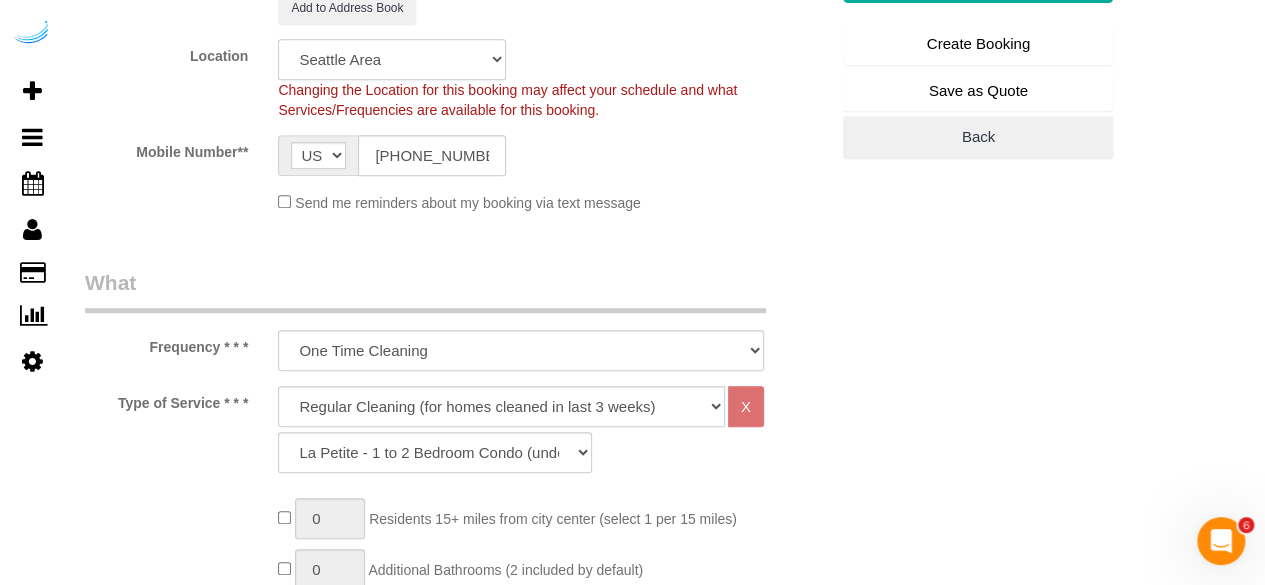 click on "Pro Housekeepers Atlanta Austin Boston Chicago Cincinnati Clearwater Denver Ft Lauderdale Houston Jacksonville Kansas Las Vegas Los Angeles Area Miami Area Naples NYC Area Orlando Palm Beach Phoenix Portland Area San Francisco Area Sarasota Seattle Area St Petersburg Tampa Washington DC" 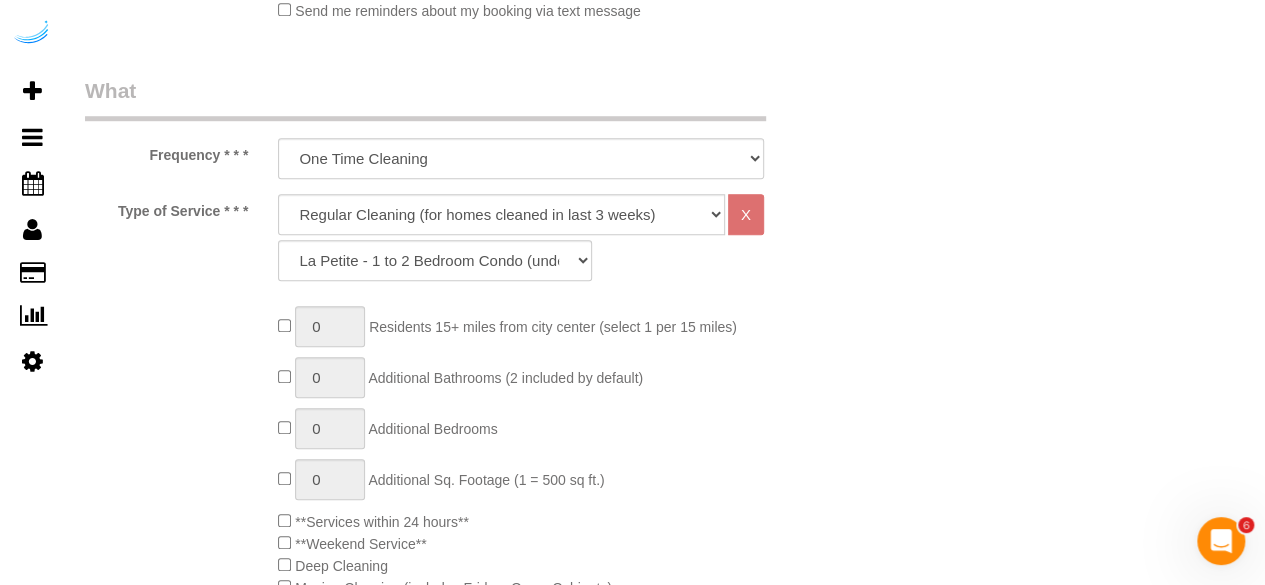 scroll, scrollTop: 700, scrollLeft: 0, axis: vertical 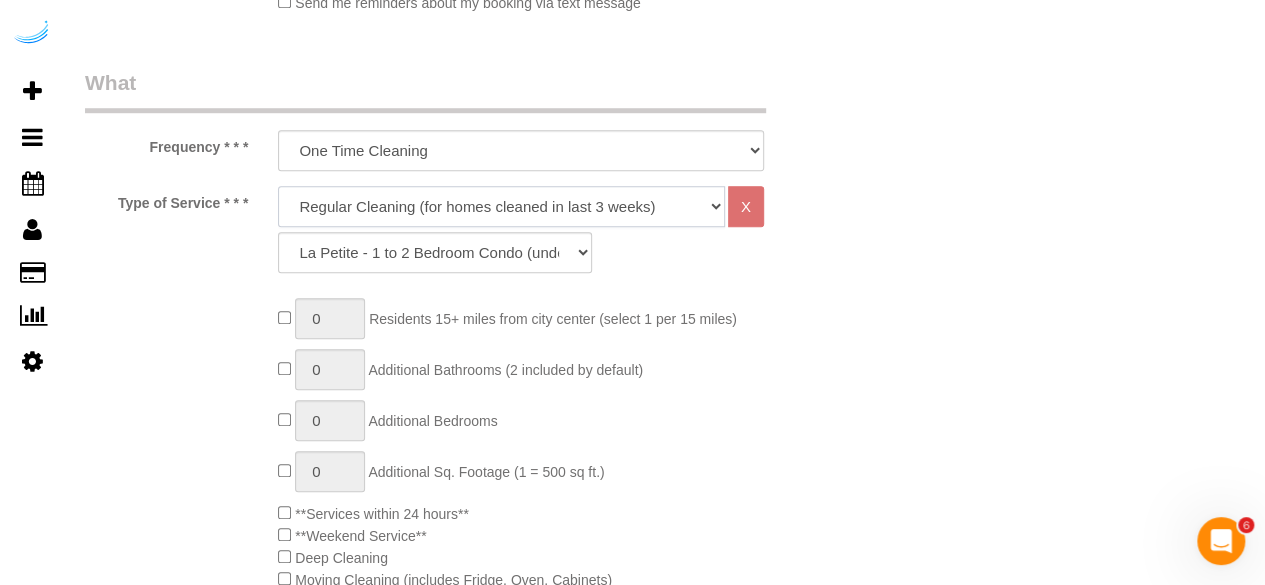 click on "Deep Cleaning (for homes that have not been cleaned in 3+ weeks) Spruce Regular Cleaning (for homes cleaned in last 3 weeks) Moving Cleanup (to clean home for new tenants) Post Construction Cleaning Vacation Rental Cleaning Hourly" 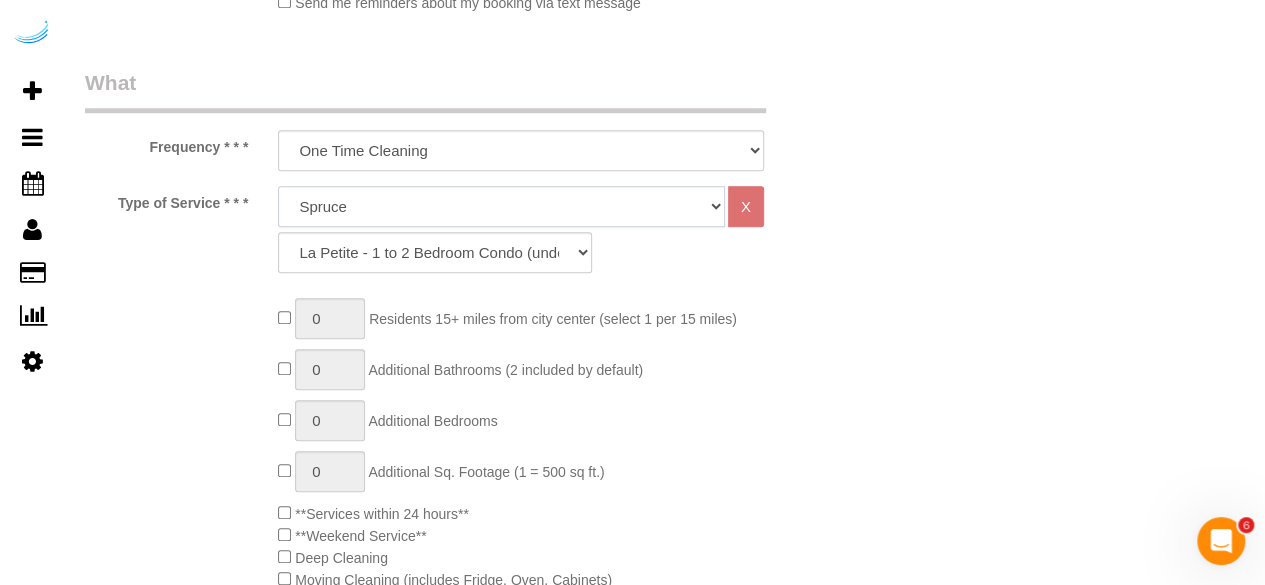 click on "Deep Cleaning (for homes that have not been cleaned in 3+ weeks) Spruce Regular Cleaning (for homes cleaned in last 3 weeks) Moving Cleanup (to clean home for new tenants) Post Construction Cleaning Vacation Rental Cleaning Hourly" 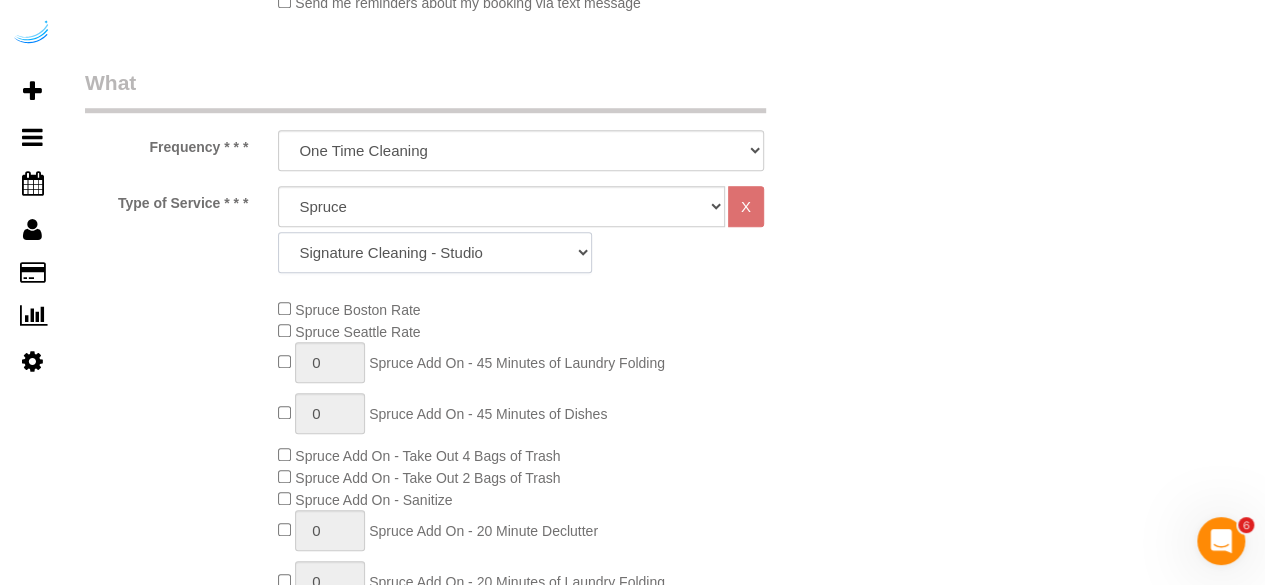 click on "Signature Cleaning - Studio Signature Cleaning - 1 Bed 1 Bath Signature Cleaning - 1 Bed 1.5 Bath Signature Cleaning - 1 Bed 1 Bath + Study Signature Cleaning - 1 Bed 2 Bath Signature Cleaning - 2 Bed 1 Bath Signature Cleaning - 2 Bed 2 Bath Signature Cleaning - 2 Bed 2.5 Bath Signature Cleaning - 2 Bed 2 Bath + Study Signature Cleaning - 3 Bed 2 Bath Signature Cleaning - 3 Bed 3 Bath Signature Cleaning - 4 Bed 2 Bath Signature Cleaning - 4 Bed 4 Bath Signature Cleaning - 5 Bed 4 Bath Signature Cleaning - 5 Bed 5 Bath Signature Cleaning - 6 Bed 6 Bath Premium Cleaning - Studio Premium Cleaning - 1 Bed 1 Bath Premium Cleaning - 1 Bed 1.5 Bath Premium Cleaning - 1 Bed 1 Bath + Study Premium Cleaning - 1 Bed 2 Bath Premium Cleaning - 2 Bed 1 Bath Premium Cleaning - 2 Bed 2 Bath Premium Cleaning - 2 Bed 2.5 Bath Premium Cleaning - 2 Bed 2 Bath + Study Premium Cleaning - 3 Bed 2 Bath Premium Cleaning - 3 Bed 3 Bath Premium Cleaning - 4 Bed 2 Bath Premium Cleaning - 4 Bed 4 Bath Premium Cleaning - 5 Bed 4 Bath" 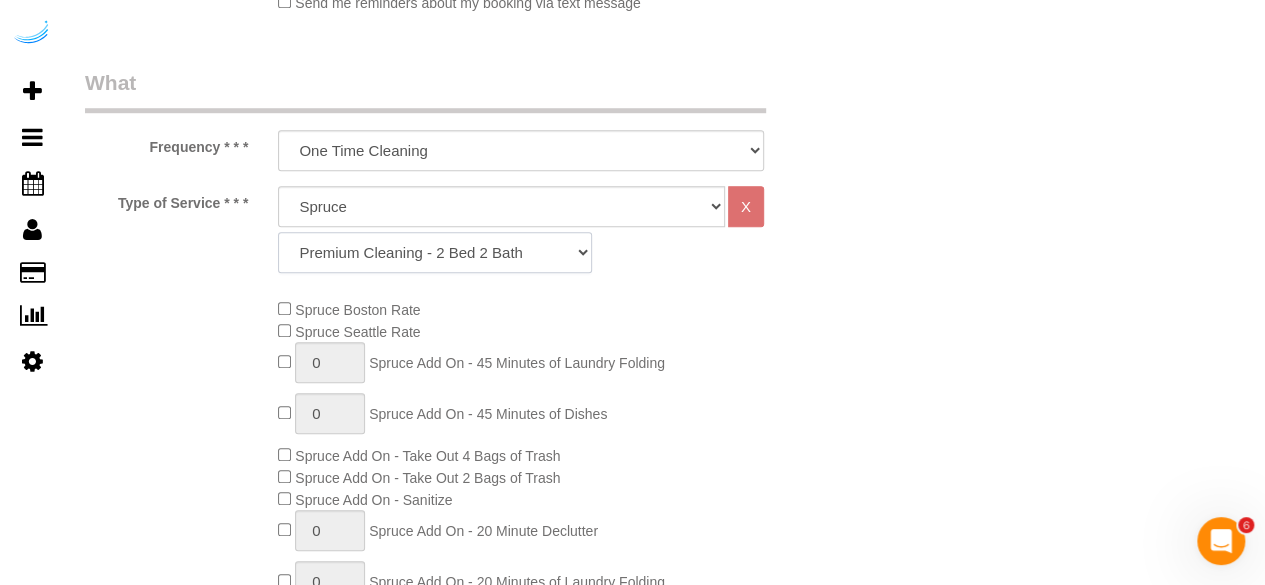 click on "Signature Cleaning - Studio Signature Cleaning - 1 Bed 1 Bath Signature Cleaning - 1 Bed 1.5 Bath Signature Cleaning - 1 Bed 1 Bath + Study Signature Cleaning - 1 Bed 2 Bath Signature Cleaning - 2 Bed 1 Bath Signature Cleaning - 2 Bed 2 Bath Signature Cleaning - 2 Bed 2.5 Bath Signature Cleaning - 2 Bed 2 Bath + Study Signature Cleaning - 3 Bed 2 Bath Signature Cleaning - 3 Bed 3 Bath Signature Cleaning - 4 Bed 2 Bath Signature Cleaning - 4 Bed 4 Bath Signature Cleaning - 5 Bed 4 Bath Signature Cleaning - 5 Bed 5 Bath Signature Cleaning - 6 Bed 6 Bath Premium Cleaning - Studio Premium Cleaning - 1 Bed 1 Bath Premium Cleaning - 1 Bed 1.5 Bath Premium Cleaning - 1 Bed 1 Bath + Study Premium Cleaning - 1 Bed 2 Bath Premium Cleaning - 2 Bed 1 Bath Premium Cleaning - 2 Bed 2 Bath Premium Cleaning - 2 Bed 2.5 Bath Premium Cleaning - 2 Bed 2 Bath + Study Premium Cleaning - 3 Bed 2 Bath Premium Cleaning - 3 Bed 3 Bath Premium Cleaning - 4 Bed 2 Bath Premium Cleaning - 4 Bed 4 Bath Premium Cleaning - 5 Bed 4 Bath" 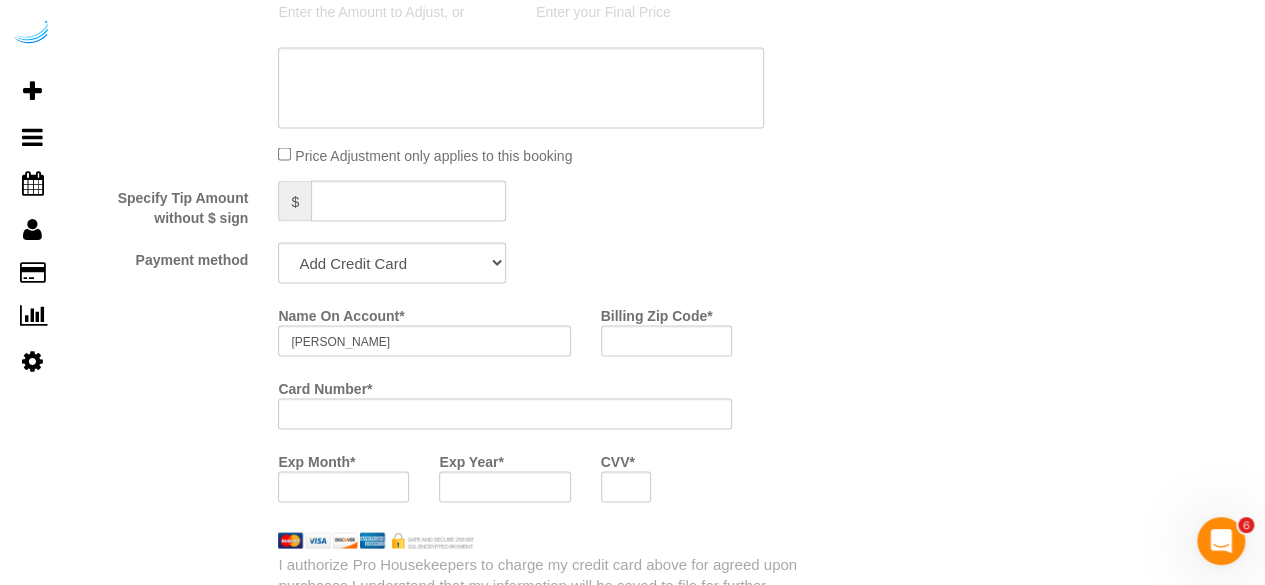 scroll, scrollTop: 1800, scrollLeft: 0, axis: vertical 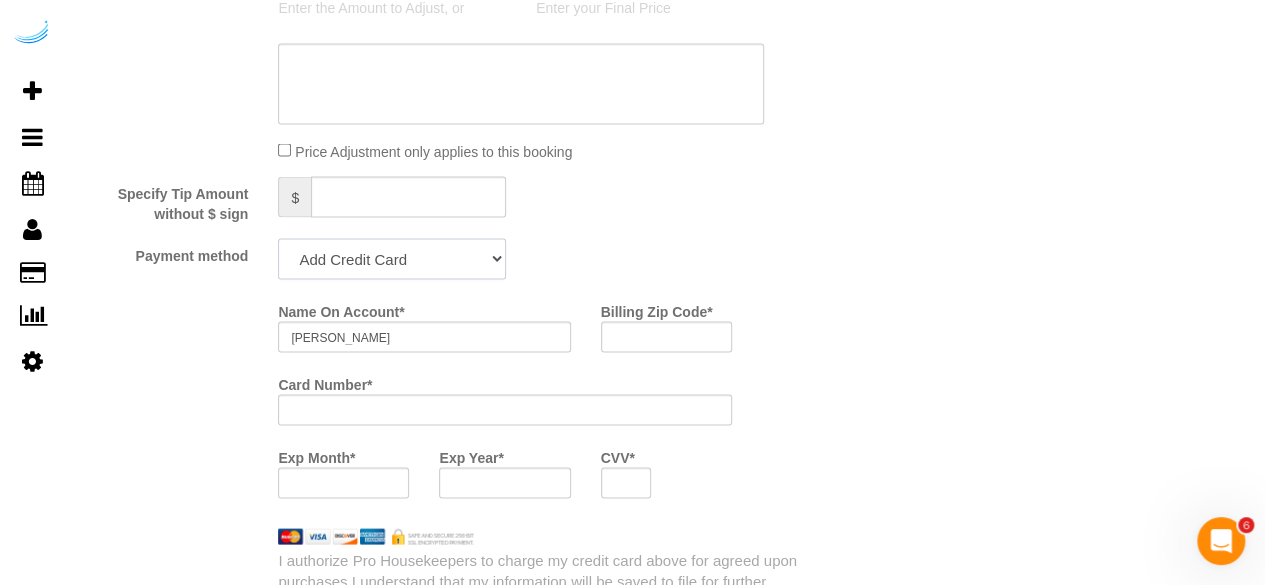 drag, startPoint x: 394, startPoint y: 259, endPoint x: 372, endPoint y: 278, distance: 29.068884 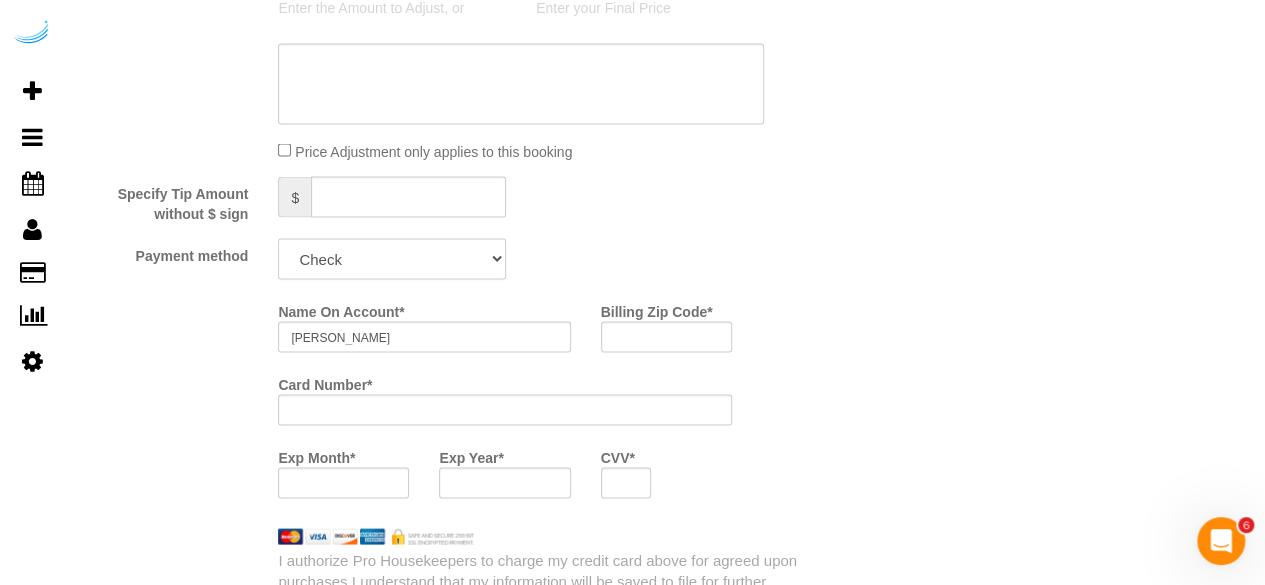 click on "Add Credit Card Cash Check Paypal" 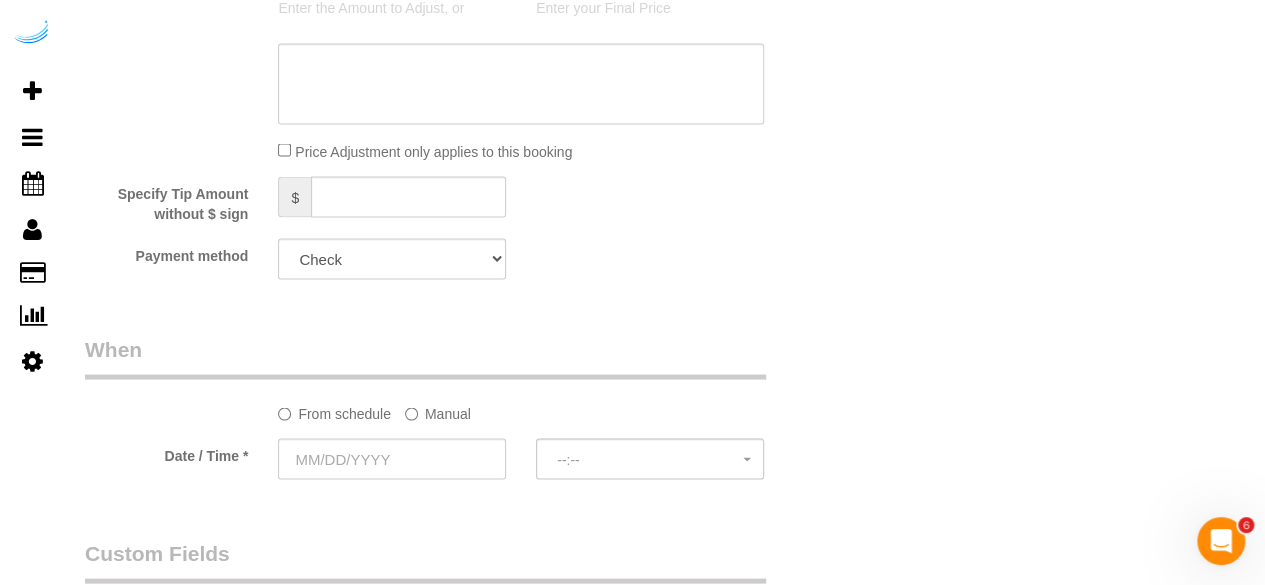 click on "Manual" 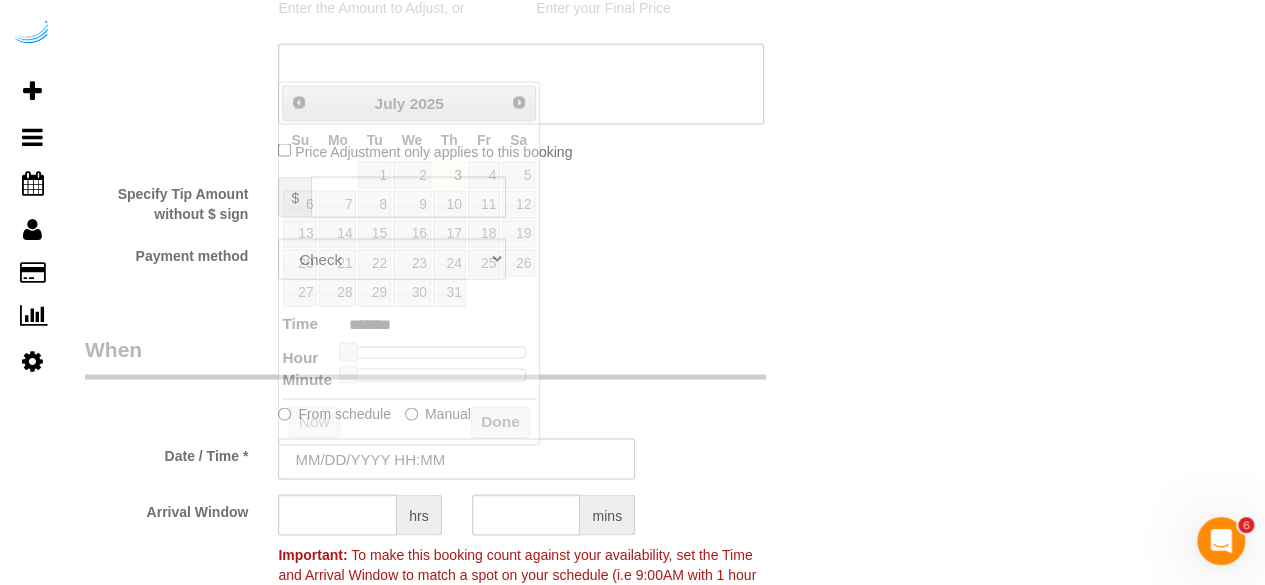 click at bounding box center [456, 458] 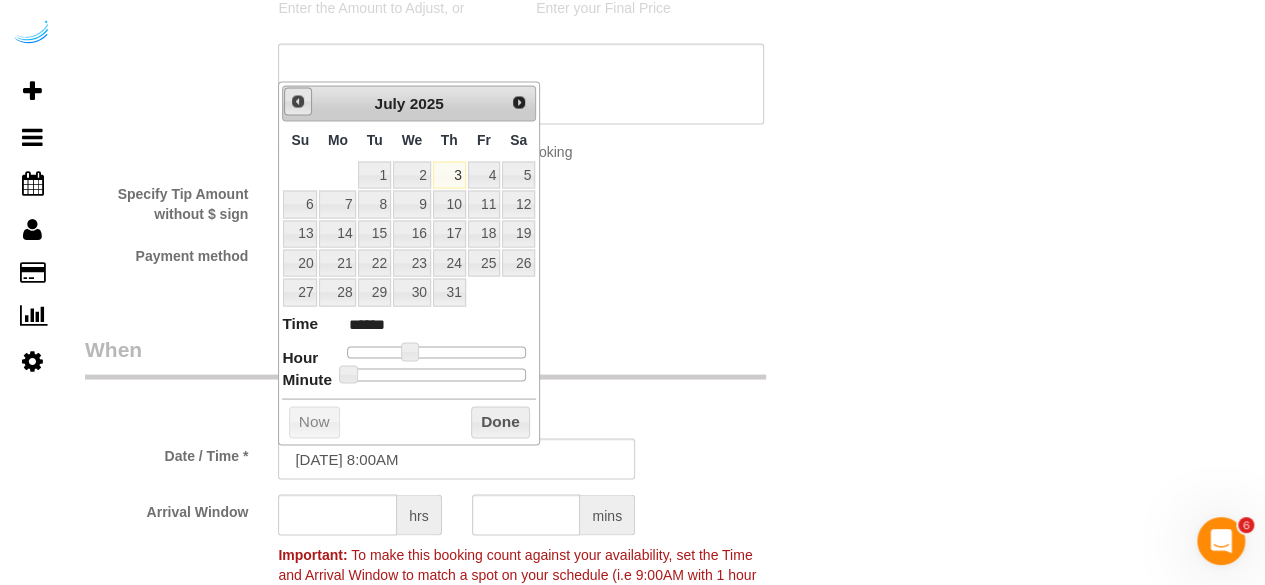 click on "Prev" at bounding box center (298, 101) 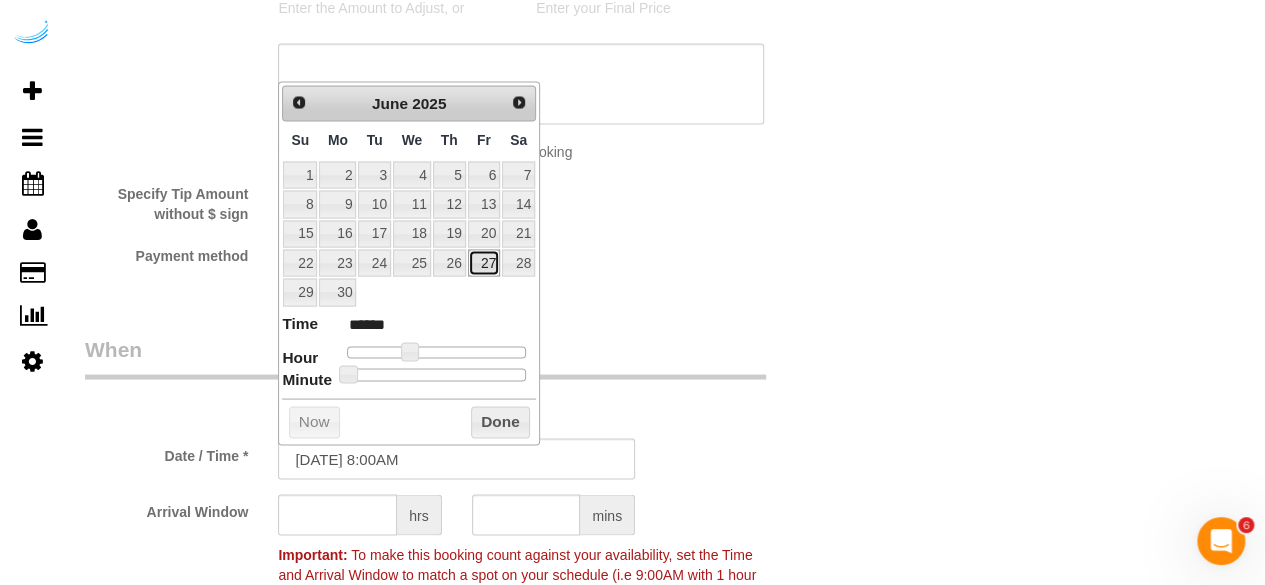 click on "27" at bounding box center [484, 262] 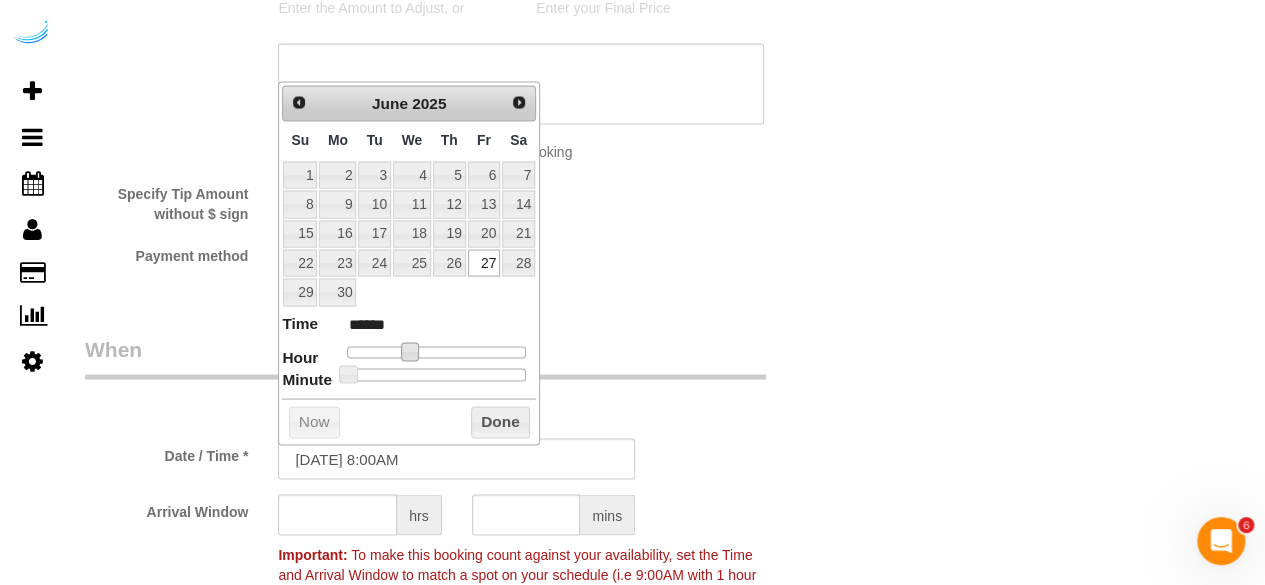 type on "06/27/2025 9:00AM" 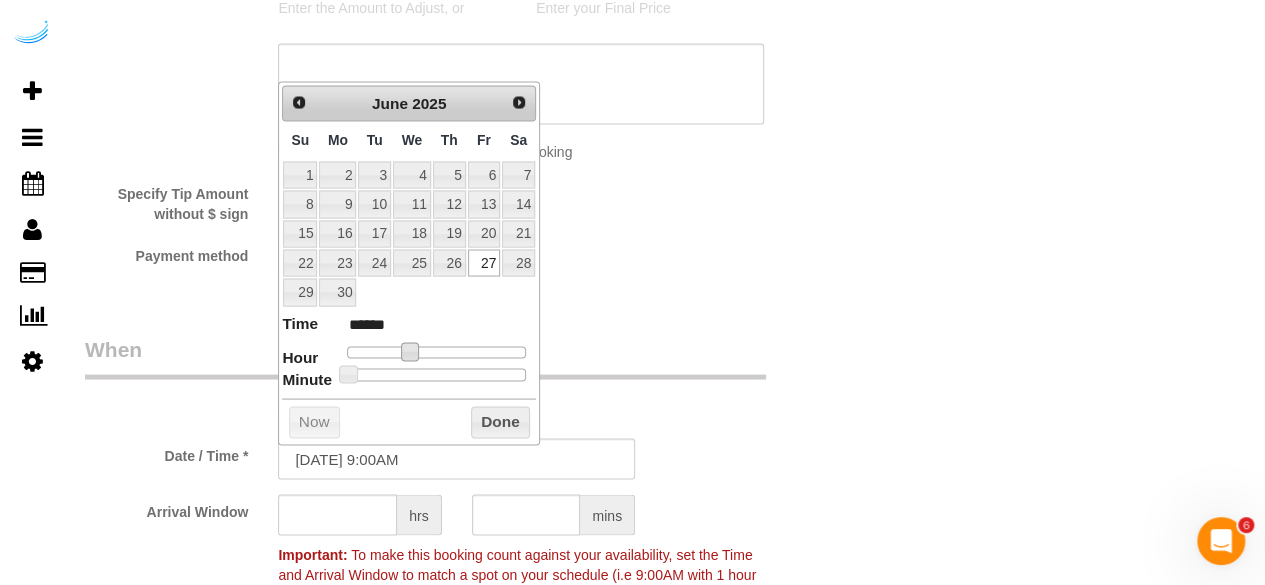 type on "06/27/2025 11:00AM" 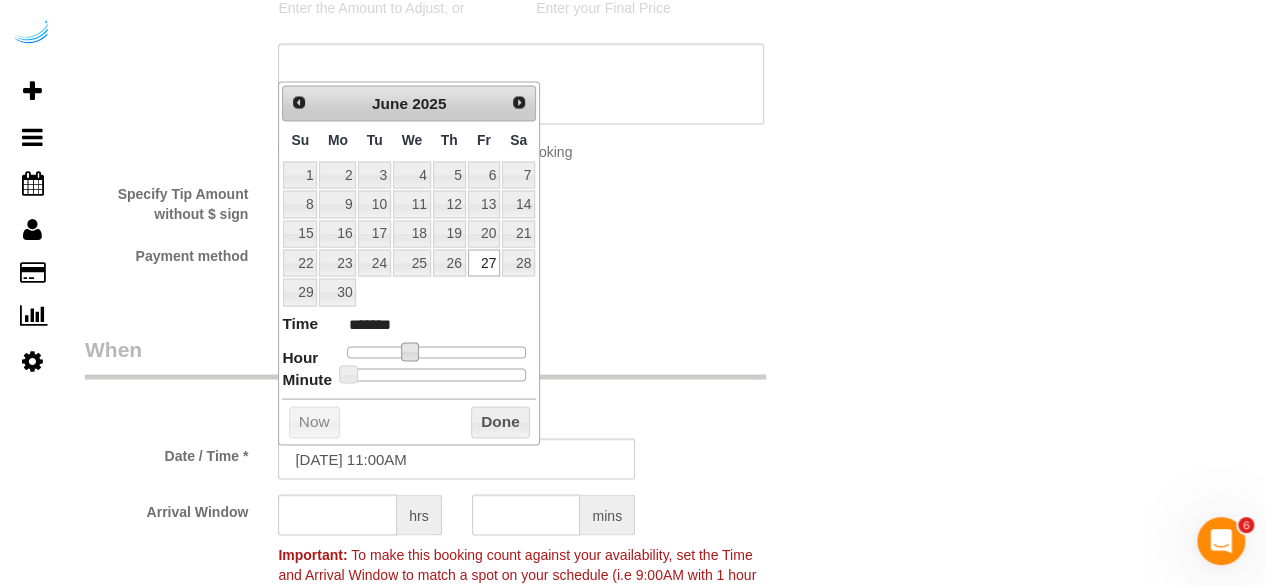 type on "06/27/2025 12:00PM" 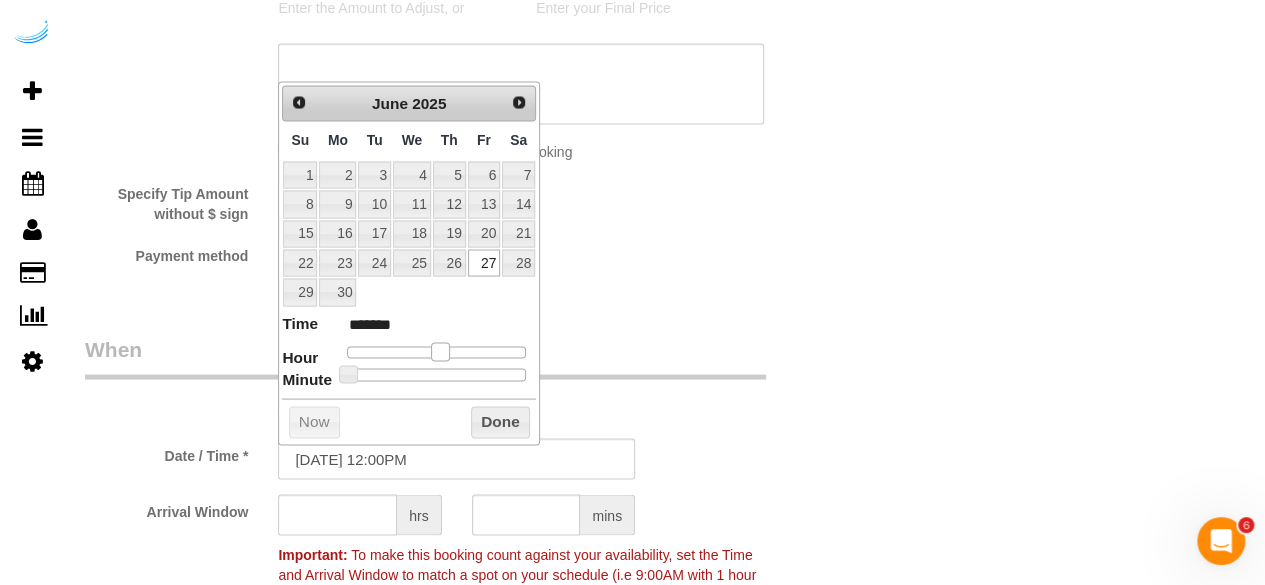 type on "06/27/2025 1:00PM" 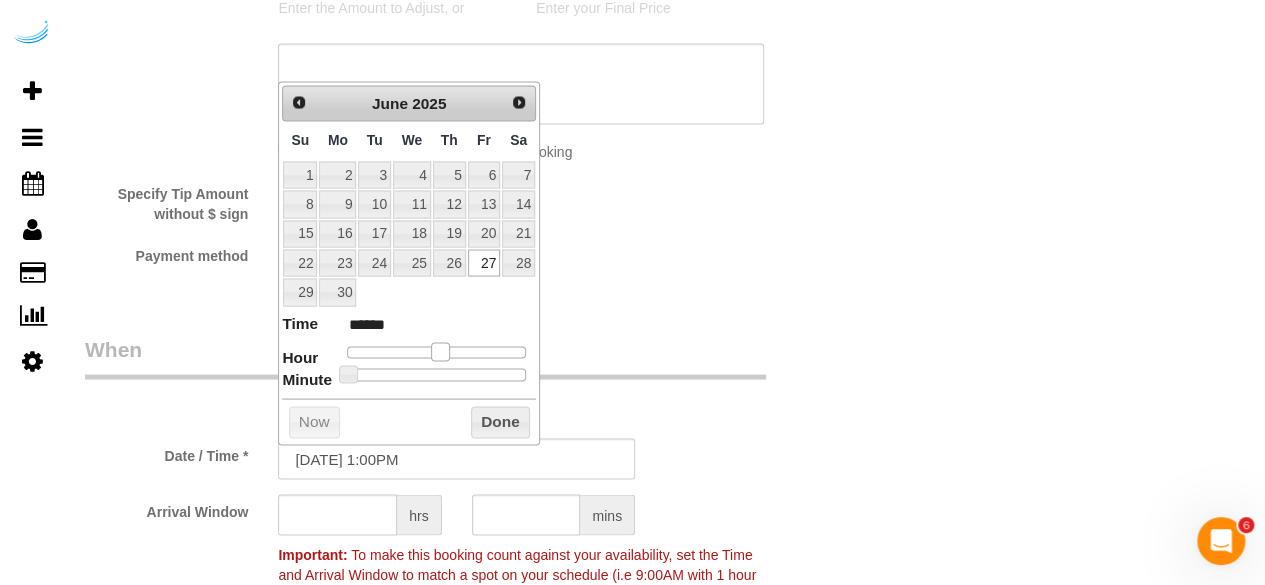 type on "06/27/2025 2:00PM" 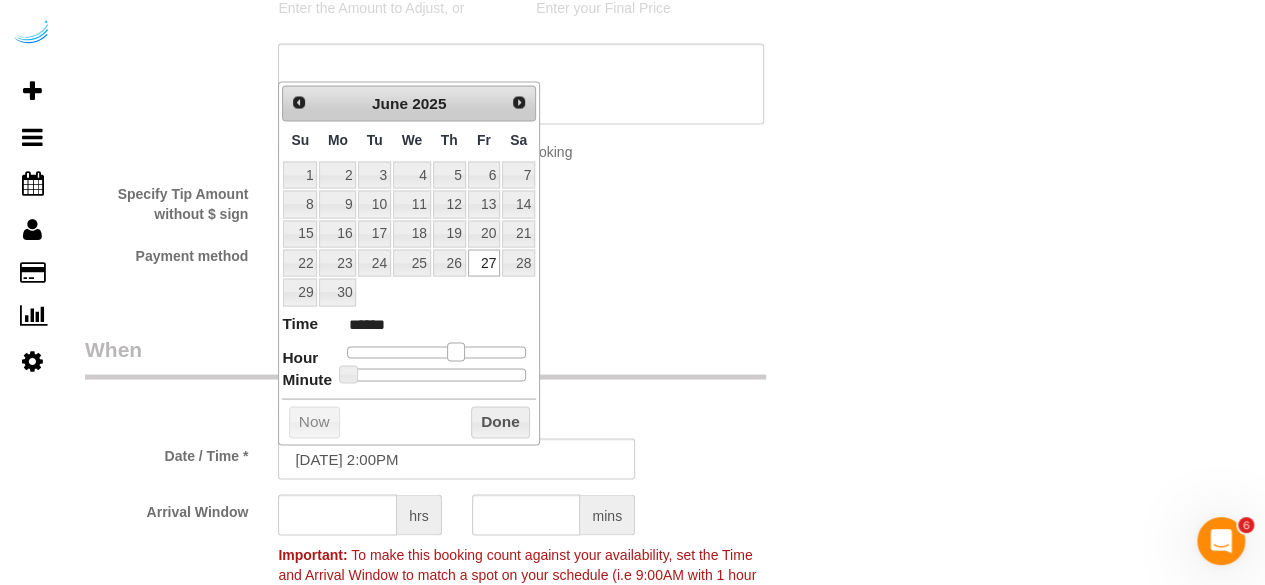 type on "06/27/2025 1:00PM" 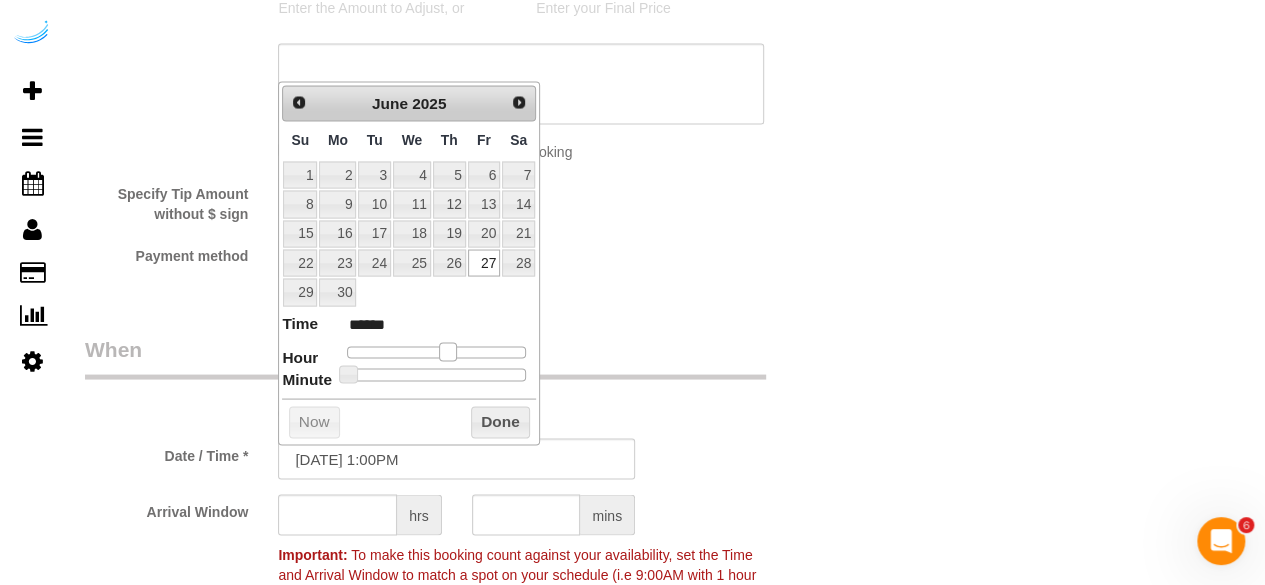 drag, startPoint x: 405, startPoint y: 347, endPoint x: 444, endPoint y: 354, distance: 39.623226 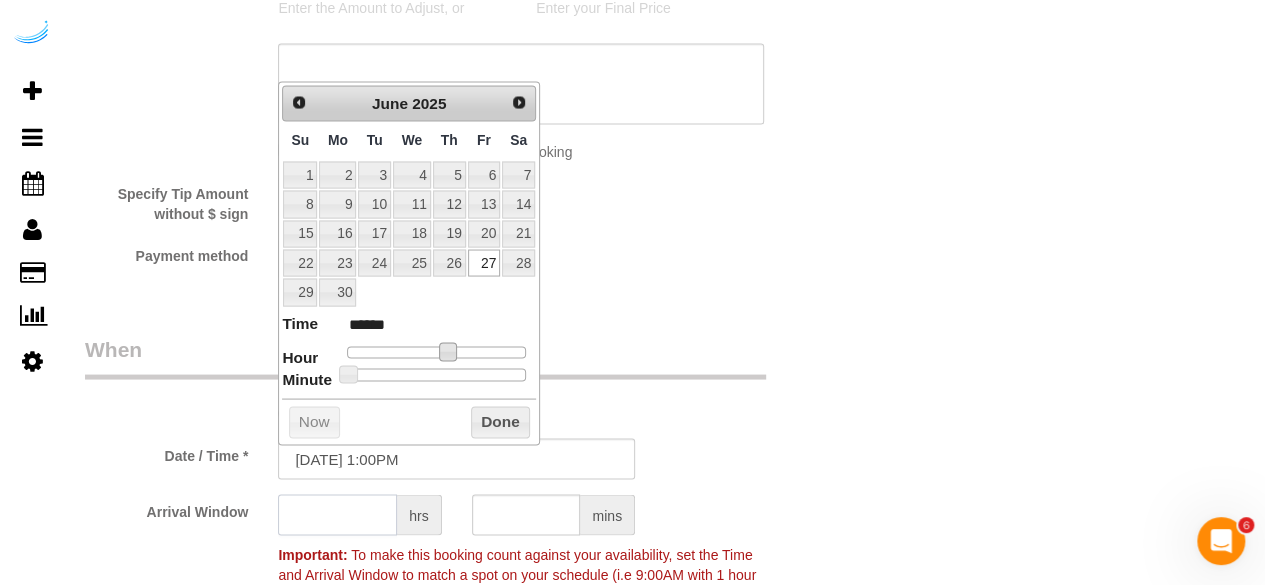 click 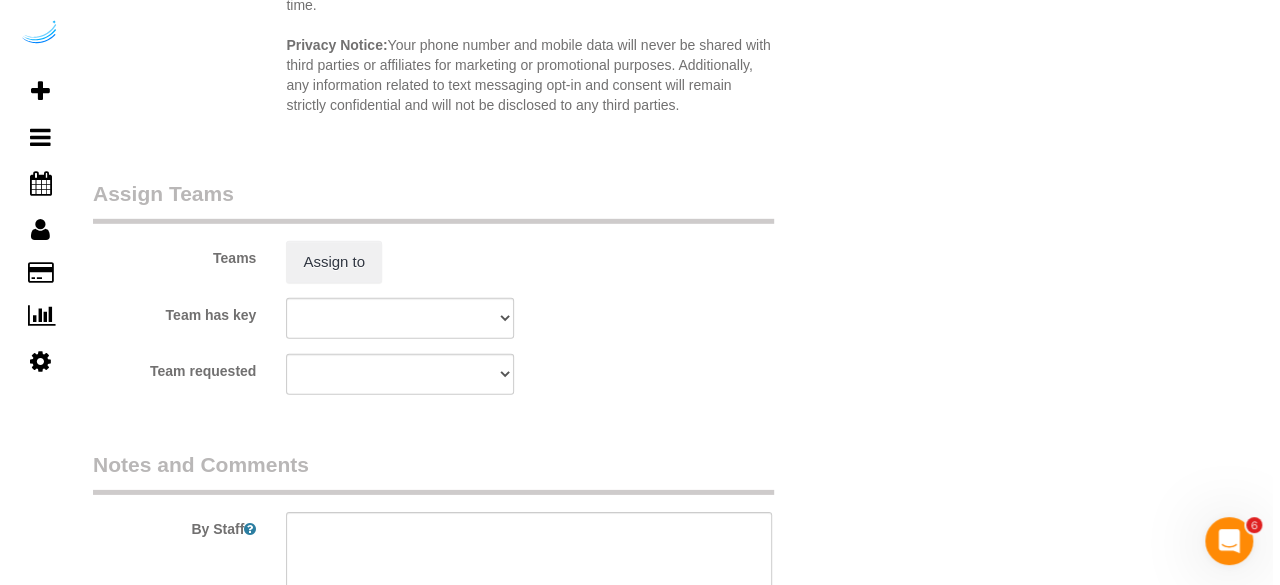 scroll, scrollTop: 3100, scrollLeft: 0, axis: vertical 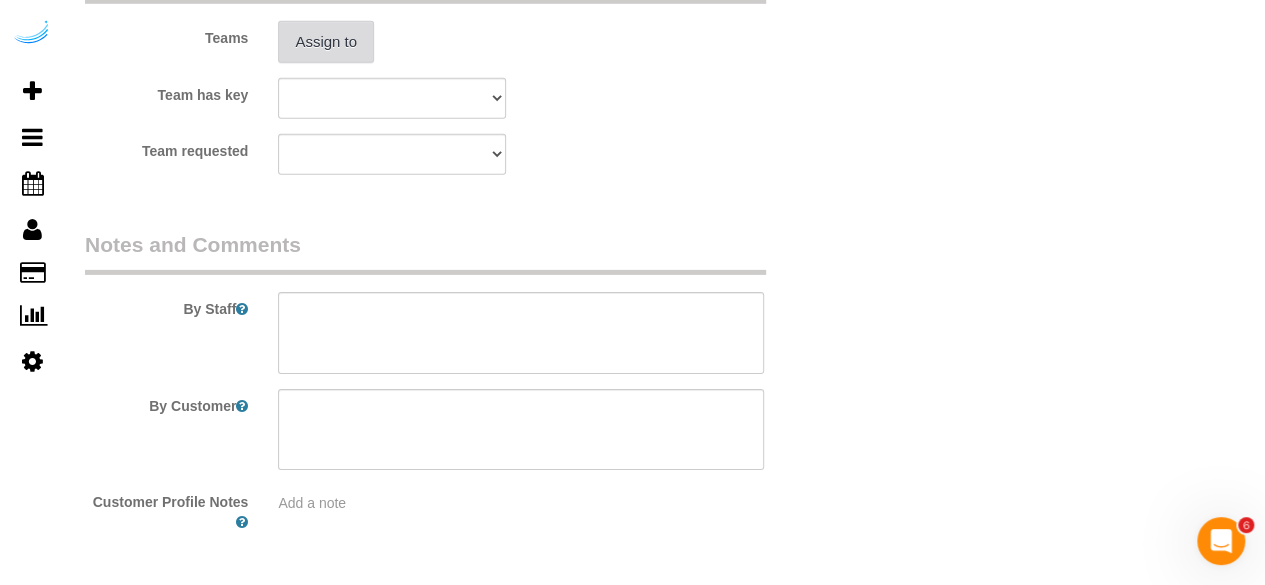 type on "4" 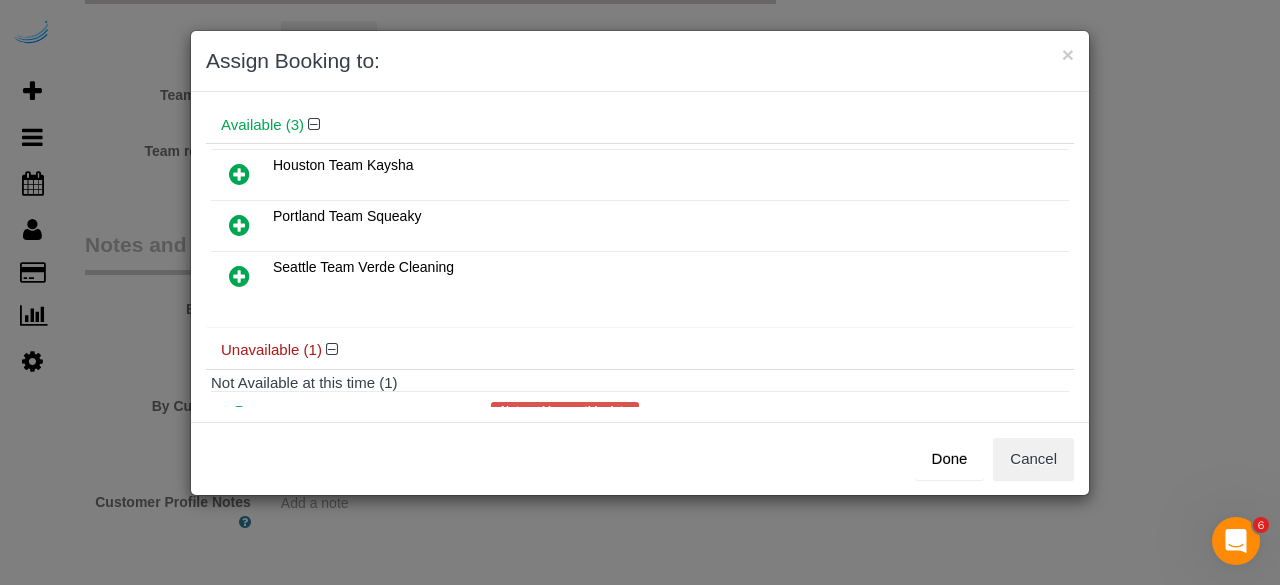 scroll, scrollTop: 100, scrollLeft: 0, axis: vertical 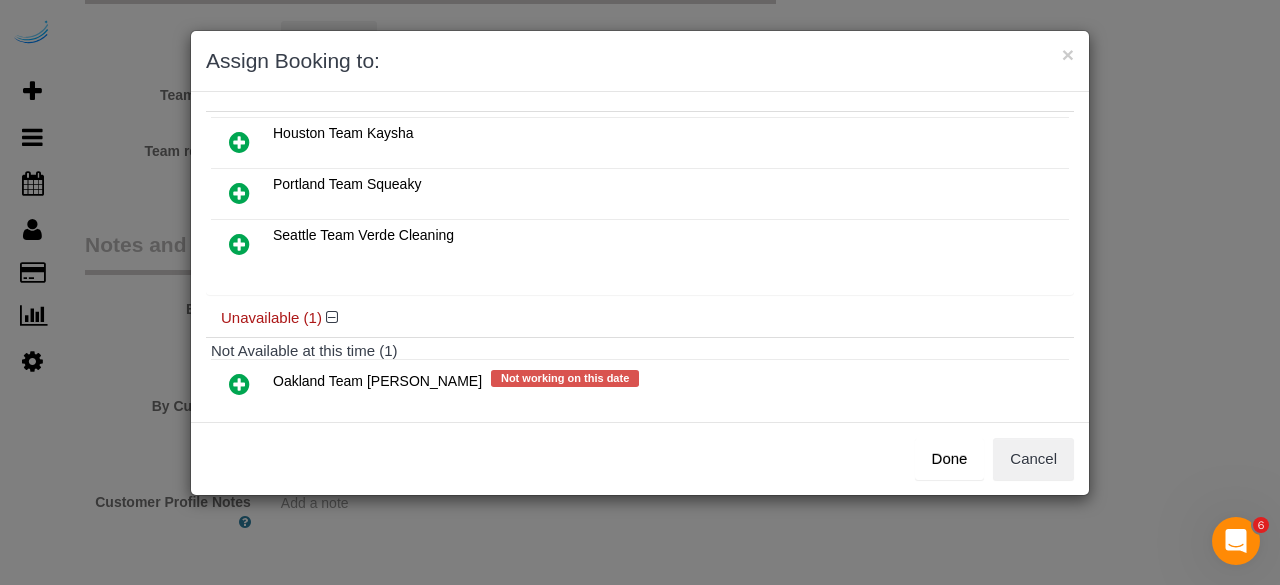 click at bounding box center (239, 384) 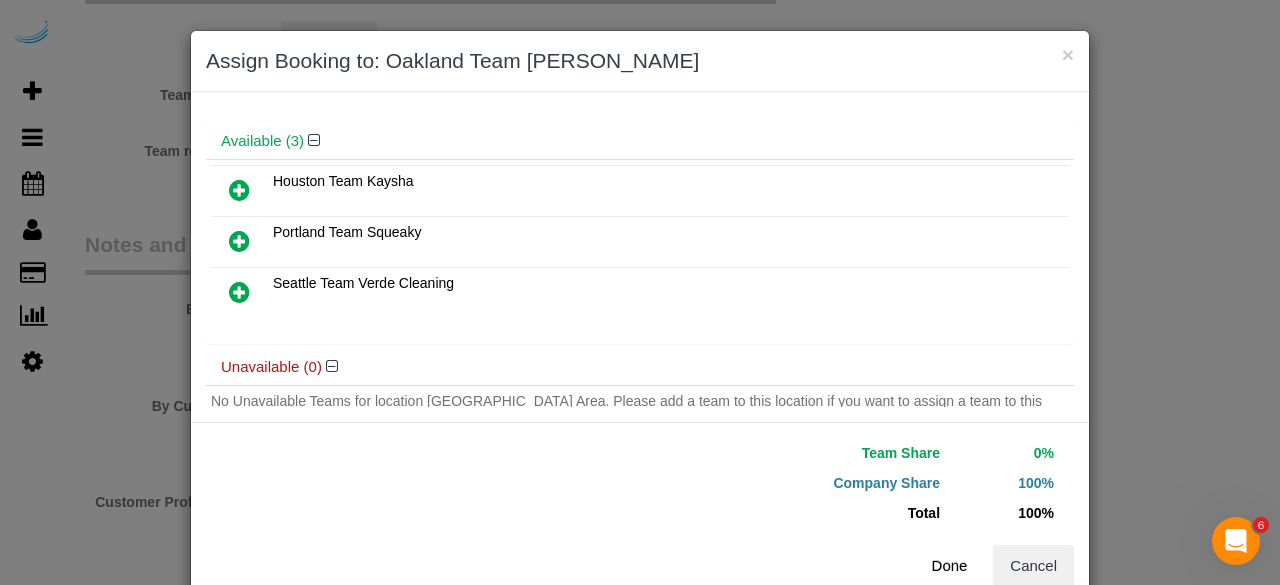 scroll, scrollTop: 122, scrollLeft: 0, axis: vertical 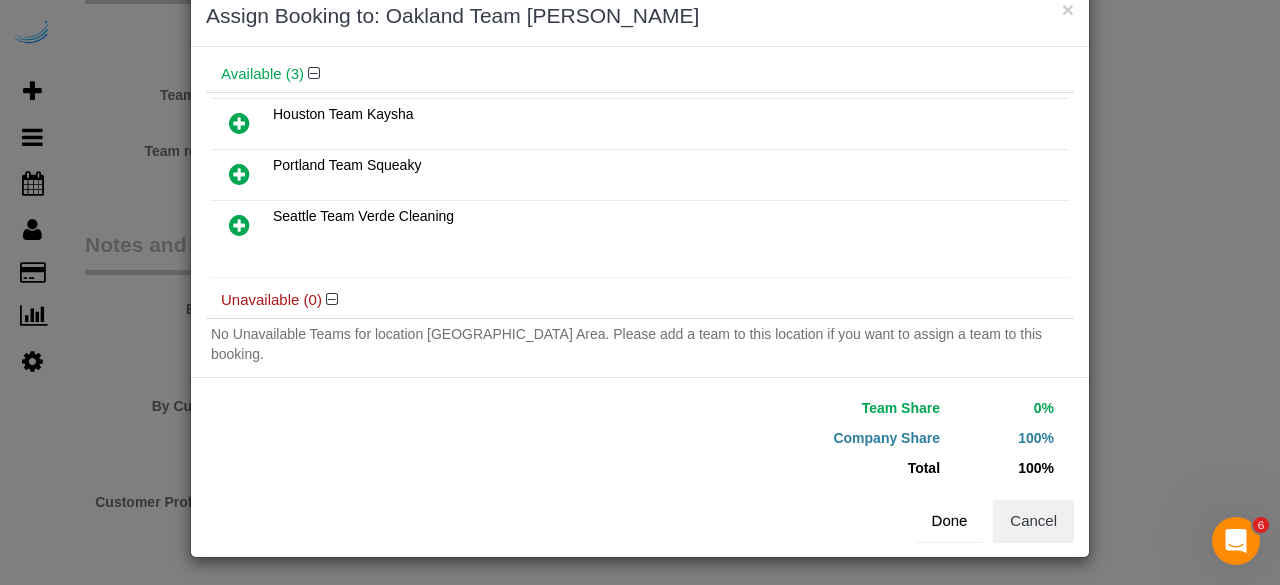 click on "Done" at bounding box center [950, 521] 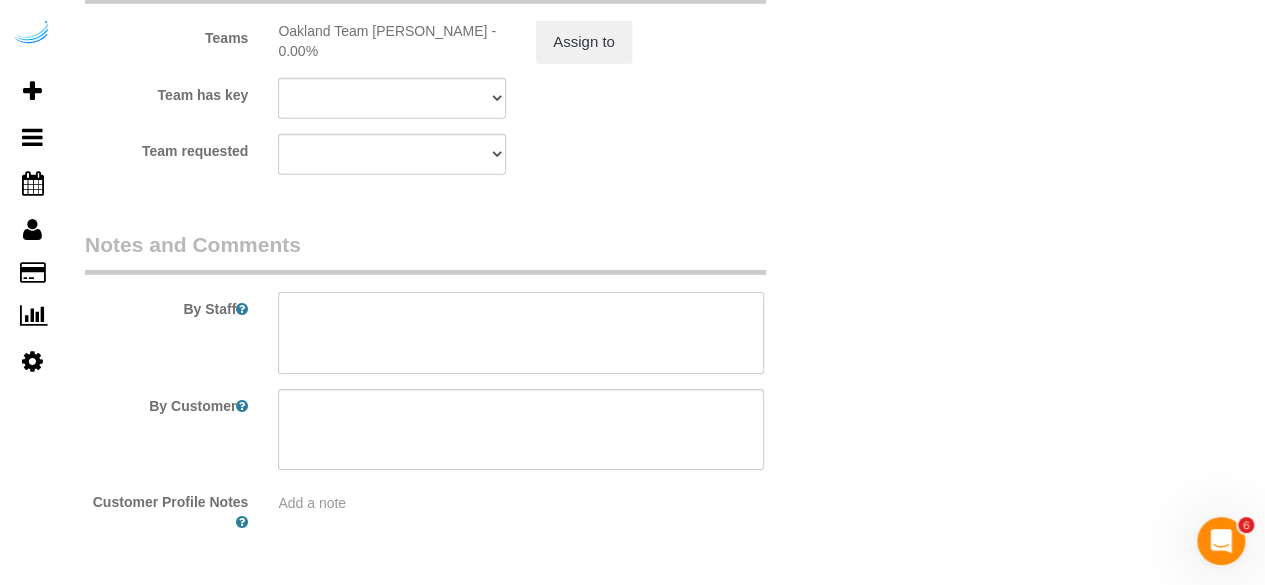 click at bounding box center (521, 333) 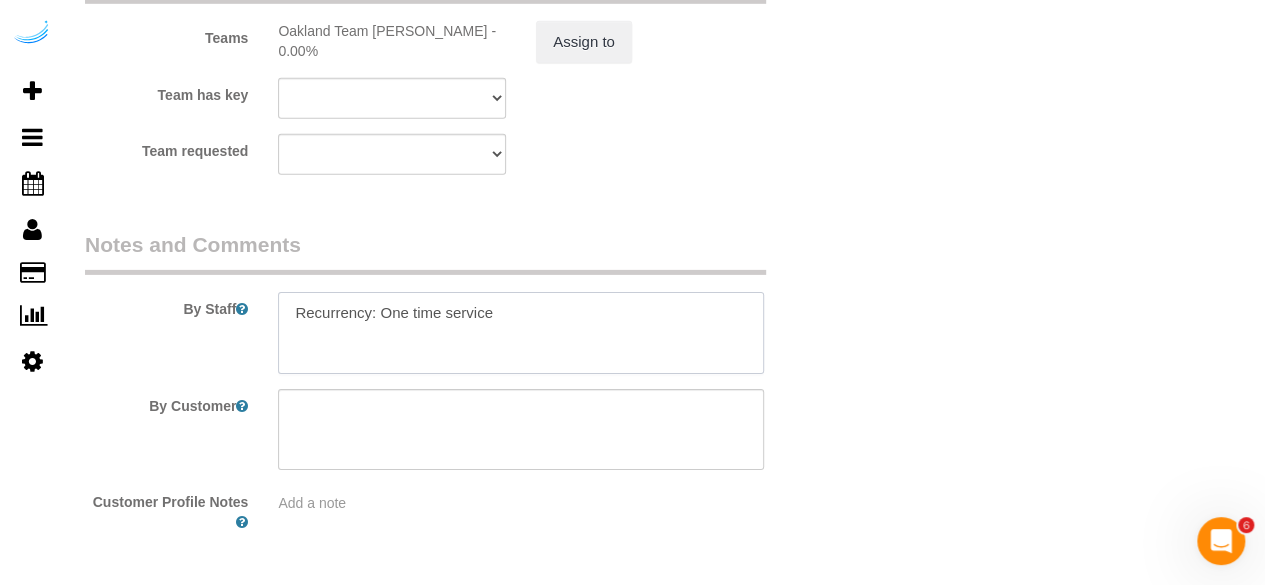 paste on "Permanent Notes:No notes from this customer.Today's Notes:No notes from this service.
Entry Method: Someone will be home
Details:
Additional Notes:
Housekeeping Notes:" 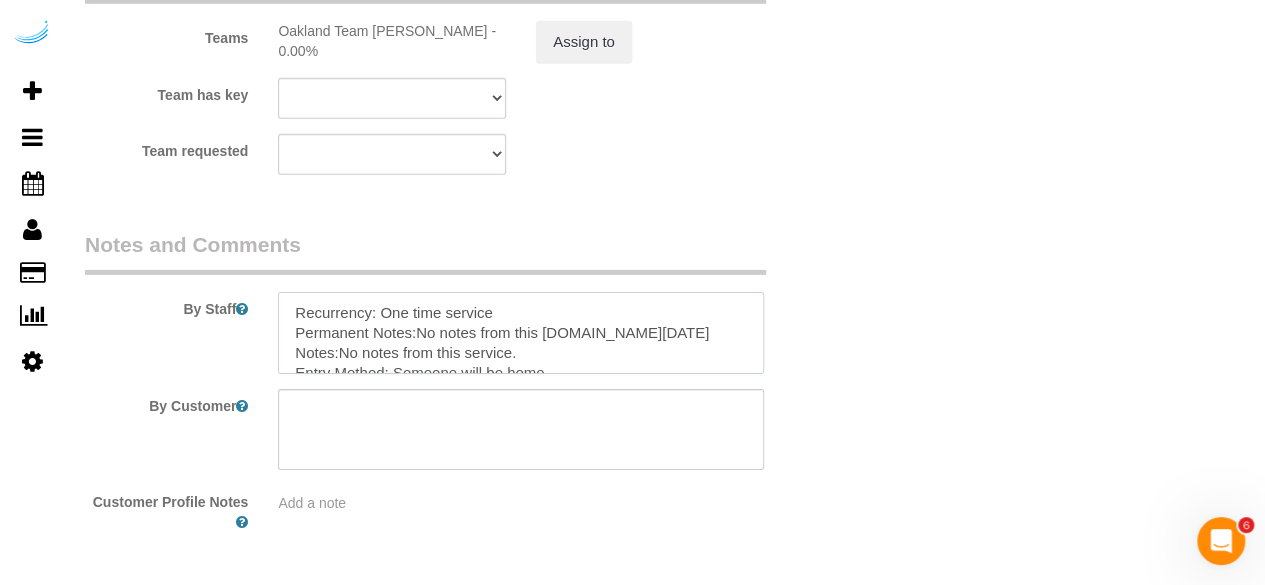 scroll, scrollTop: 108, scrollLeft: 0, axis: vertical 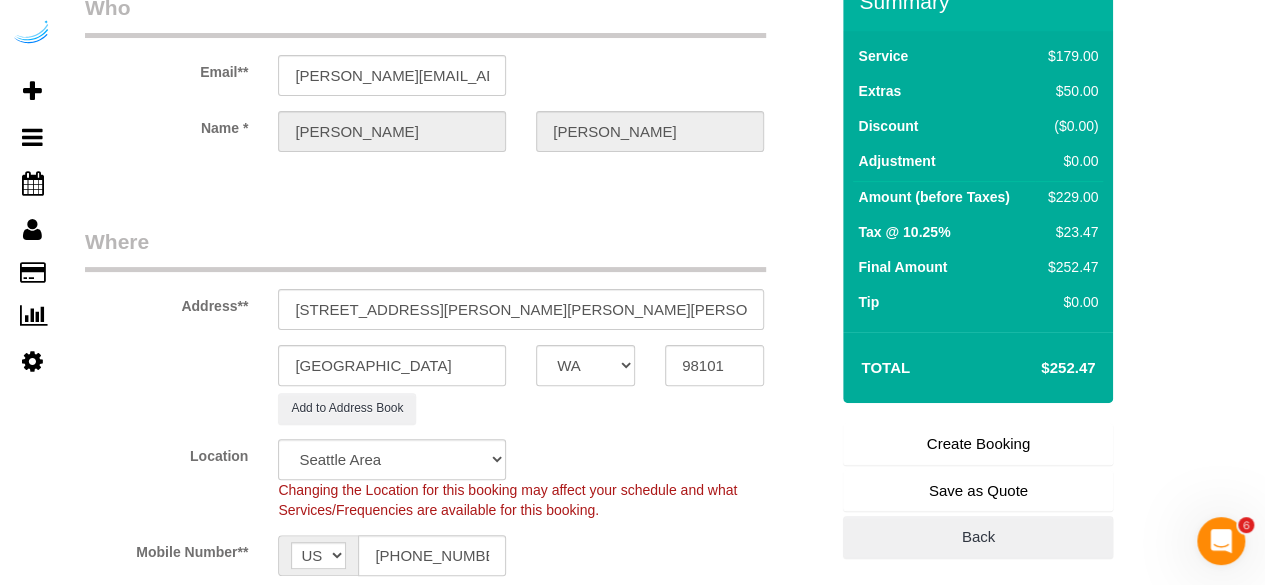 type on "Recurrency: One time service
Permanent Notes:No notes from this customer.Today's Notes:No notes from this service.
Entry Method: Someone will be home
Details:
Additional Notes:
Housekeeping Notes:" 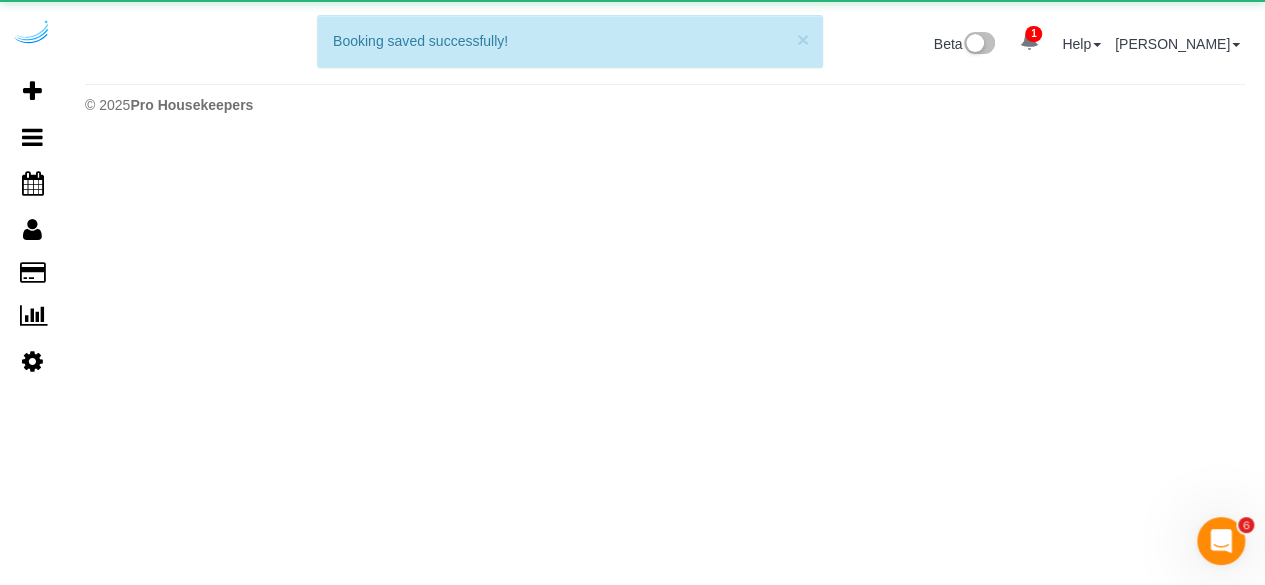 scroll, scrollTop: 0, scrollLeft: 0, axis: both 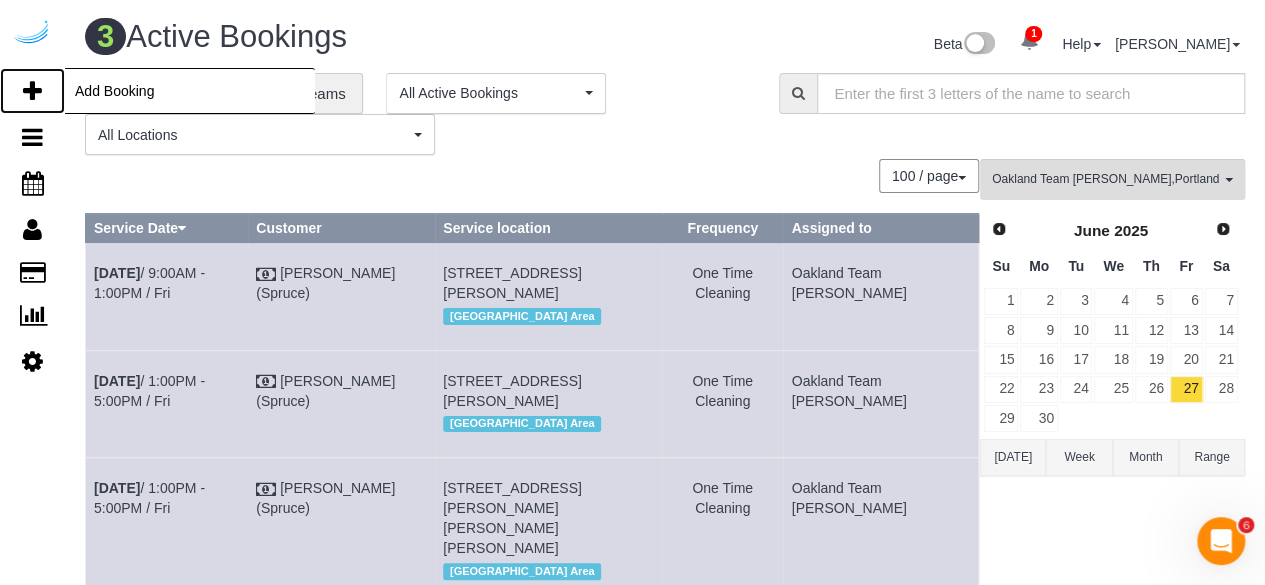 click at bounding box center [32, 91] 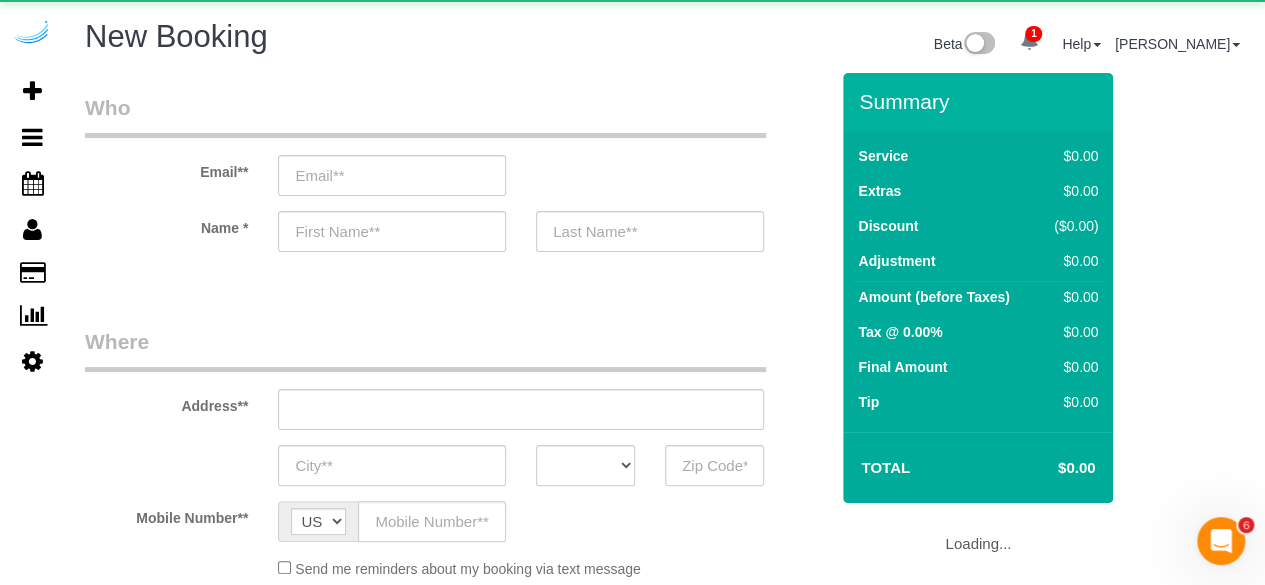 select on "object:2646" 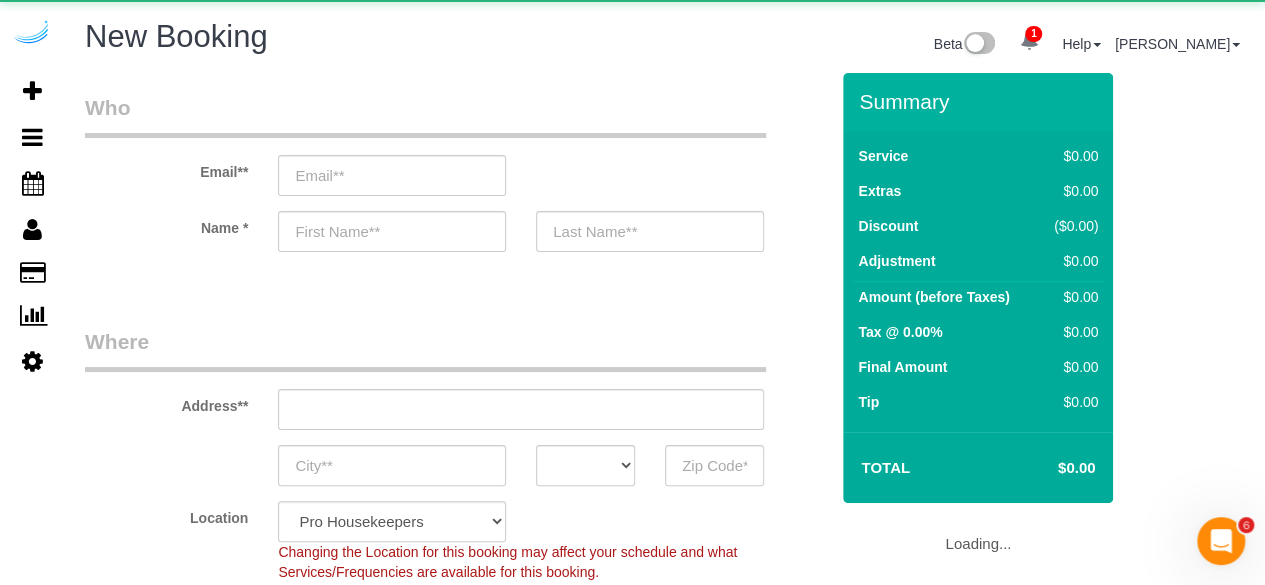 select on "object:3069" 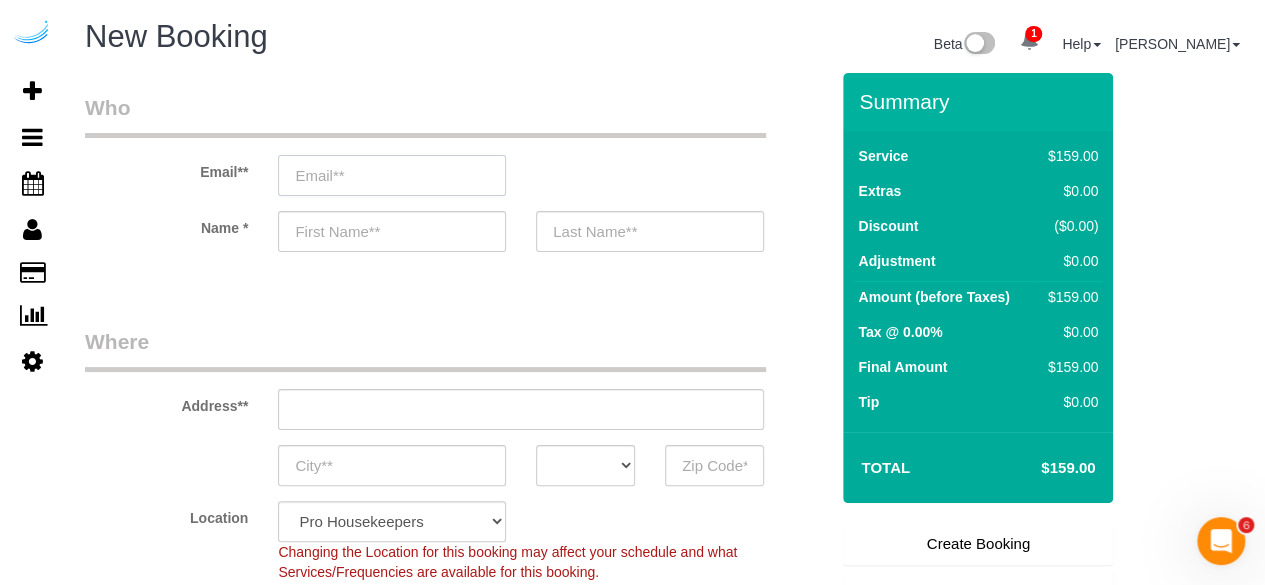 click at bounding box center [392, 175] 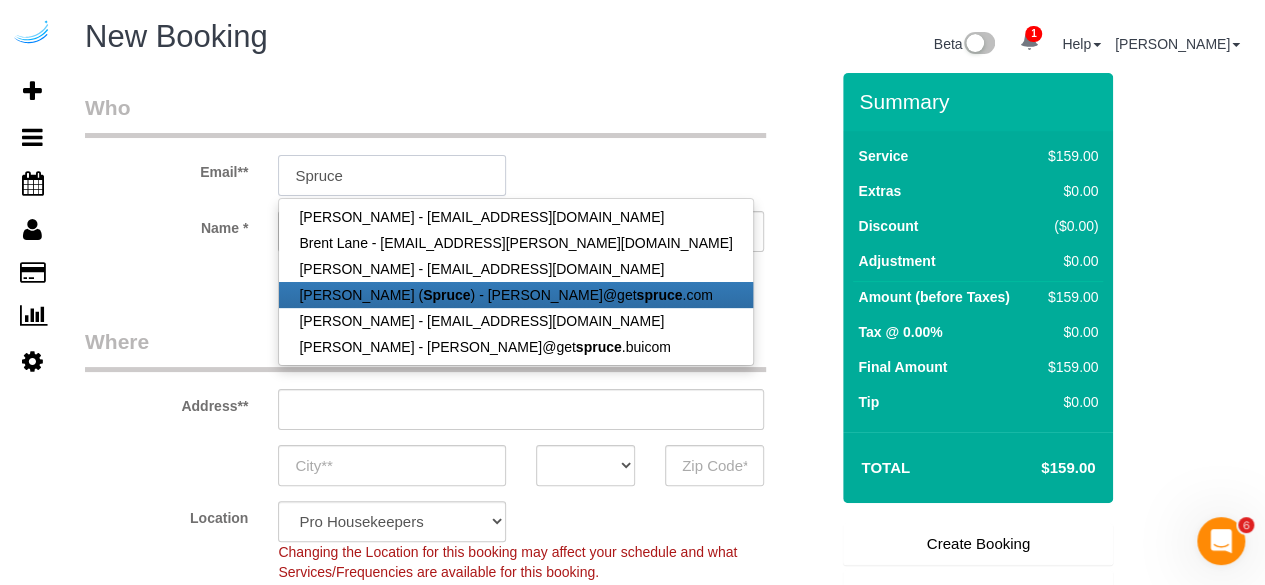 type on "[PERSON_NAME][EMAIL_ADDRESS][DOMAIN_NAME]" 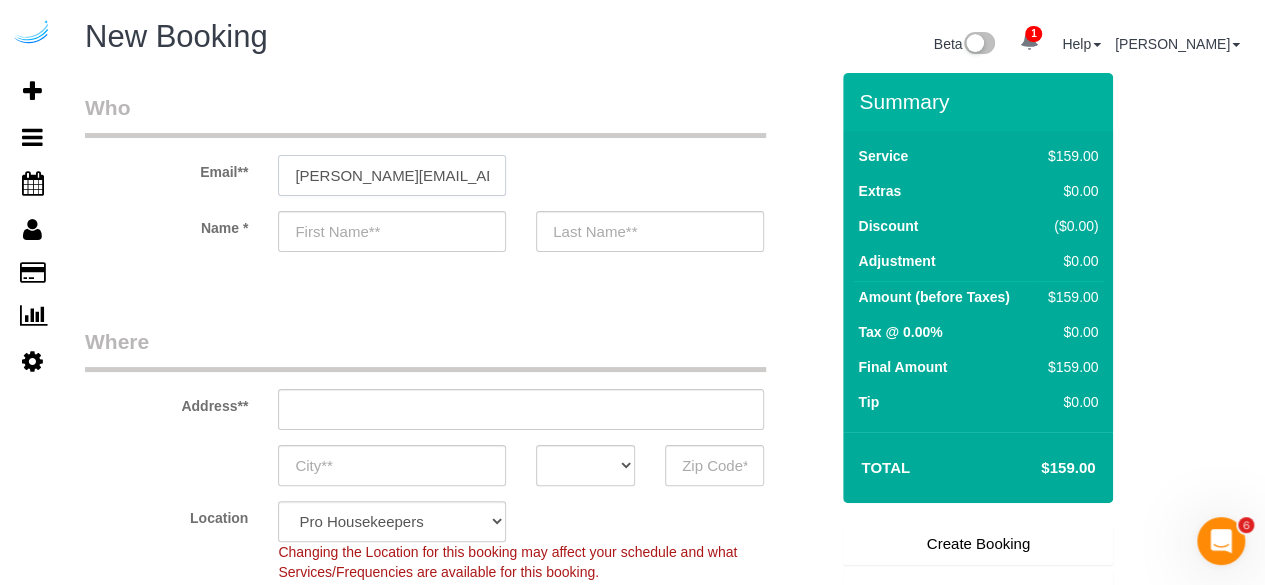 type on "[PERSON_NAME]" 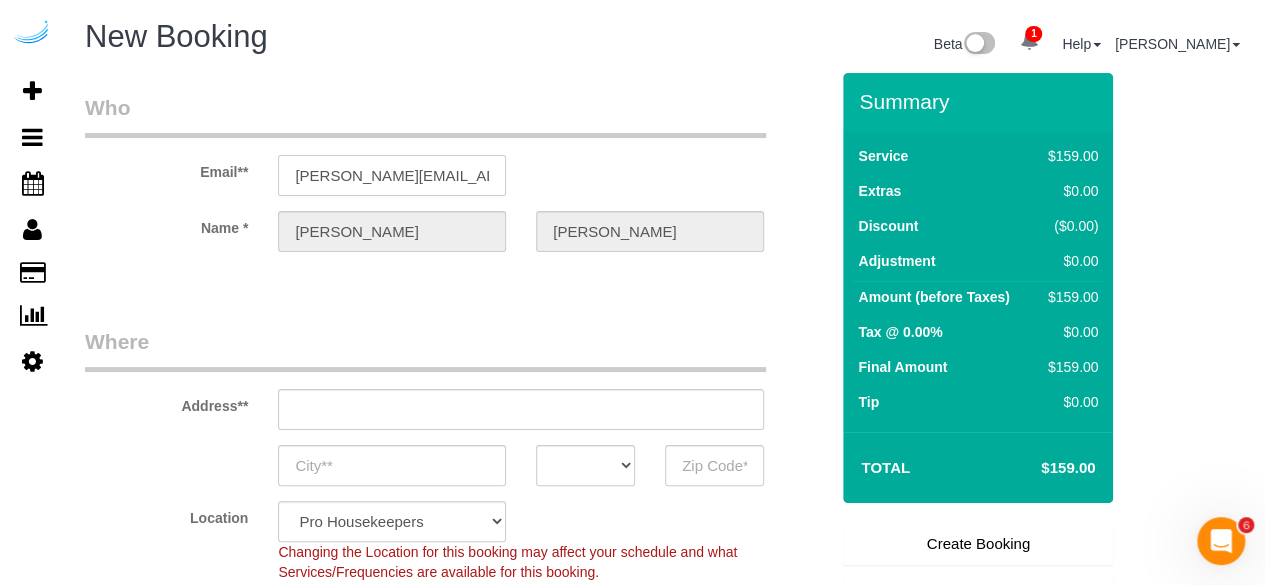 type on "3816 S Lamar Blvd" 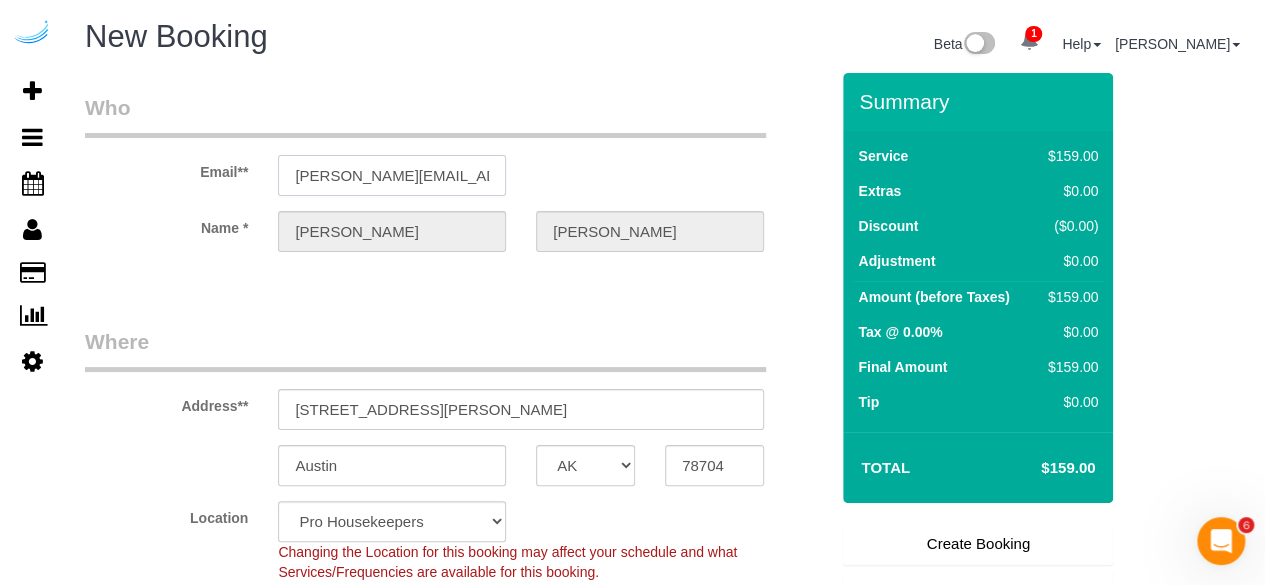 type on "[PERSON_NAME][EMAIL_ADDRESS][DOMAIN_NAME]" 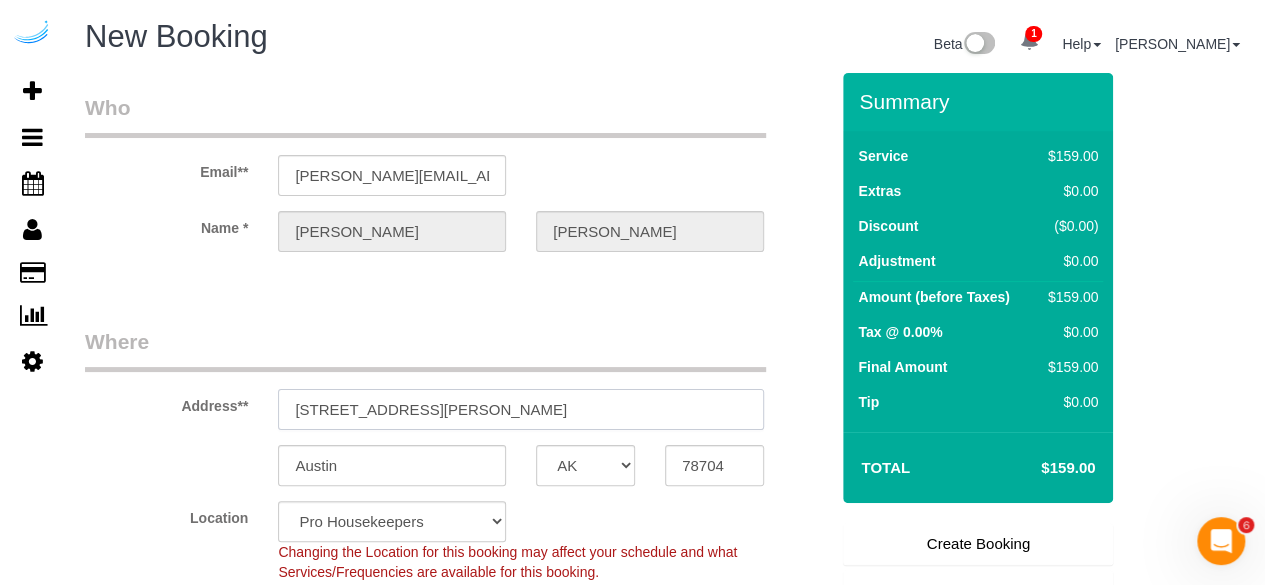 click on "3816 S Lamar Blvd" at bounding box center [521, 409] 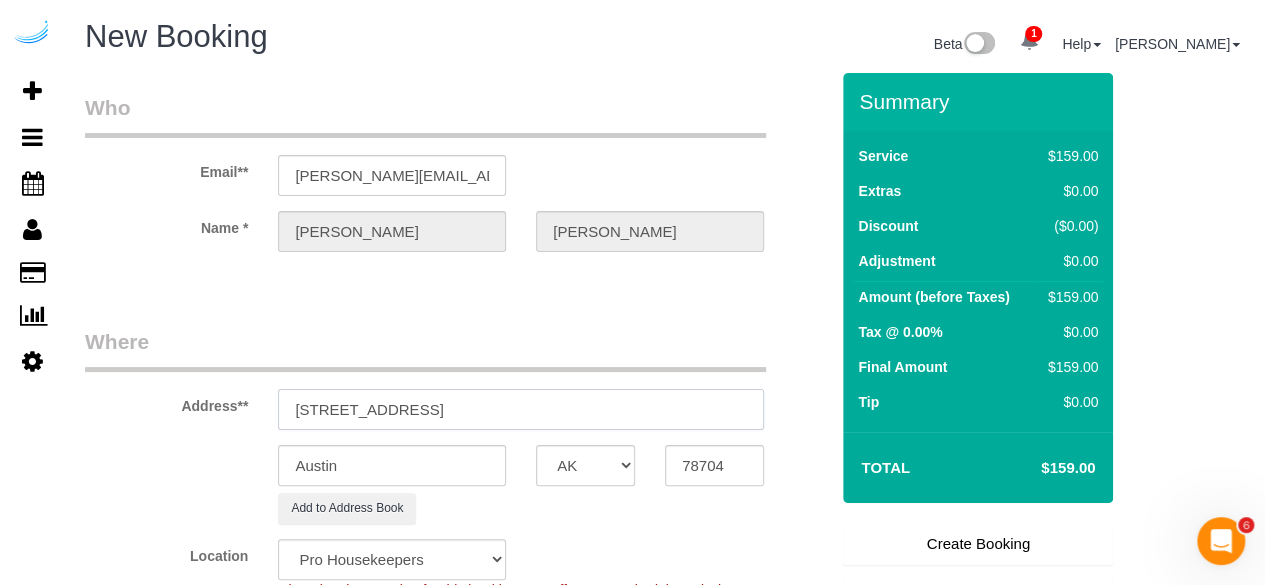 select on "9" 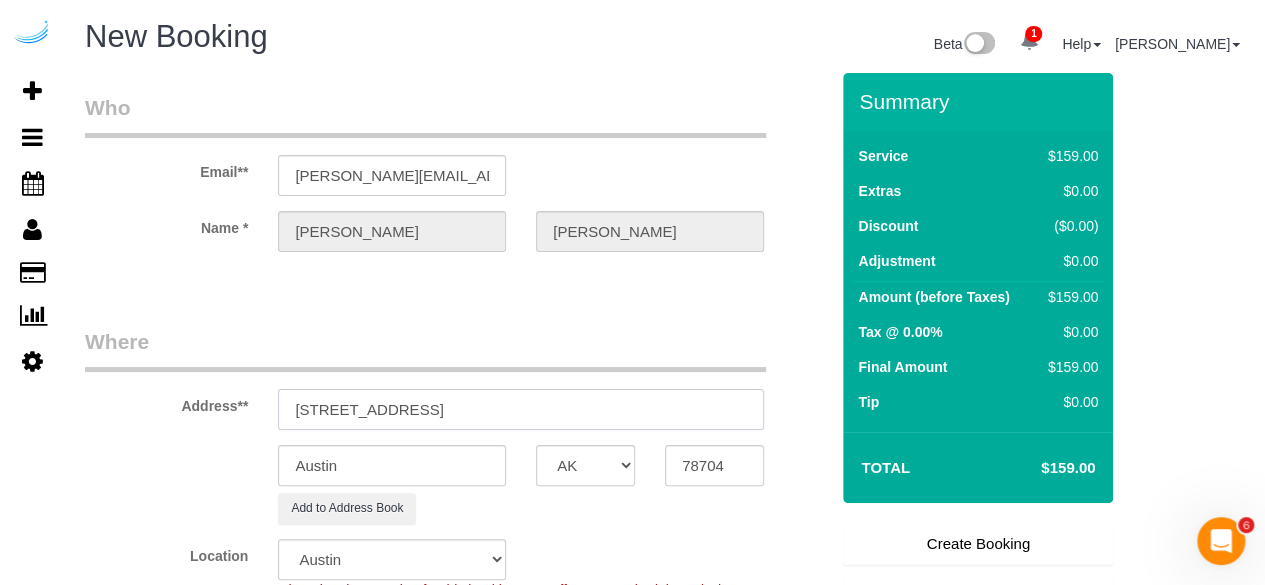 select on "object:3240" 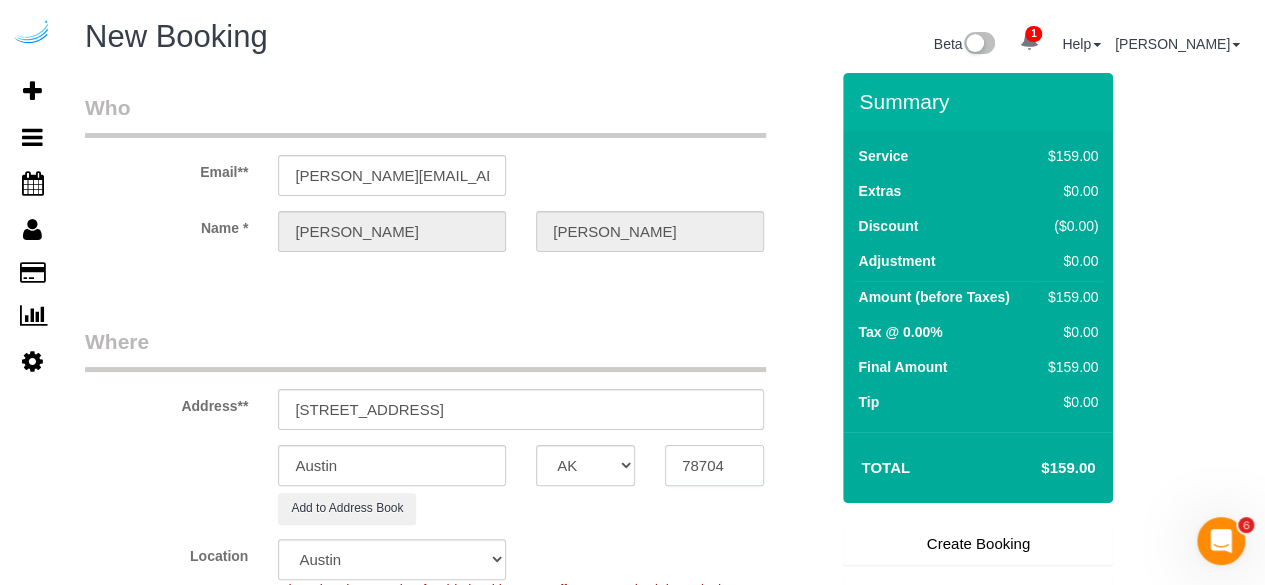 click on "78704" at bounding box center [714, 465] 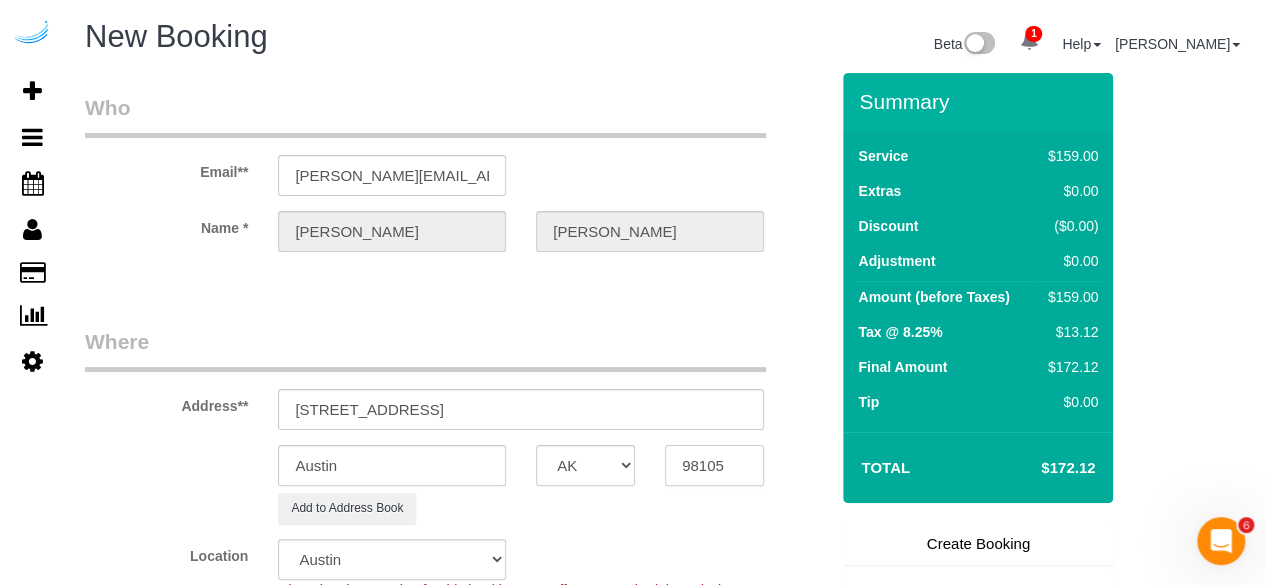 type on "98105" 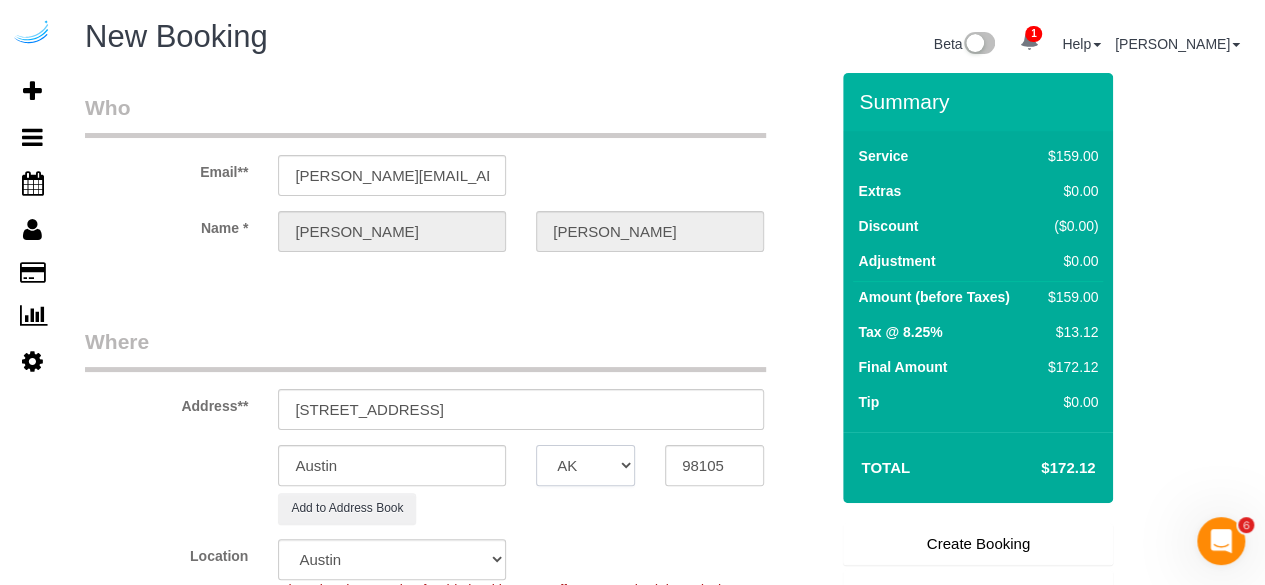 click on "AK
AL
AR
AZ
CA
CO
CT
DC
DE
FL
GA
HI
IA
ID
IL
IN
KS
KY
LA
MA
MD
ME
MI
MN
MO
MS
MT
NC
ND
NE
NH
NJ
NM
NV
NY
OH
OK
OR
PA
RI
SC
SD
TN
TX
UT
VA
VT
WA
WI
WV
WY" at bounding box center [585, 465] 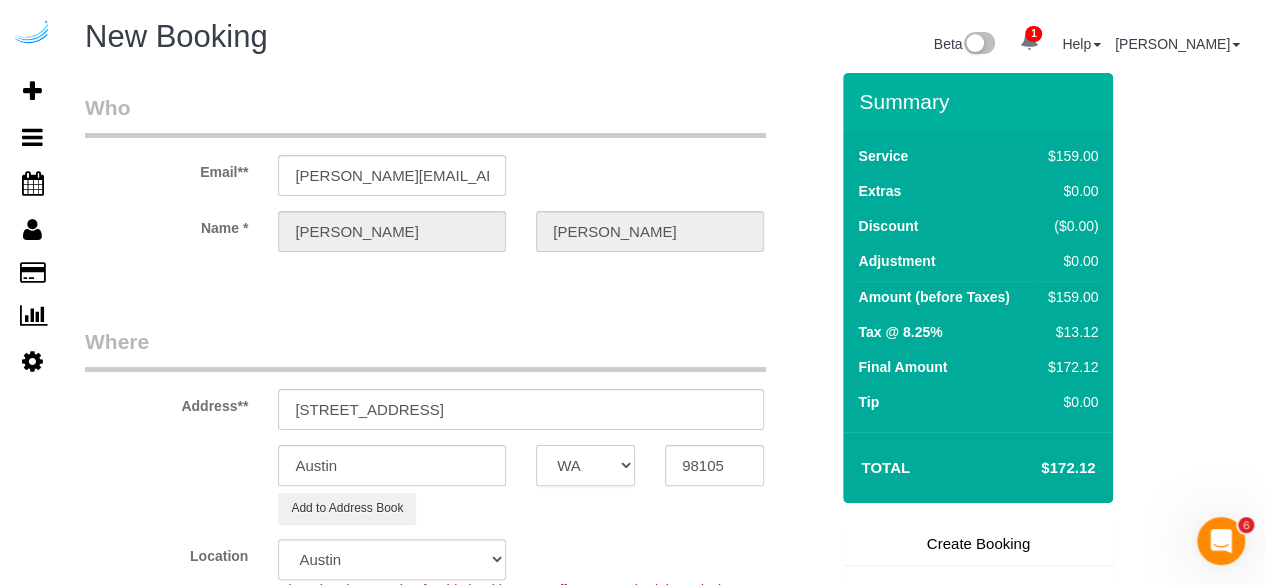 click on "AK
AL
AR
AZ
CA
CO
CT
DC
DE
FL
GA
HI
IA
ID
IL
IN
KS
KY
LA
MA
MD
ME
MI
MN
MO
MS
MT
NC
ND
NE
NH
NJ
NM
NV
NY
OH
OK
OR
PA
RI
SC
SD
TN
TX
UT
VA
VT
WA
WI
WV
WY" at bounding box center [585, 465] 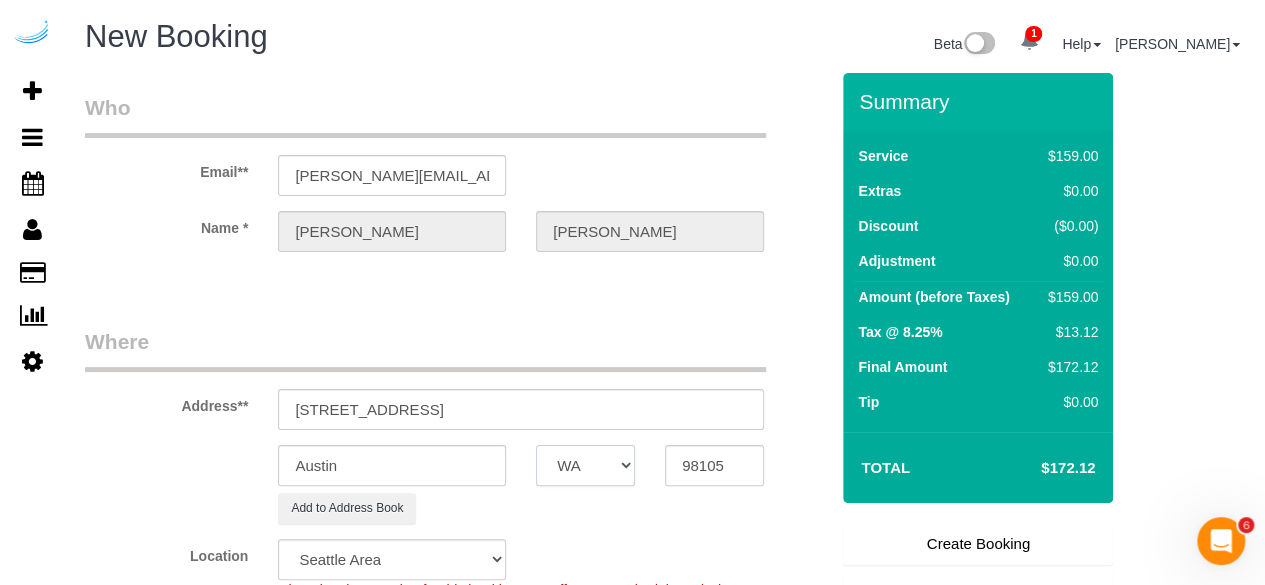 select on "object:3287" 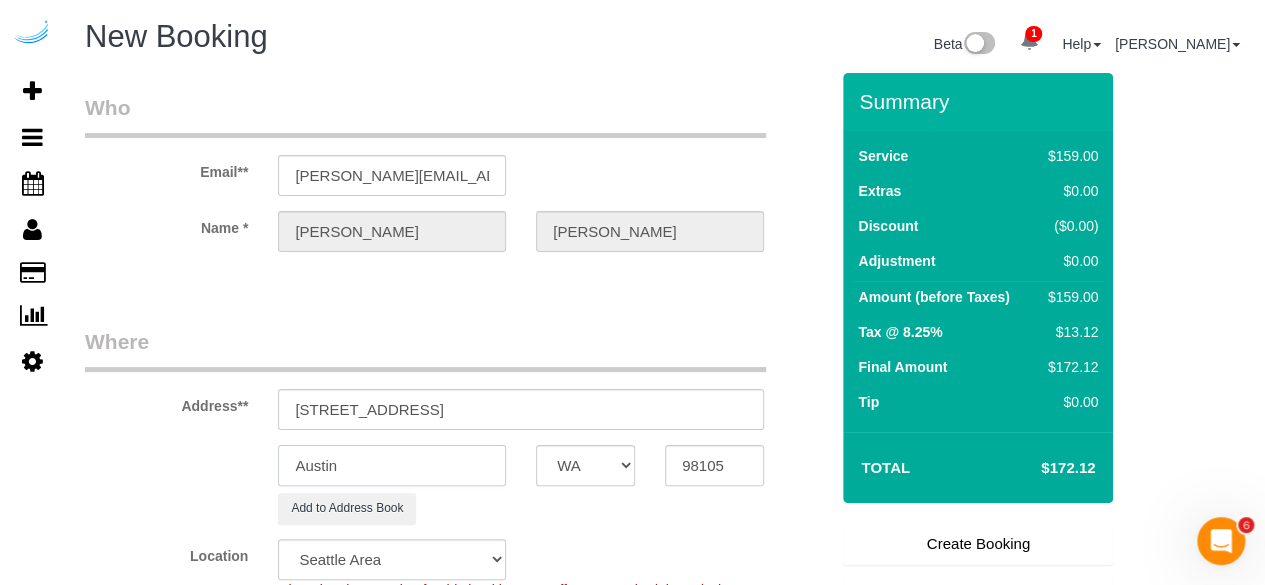 select on "228" 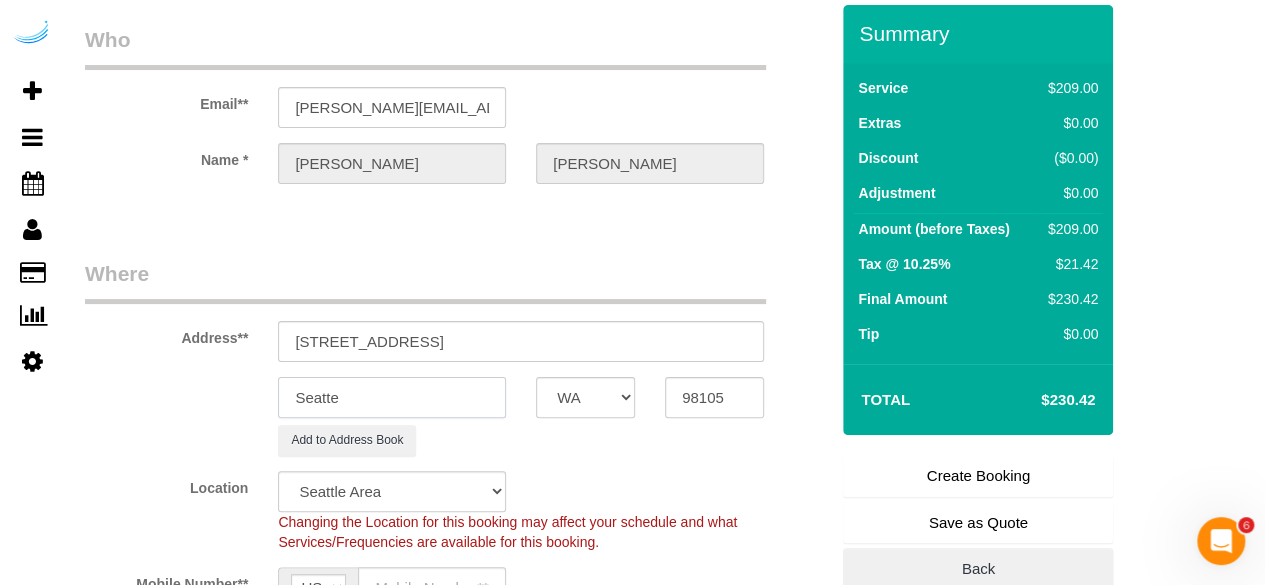 scroll, scrollTop: 100, scrollLeft: 0, axis: vertical 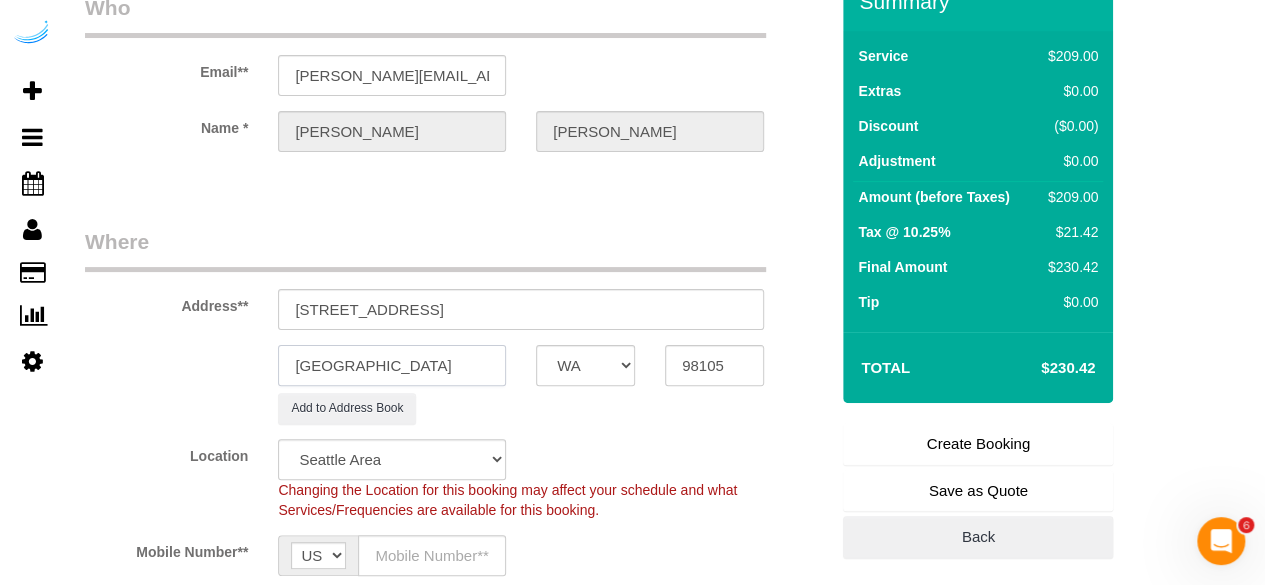 type on "Seattle" 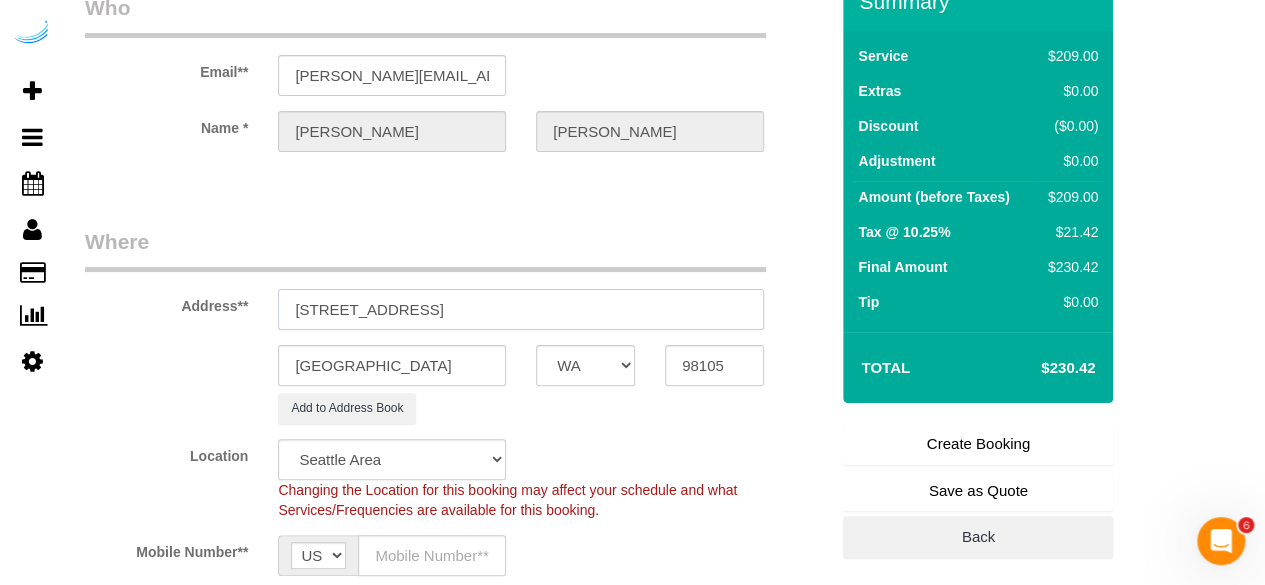 drag, startPoint x: 423, startPoint y: 310, endPoint x: 662, endPoint y: 271, distance: 242.1611 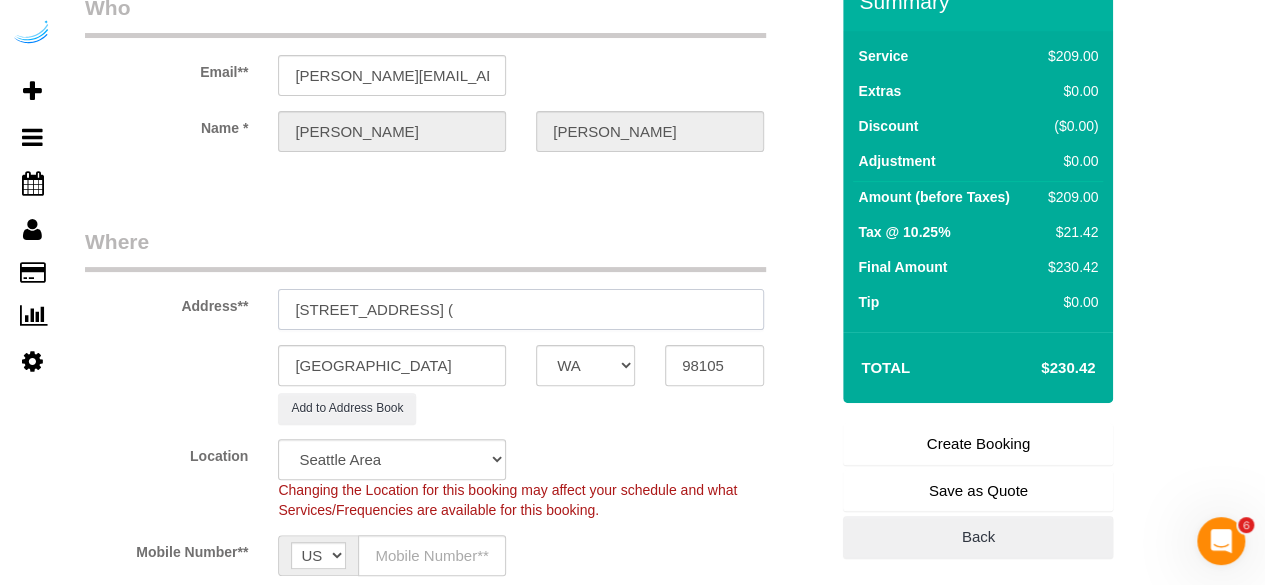 paste on "Drew Kensil" 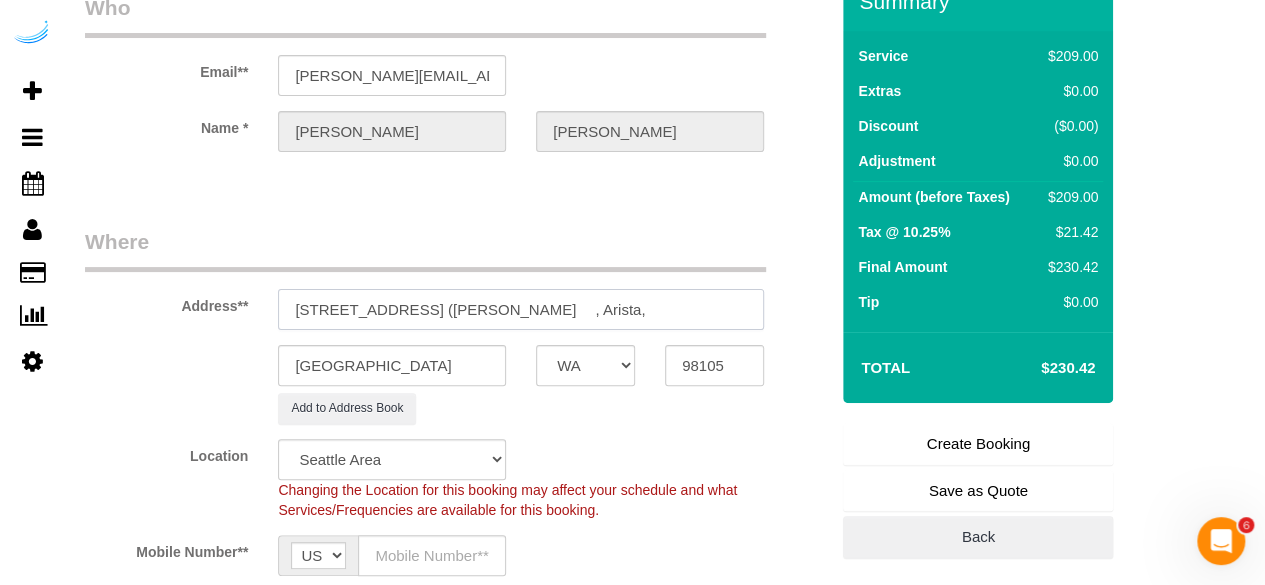 paste on "1403149" 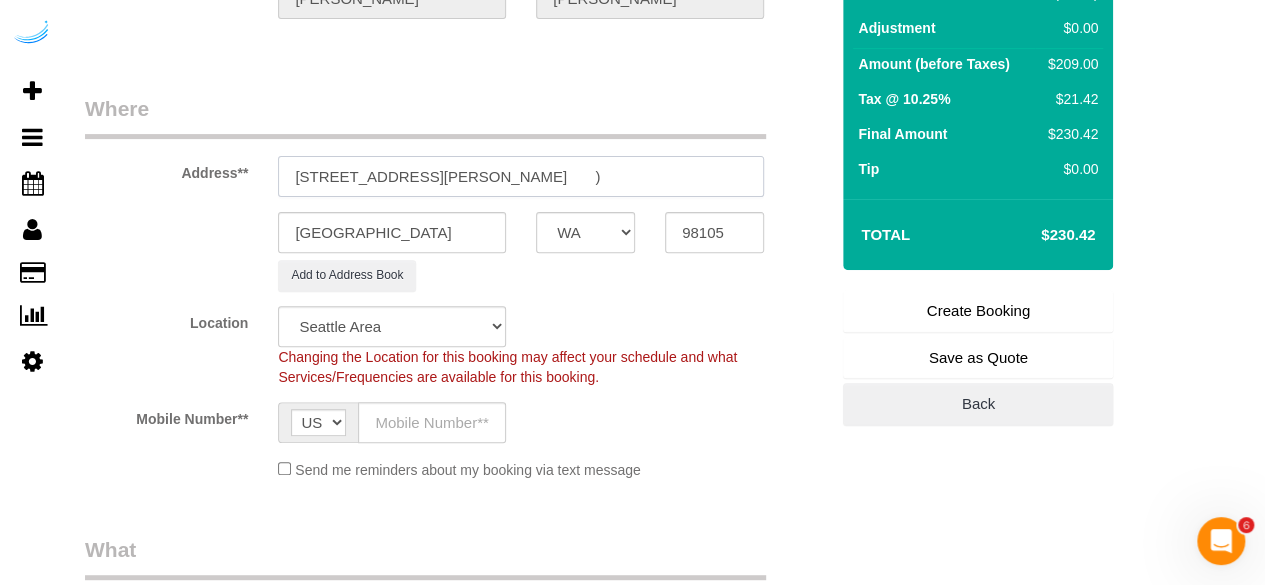 scroll, scrollTop: 400, scrollLeft: 0, axis: vertical 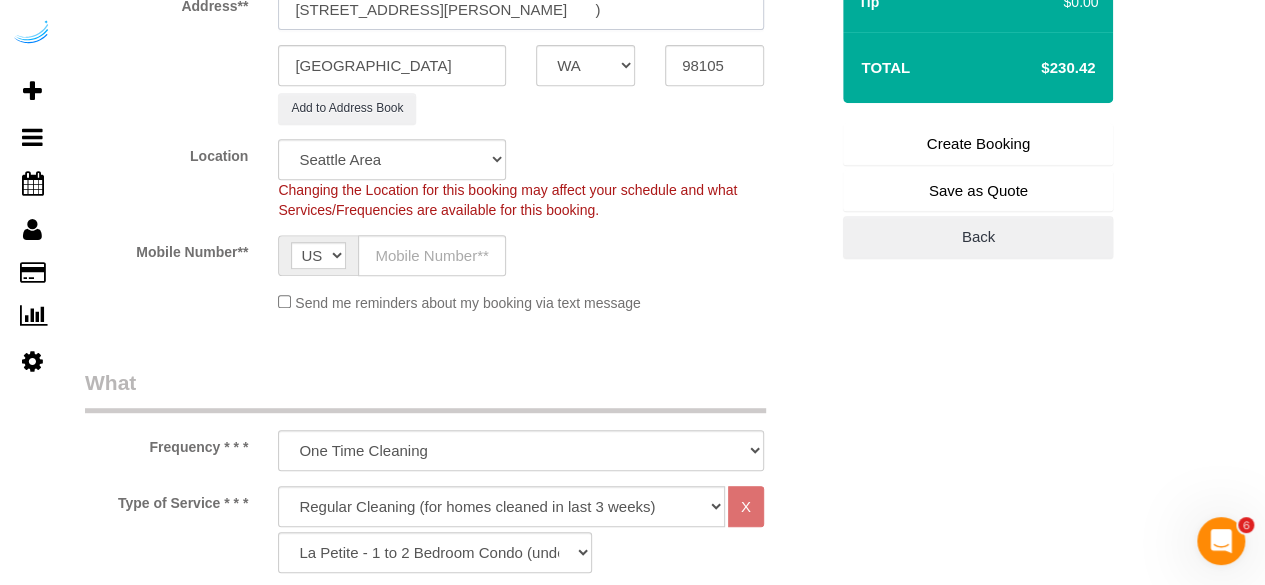 type on "4715 25th Ave NE, Unit 332 (Drew Kensil	, Arista, 1403149	)" 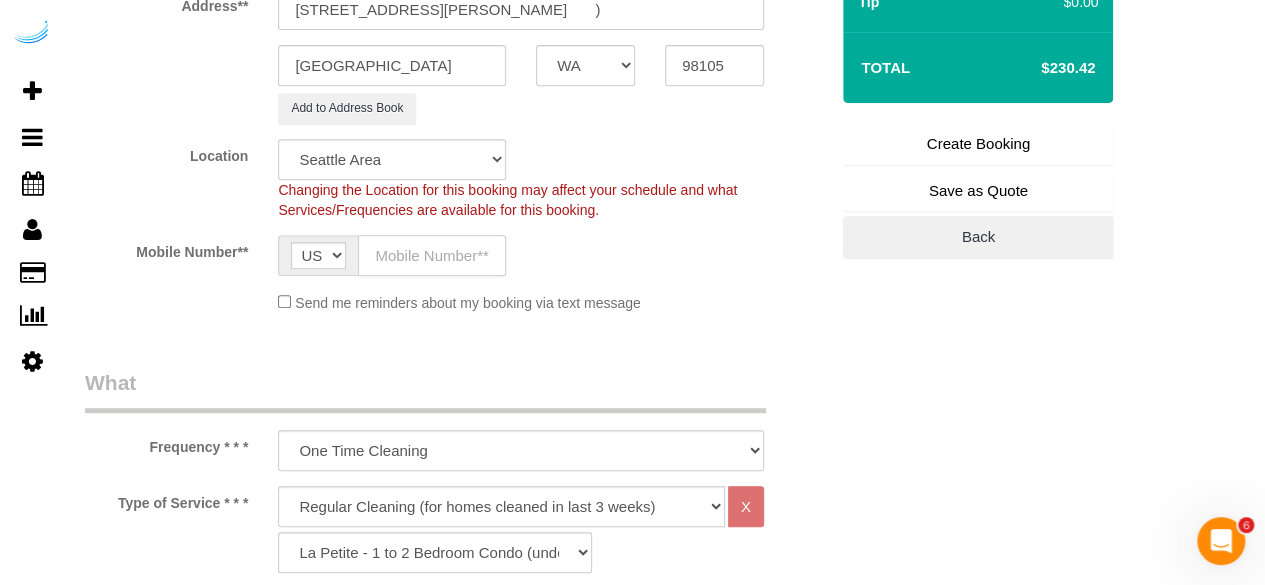 click 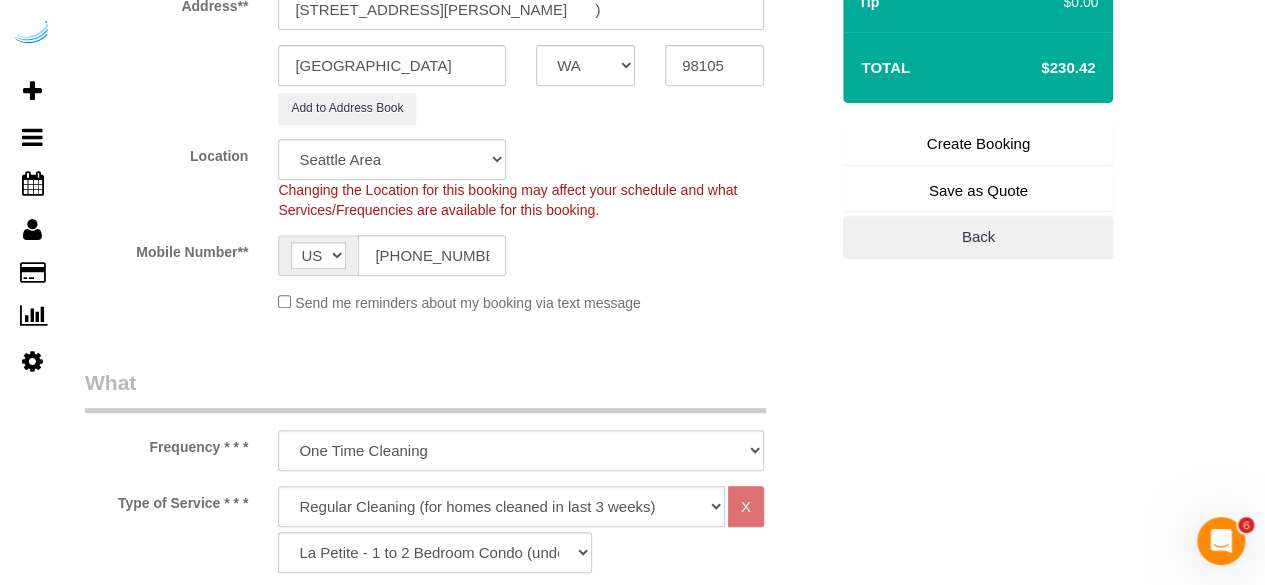 type on "Brandie Louck" 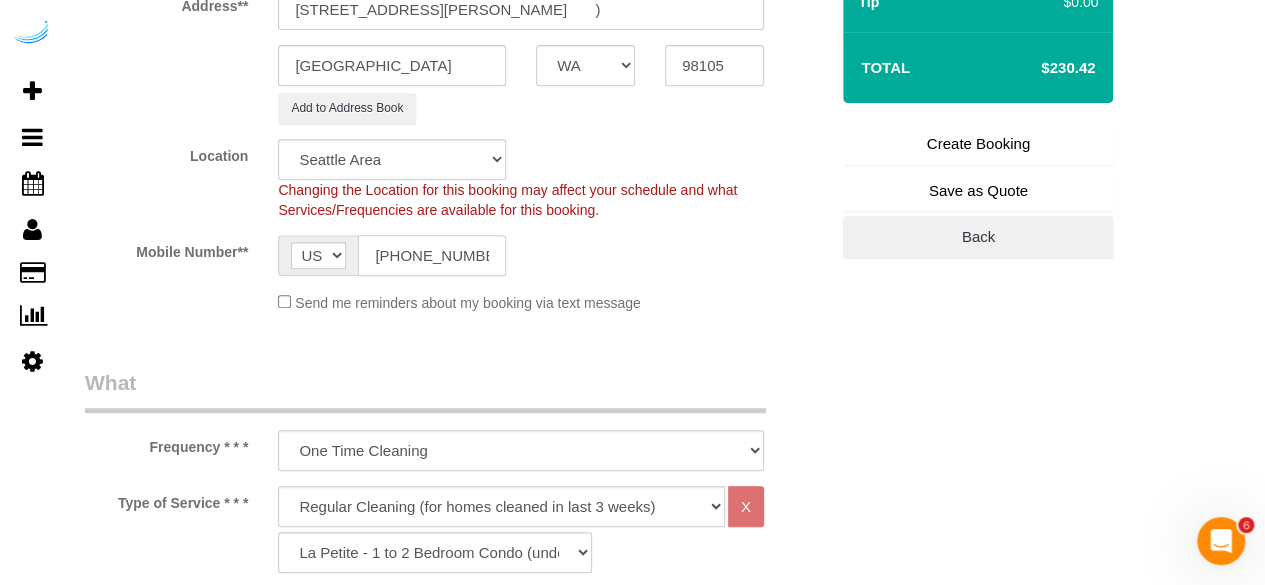 type on "[PHONE_NUMBER]" 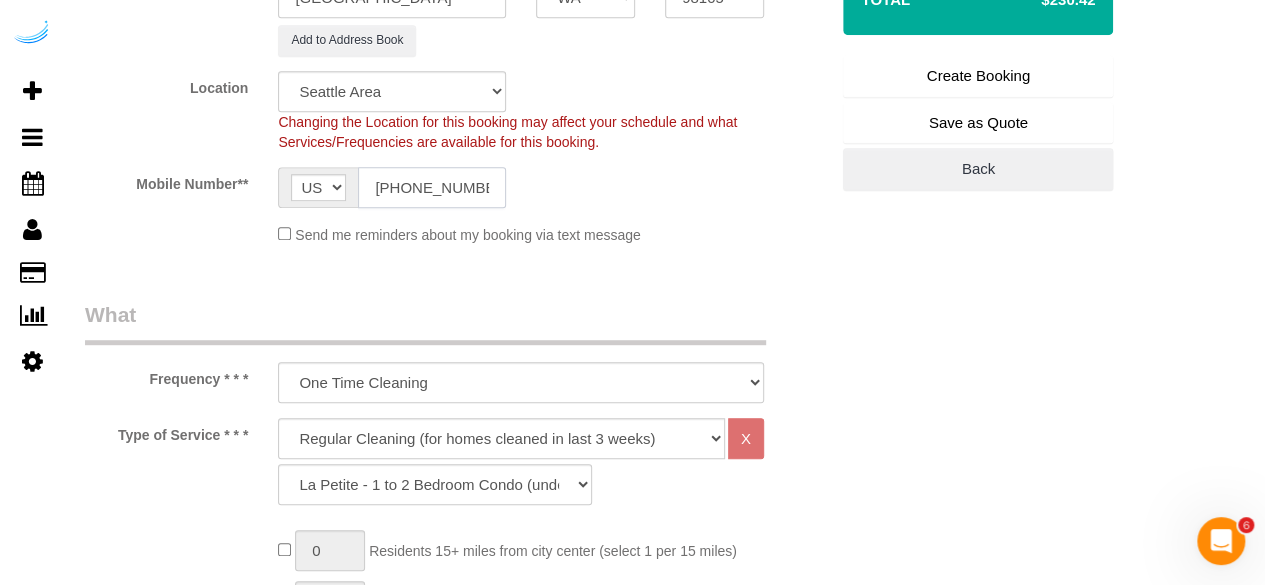 scroll, scrollTop: 500, scrollLeft: 0, axis: vertical 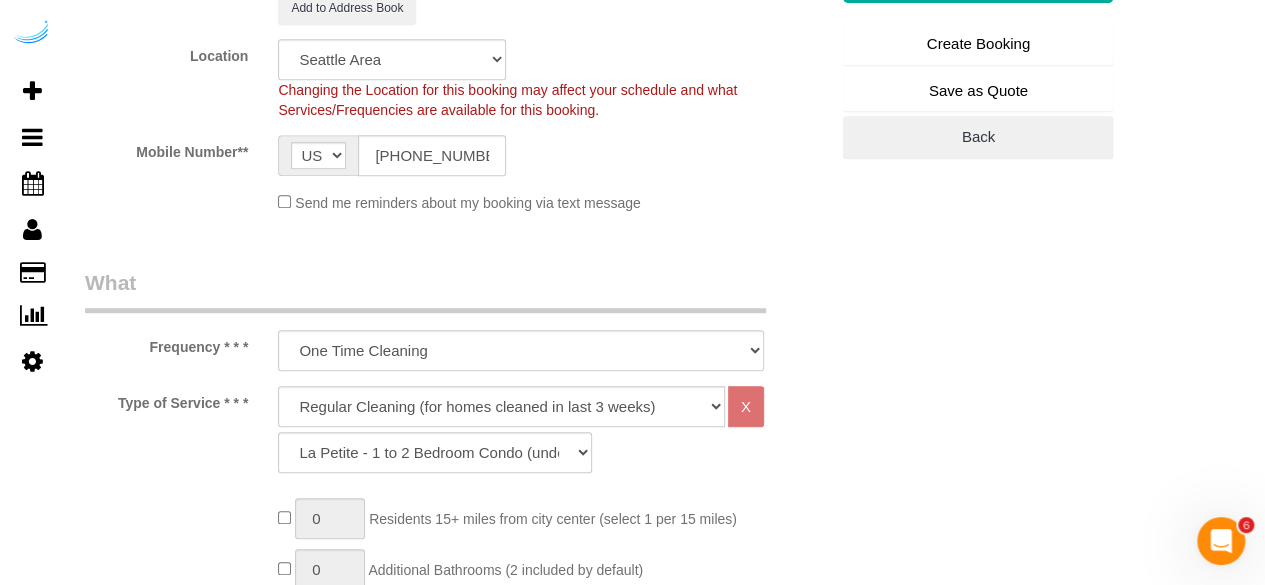 drag, startPoint x: 480, startPoint y: 383, endPoint x: 478, endPoint y: 399, distance: 16.124516 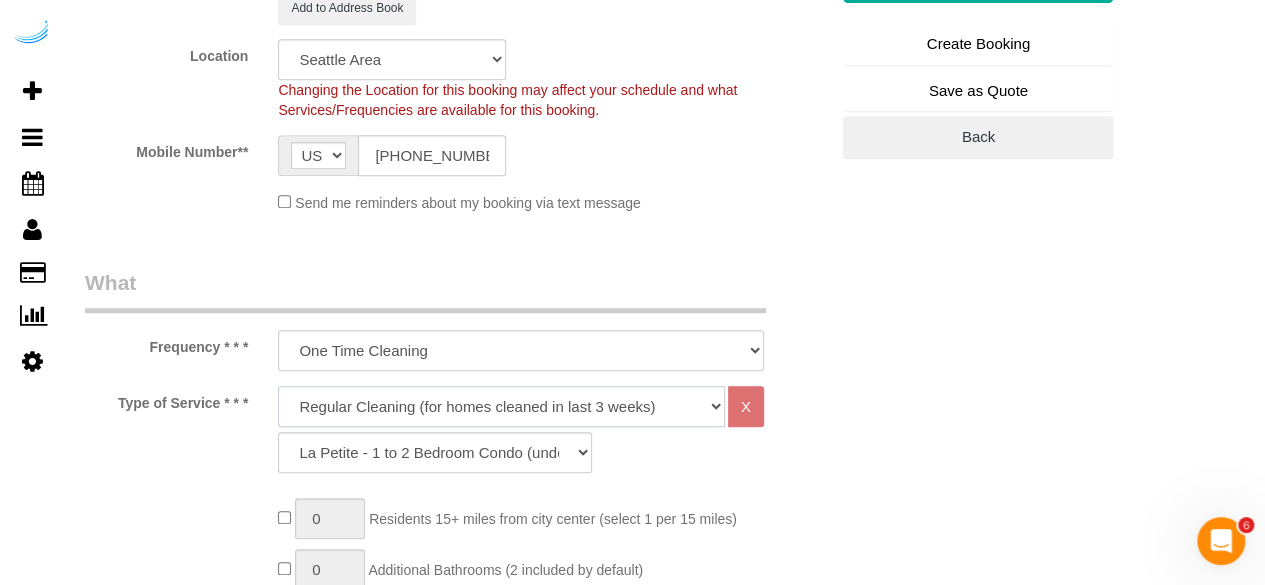 drag, startPoint x: 459, startPoint y: 401, endPoint x: 455, endPoint y: 391, distance: 10.770329 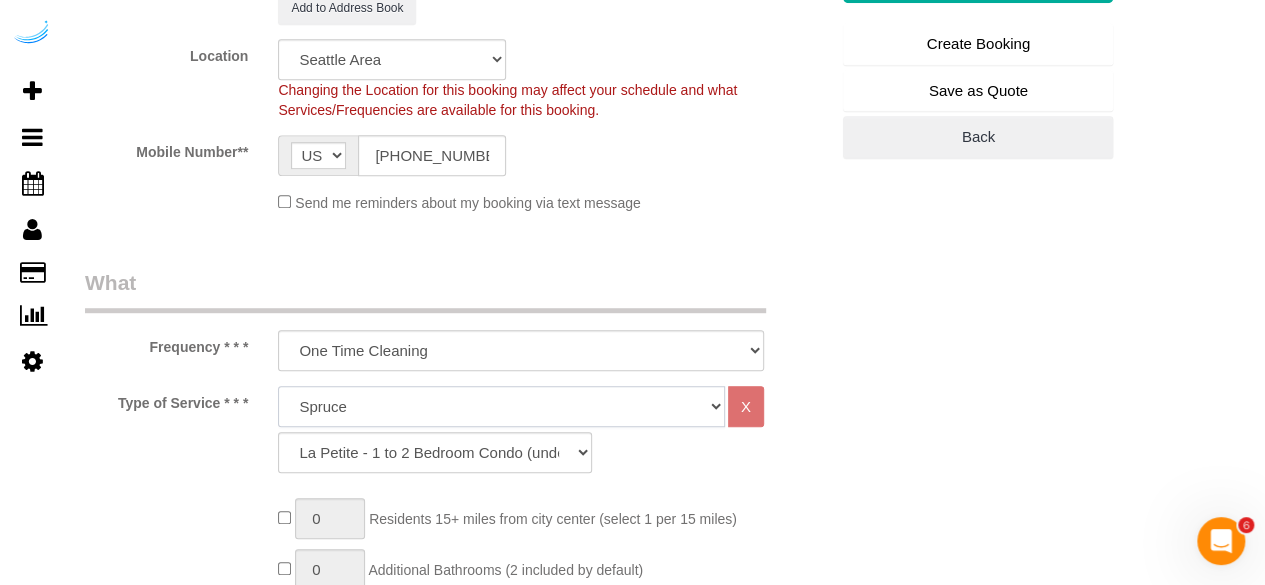 click on "Deep Cleaning (for homes that have not been cleaned in 3+ weeks) Spruce Regular Cleaning (for homes cleaned in last 3 weeks) Moving Cleanup (to clean home for new tenants) Post Construction Cleaning Vacation Rental Cleaning Hourly" 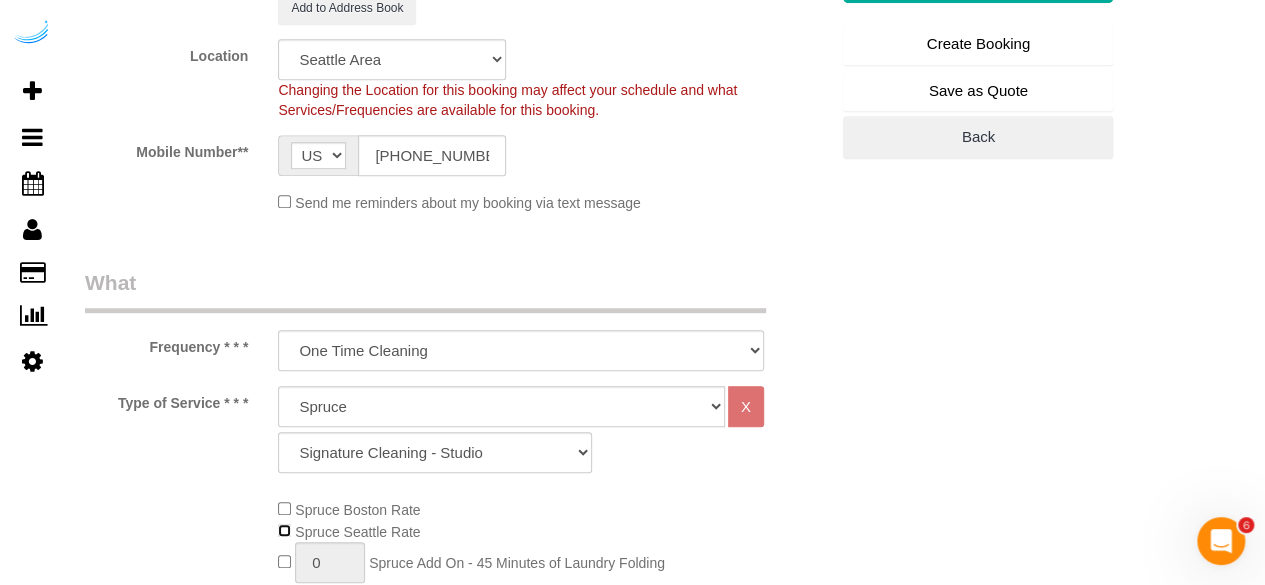 scroll, scrollTop: 700, scrollLeft: 0, axis: vertical 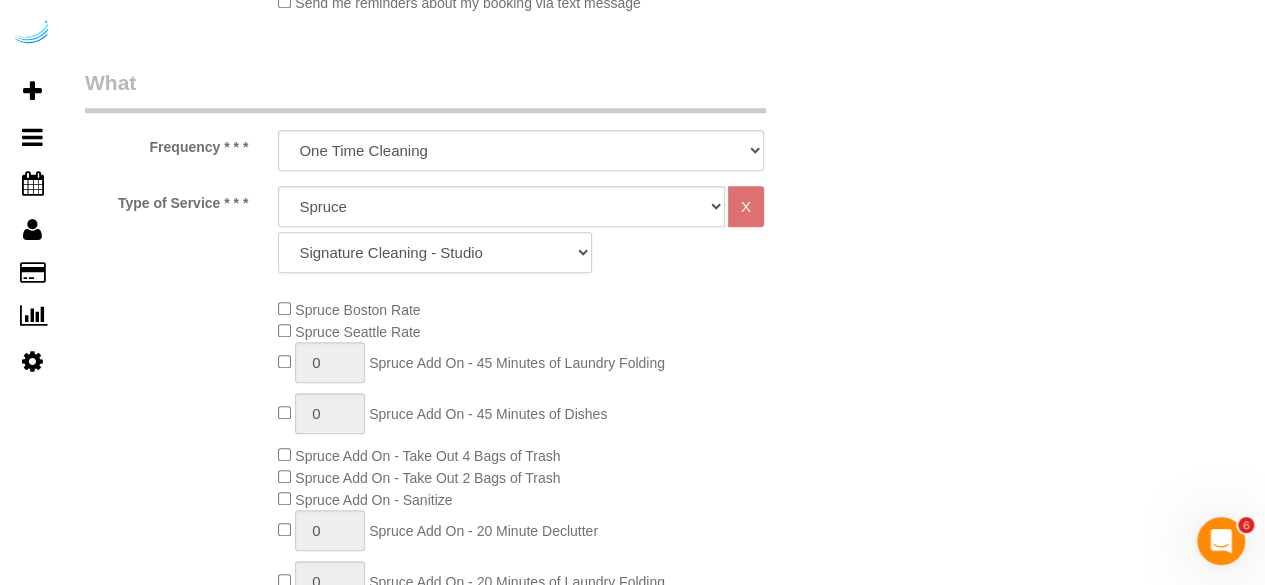 click on "Signature Cleaning - Studio Signature Cleaning - 1 Bed 1 Bath Signature Cleaning - 1 Bed 1.5 Bath Signature Cleaning - 1 Bed 1 Bath + Study Signature Cleaning - 1 Bed 2 Bath Signature Cleaning - 2 Bed 1 Bath Signature Cleaning - 2 Bed 2 Bath Signature Cleaning - 2 Bed 2.5 Bath Signature Cleaning - 2 Bed 2 Bath + Study Signature Cleaning - 3 Bed 2 Bath Signature Cleaning - 3 Bed 3 Bath Signature Cleaning - 4 Bed 2 Bath Signature Cleaning - 4 Bed 4 Bath Signature Cleaning - 5 Bed 4 Bath Signature Cleaning - 5 Bed 5 Bath Signature Cleaning - 6 Bed 6 Bath Premium Cleaning - Studio Premium Cleaning - 1 Bed 1 Bath Premium Cleaning - 1 Bed 1.5 Bath Premium Cleaning - 1 Bed 1 Bath + Study Premium Cleaning - 1 Bed 2 Bath Premium Cleaning - 2 Bed 1 Bath Premium Cleaning - 2 Bed 2 Bath Premium Cleaning - 2 Bed 2.5 Bath Premium Cleaning - 2 Bed 2 Bath + Study Premium Cleaning - 3 Bed 2 Bath Premium Cleaning - 3 Bed 3 Bath Premium Cleaning - 4 Bed 2 Bath Premium Cleaning - 4 Bed 4 Bath Premium Cleaning - 5 Bed 4 Bath" 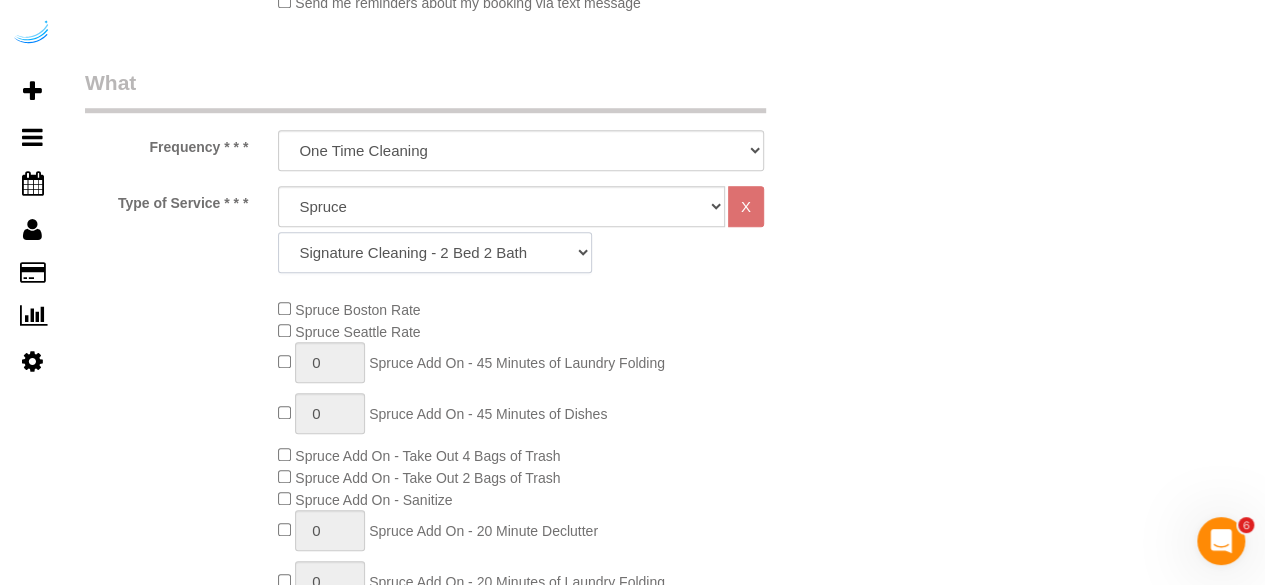 click on "Signature Cleaning - Studio Signature Cleaning - 1 Bed 1 Bath Signature Cleaning - 1 Bed 1.5 Bath Signature Cleaning - 1 Bed 1 Bath + Study Signature Cleaning - 1 Bed 2 Bath Signature Cleaning - 2 Bed 1 Bath Signature Cleaning - 2 Bed 2 Bath Signature Cleaning - 2 Bed 2.5 Bath Signature Cleaning - 2 Bed 2 Bath + Study Signature Cleaning - 3 Bed 2 Bath Signature Cleaning - 3 Bed 3 Bath Signature Cleaning - 4 Bed 2 Bath Signature Cleaning - 4 Bed 4 Bath Signature Cleaning - 5 Bed 4 Bath Signature Cleaning - 5 Bed 5 Bath Signature Cleaning - 6 Bed 6 Bath Premium Cleaning - Studio Premium Cleaning - 1 Bed 1 Bath Premium Cleaning - 1 Bed 1.5 Bath Premium Cleaning - 1 Bed 1 Bath + Study Premium Cleaning - 1 Bed 2 Bath Premium Cleaning - 2 Bed 1 Bath Premium Cleaning - 2 Bed 2 Bath Premium Cleaning - 2 Bed 2.5 Bath Premium Cleaning - 2 Bed 2 Bath + Study Premium Cleaning - 3 Bed 2 Bath Premium Cleaning - 3 Bed 3 Bath Premium Cleaning - 4 Bed 2 Bath Premium Cleaning - 4 Bed 4 Bath Premium Cleaning - 5 Bed 4 Bath" 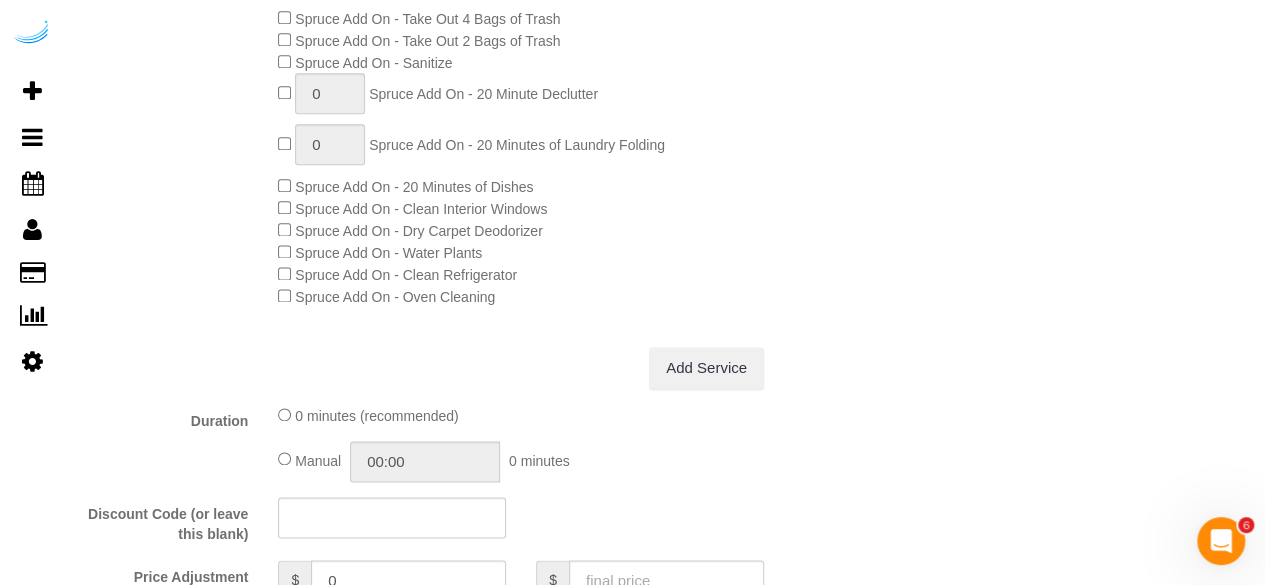 scroll, scrollTop: 1200, scrollLeft: 0, axis: vertical 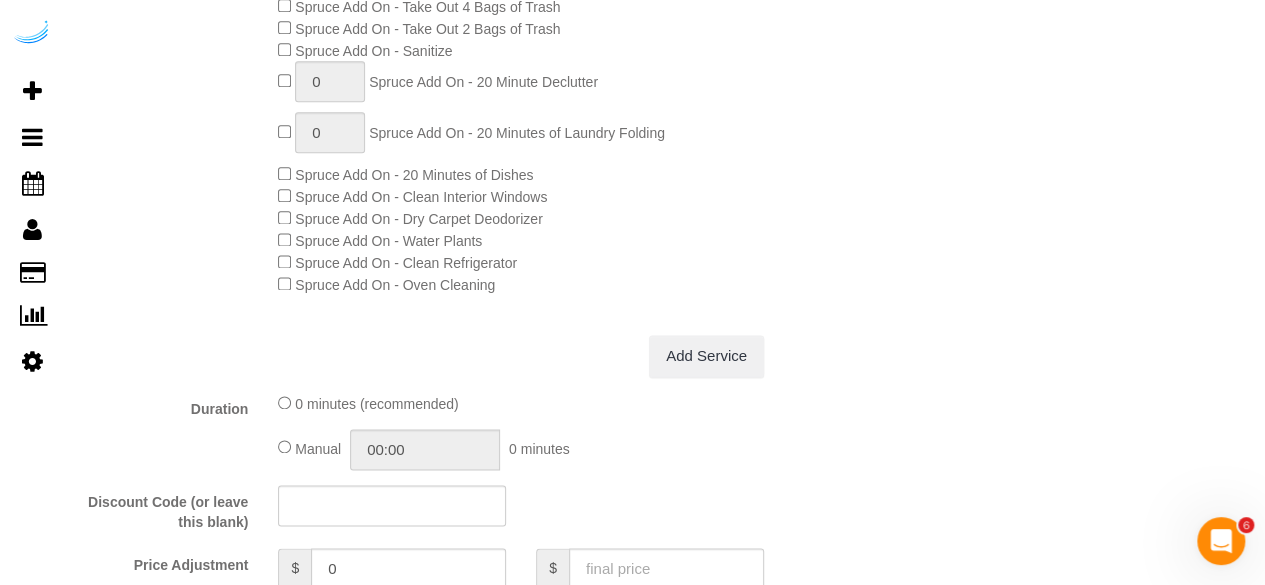 click on "Spruce Add On - Clean Interior Windows" 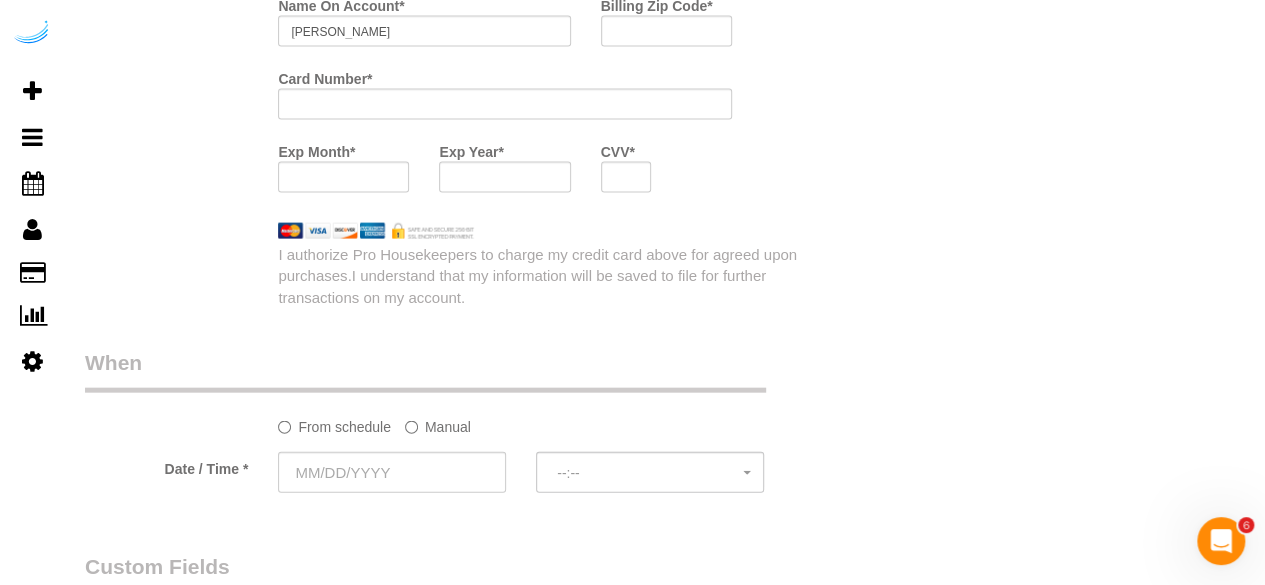 scroll, scrollTop: 2000, scrollLeft: 0, axis: vertical 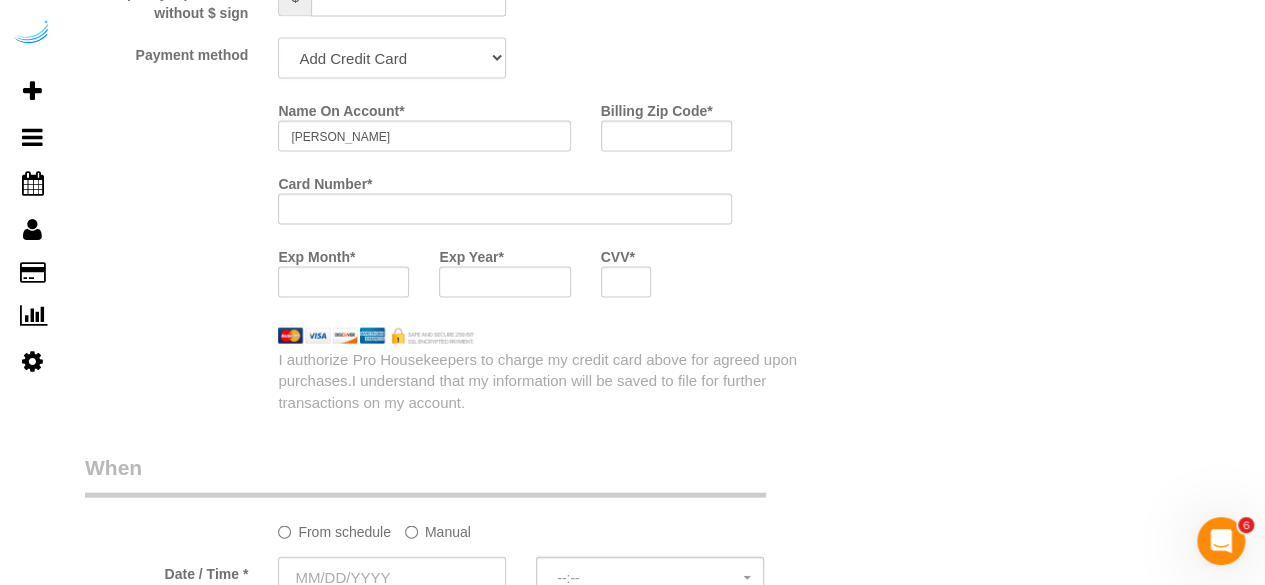 click on "Add Credit Card Cash Check Paypal" 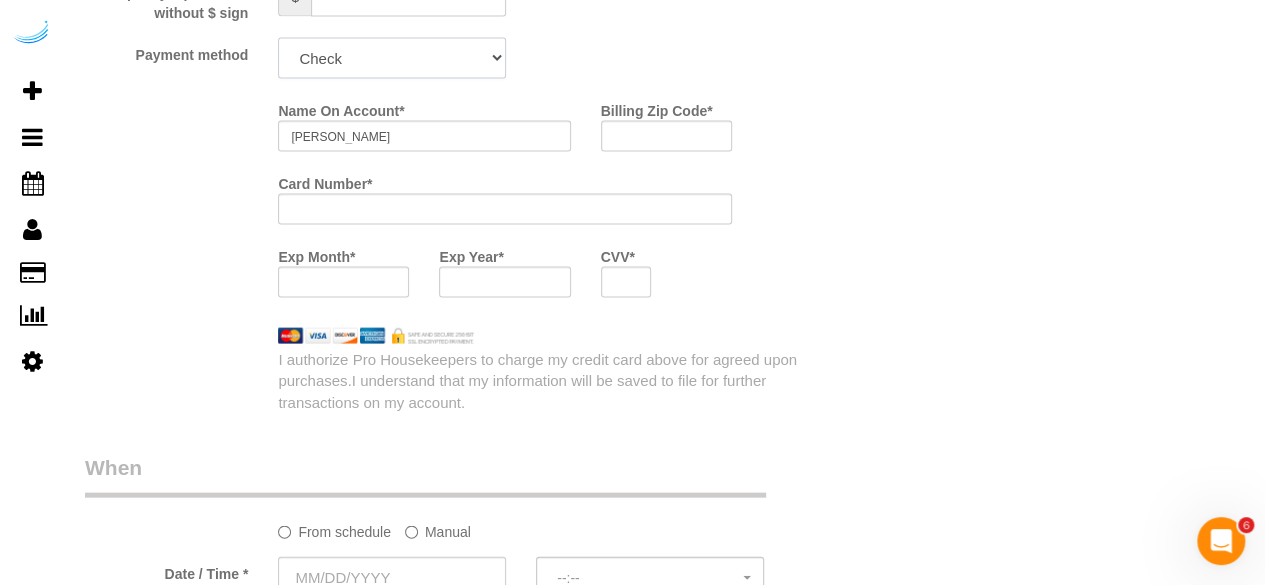 click on "Add Credit Card Cash Check Paypal" 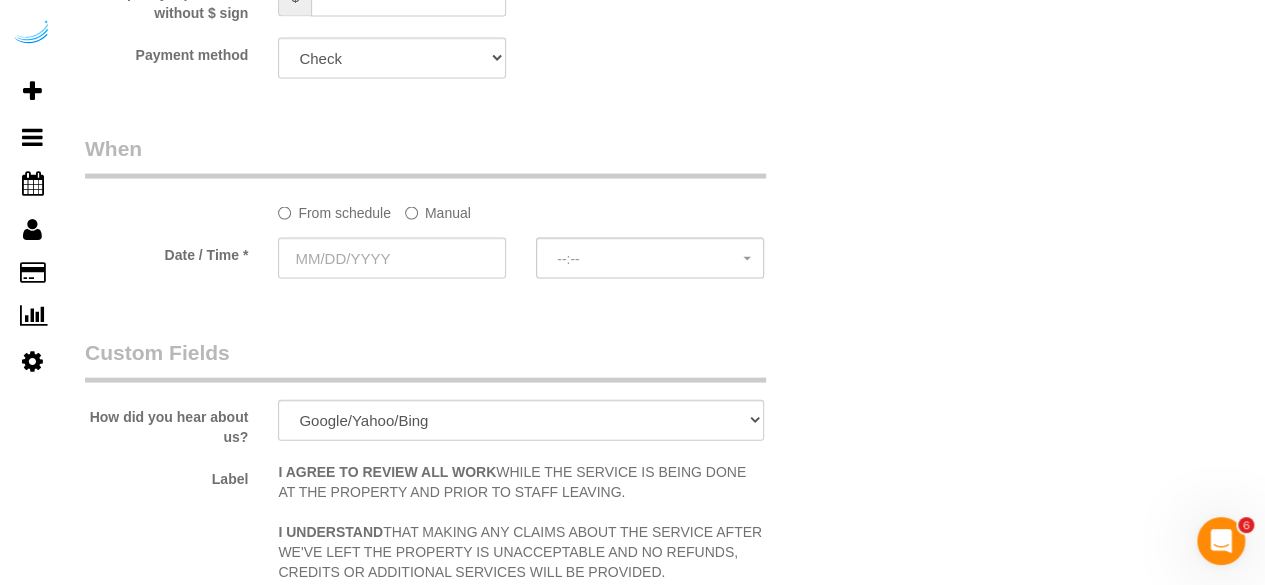 click on "Manual" 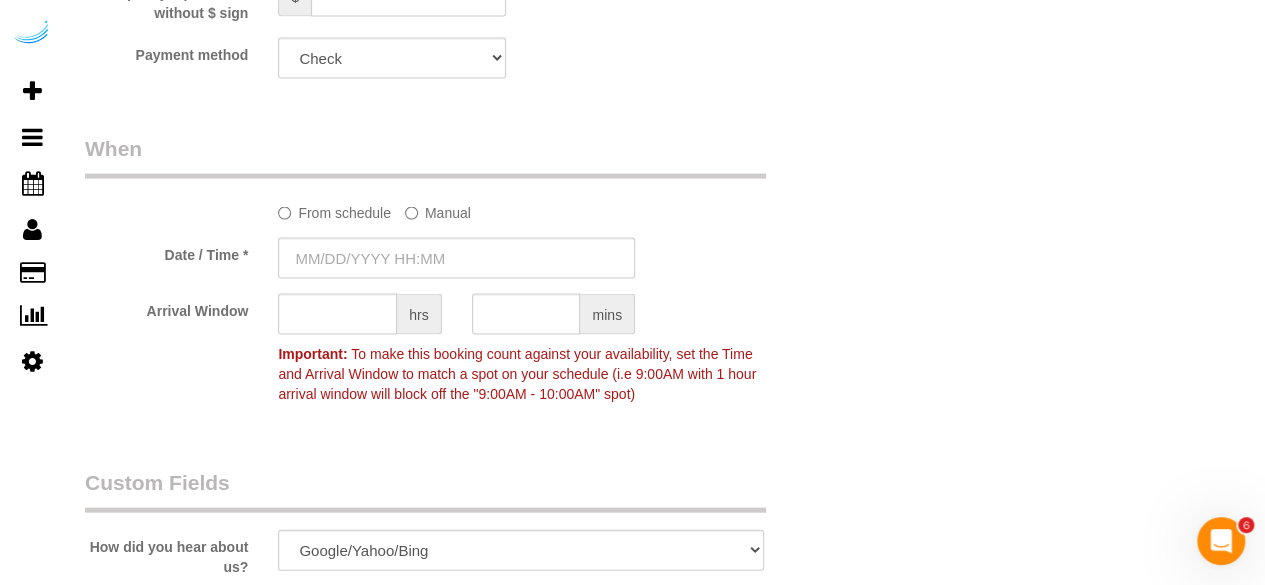 click on "From schedule
Manual
Date / Time *
Arrival Window
hrs
mins
Important:
To make this booking count against your availability, set the Time and
Arrival Window to match a spot on your schedule (i.e 9:00AM with 1 hour
arrival window will block off the "9:00AM - 10:00AM" spot)" 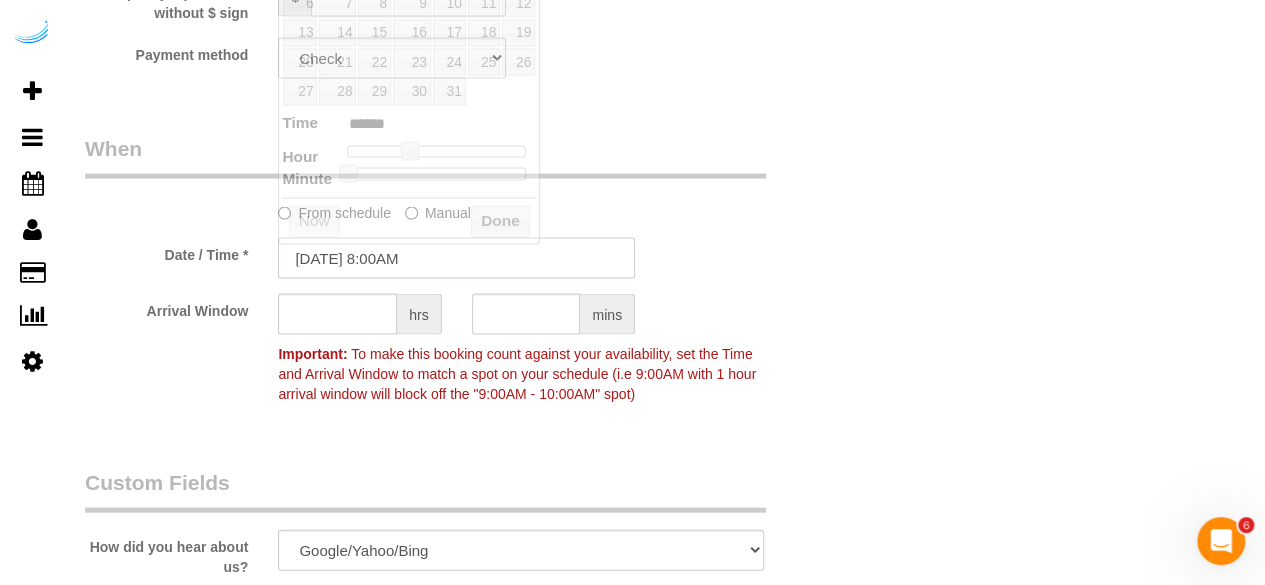 click on "07/03/2025 8:00AM" at bounding box center (456, 258) 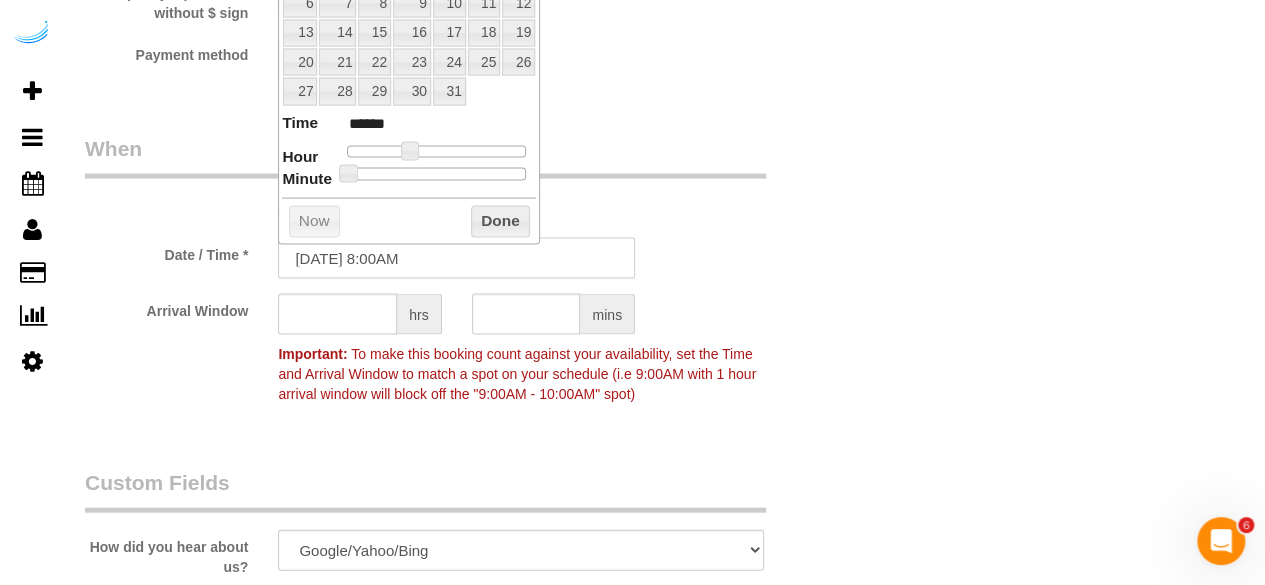 scroll, scrollTop: 1800, scrollLeft: 0, axis: vertical 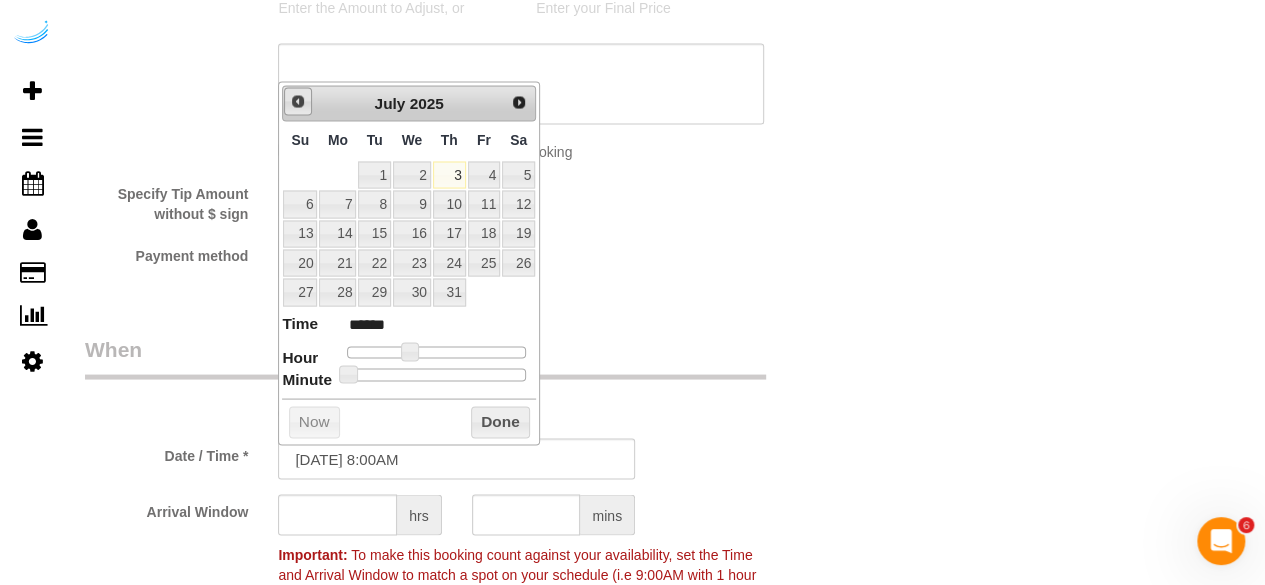 click on "Prev" at bounding box center [298, 101] 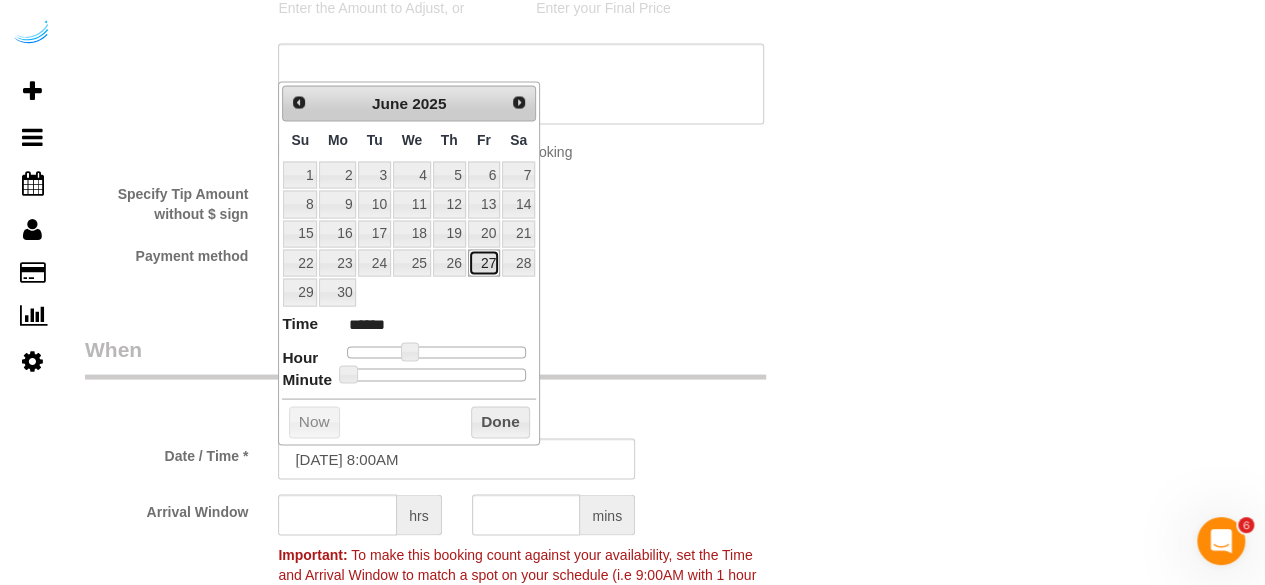 click on "27" at bounding box center (484, 262) 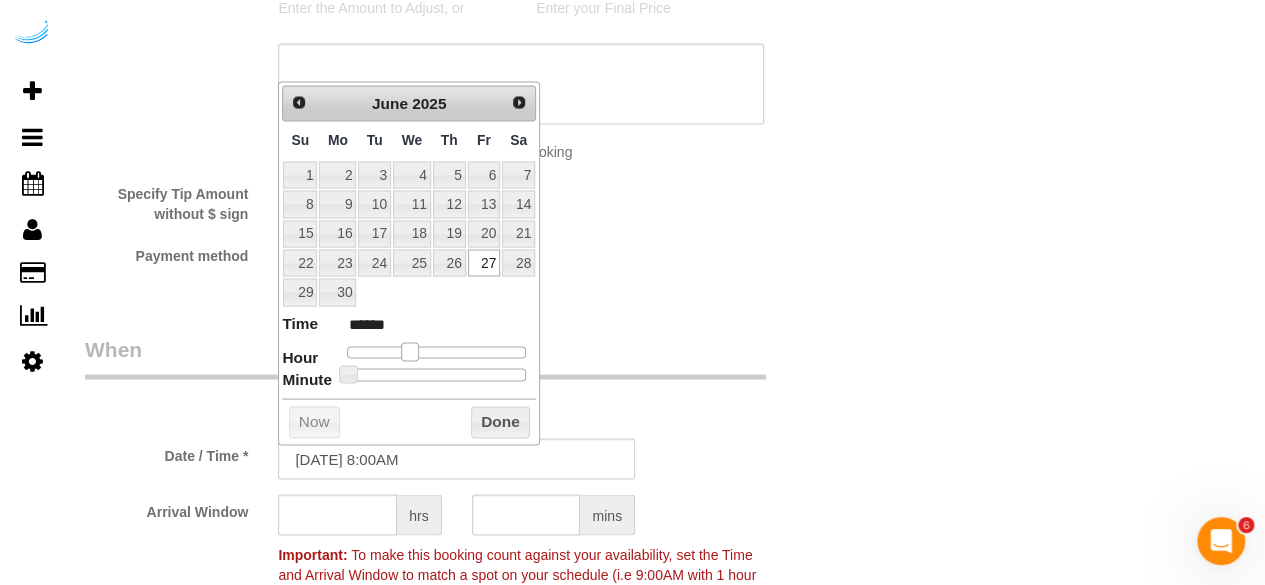 type on "06/27/2025 9:00AM" 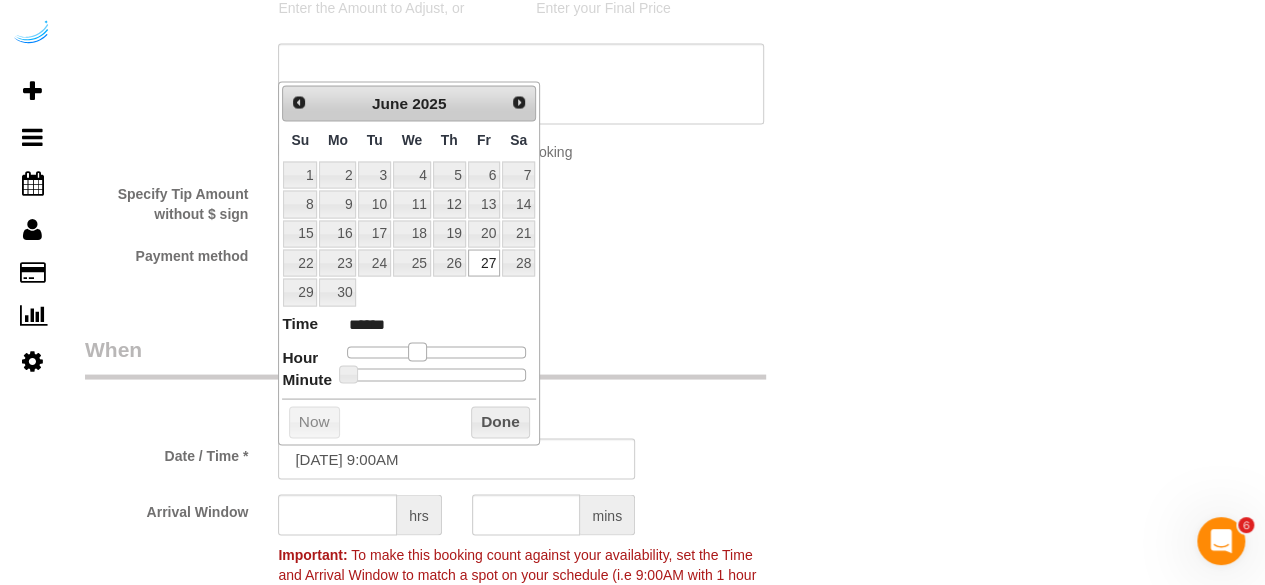 type on "06/27/2025 10:00AM" 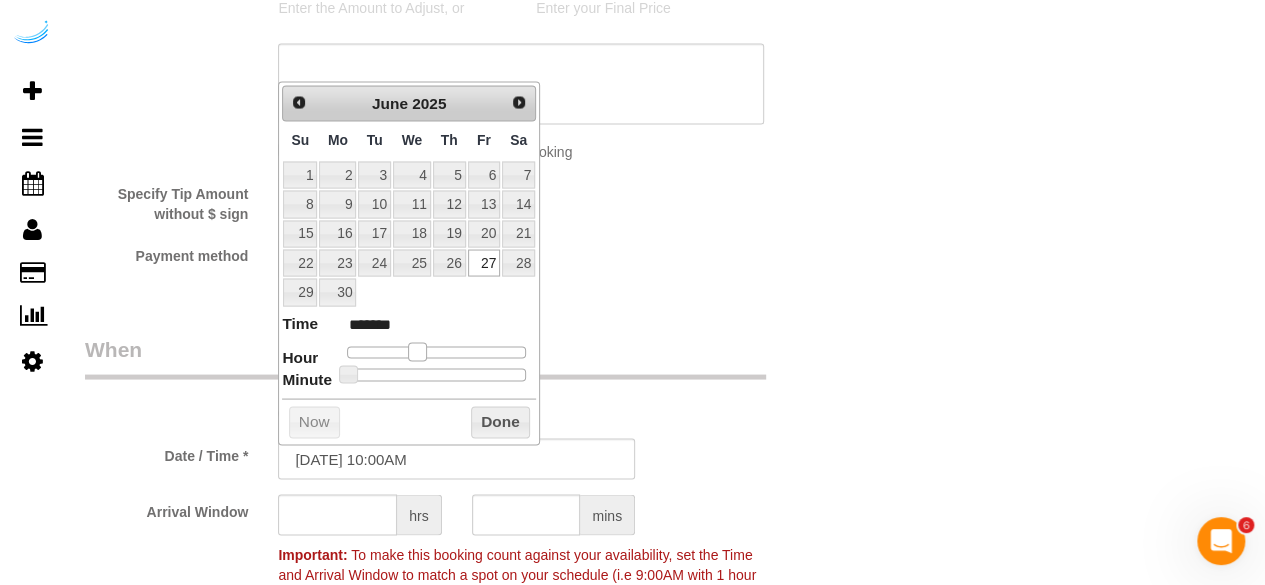 type on "06/27/2025 11:00AM" 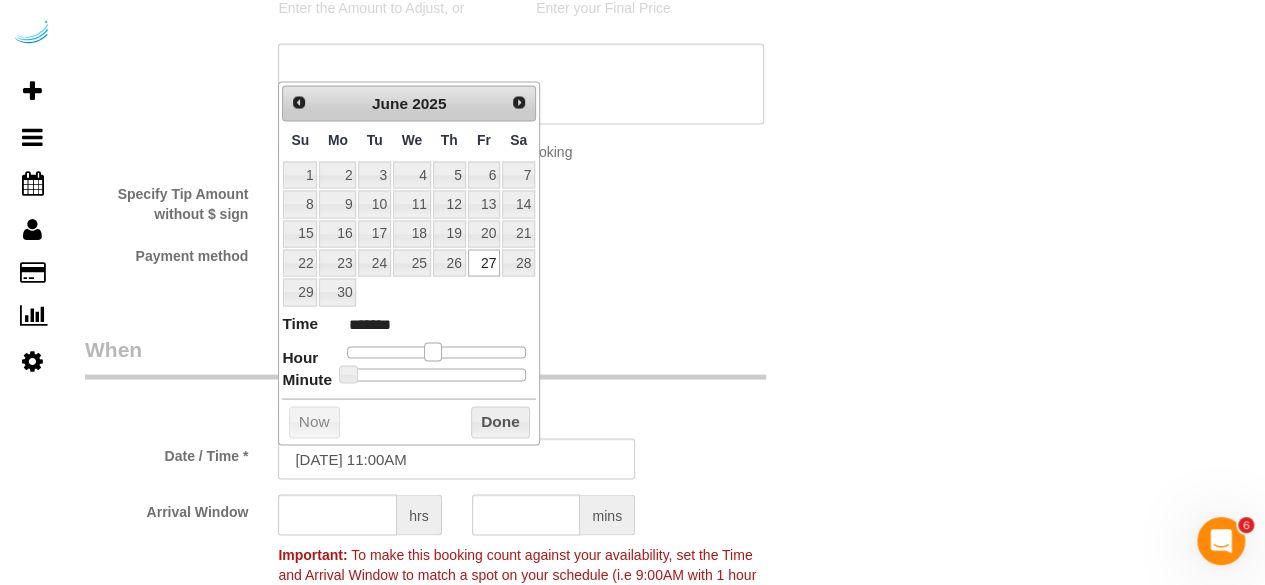type on "06/27/2025 12:00PM" 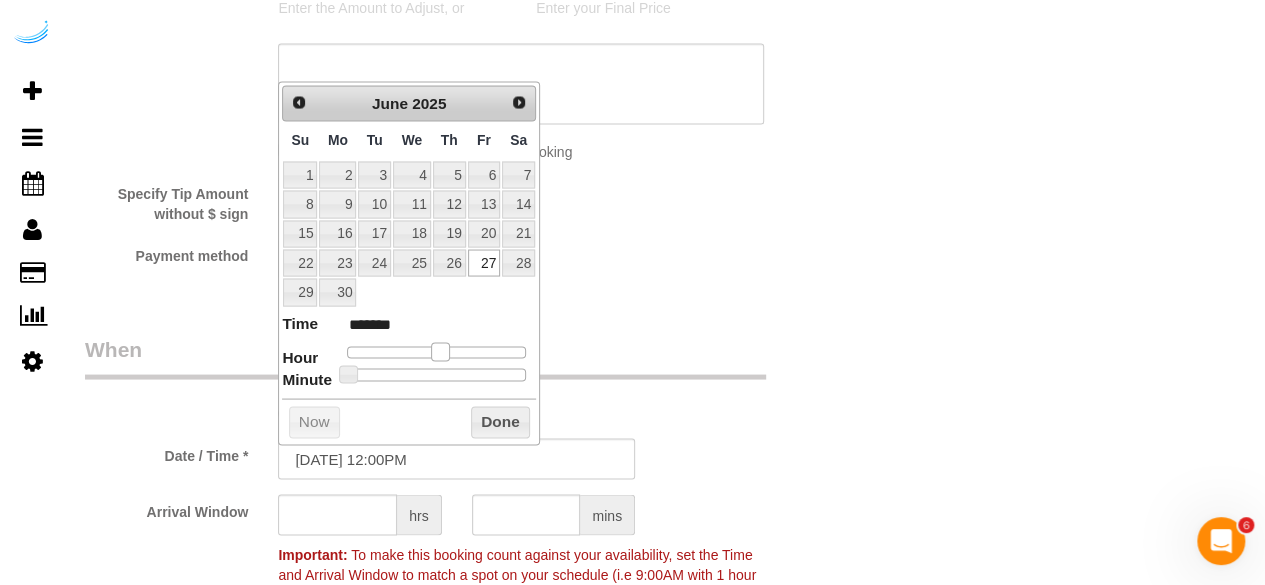 type on "06/27/2025 1:00PM" 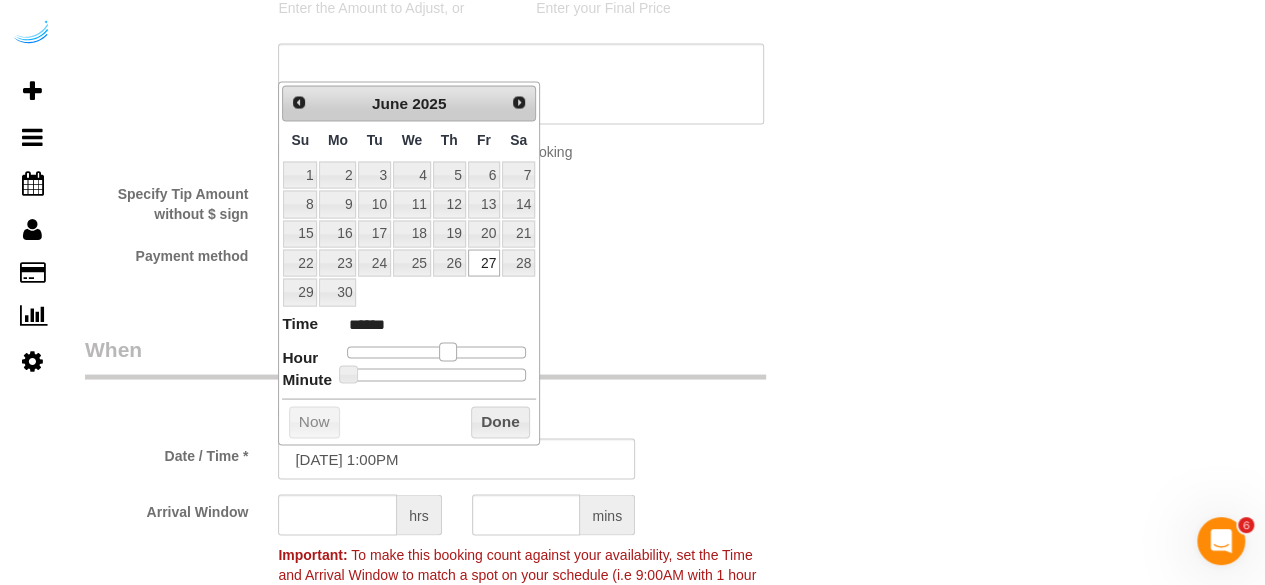 type on "06/27/2025 2:00PM" 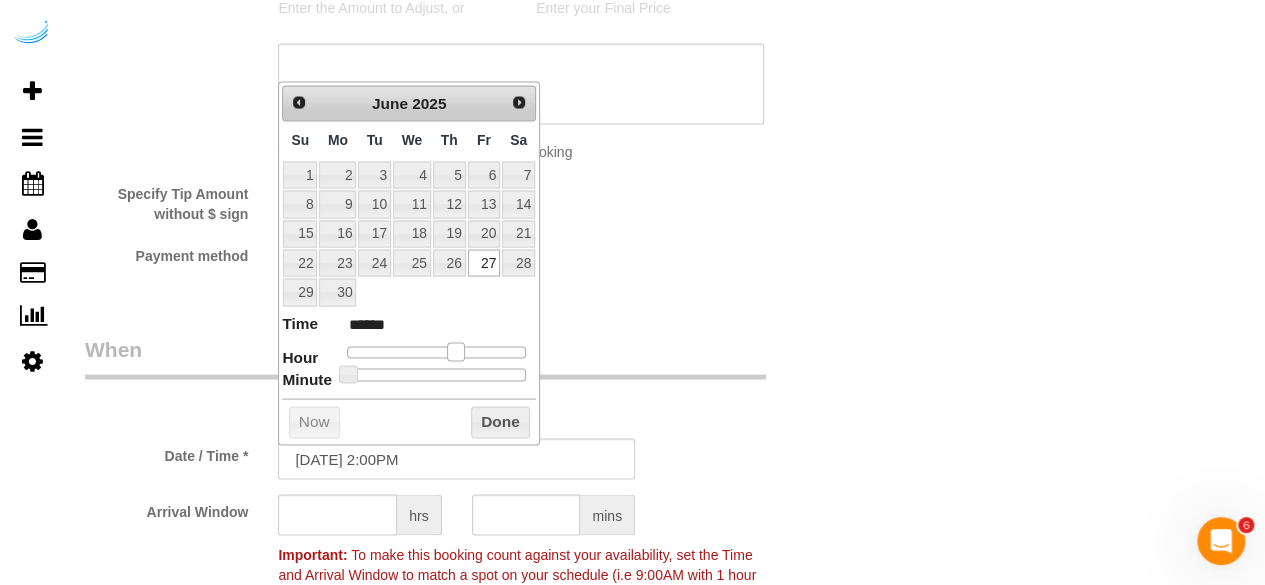 type on "06/27/2025 1:00PM" 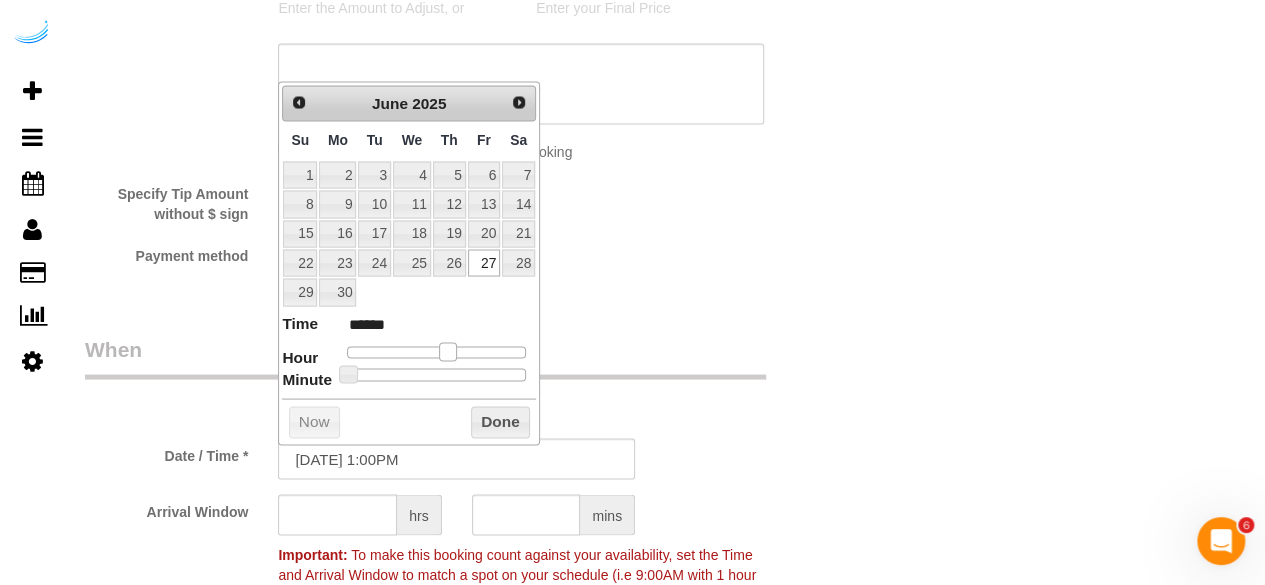 drag, startPoint x: 410, startPoint y: 346, endPoint x: 402, endPoint y: 425, distance: 79.40403 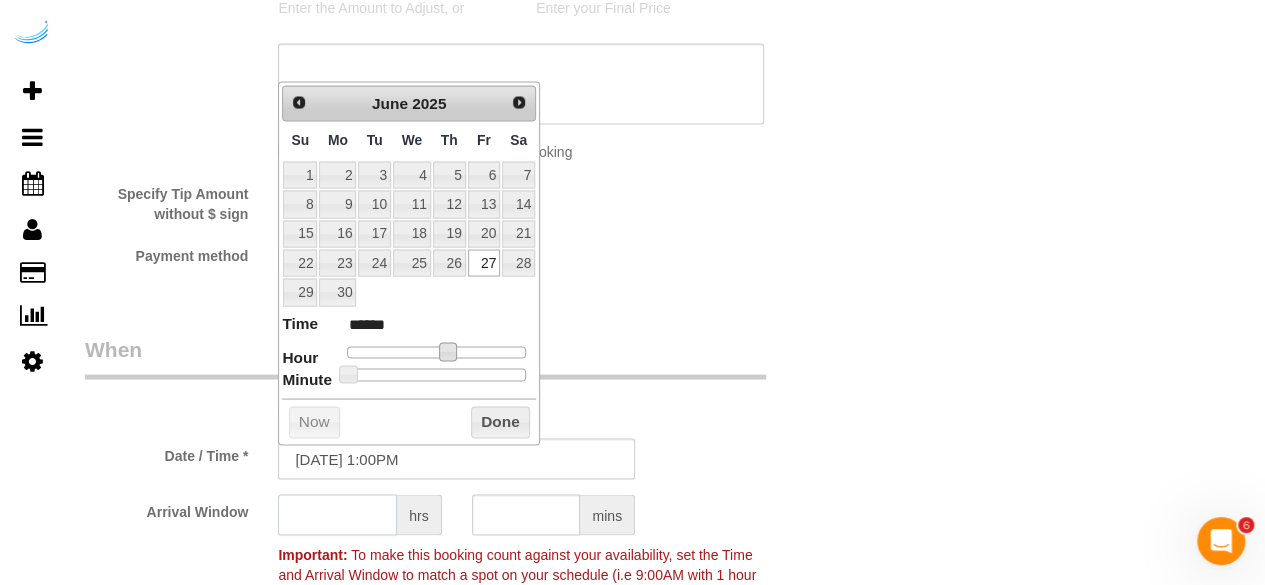 click 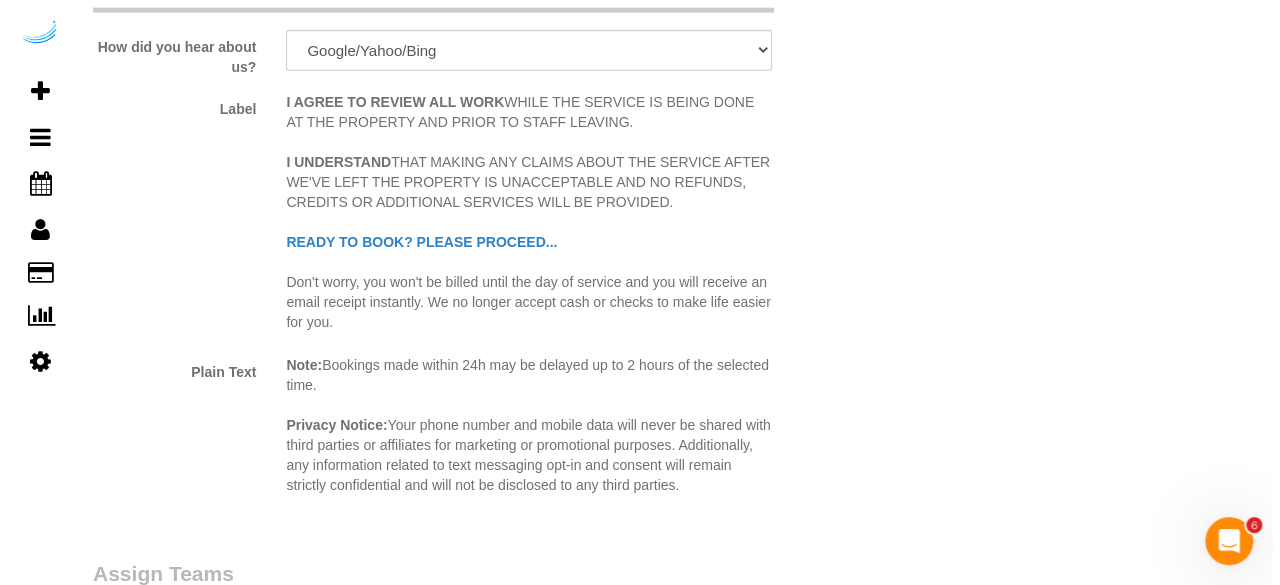 scroll, scrollTop: 3100, scrollLeft: 0, axis: vertical 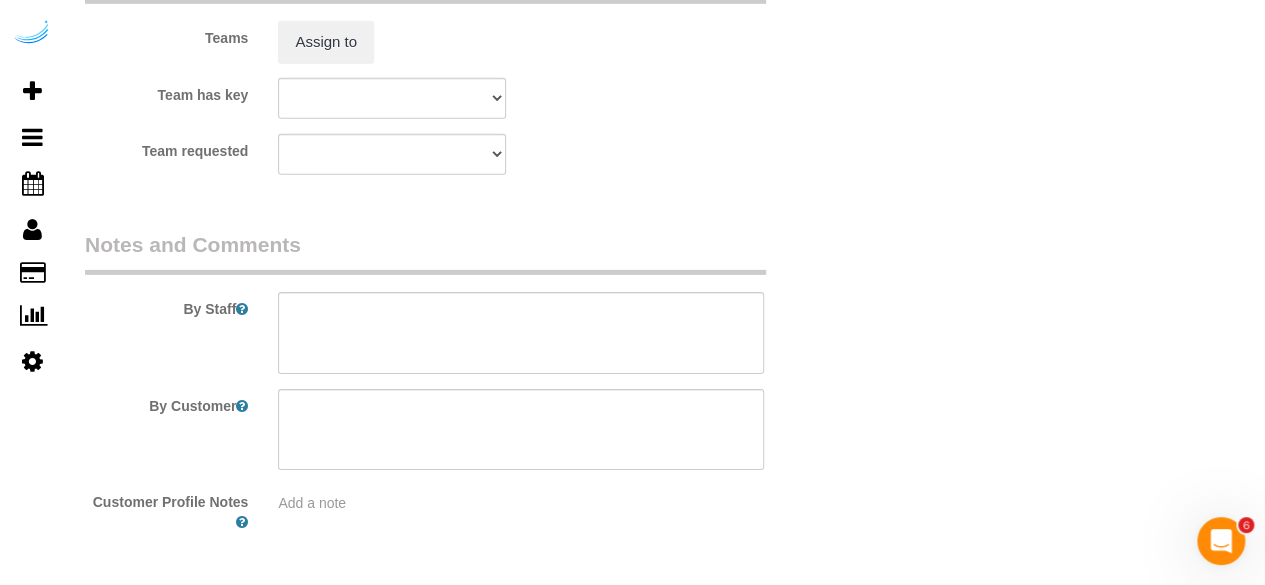 type on "4" 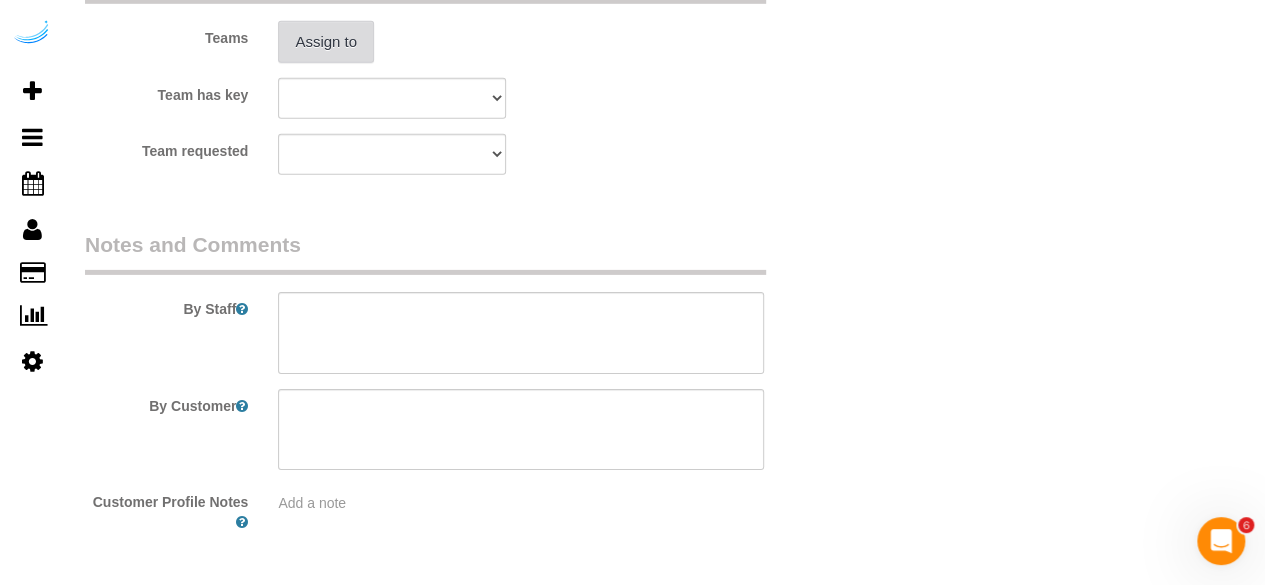 click on "Assign to" at bounding box center [326, 42] 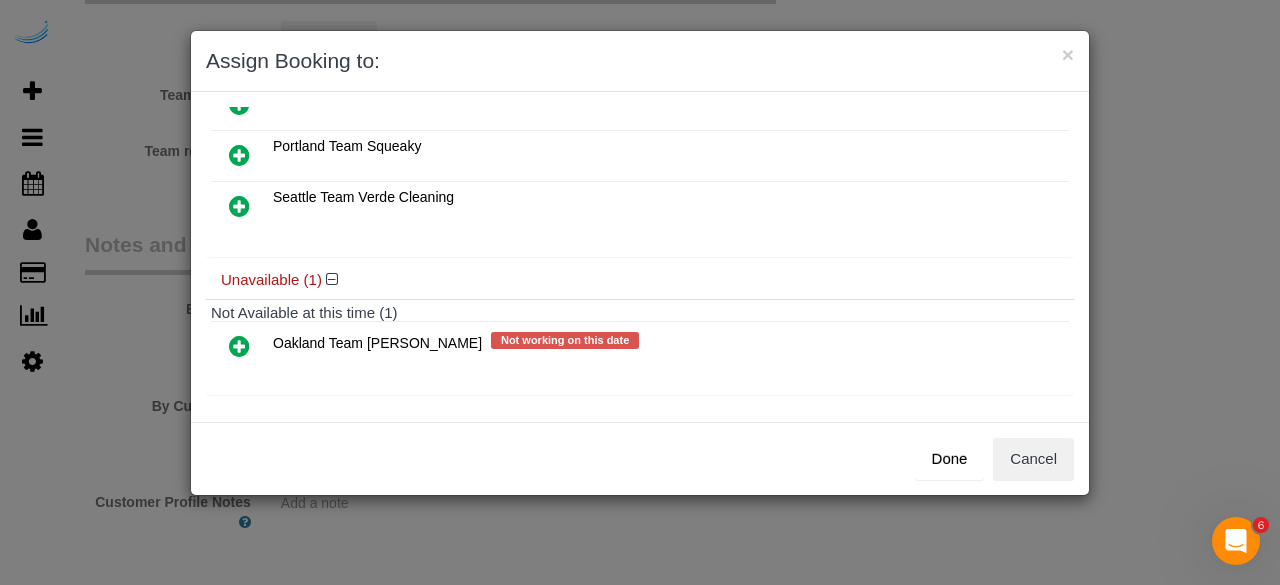 click at bounding box center (239, 346) 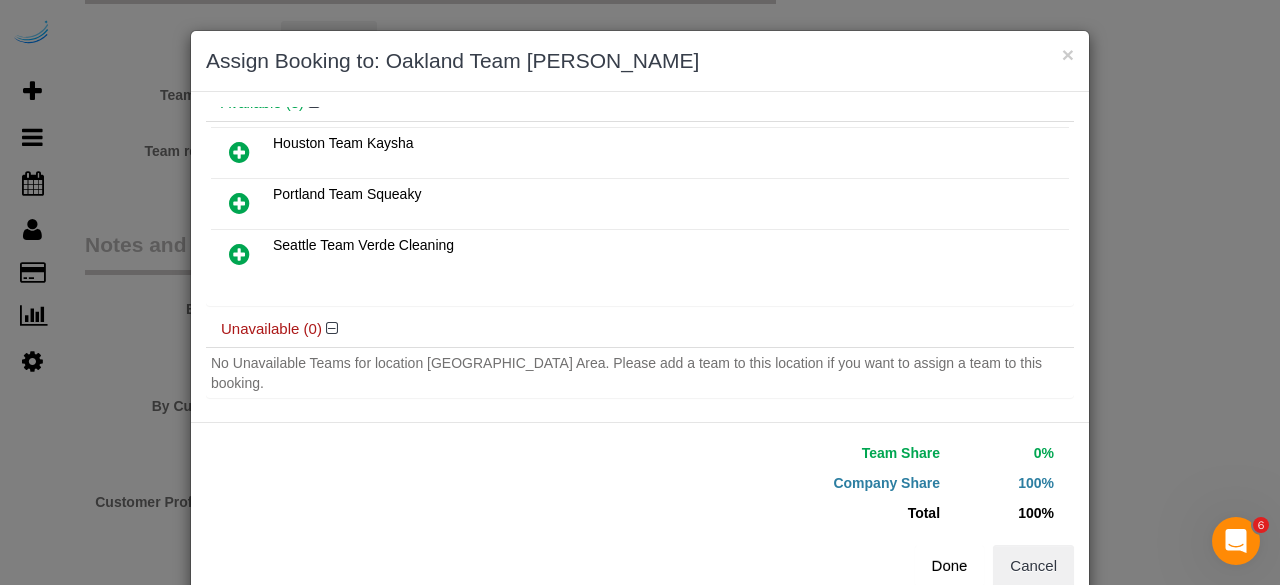 scroll, scrollTop: 122, scrollLeft: 0, axis: vertical 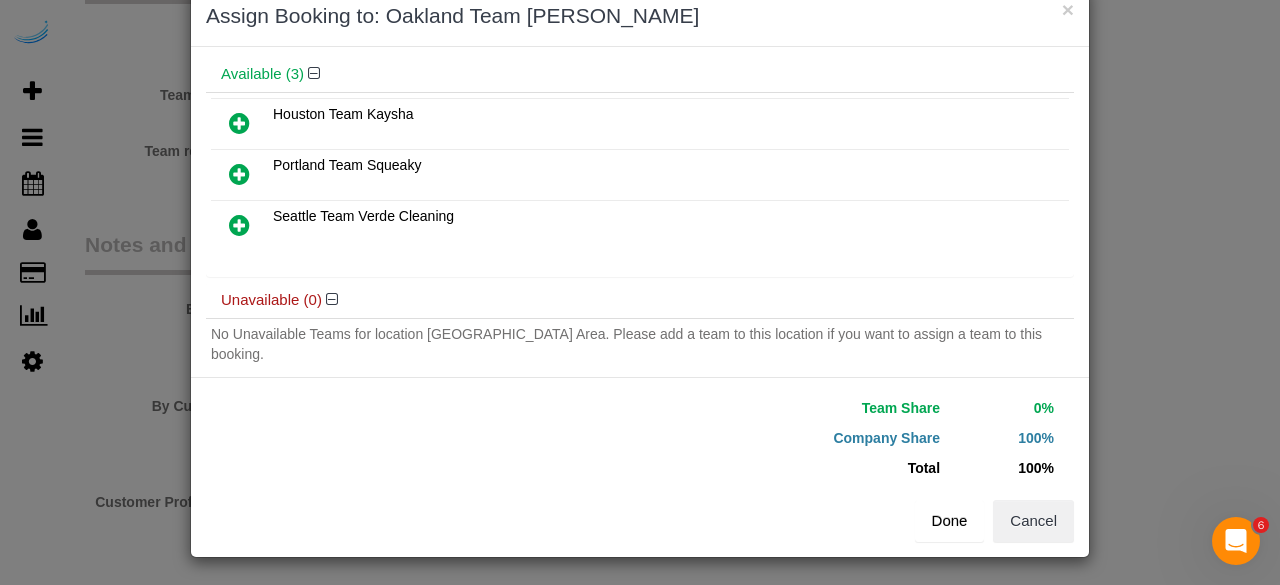 click on "Done" at bounding box center [950, 521] 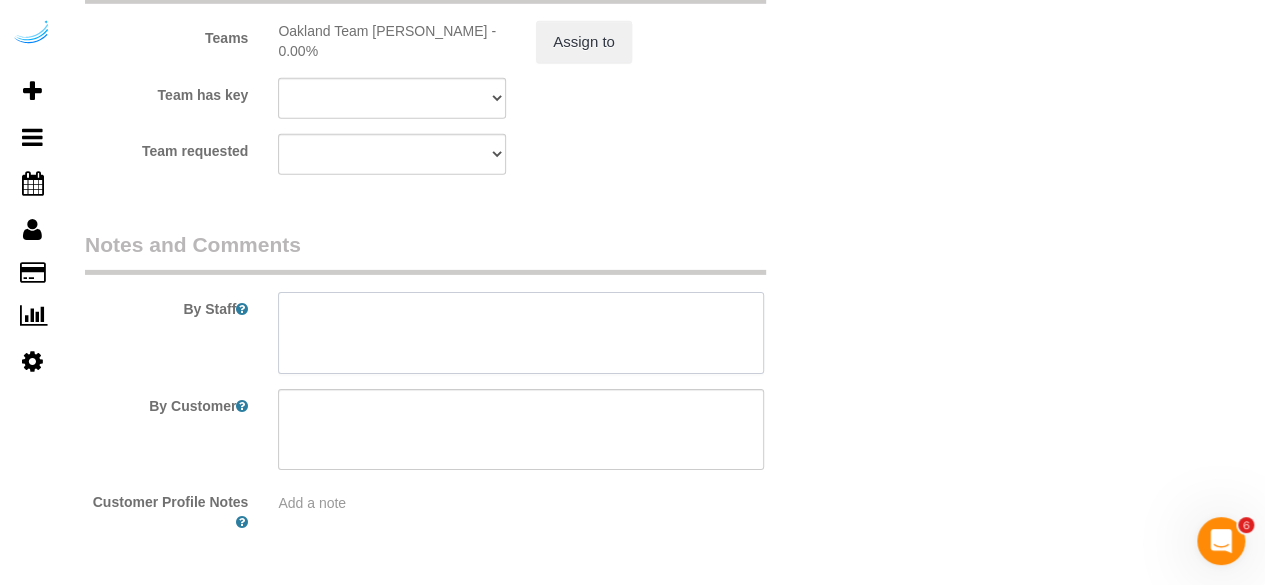 click at bounding box center (521, 333) 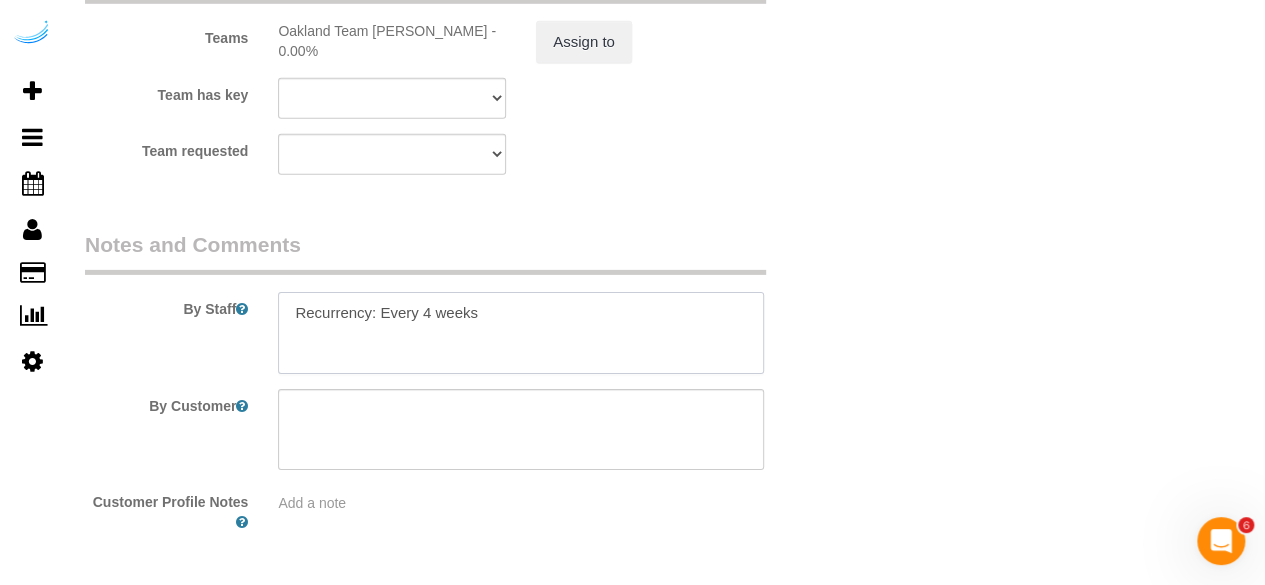 paste on "Permanent Notes:No notes from this customer.Today's Notes:No notes from this service.
Entry Method: Someone will be home
Details:
Husband is always home. 216.333.9850
Additional Notes:
Our dog may bark but is completely and totally harmless. He’s a sweet ball of love. He’ll stop barking once he knows you’re family, which you will be! :)
Housekeeping Notes:" 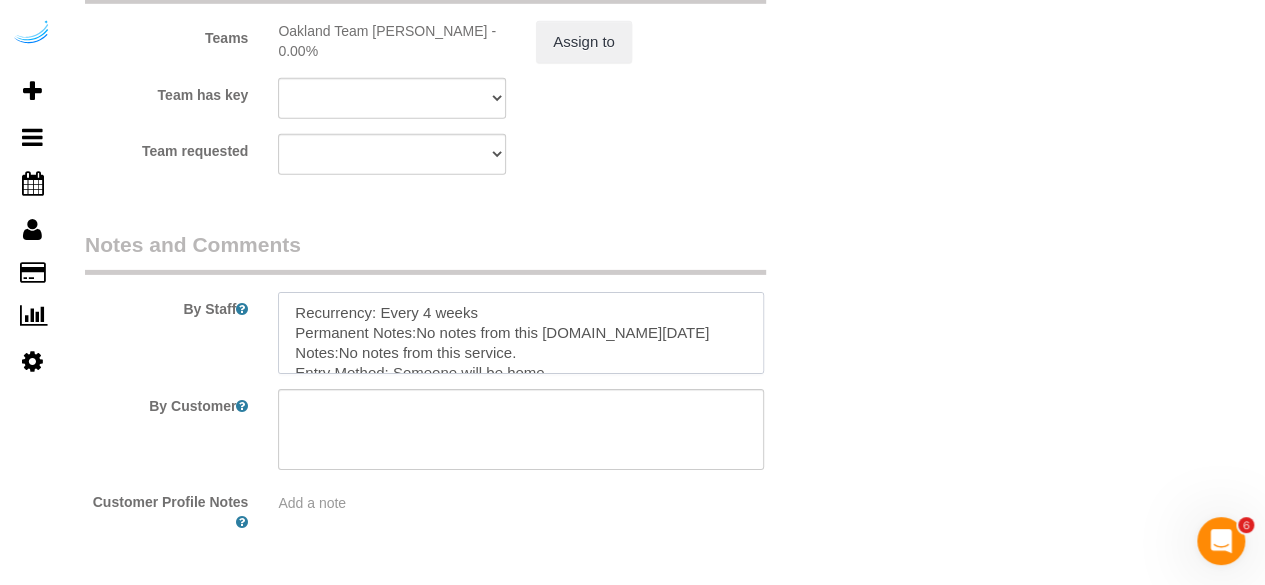 scroll, scrollTop: 188, scrollLeft: 0, axis: vertical 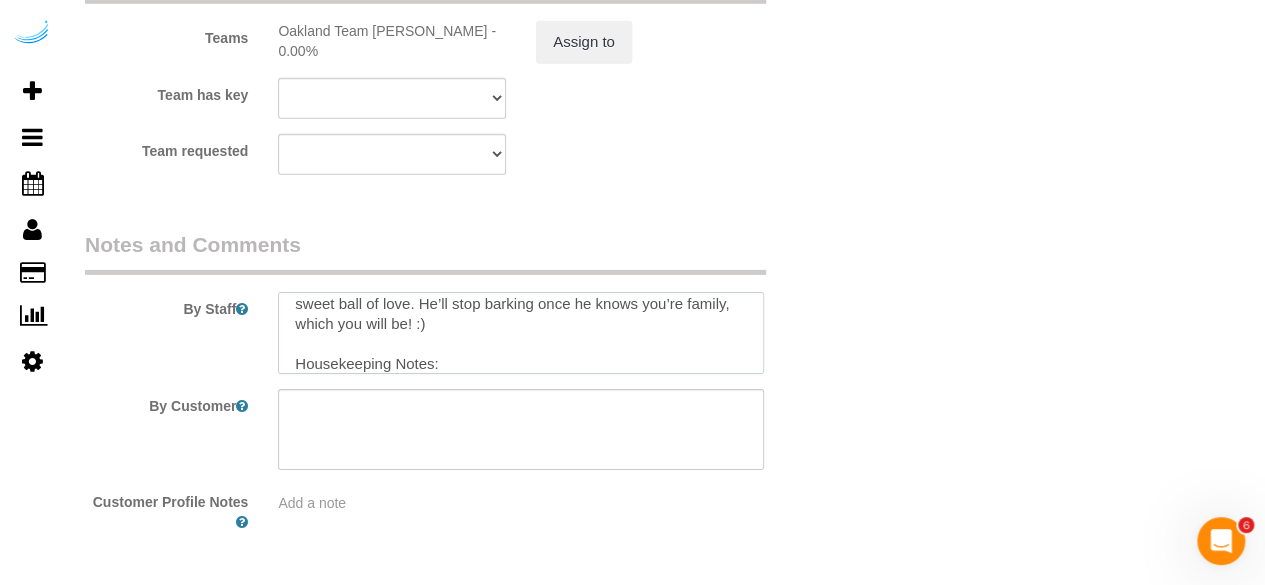 type on "Recurrency: Every 4 weeks
Permanent Notes:No notes from this customer.Today's Notes:No notes from this service.
Entry Method: Someone will be home
Details:
Husband is always home. 216.333.9850
Additional Notes:
Our dog may bark but is completely and totally harmless. He’s a sweet ball of love. He’ll stop barking once he knows you’re family, which you will be! :)
Housekeeping Notes:" 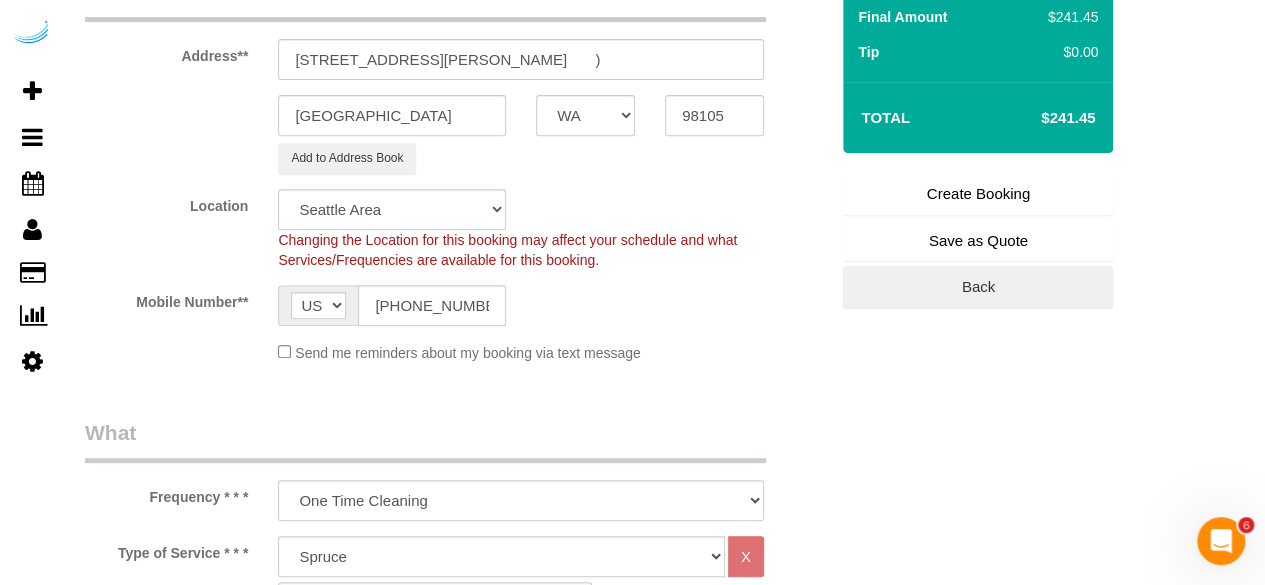 scroll, scrollTop: 200, scrollLeft: 0, axis: vertical 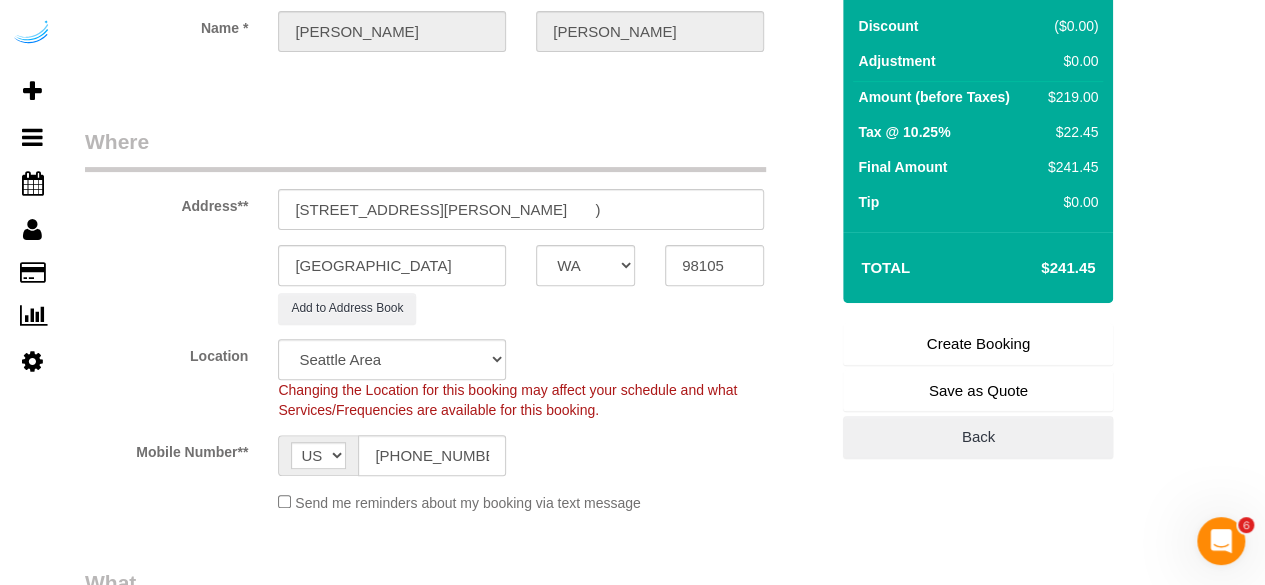 click on "Create Booking" at bounding box center [978, 344] 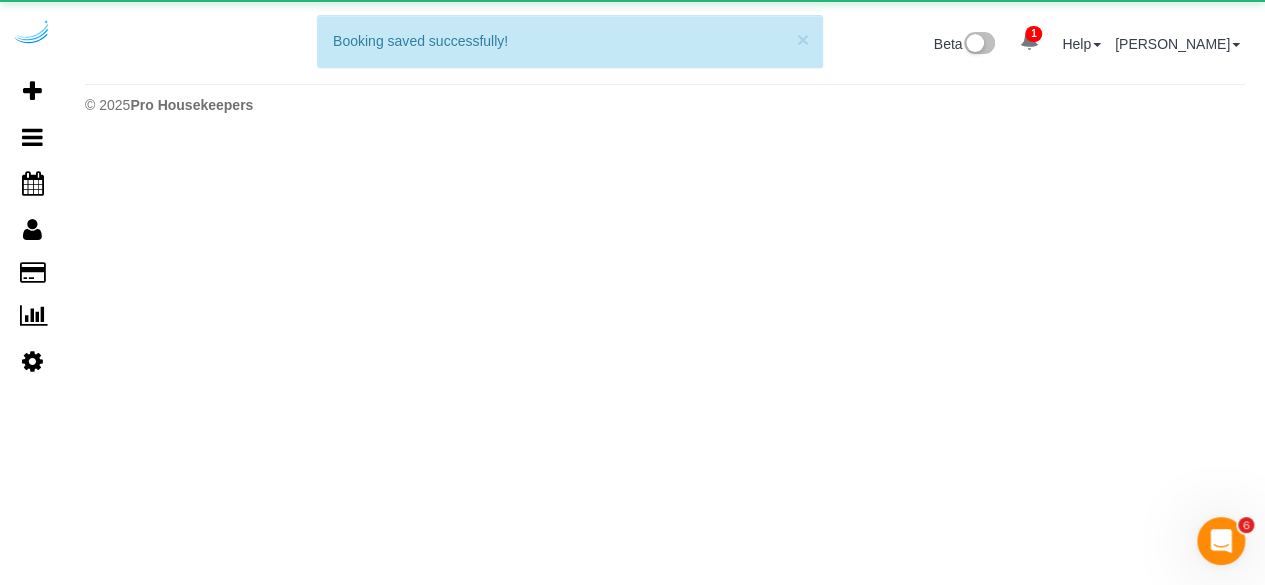 scroll, scrollTop: 0, scrollLeft: 0, axis: both 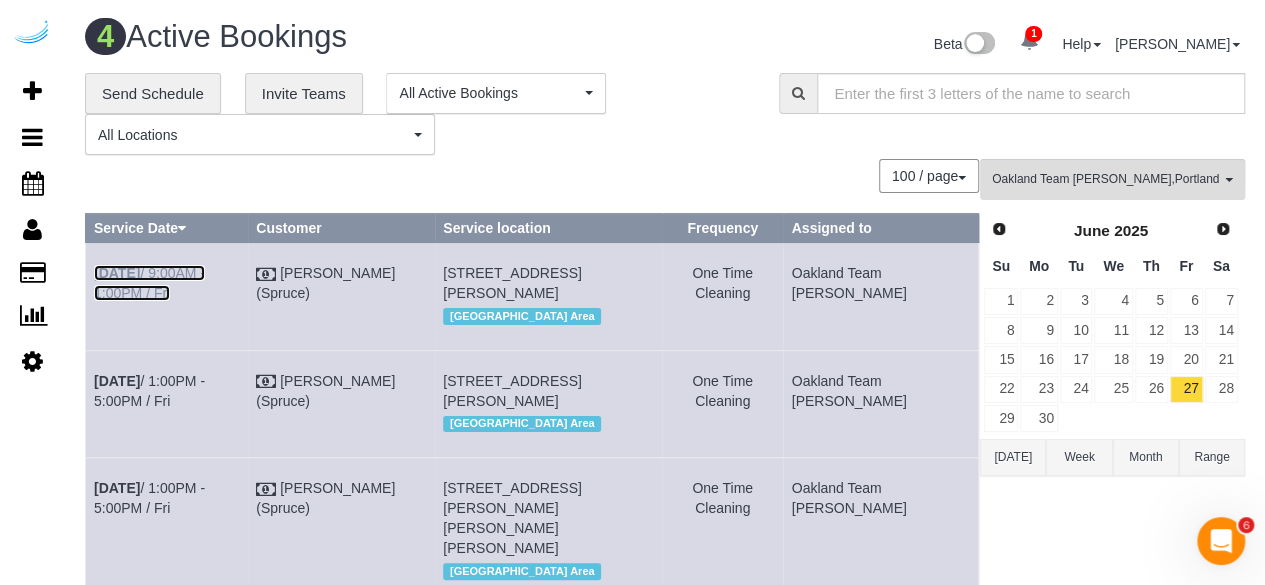 click on "Jun 27th
/ 9:00AM - 1:00PM / Fri" at bounding box center [149, 283] 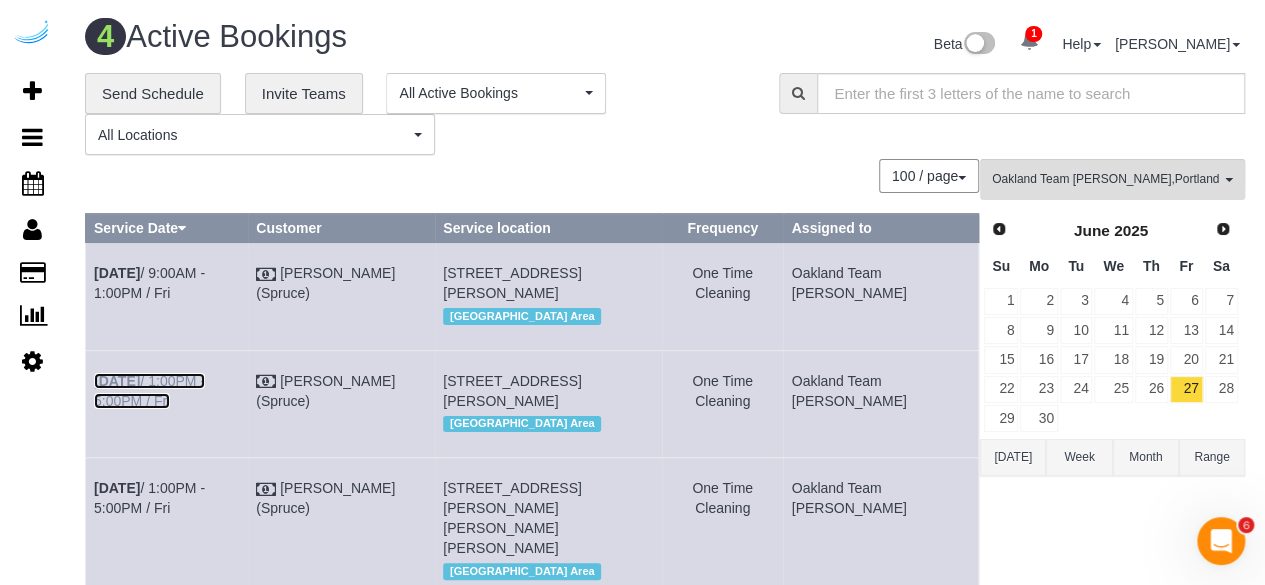 click on "Jun 27th
/ 1:00PM - 5:00PM / Fri" at bounding box center [149, 391] 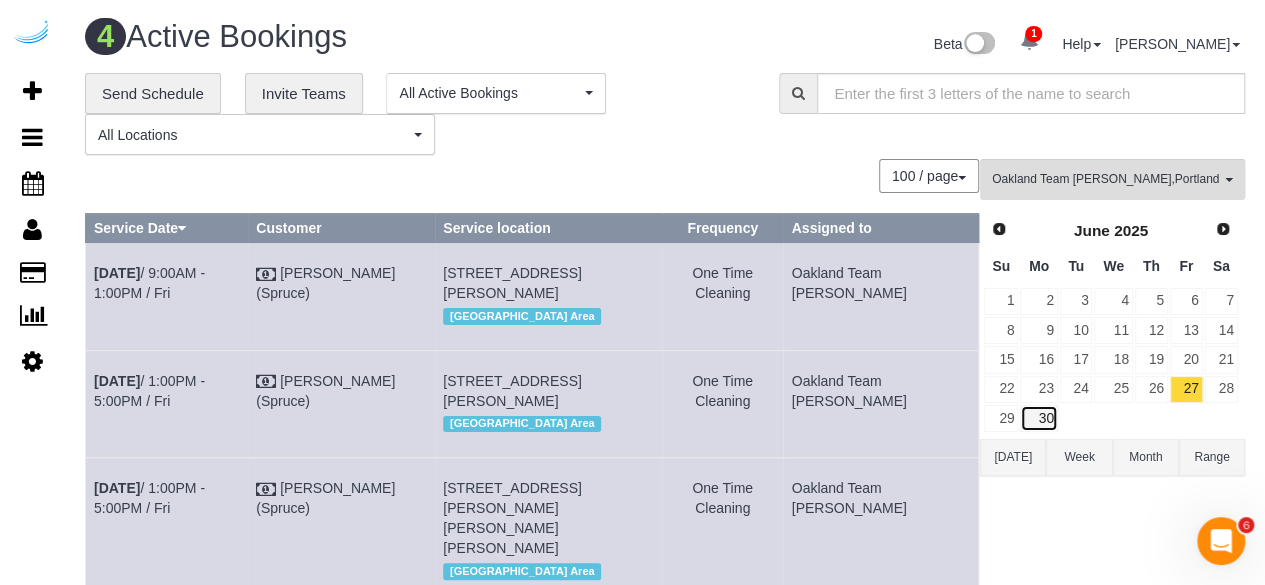 click on "30" at bounding box center (1038, 418) 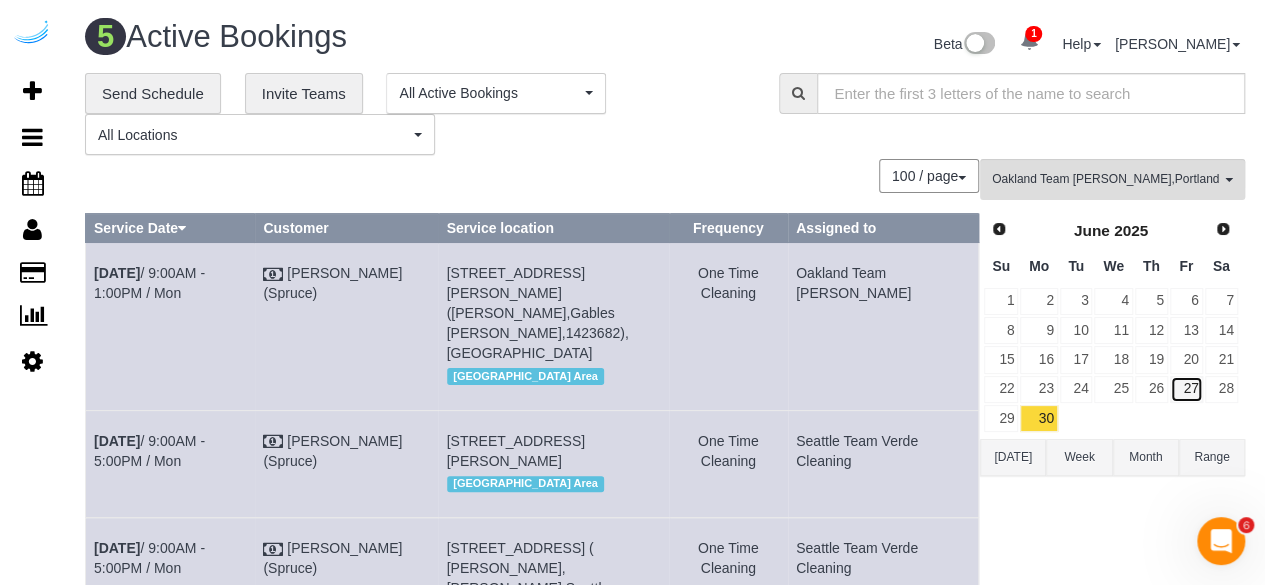 click on "27" at bounding box center (1186, 389) 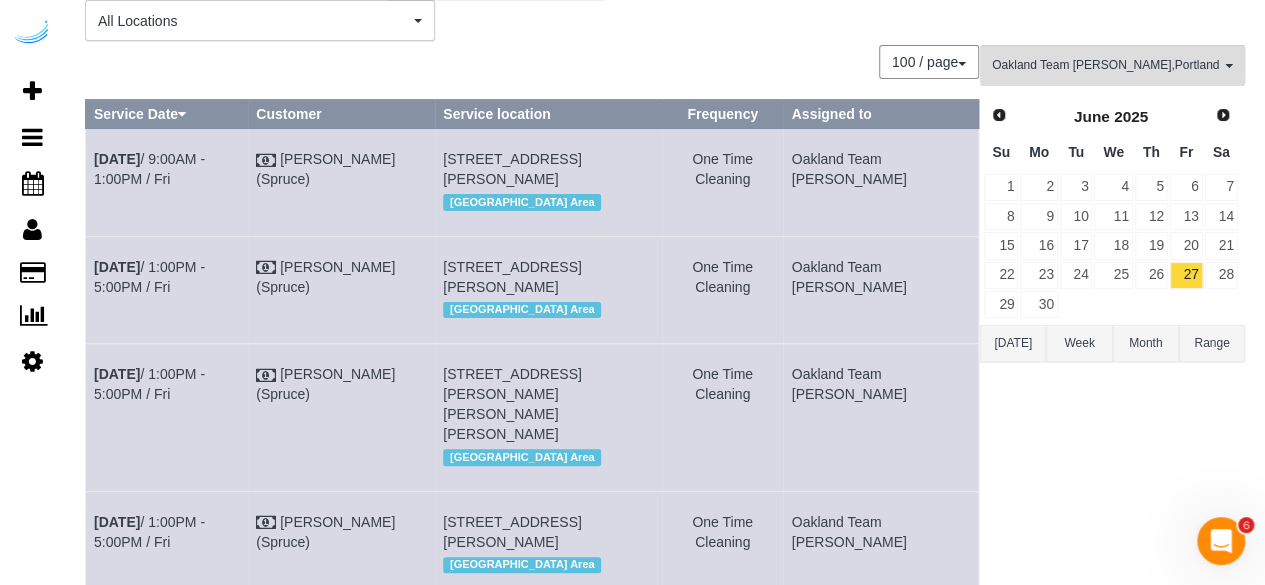 scroll, scrollTop: 300, scrollLeft: 0, axis: vertical 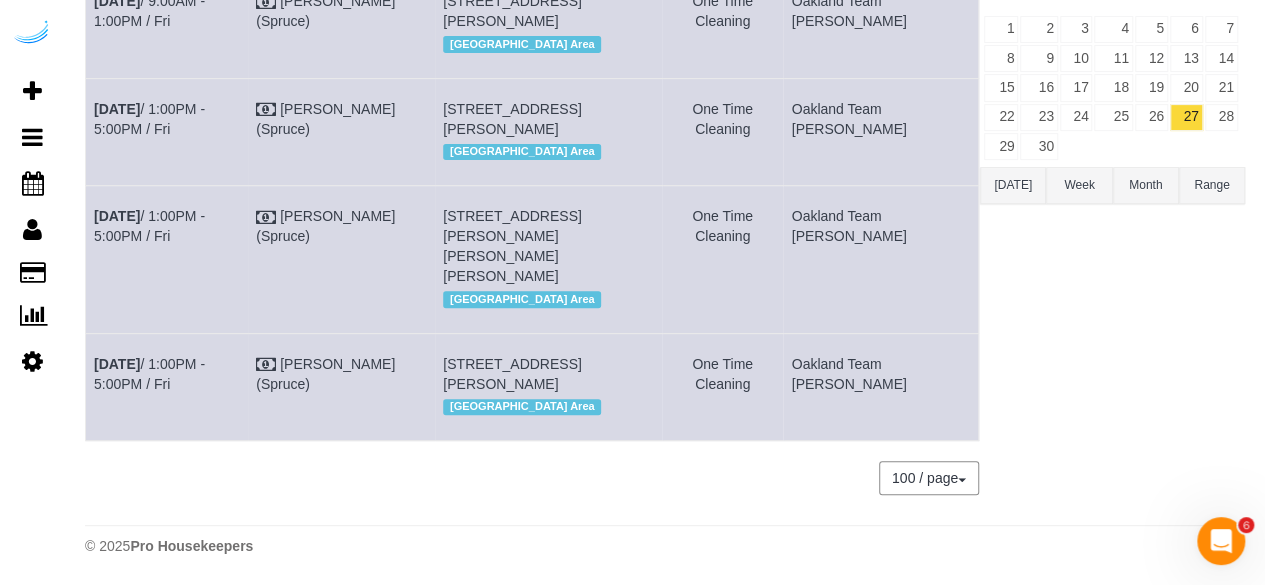 drag, startPoint x: 226, startPoint y: 251, endPoint x: 92, endPoint y: 225, distance: 136.49908 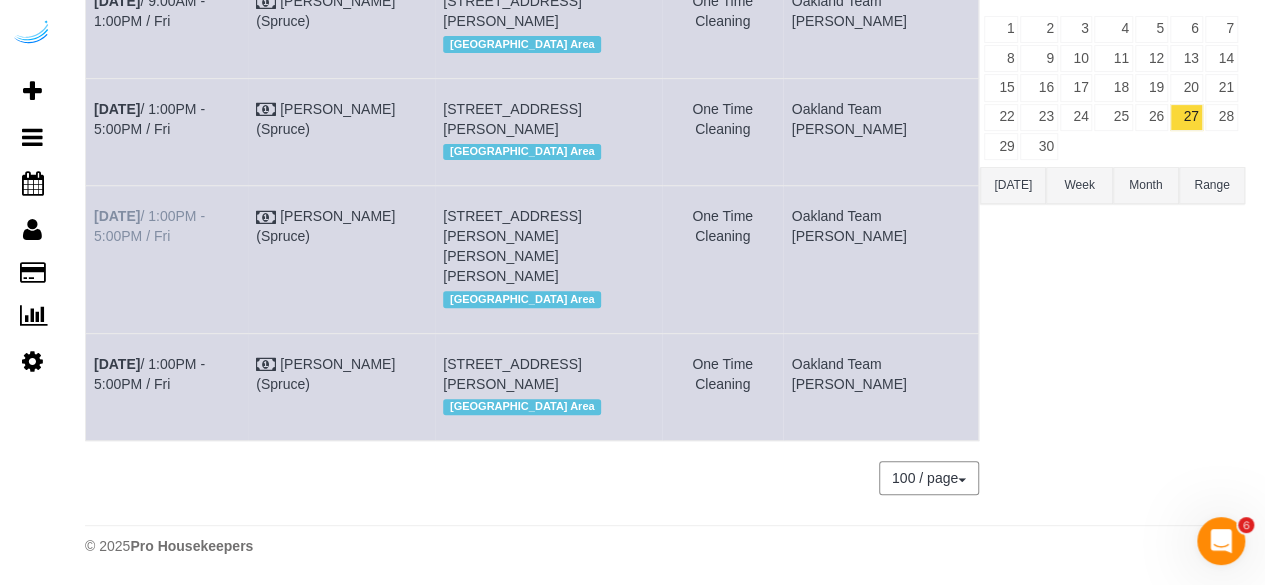 copy on "Jun 27th
/ 1:00PM - 5:00PM / Fri" 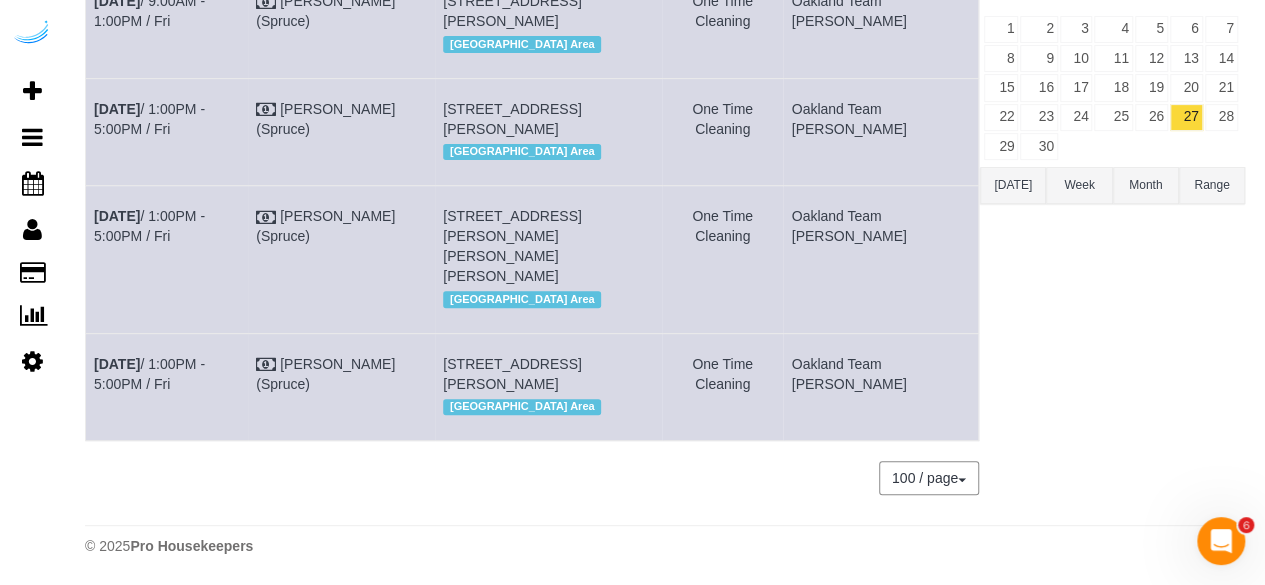 drag, startPoint x: 588, startPoint y: 256, endPoint x: 462, endPoint y: 227, distance: 129.29424 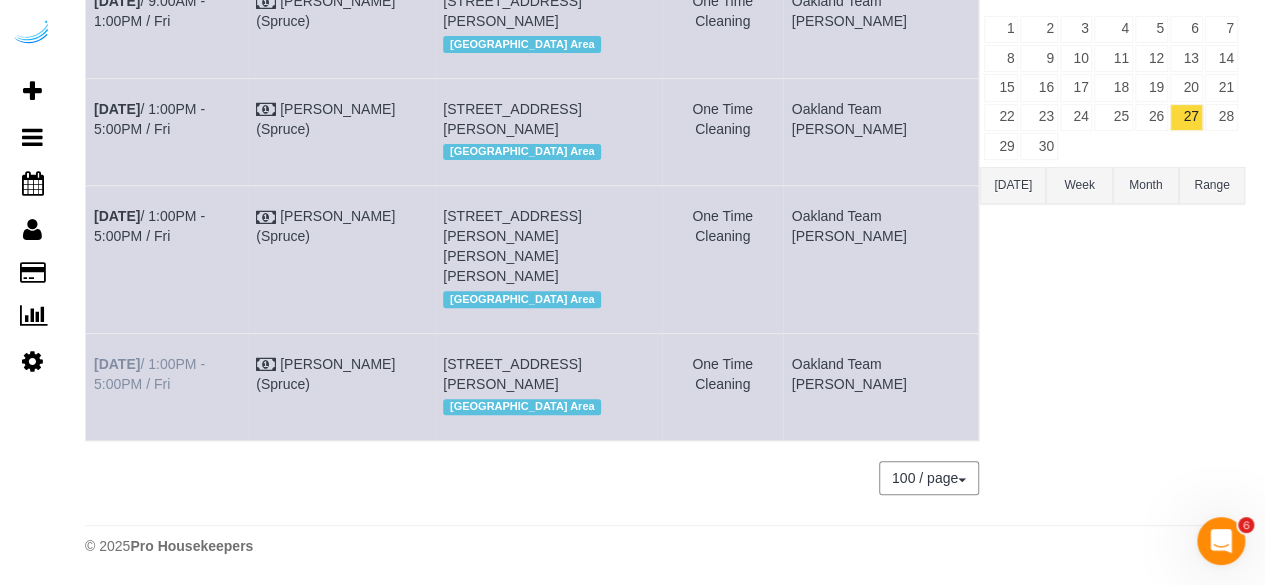 drag, startPoint x: 197, startPoint y: 387, endPoint x: 92, endPoint y: 348, distance: 112.00893 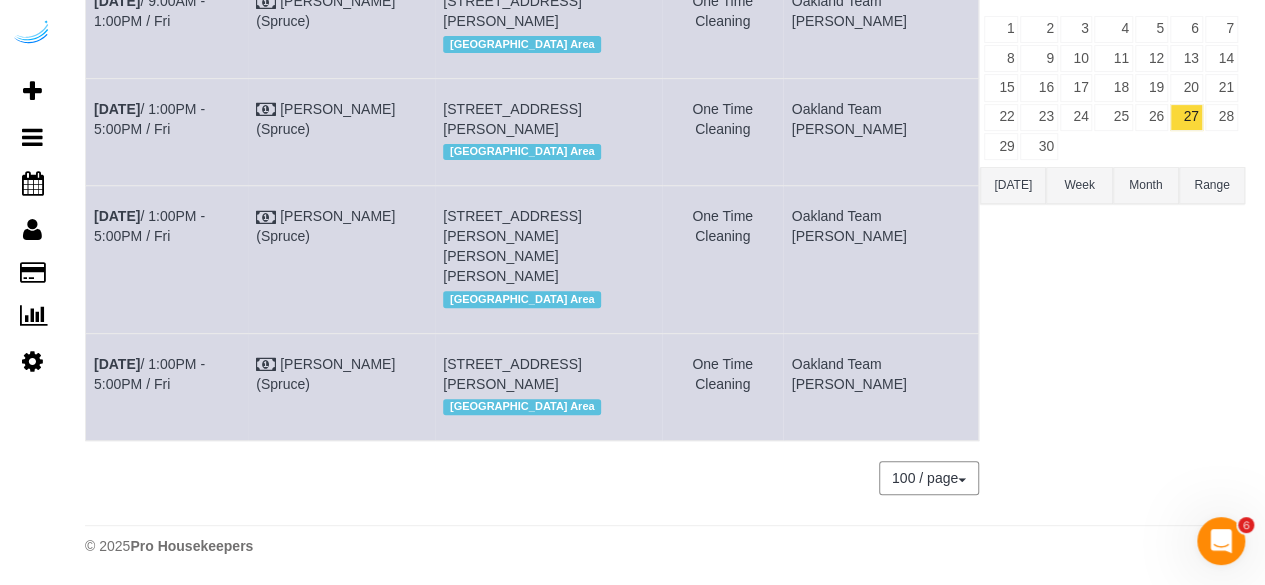 copy on "Jun 27th
/ 1:00PM - 5:00PM / Fri" 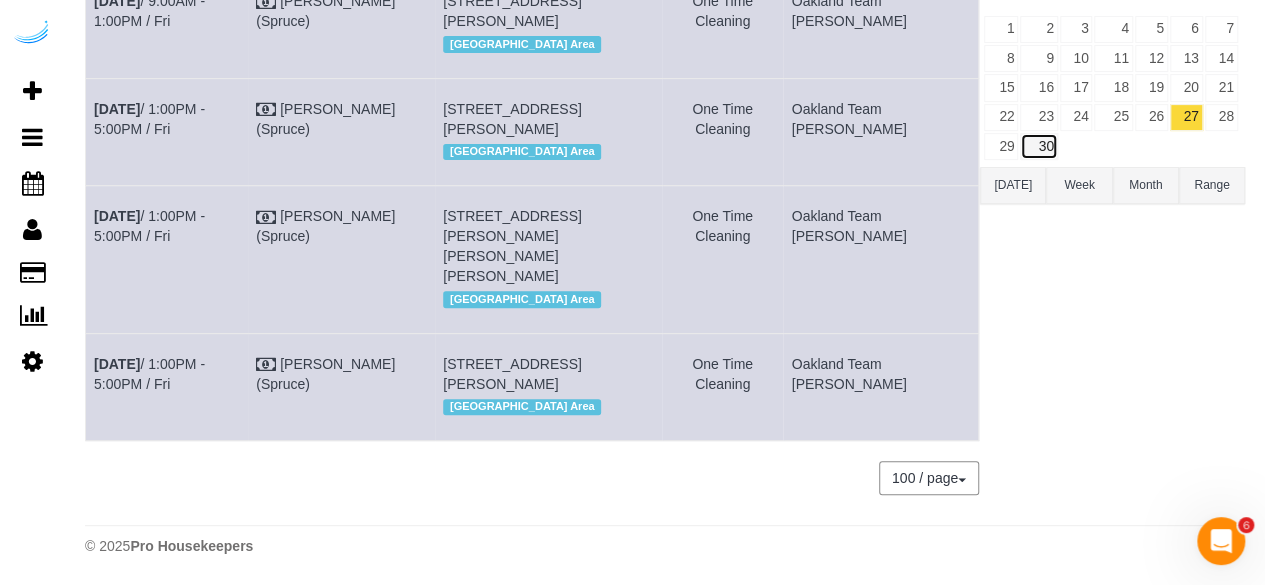 click on "30" at bounding box center [1038, 146] 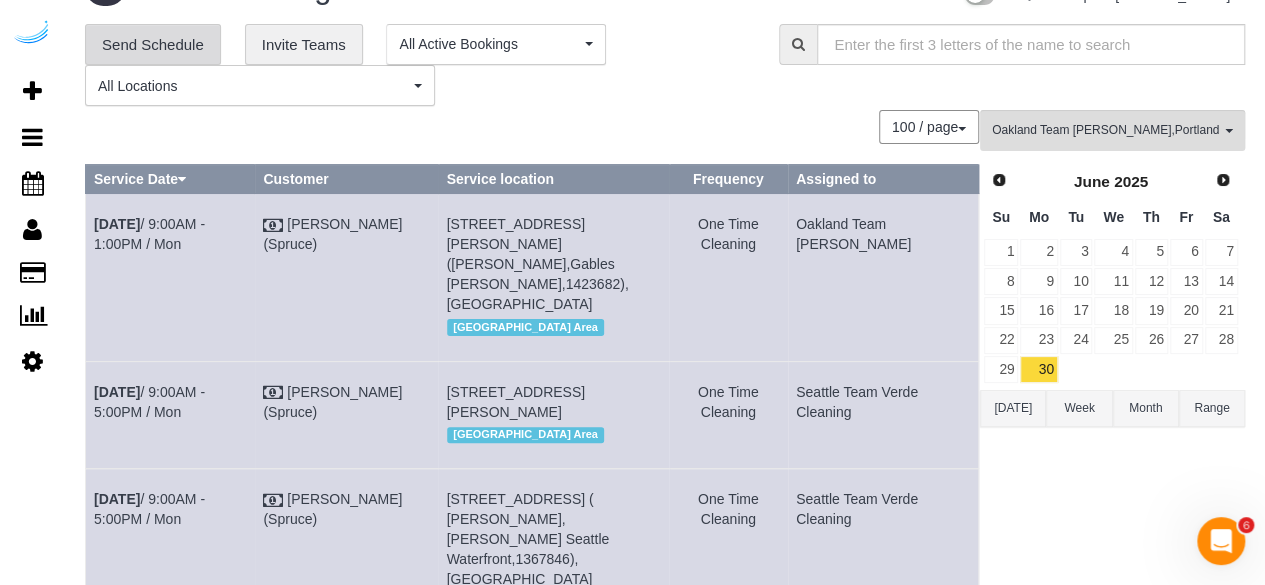 scroll, scrollTop: 18, scrollLeft: 0, axis: vertical 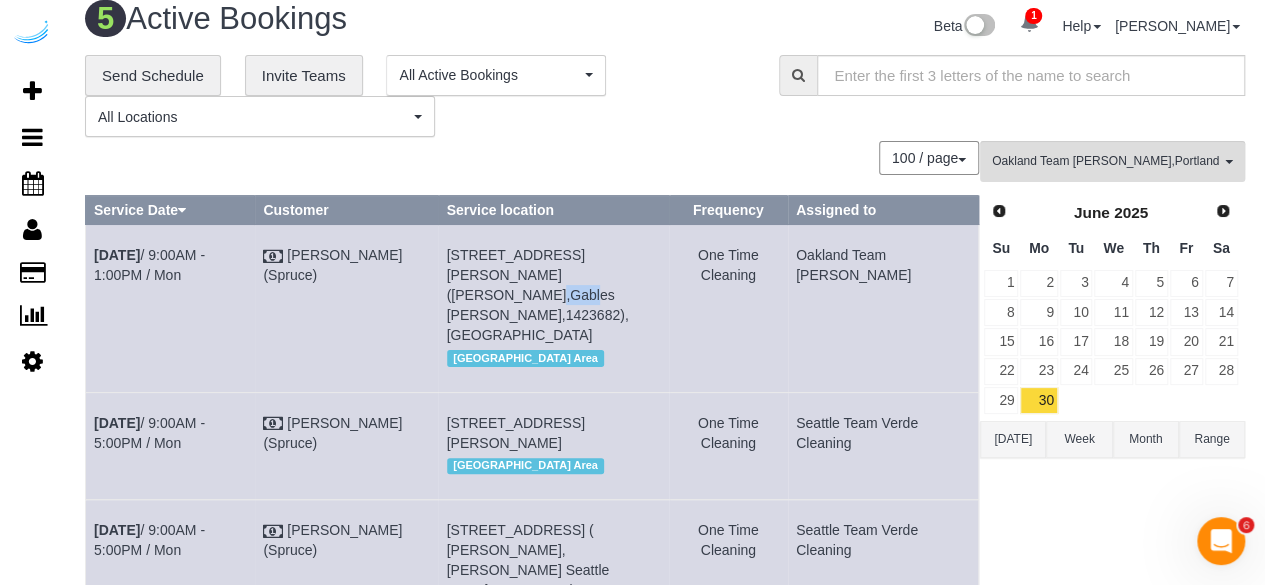 drag, startPoint x: 623, startPoint y: 271, endPoint x: 584, endPoint y: 274, distance: 39.115215 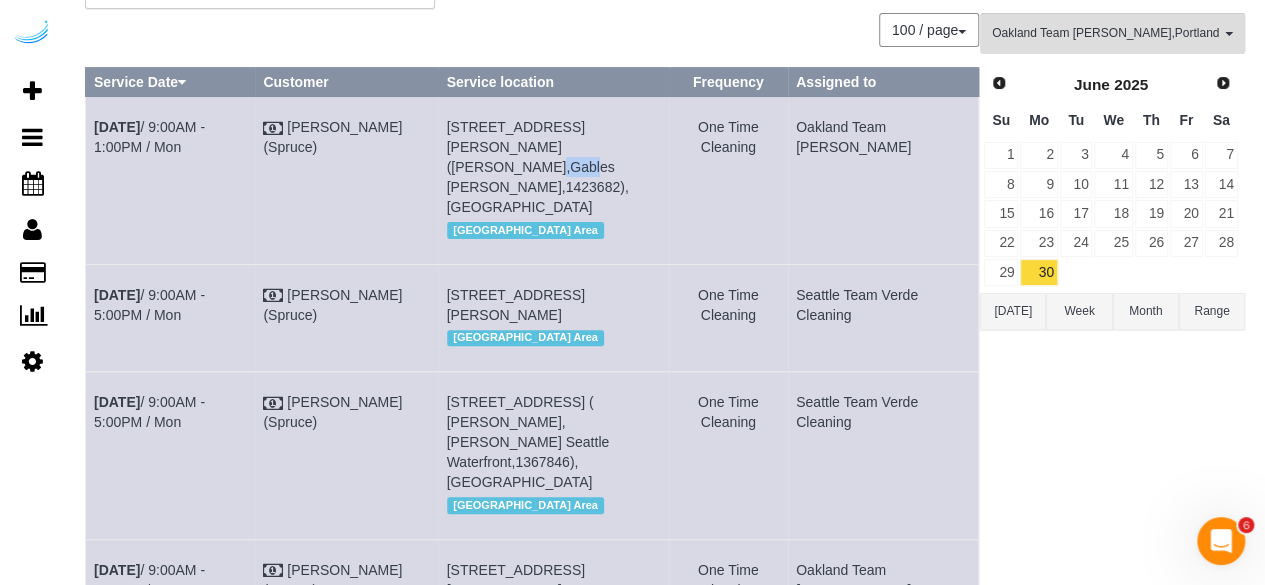 scroll, scrollTop: 318, scrollLeft: 0, axis: vertical 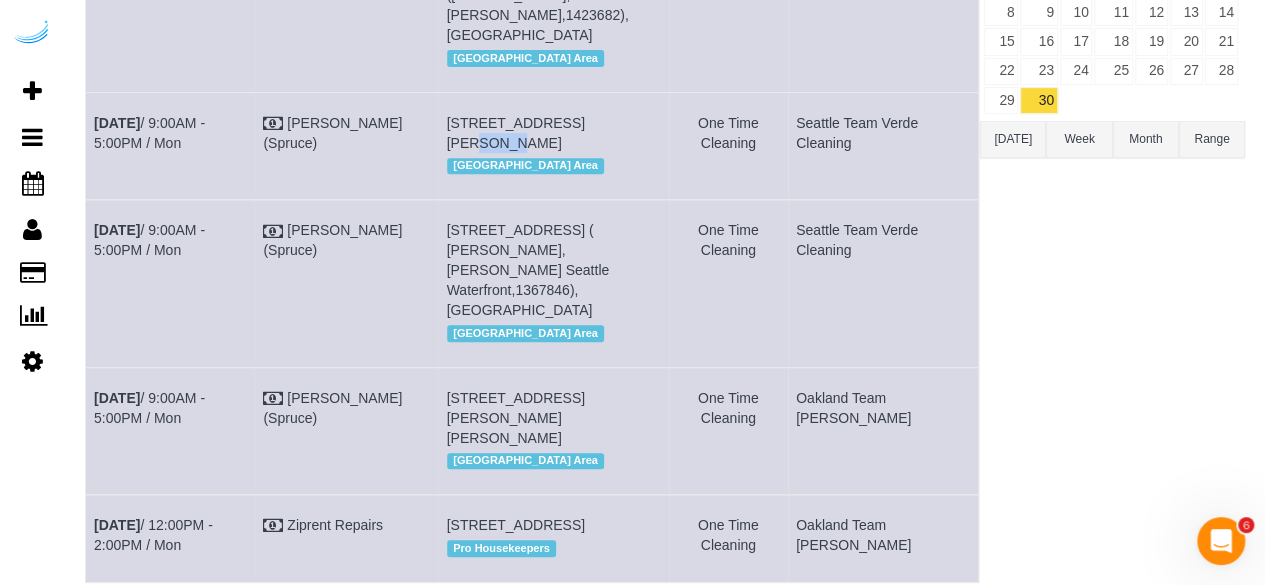 drag, startPoint x: 611, startPoint y: 124, endPoint x: 582, endPoint y: 128, distance: 29.274563 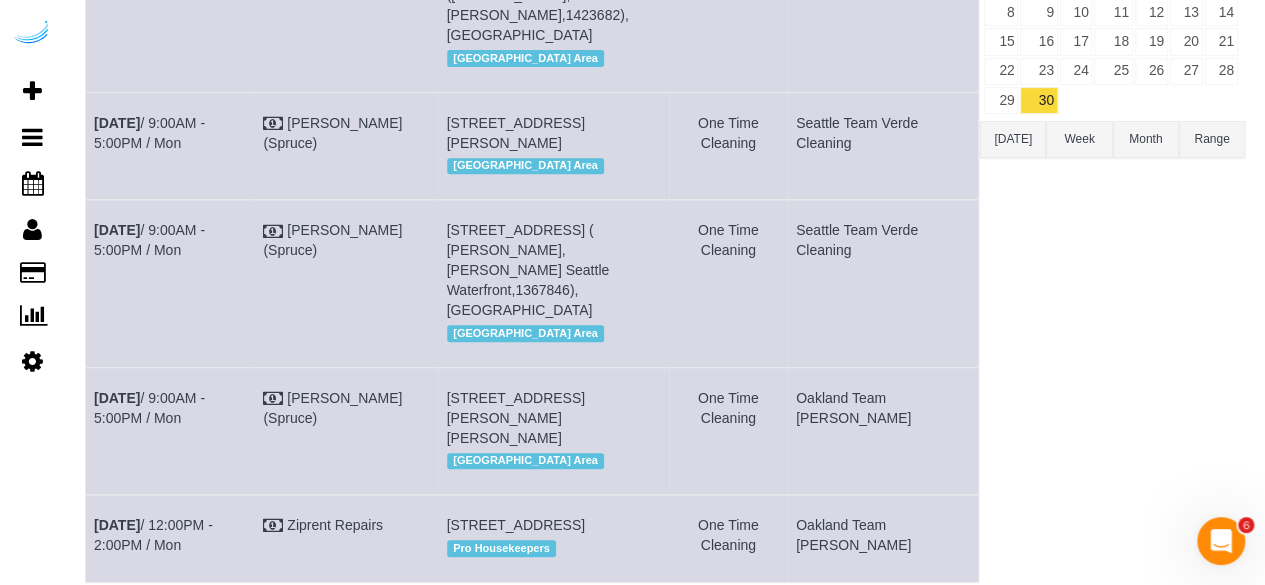 click on "1221 1st Ave, Unit 25e (Jen Whelan,Harbor Steps,1403901), Seattle, WA 98101
Seattle Area" at bounding box center (553, 145) 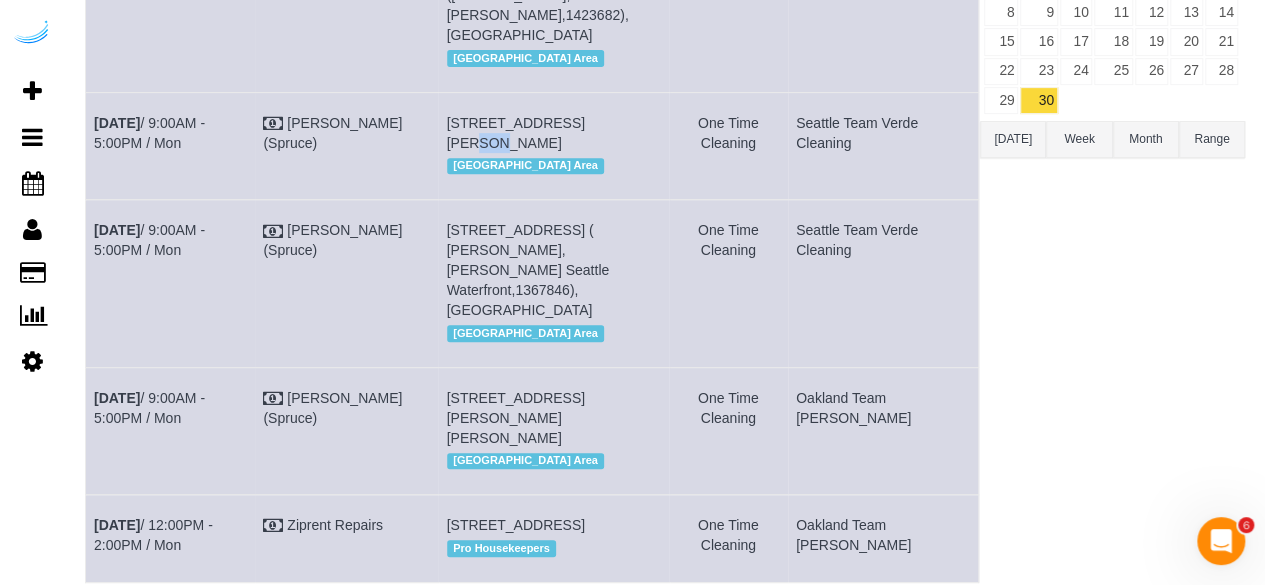 drag, startPoint x: 600, startPoint y: 123, endPoint x: 579, endPoint y: 127, distance: 21.377558 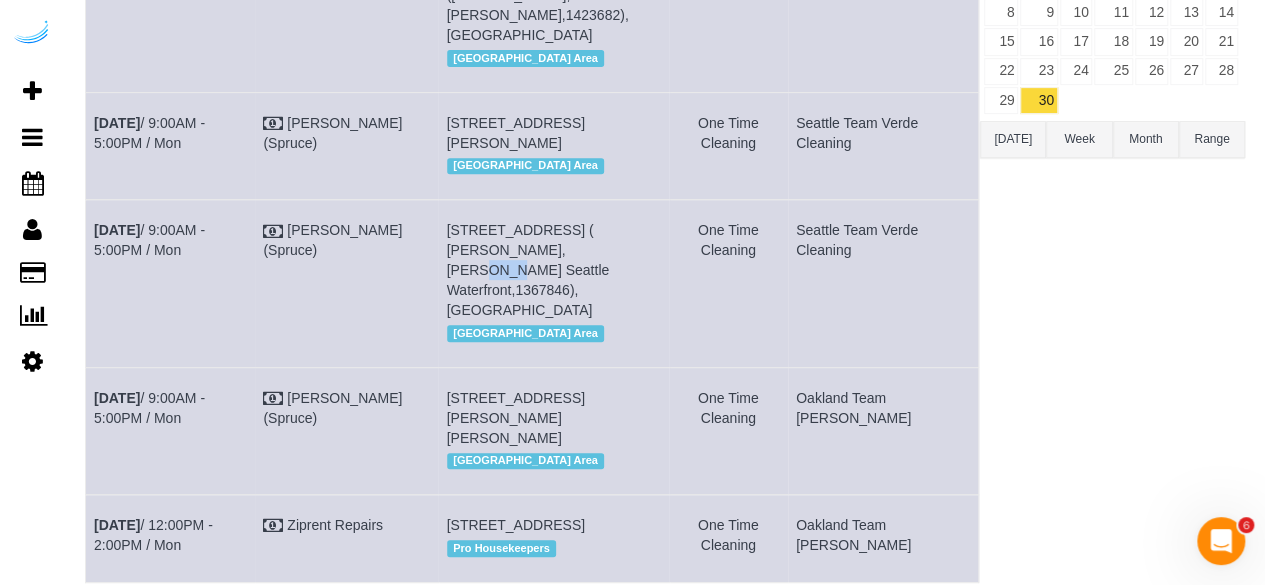 drag, startPoint x: 521, startPoint y: 271, endPoint x: 494, endPoint y: 268, distance: 27.166155 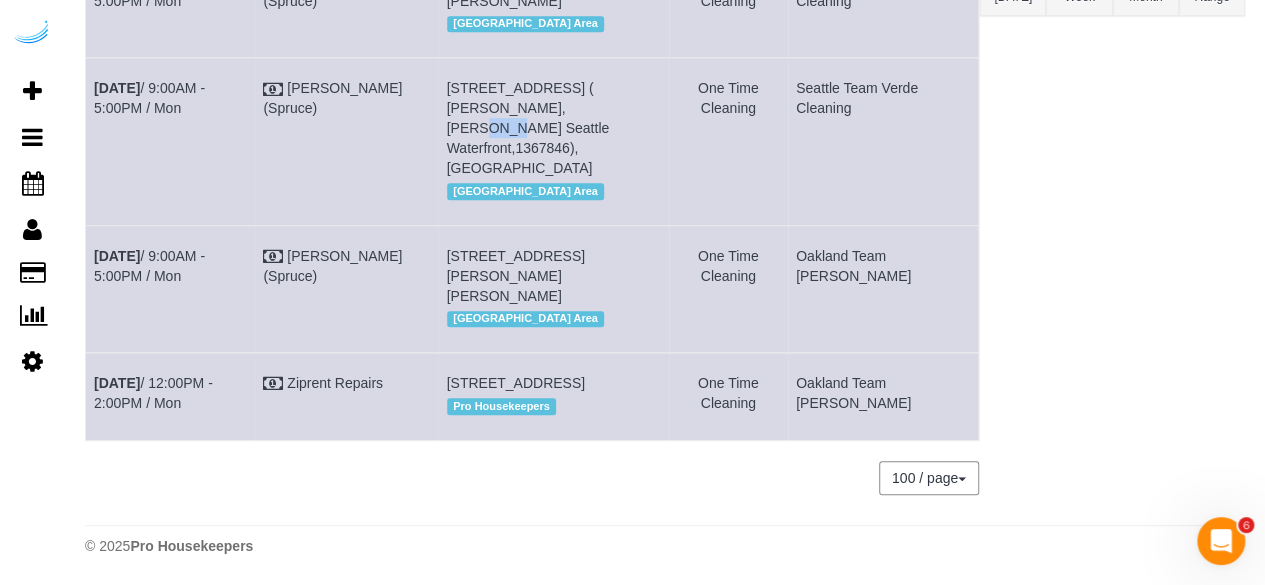 scroll, scrollTop: 518, scrollLeft: 0, axis: vertical 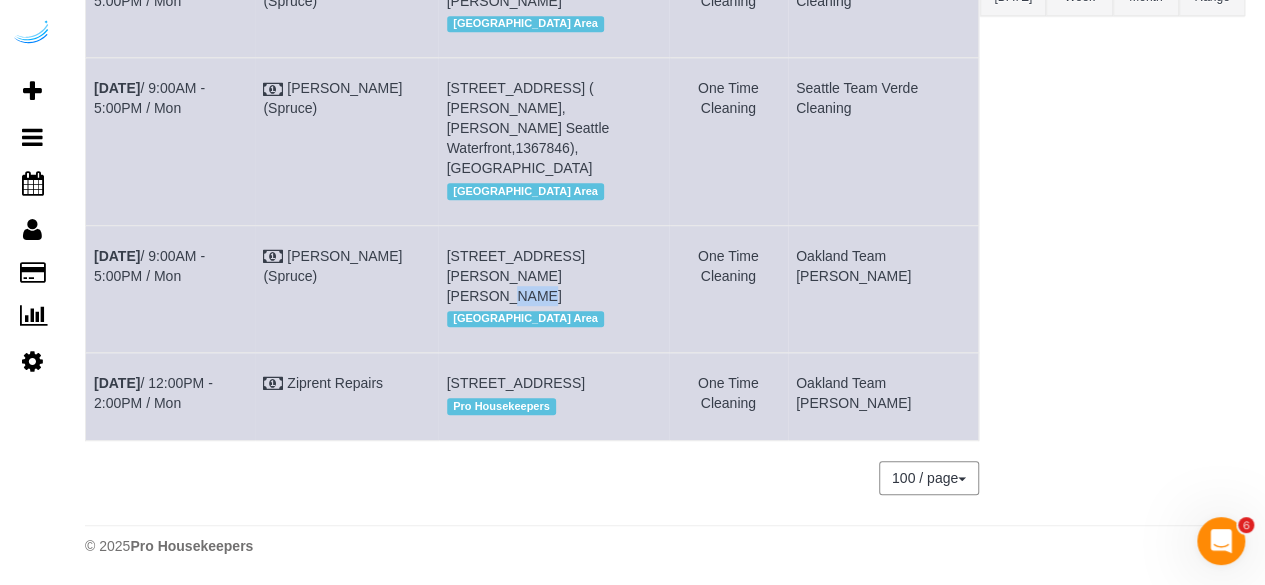 drag, startPoint x: 517, startPoint y: 234, endPoint x: 490, endPoint y: 231, distance: 27.166155 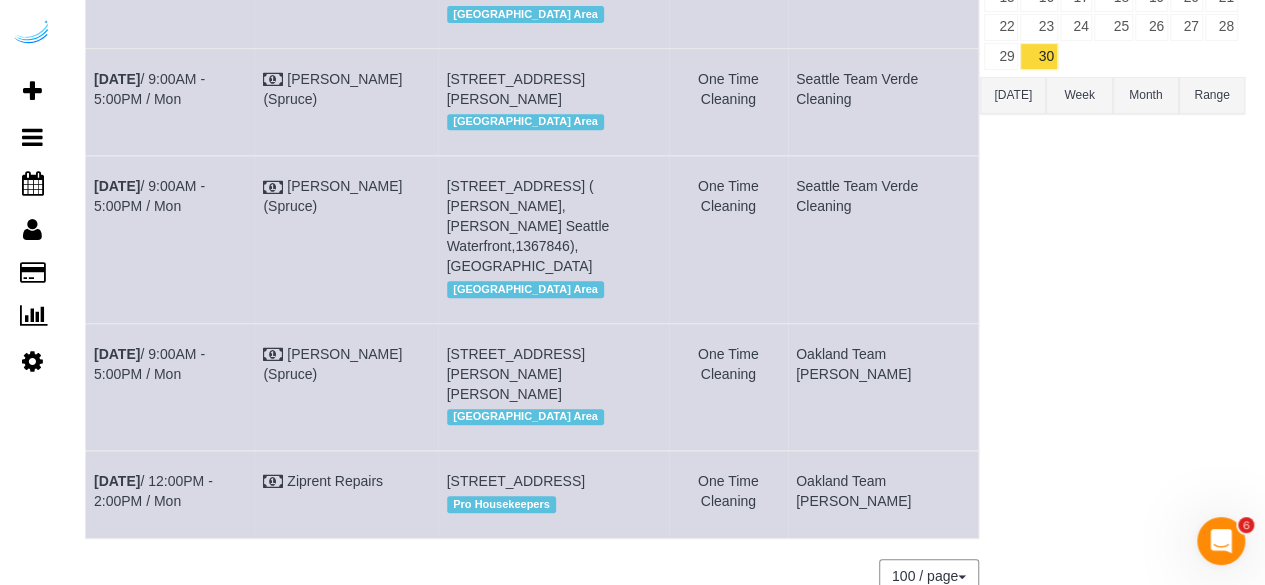 scroll, scrollTop: 118, scrollLeft: 0, axis: vertical 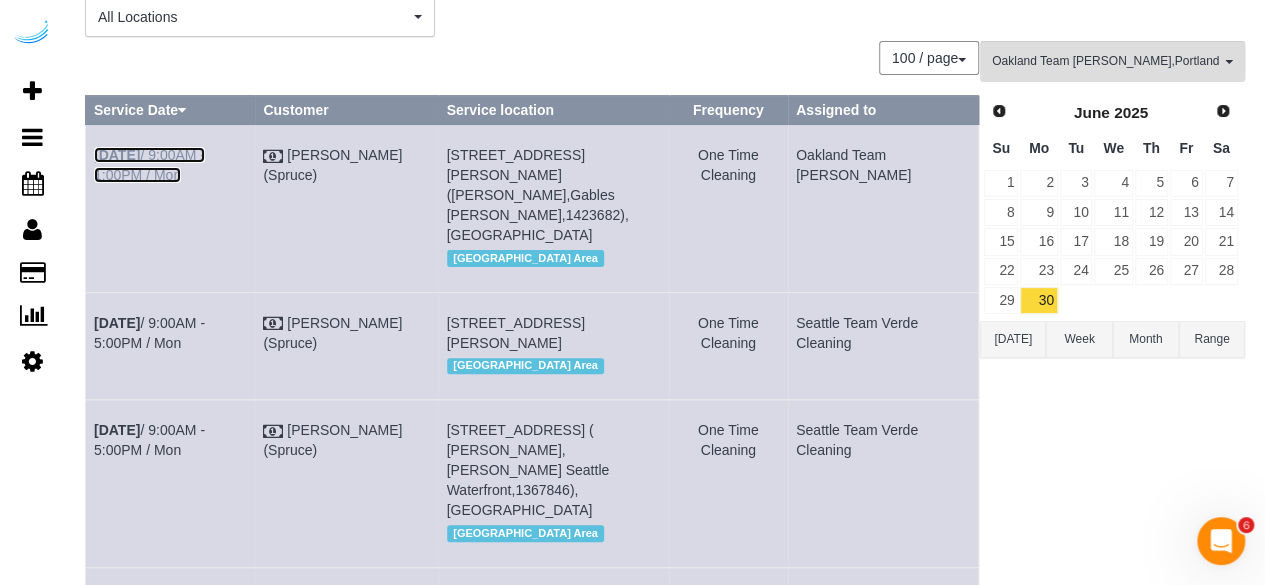 click on "Jun 30th
/ 9:00AM - 1:00PM / Mon" at bounding box center [149, 165] 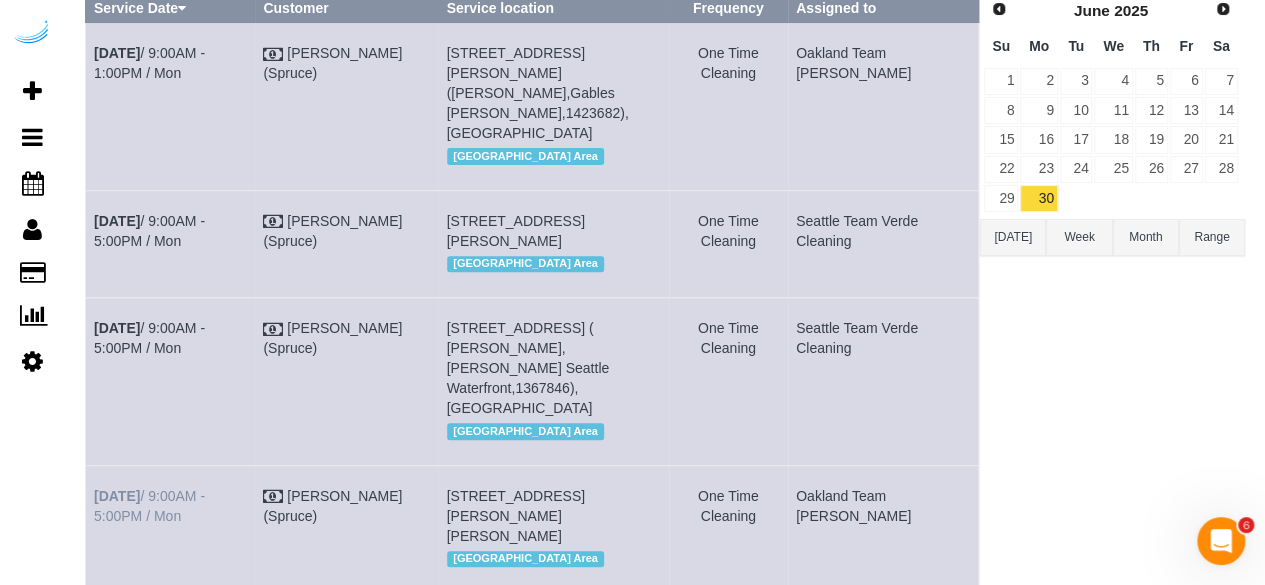 scroll, scrollTop: 418, scrollLeft: 0, axis: vertical 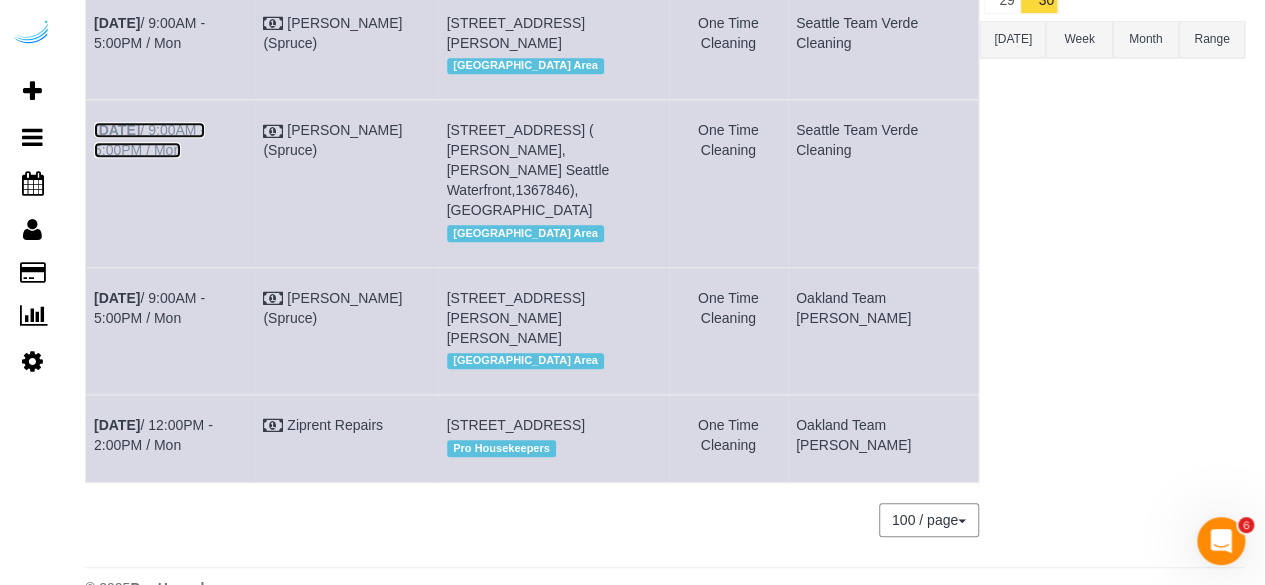 click on "Jun 30th
/ 9:00AM - 5:00PM / Mon" at bounding box center (149, 140) 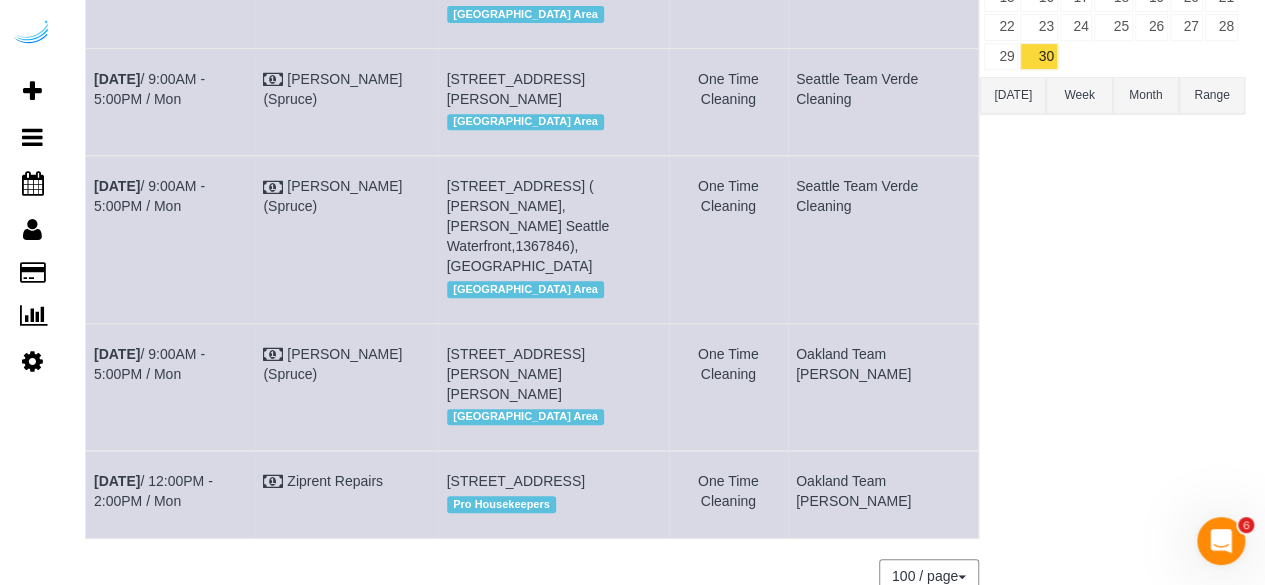 scroll, scrollTop: 318, scrollLeft: 0, axis: vertical 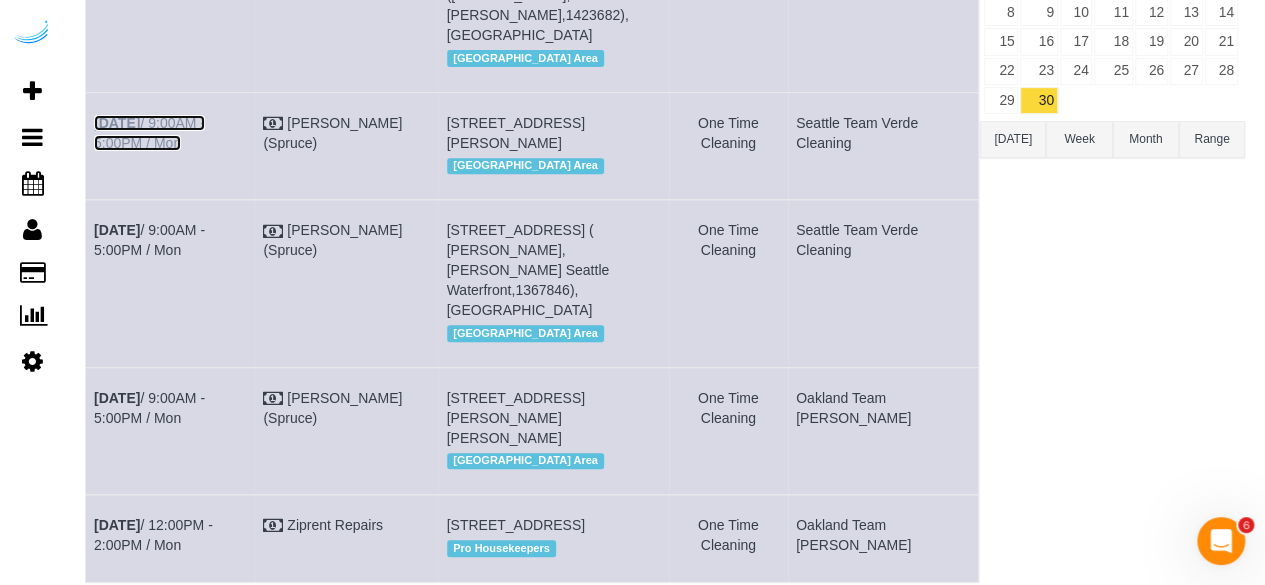 click on "Jun 30th
/ 9:00AM - 5:00PM / Mon" at bounding box center (149, 133) 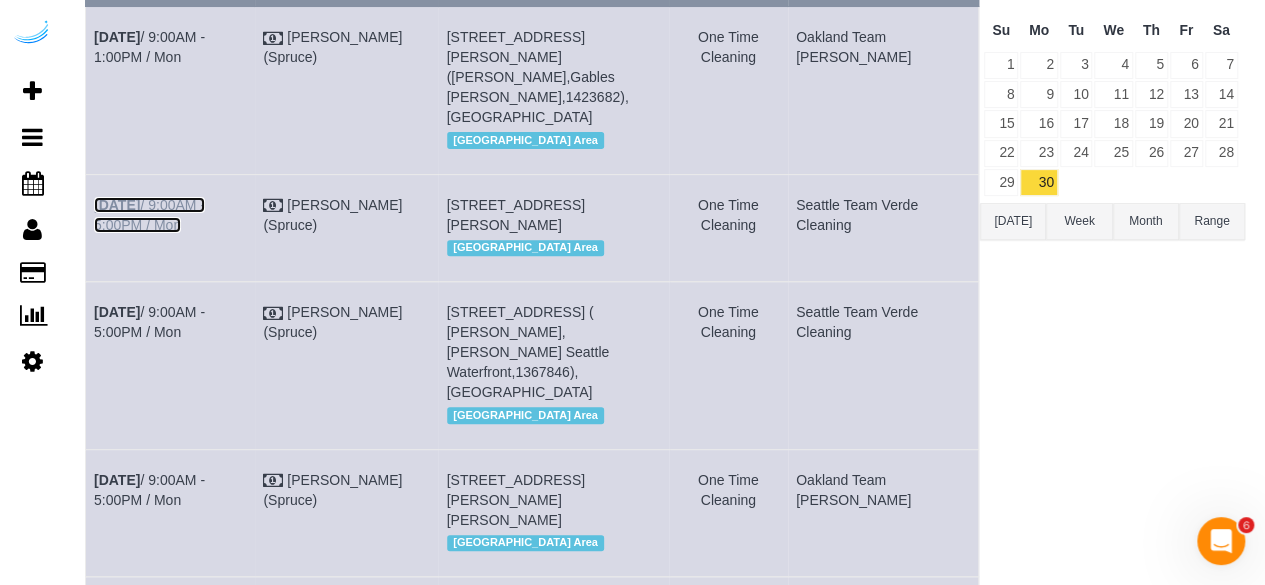 scroll, scrollTop: 0, scrollLeft: 0, axis: both 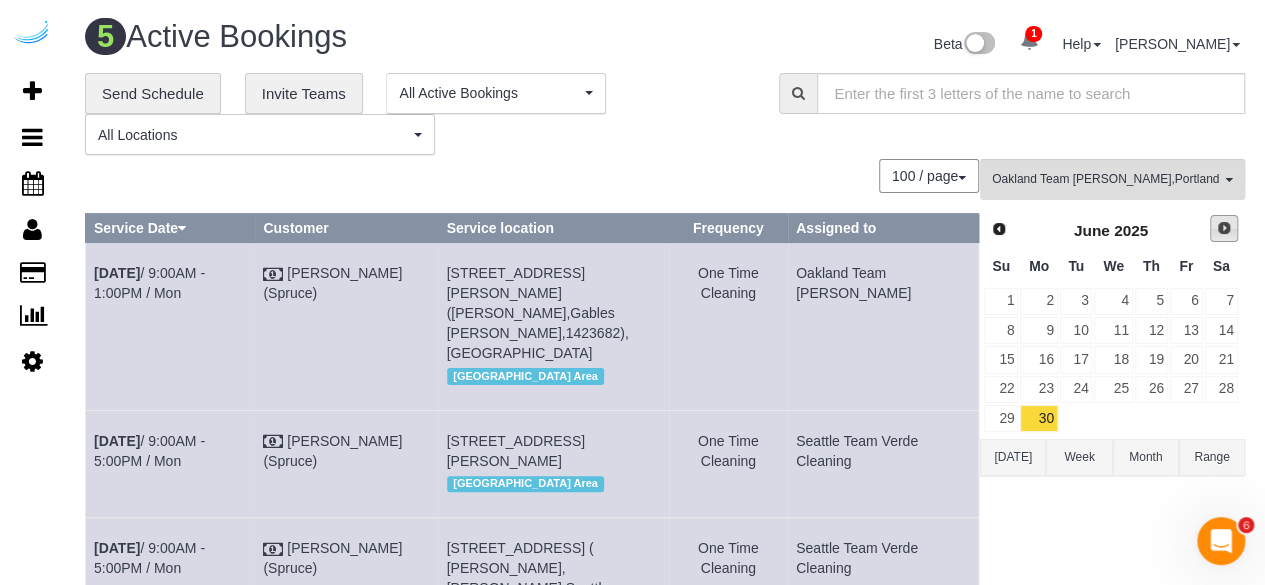click on "Next" at bounding box center [1224, 228] 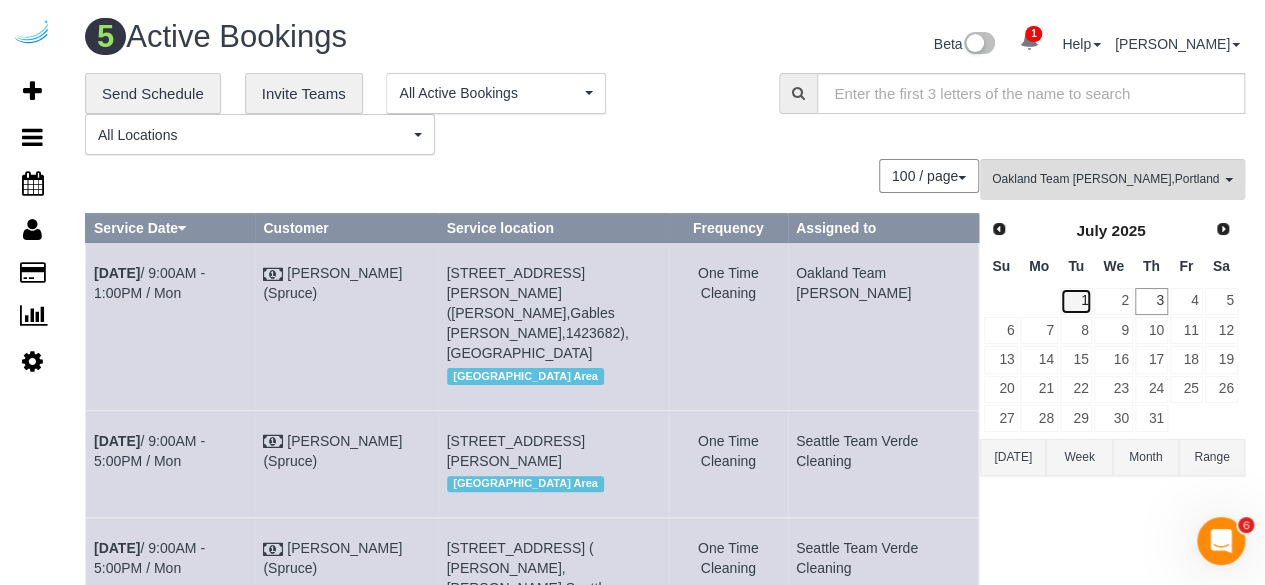 click on "1" at bounding box center [1076, 301] 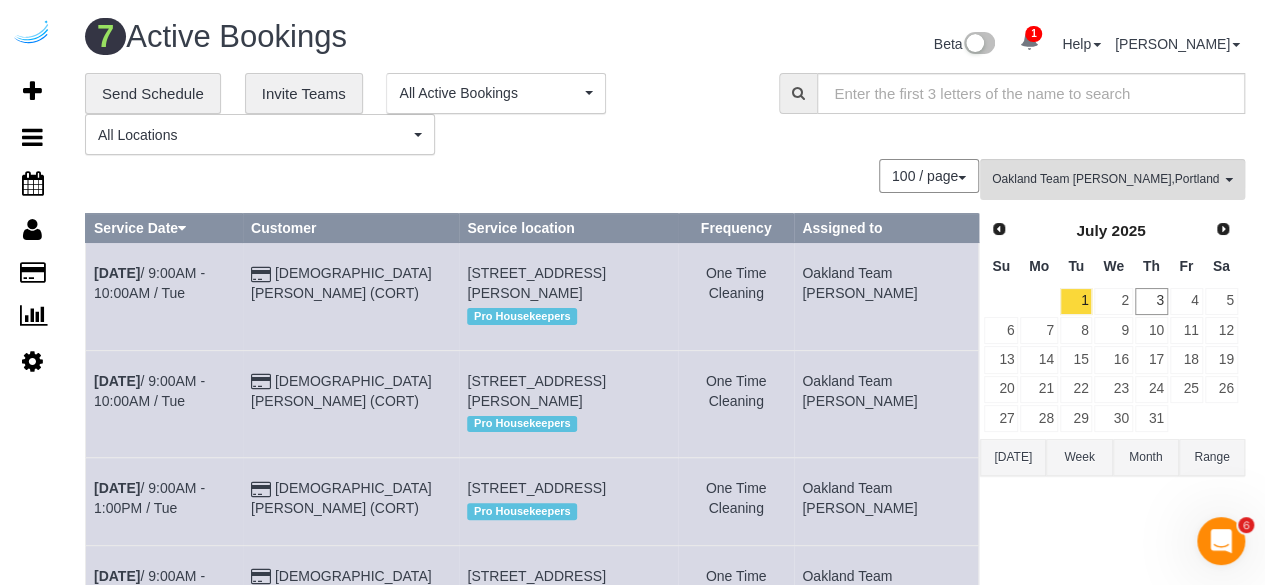 scroll, scrollTop: 500, scrollLeft: 0, axis: vertical 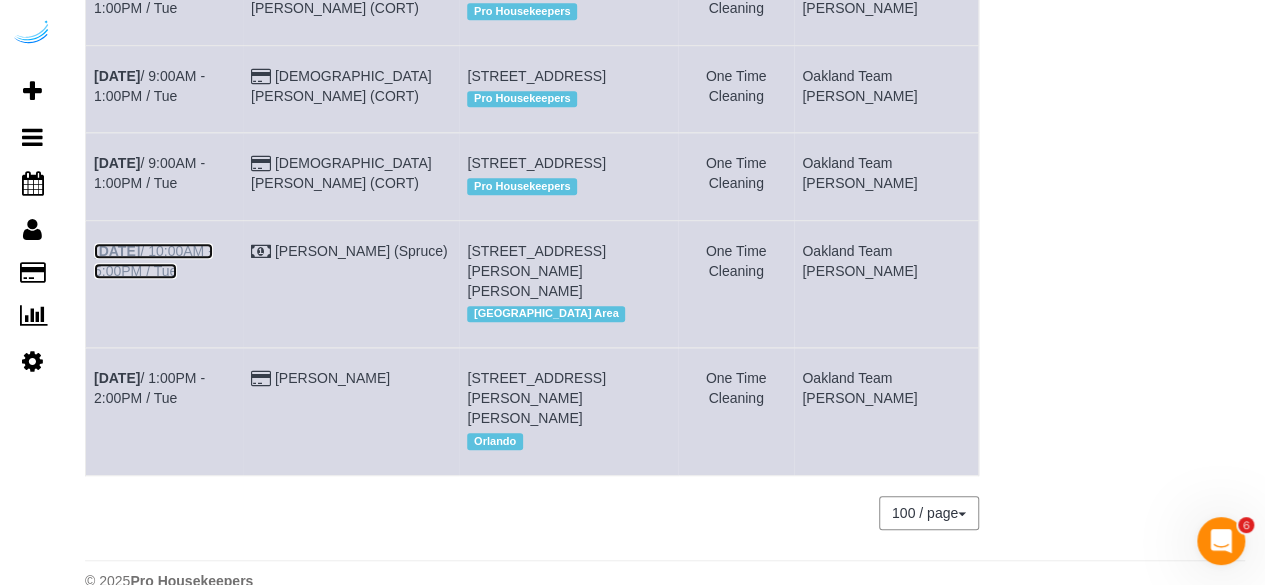 click on "Jul 1st
/ 10:00AM - 5:00PM / Tue" at bounding box center (153, 261) 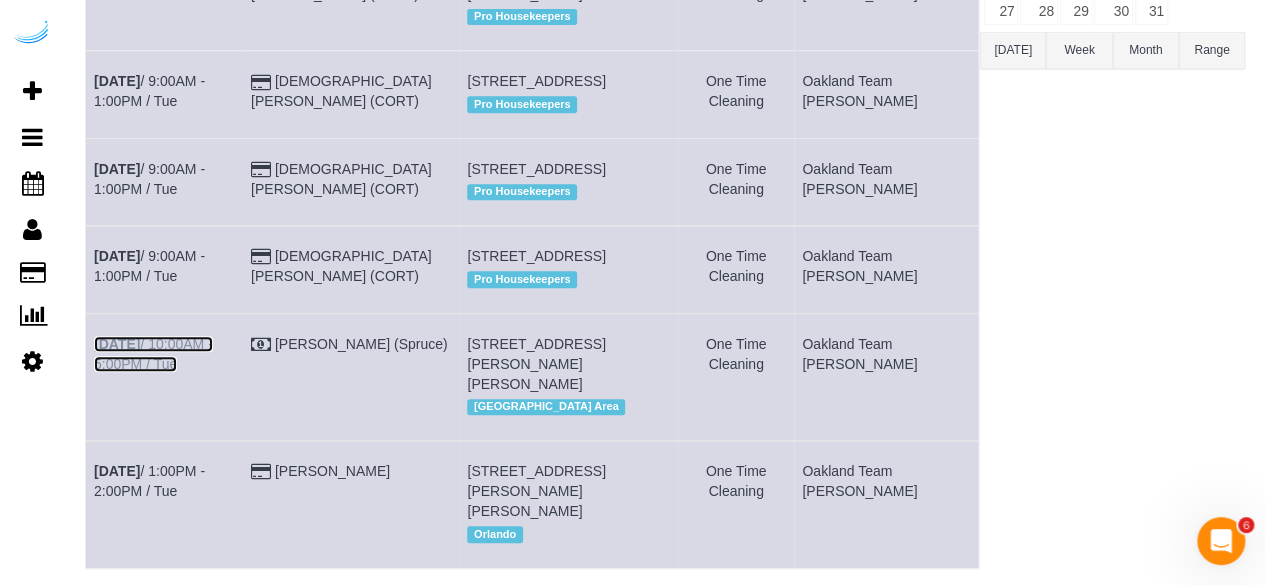 scroll, scrollTop: 0, scrollLeft: 0, axis: both 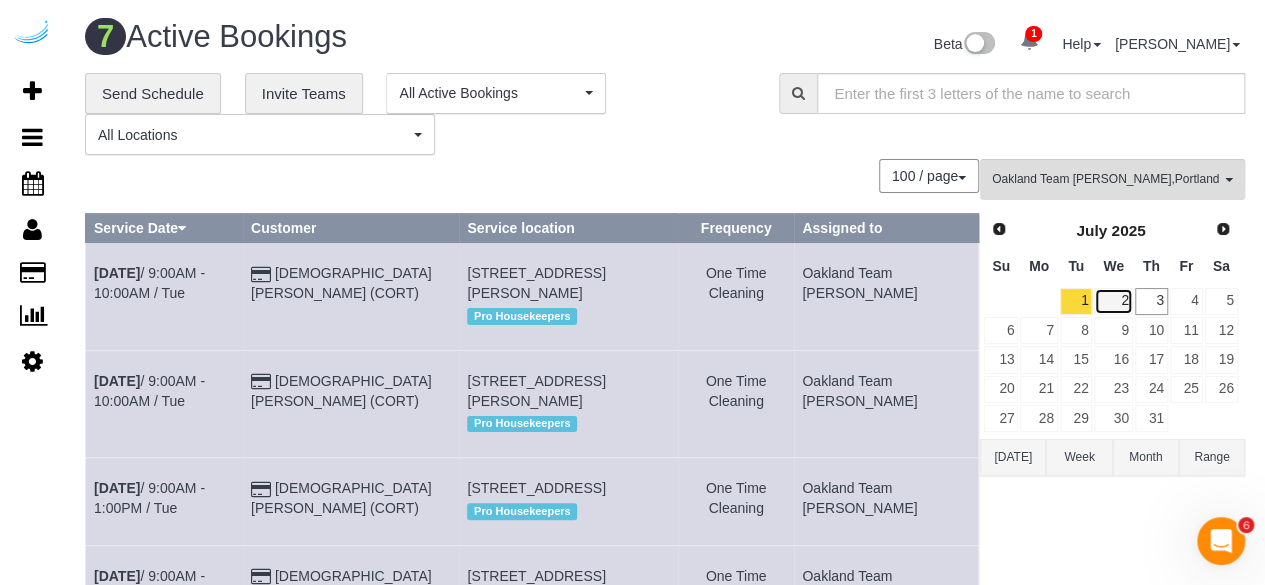 click on "2" at bounding box center (1113, 301) 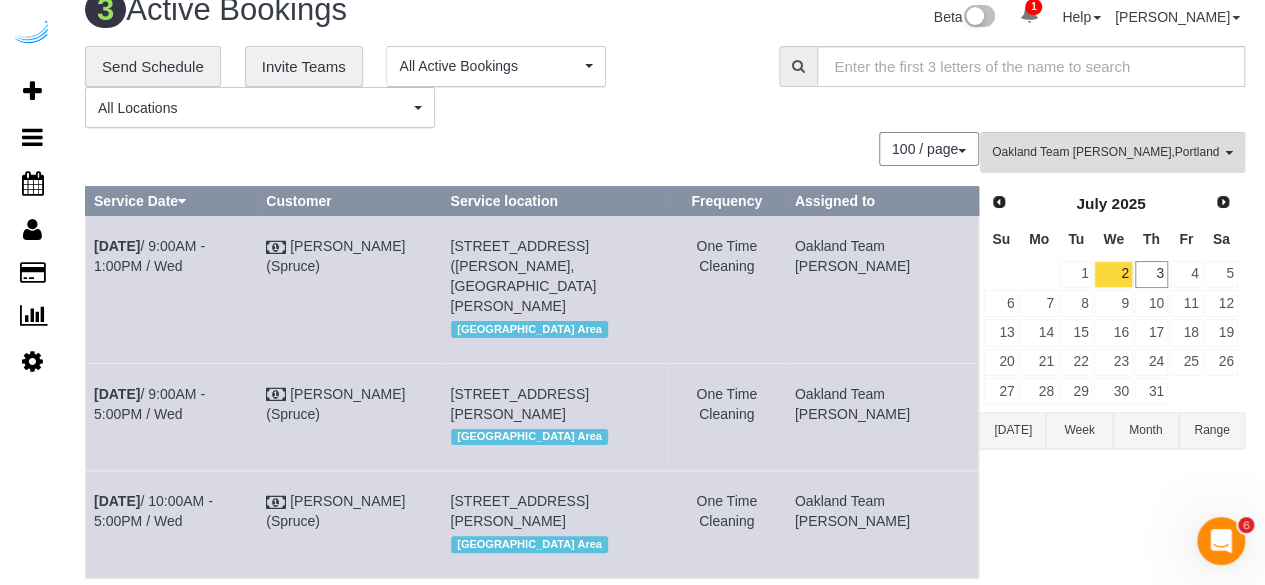 scroll, scrollTop: 200, scrollLeft: 0, axis: vertical 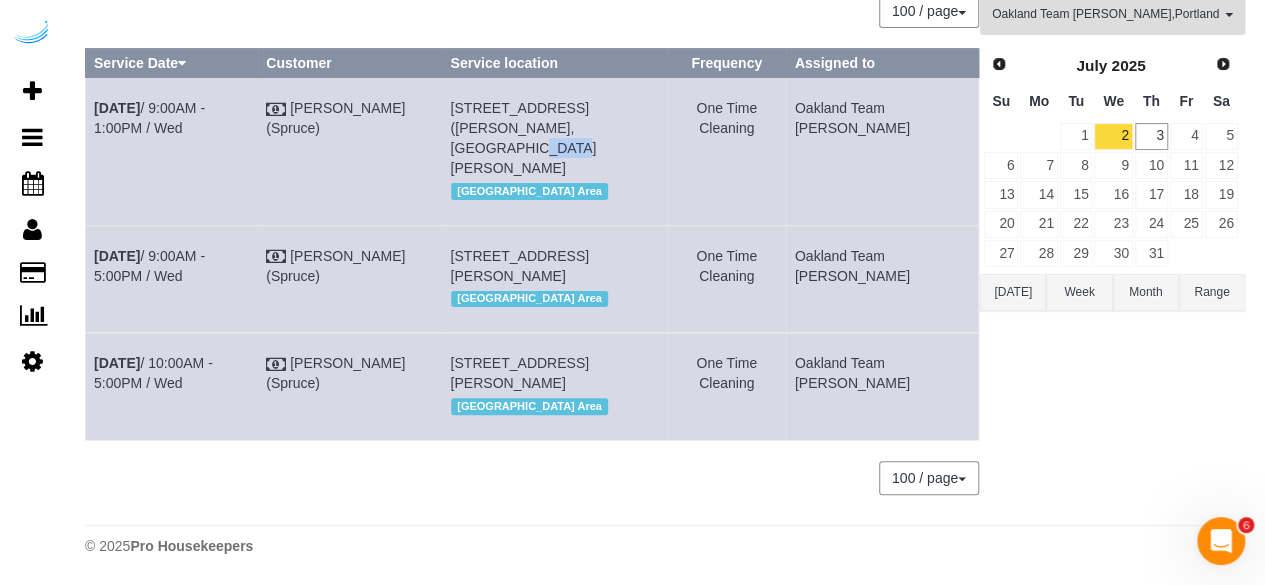 drag, startPoint x: 564, startPoint y: 88, endPoint x: 528, endPoint y: 88, distance: 36 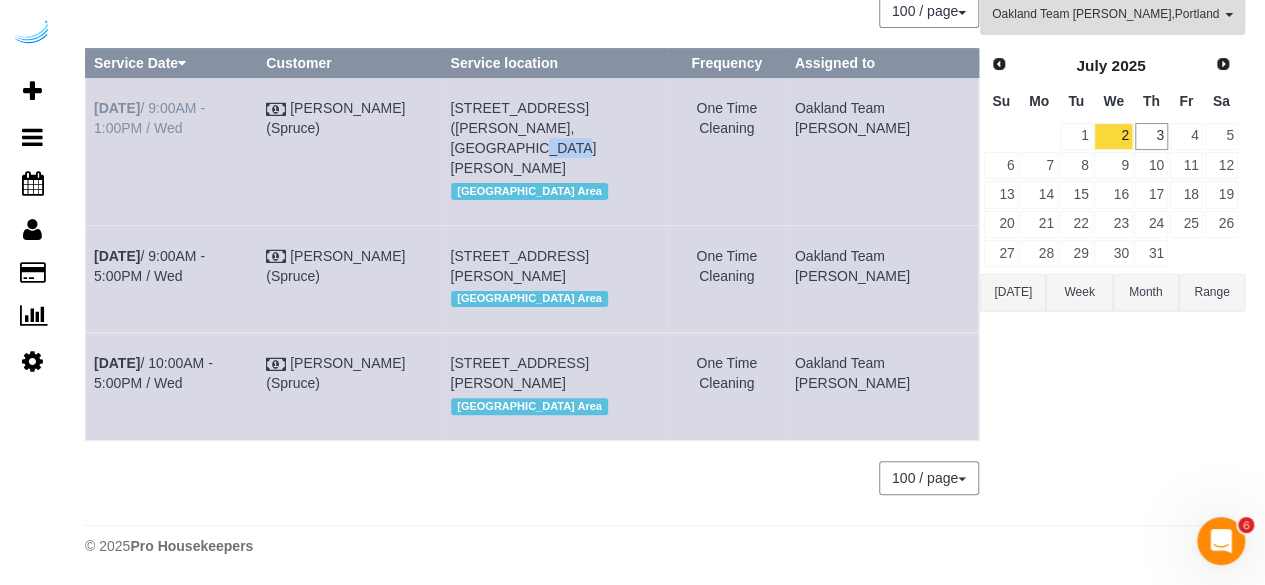 drag, startPoint x: 186, startPoint y: 93, endPoint x: 95, endPoint y: 73, distance: 93.17188 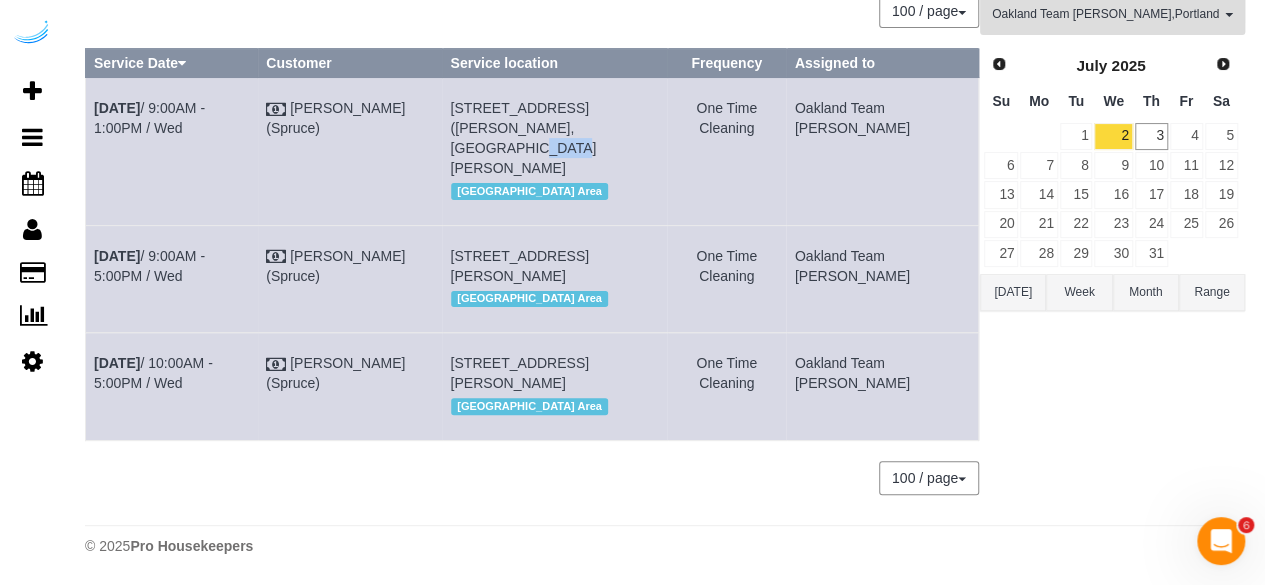 drag, startPoint x: 524, startPoint y: 152, endPoint x: 477, endPoint y: 77, distance: 88.50989 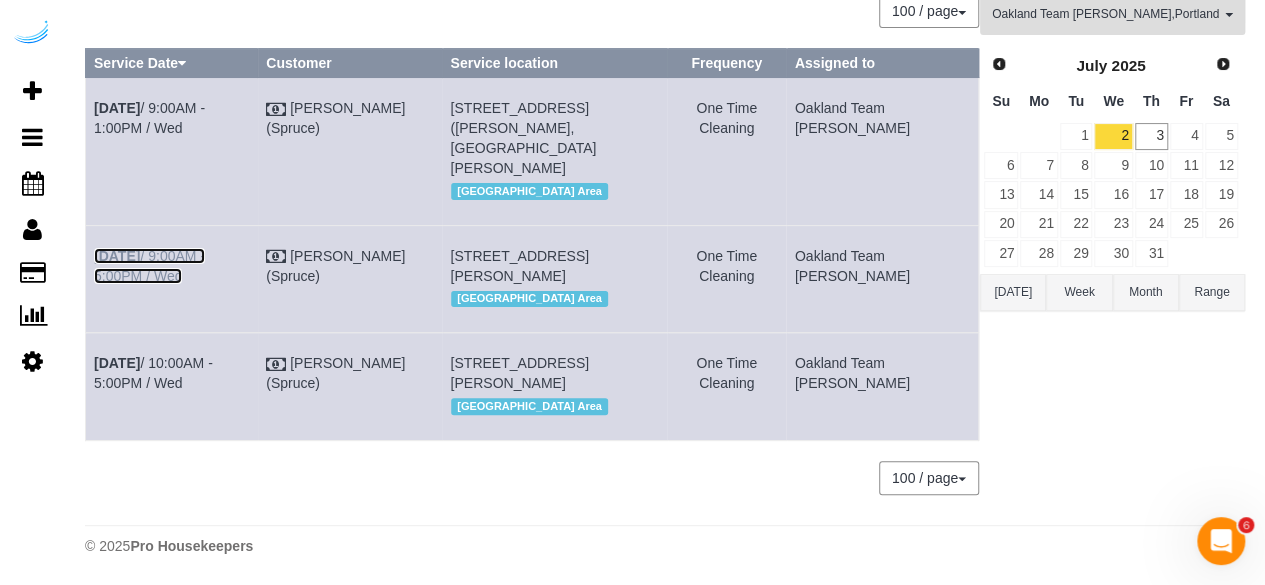 click on "Jul 2nd
/ 9:00AM - 5:00PM / Wed" at bounding box center (149, 266) 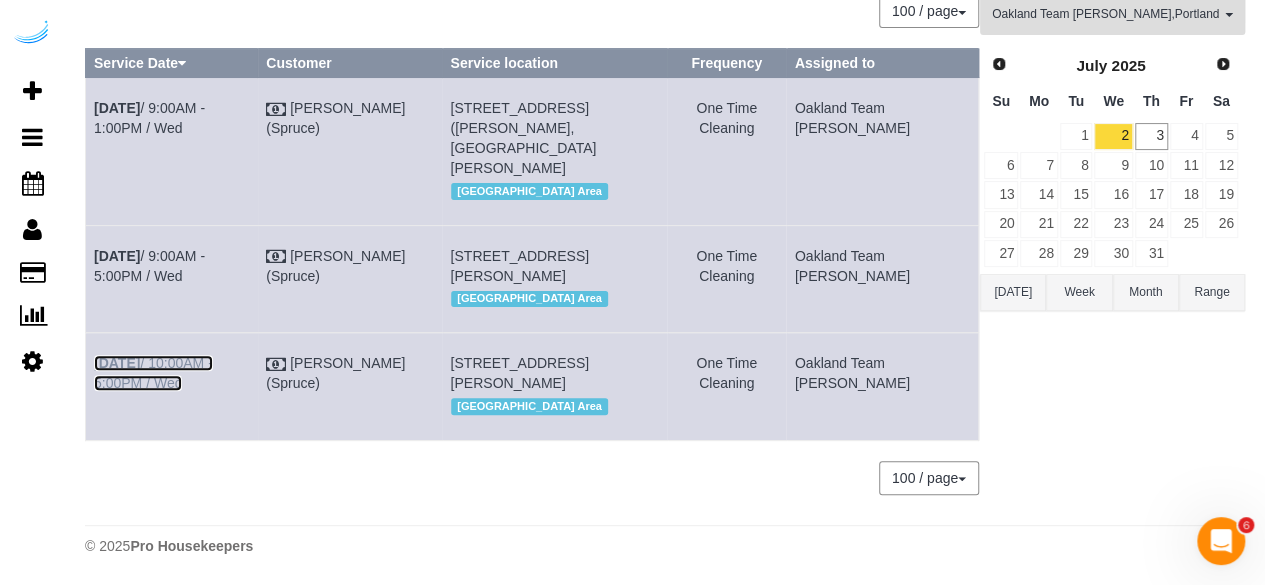 click on "Jul 2nd
/ 10:00AM - 5:00PM / Wed" at bounding box center (153, 373) 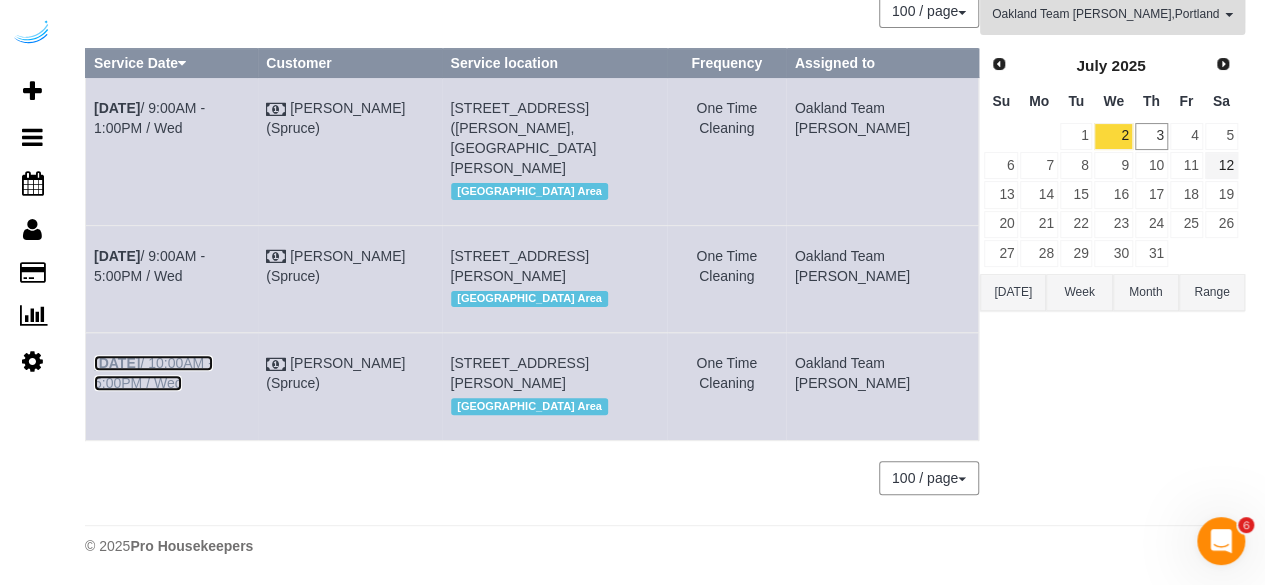 scroll, scrollTop: 0, scrollLeft: 0, axis: both 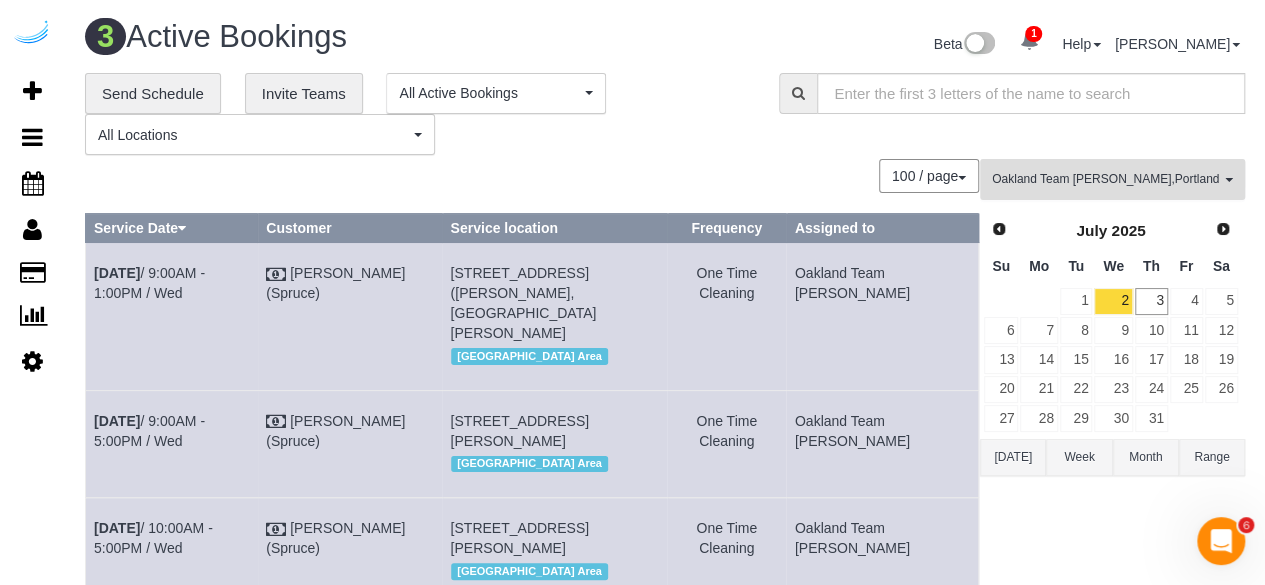 click on "Oakland Team Cristina
,
Portland Team Squeaky
,
Seattle Team Verde Cleaning" at bounding box center (1106, 179) 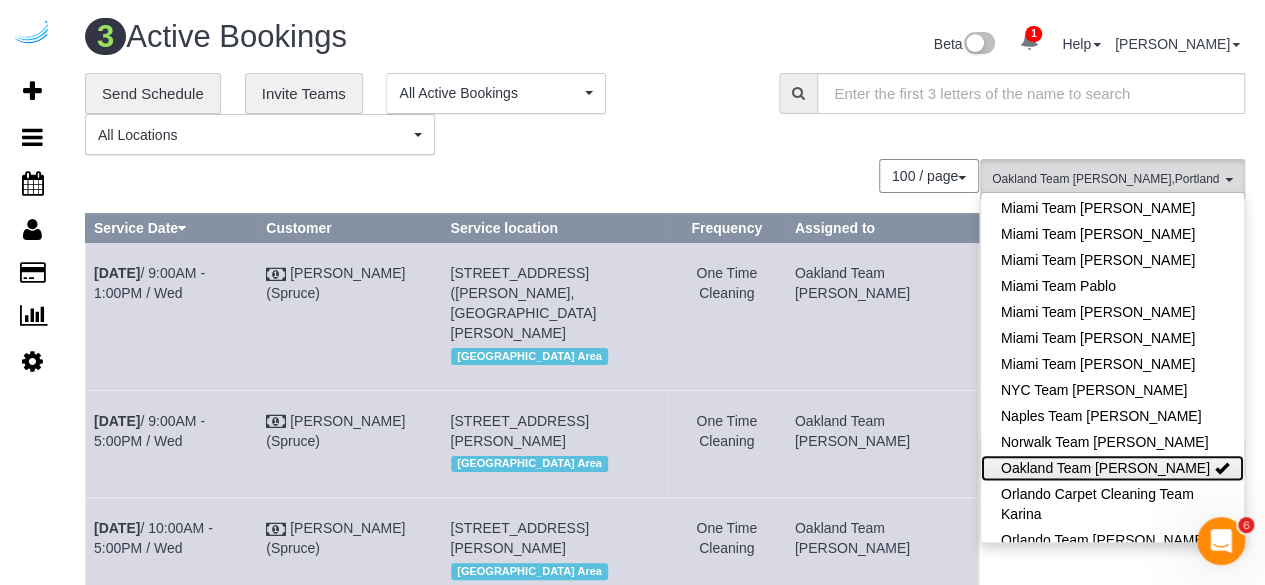 click on "Oakland Team Cristina" at bounding box center [1112, 468] 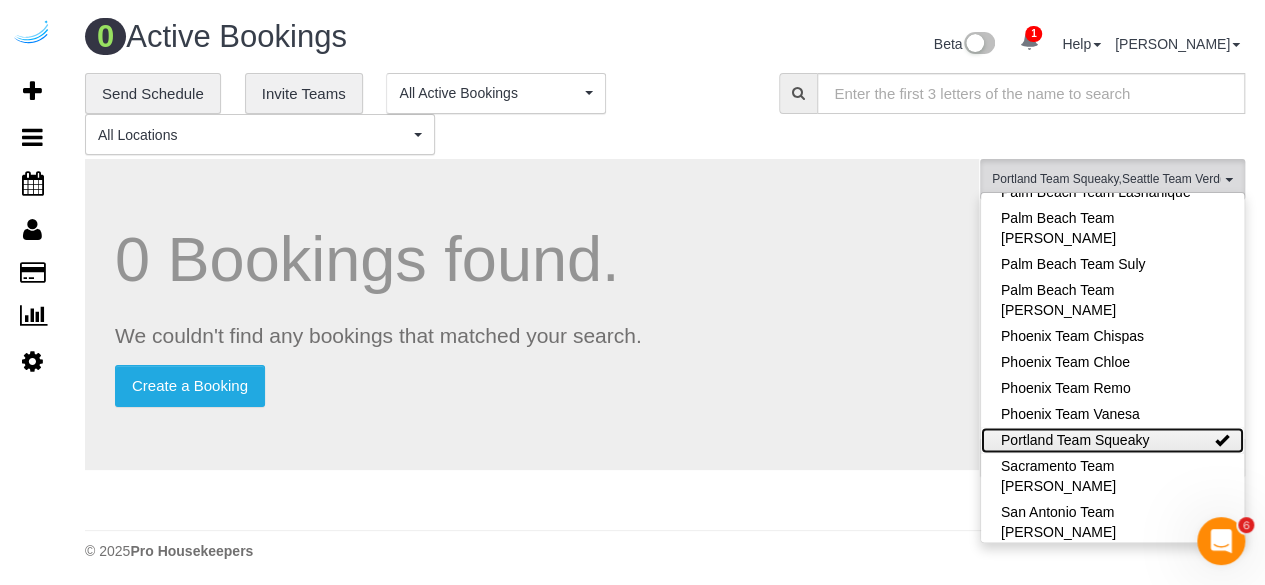 click on "Portland Team Squeaky" at bounding box center (1112, 440) 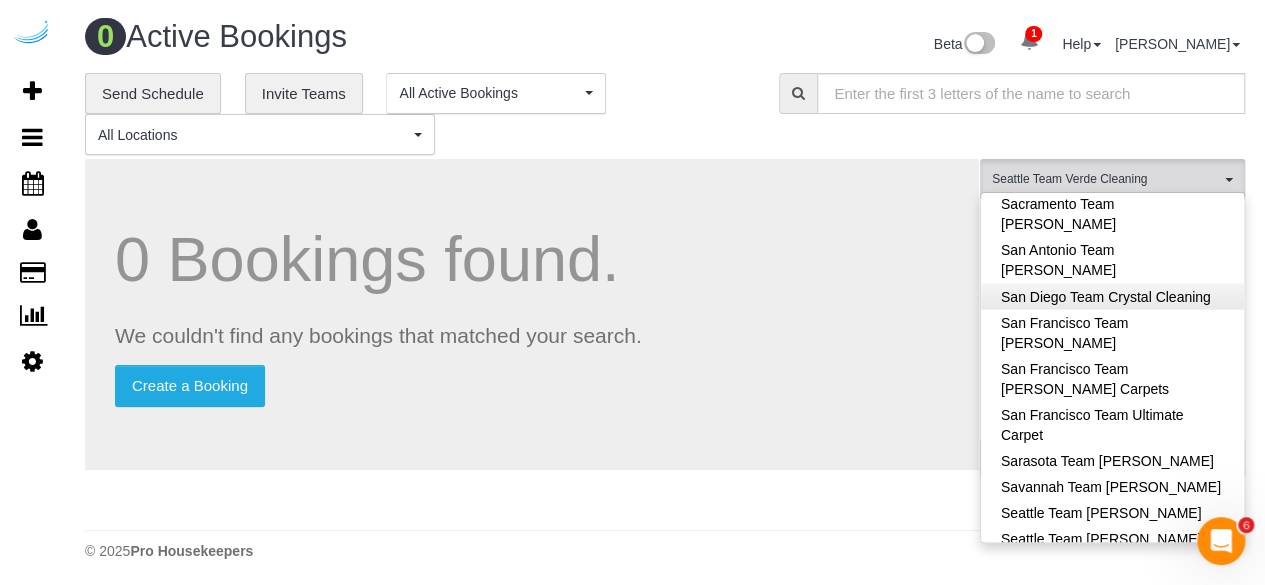 scroll, scrollTop: 1844, scrollLeft: 0, axis: vertical 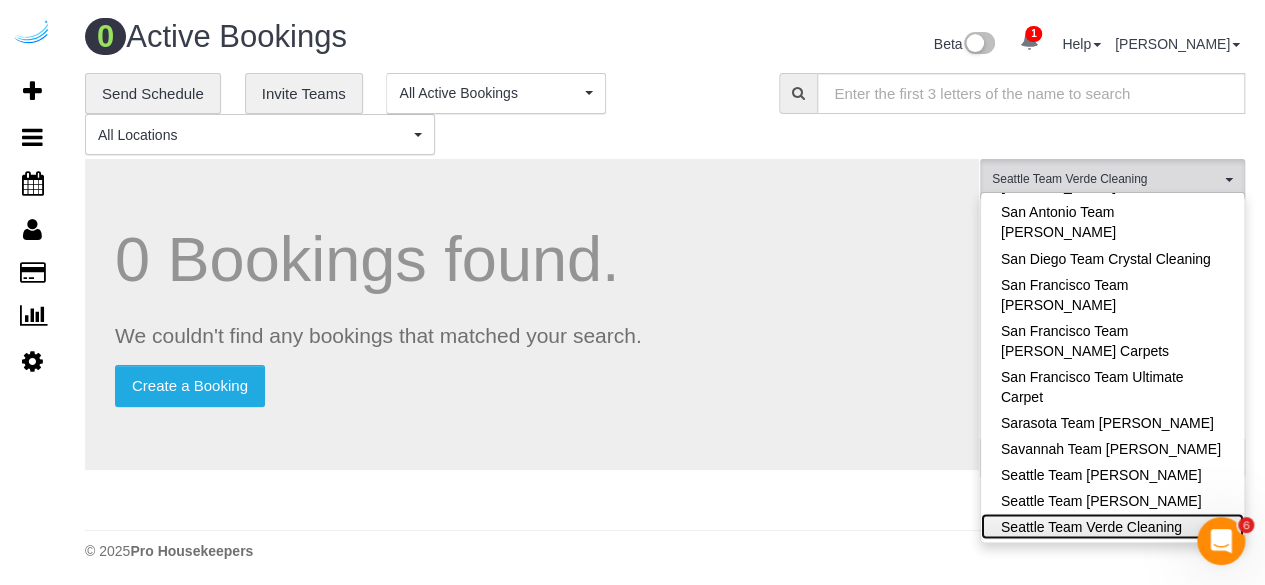 click on "Seattle Team Verde Cleaning" at bounding box center [1112, 526] 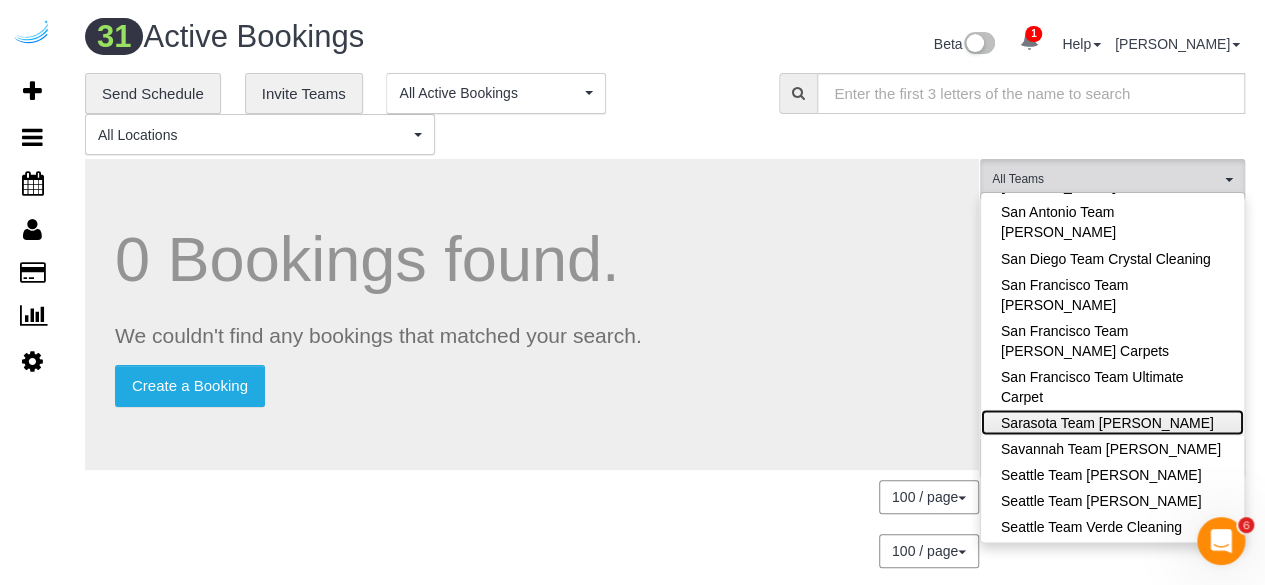 drag, startPoint x: 1166, startPoint y: 264, endPoint x: 1156, endPoint y: 260, distance: 10.770329 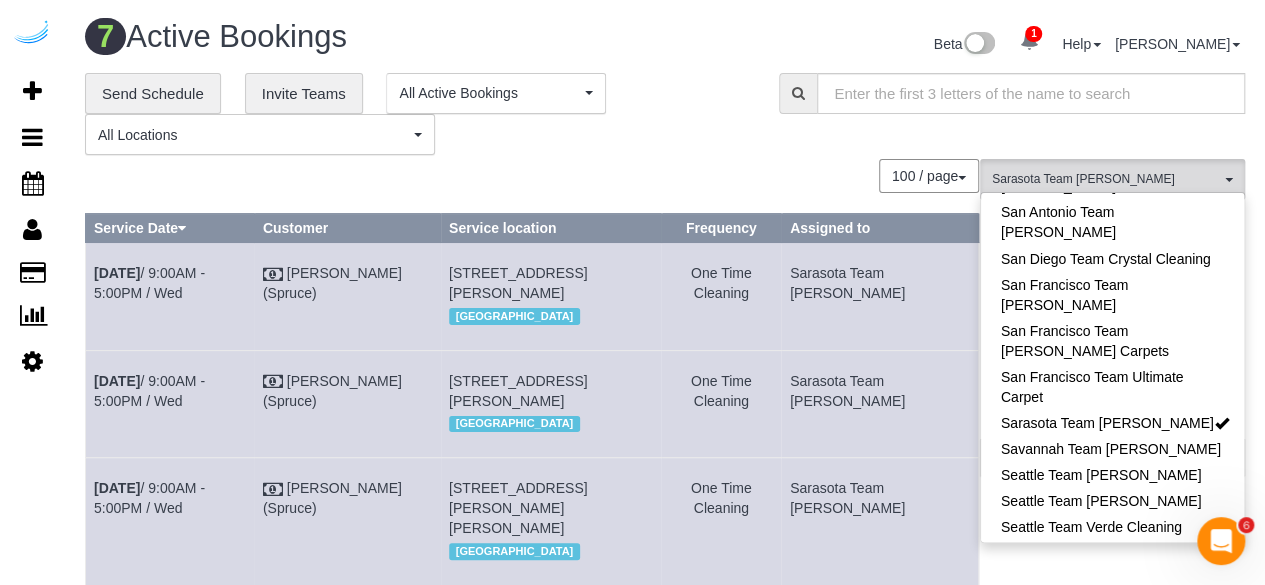 click on "100 / page
10 / page
20 / page
30 / page
40 / page
50 / page
100 / page" at bounding box center [532, 176] 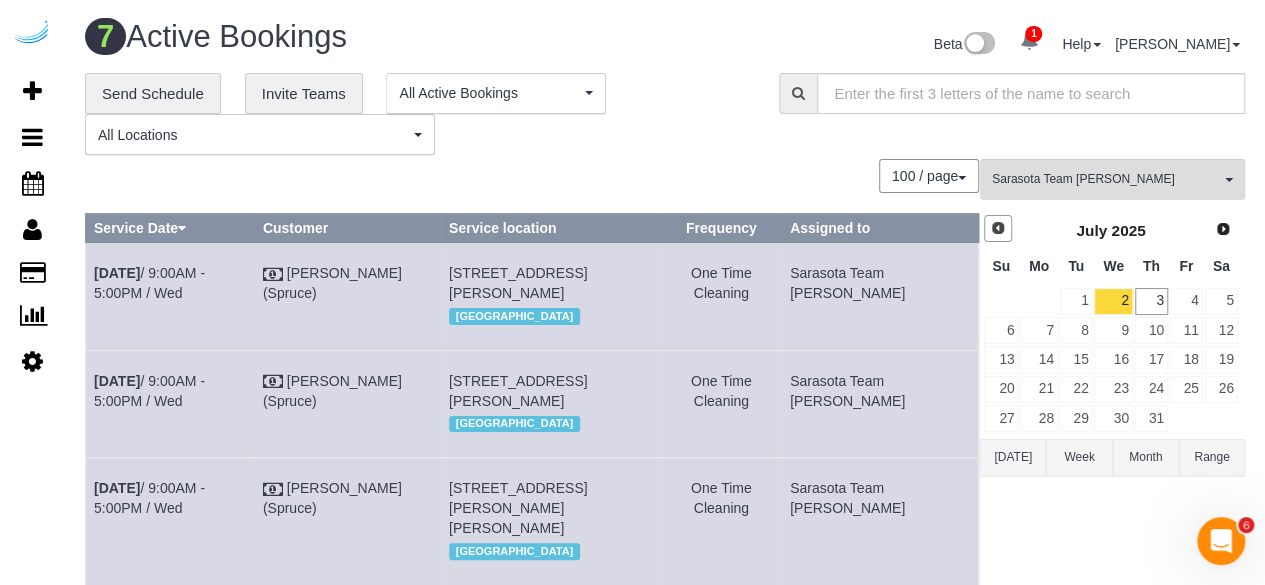 click on "Prev" at bounding box center (998, 228) 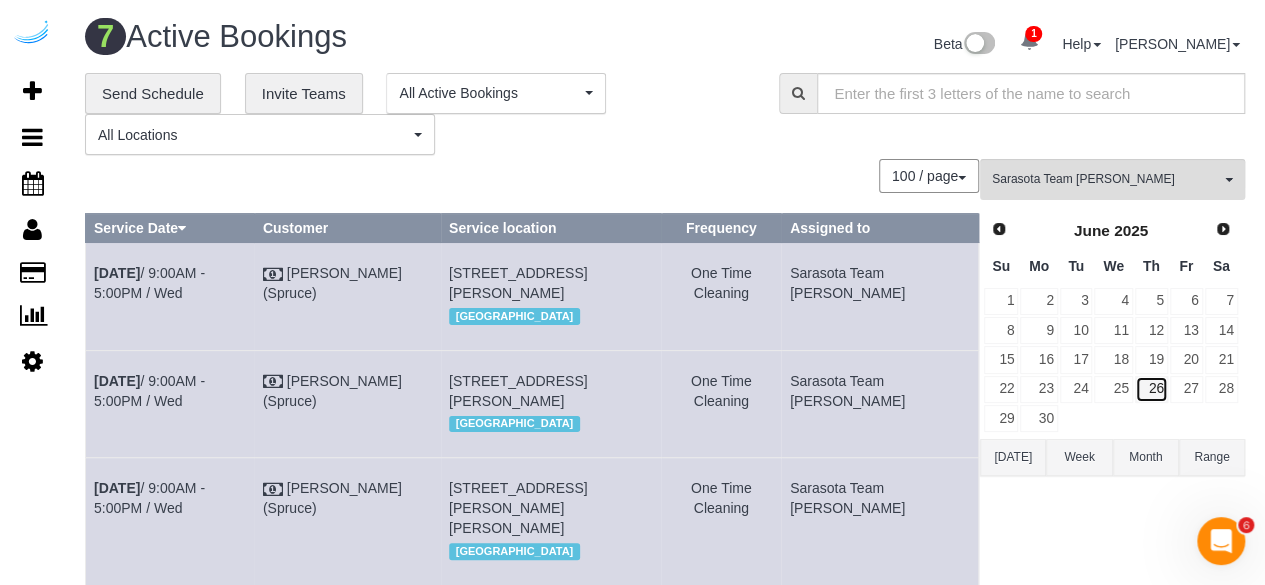 click on "26" at bounding box center [1151, 389] 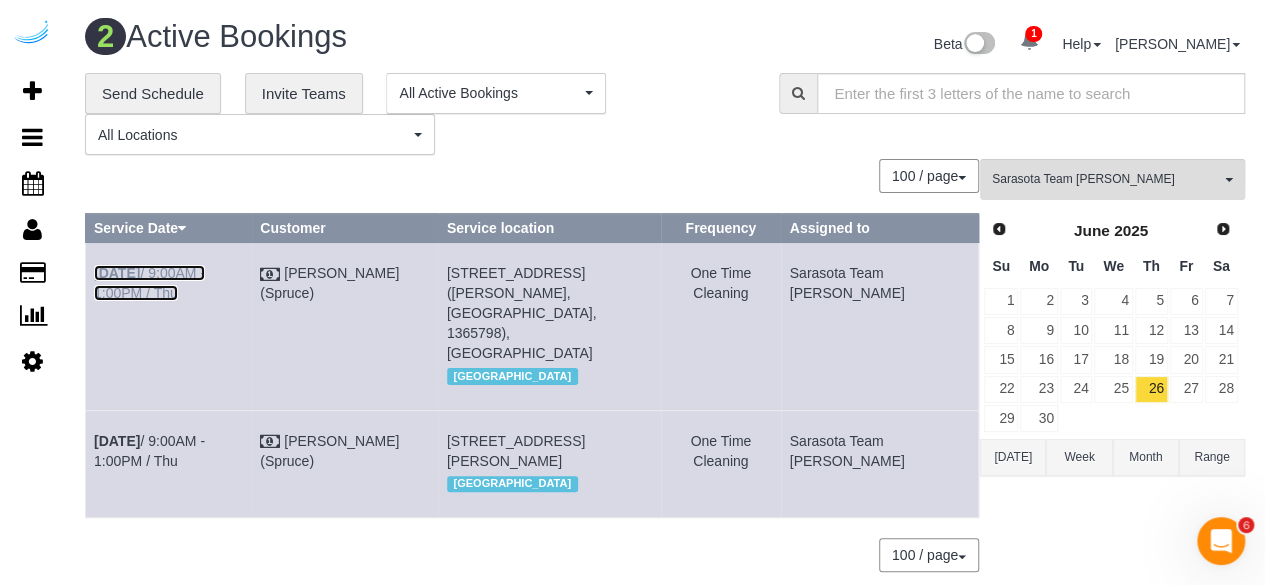 click on "Jun 26th
/ 9:00AM - 1:00PM / Thu" at bounding box center [149, 283] 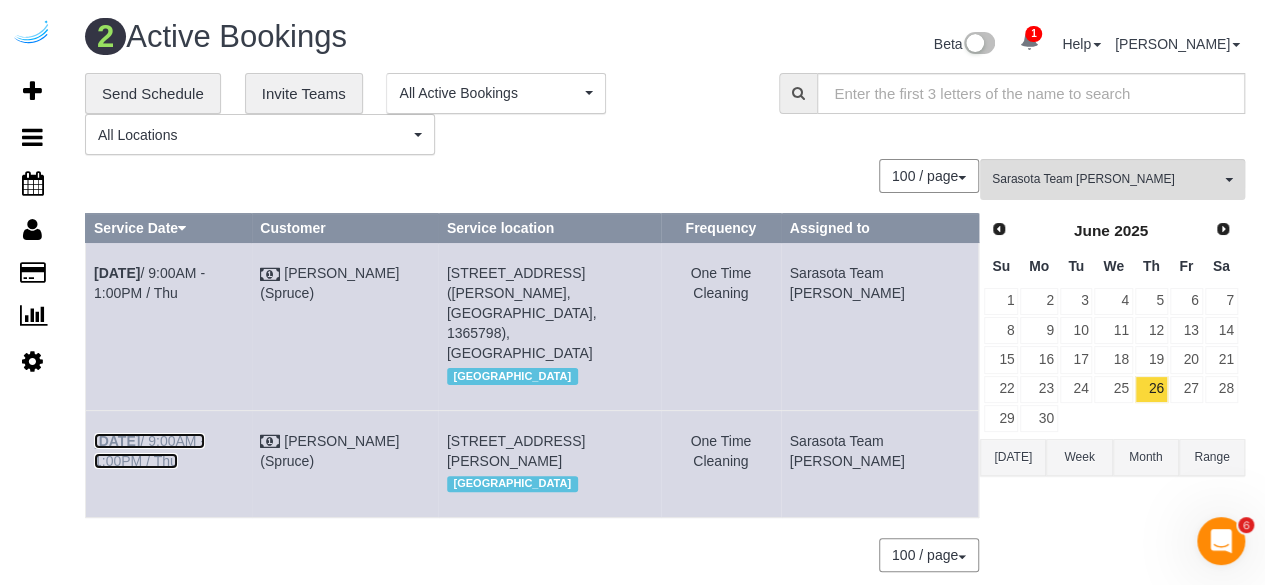 click on "Jun 26th
/ 9:00AM - 1:00PM / Thu" at bounding box center (149, 451) 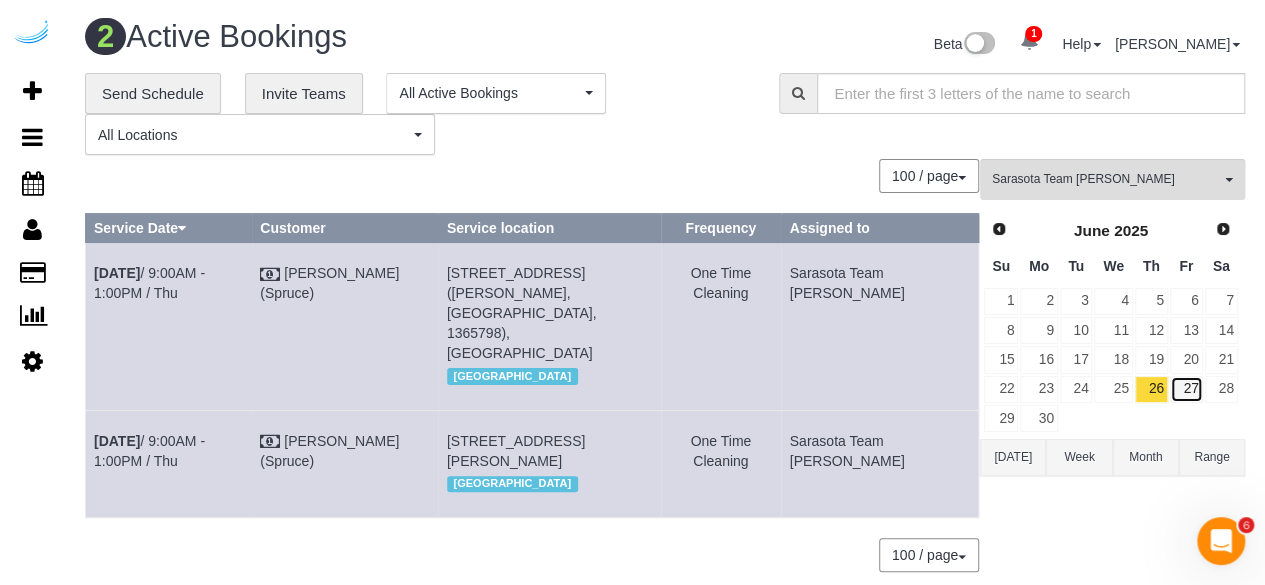 click on "27" at bounding box center (1186, 389) 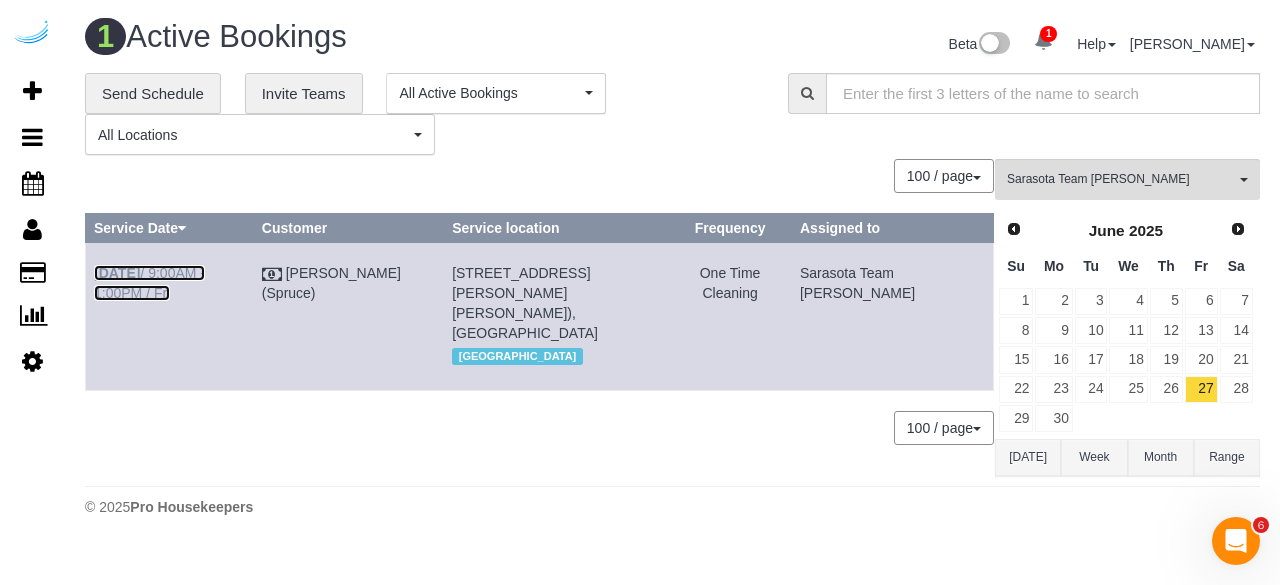 click on "Jun 27th
/ 9:00AM - 1:00PM / Fri" at bounding box center (149, 283) 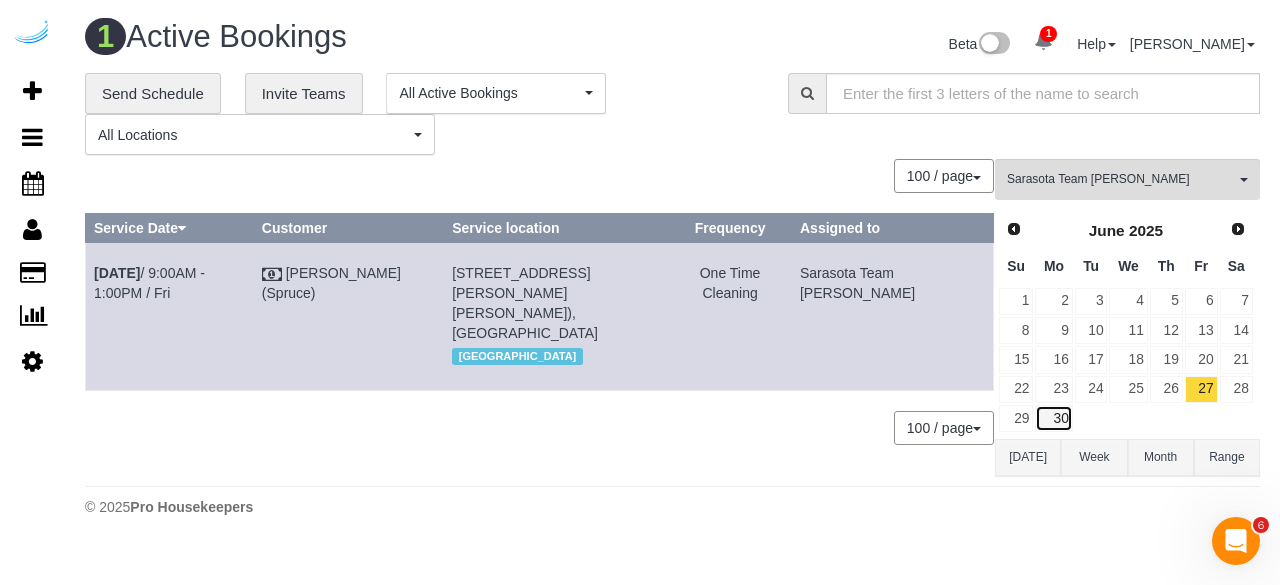click on "30" at bounding box center [1053, 418] 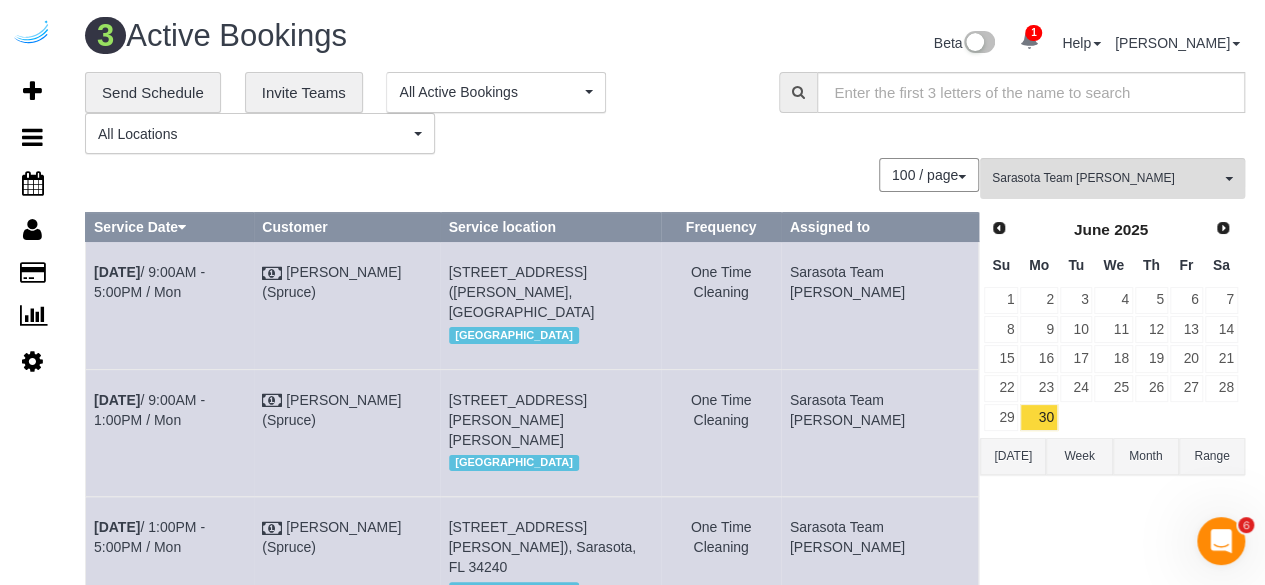 scroll, scrollTop: 0, scrollLeft: 0, axis: both 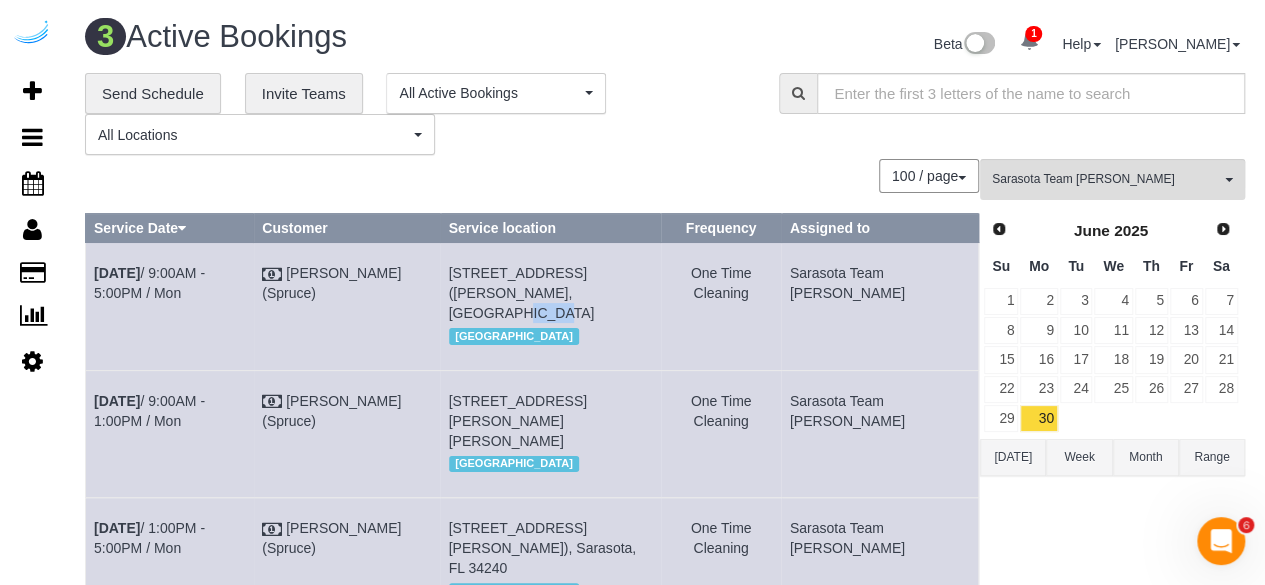 drag, startPoint x: 552, startPoint y: 294, endPoint x: 514, endPoint y: 297, distance: 38.118237 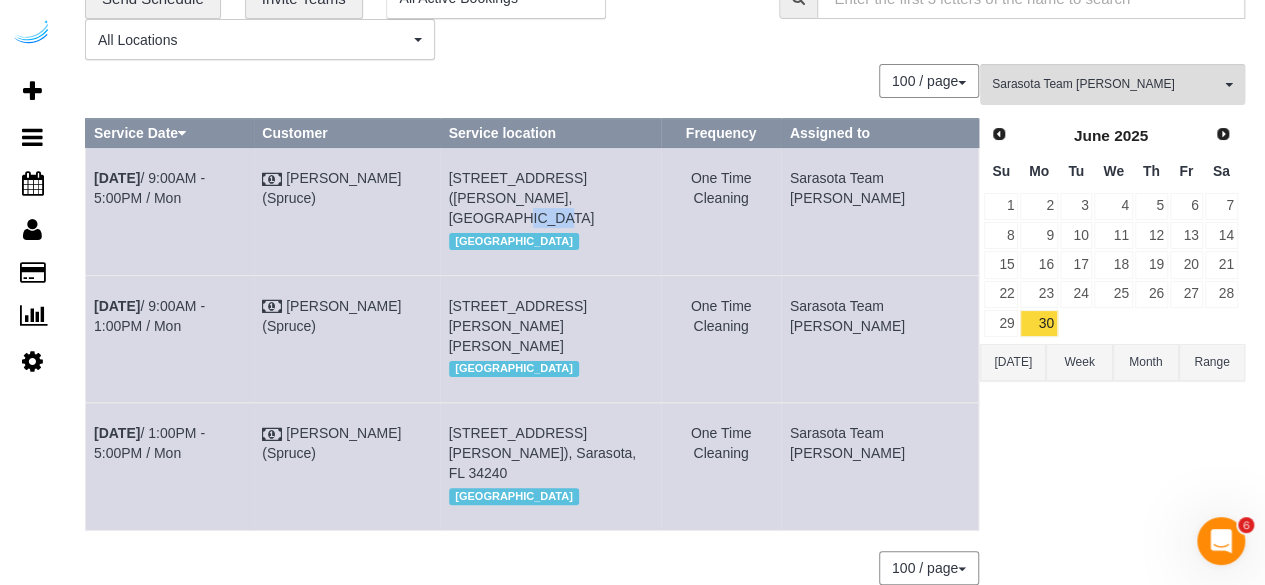scroll, scrollTop: 200, scrollLeft: 0, axis: vertical 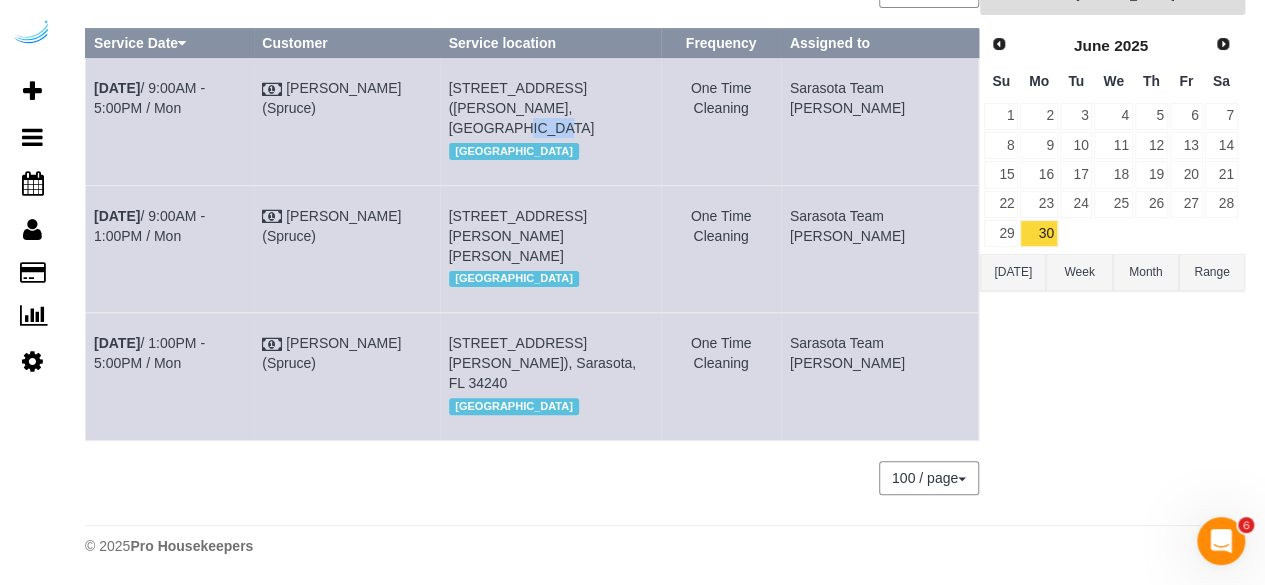 drag, startPoint x: 569, startPoint y: 239, endPoint x: 538, endPoint y: 243, distance: 31.257 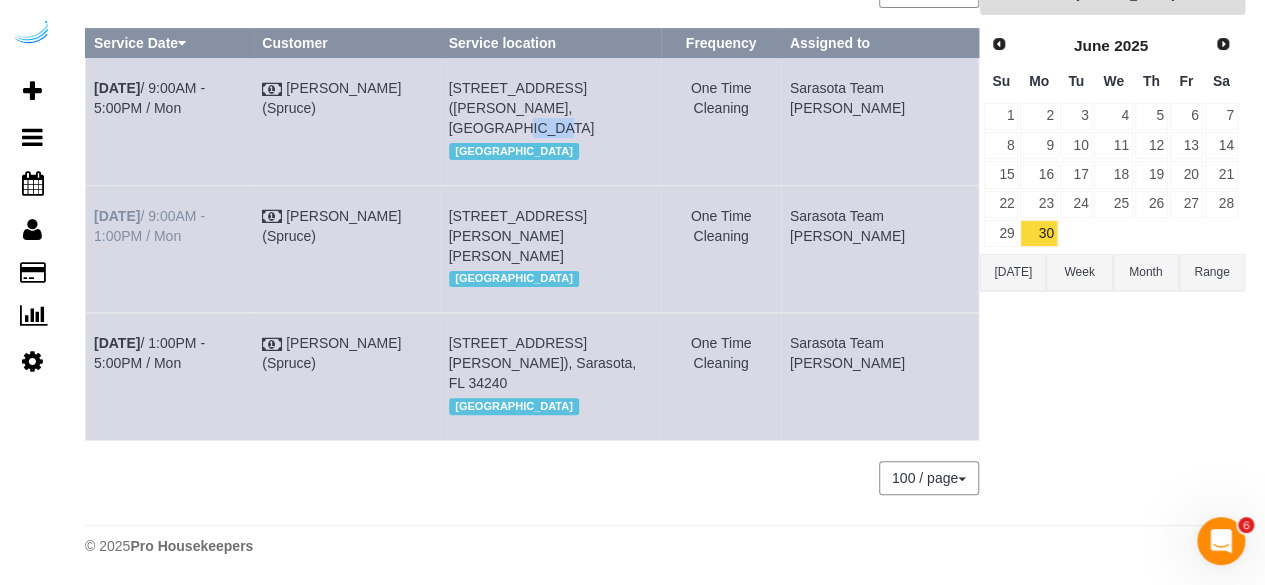 drag, startPoint x: 139, startPoint y: 235, endPoint x: 97, endPoint y: 226, distance: 42.953465 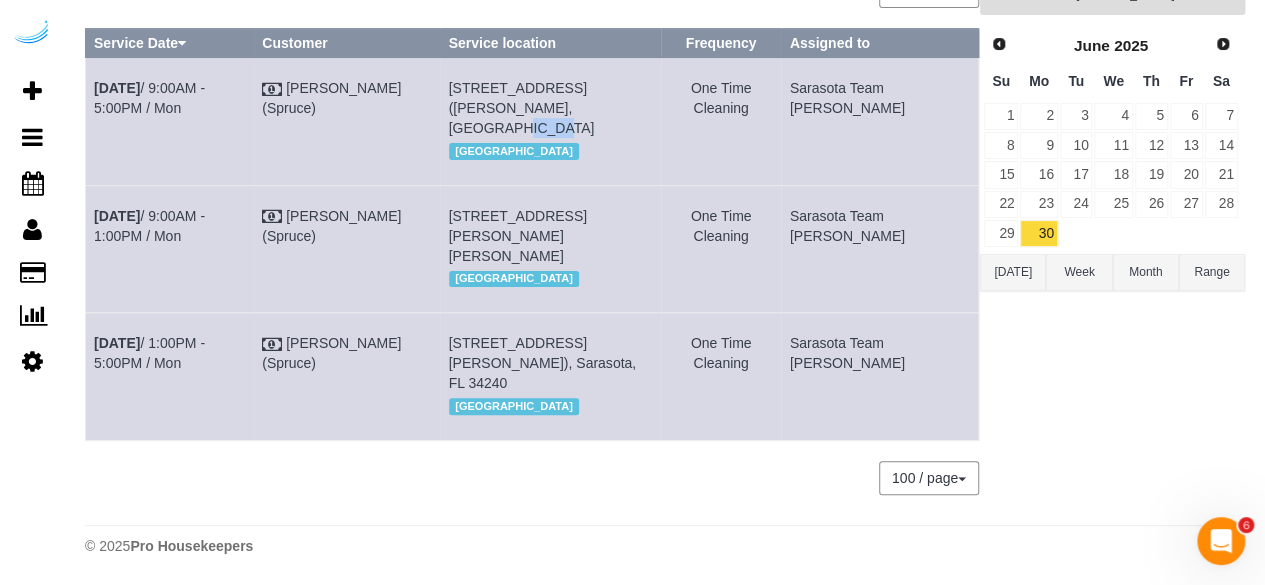 drag, startPoint x: 622, startPoint y: 284, endPoint x: 476, endPoint y: 219, distance: 159.81552 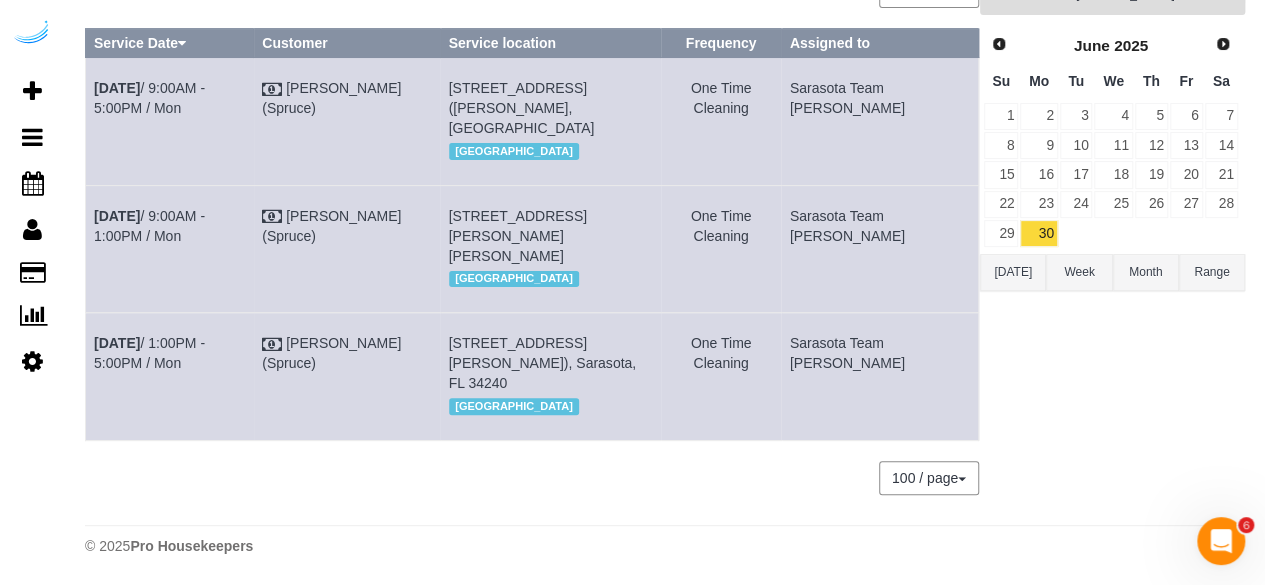 scroll, scrollTop: 0, scrollLeft: 0, axis: both 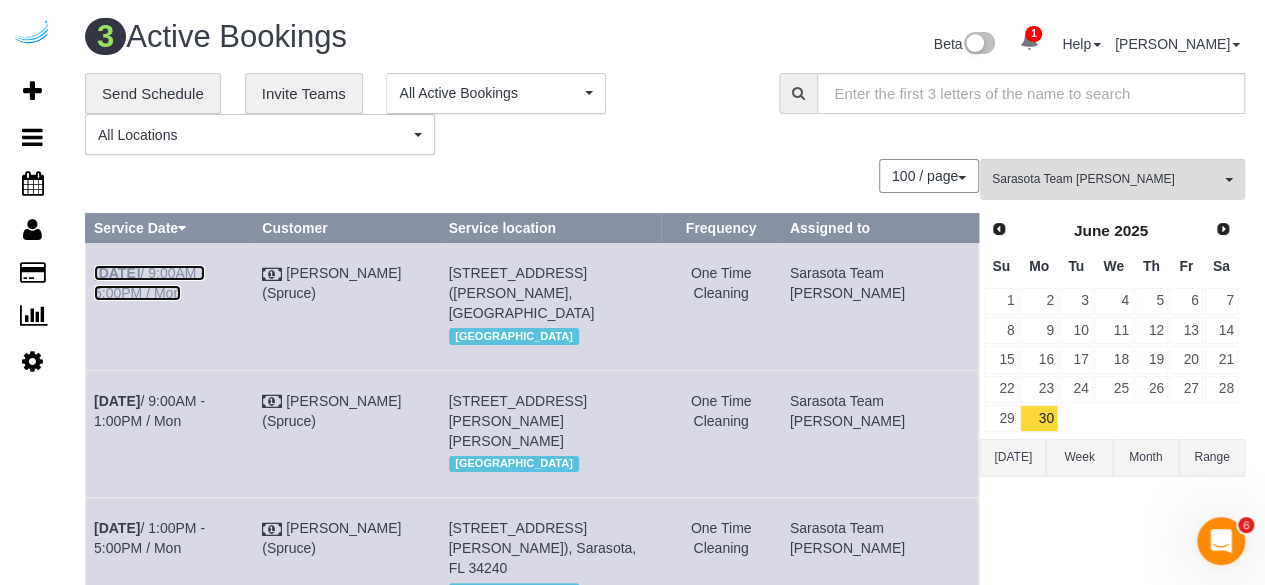 click on "Jun 30th
/ 9:00AM - 5:00PM / Mon" at bounding box center (149, 283) 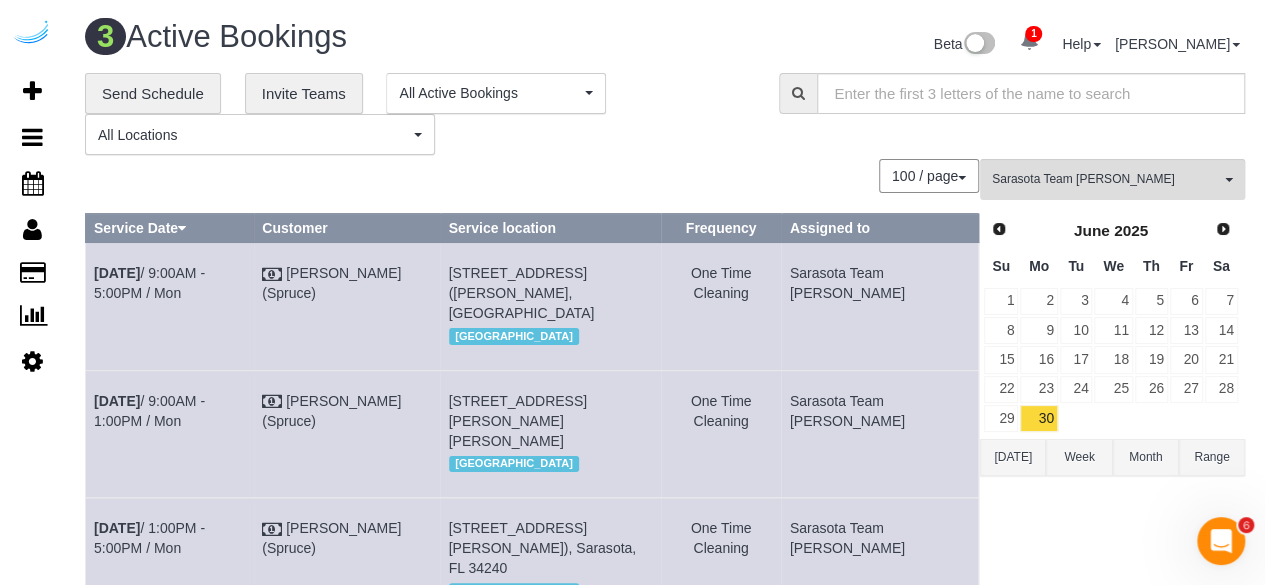 scroll, scrollTop: 243, scrollLeft: 0, axis: vertical 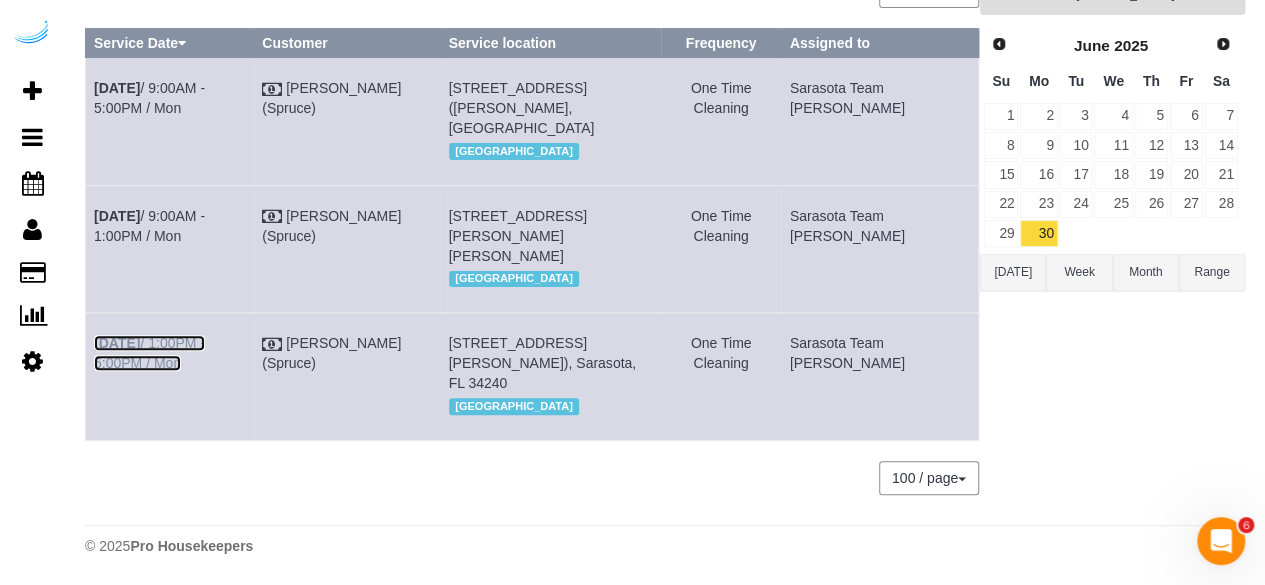 click on "Jun 30th
/ 1:00PM - 5:00PM / Mon" at bounding box center [149, 353] 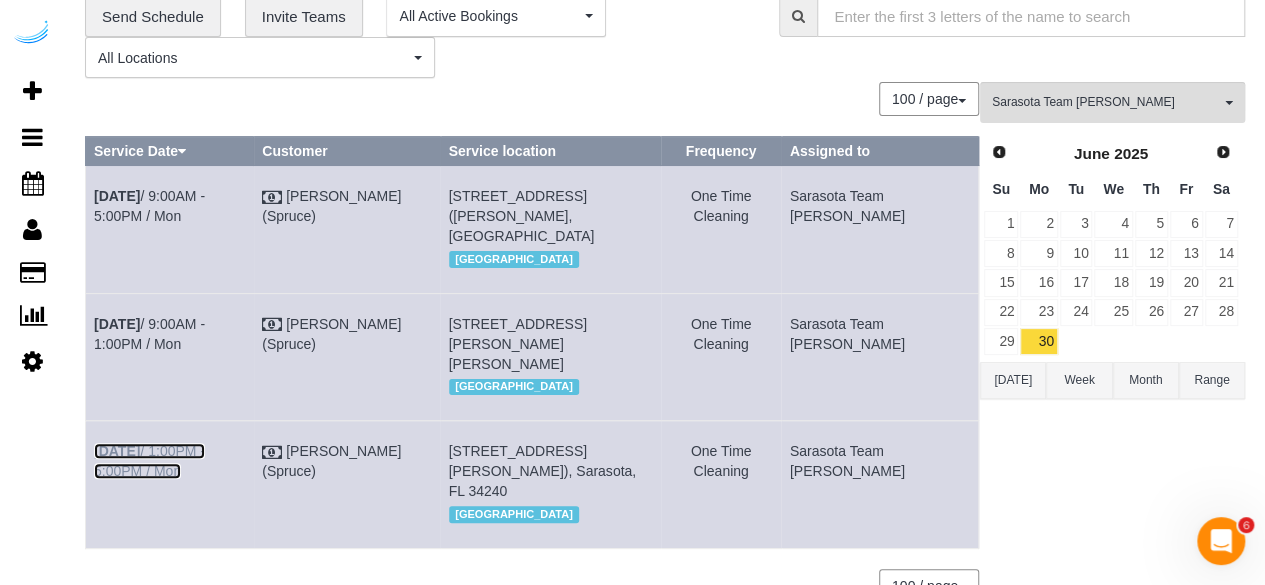 scroll, scrollTop: 0, scrollLeft: 0, axis: both 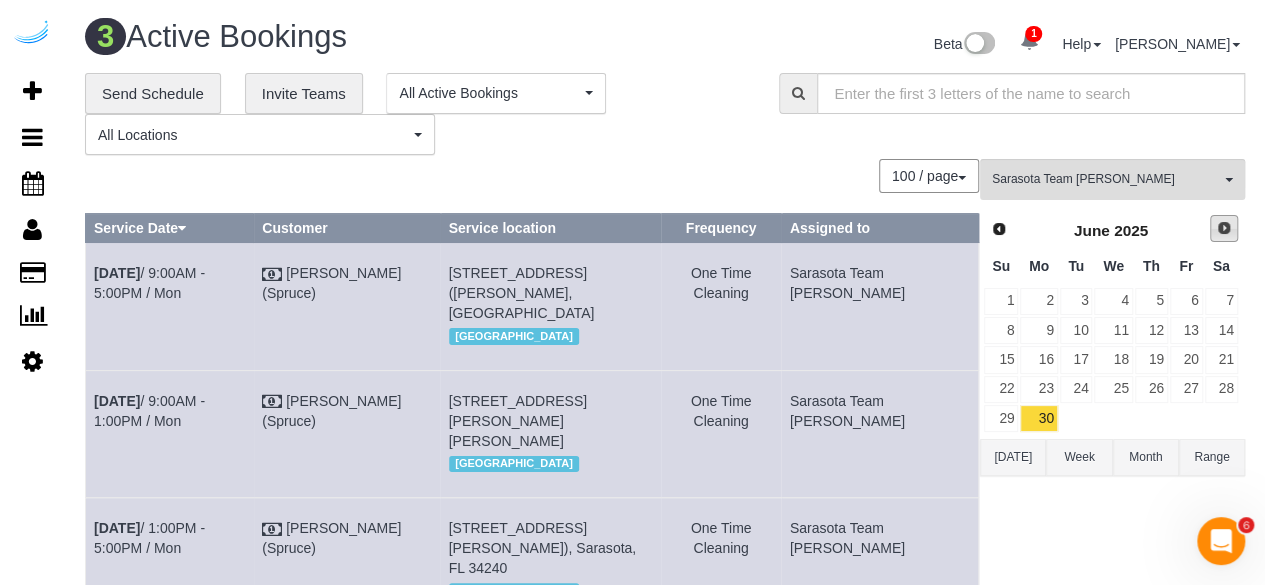 click on "Next" at bounding box center [1224, 228] 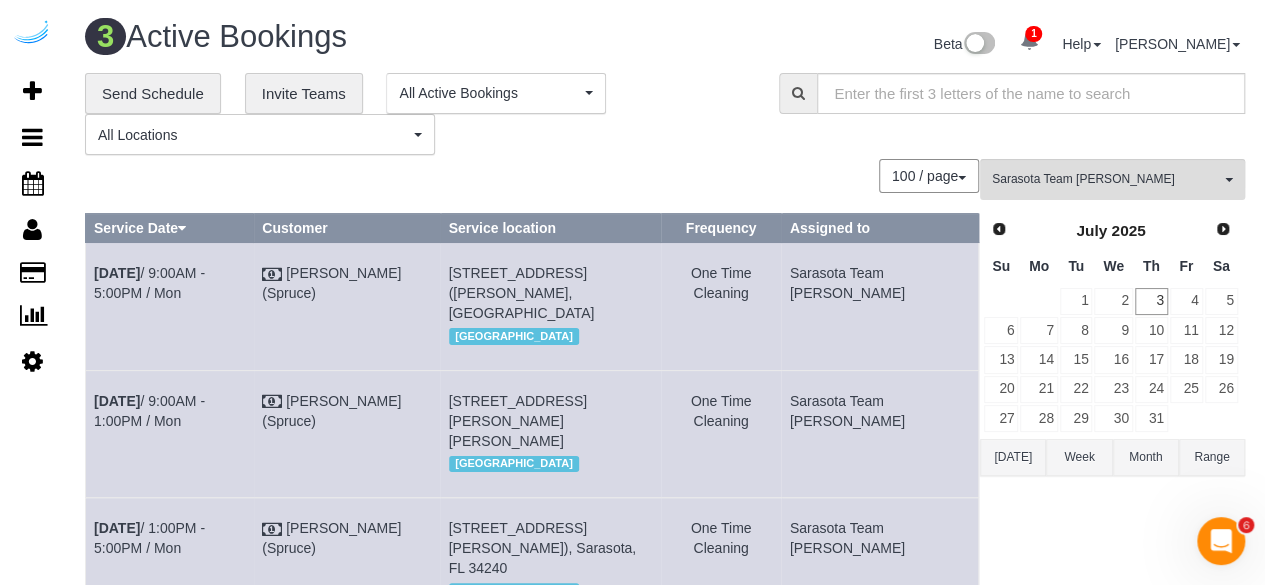 click on "2" at bounding box center (1113, 301) 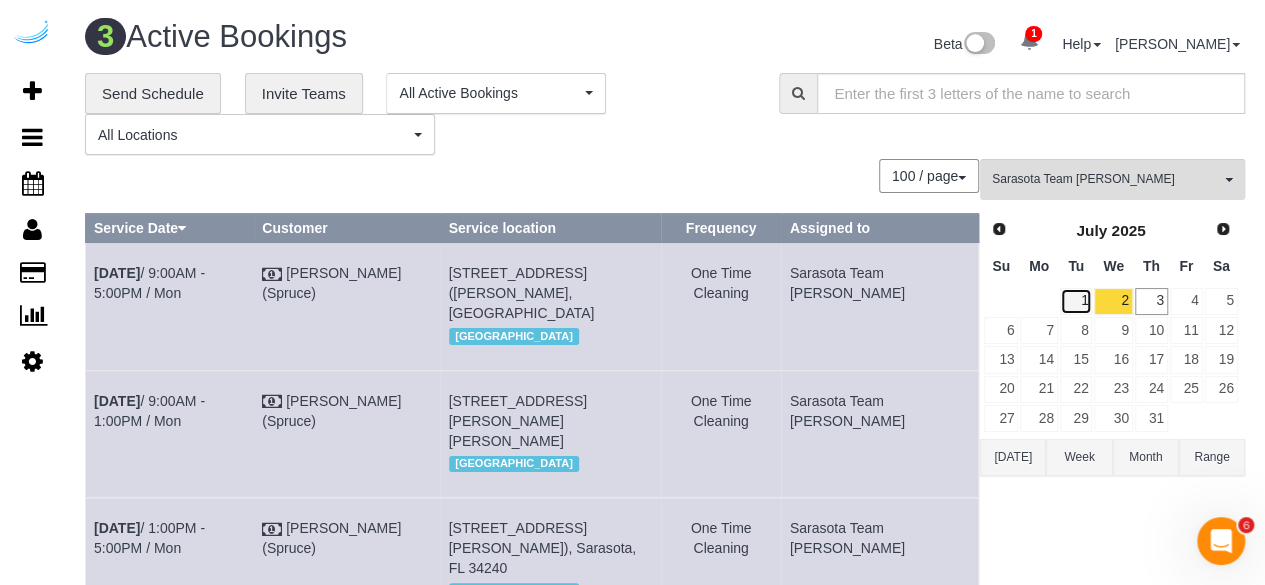 click on "1" at bounding box center (1076, 301) 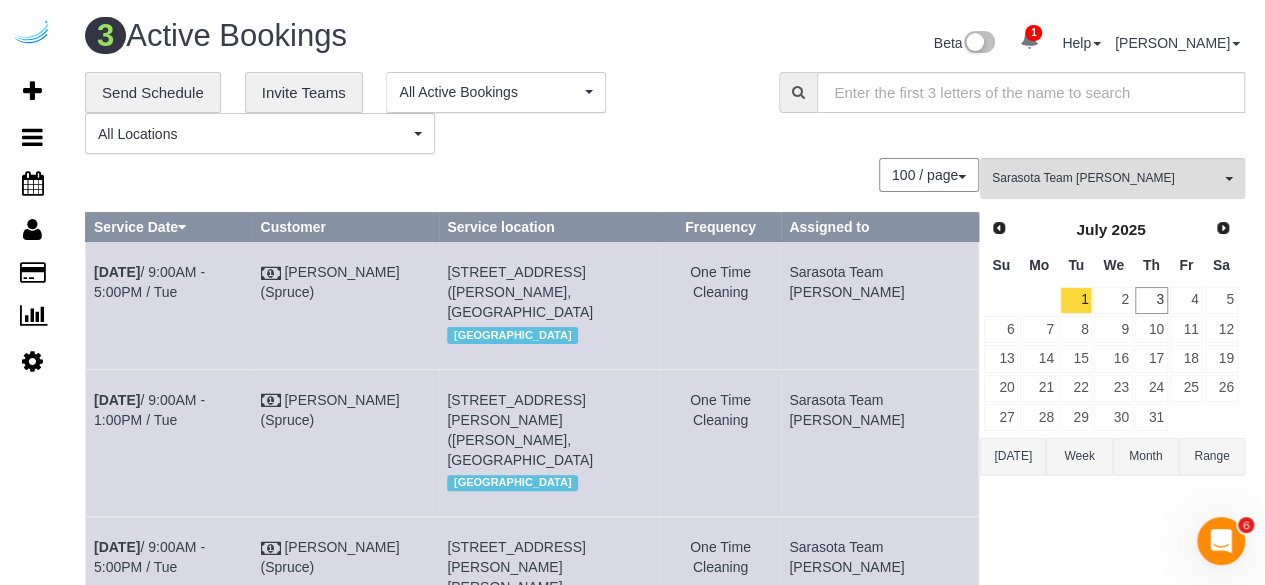 scroll, scrollTop: 0, scrollLeft: 0, axis: both 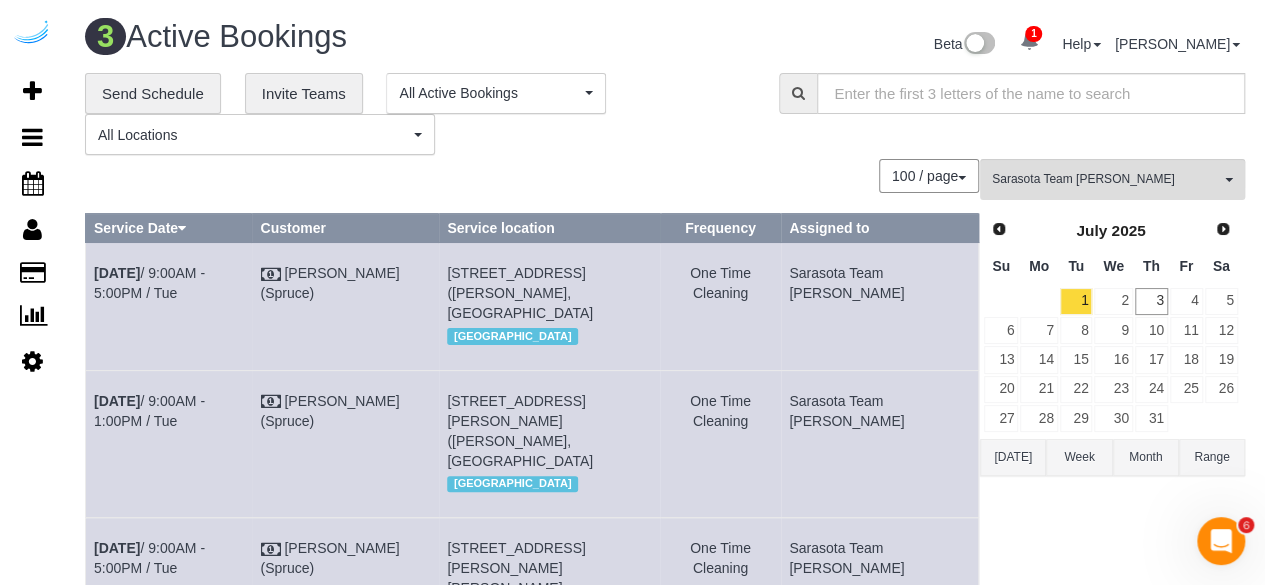 drag, startPoint x: 158, startPoint y: 305, endPoint x: 88, endPoint y: 273, distance: 76.96753 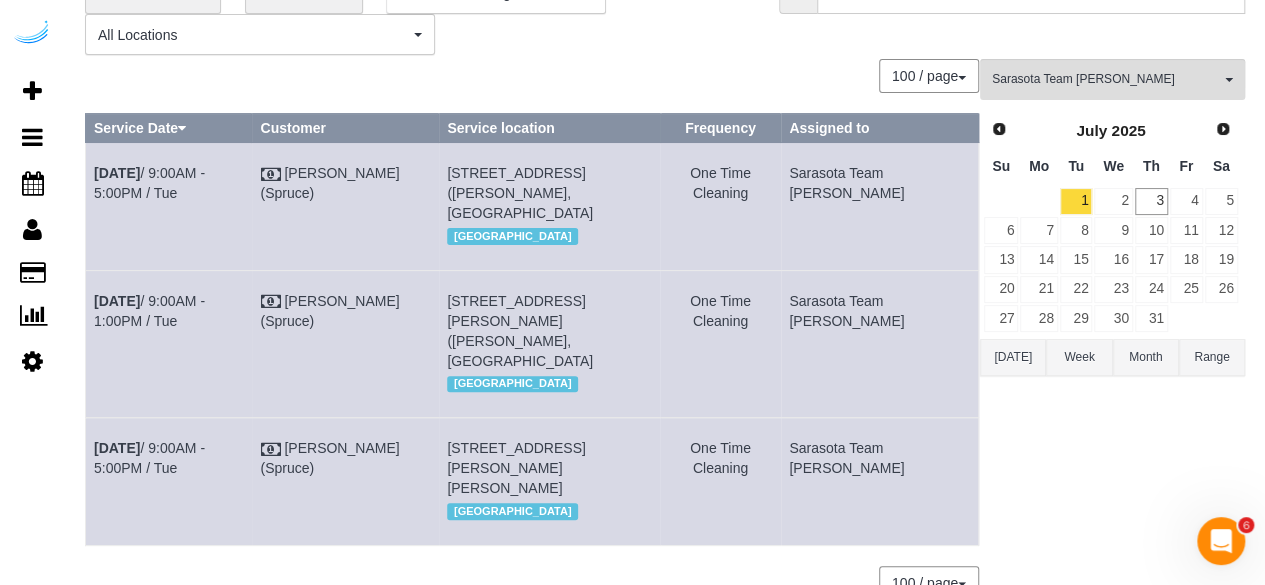scroll, scrollTop: 200, scrollLeft: 0, axis: vertical 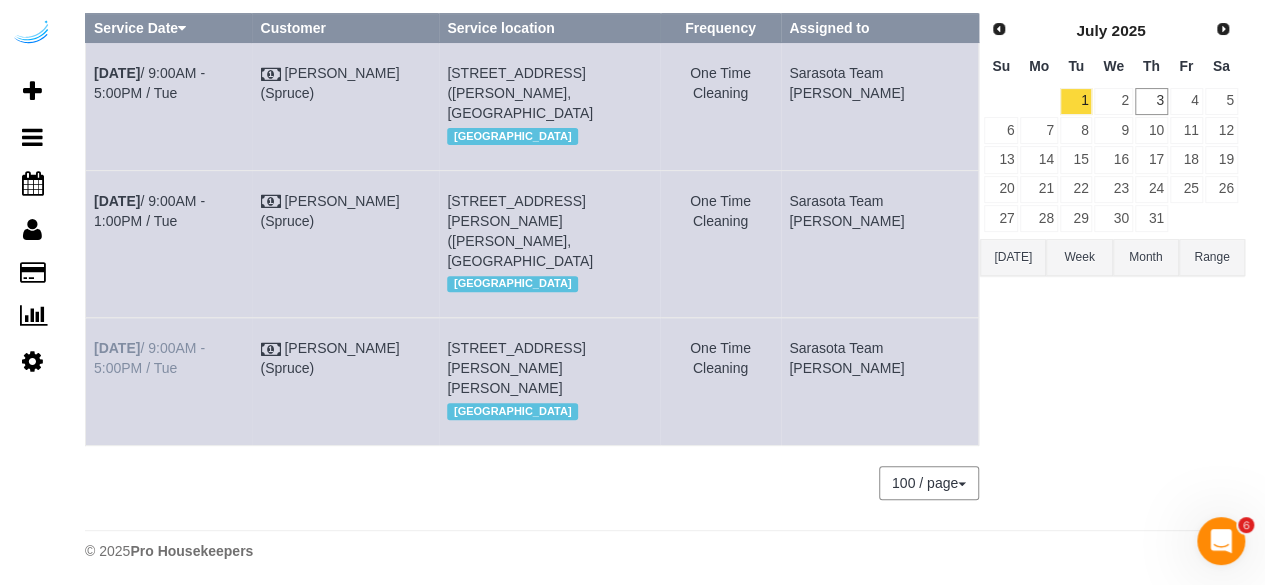 drag, startPoint x: 198, startPoint y: 398, endPoint x: 96, endPoint y: 365, distance: 107.205414 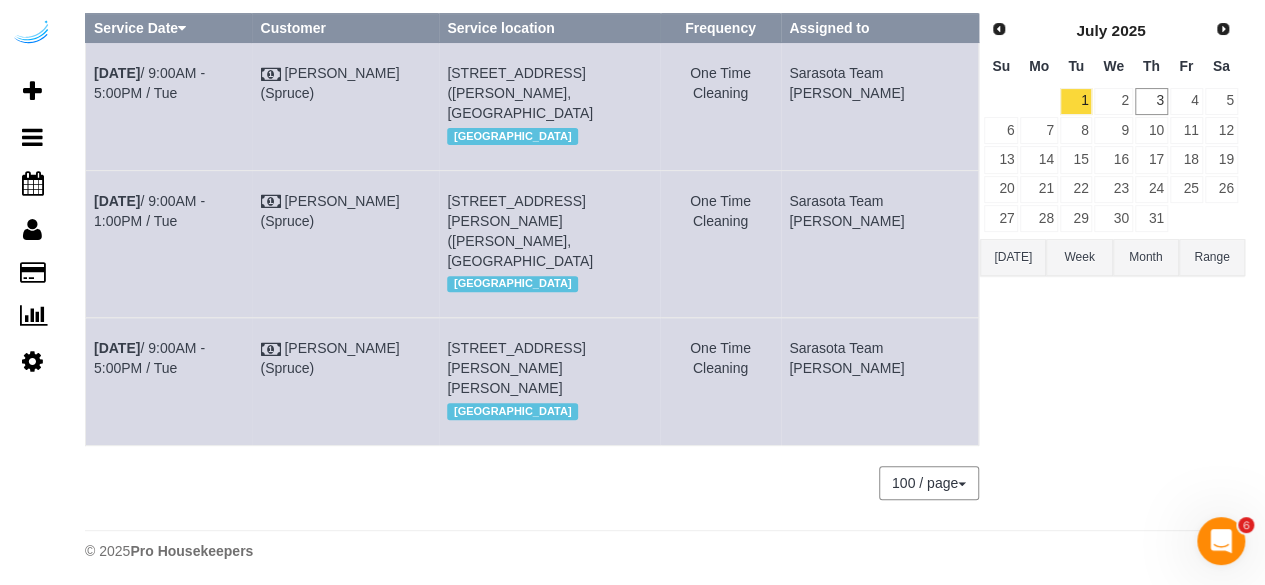 drag, startPoint x: 633, startPoint y: 419, endPoint x: 473, endPoint y: 360, distance: 170.53152 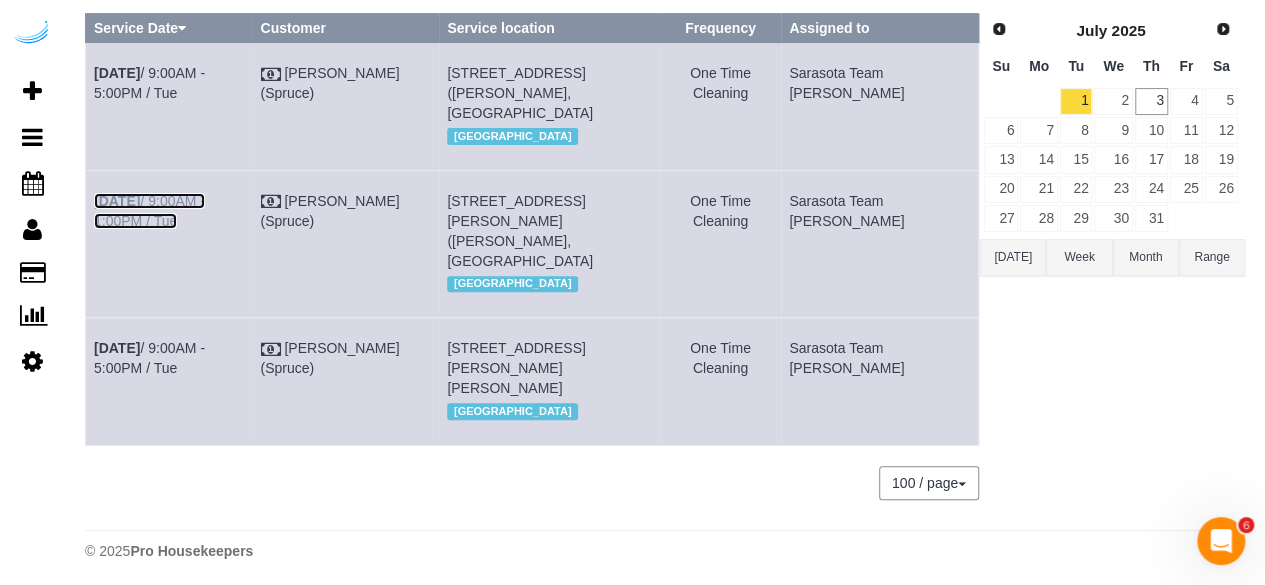 click on "Jul 1st
/ 9:00AM - 1:00PM / Tue" at bounding box center [149, 211] 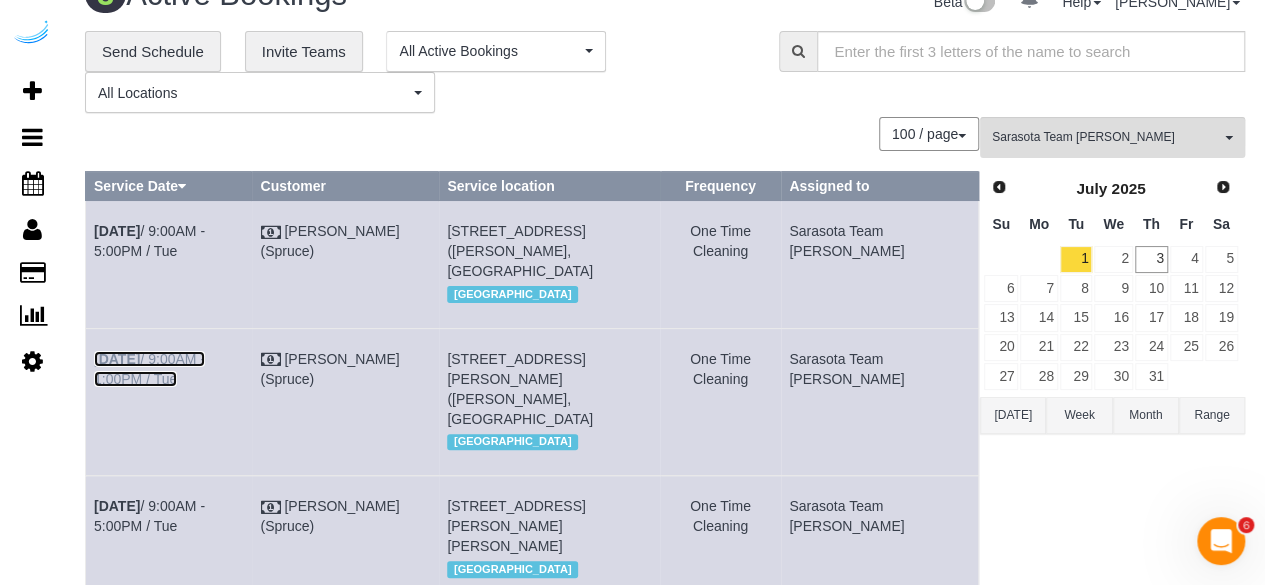 scroll, scrollTop: 0, scrollLeft: 0, axis: both 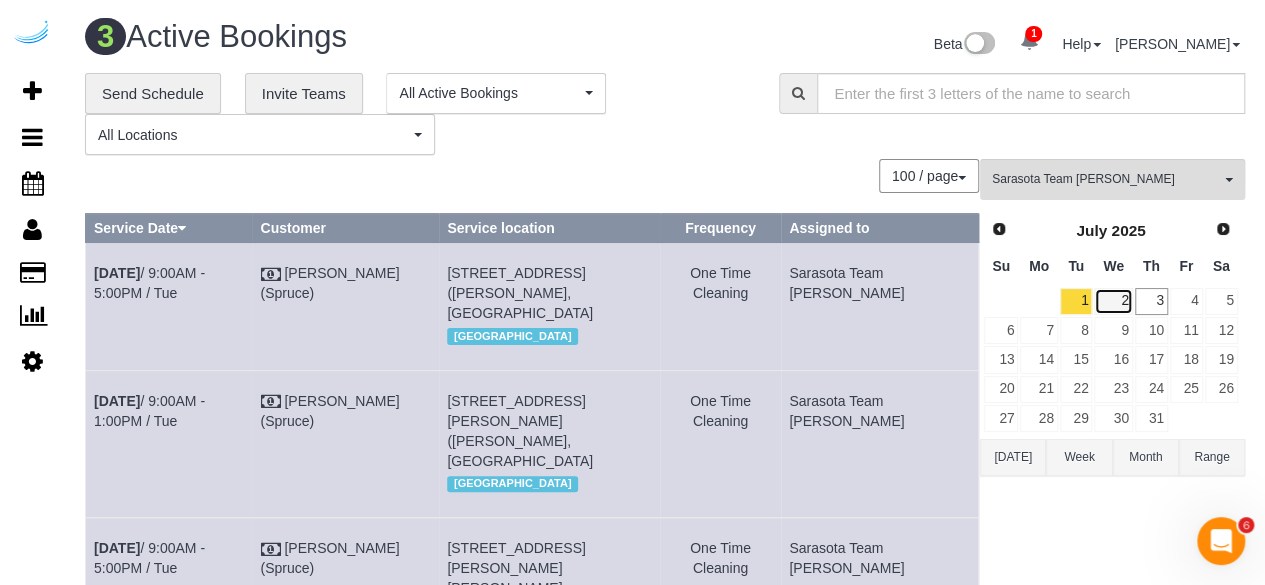 click on "2" at bounding box center [1113, 301] 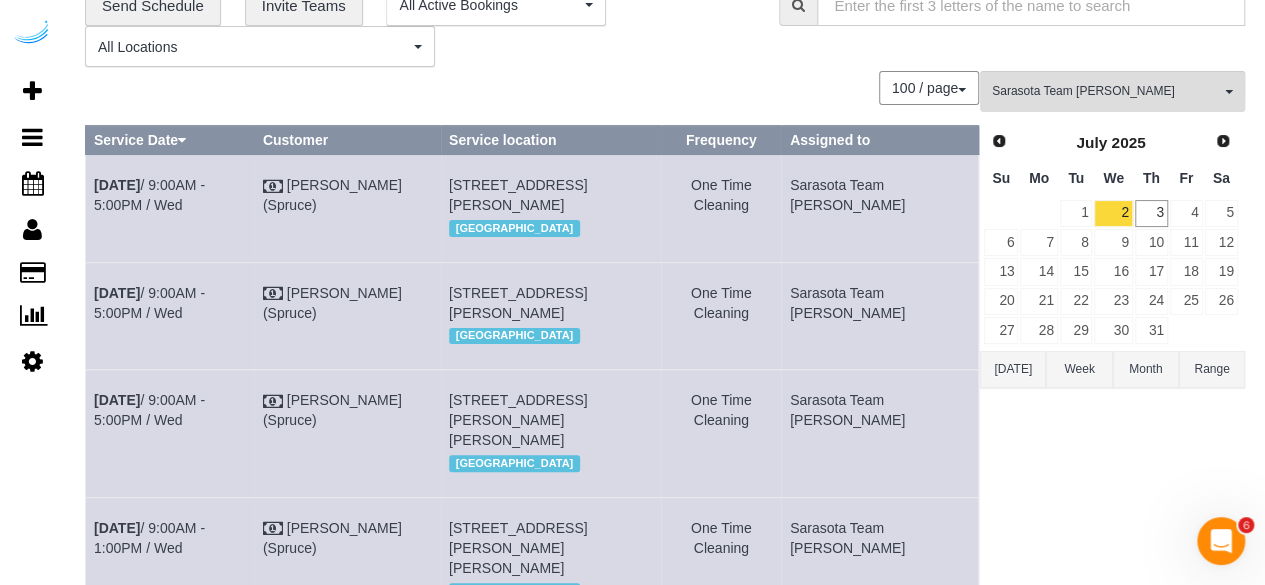scroll, scrollTop: 53, scrollLeft: 0, axis: vertical 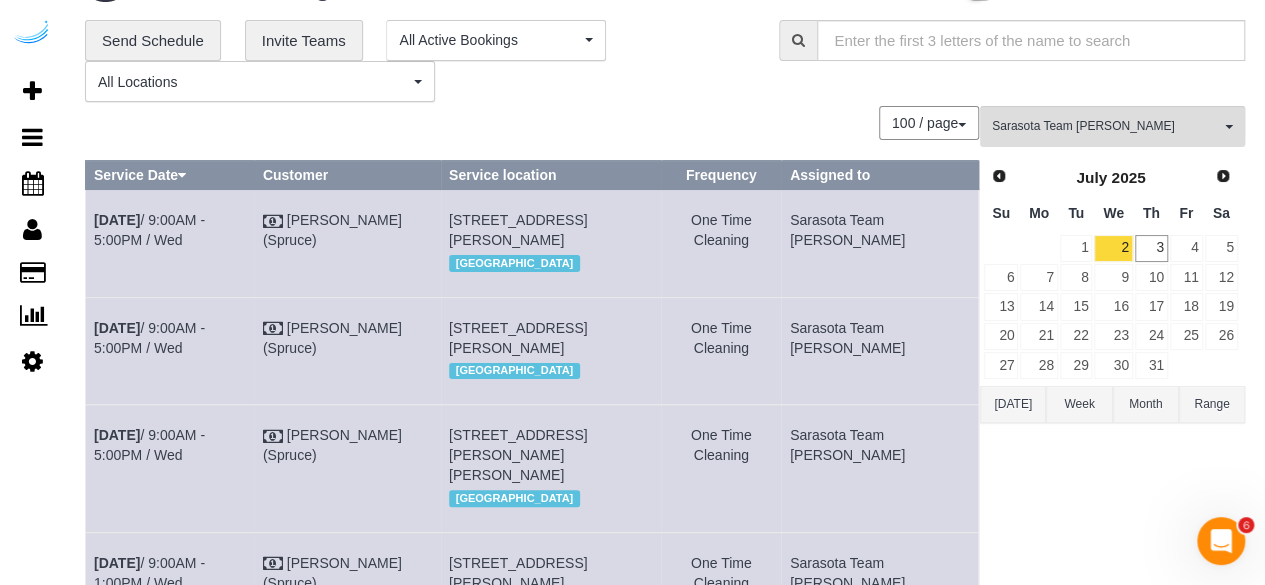 drag, startPoint x: 538, startPoint y: 239, endPoint x: 507, endPoint y: 243, distance: 31.257 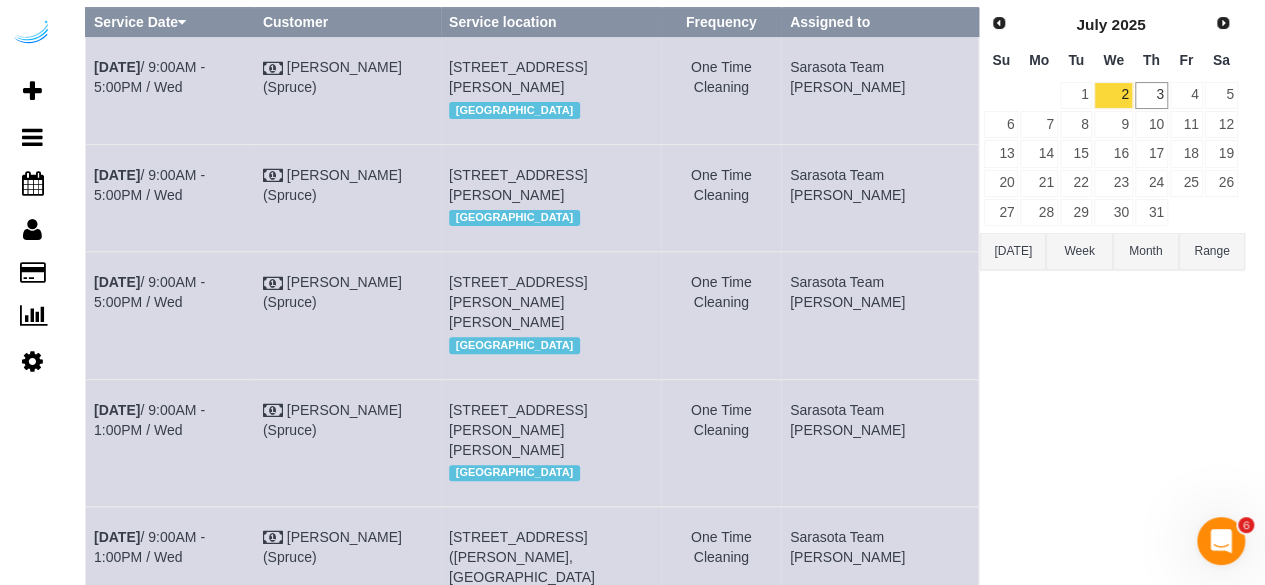 scroll, scrollTop: 253, scrollLeft: 0, axis: vertical 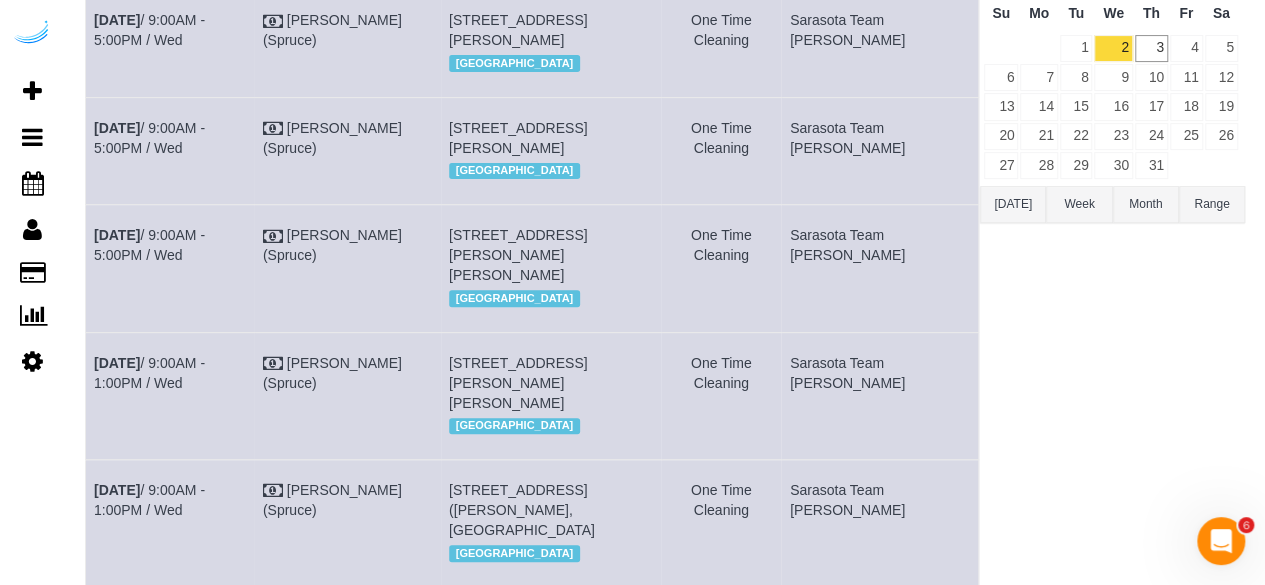 drag, startPoint x: 540, startPoint y: 186, endPoint x: 503, endPoint y: 187, distance: 37.01351 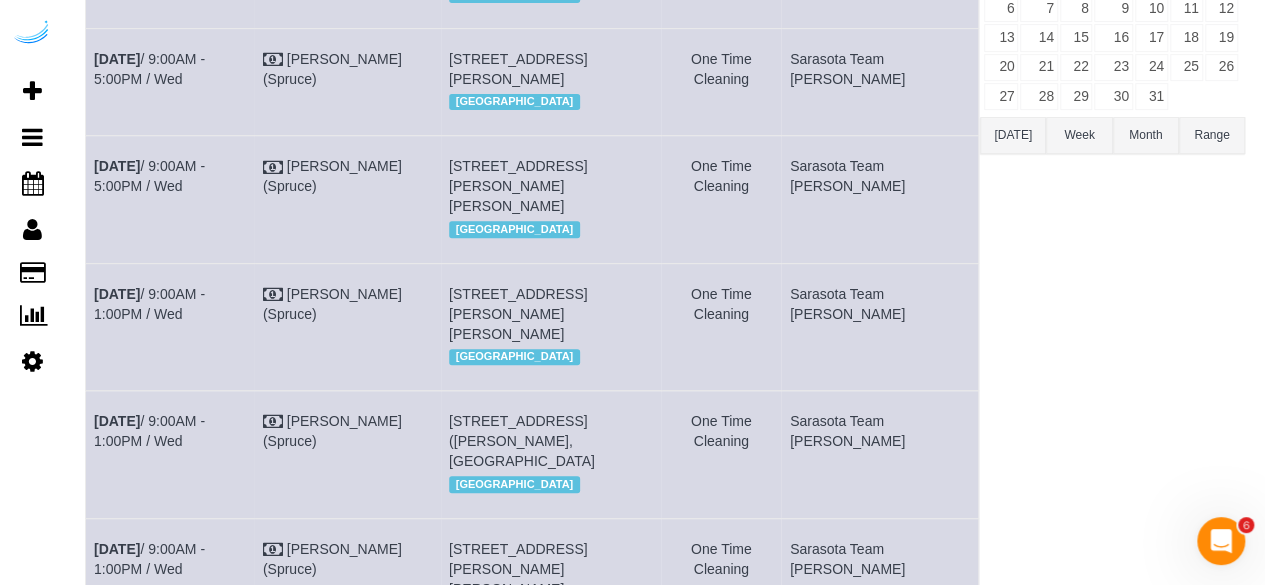 scroll, scrollTop: 353, scrollLeft: 0, axis: vertical 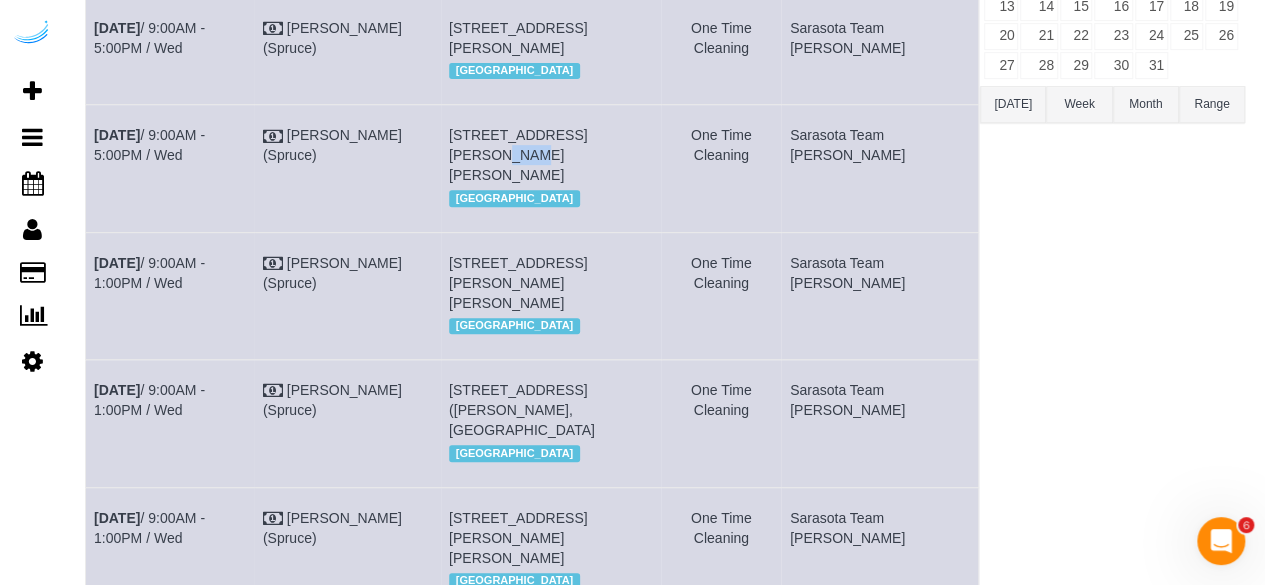 drag, startPoint x: 640, startPoint y: 191, endPoint x: 613, endPoint y: 197, distance: 27.658634 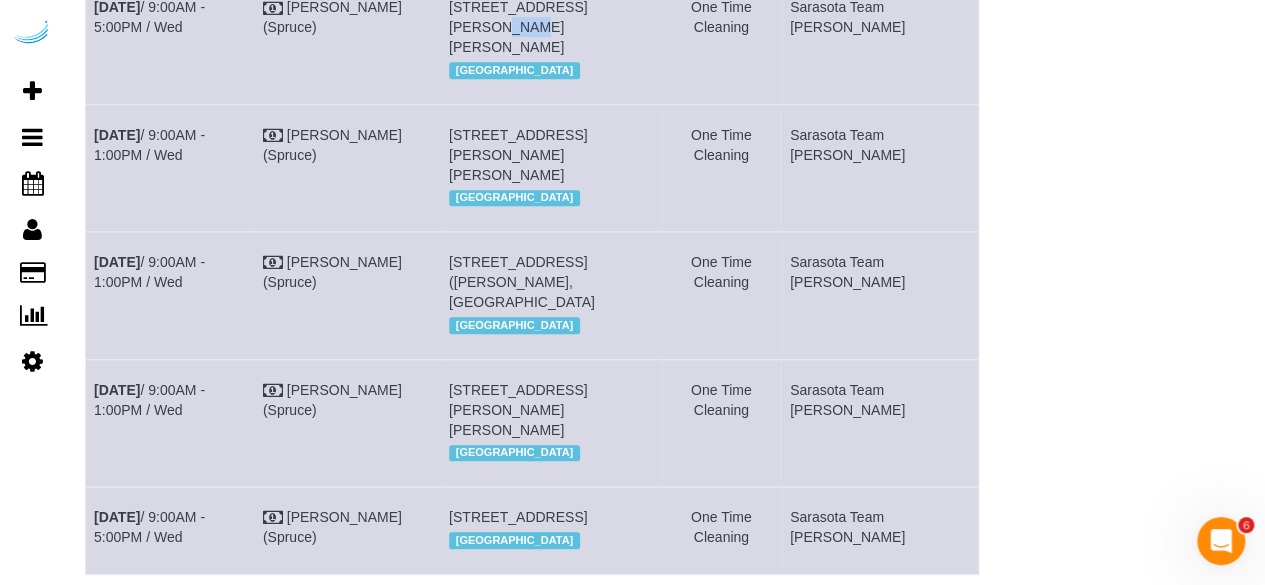 scroll, scrollTop: 553, scrollLeft: 0, axis: vertical 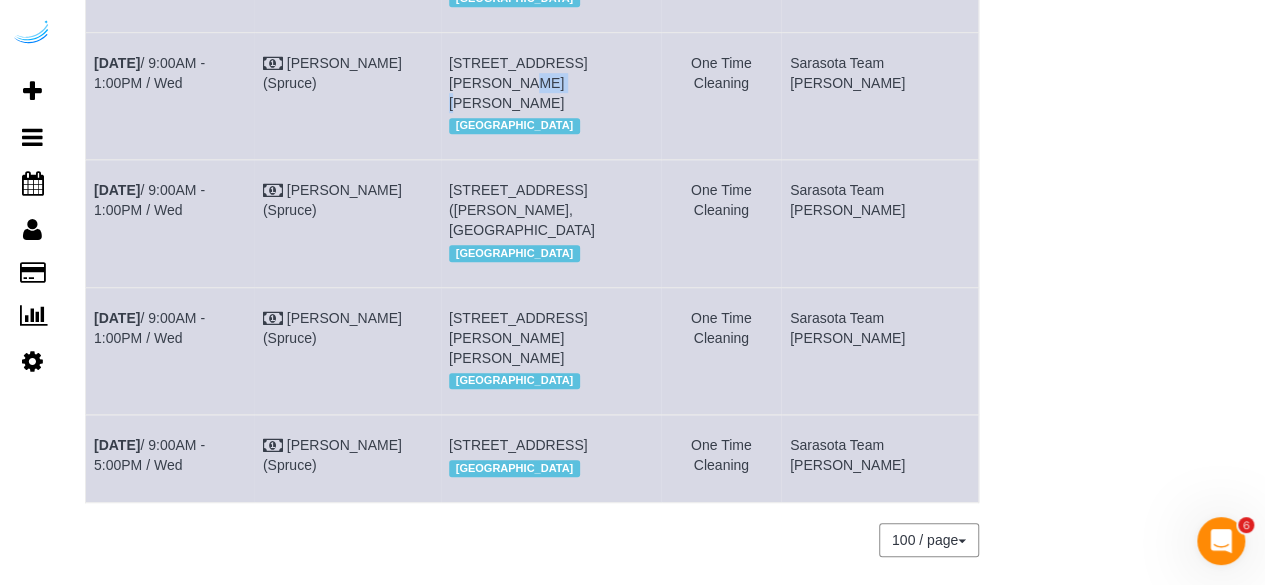 drag, startPoint x: 680, startPoint y: 121, endPoint x: 642, endPoint y: 128, distance: 38.63936 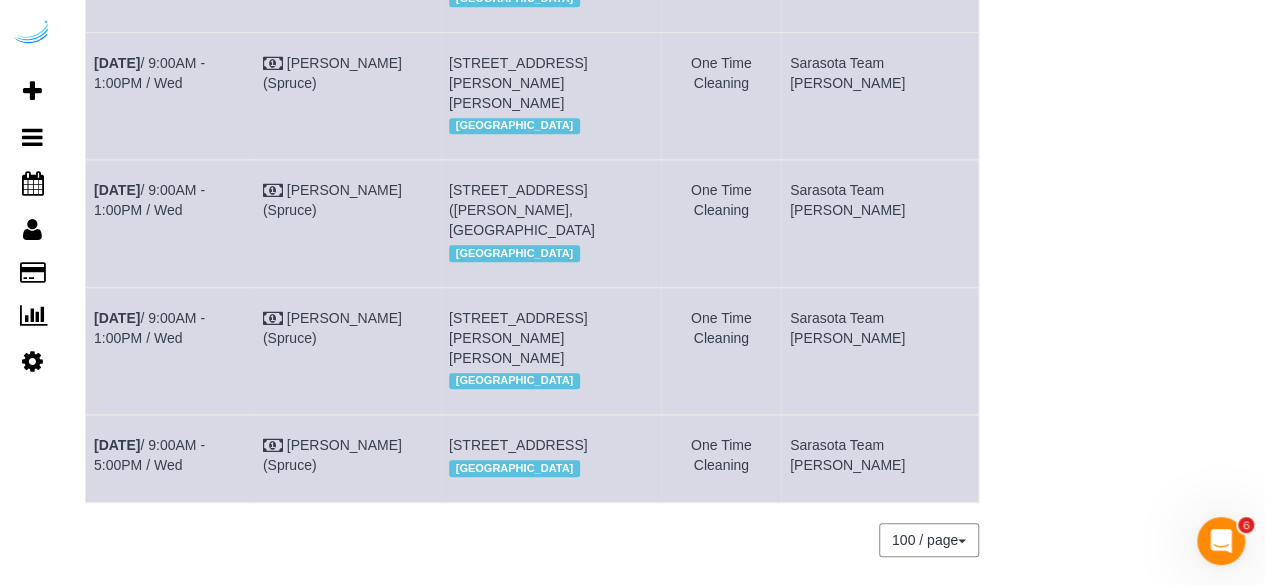 click on "Brandie Louck (Spruce)" at bounding box center (347, -32) 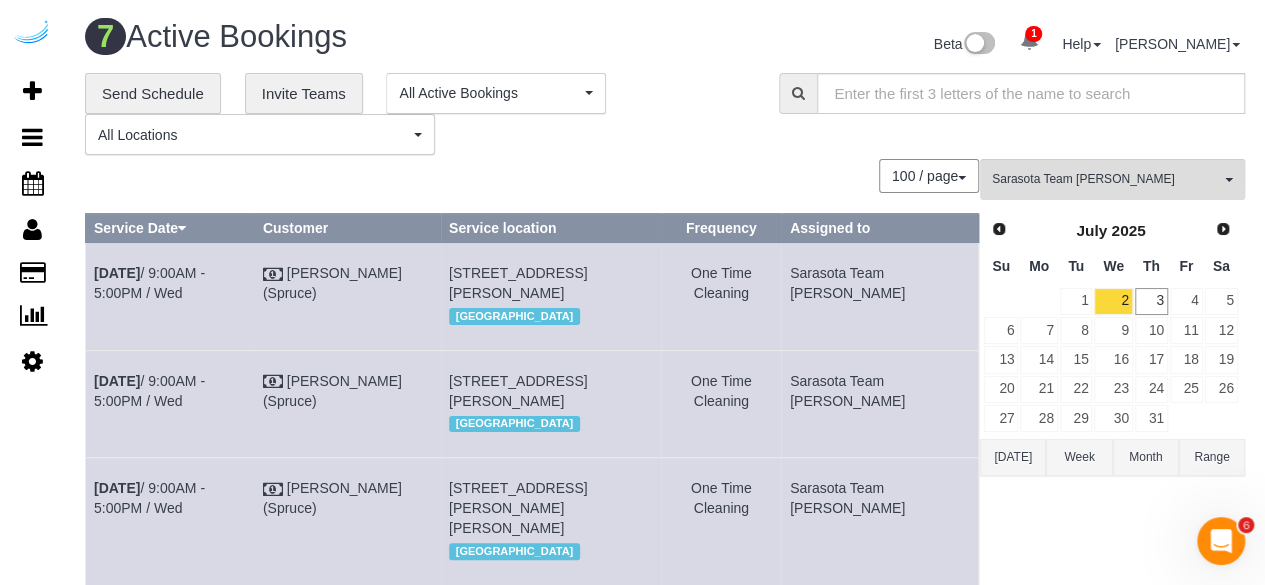 scroll, scrollTop: 696, scrollLeft: 0, axis: vertical 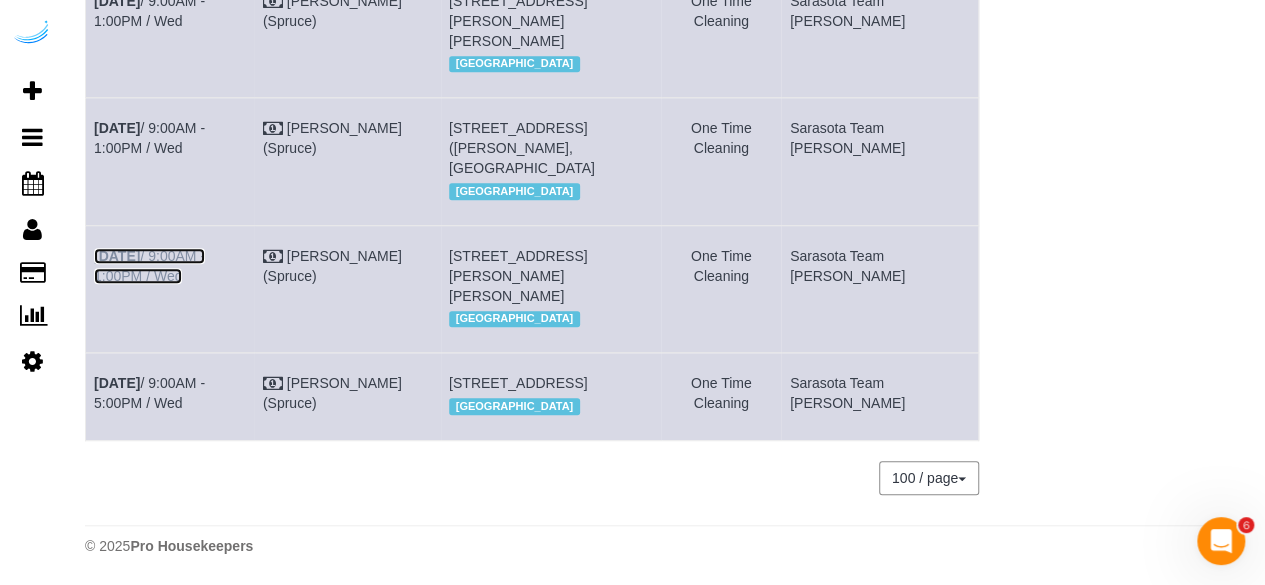 click on "Jul 2nd
/ 9:00AM - 1:00PM / Wed" at bounding box center (149, 266) 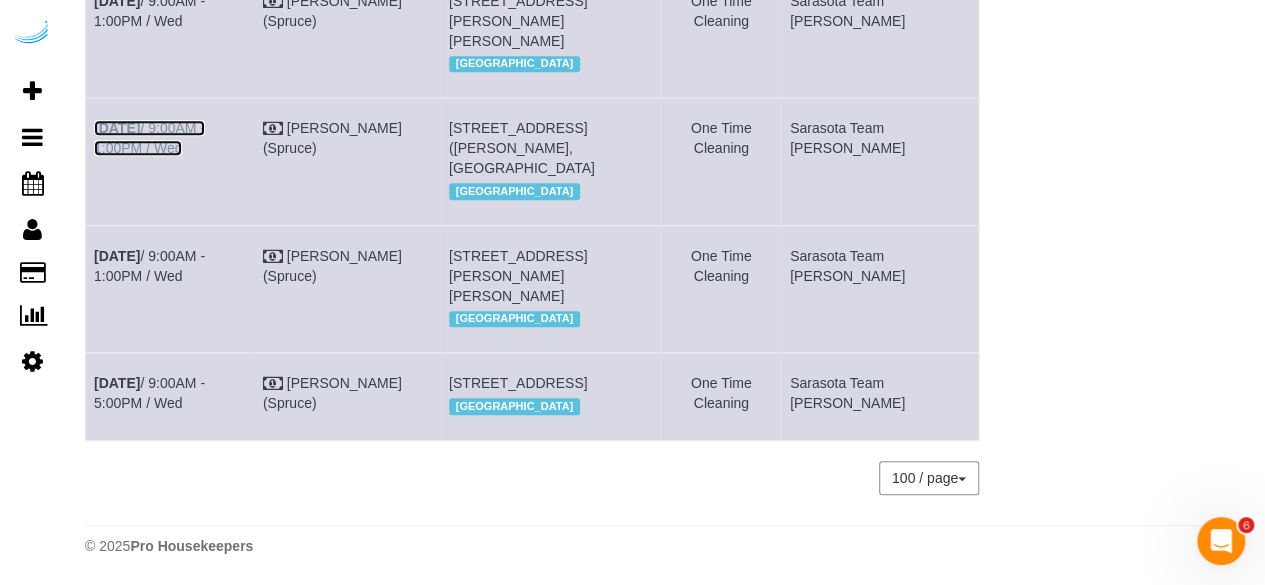 click on "Jul 2nd
/ 9:00AM - 1:00PM / Wed" at bounding box center (149, 138) 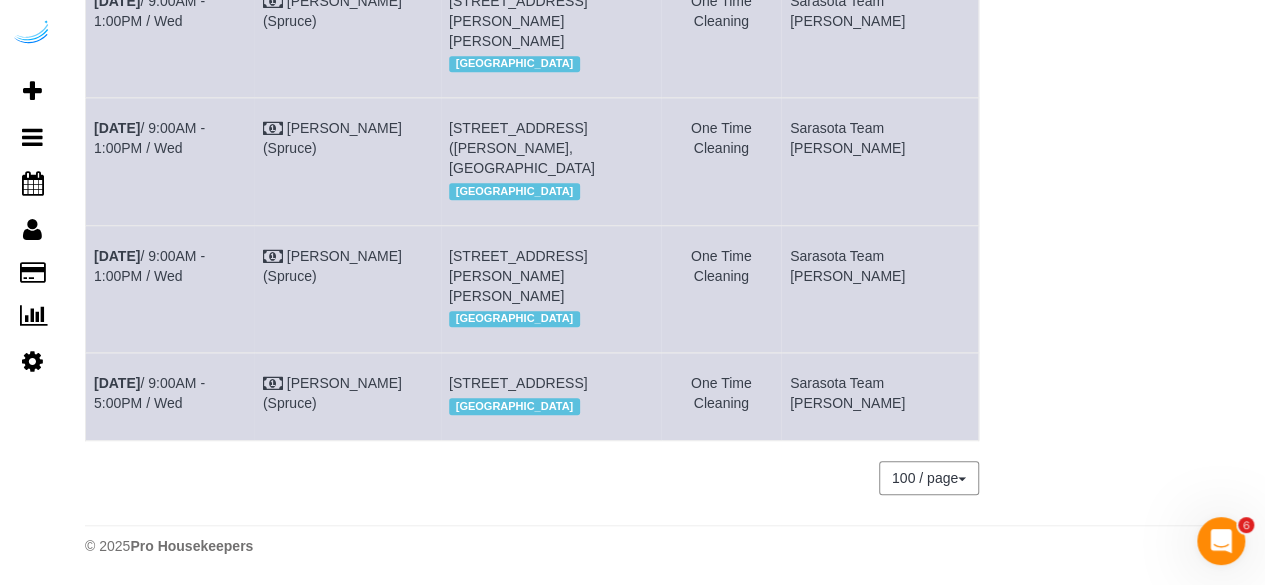 scroll, scrollTop: 274, scrollLeft: 0, axis: vertical 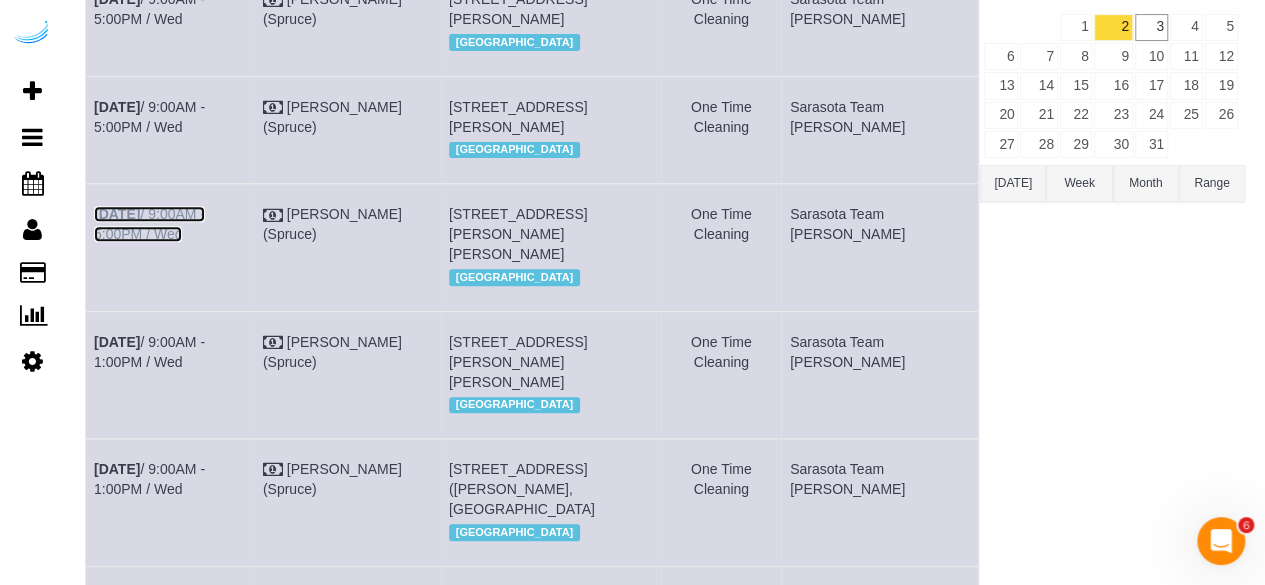 click on "Jul 2nd
/ 9:00AM - 5:00PM / Wed" at bounding box center [149, 224] 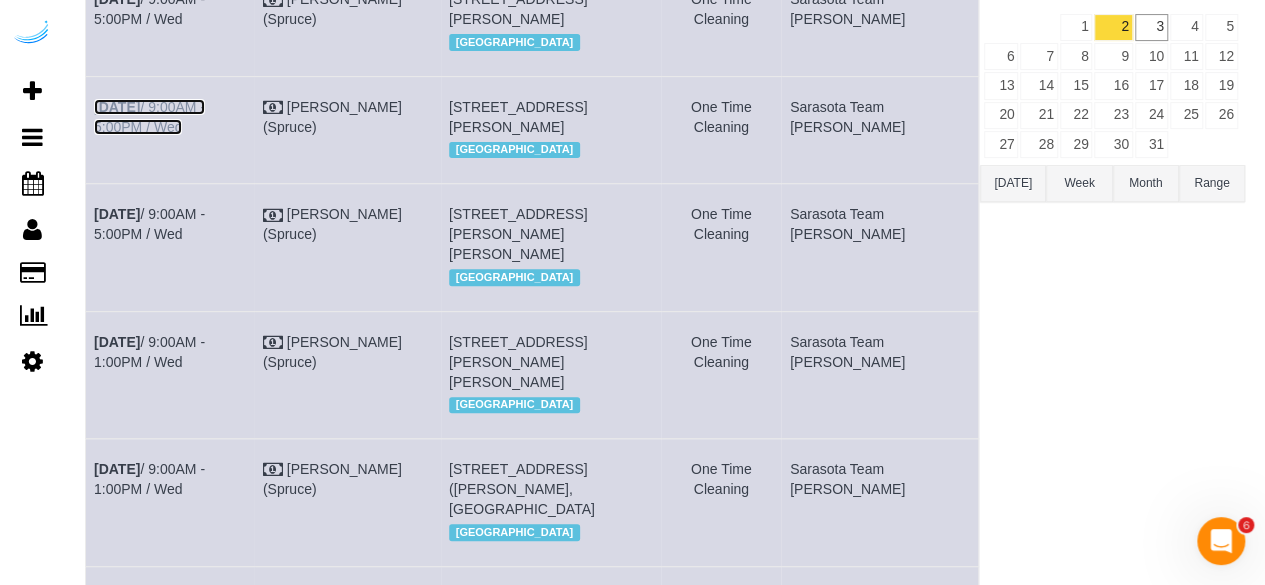 click on "Jul 2nd
/ 9:00AM - 5:00PM / Wed" at bounding box center [149, 117] 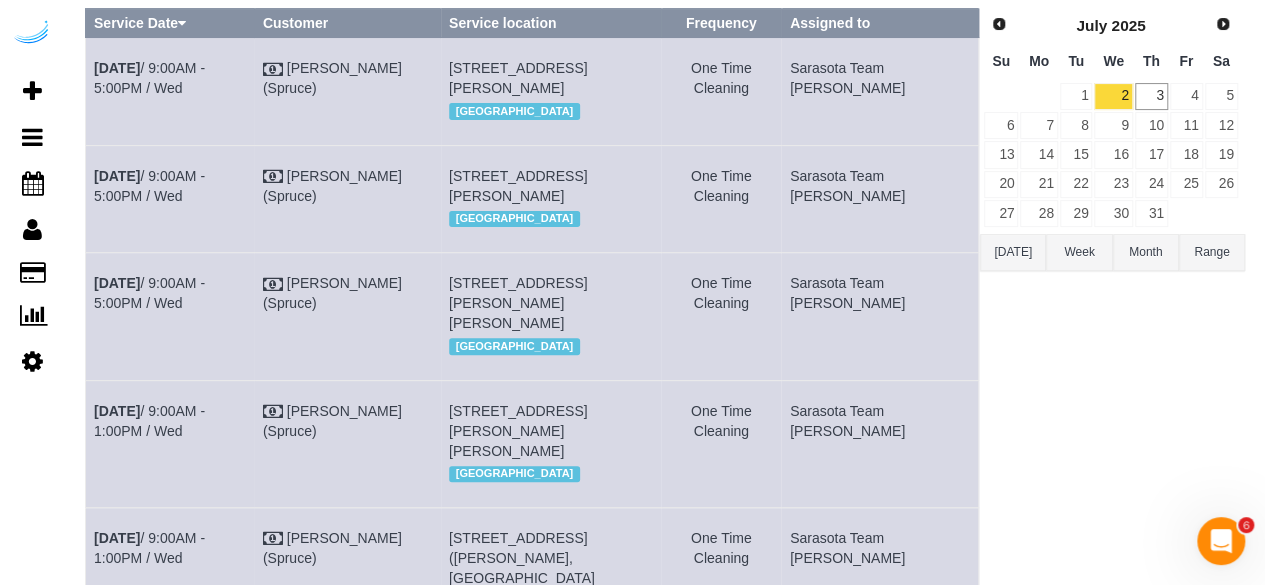 scroll, scrollTop: 174, scrollLeft: 0, axis: vertical 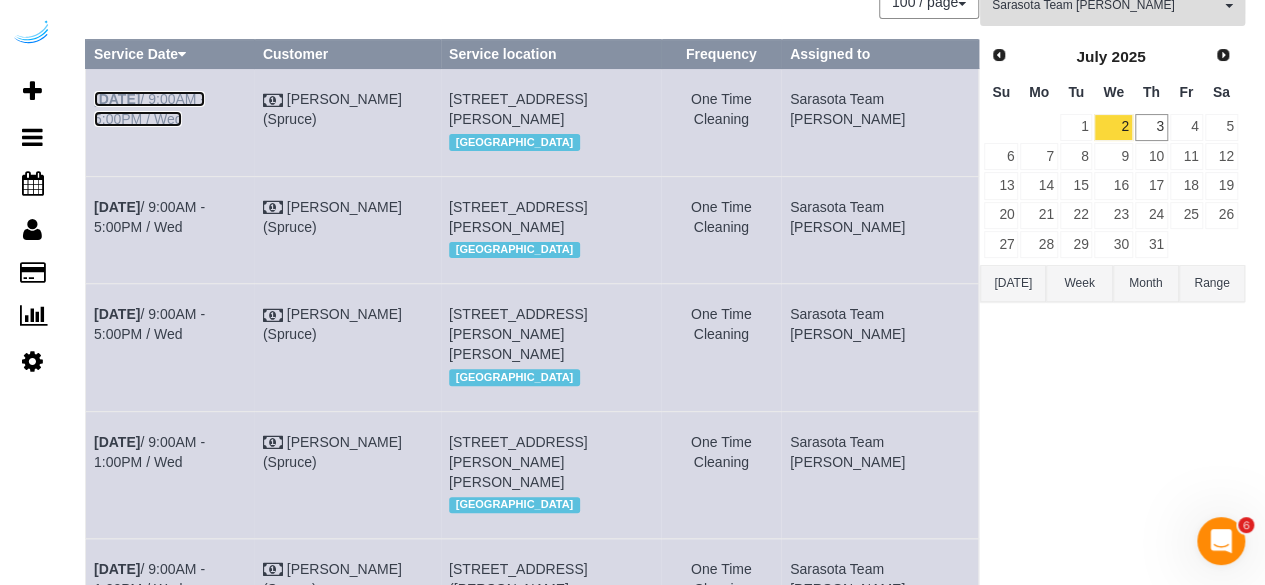 click on "Jul 2nd
/ 9:00AM - 5:00PM / Wed" at bounding box center (149, 109) 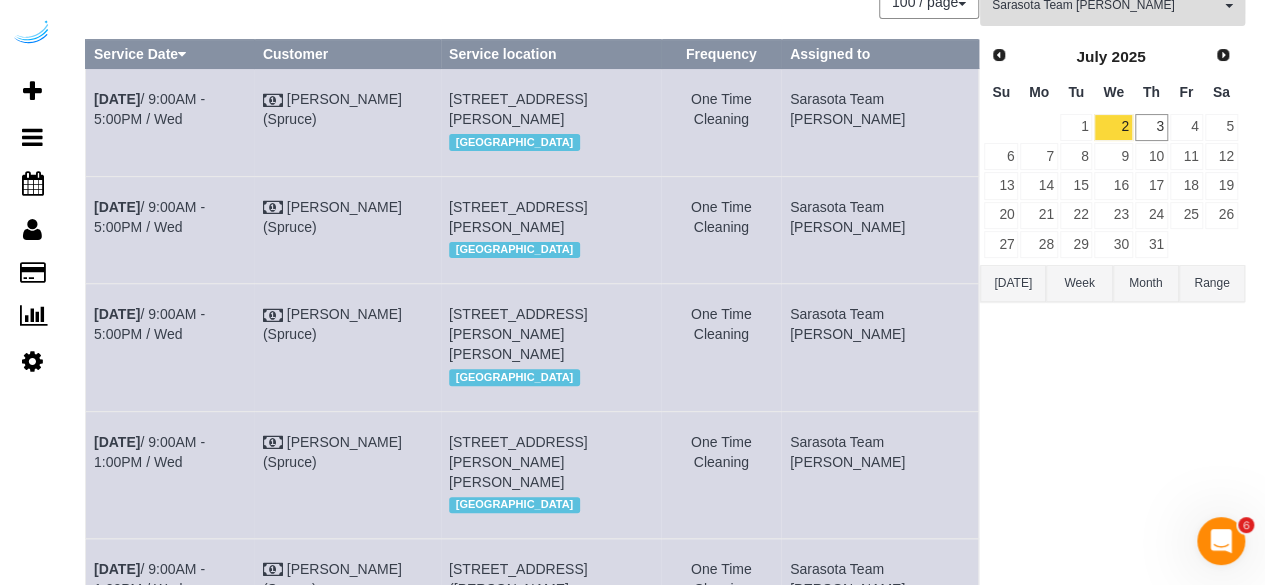 scroll, scrollTop: 753, scrollLeft: 0, axis: vertical 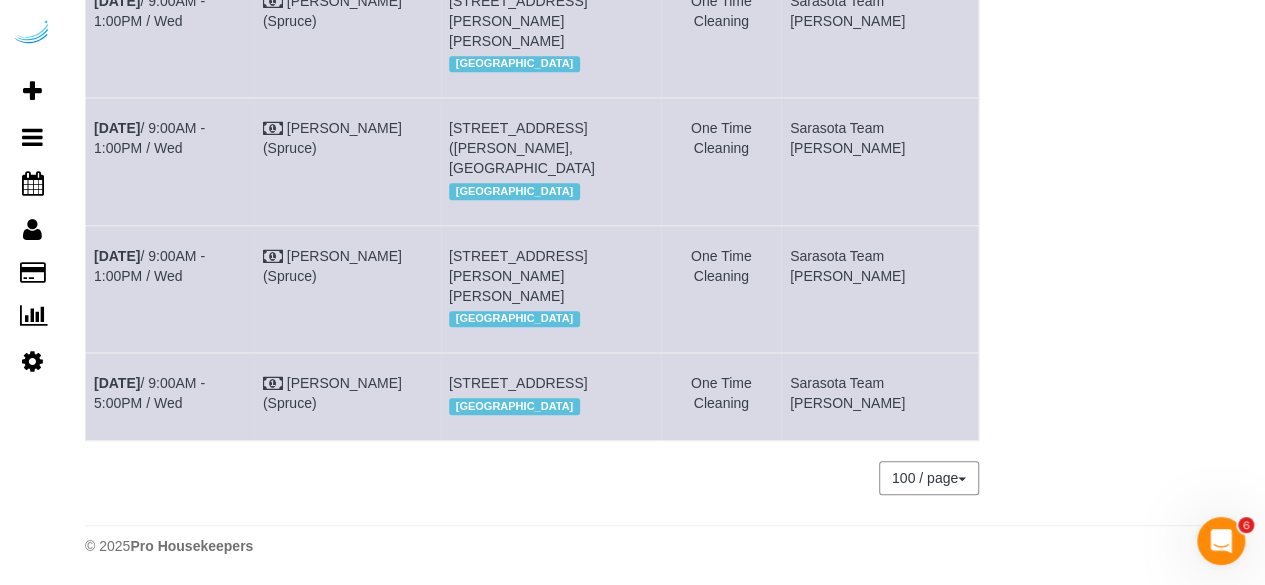 click on "Jul 2nd
/ 9:00AM - 5:00PM / Wed" at bounding box center [170, 396] 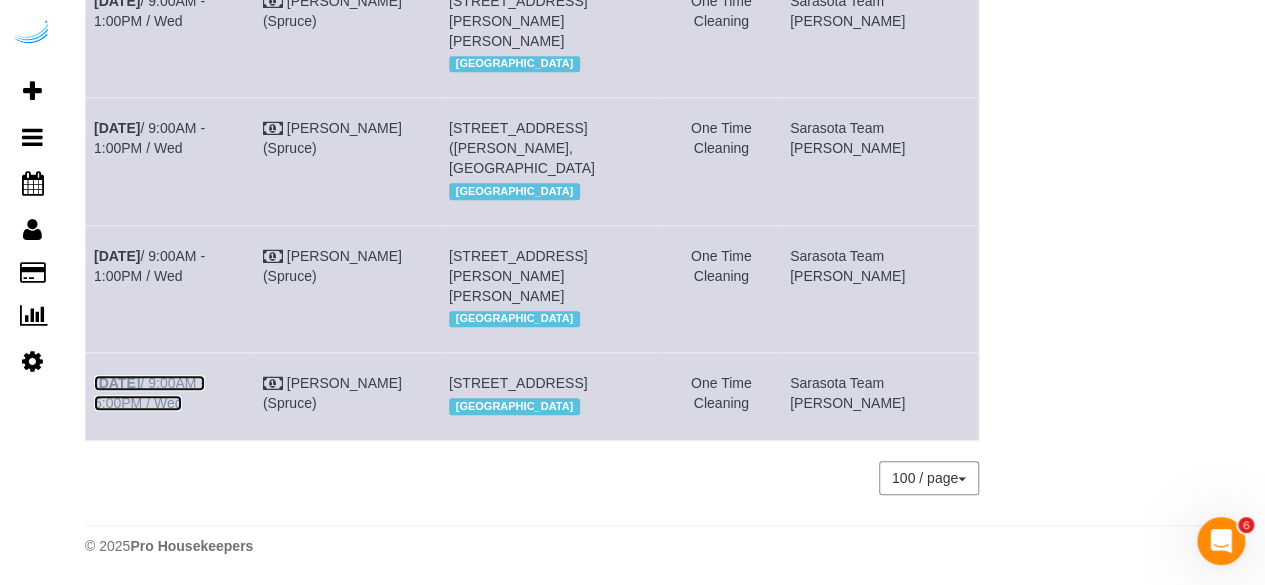 click on "Jul 2nd
/ 9:00AM - 5:00PM / Wed" at bounding box center (149, 393) 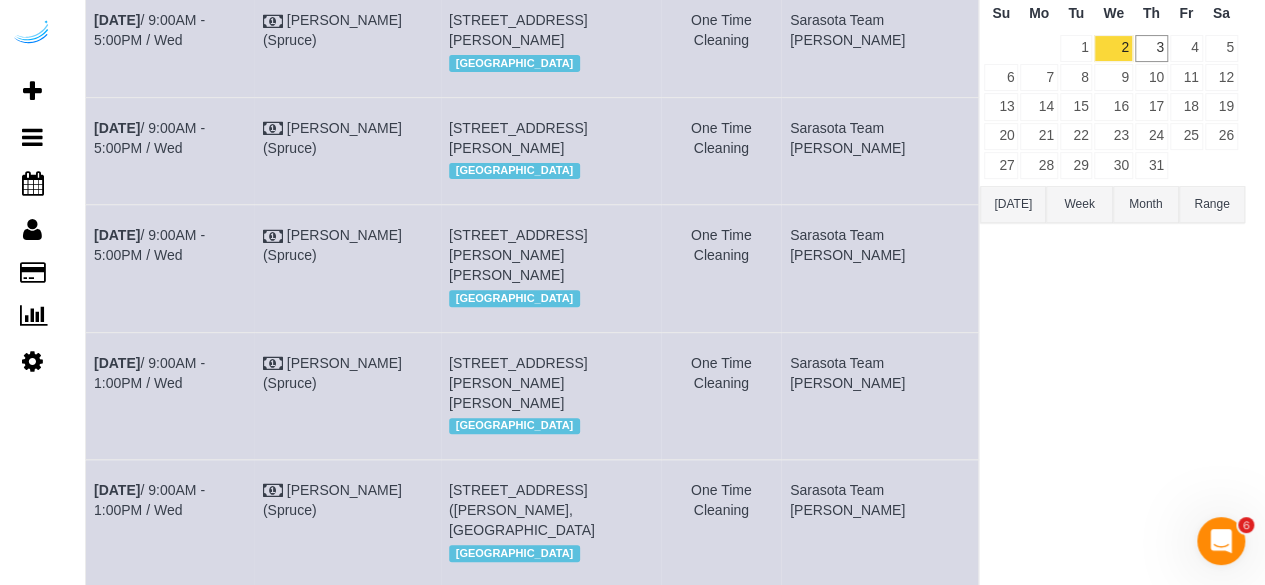 scroll, scrollTop: 0, scrollLeft: 0, axis: both 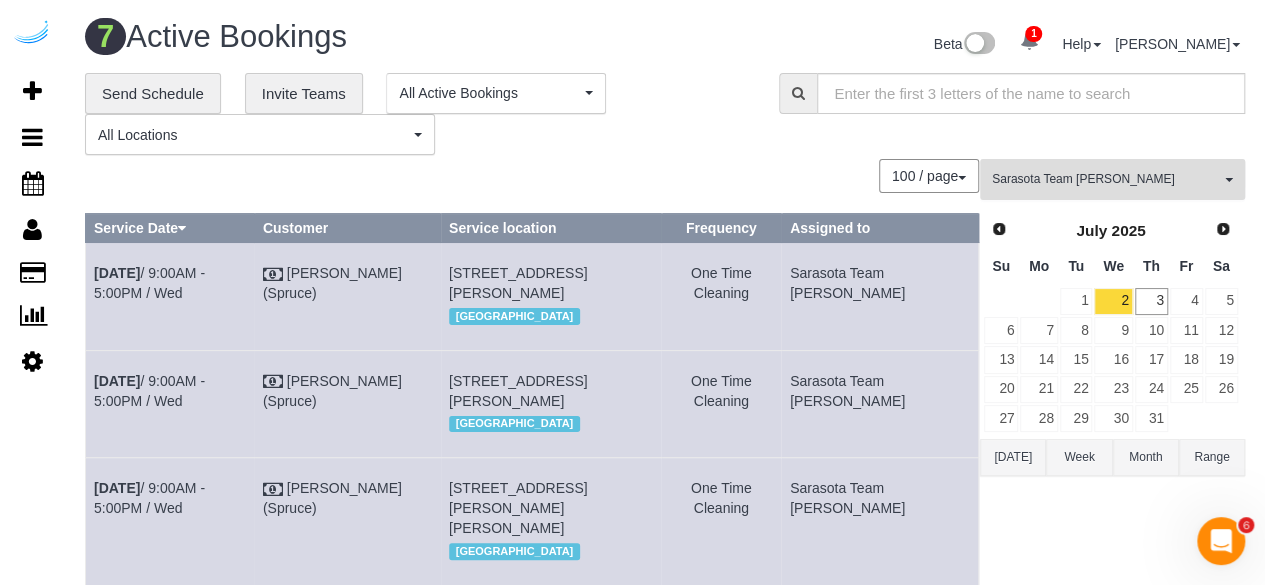 click on "Sarasota Team Juan" at bounding box center (1106, 179) 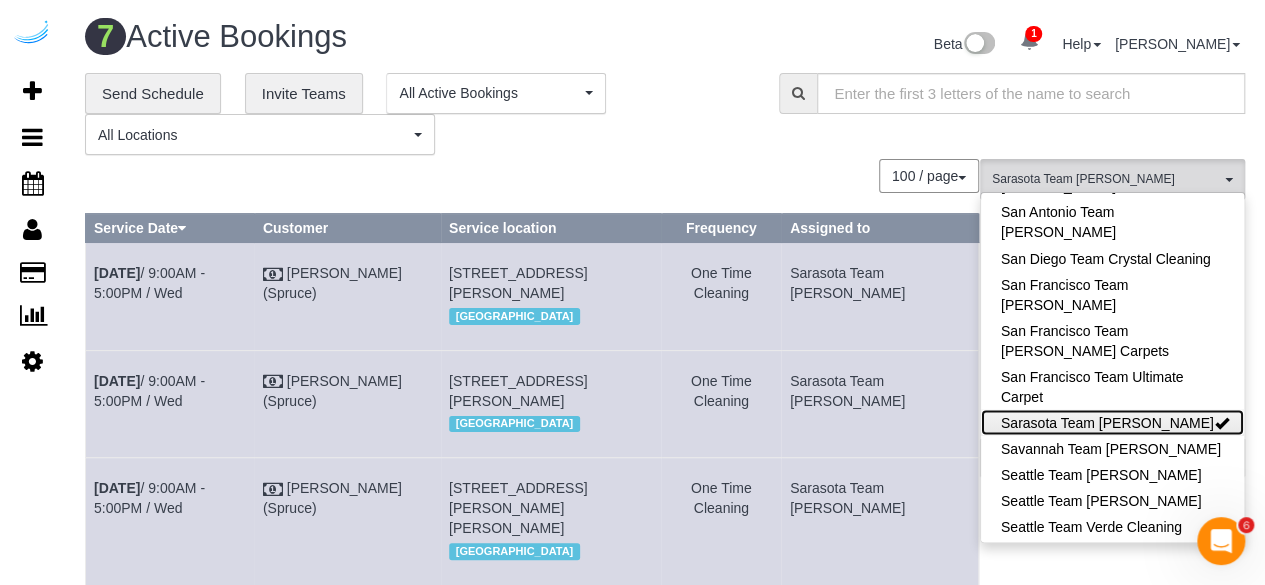 click on "Sarasota Team Juan" at bounding box center (1112, 422) 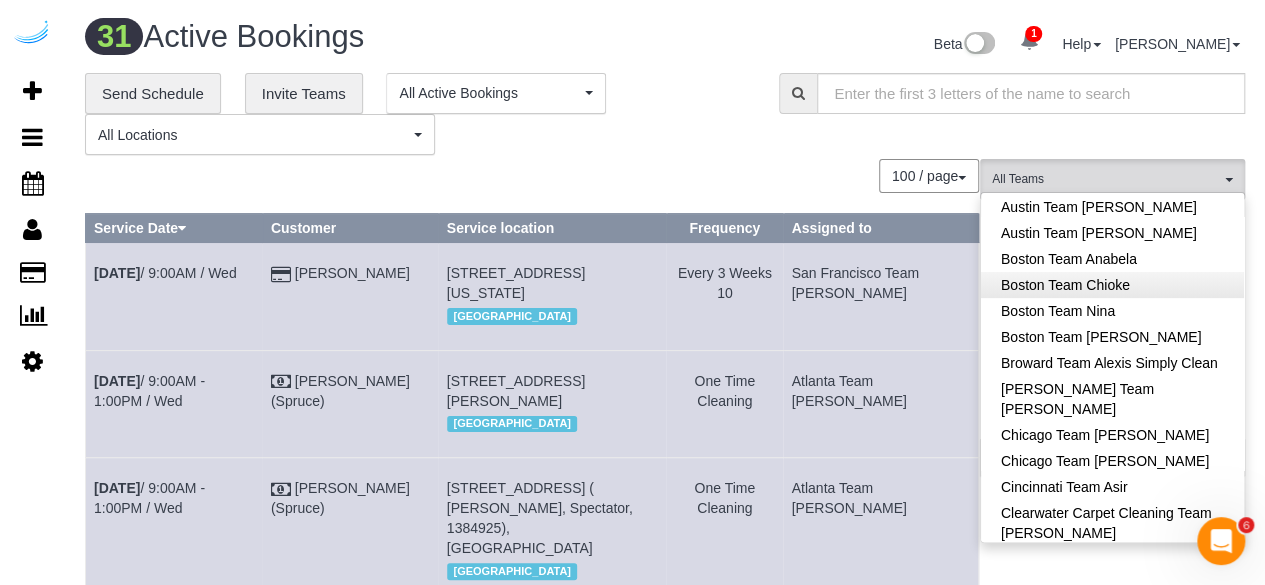scroll, scrollTop: 200, scrollLeft: 0, axis: vertical 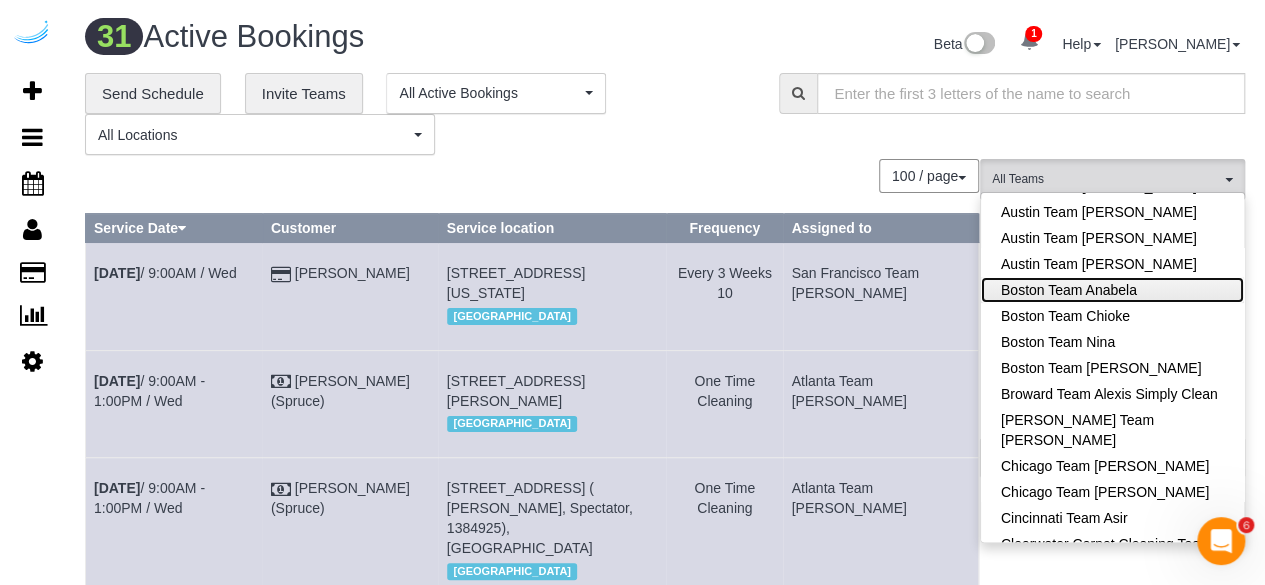 click on "Boston Team Anabela" at bounding box center [1112, 290] 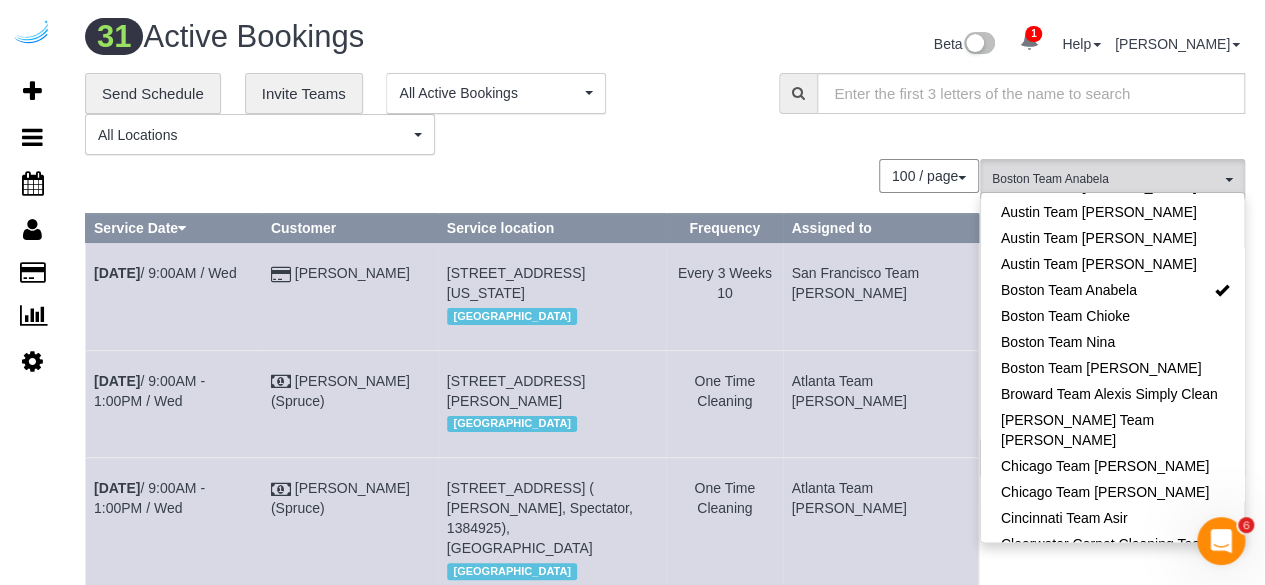 click on "**********" at bounding box center (665, 2156) 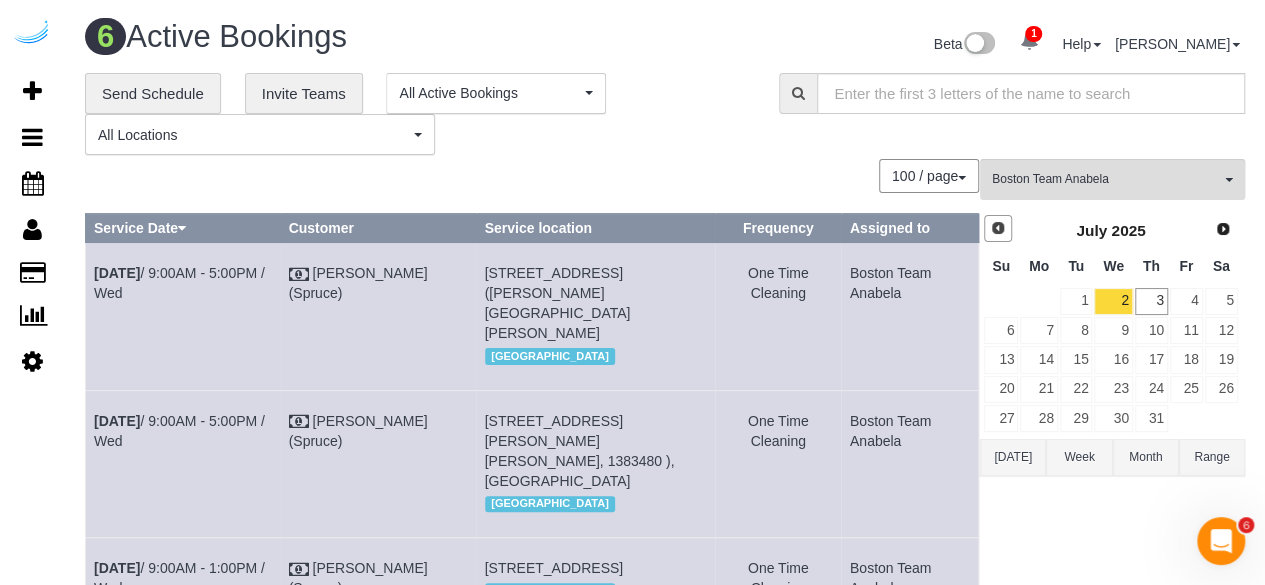 click on "Prev" at bounding box center [998, 229] 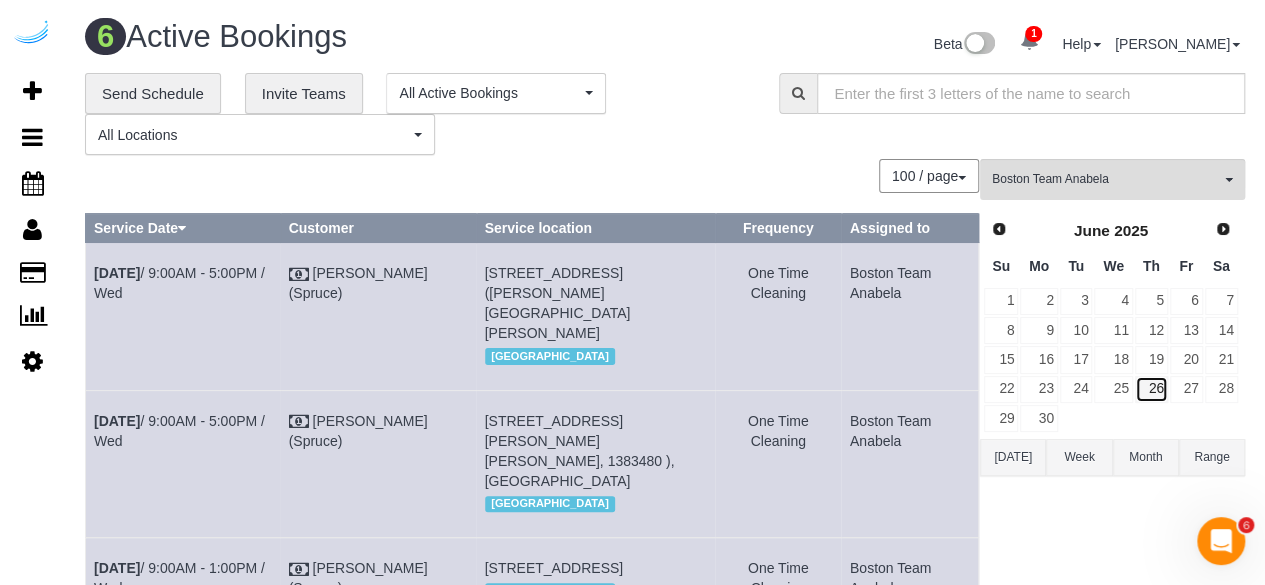 click on "26" at bounding box center [1151, 389] 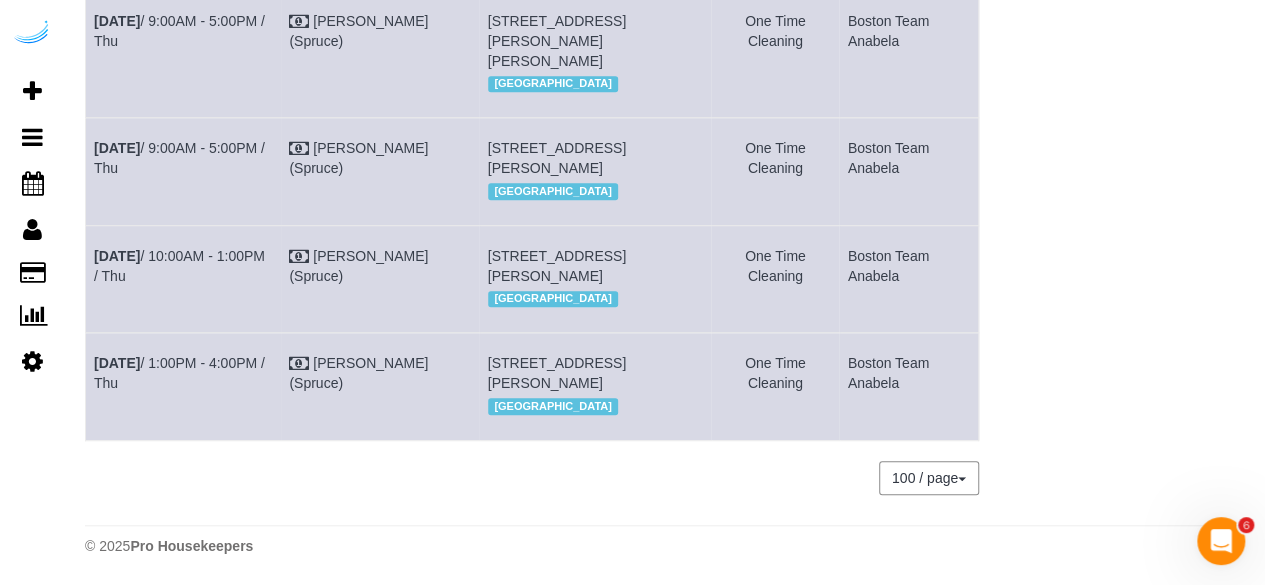 scroll, scrollTop: 793, scrollLeft: 0, axis: vertical 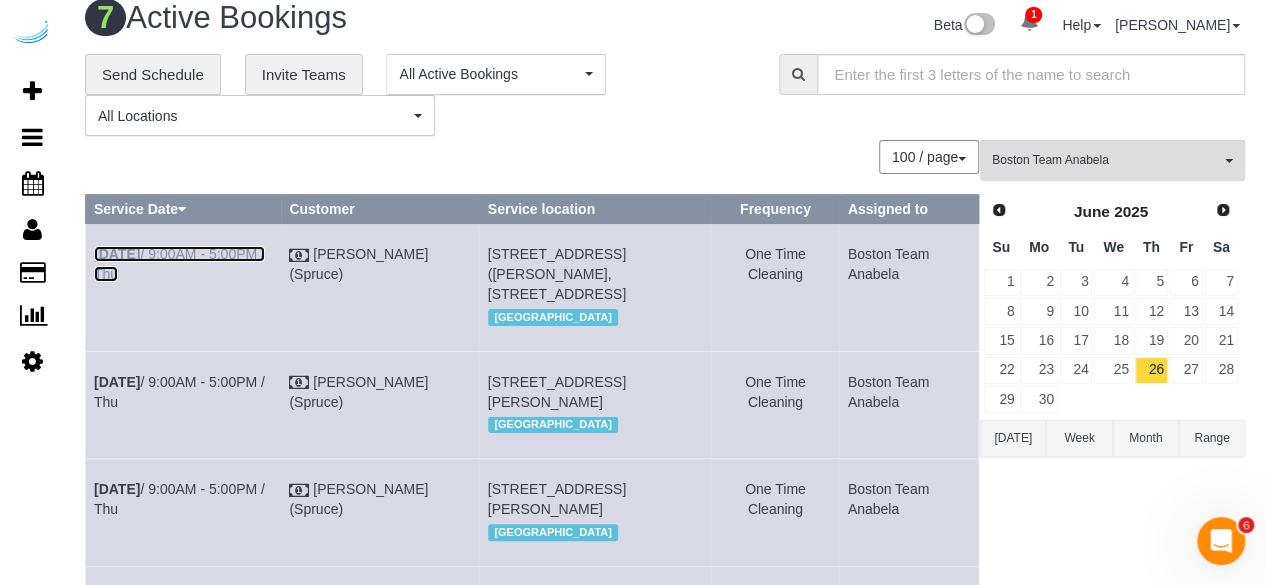 click on "Jun 26th
/ 9:00AM - 5:00PM / Thu" at bounding box center (179, 264) 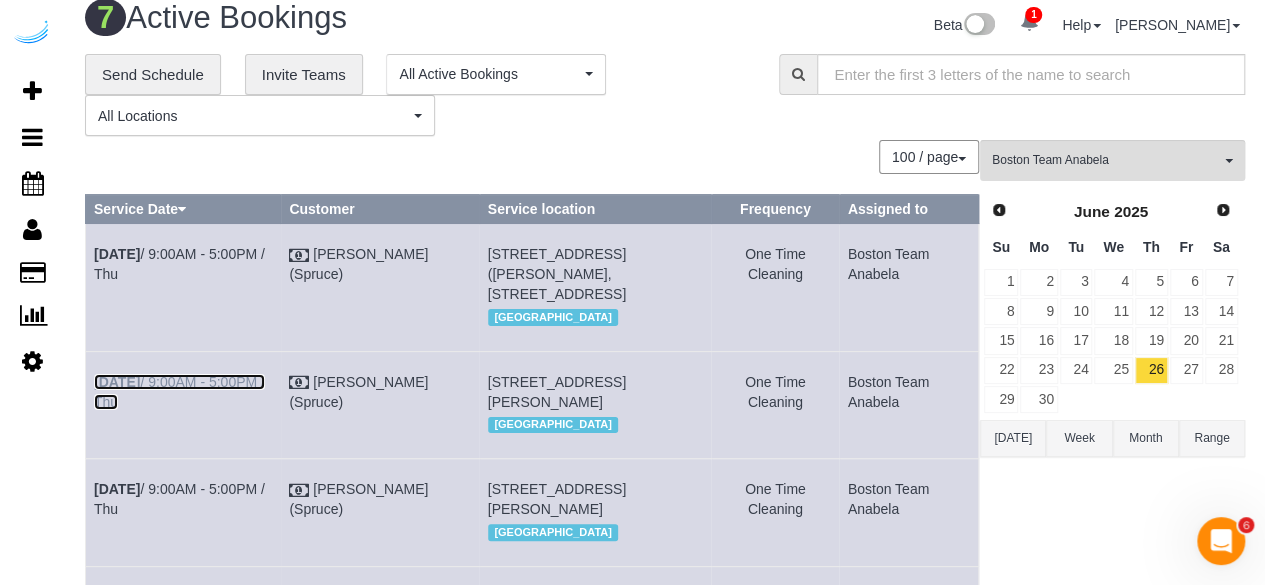 click on "Jun 26th
/ 9:00AM - 5:00PM / Thu" at bounding box center (179, 392) 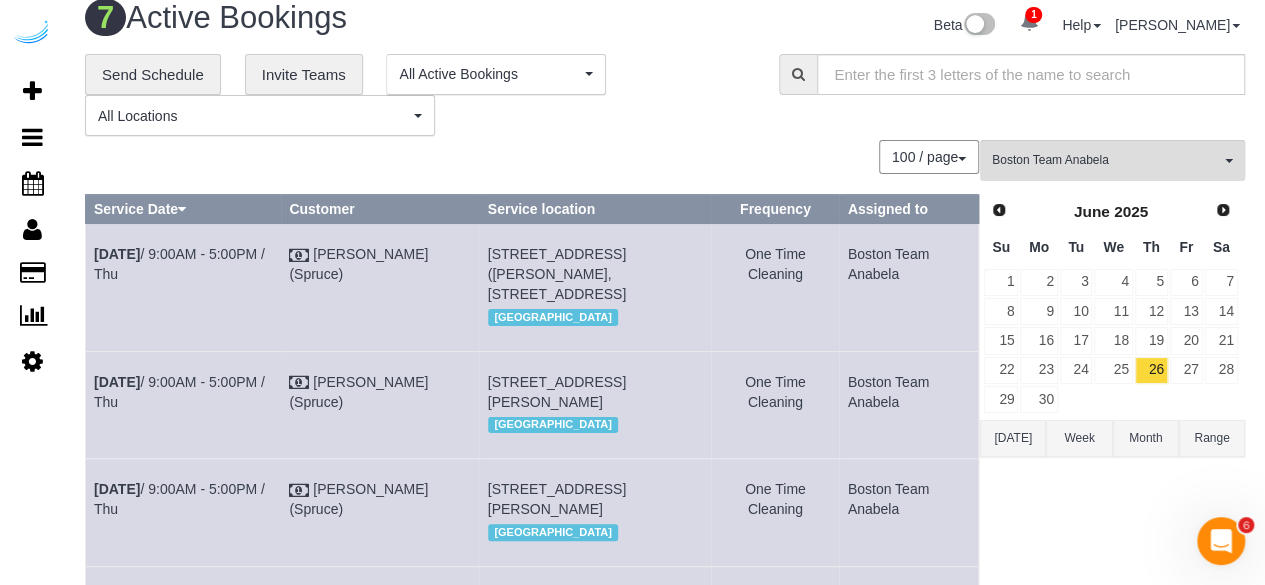 scroll, scrollTop: 319, scrollLeft: 0, axis: vertical 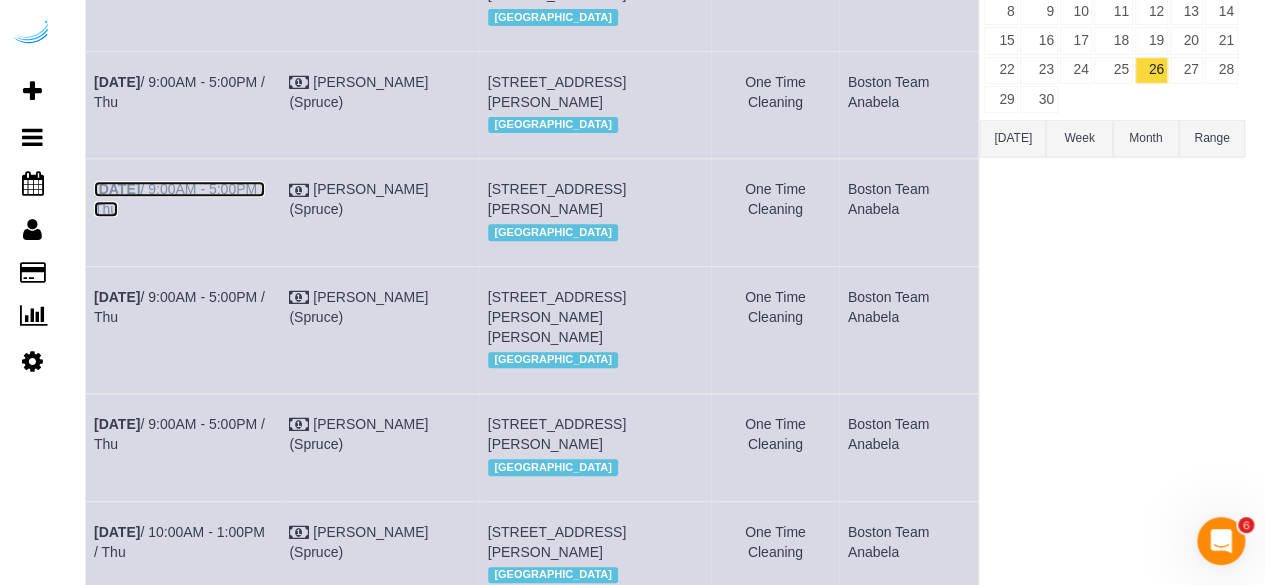 click on "Jun 26th
/ 9:00AM - 5:00PM / Thu" at bounding box center (179, 199) 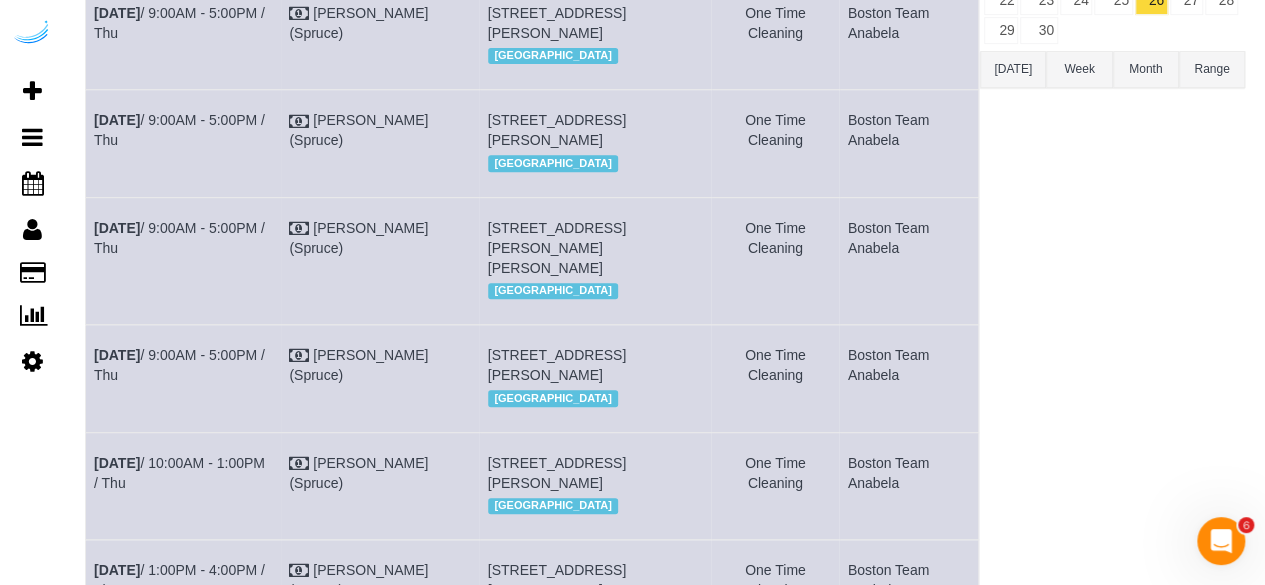 scroll, scrollTop: 419, scrollLeft: 0, axis: vertical 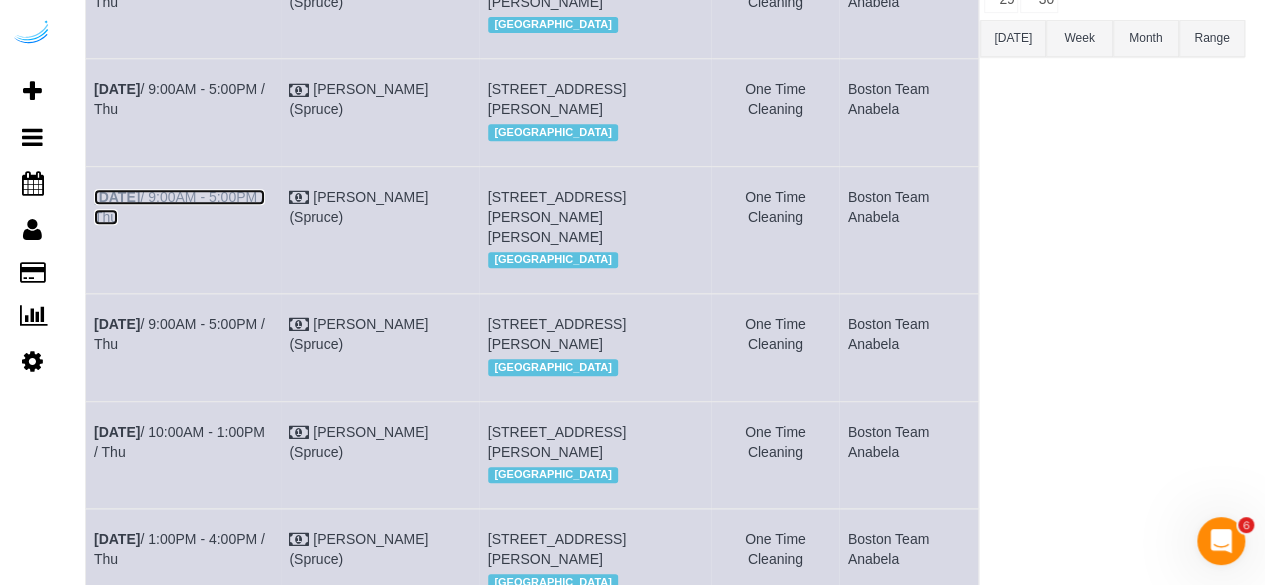 click on "Jun 26th
/ 9:00AM - 5:00PM / Thu" at bounding box center (179, 207) 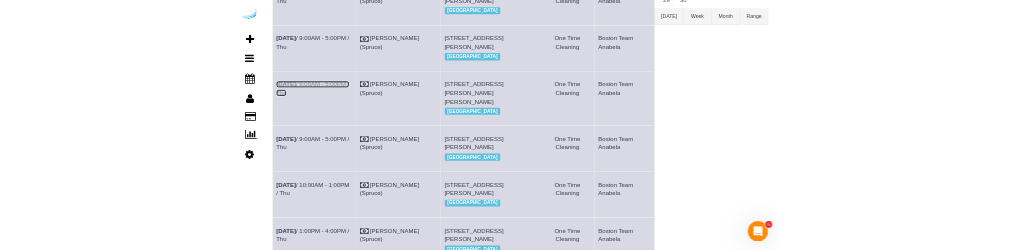 scroll, scrollTop: 520, scrollLeft: 0, axis: vertical 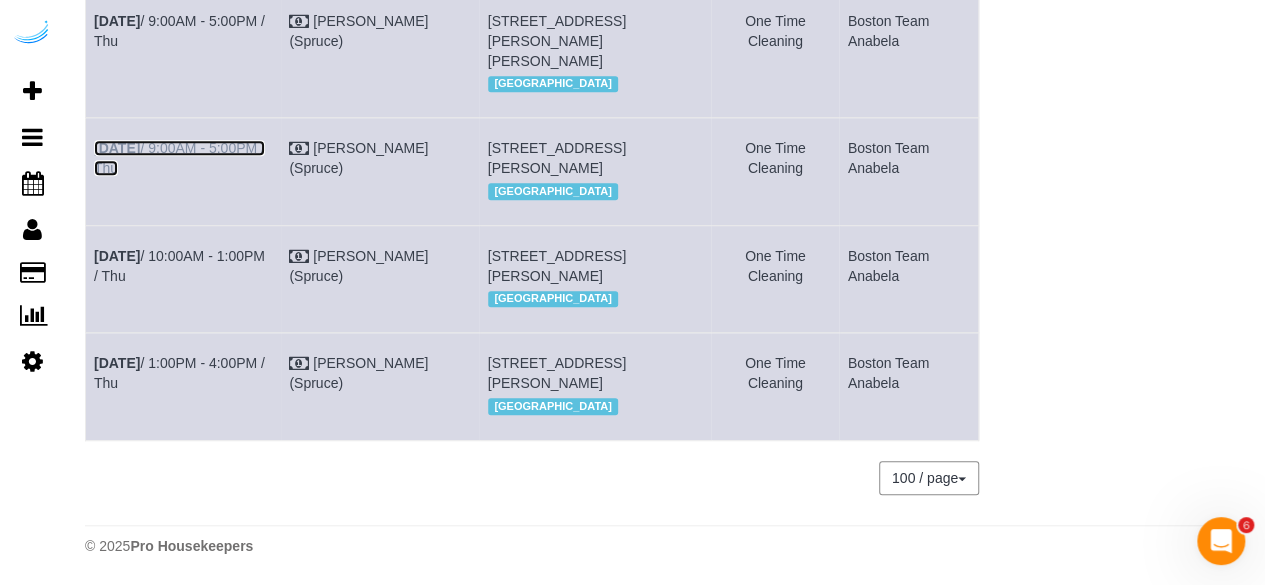 click on "Jun 26th
/ 9:00AM - 5:00PM / Thu" at bounding box center (179, 158) 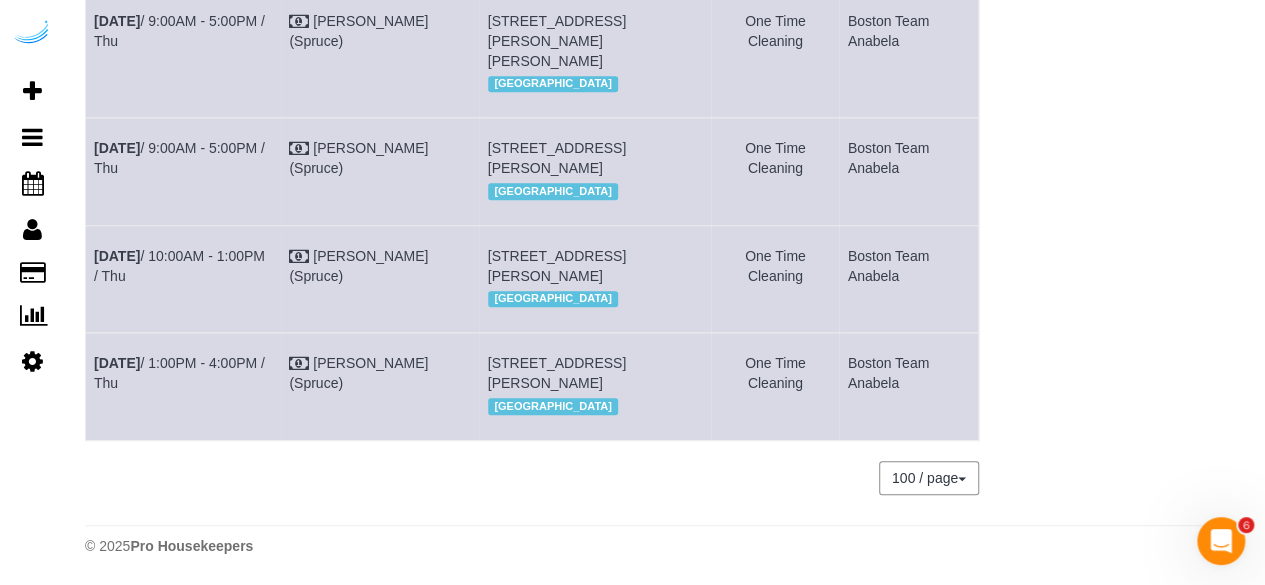 scroll, scrollTop: 793, scrollLeft: 0, axis: vertical 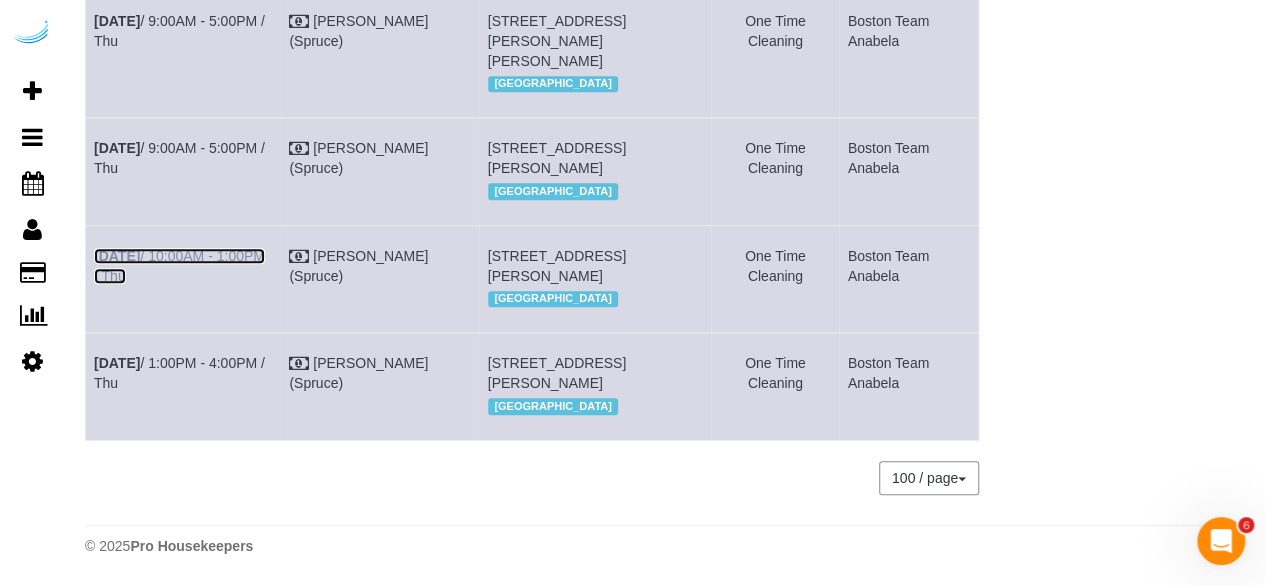 click on "Jun 26th
/ 10:00AM - 1:00PM / Thu" at bounding box center (179, 266) 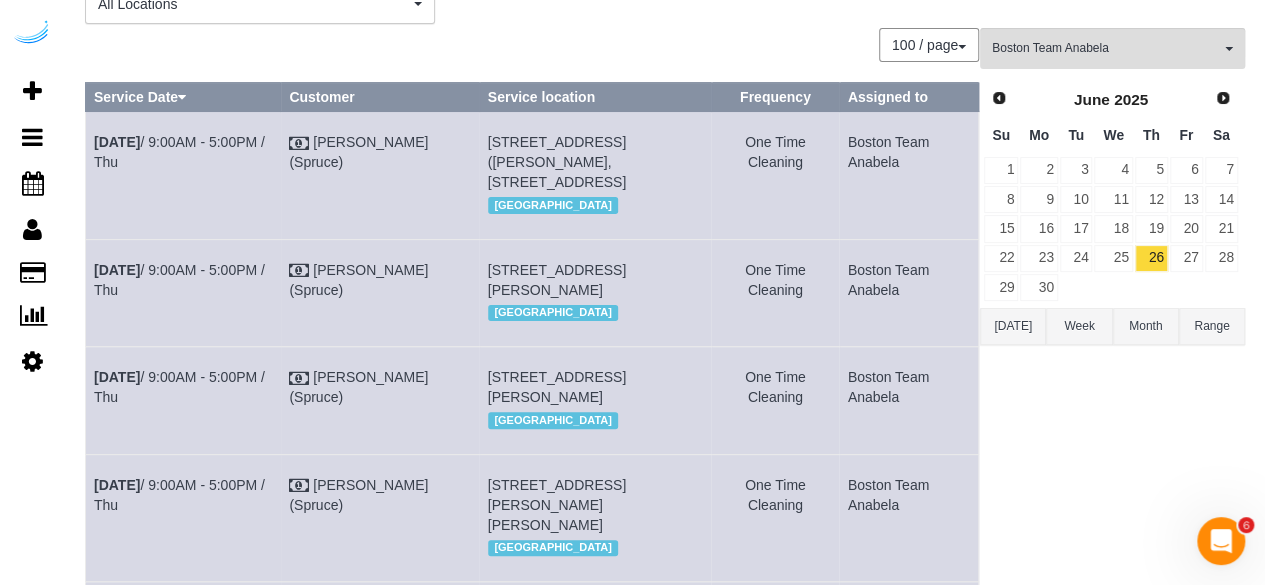 scroll, scrollTop: 0, scrollLeft: 0, axis: both 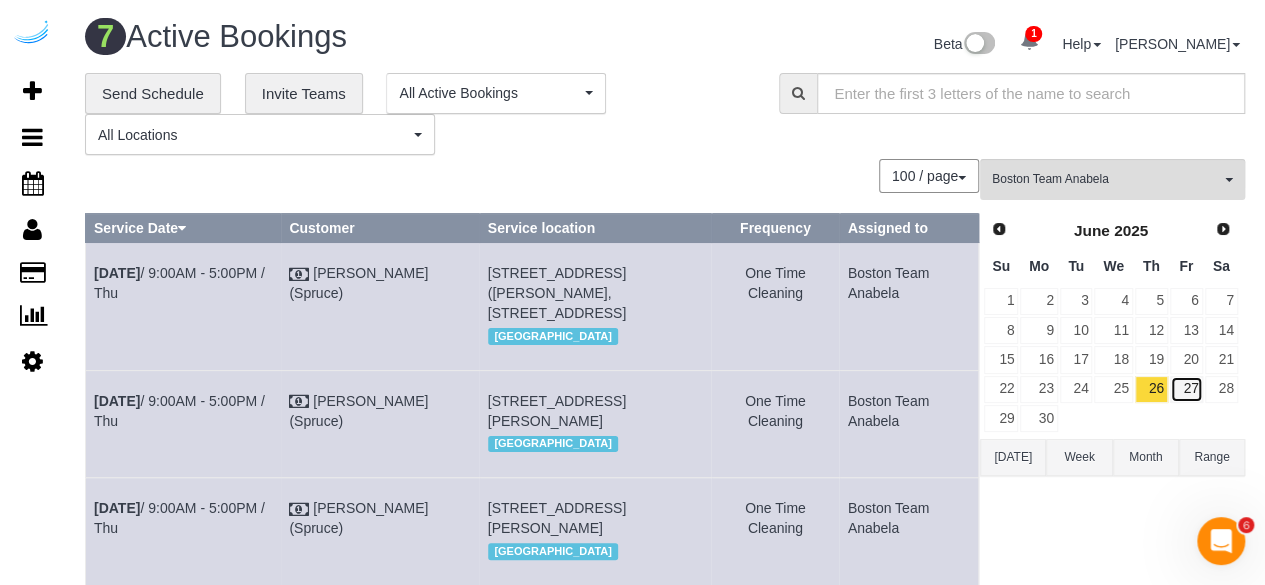 click on "27" at bounding box center [1186, 389] 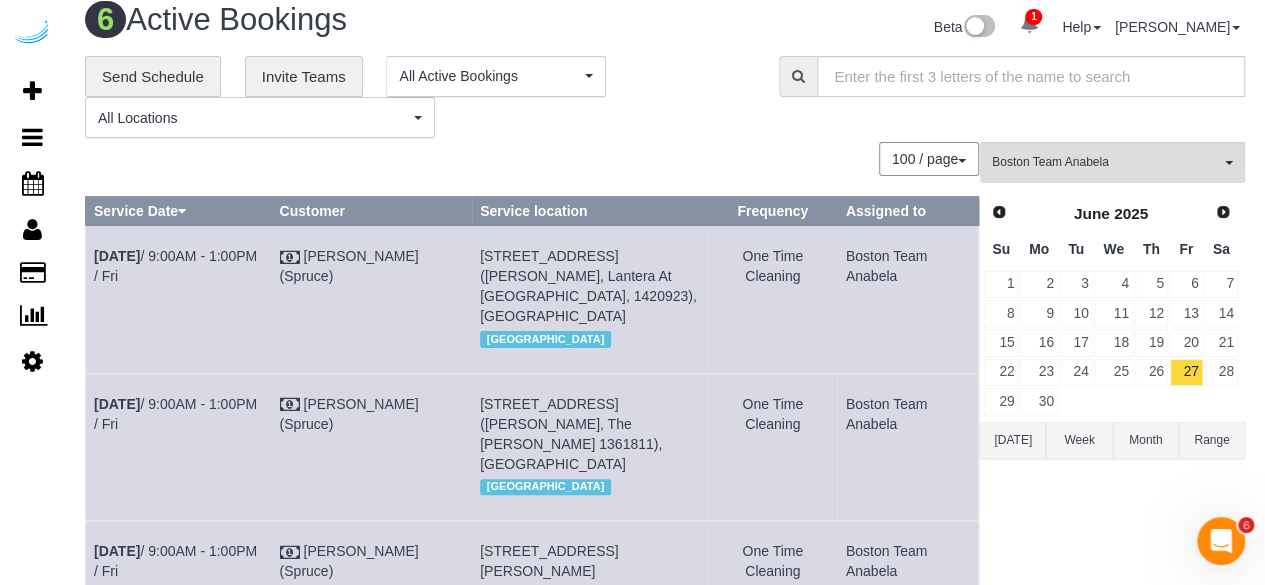 scroll, scrollTop: 0, scrollLeft: 0, axis: both 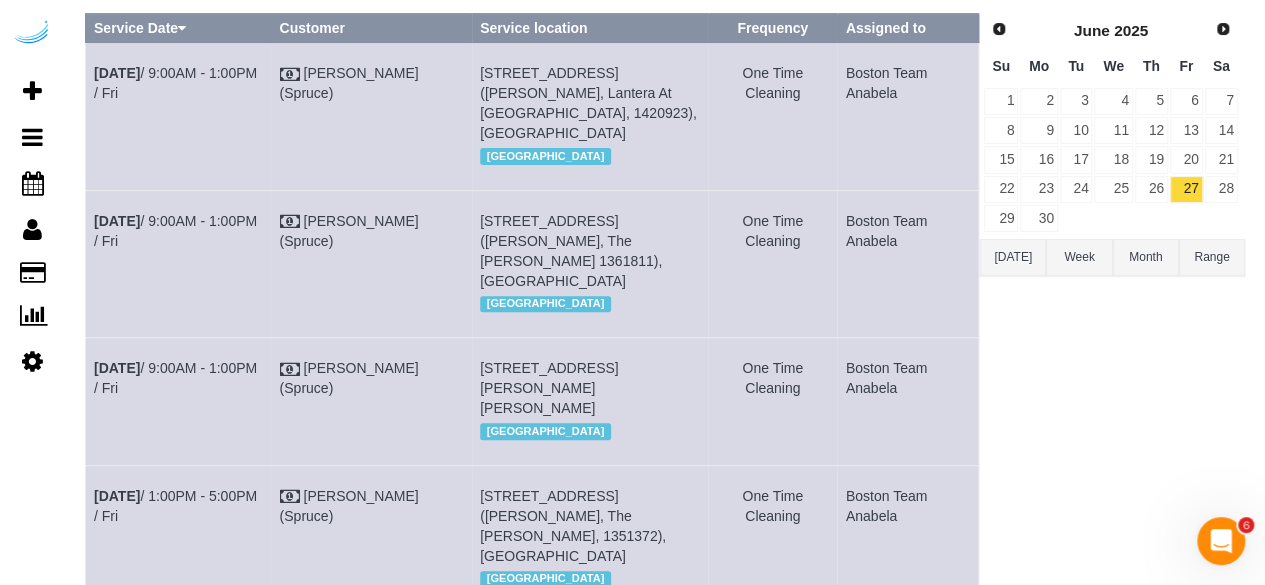 click on "Brandie Louck (Spruce)" at bounding box center [371, 263] 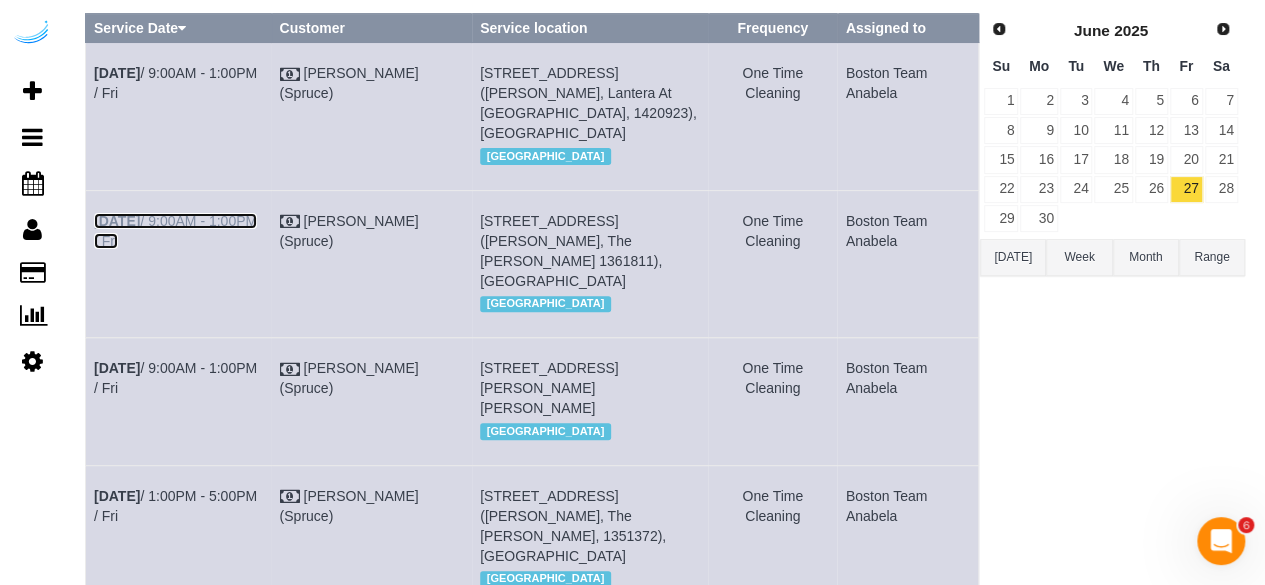 click on "Jun 27th" at bounding box center [117, 221] 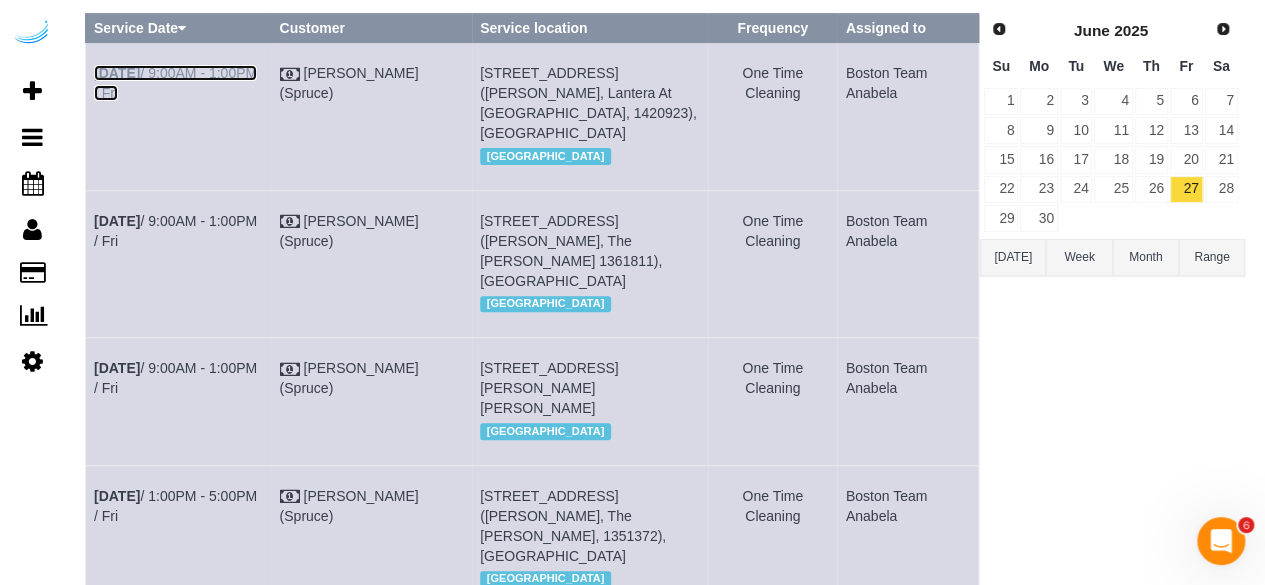 click on "Jun 27th
/ 9:00AM - 1:00PM / Fri" at bounding box center [175, 83] 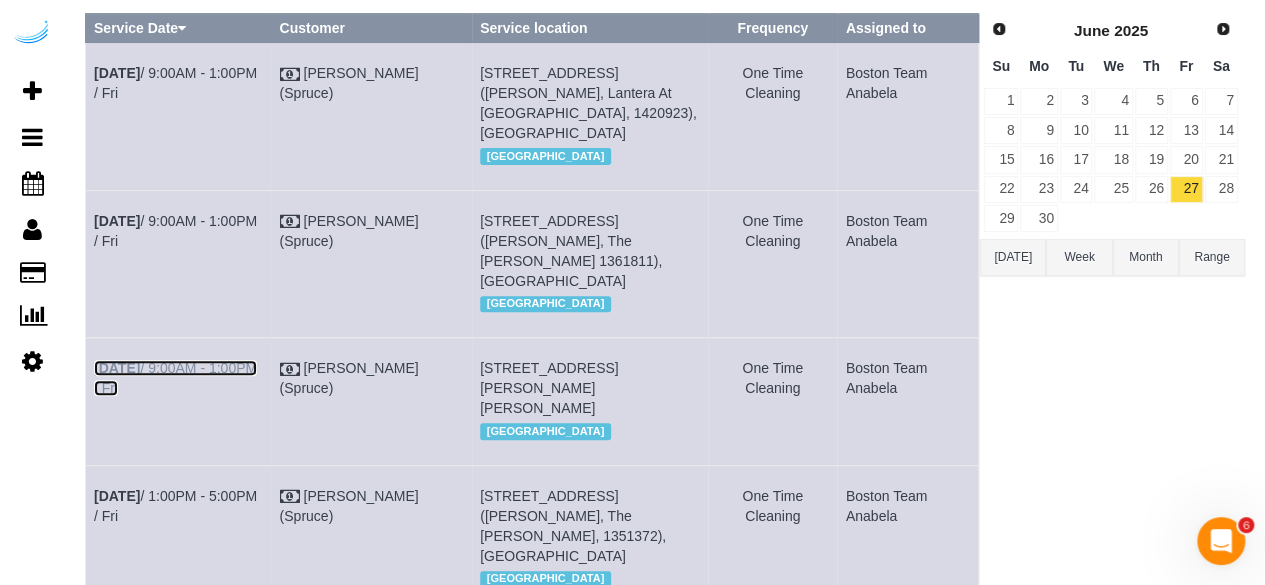 click on "Jun 27th
/ 9:00AM - 1:00PM / Fri" at bounding box center [175, 378] 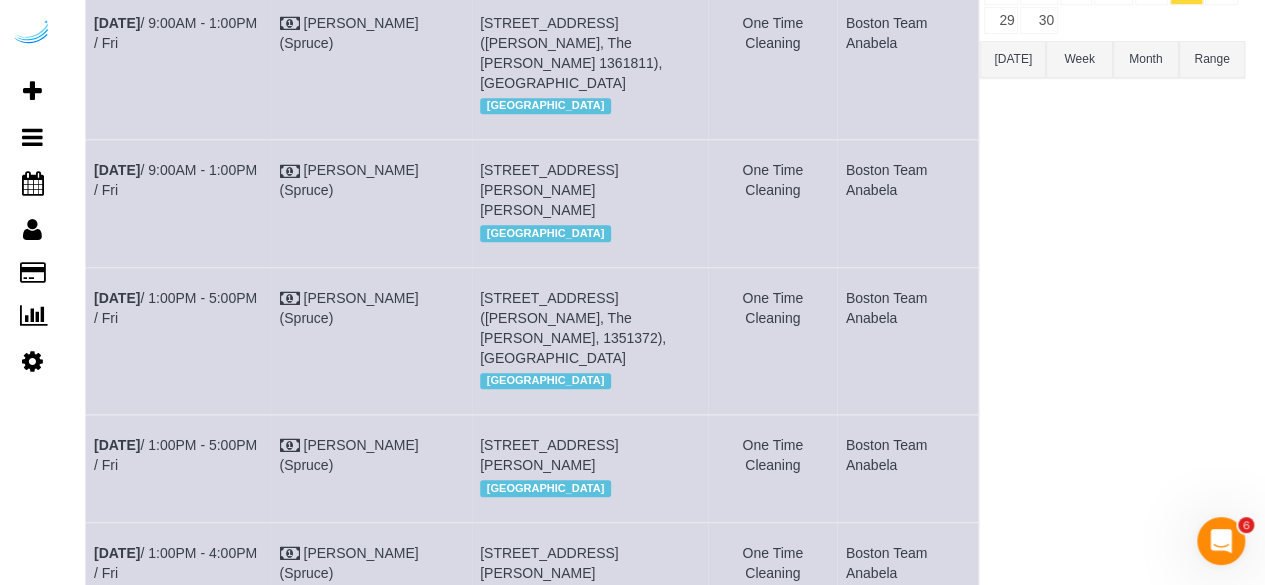 scroll, scrollTop: 400, scrollLeft: 0, axis: vertical 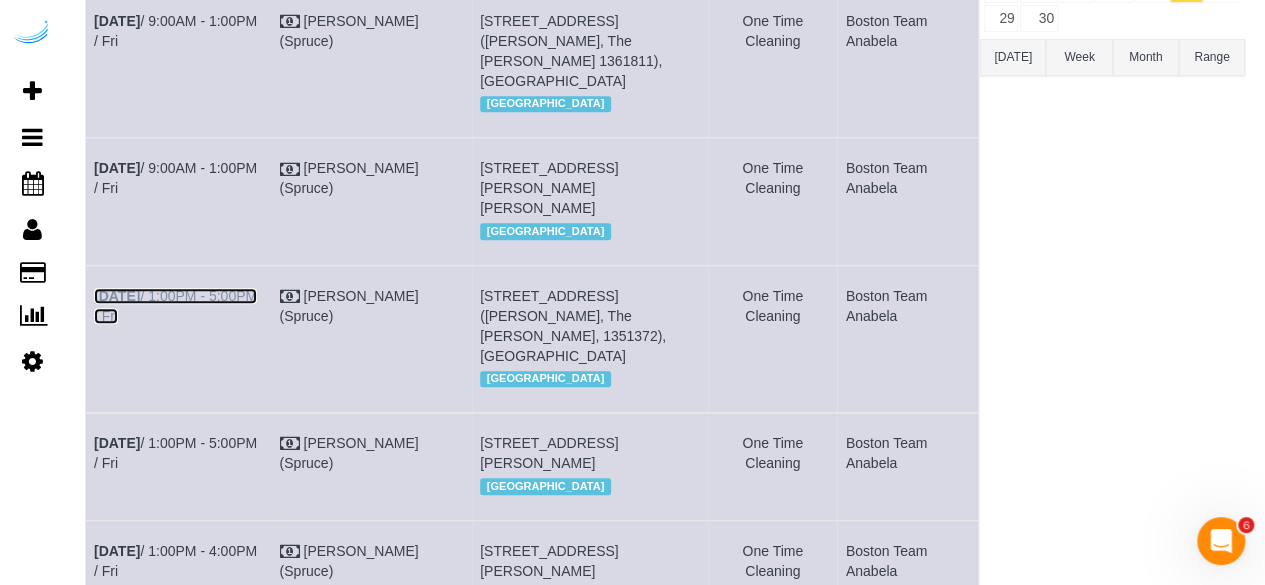 click on "Jun 27th
/ 1:00PM - 5:00PM / Fri" at bounding box center (175, 306) 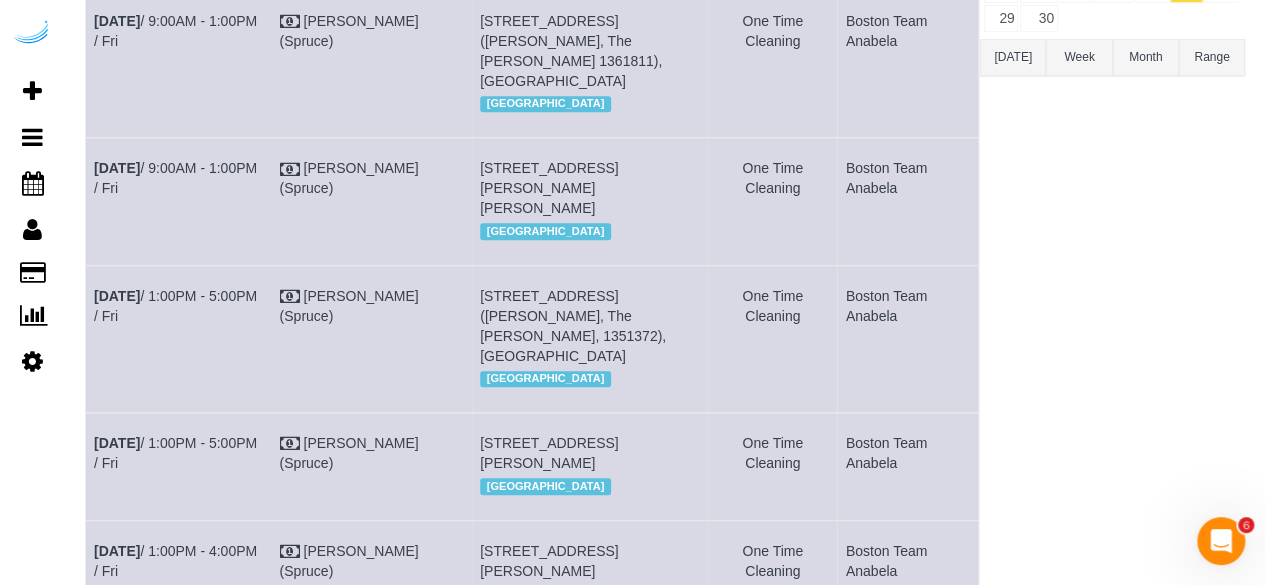 scroll, scrollTop: 686, scrollLeft: 0, axis: vertical 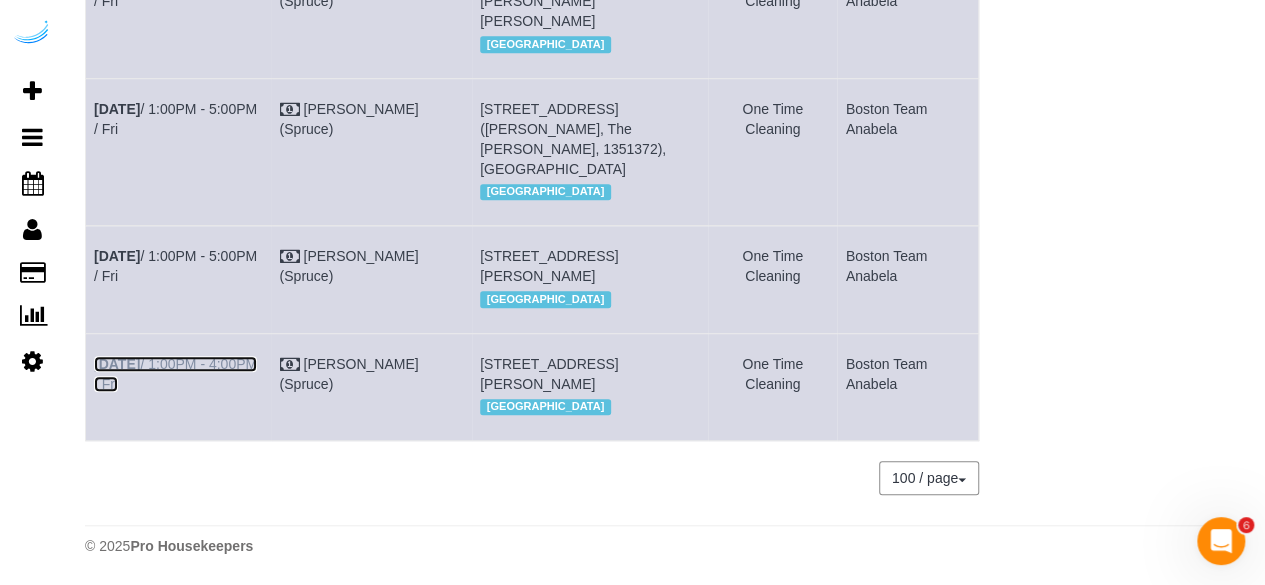 click on "Jun 27th
/ 1:00PM - 4:00PM / Fri" at bounding box center [175, 374] 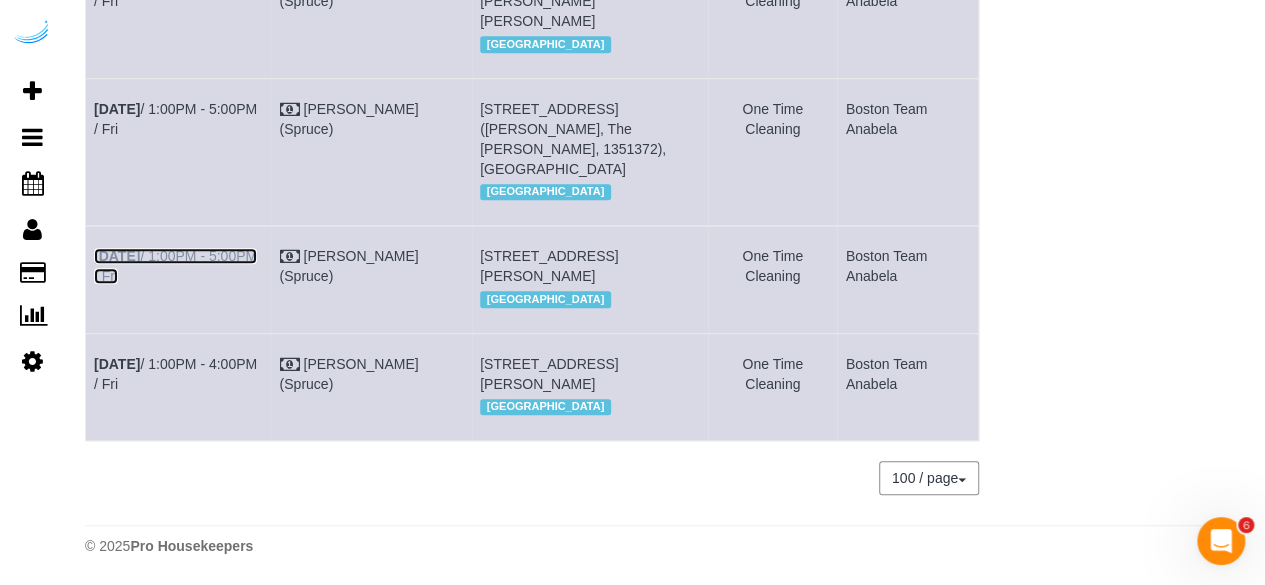 click on "Jun 27th
/ 1:00PM - 5:00PM / Fri" at bounding box center (175, 266) 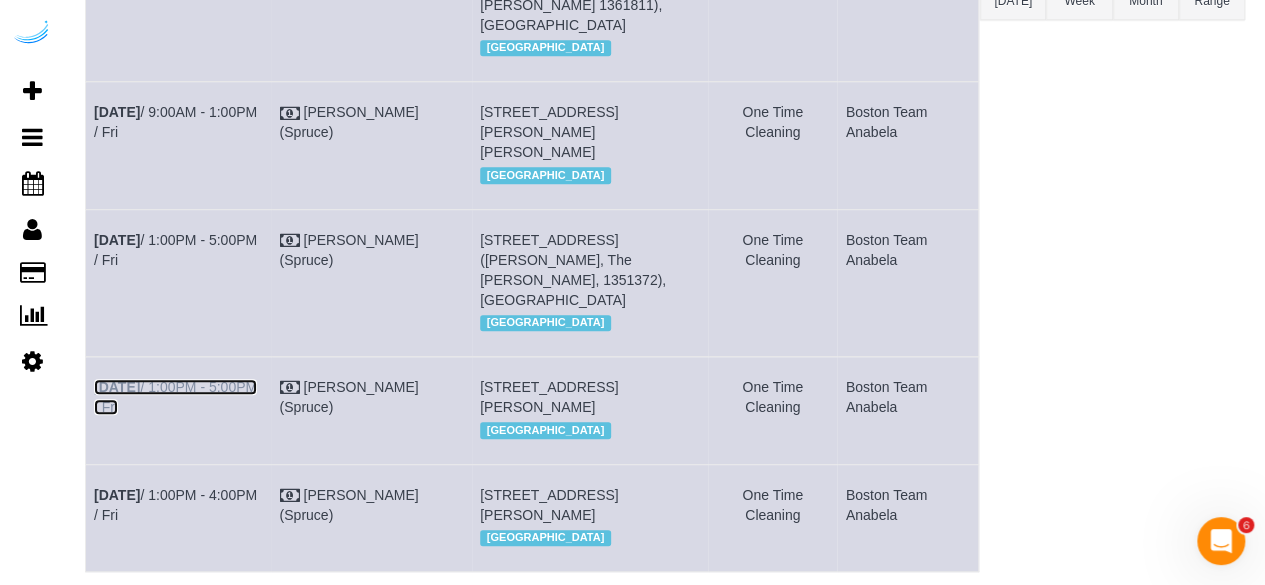 scroll, scrollTop: 186, scrollLeft: 0, axis: vertical 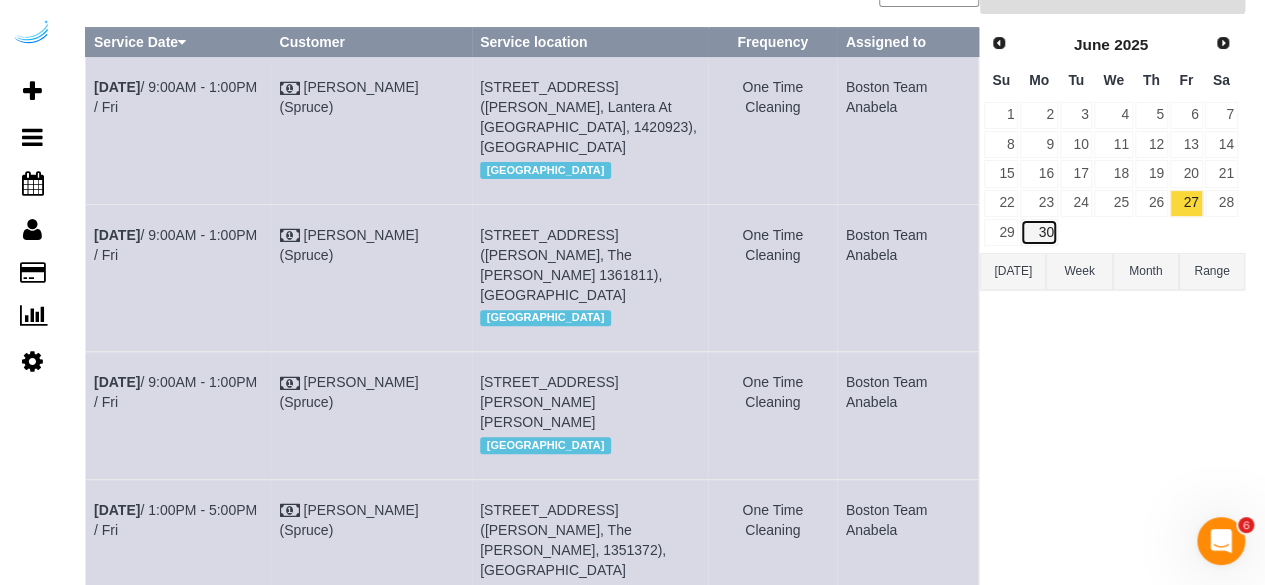 click on "30" at bounding box center (1038, 232) 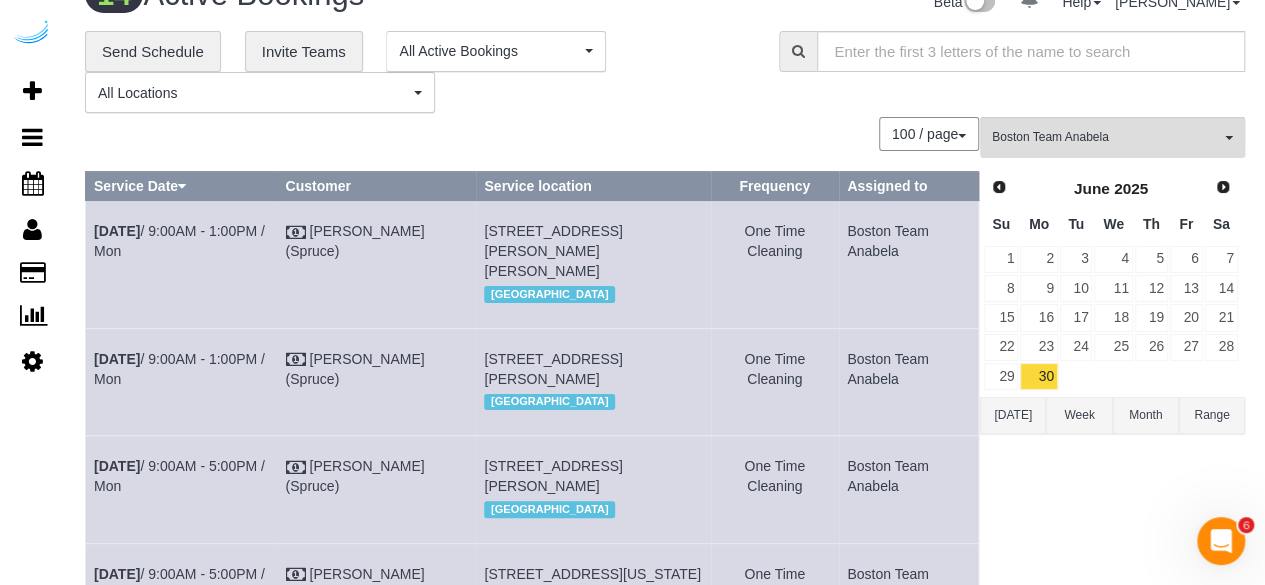 scroll, scrollTop: 0, scrollLeft: 0, axis: both 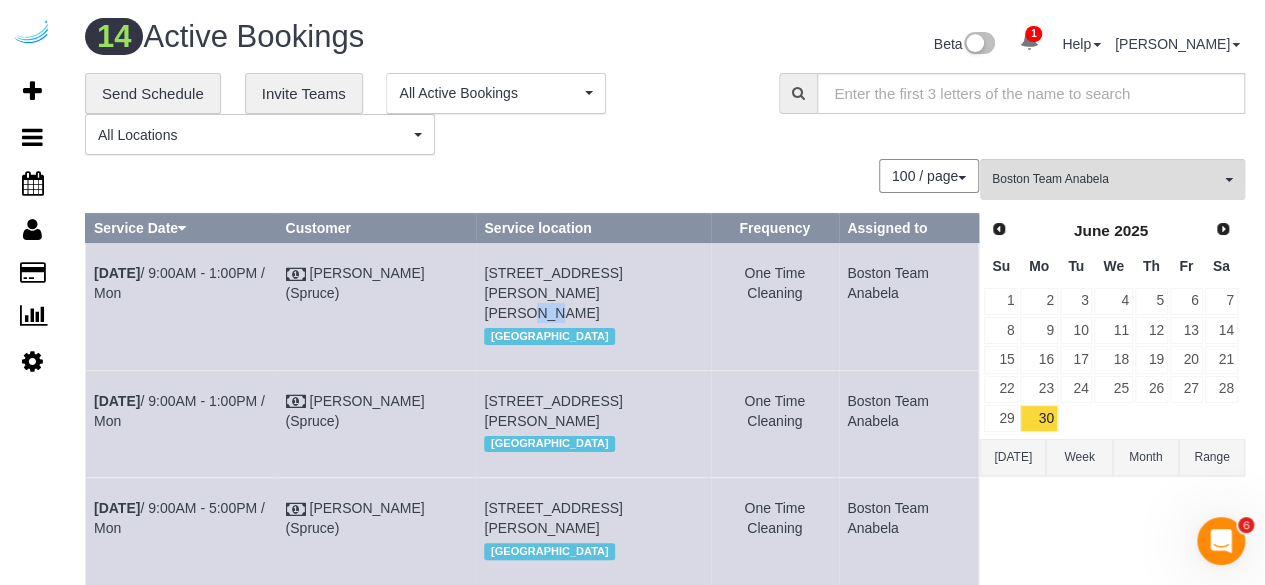 drag, startPoint x: 498, startPoint y: 295, endPoint x: 466, endPoint y: 285, distance: 33.526108 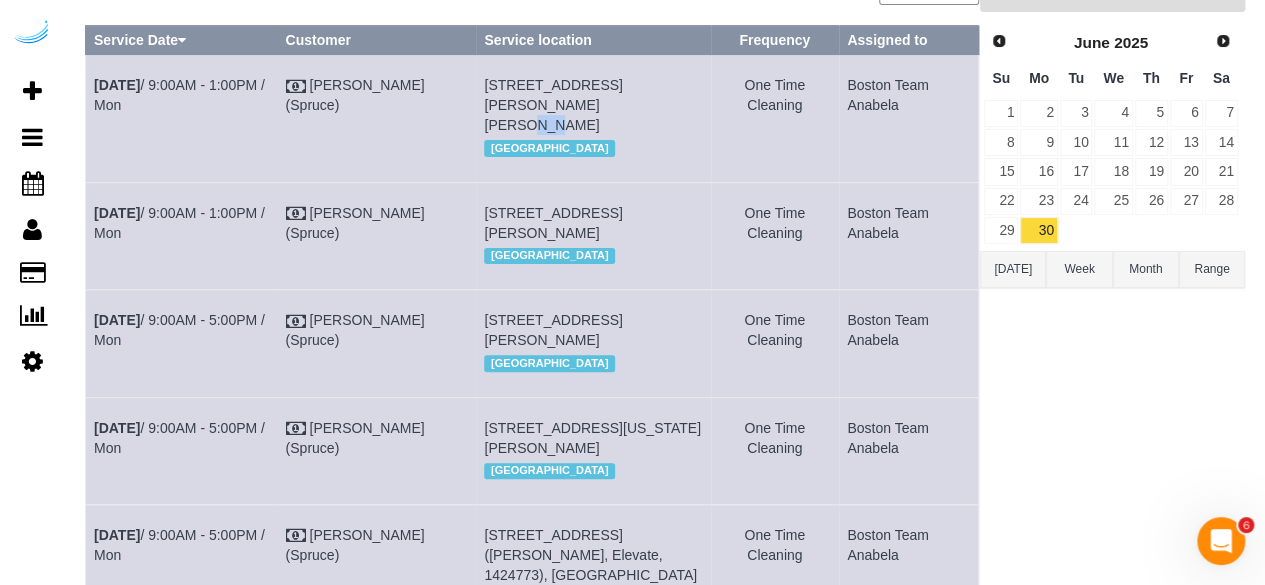 scroll, scrollTop: 200, scrollLeft: 0, axis: vertical 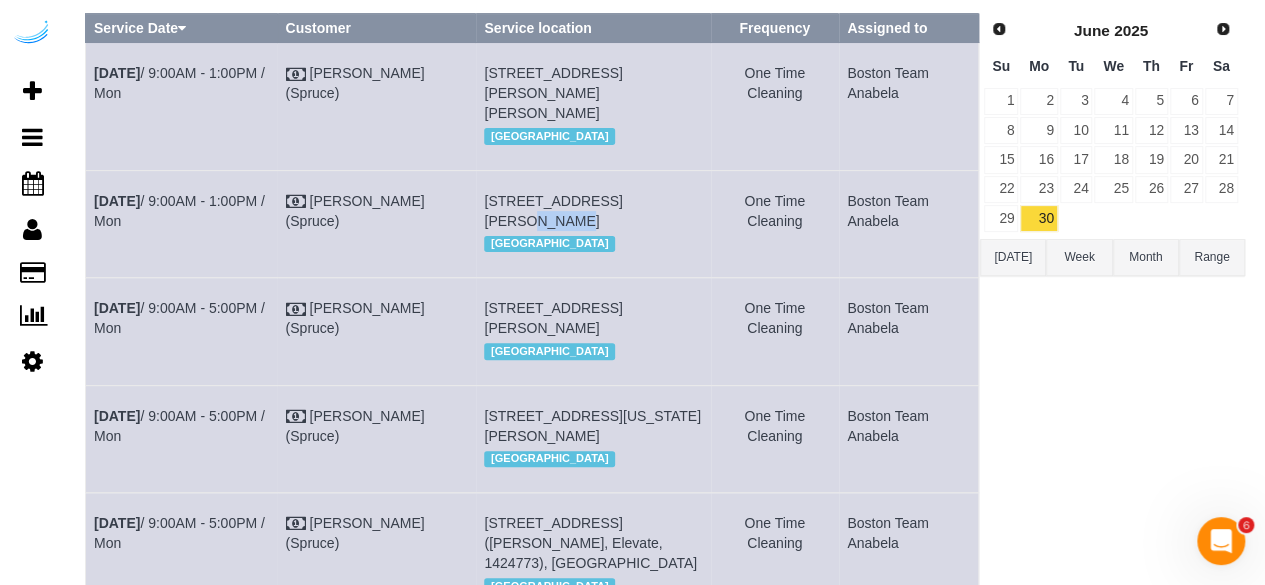 drag, startPoint x: 645, startPoint y: 198, endPoint x: 608, endPoint y: 204, distance: 37.48333 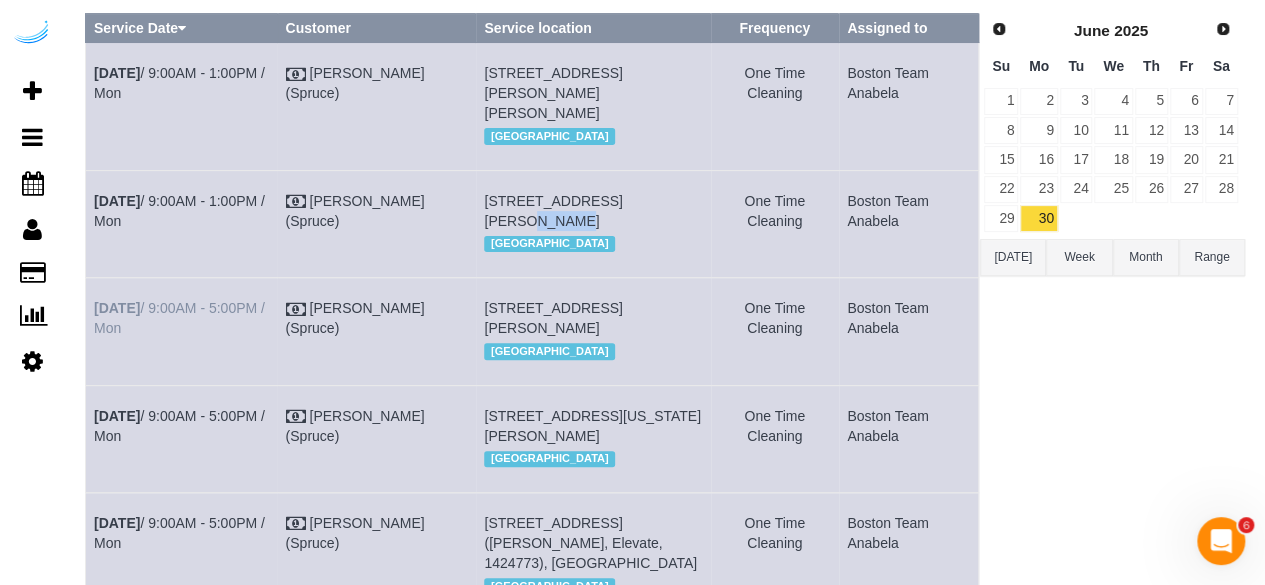 drag, startPoint x: 166, startPoint y: 363, endPoint x: 95, endPoint y: 334, distance: 76.6942 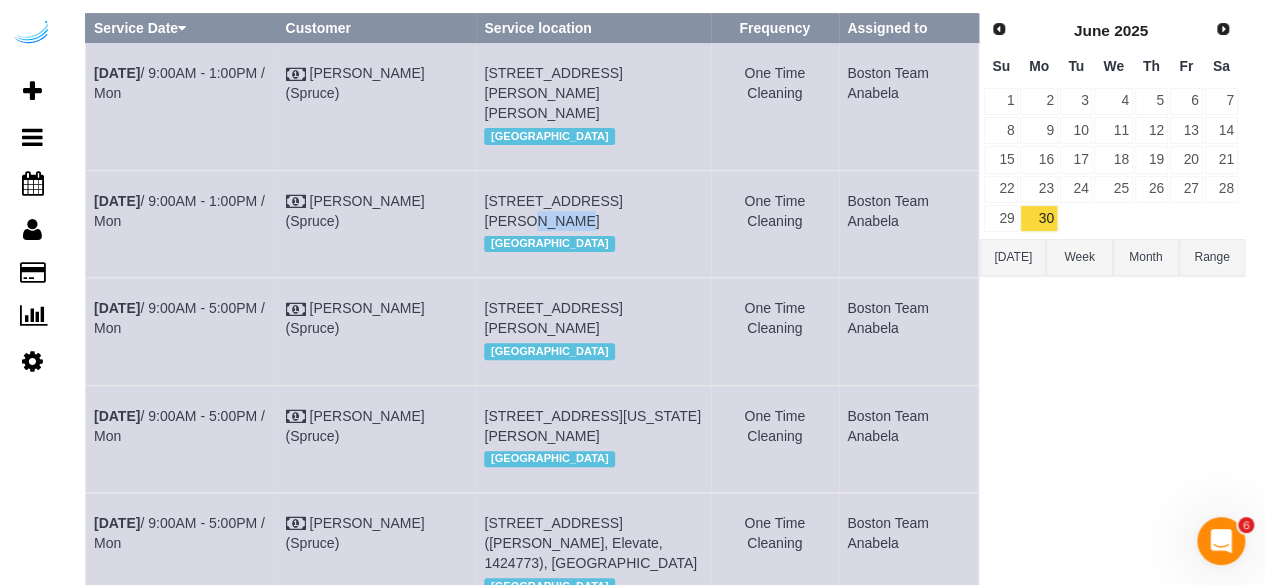 drag, startPoint x: 697, startPoint y: 379, endPoint x: 491, endPoint y: 330, distance: 211.7475 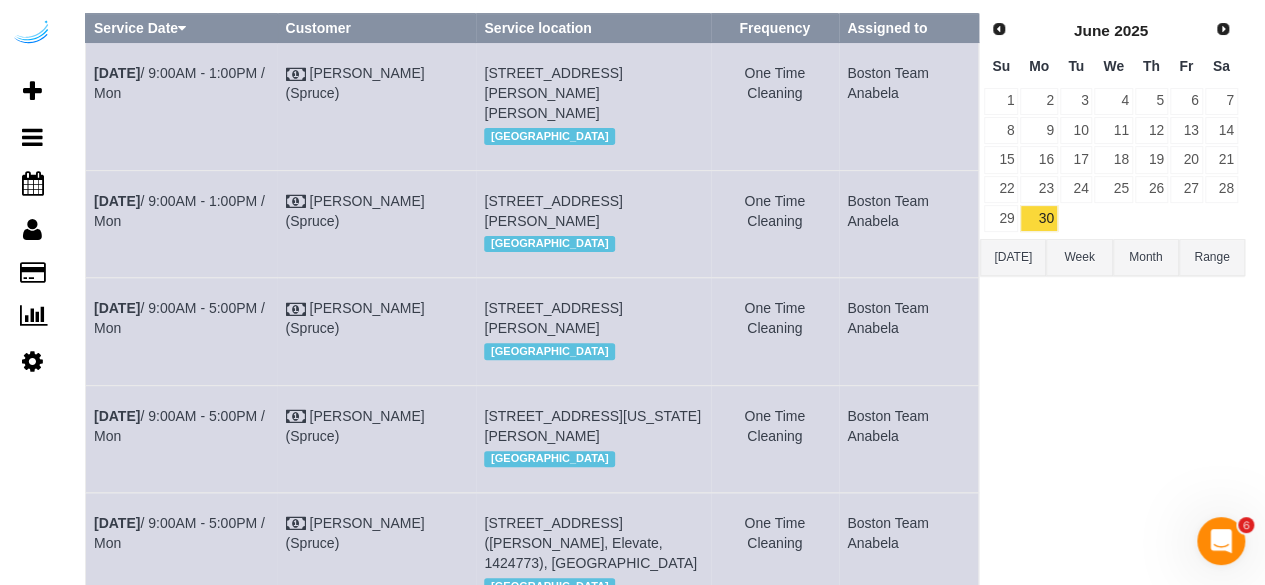 click on "1 Leighton St, Building T1614, Unit T1614 (Elias Lattouf, Elevate , 1422420), Cambridge, MA 02141
Boston" at bounding box center [593, 331] 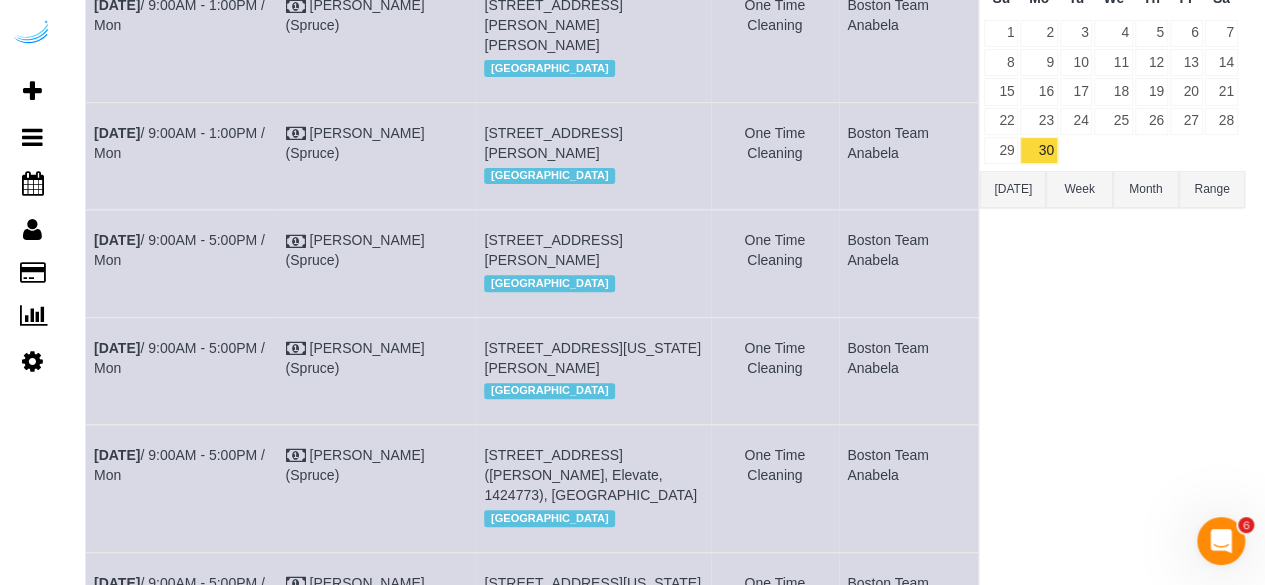 scroll, scrollTop: 300, scrollLeft: 0, axis: vertical 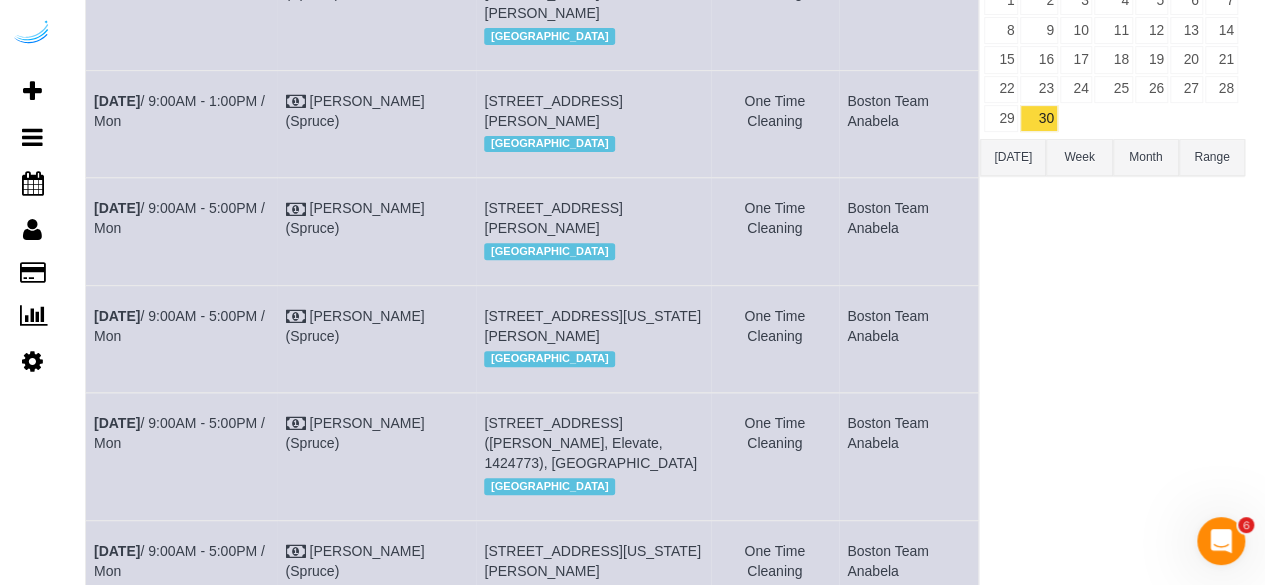 drag, startPoint x: 537, startPoint y: 373, endPoint x: 506, endPoint y: 377, distance: 31.257 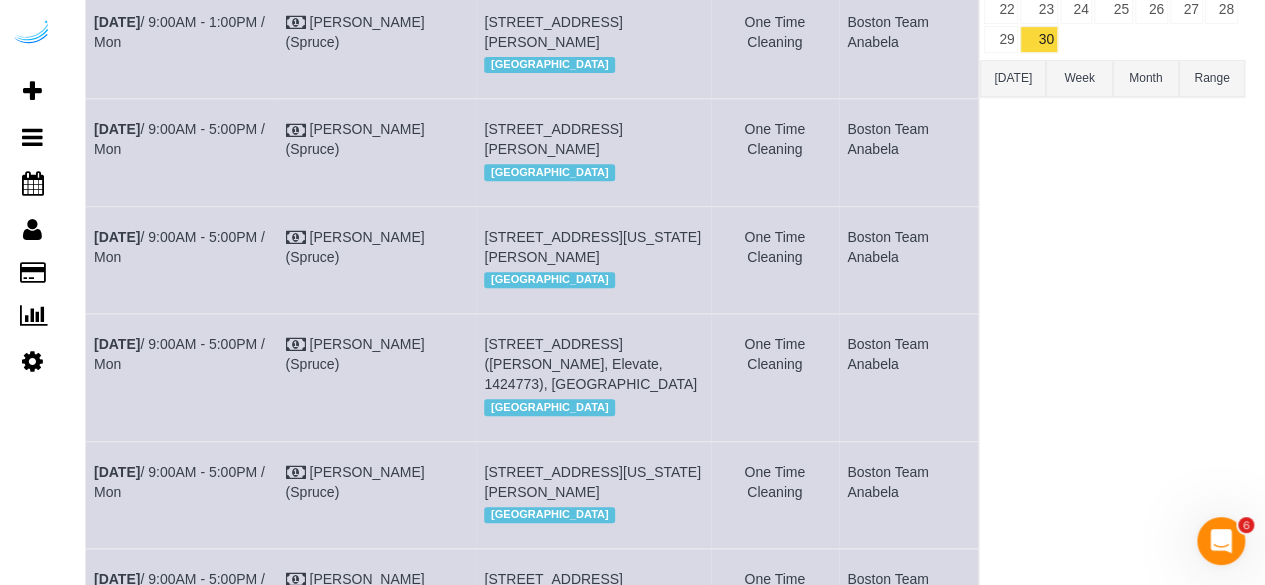 scroll, scrollTop: 500, scrollLeft: 0, axis: vertical 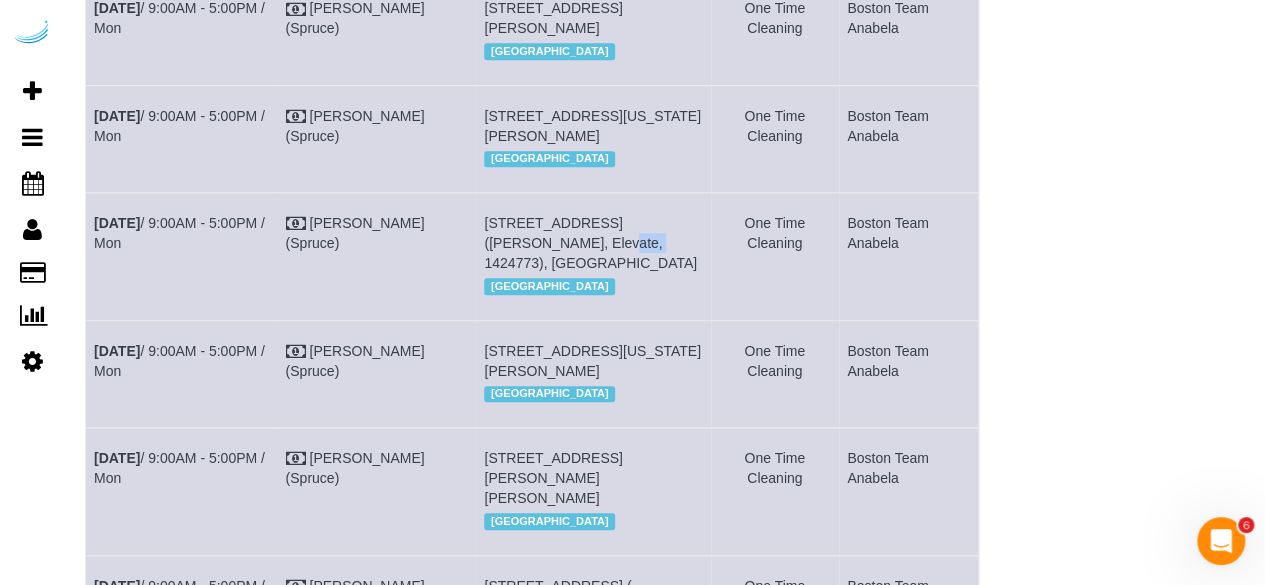 drag, startPoint x: 516, startPoint y: 323, endPoint x: 475, endPoint y: 322, distance: 41.01219 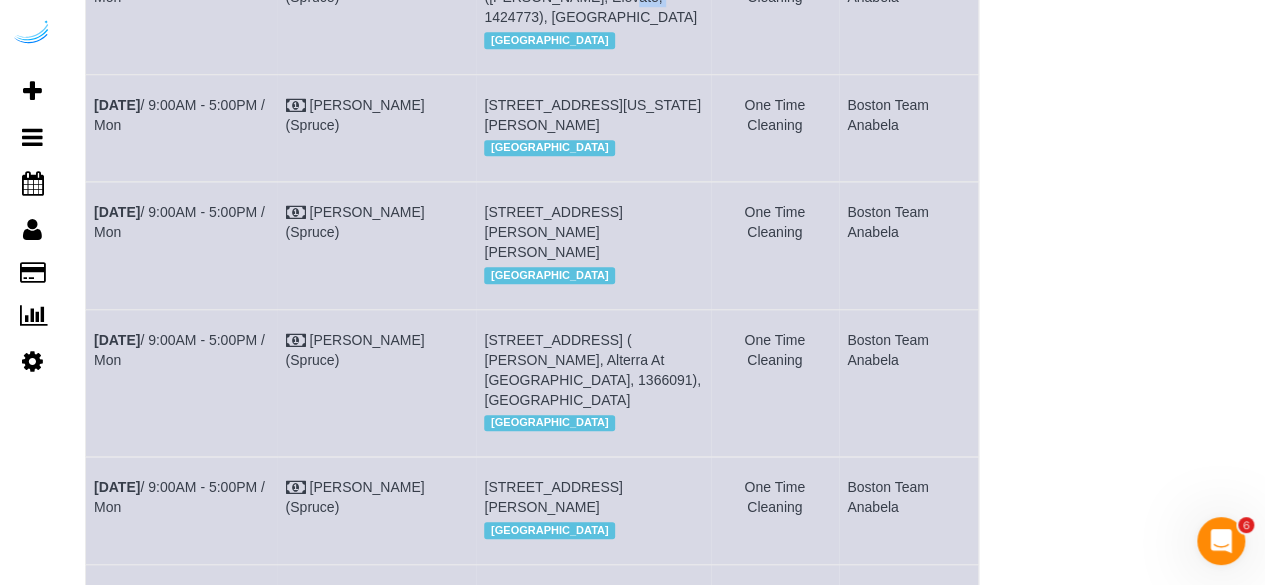 scroll, scrollTop: 800, scrollLeft: 0, axis: vertical 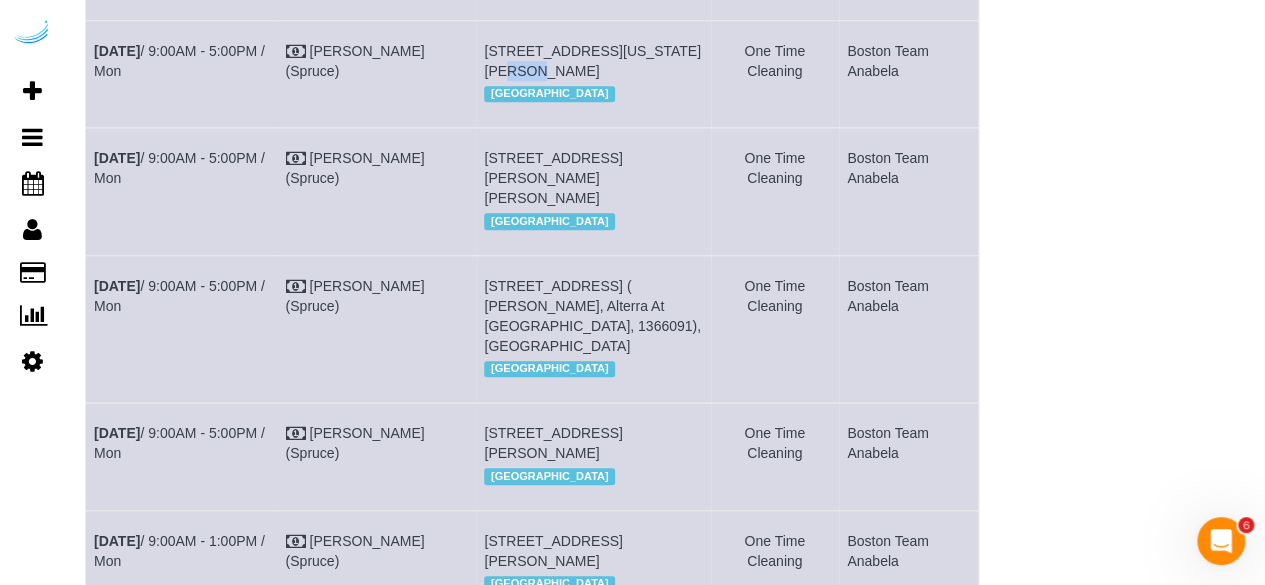 drag, startPoint x: 688, startPoint y: 121, endPoint x: 658, endPoint y: 127, distance: 30.594116 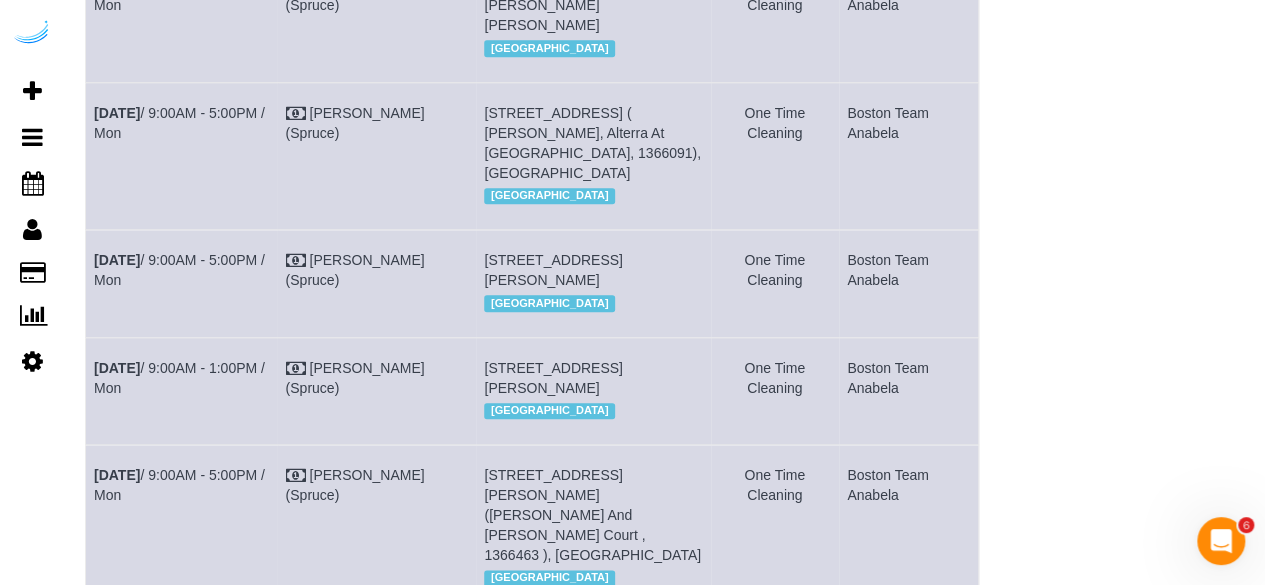 scroll, scrollTop: 1000, scrollLeft: 0, axis: vertical 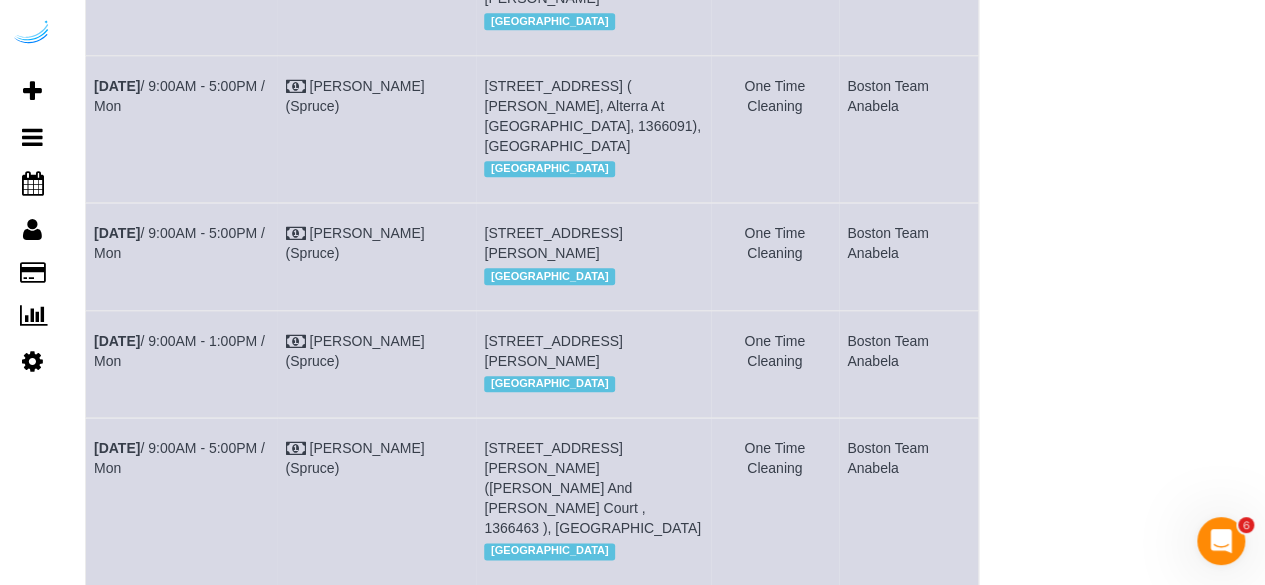drag, startPoint x: 710, startPoint y: 89, endPoint x: 672, endPoint y: 85, distance: 38.209946 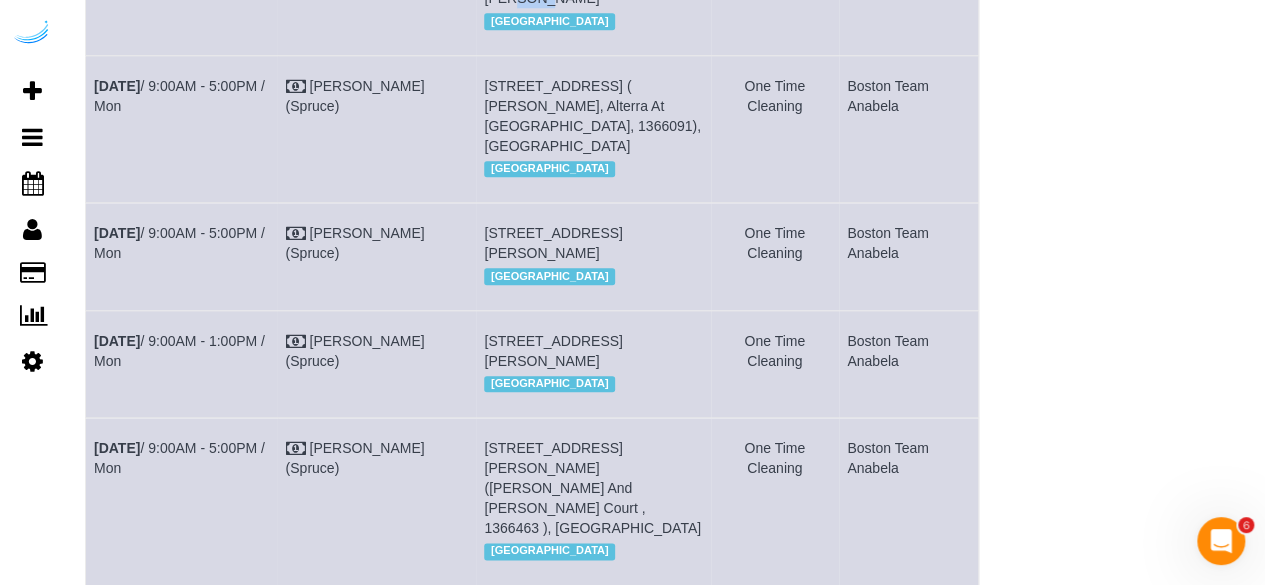 drag, startPoint x: 705, startPoint y: 81, endPoint x: 671, endPoint y: 77, distance: 34.234486 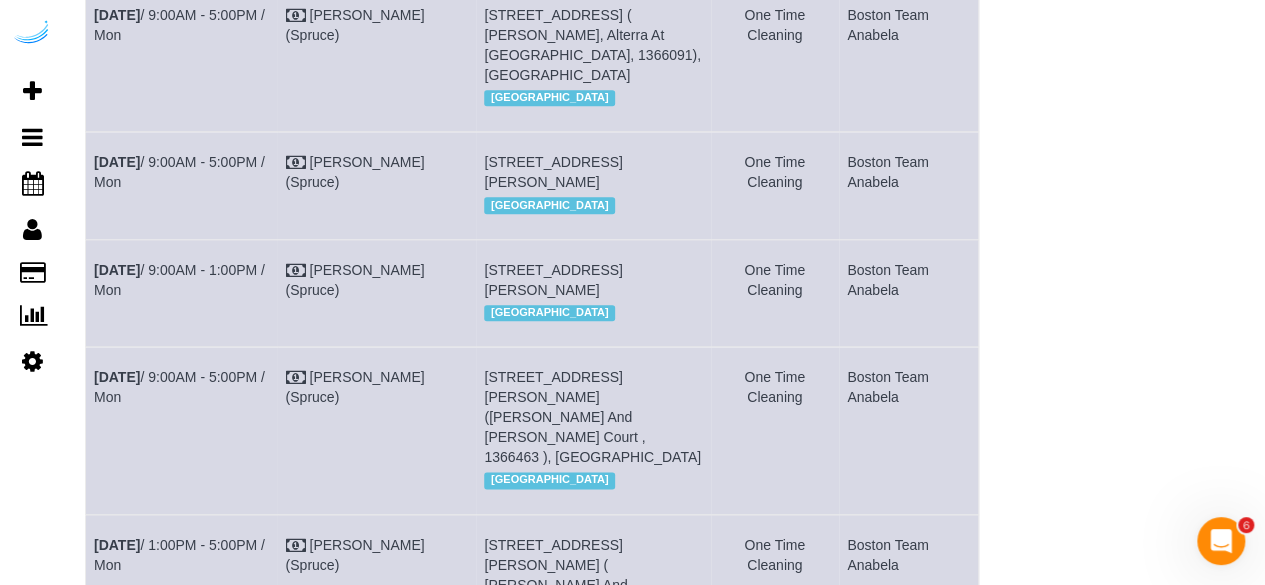scroll, scrollTop: 1100, scrollLeft: 0, axis: vertical 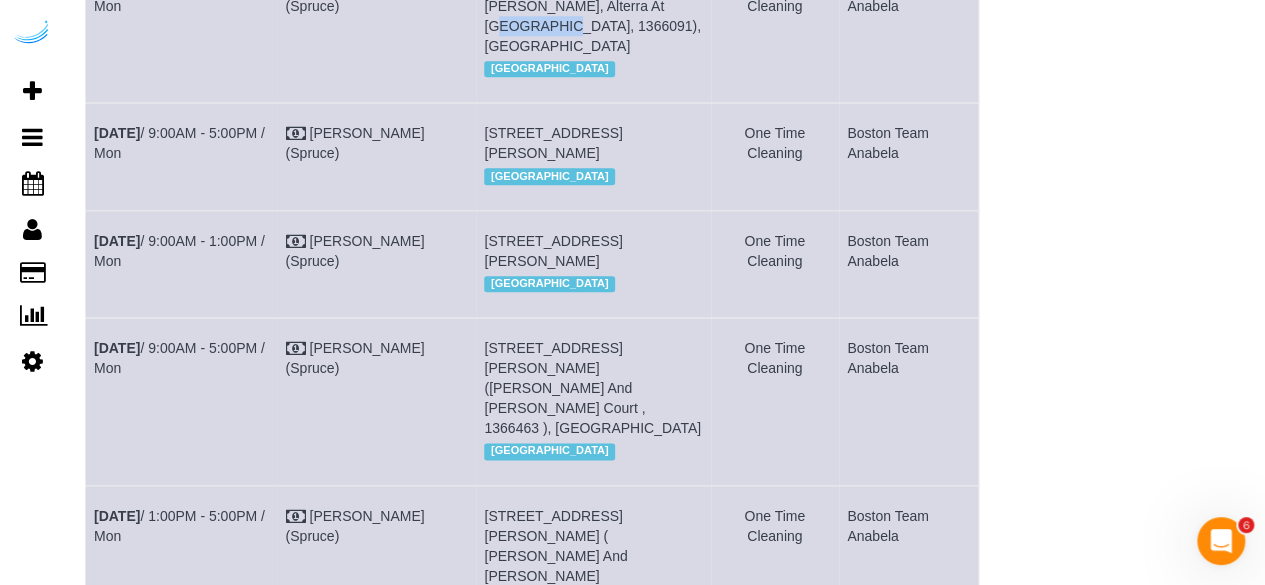 drag, startPoint x: 612, startPoint y: 118, endPoint x: 552, endPoint y: 121, distance: 60.074955 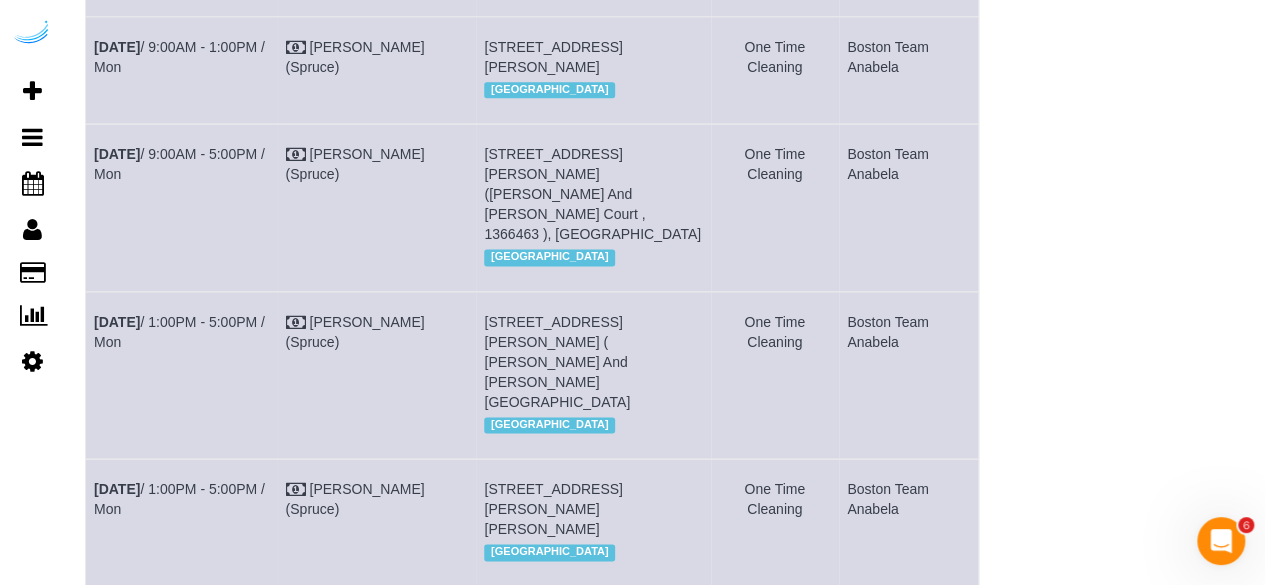 scroll, scrollTop: 1300, scrollLeft: 0, axis: vertical 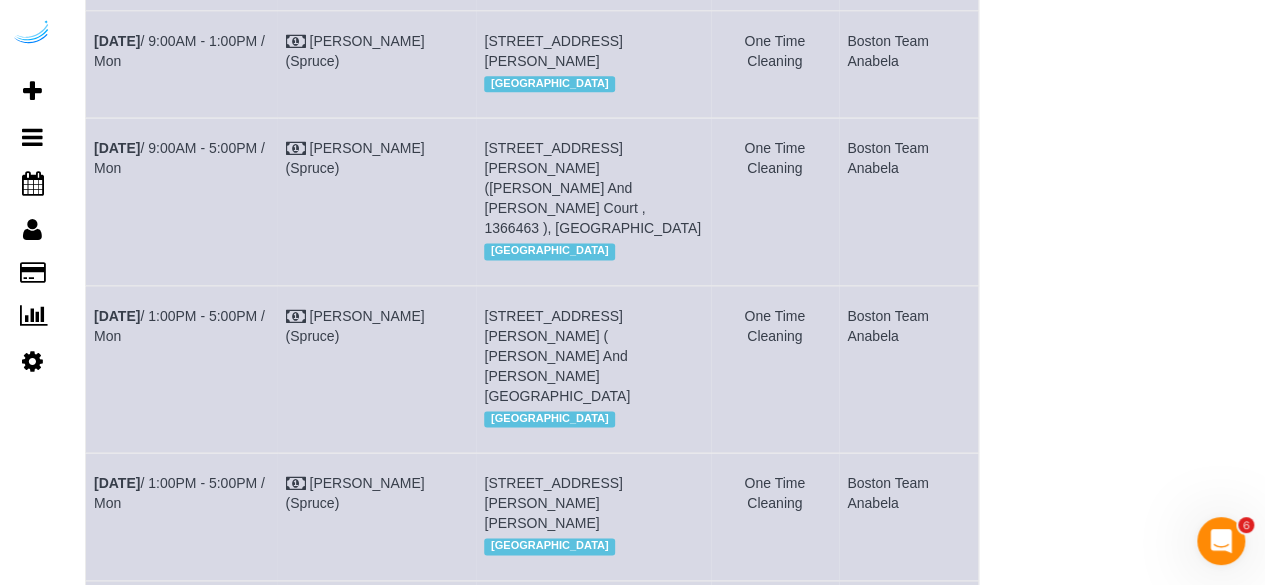 drag, startPoint x: 657, startPoint y: 69, endPoint x: 621, endPoint y: 75, distance: 36.496574 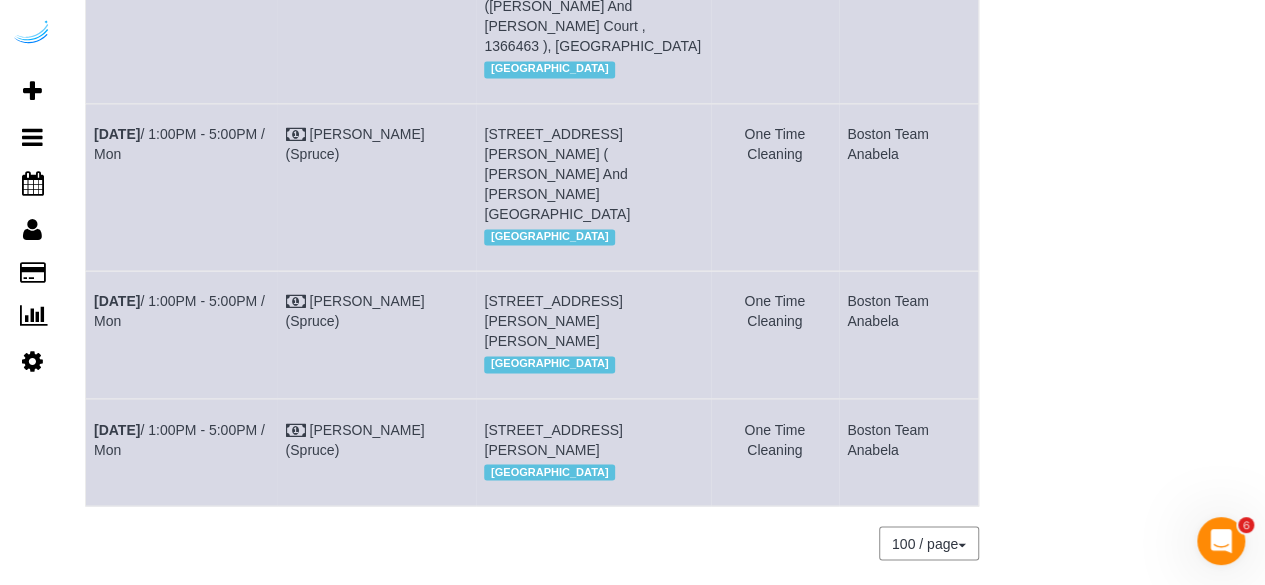 scroll, scrollTop: 1500, scrollLeft: 0, axis: vertical 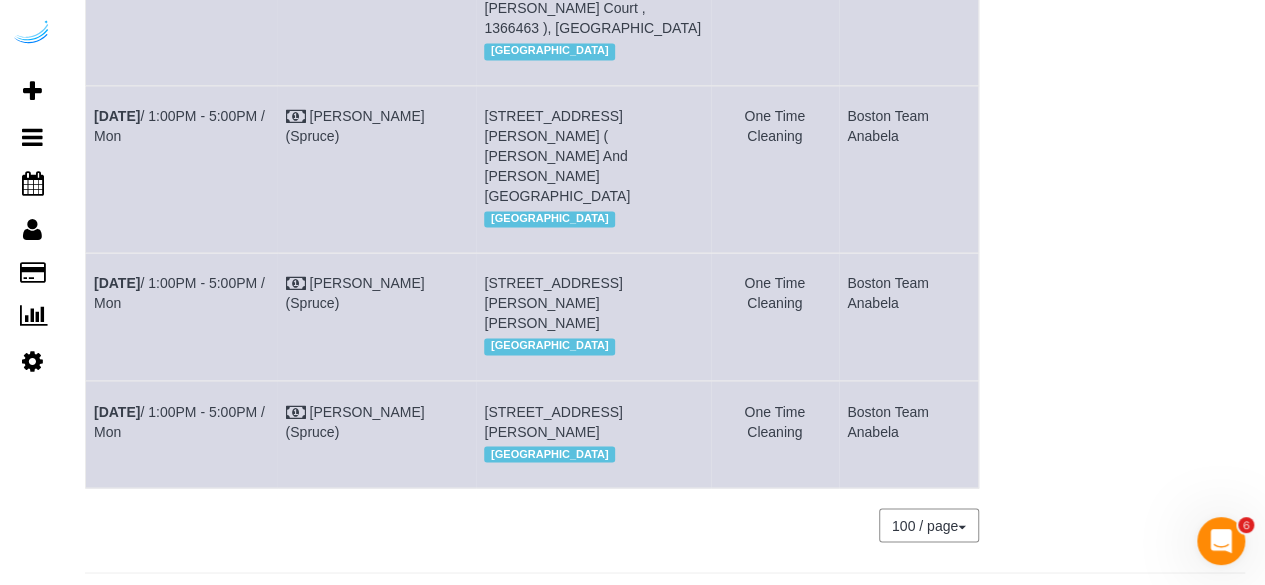 drag, startPoint x: 668, startPoint y: 125, endPoint x: 622, endPoint y: 126, distance: 46.010868 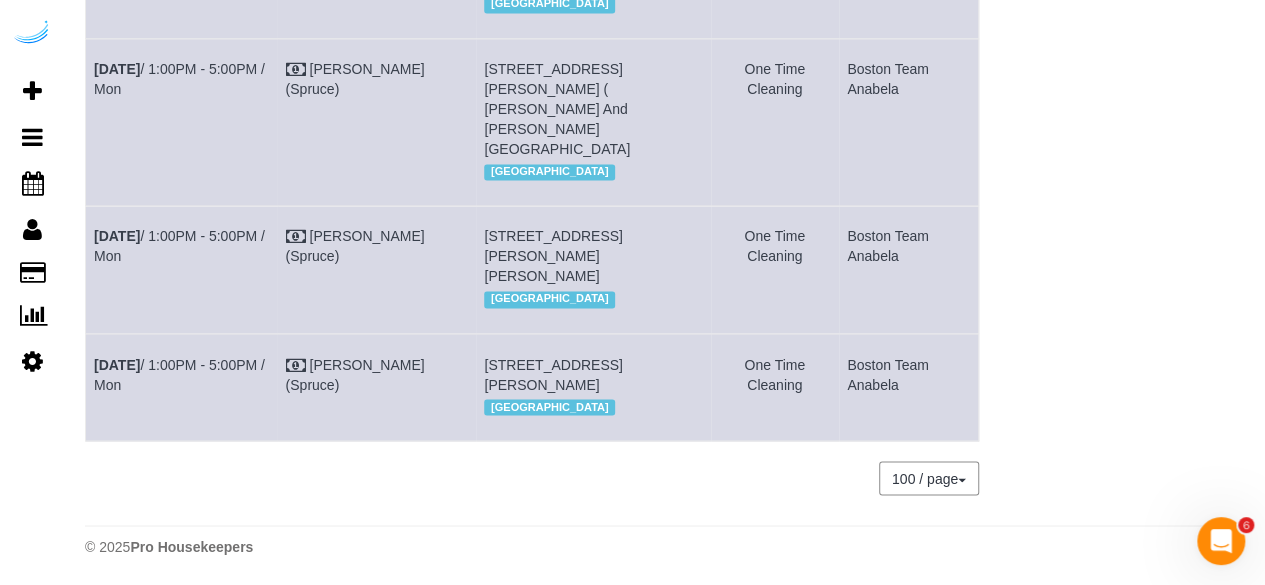 scroll, scrollTop: 1600, scrollLeft: 0, axis: vertical 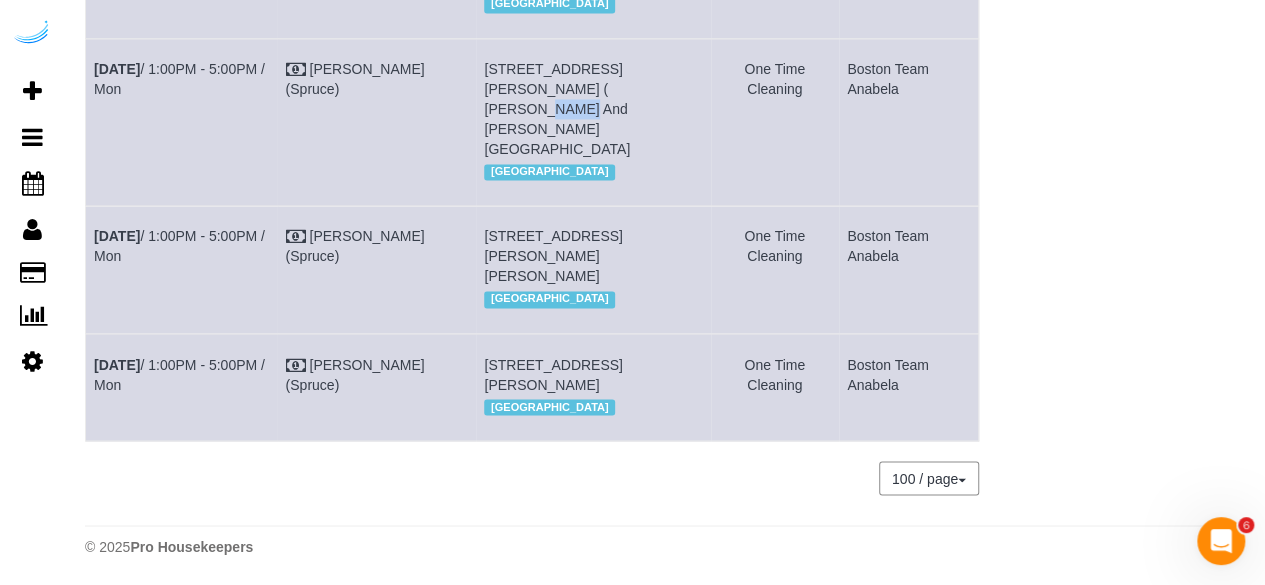 drag, startPoint x: 541, startPoint y: 191, endPoint x: 506, endPoint y: 203, distance: 37 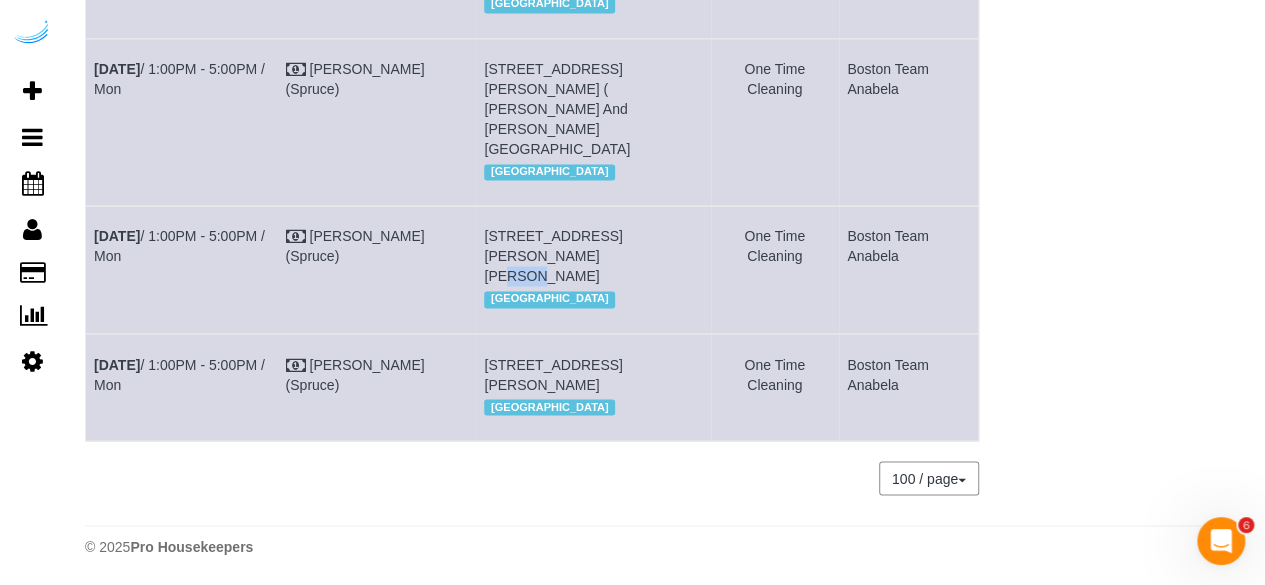 drag, startPoint x: 510, startPoint y: 235, endPoint x: 478, endPoint y: 239, distance: 32.24903 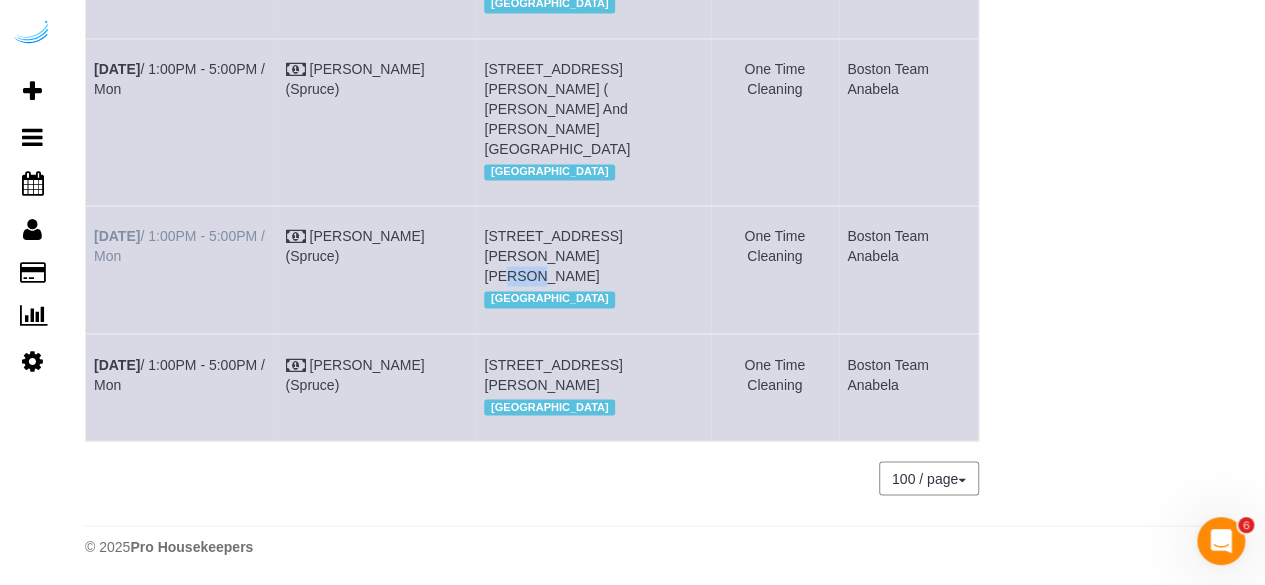 drag, startPoint x: 180, startPoint y: 255, endPoint x: 97, endPoint y: 221, distance: 89.693924 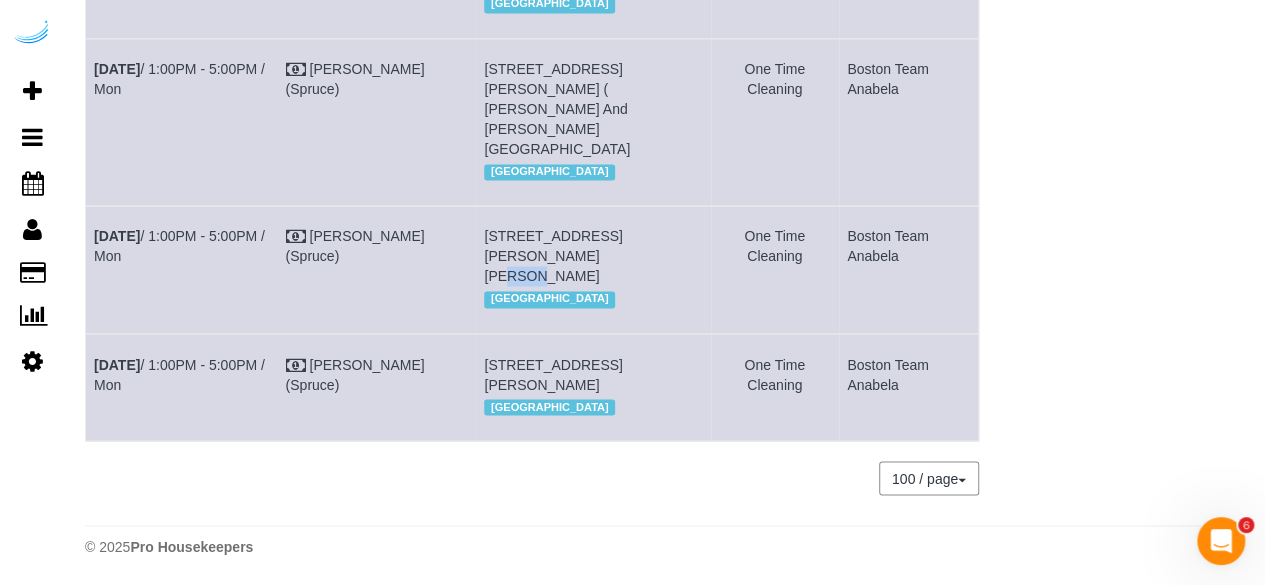 drag, startPoint x: 688, startPoint y: 255, endPoint x: 477, endPoint y: 221, distance: 213.72179 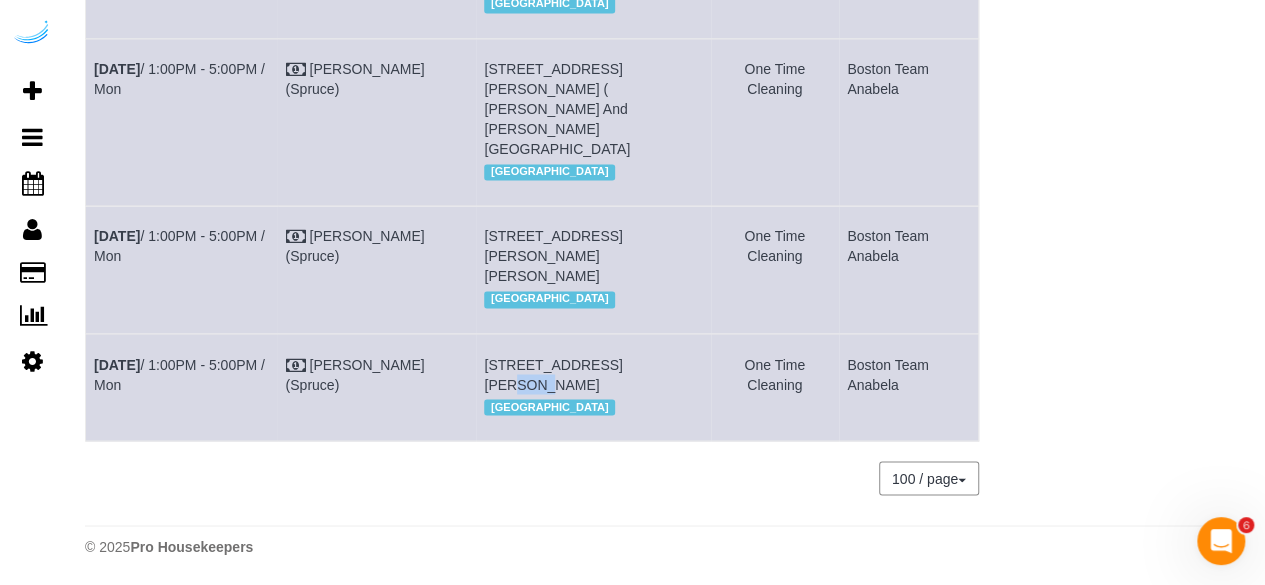 drag, startPoint x: 624, startPoint y: 341, endPoint x: 594, endPoint y: 343, distance: 30.066593 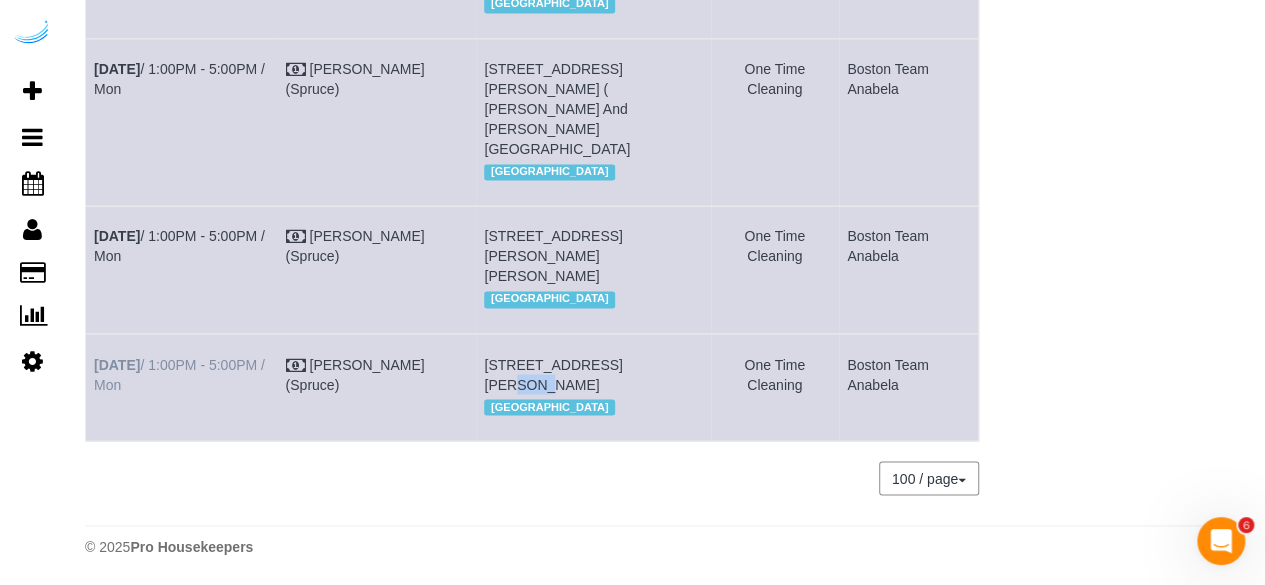 drag, startPoint x: 180, startPoint y: 373, endPoint x: 96, endPoint y: 351, distance: 86.833176 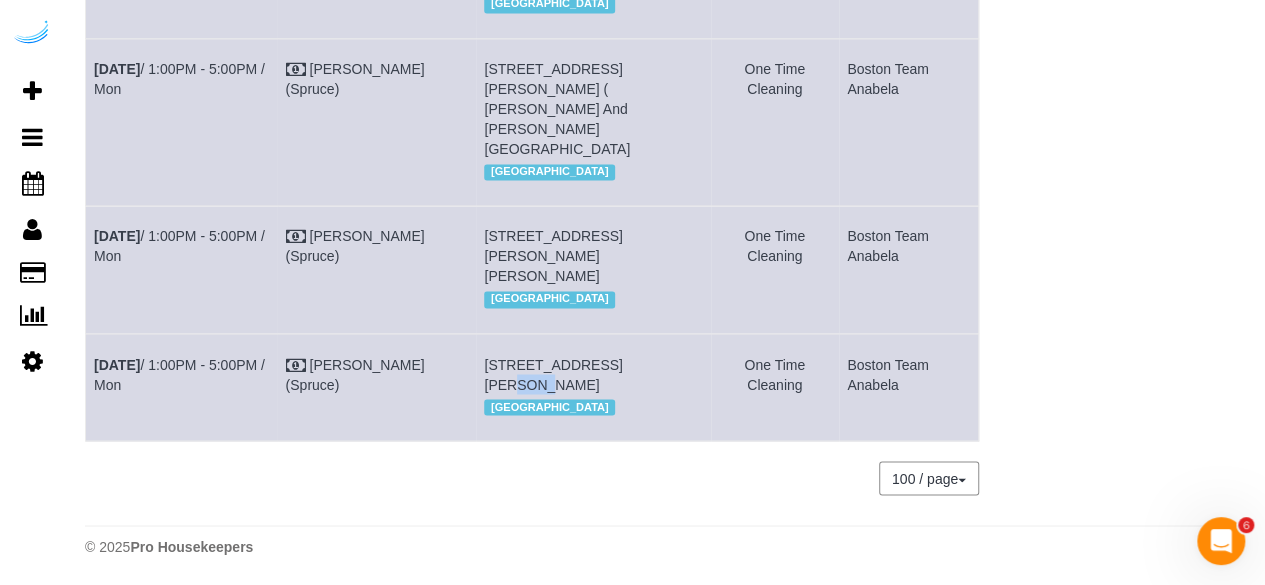 drag, startPoint x: 630, startPoint y: 387, endPoint x: 476, endPoint y: 342, distance: 160.44002 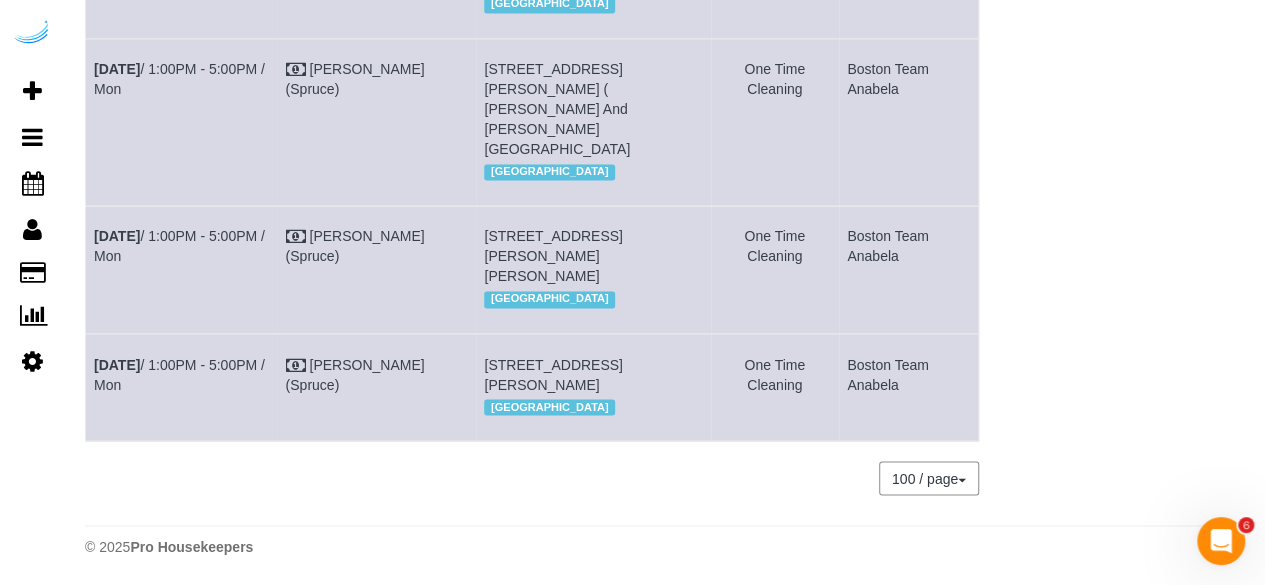 scroll, scrollTop: 0, scrollLeft: 0, axis: both 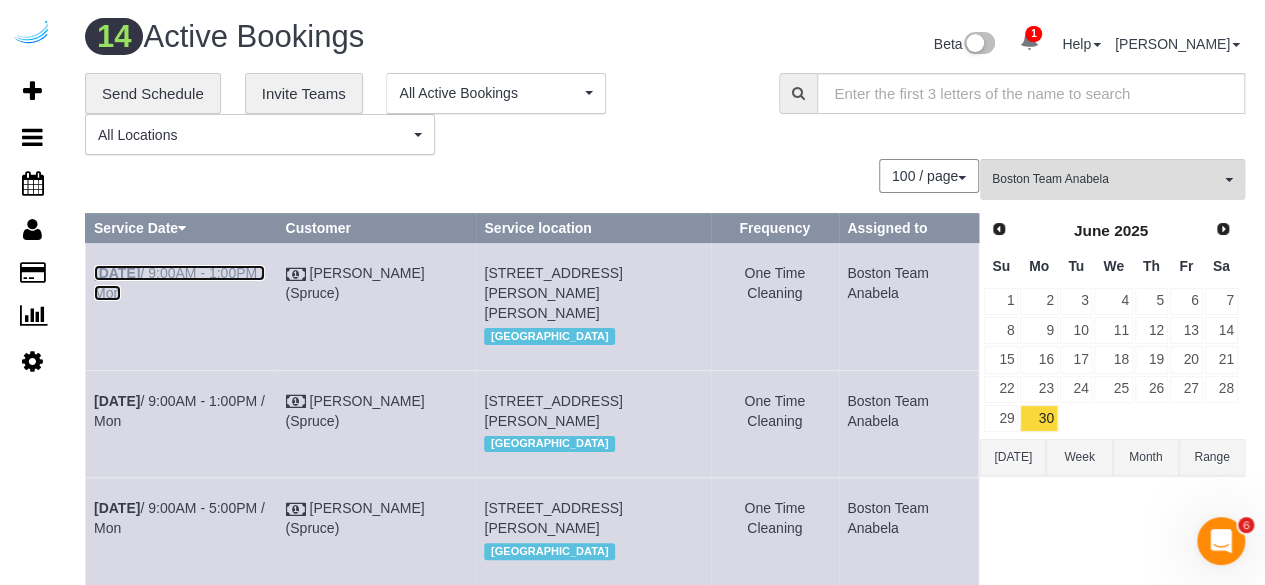 click on "Jun 30th
/ 9:00AM - 1:00PM / Mon" at bounding box center (179, 283) 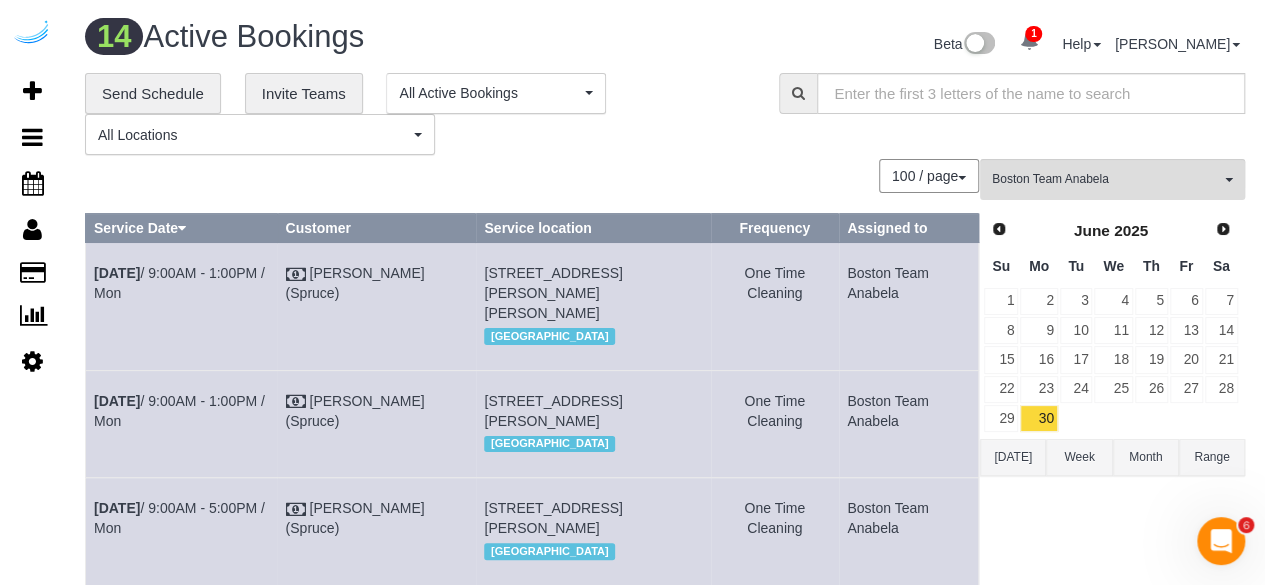 scroll, scrollTop: 971, scrollLeft: 0, axis: vertical 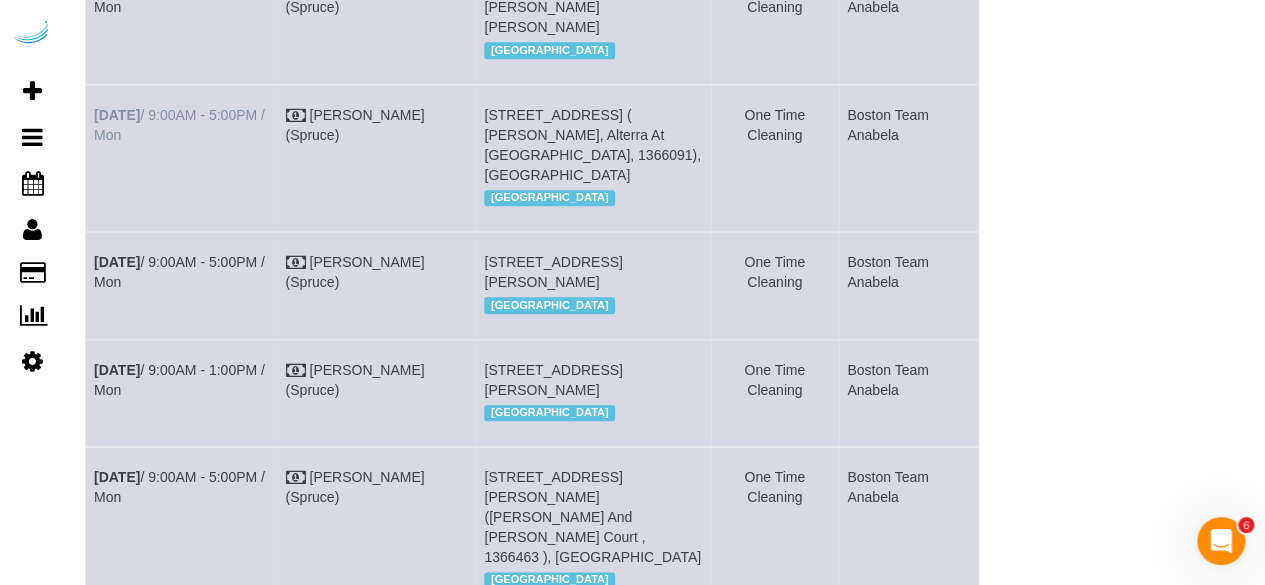 click on "Jun 30th
/ 9:00AM - 5:00PM / Mon" at bounding box center [182, 157] 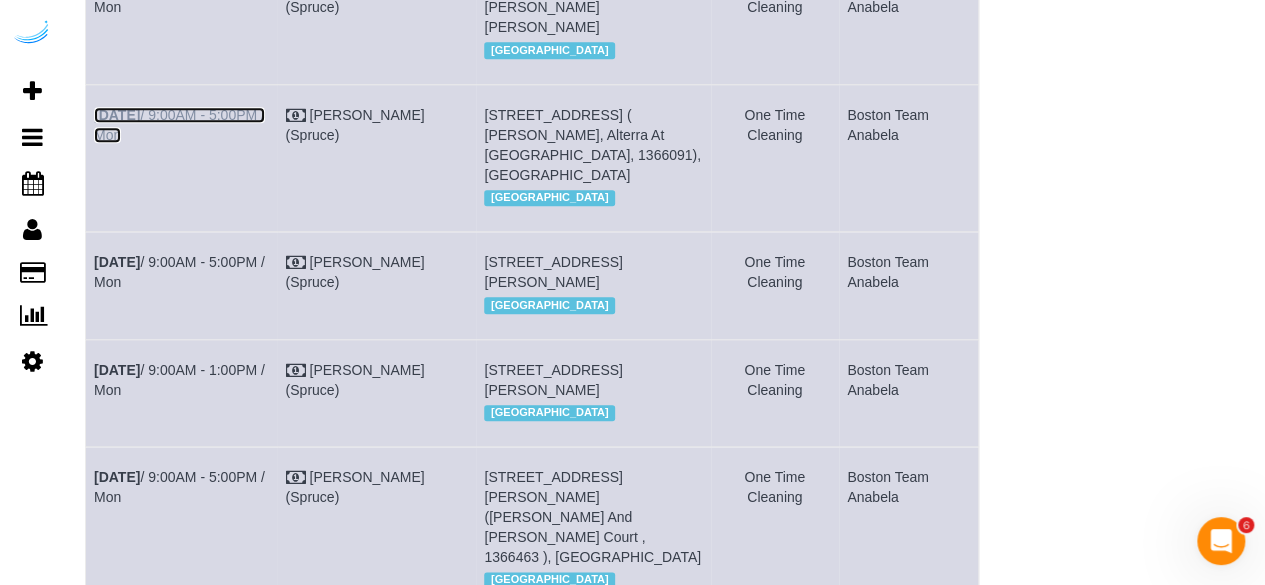 click on "Jun 30th
/ 9:00AM - 5:00PM / Mon" at bounding box center [179, 125] 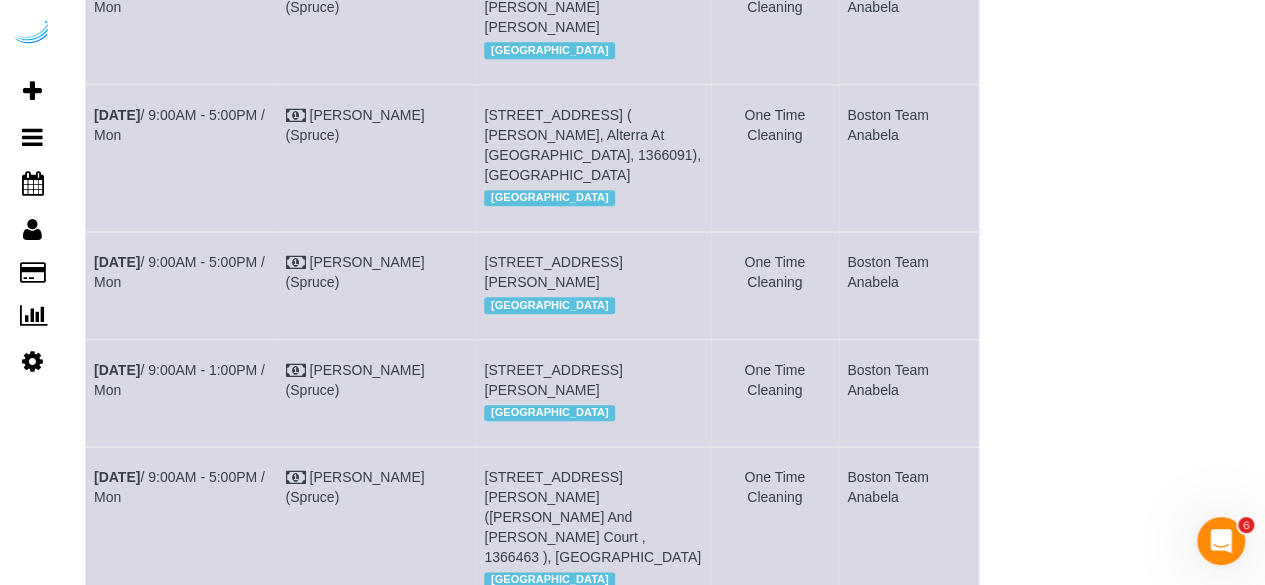scroll, scrollTop: 1374, scrollLeft: 0, axis: vertical 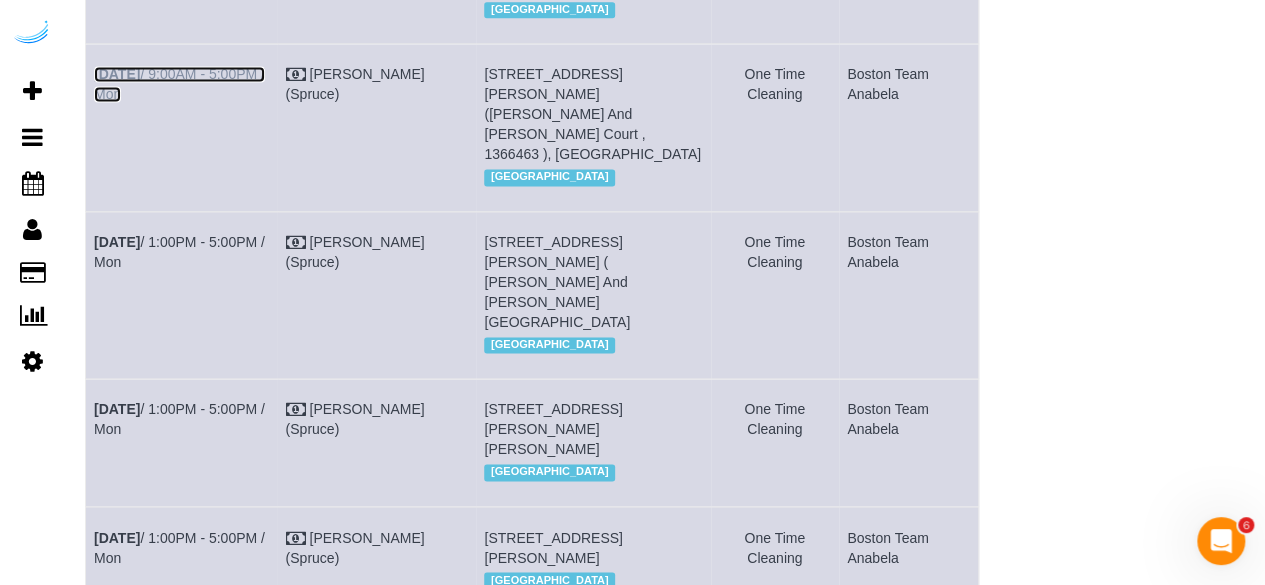 click on "Jun 30th
/ 9:00AM - 5:00PM / Mon" at bounding box center [179, 84] 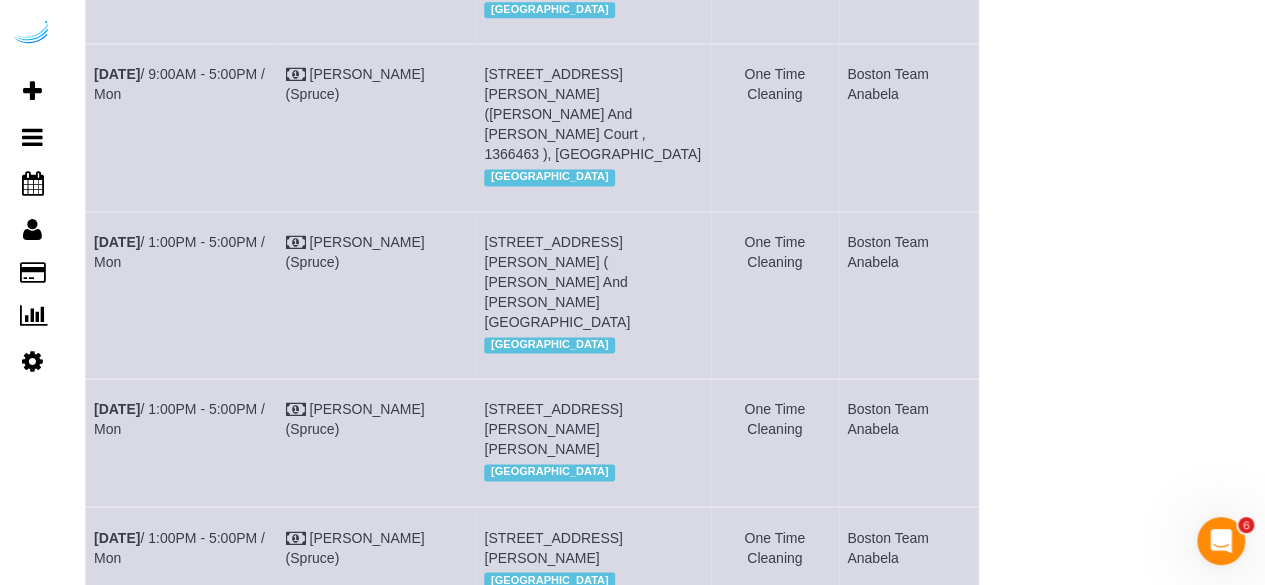 click on "Jun 30th
/ 9:00AM - 1:00PM / Mon" at bounding box center [179, -23] 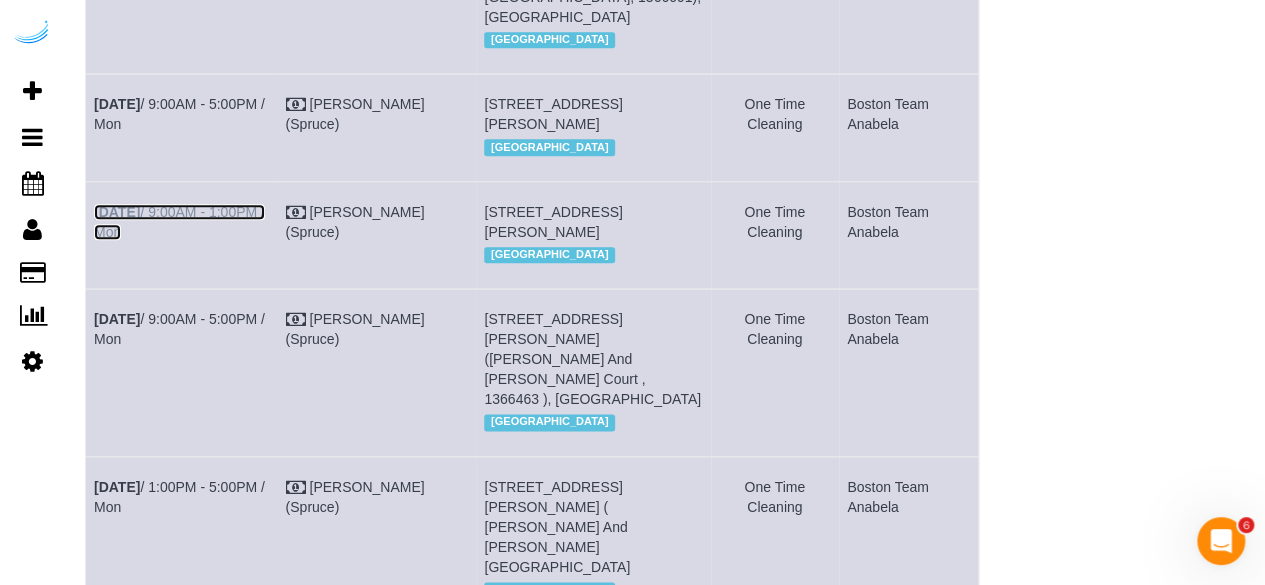 scroll, scrollTop: 1074, scrollLeft: 0, axis: vertical 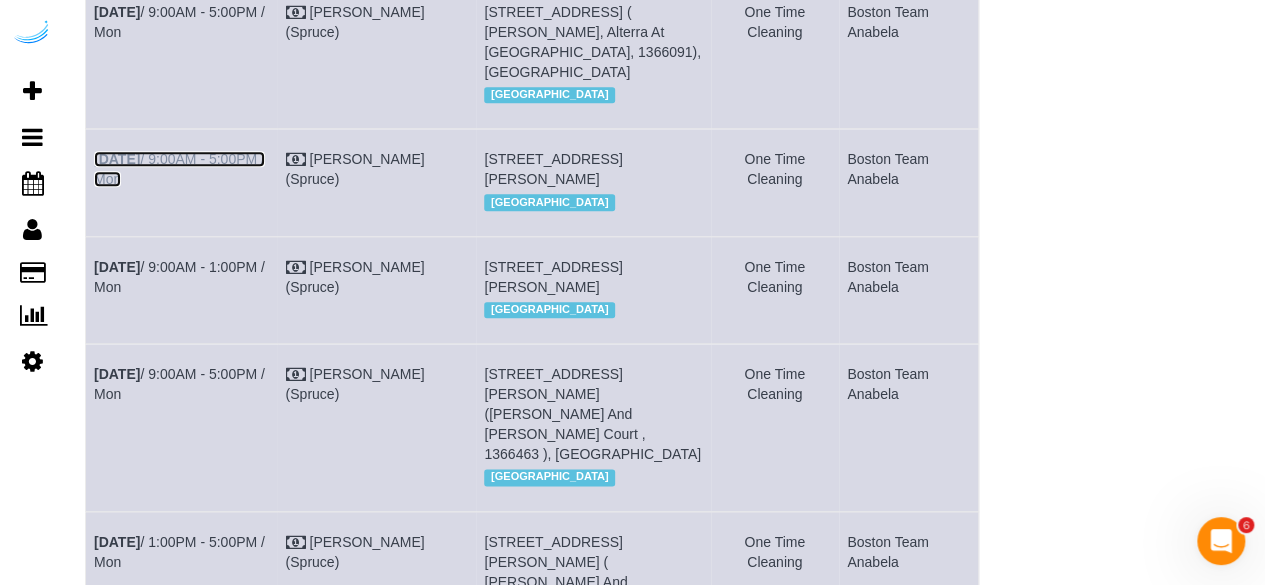 click on "Jun 30th
/ 9:00AM - 5:00PM / Mon" at bounding box center (179, 169) 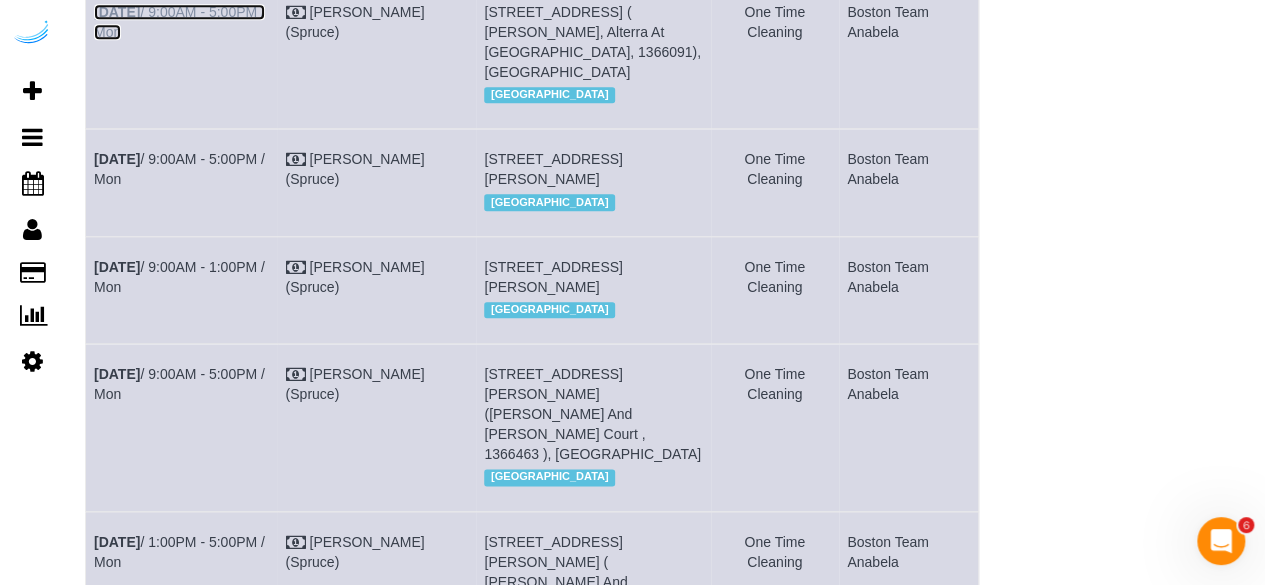click on "Jun 30th
/ 9:00AM - 5:00PM / Mon" at bounding box center [179, 22] 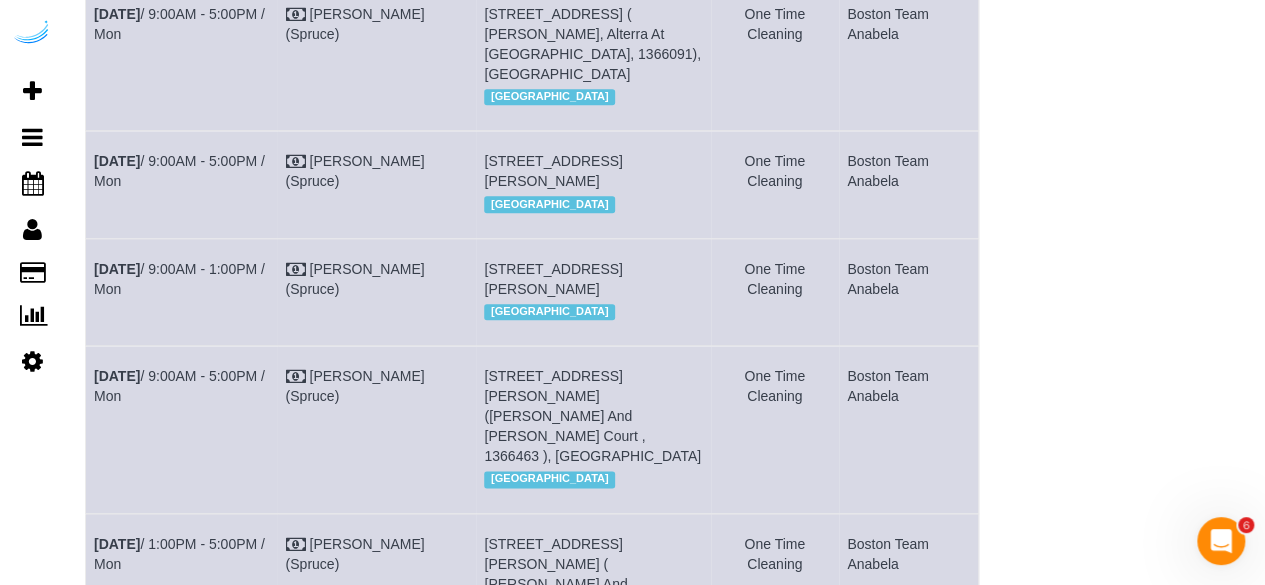 scroll, scrollTop: 874, scrollLeft: 0, axis: vertical 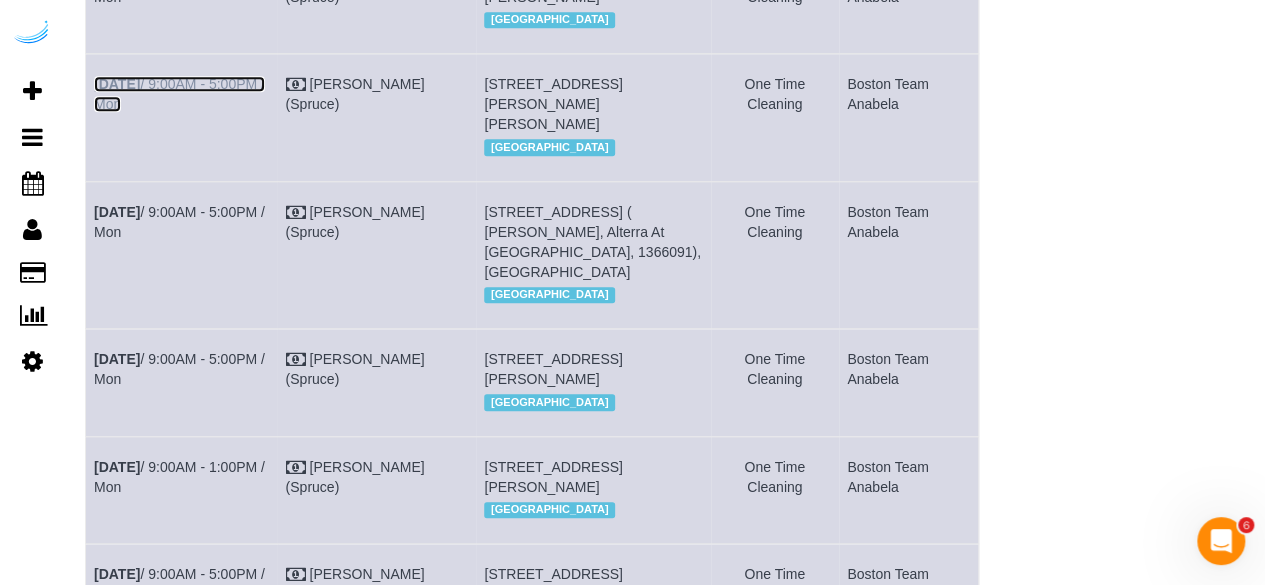 click on "Jun 30th
/ 9:00AM - 5:00PM / Mon" at bounding box center [179, 94] 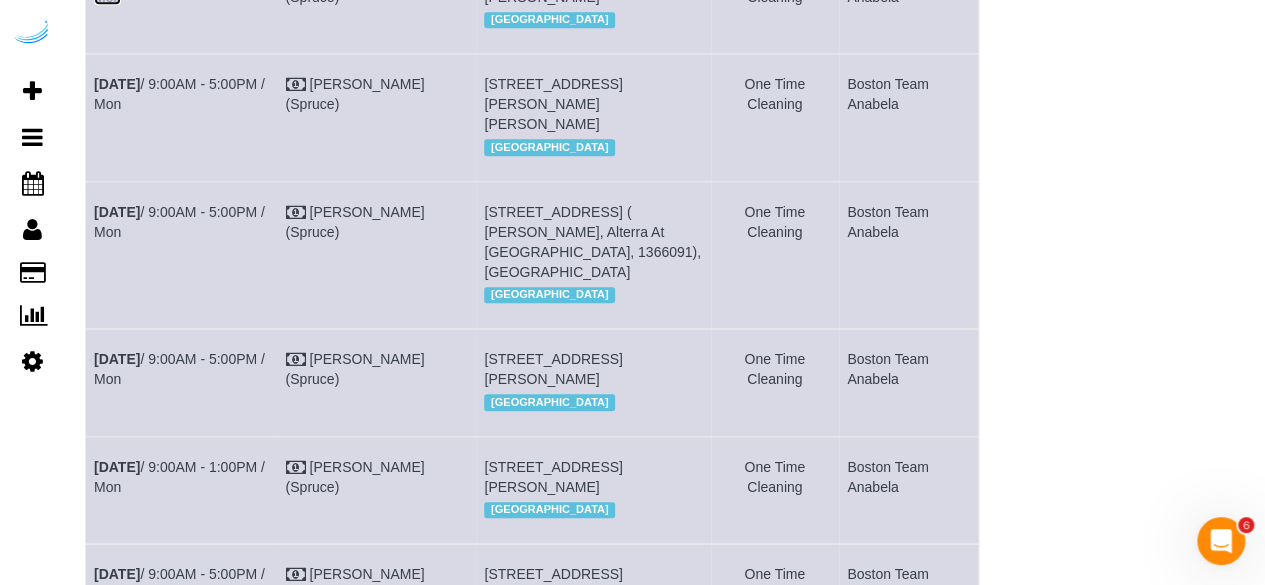 click on "Jun 30th
/ 9:00AM - 5:00PM / Mon" at bounding box center (179, -13) 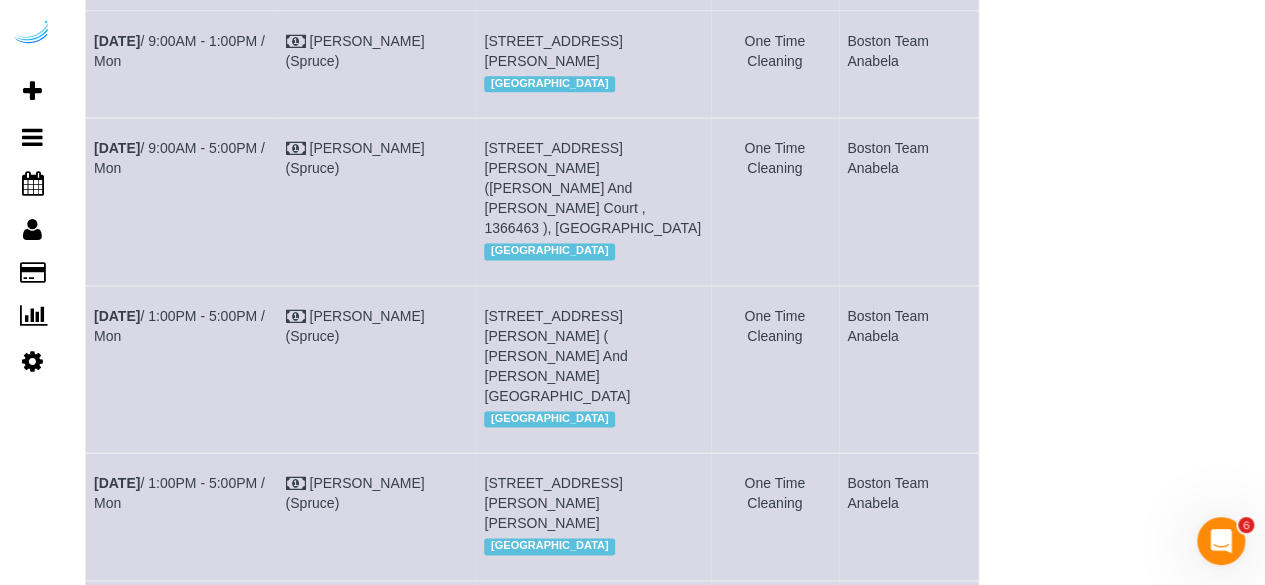 scroll, scrollTop: 509, scrollLeft: 0, axis: vertical 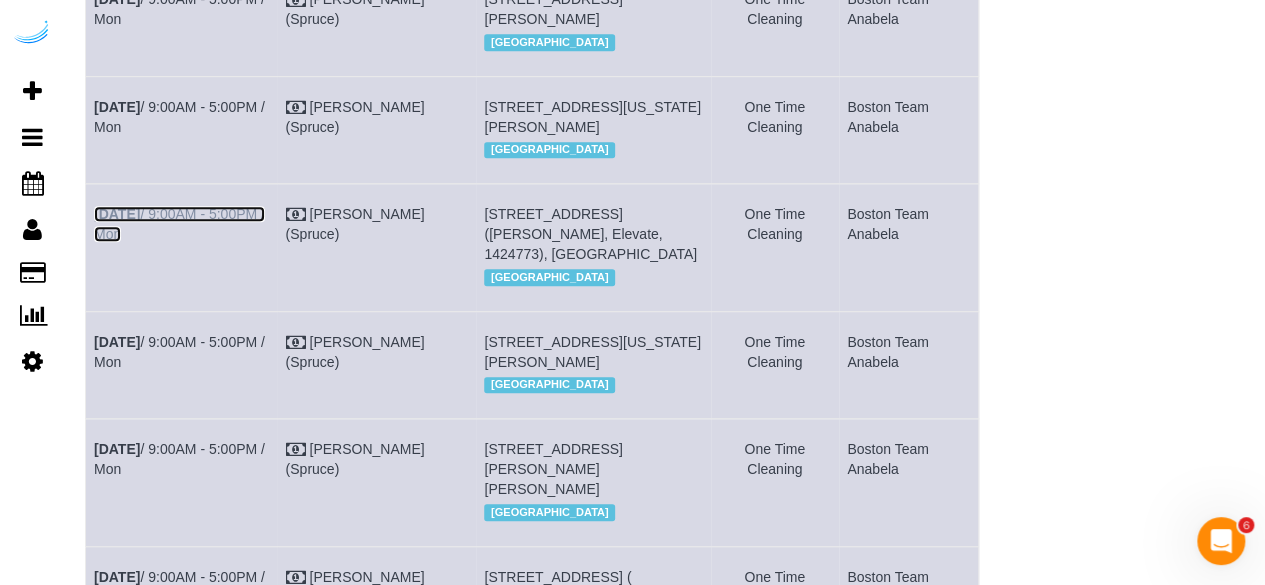 click on "Jun 30th
/ 9:00AM - 5:00PM / Mon" at bounding box center [179, 224] 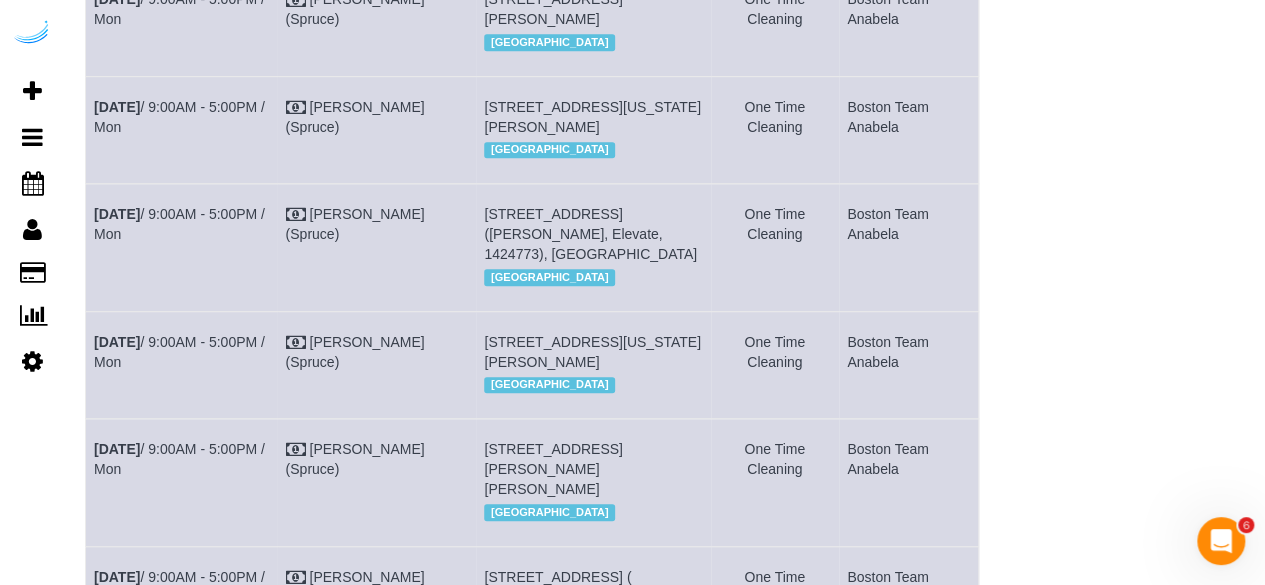 scroll, scrollTop: 1541, scrollLeft: 0, axis: vertical 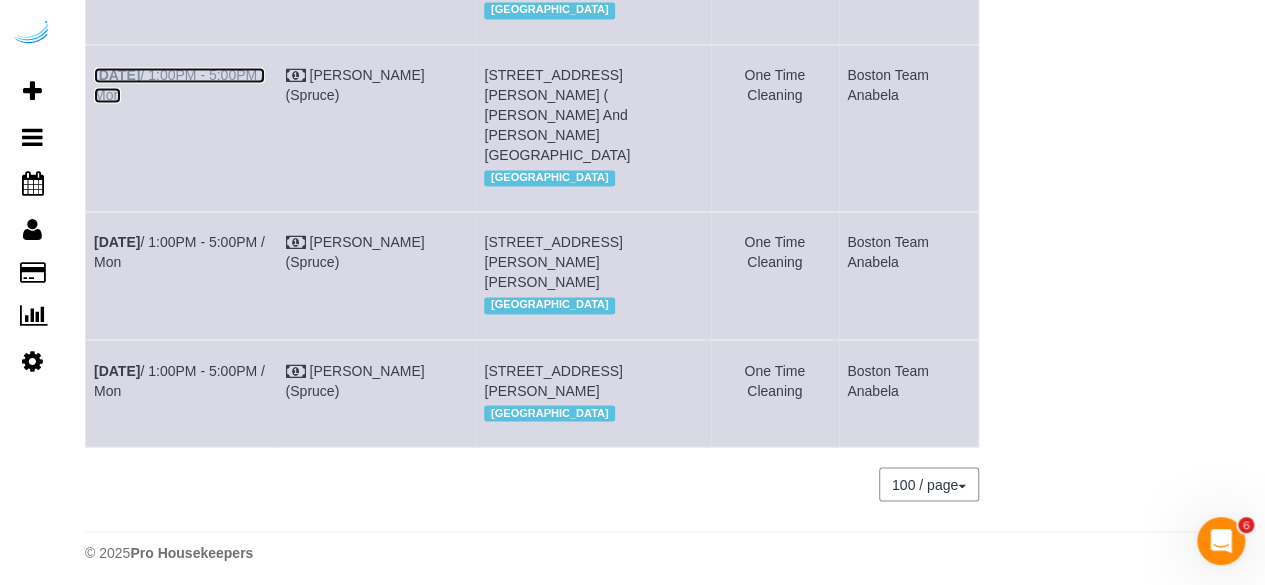 click on "Jun 30th
/ 1:00PM - 5:00PM / Mon" at bounding box center (179, 85) 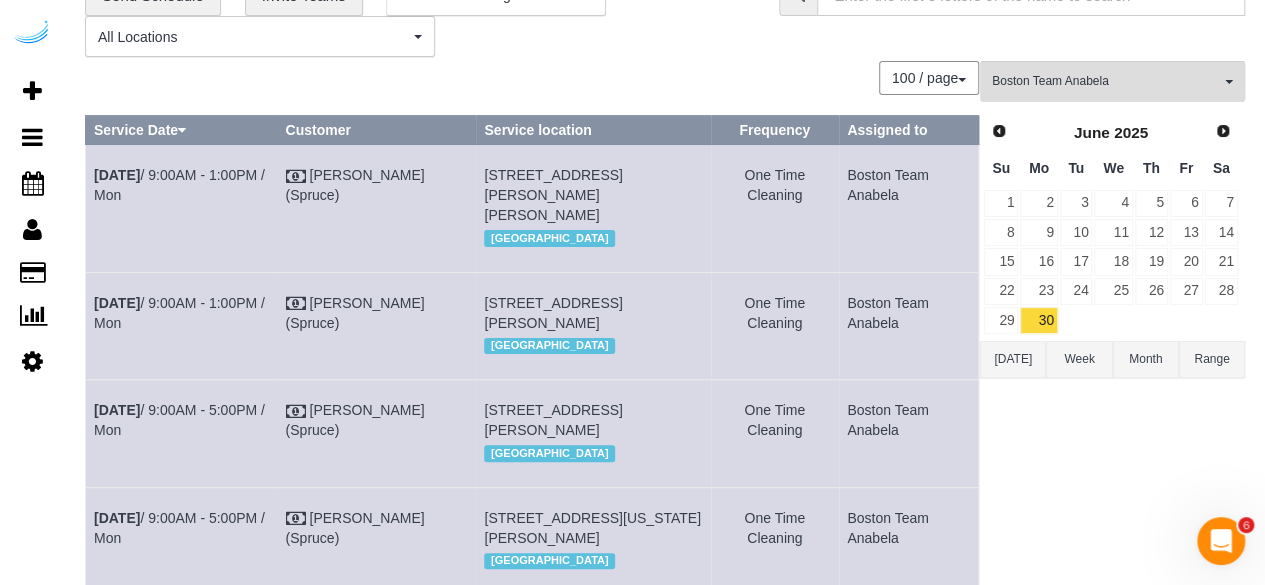 scroll, scrollTop: 0, scrollLeft: 0, axis: both 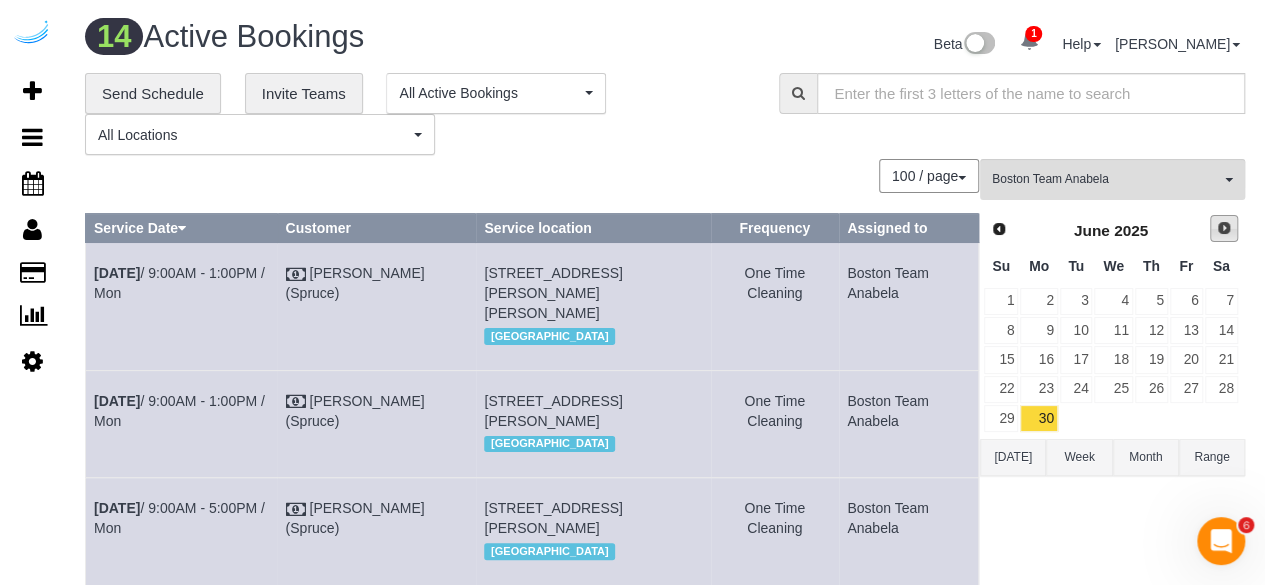 click on "Next" at bounding box center (1224, 229) 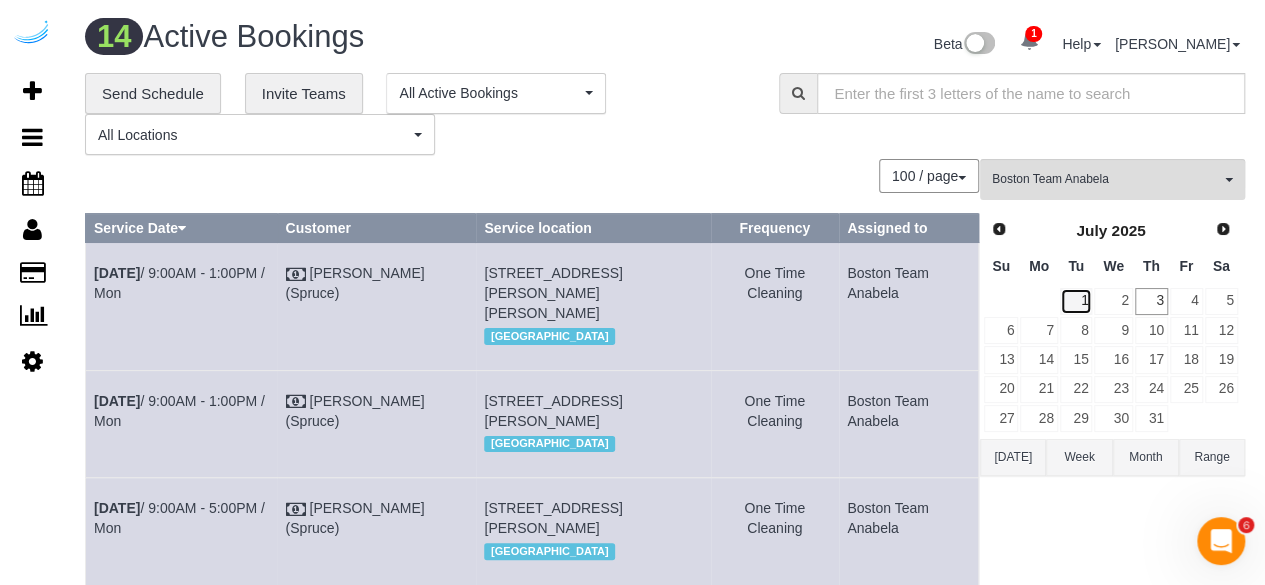 click on "1" at bounding box center (1076, 301) 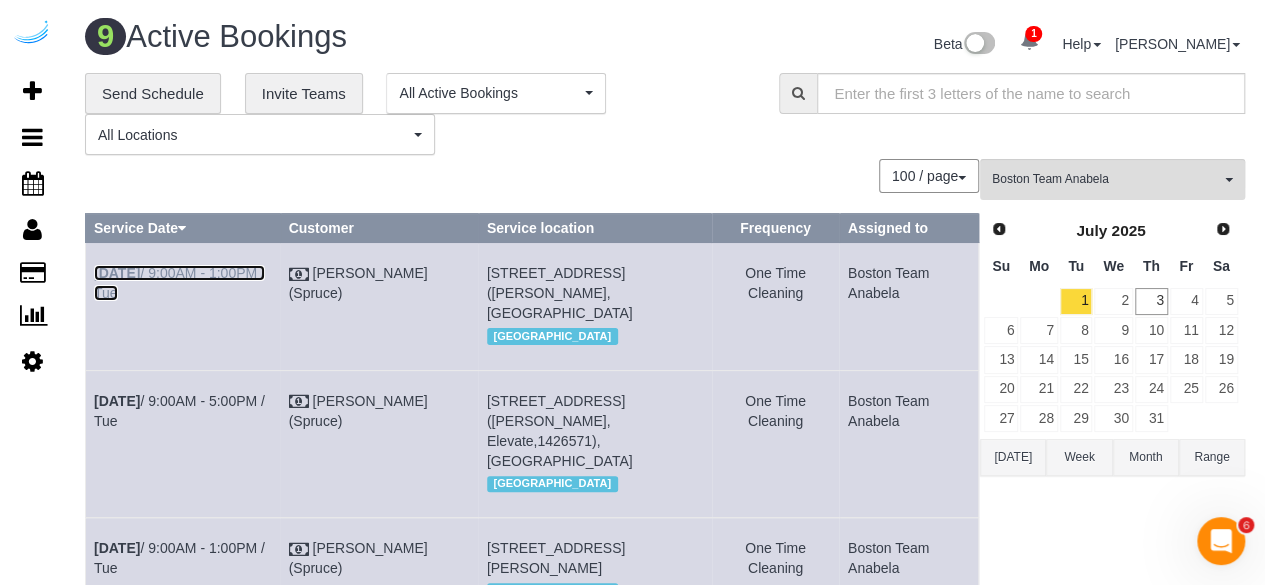 click on "Jul 1st
/ 9:00AM - 1:00PM / Tue" at bounding box center [179, 283] 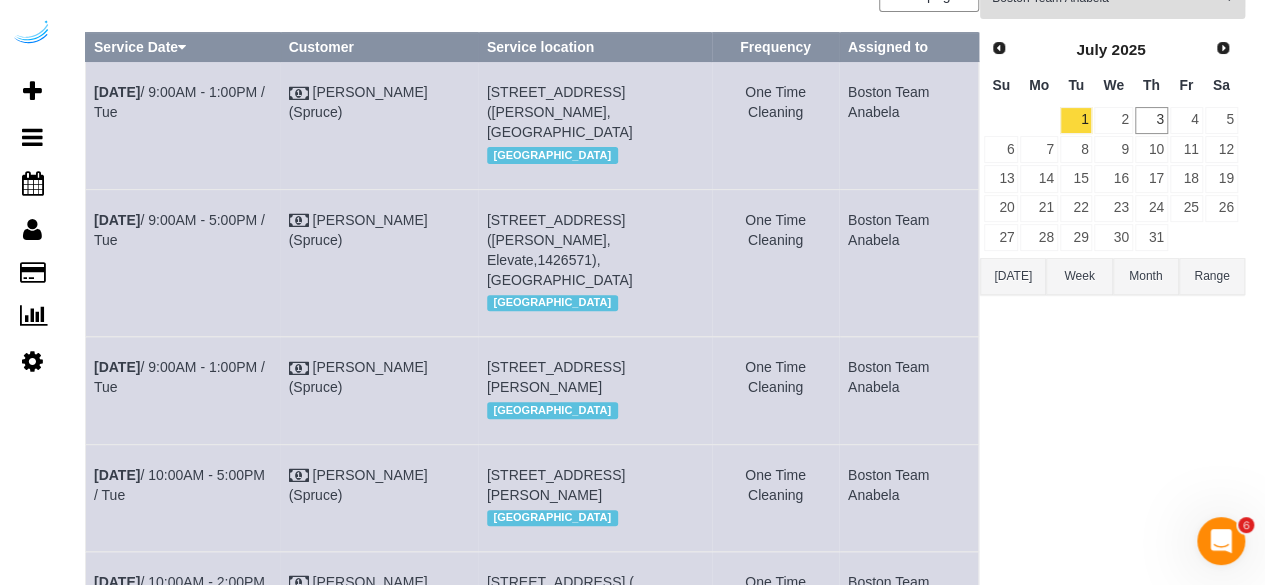 scroll, scrollTop: 309, scrollLeft: 0, axis: vertical 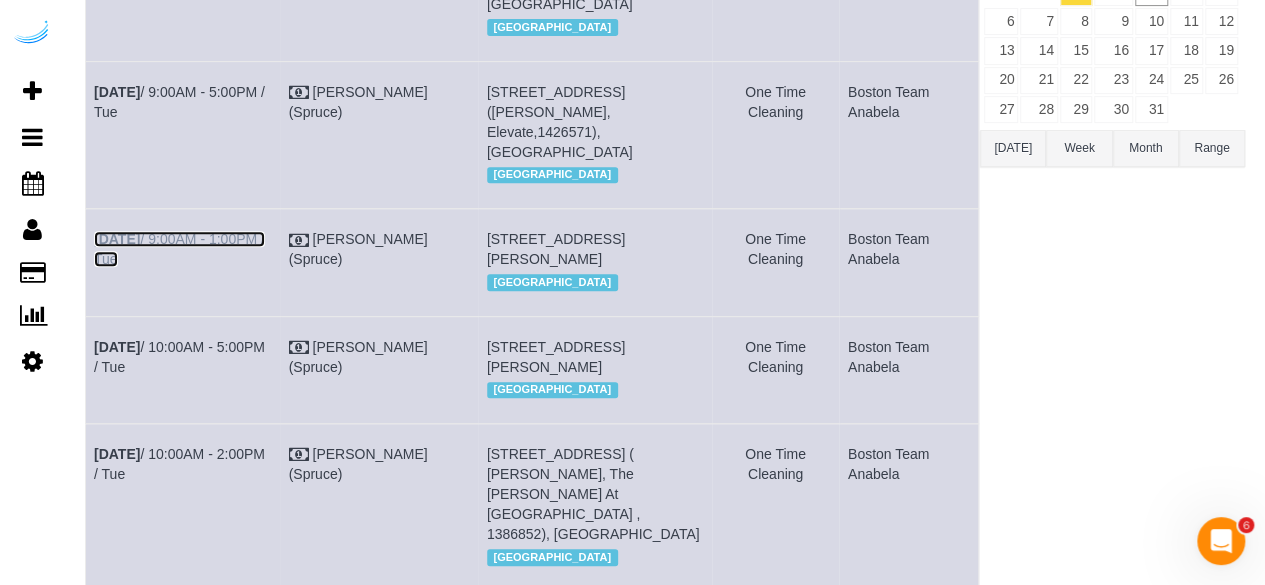 click on "Jul 1st
/ 9:00AM - 1:00PM / Tue" at bounding box center [179, 249] 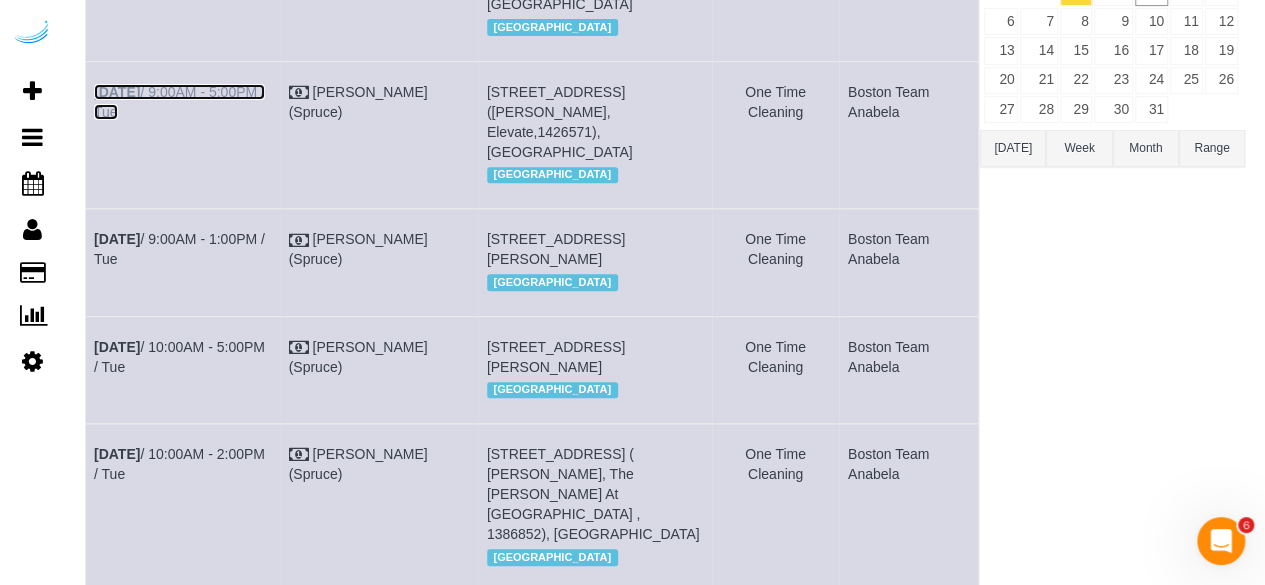 click on "Jul 1st
/ 9:00AM - 5:00PM / Tue" at bounding box center [179, 102] 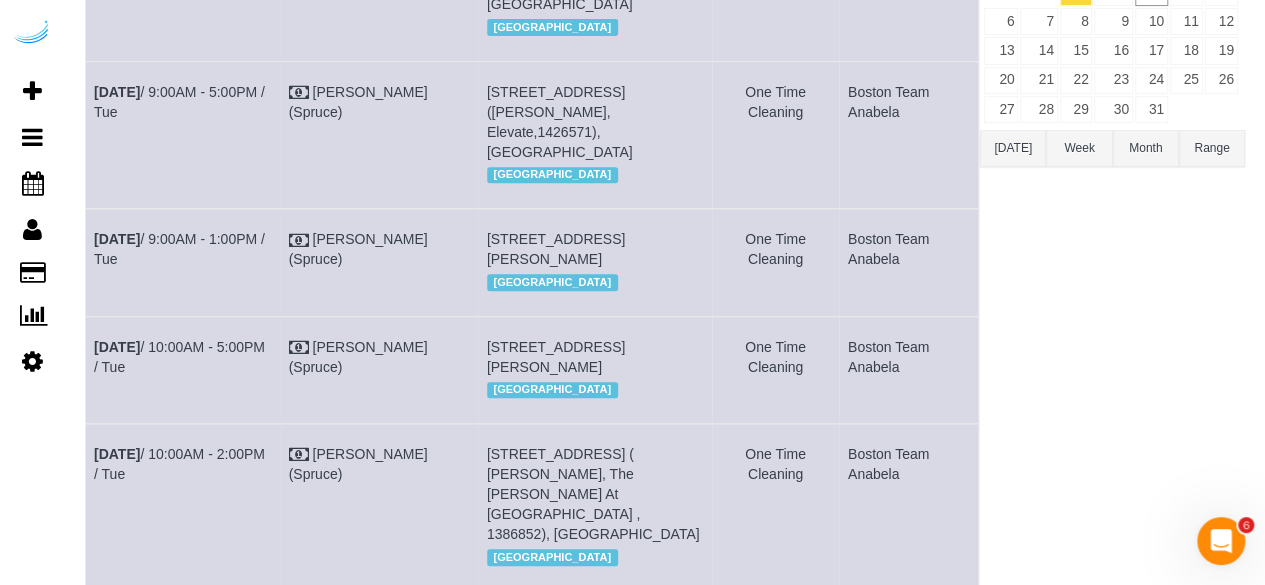 scroll, scrollTop: 709, scrollLeft: 0, axis: vertical 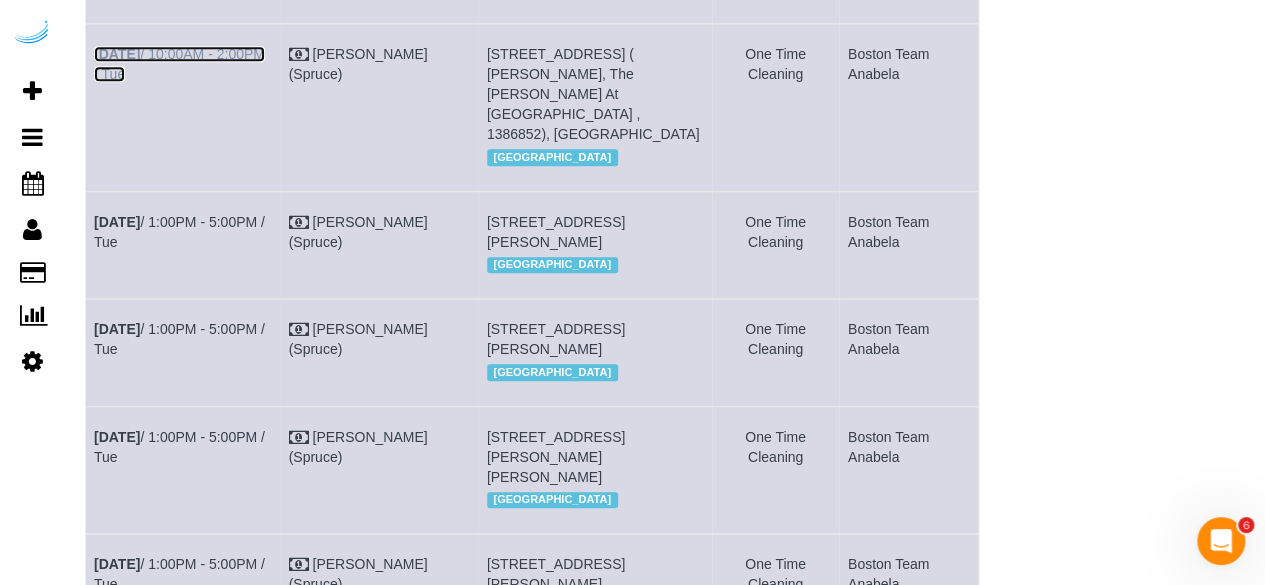 click on "Jul 1st
/ 10:00AM - 2:00PM / Tue" at bounding box center [179, 64] 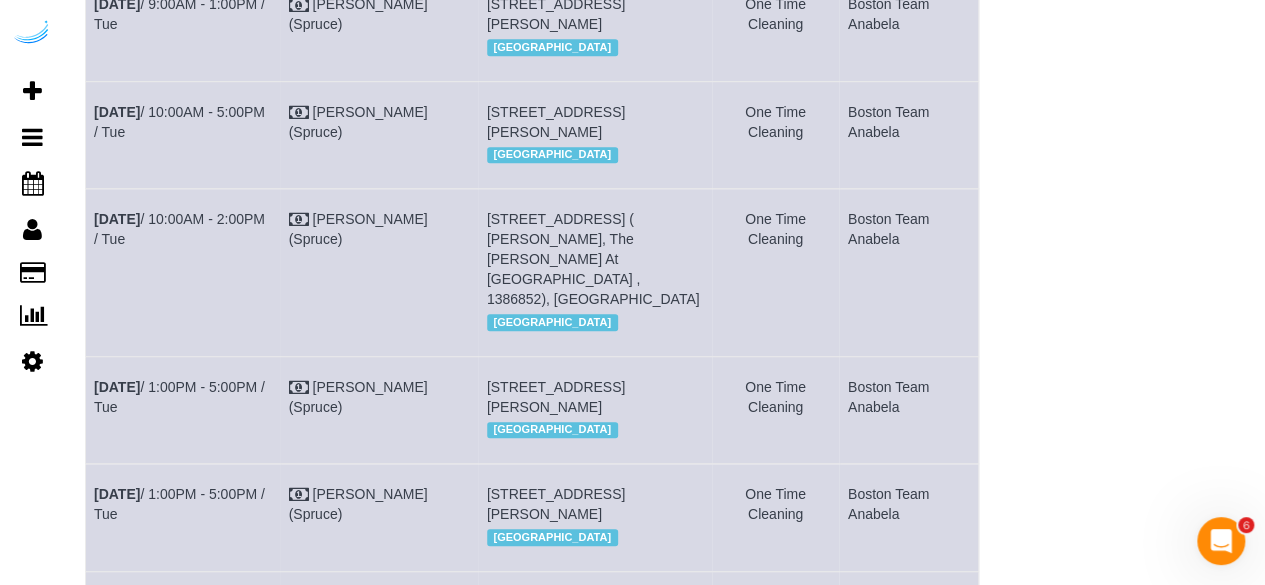 scroll, scrollTop: 509, scrollLeft: 0, axis: vertical 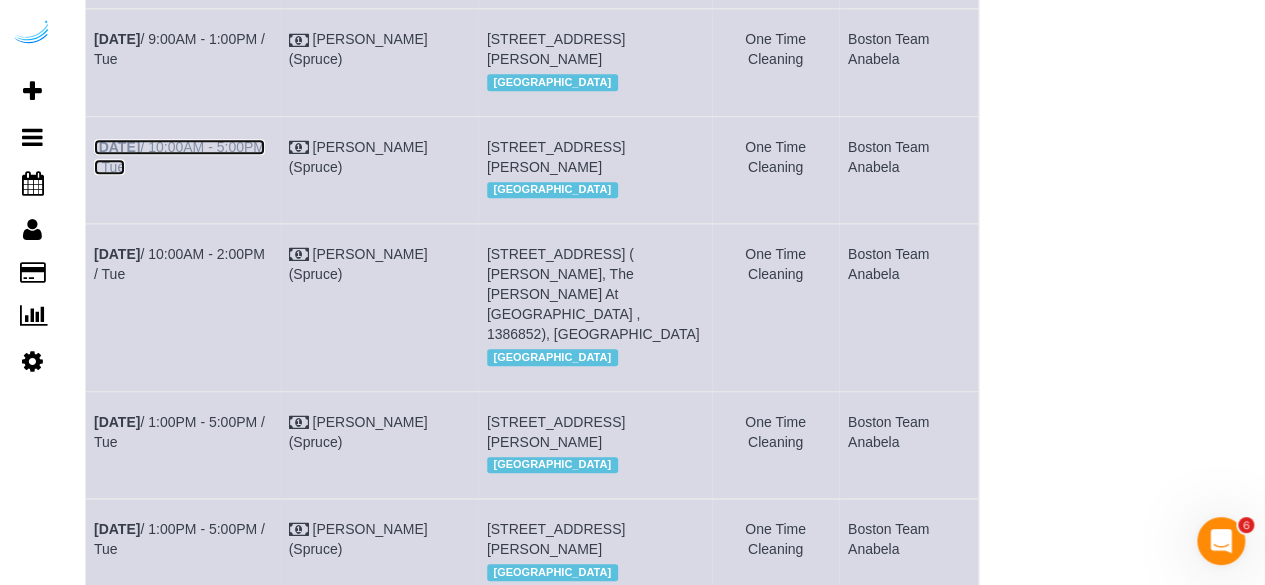 click on "Jul 1st
/ 10:00AM - 5:00PM / Tue" at bounding box center [179, 157] 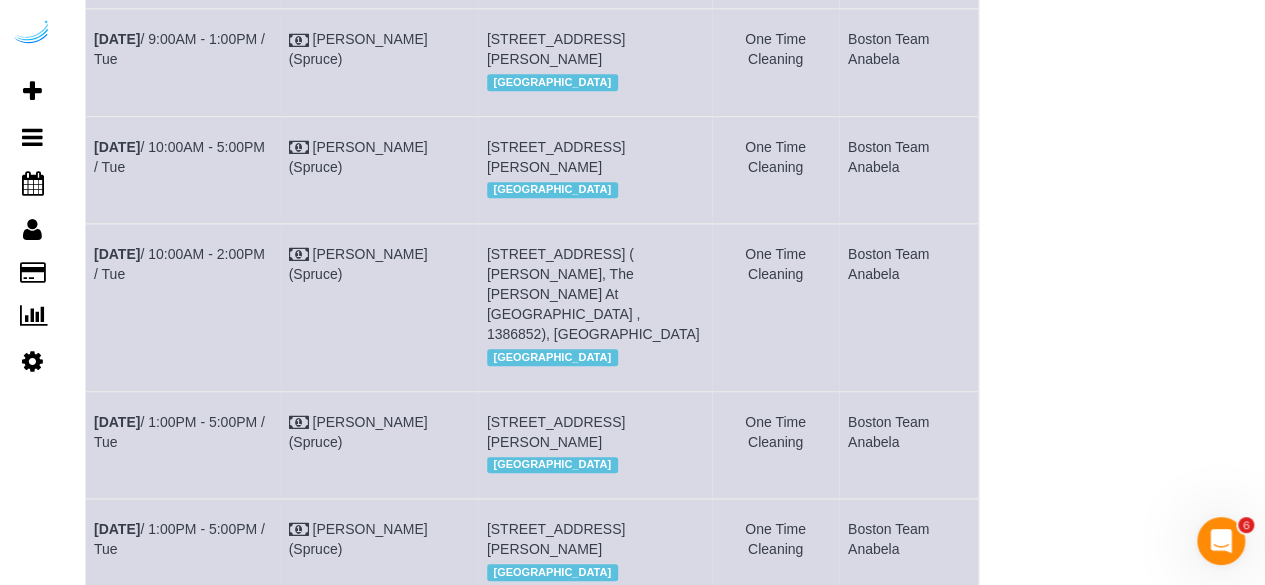 scroll, scrollTop: 844, scrollLeft: 0, axis: vertical 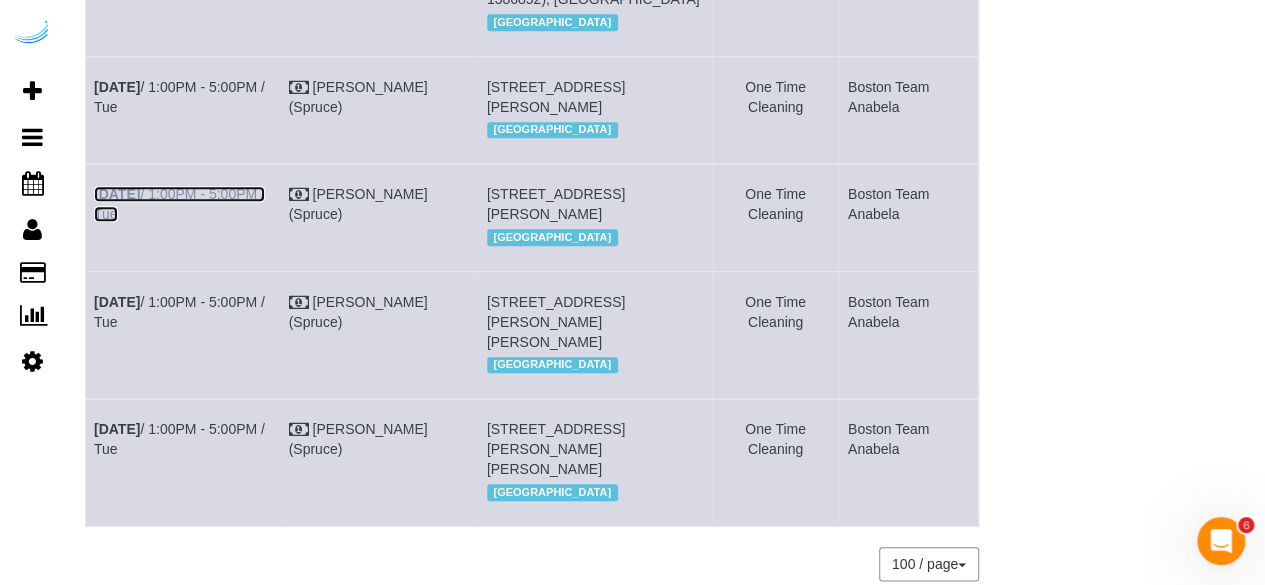 click on "Jul 1st
/ 1:00PM - 5:00PM / Tue" at bounding box center (179, 204) 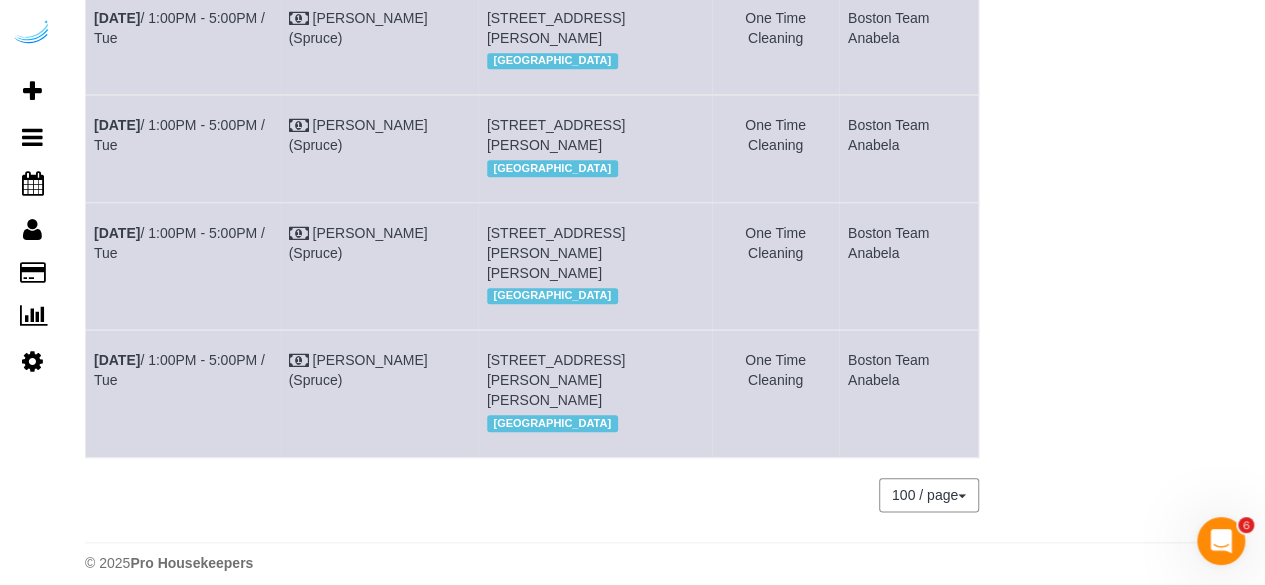 scroll, scrollTop: 1028, scrollLeft: 0, axis: vertical 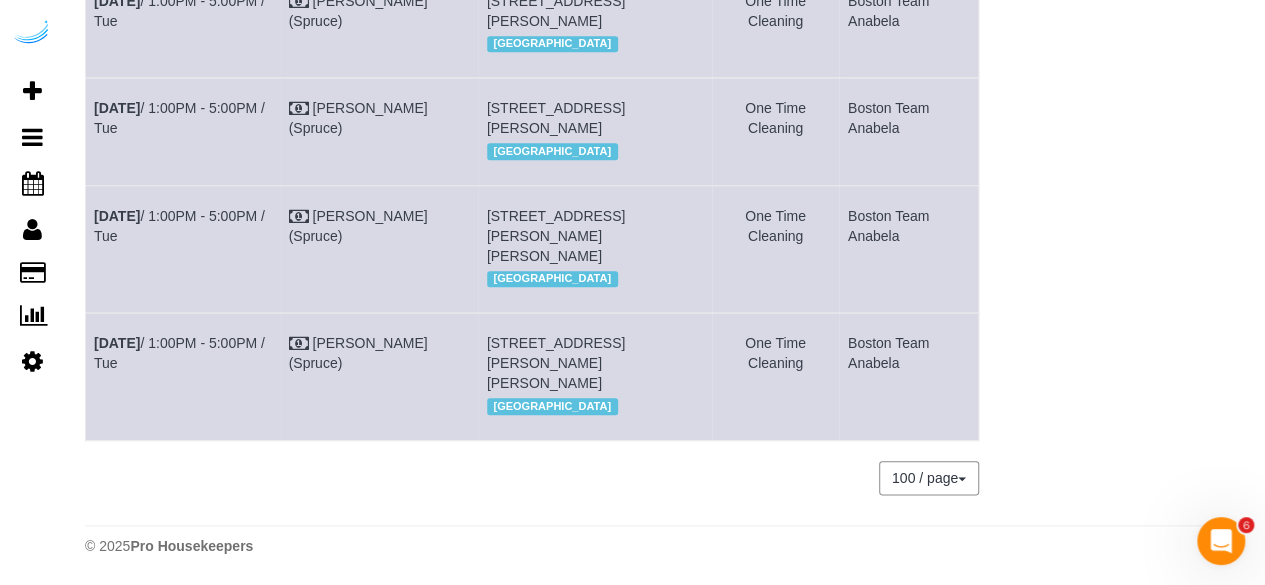 click on "Jul 1st
/ 1:00PM - 5:00PM / Tue" at bounding box center (183, 376) 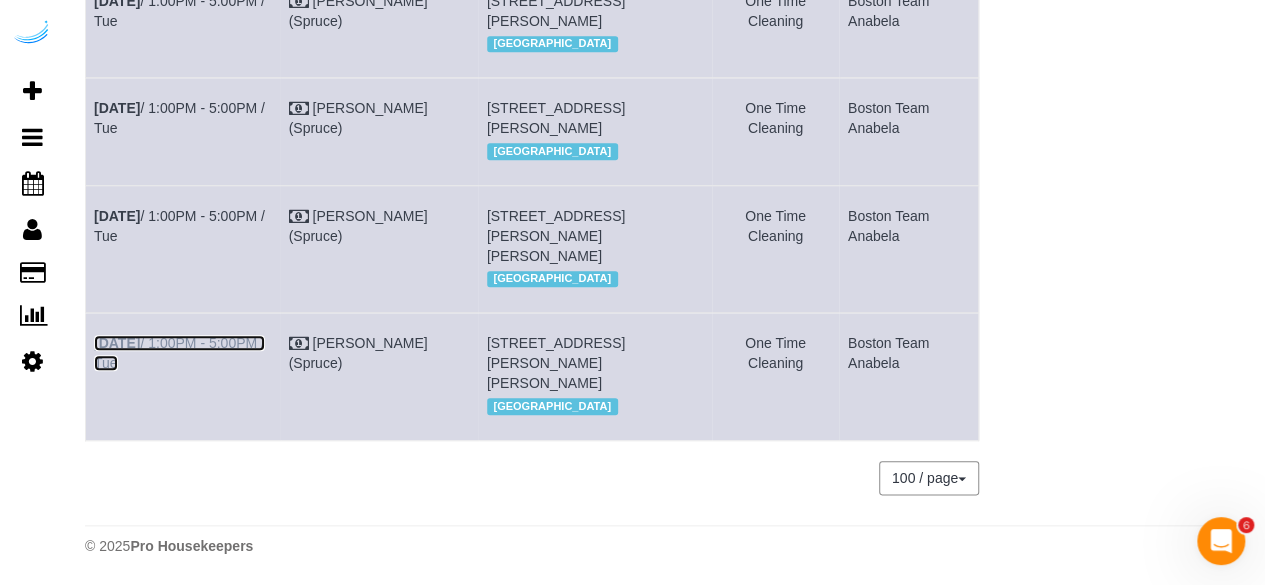 click on "Jul 1st
/ 1:00PM - 5:00PM / Tue" at bounding box center [179, 353] 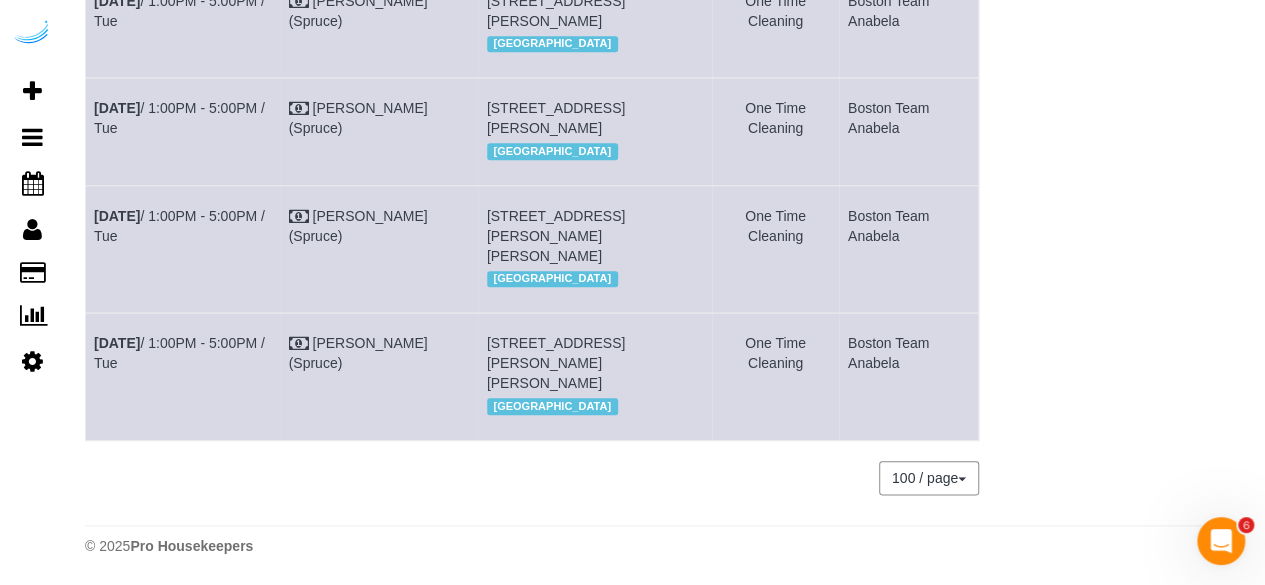 scroll, scrollTop: 716, scrollLeft: 0, axis: vertical 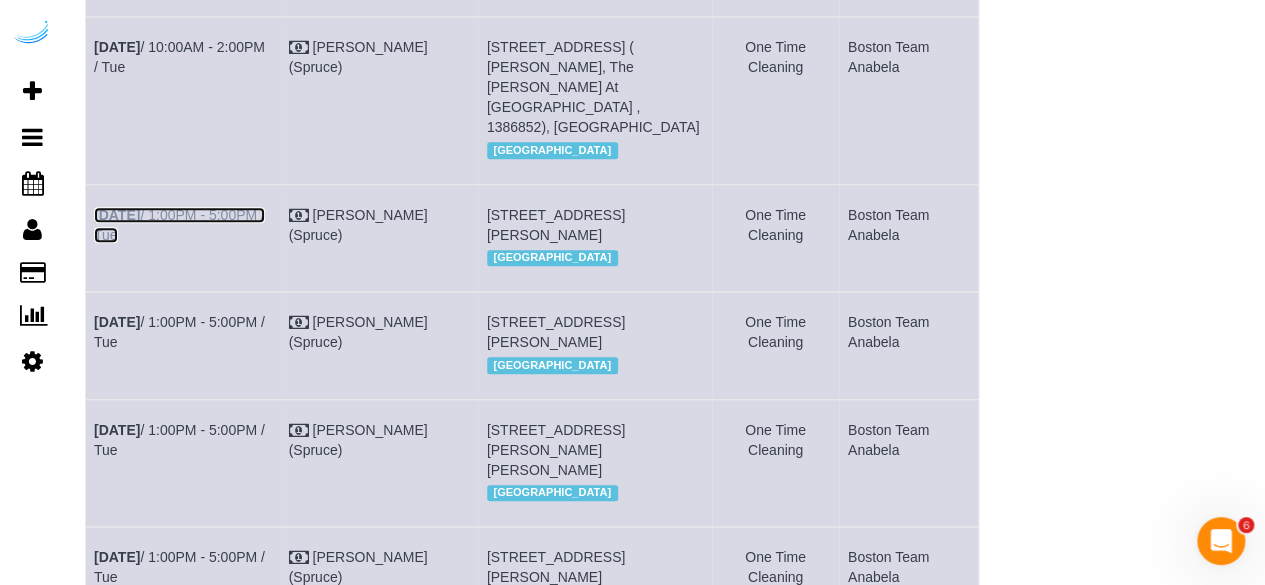 click on "Jul 1st
/ 1:00PM - 5:00PM / Tue" at bounding box center [179, 225] 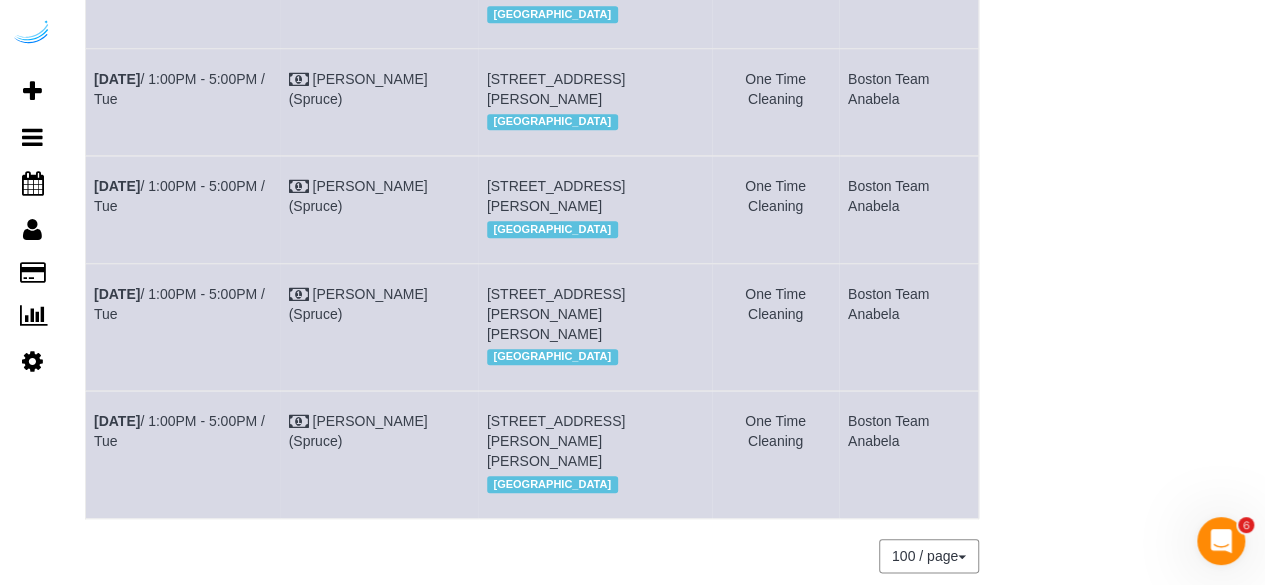 scroll, scrollTop: 916, scrollLeft: 0, axis: vertical 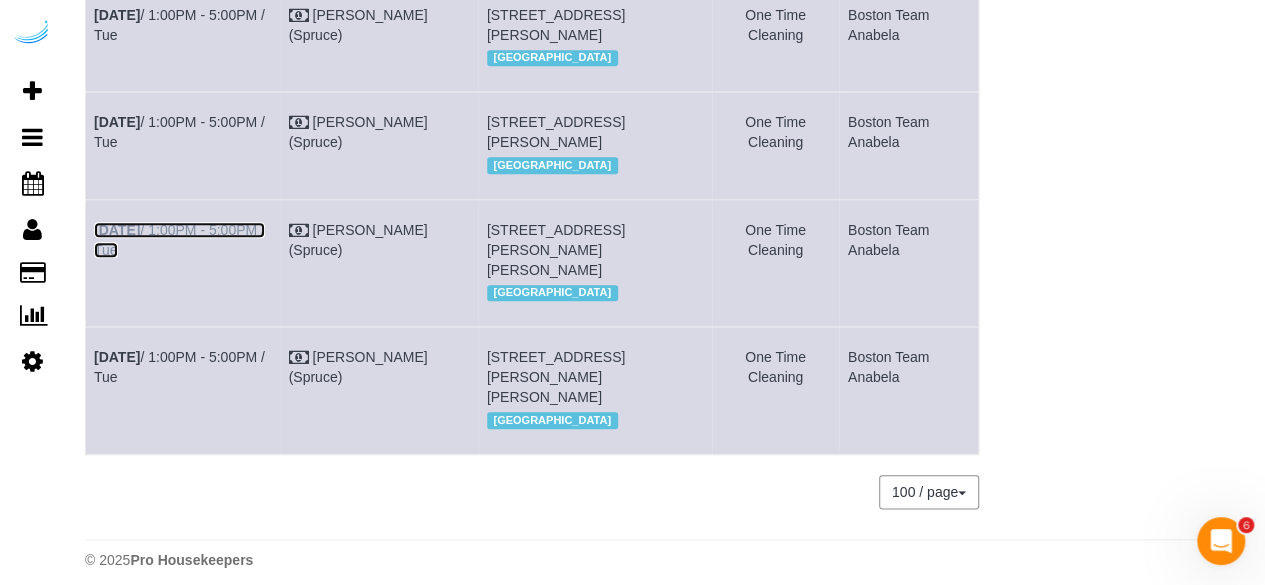 click on "Jul 1st
/ 1:00PM - 5:00PM / Tue" at bounding box center (179, 240) 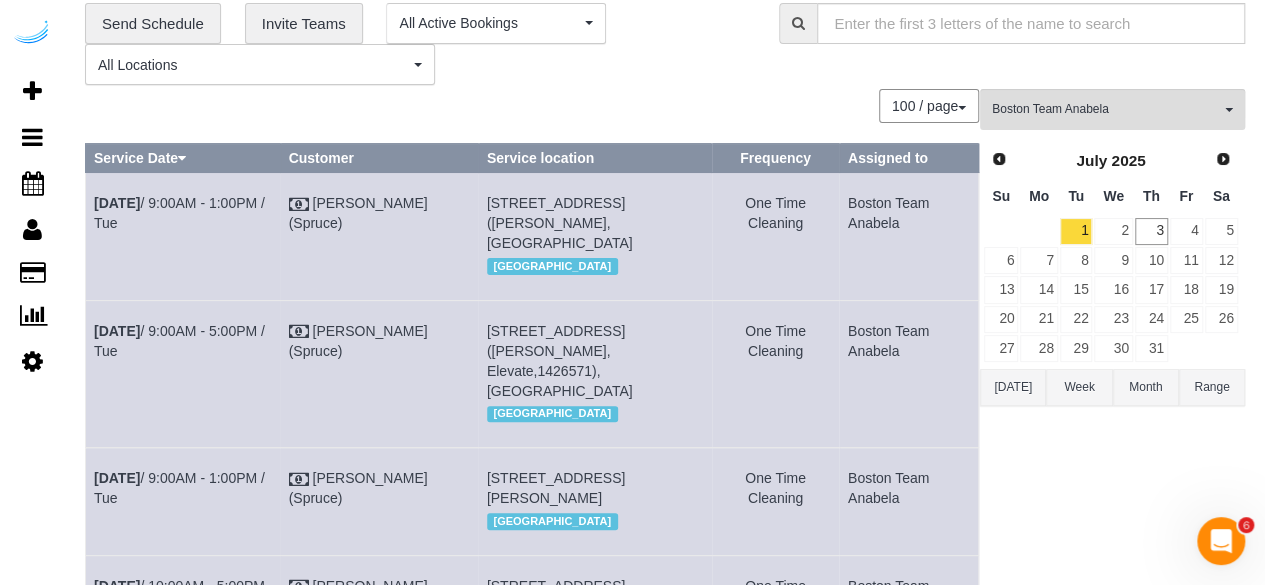 scroll, scrollTop: 0, scrollLeft: 0, axis: both 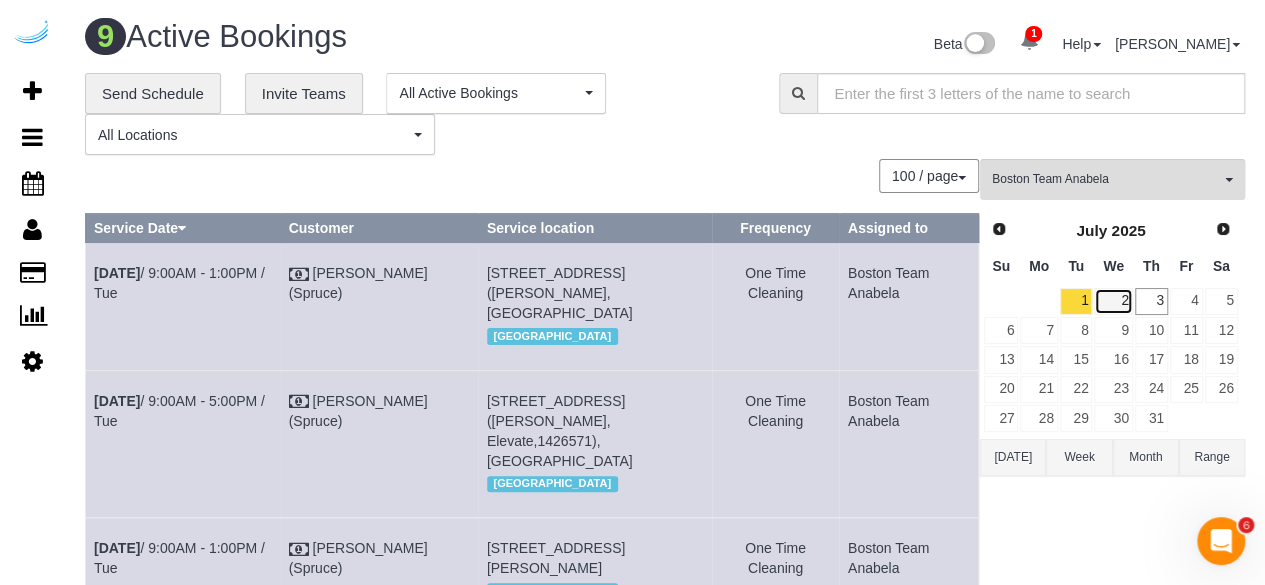 click on "2" at bounding box center (1113, 301) 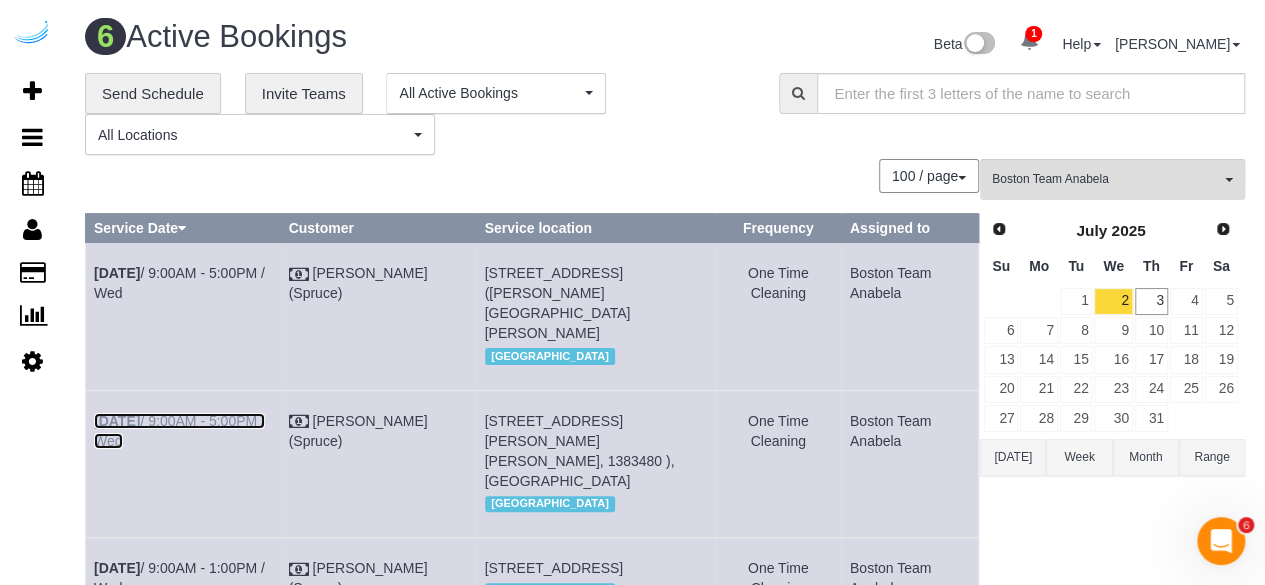 click on "Jul 2nd
/ 9:00AM - 5:00PM / Wed" at bounding box center [179, 431] 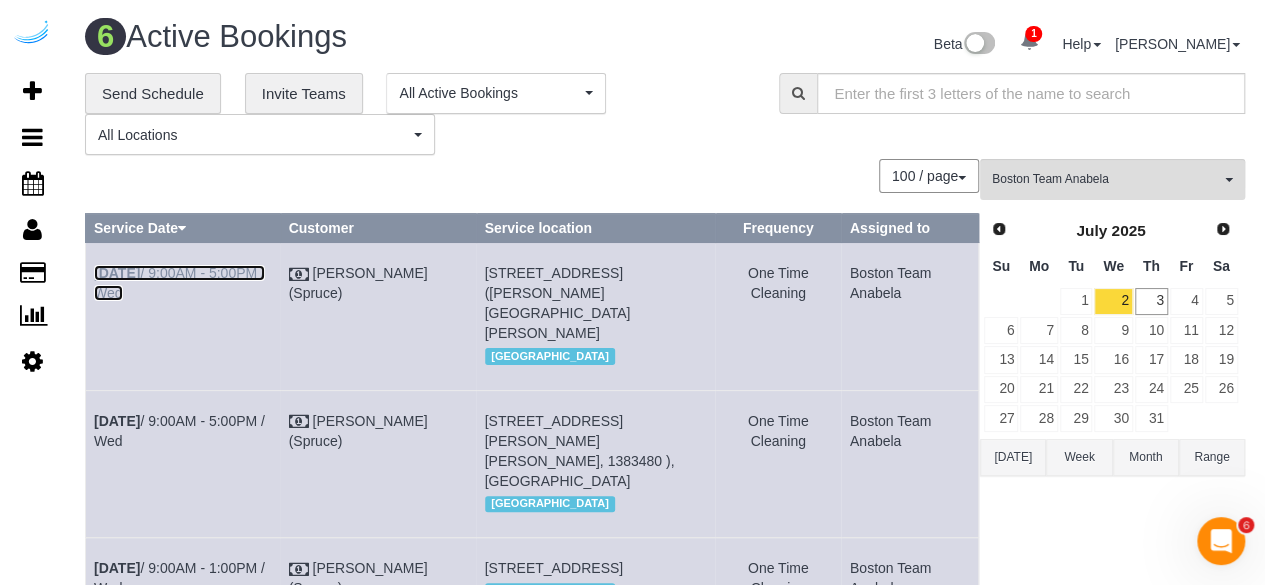 click on "Jul 2nd
/ 9:00AM - 5:00PM / Wed" at bounding box center [179, 283] 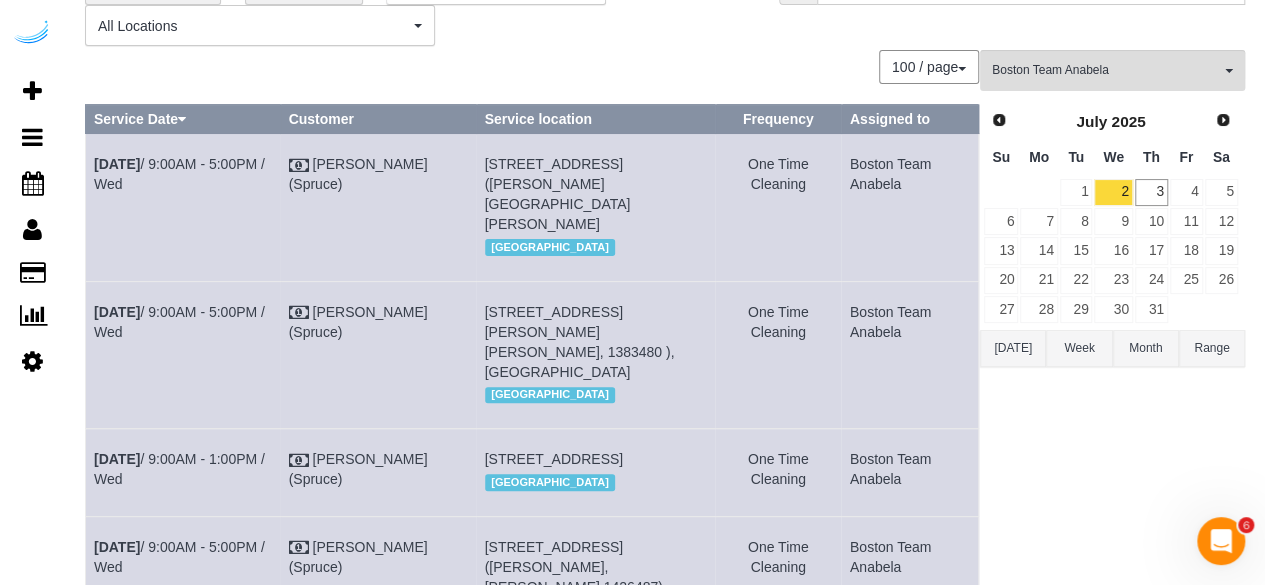 scroll, scrollTop: 209, scrollLeft: 0, axis: vertical 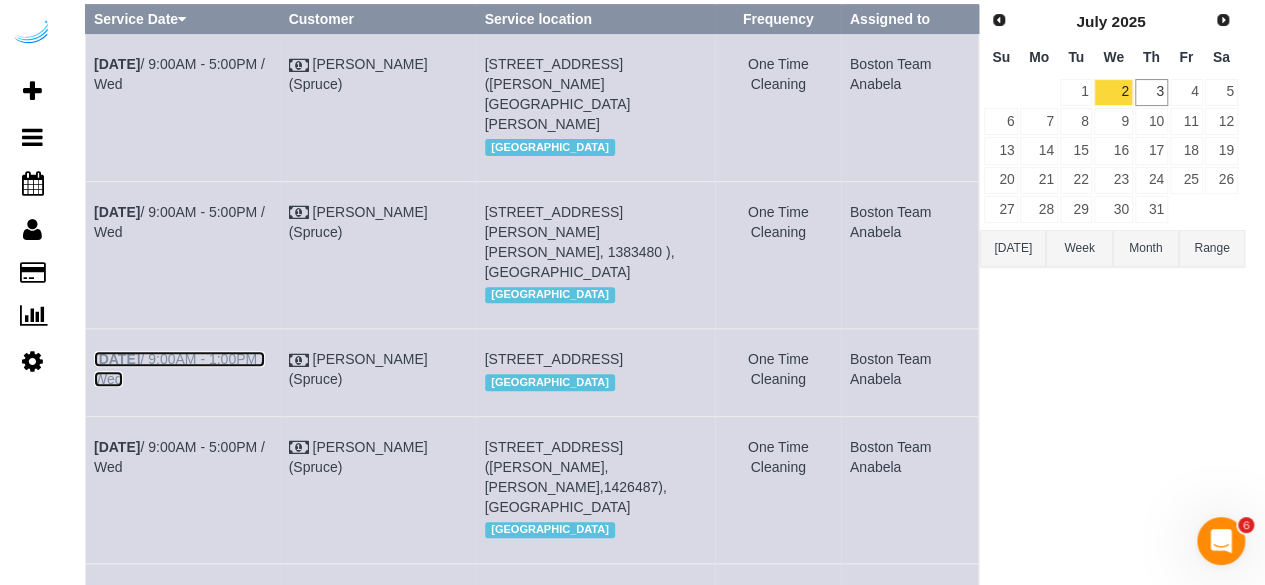 click on "Jul 2nd
/ 9:00AM - 1:00PM / Wed" at bounding box center (179, 369) 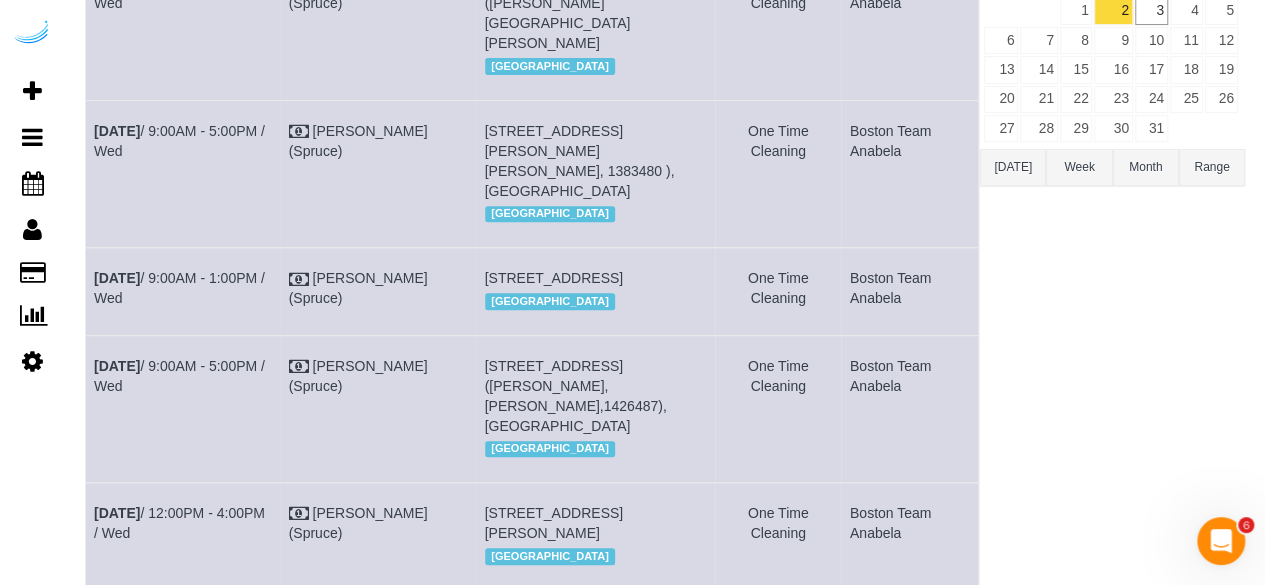 scroll, scrollTop: 409, scrollLeft: 0, axis: vertical 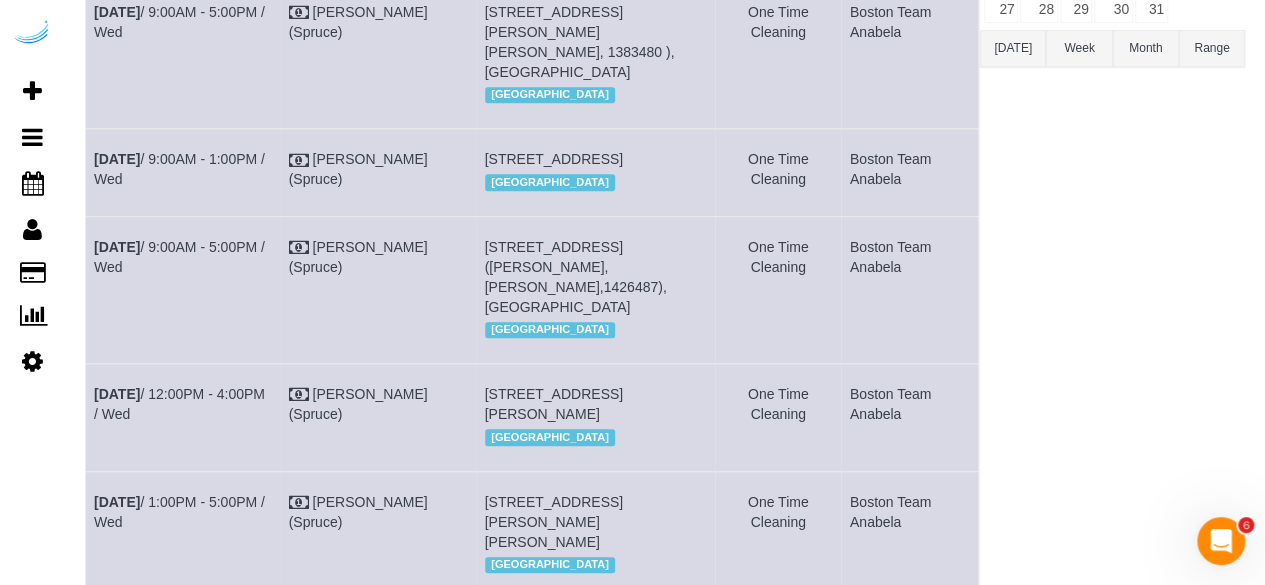 click on "Jul 2nd
/ 9:00AM - 5:00PM / Wed" at bounding box center [183, 289] 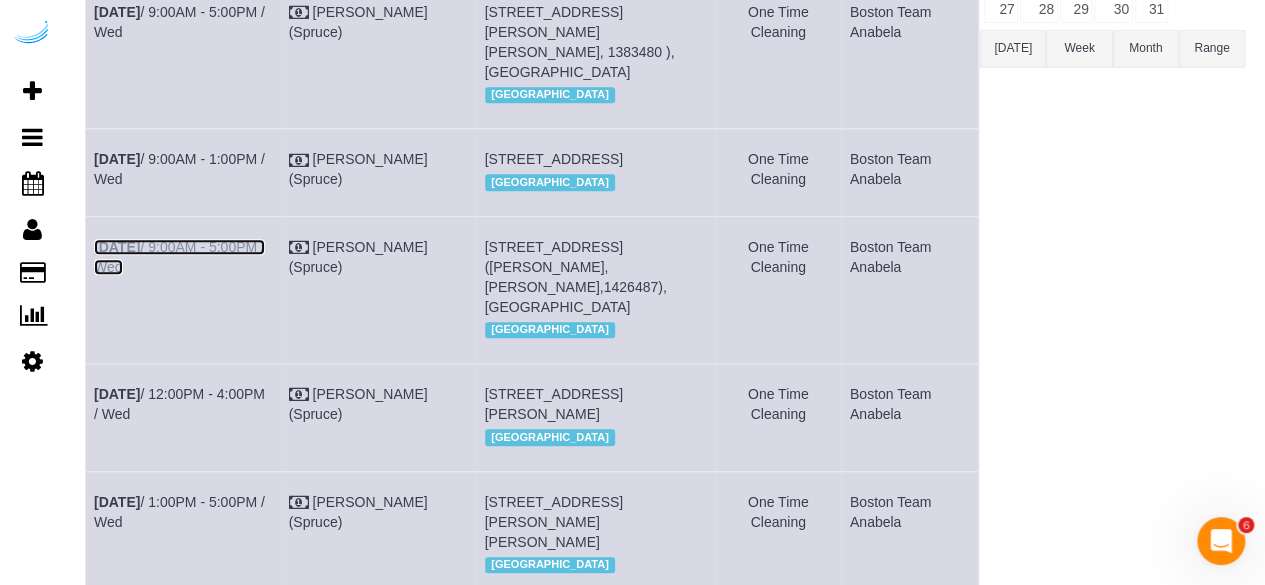 click on "Jul 2nd
/ 9:00AM - 5:00PM / Wed" at bounding box center (179, 257) 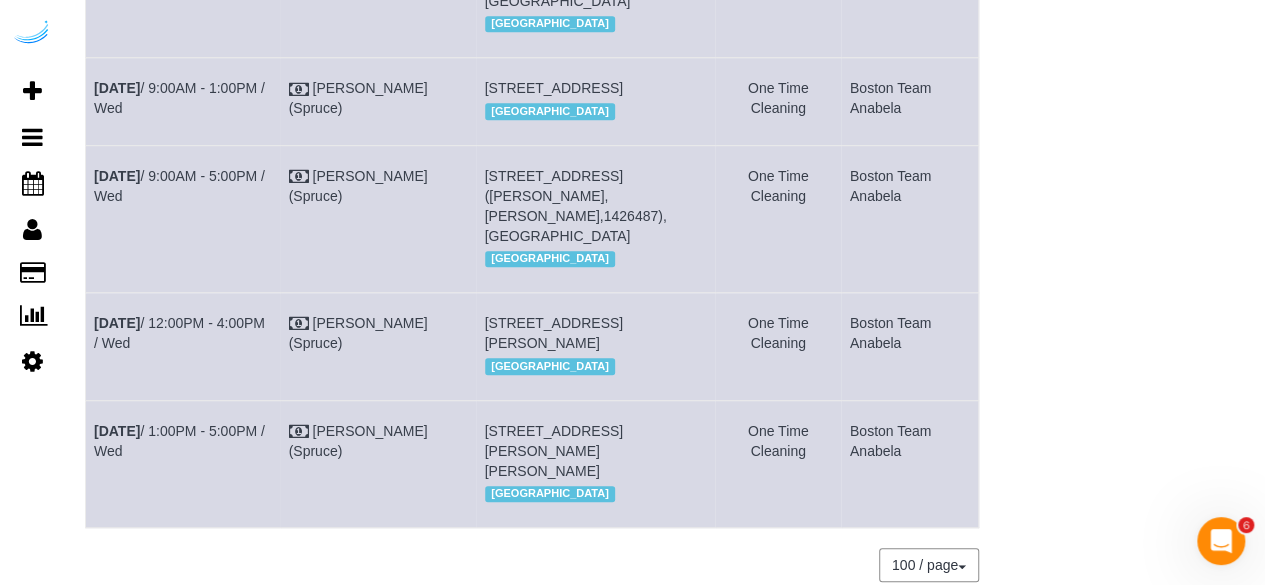 scroll, scrollTop: 509, scrollLeft: 0, axis: vertical 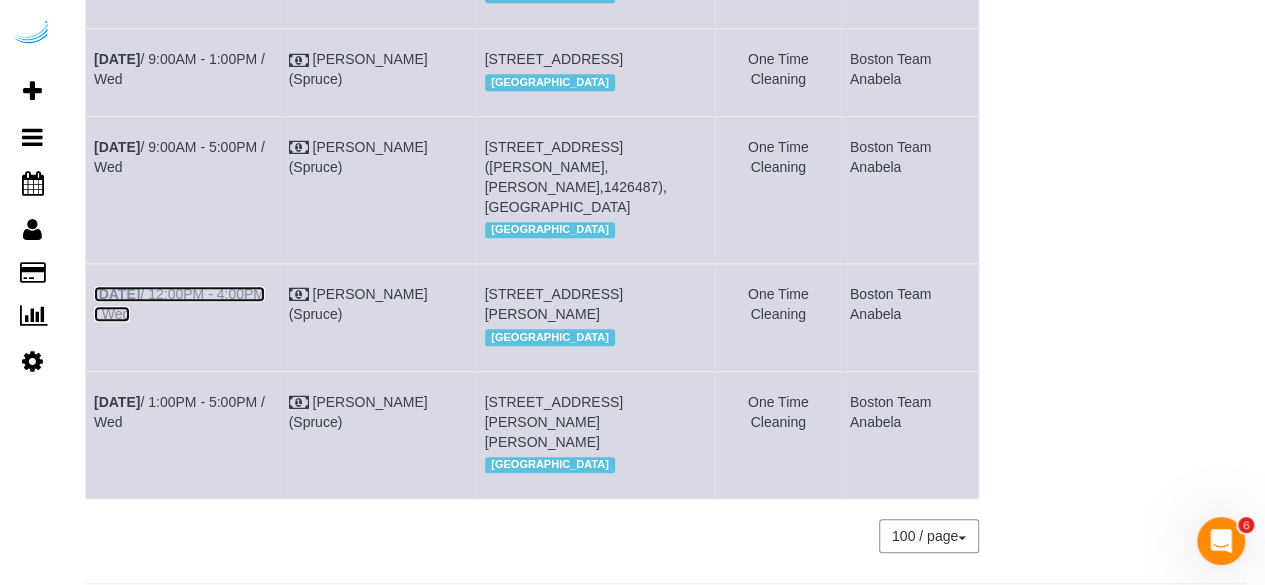 click on "Jul 2nd
/ 12:00PM - 4:00PM / Wed" at bounding box center (179, 304) 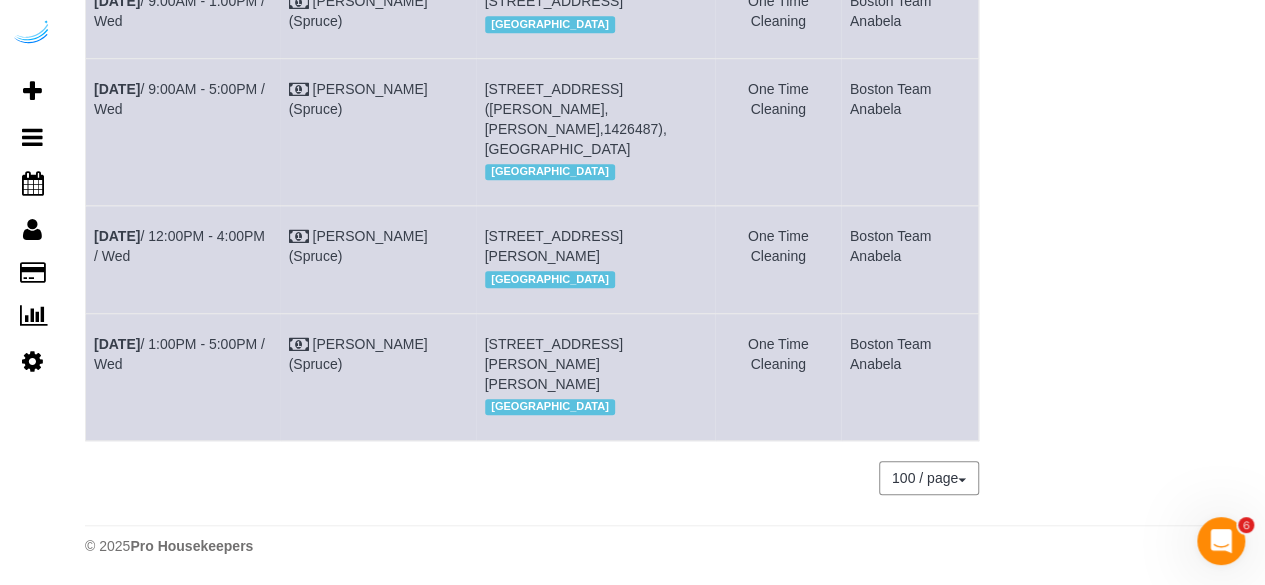 scroll, scrollTop: 666, scrollLeft: 0, axis: vertical 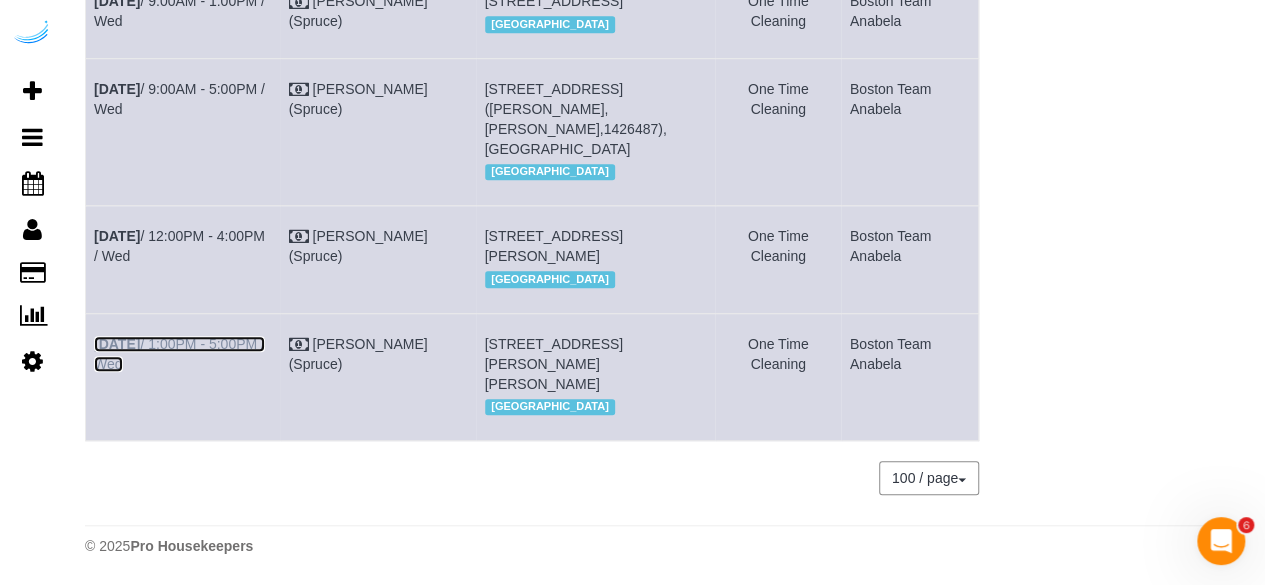 click on "Jul 2nd
/ 1:00PM - 5:00PM / Wed" at bounding box center [179, 354] 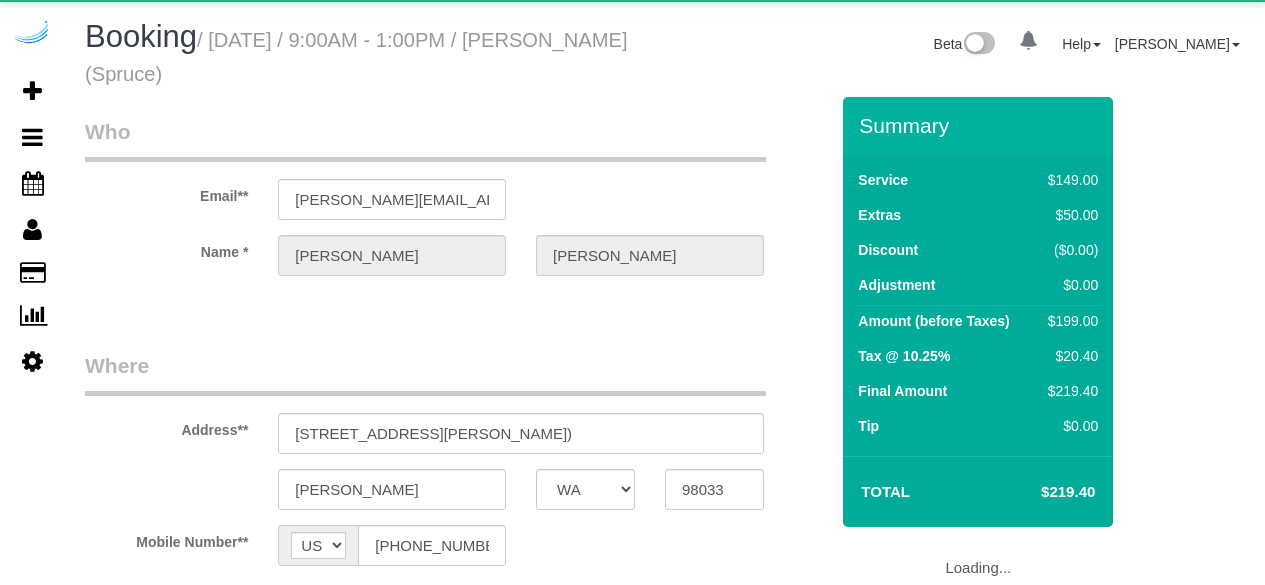 select on "WA" 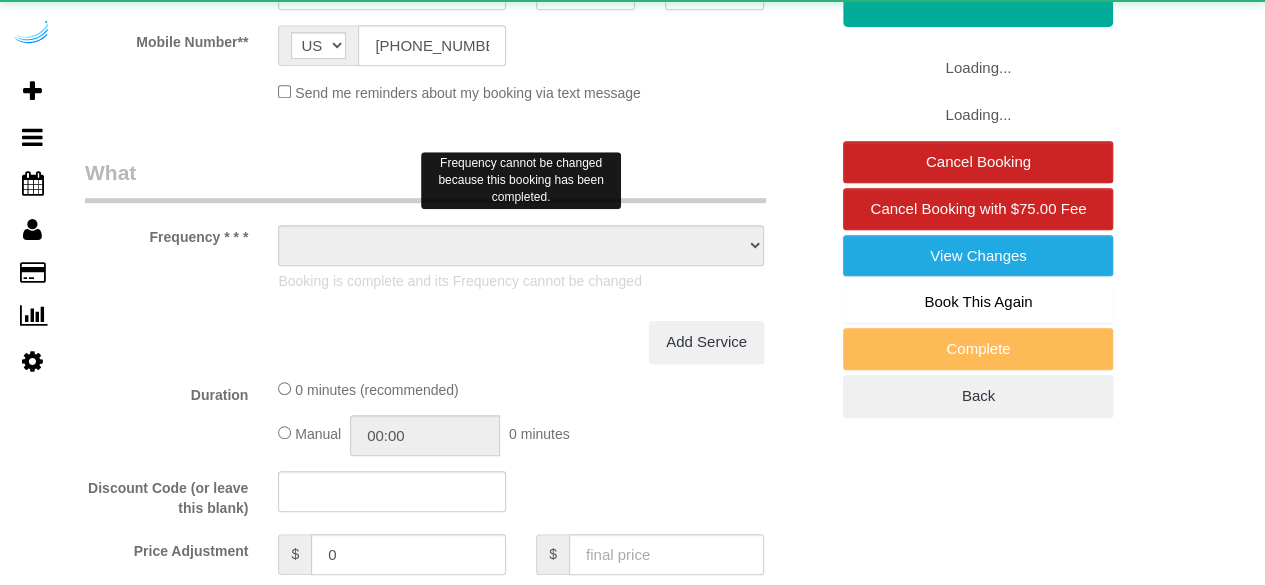 select on "object:670" 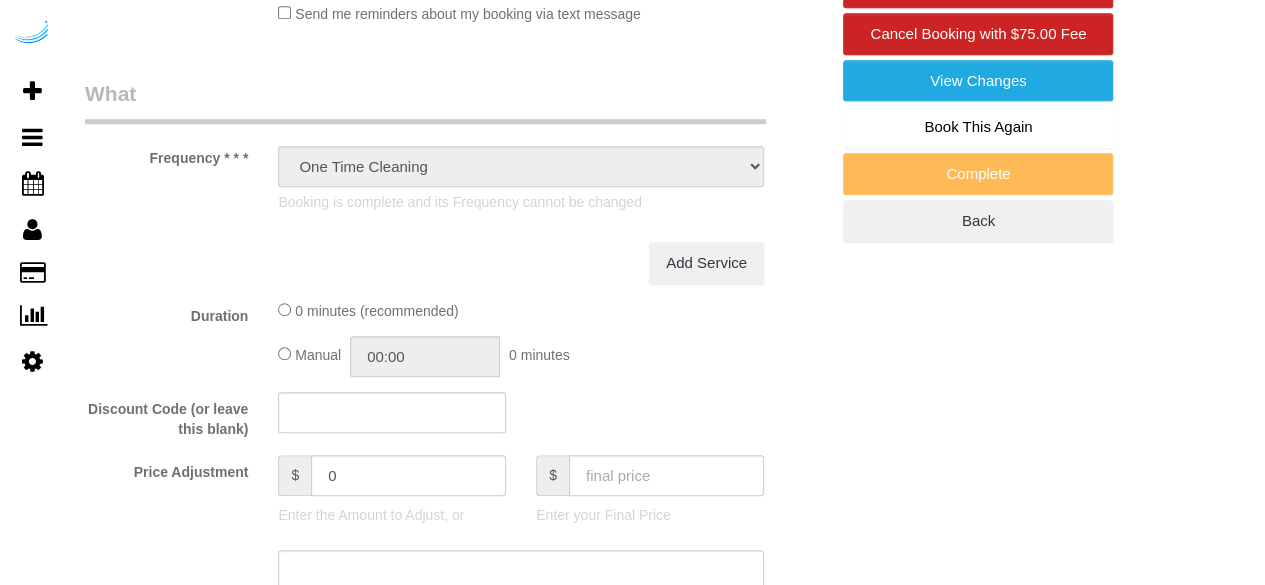 select on "object:801" 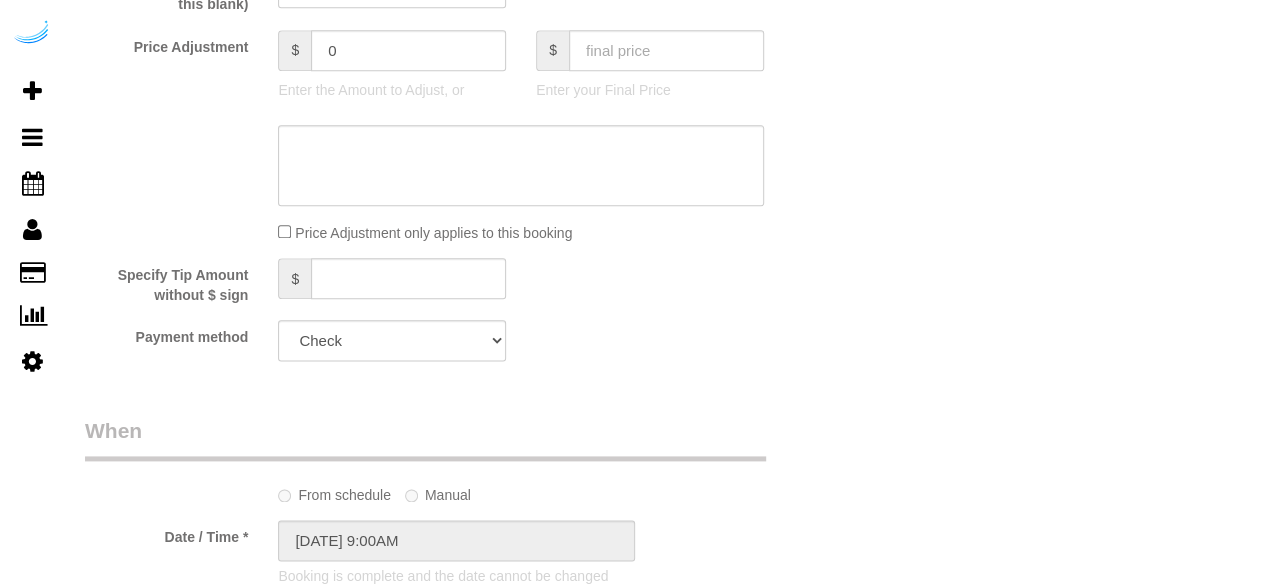 select on "282" 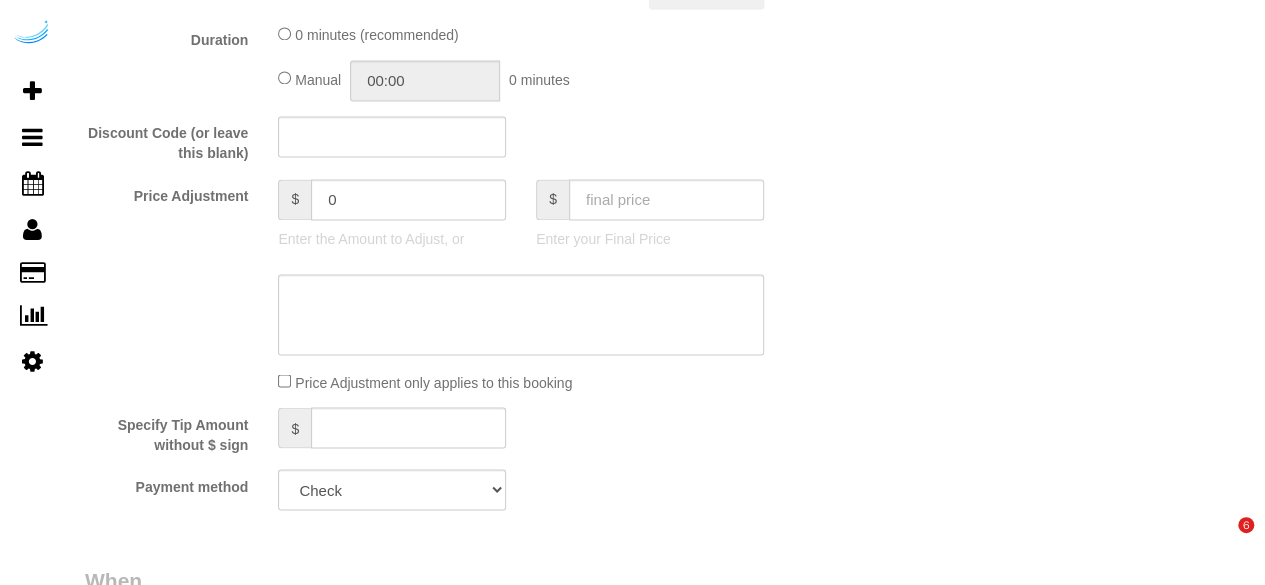 scroll, scrollTop: 1798, scrollLeft: 0, axis: vertical 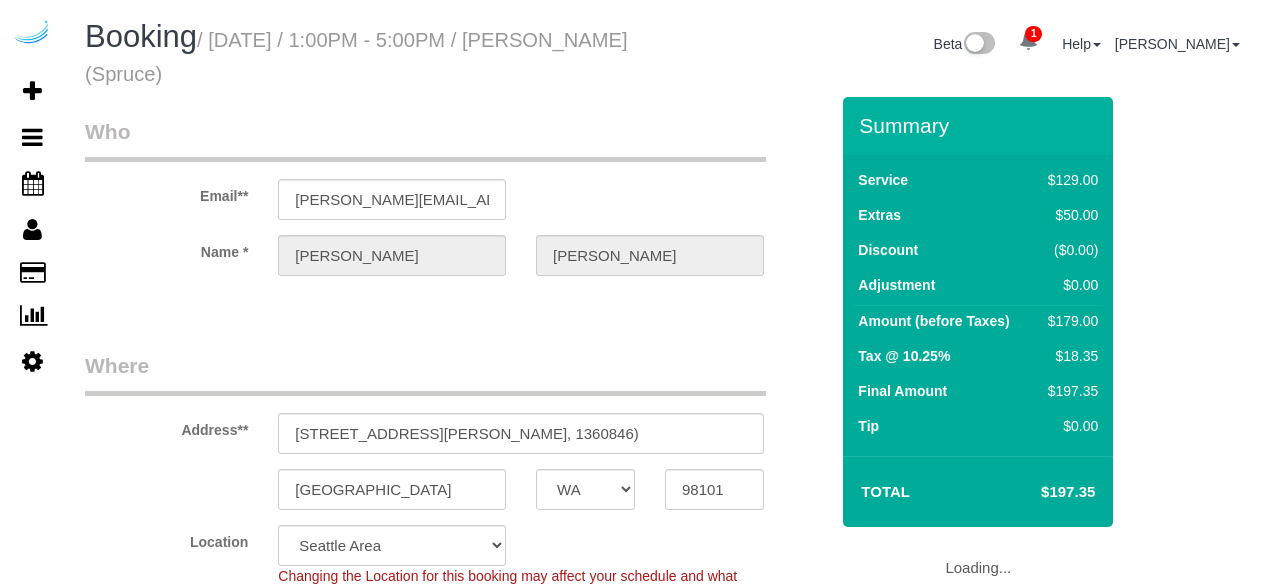 select on "WA" 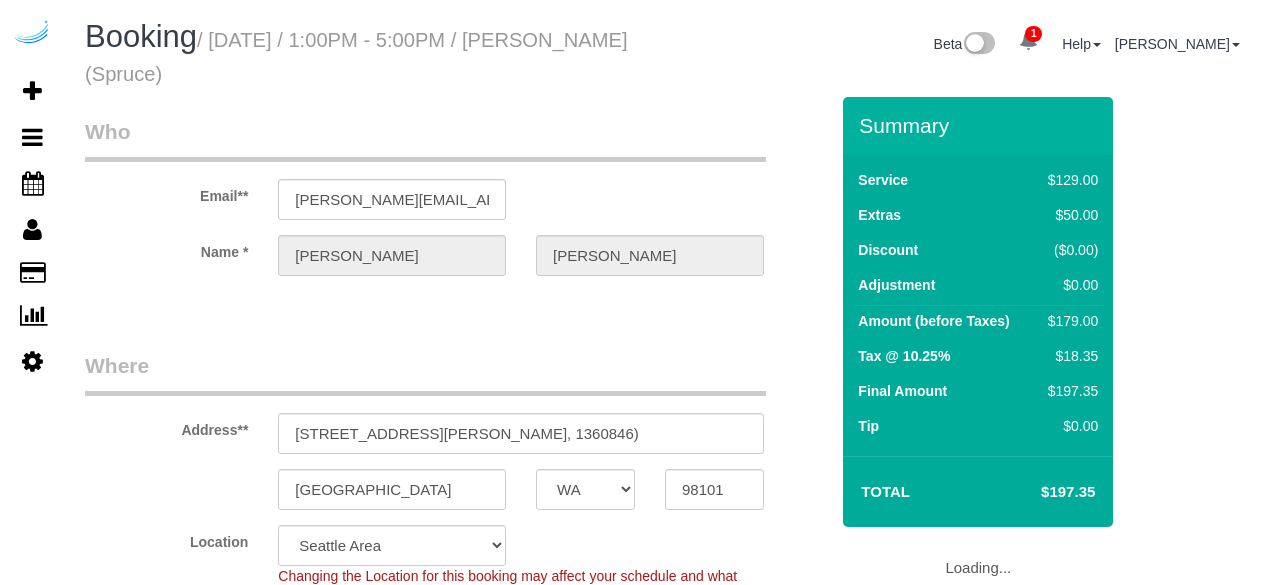 scroll, scrollTop: 0, scrollLeft: 0, axis: both 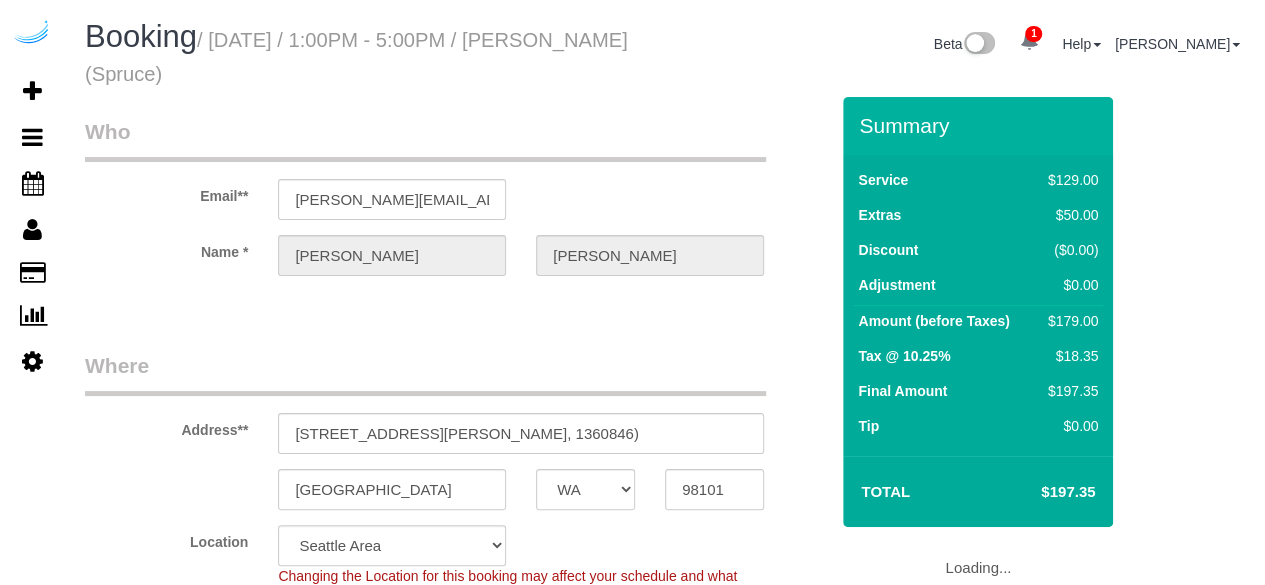 select on "object:795" 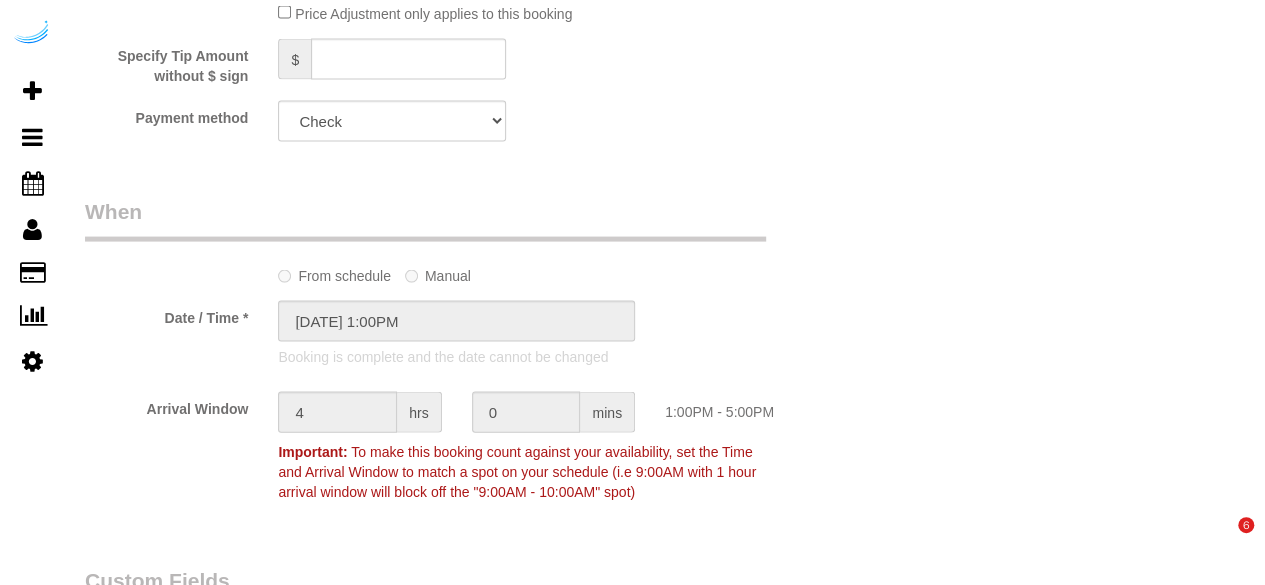 scroll, scrollTop: 2262, scrollLeft: 0, axis: vertical 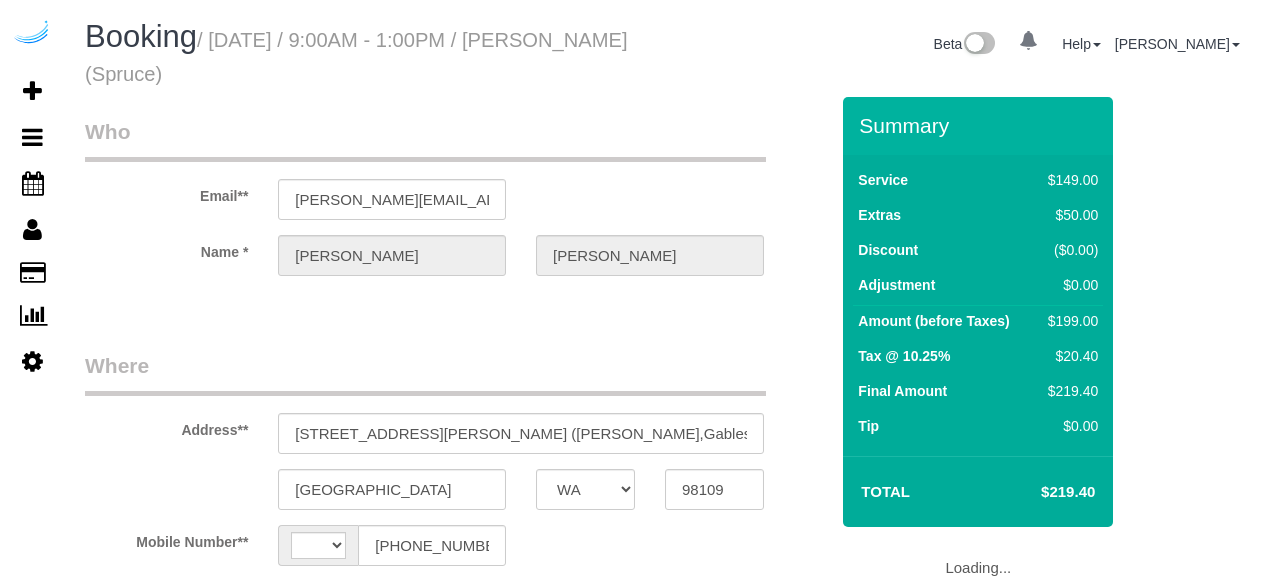 select on "WA" 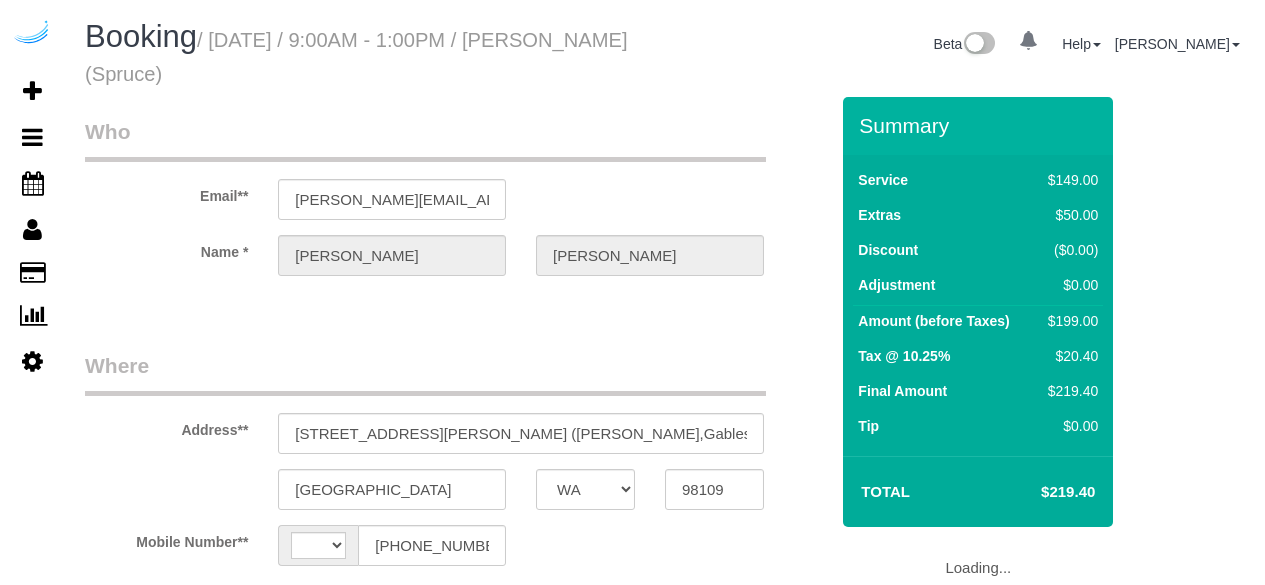 scroll, scrollTop: 0, scrollLeft: 0, axis: both 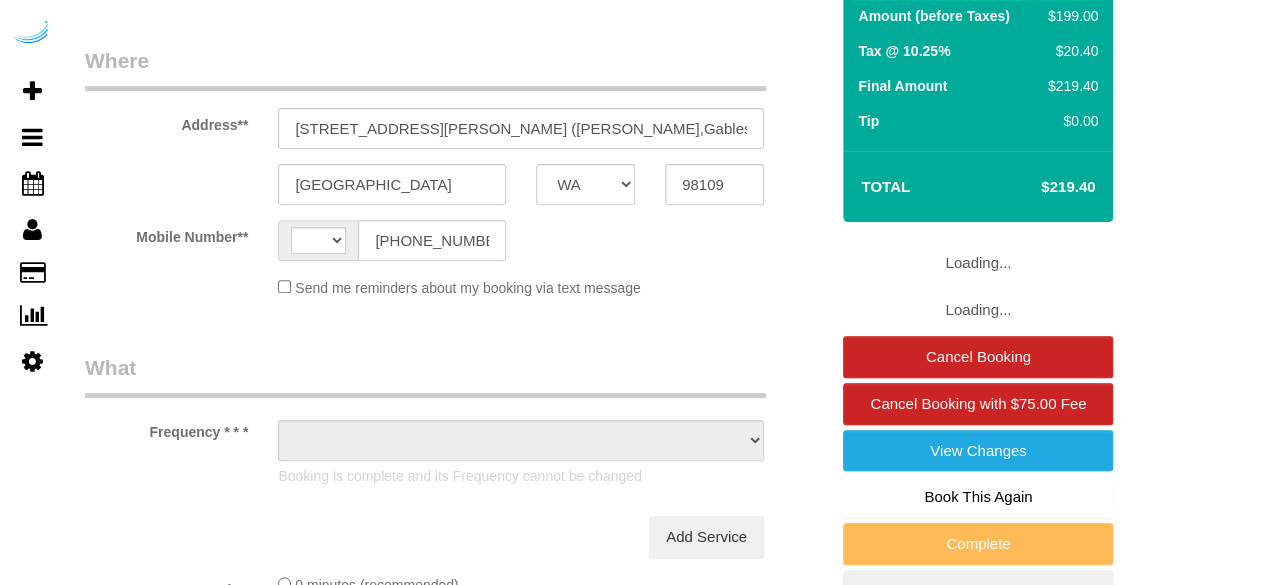 select on "string:US" 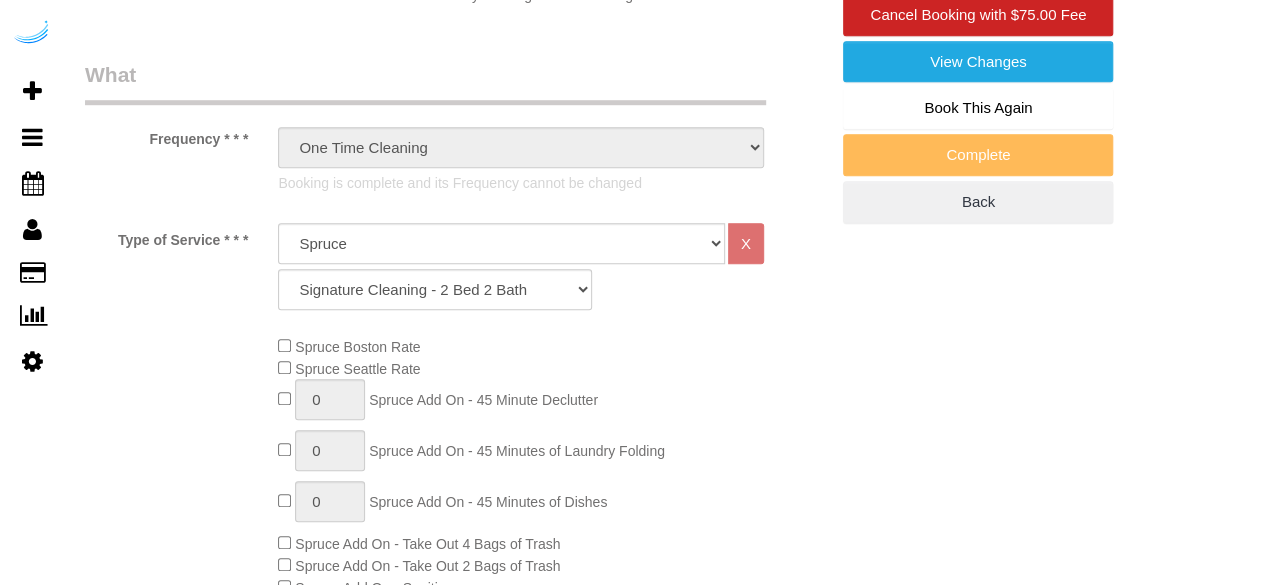 select on "object:795" 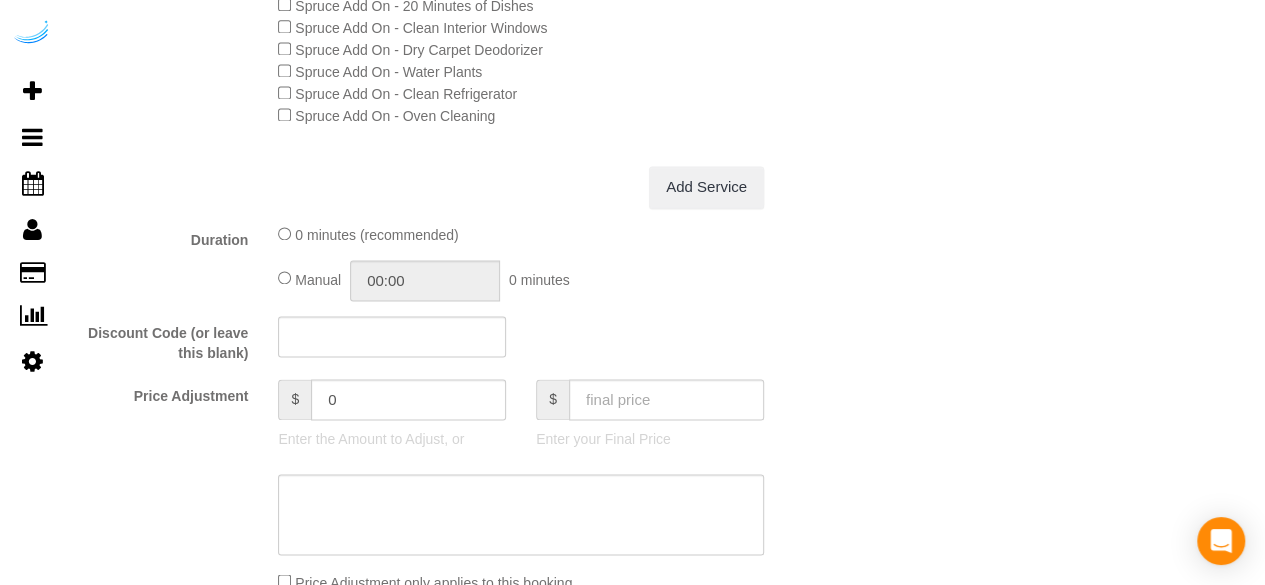 scroll, scrollTop: 2200, scrollLeft: 0, axis: vertical 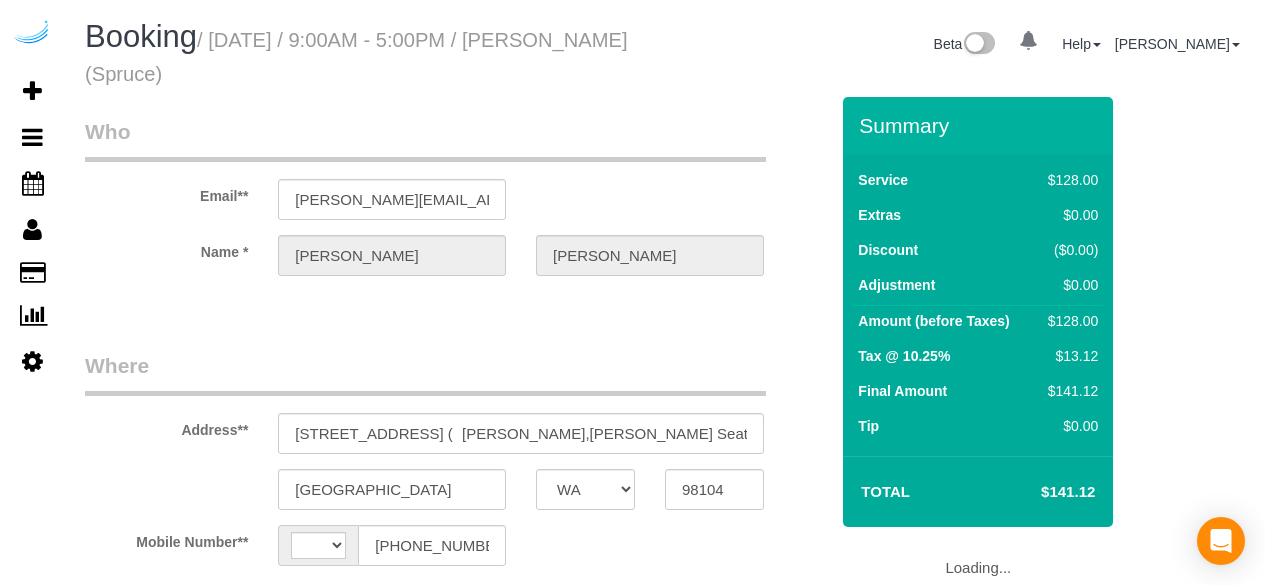 select on "WA" 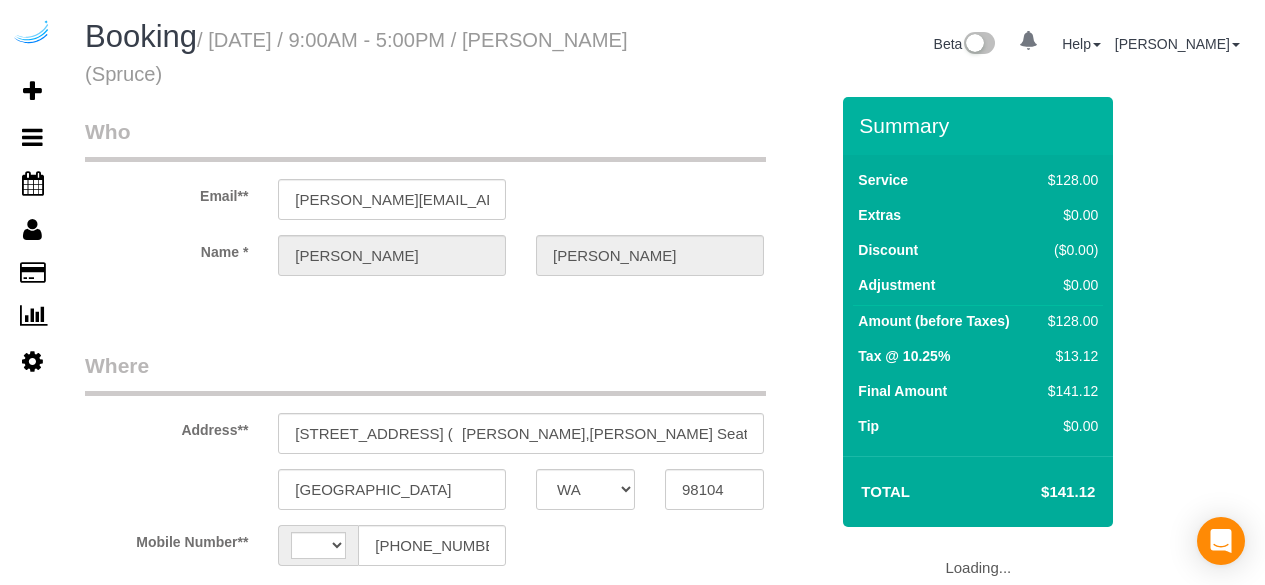 scroll, scrollTop: 0, scrollLeft: 0, axis: both 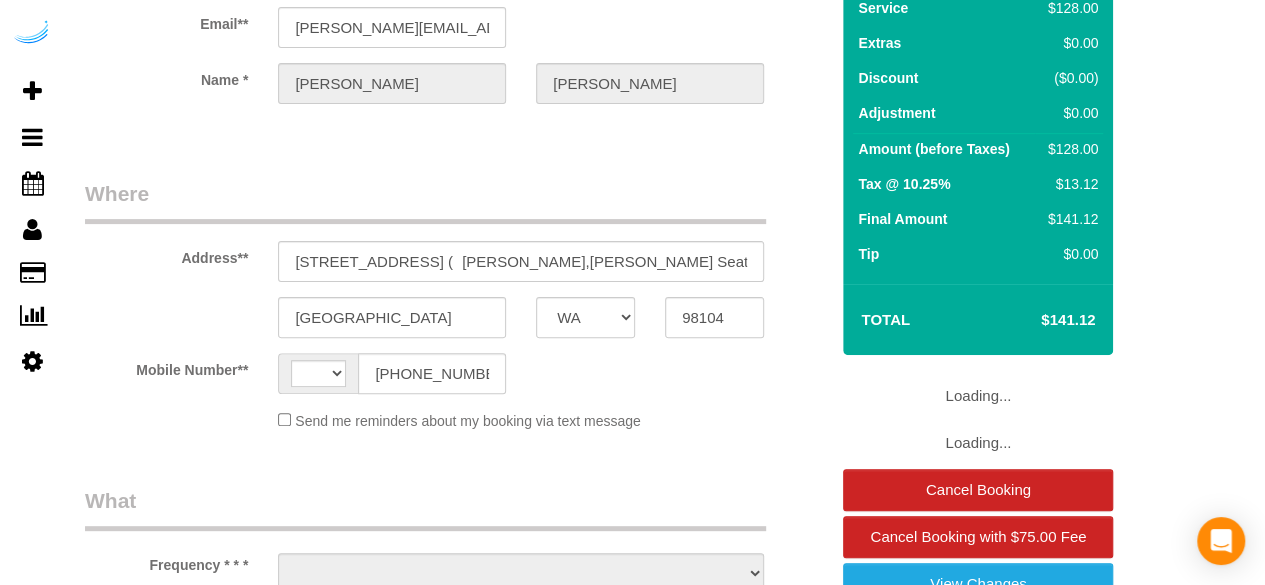 select on "string:US" 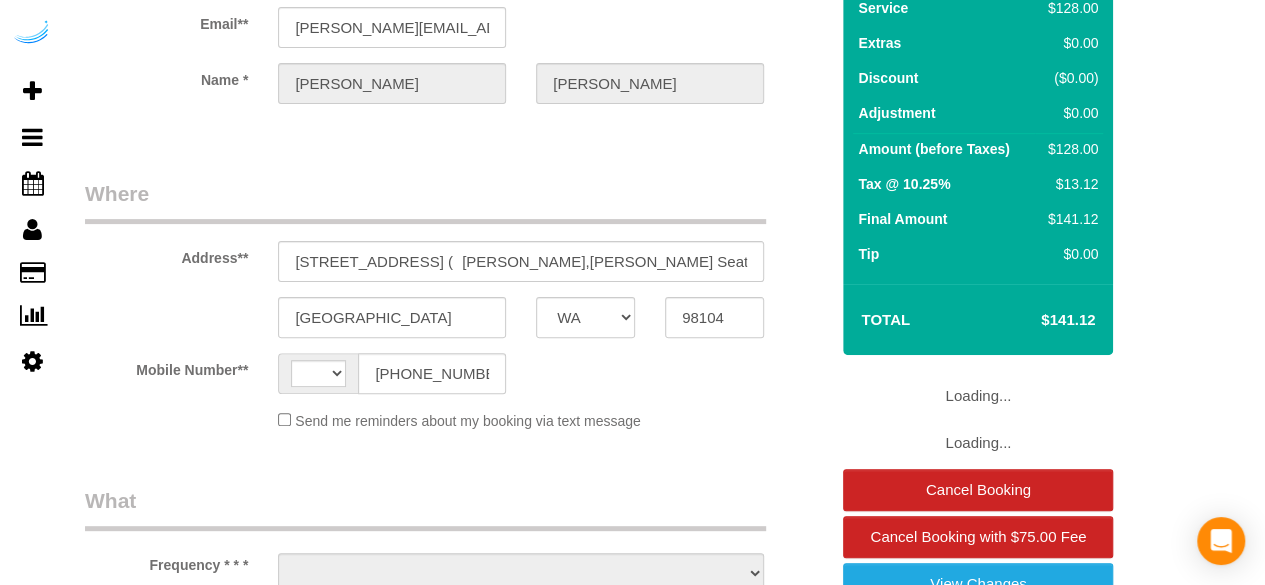 select on "object:685" 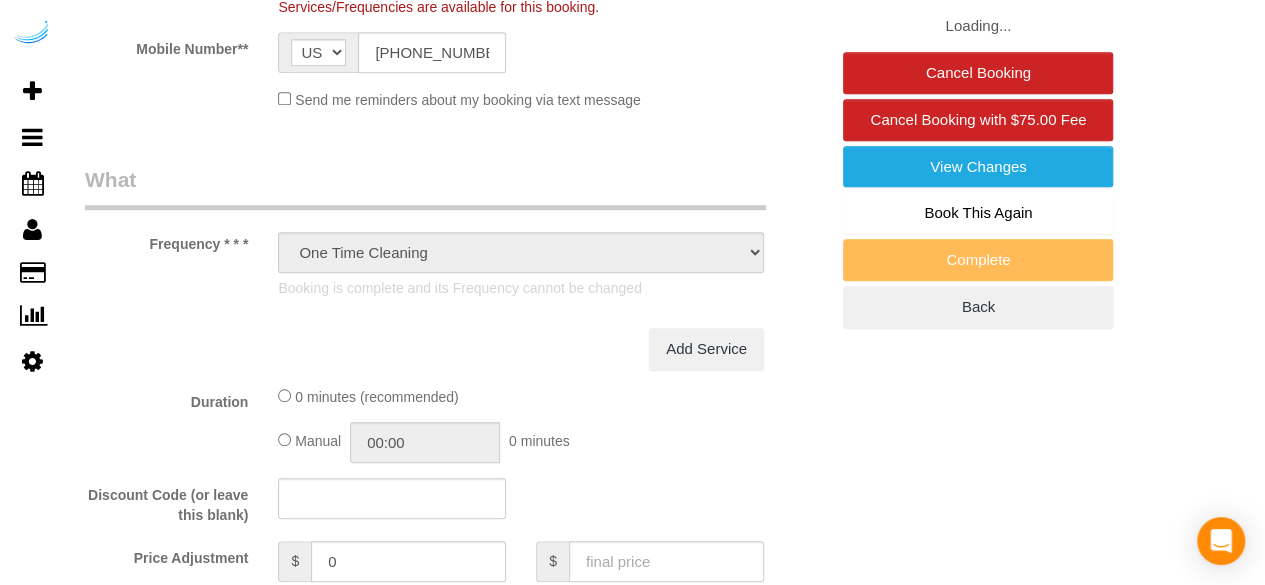 select on "object:866" 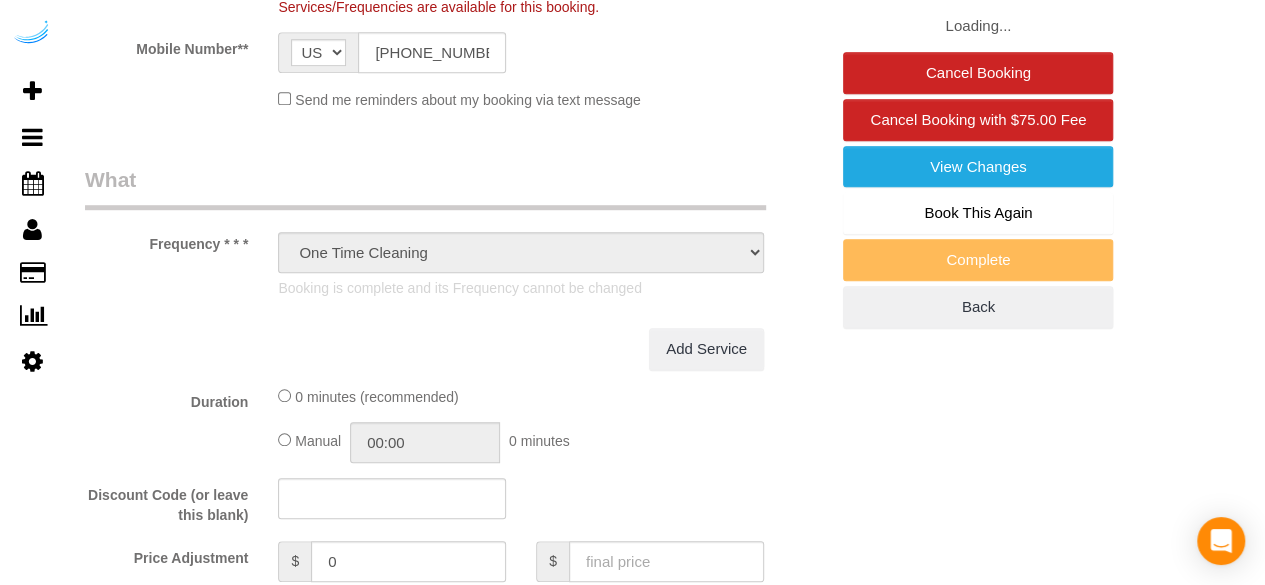 select on "282" 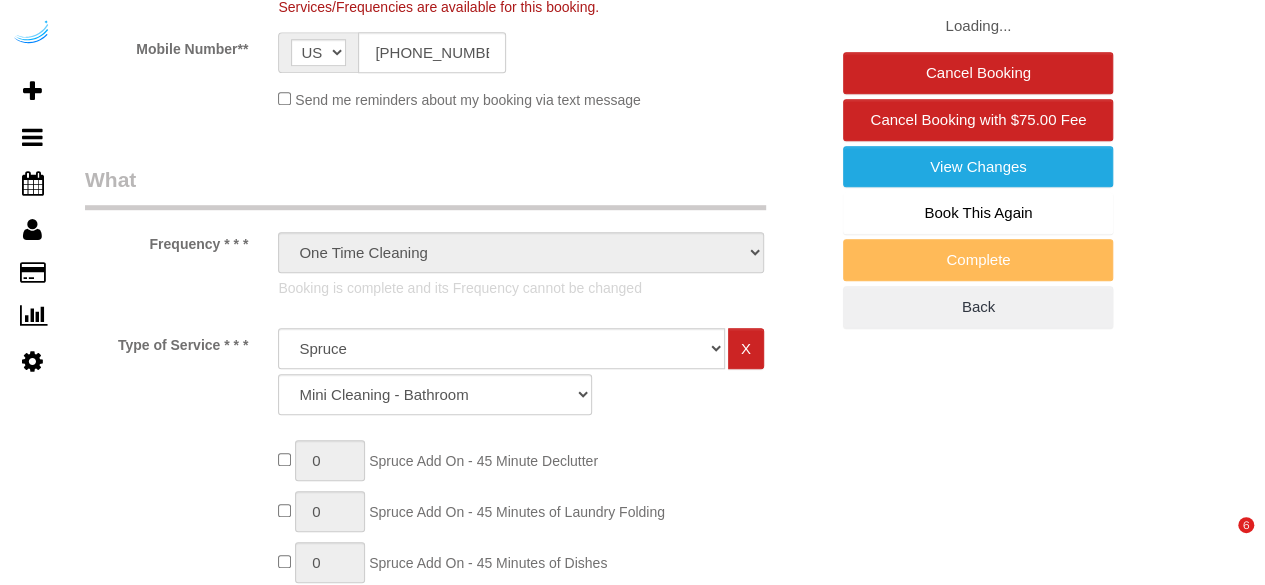 scroll, scrollTop: 600, scrollLeft: 0, axis: vertical 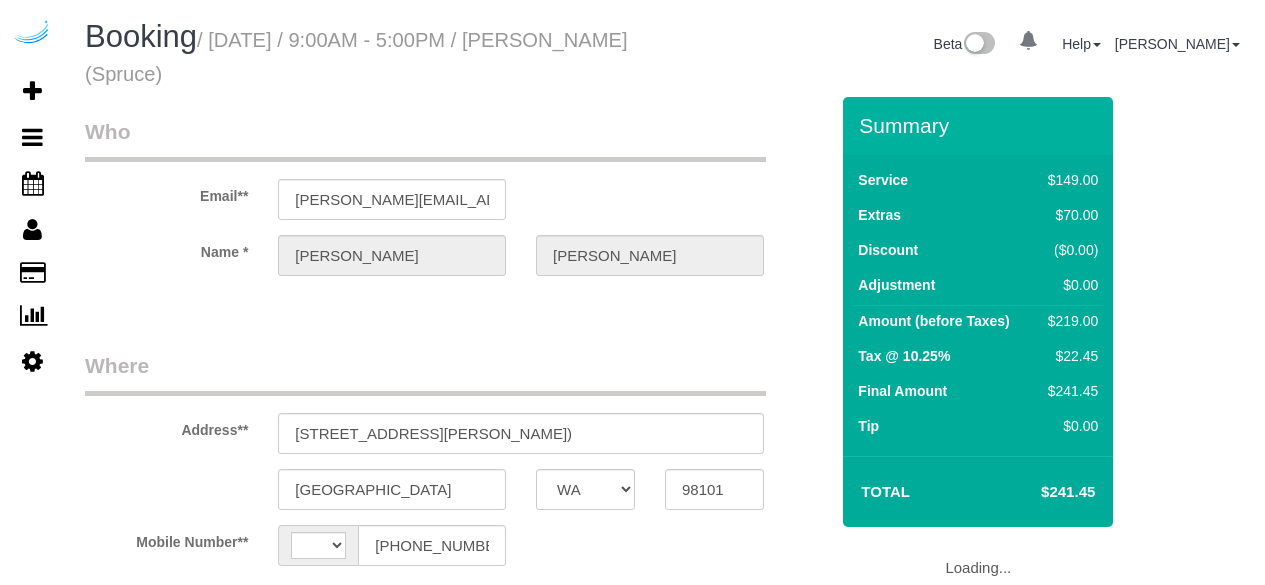 select on "WA" 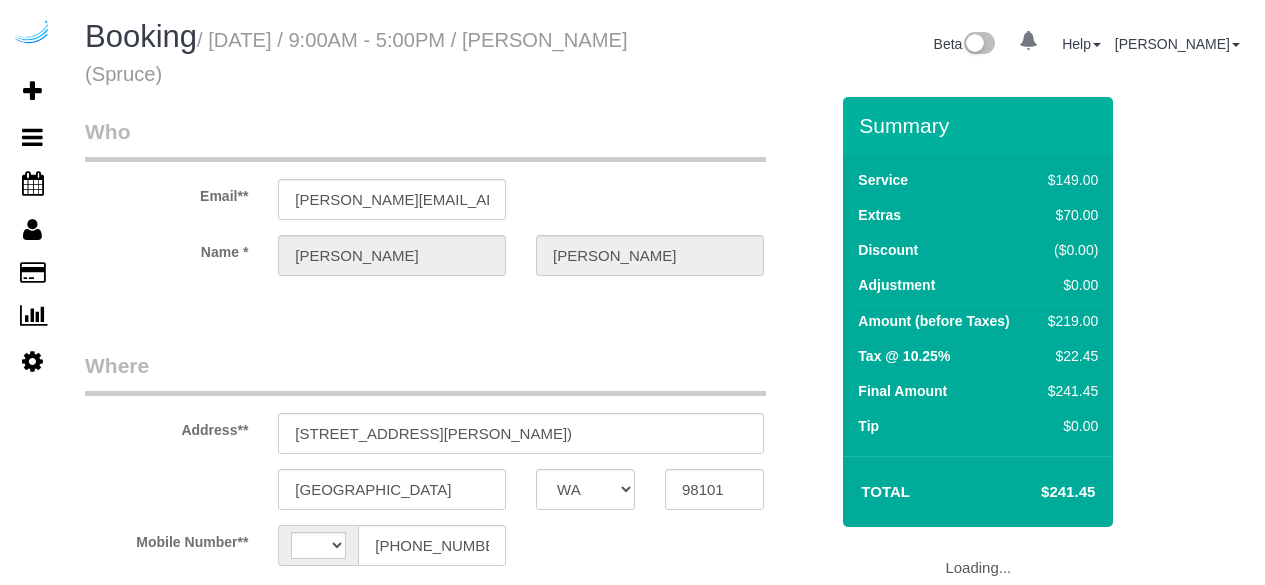 scroll, scrollTop: 0, scrollLeft: 0, axis: both 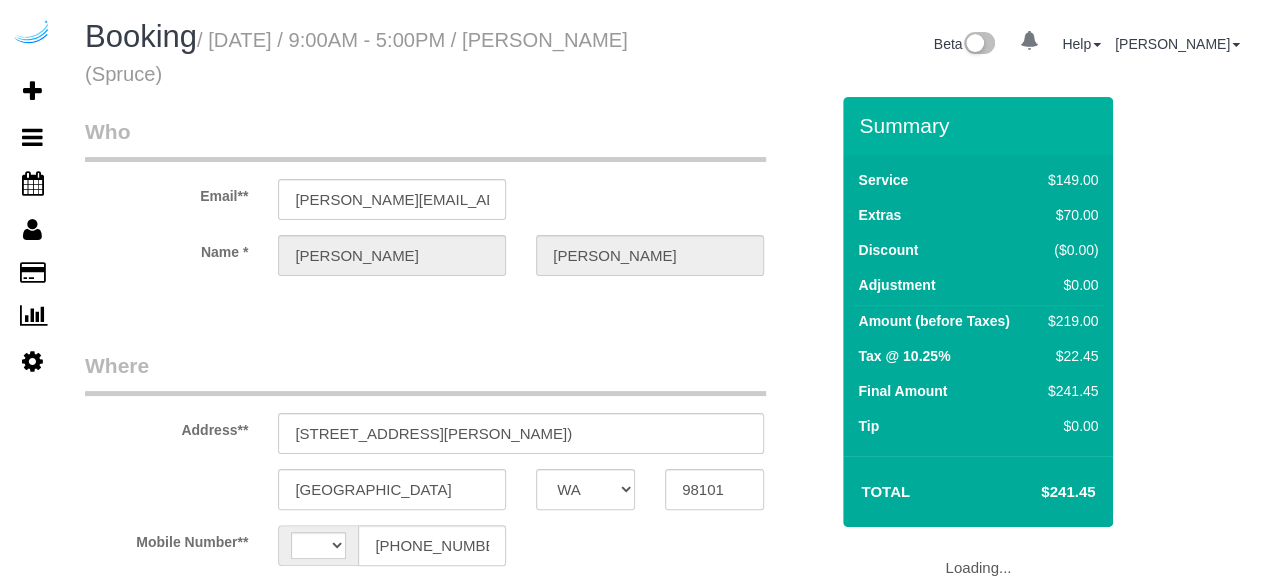 select on "string:US" 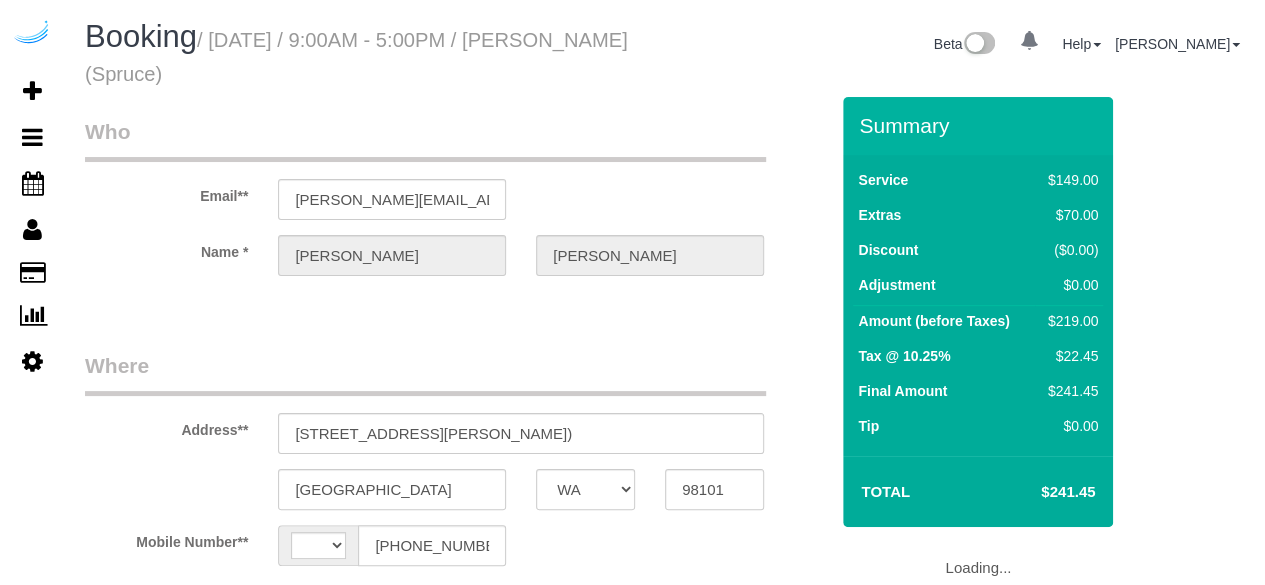 select on "number:9" 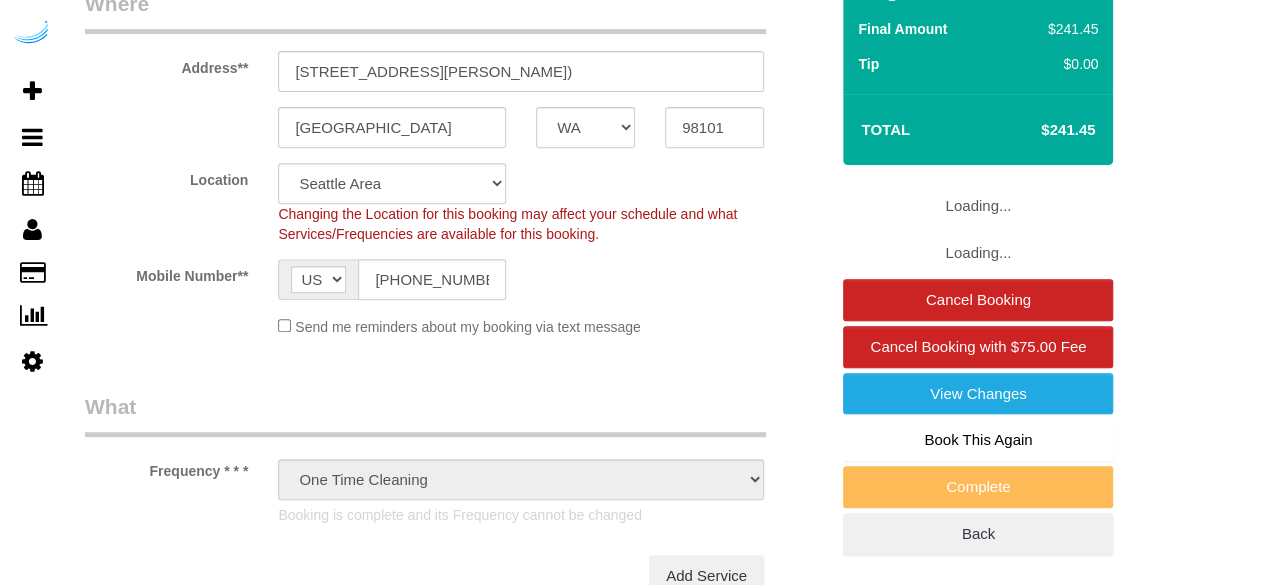 select on "object:798" 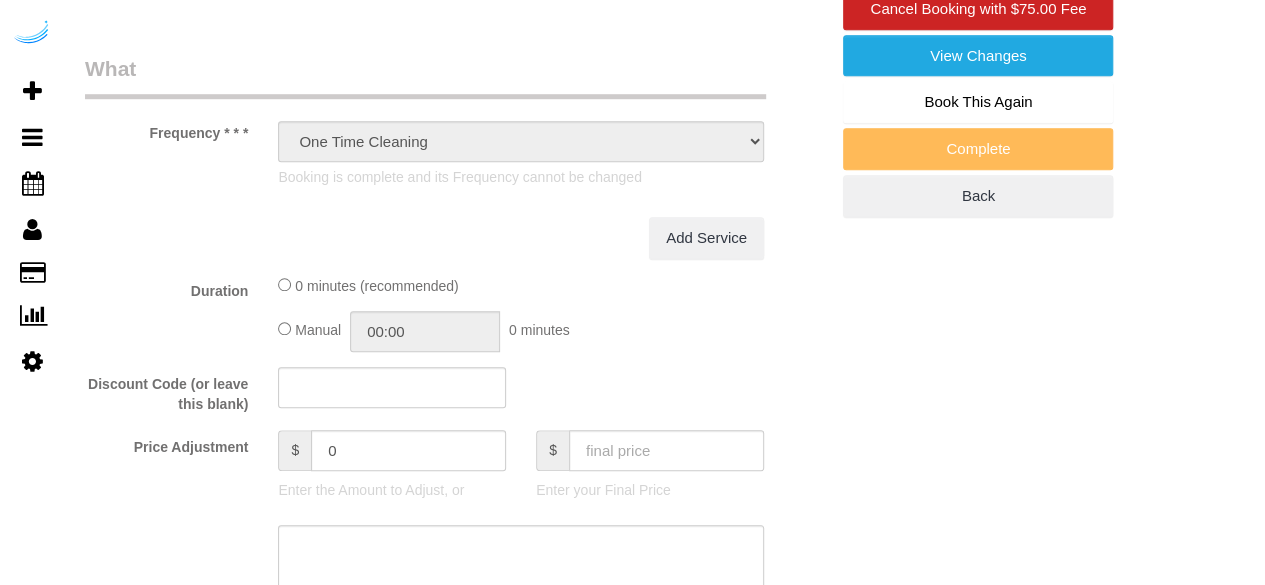 select on "282" 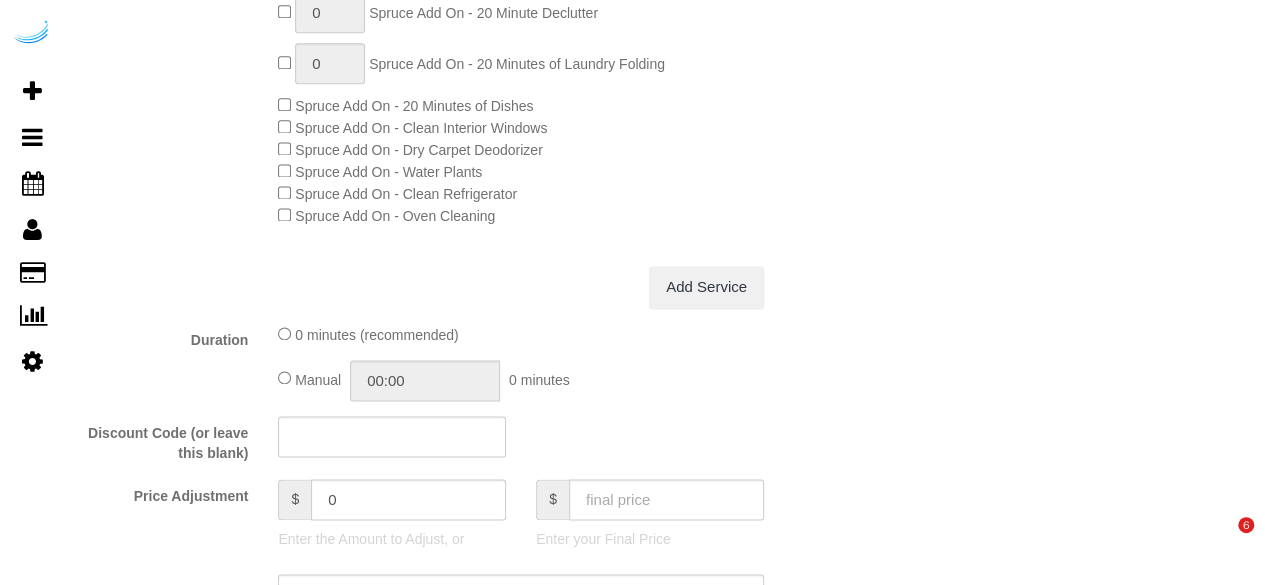 scroll, scrollTop: 2100, scrollLeft: 0, axis: vertical 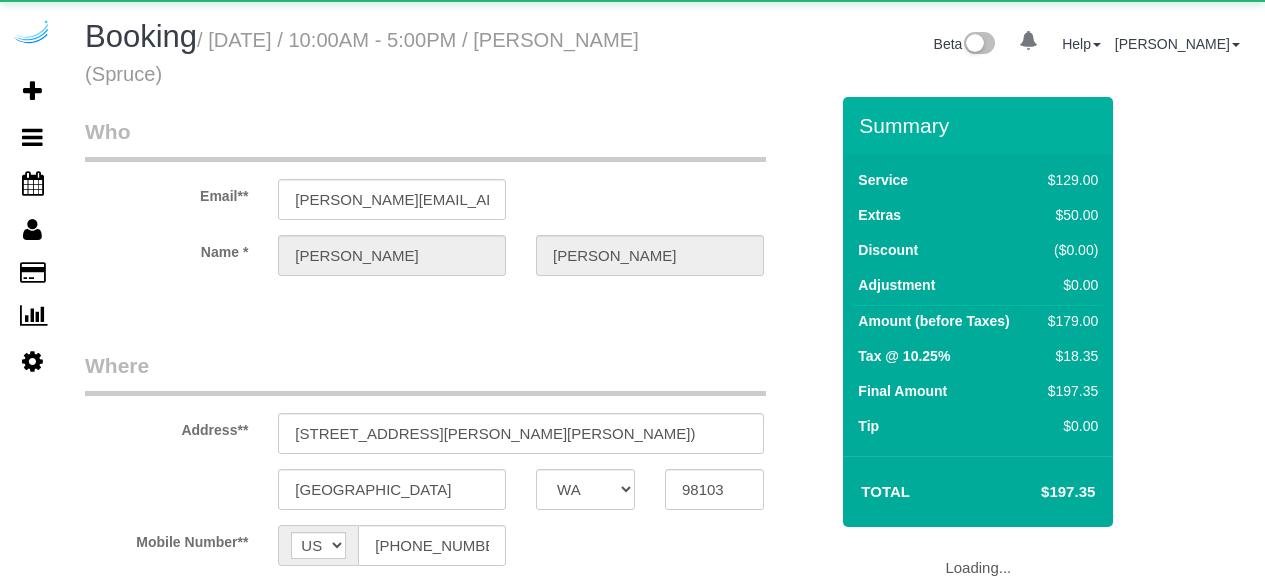 select on "WA" 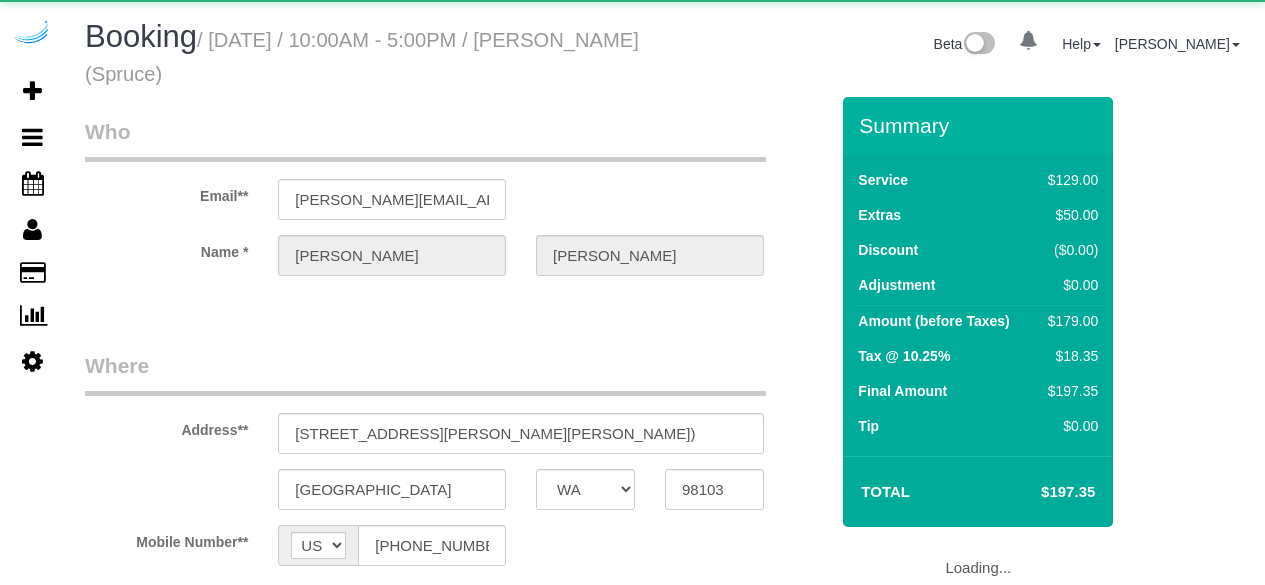 scroll, scrollTop: 0, scrollLeft: 0, axis: both 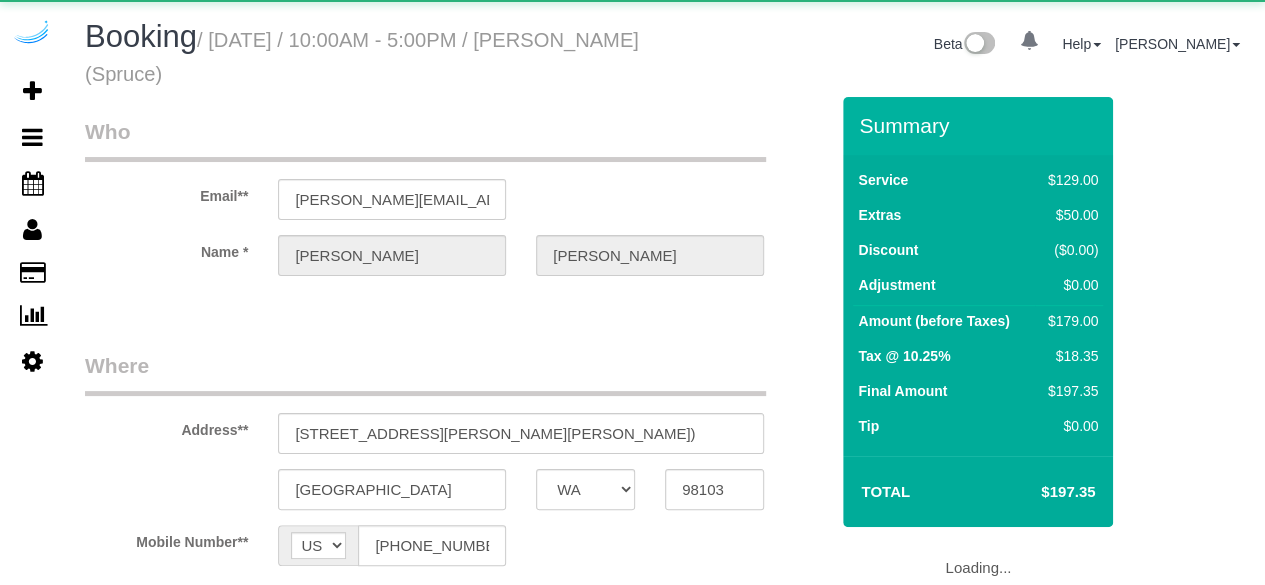 select on "object:621" 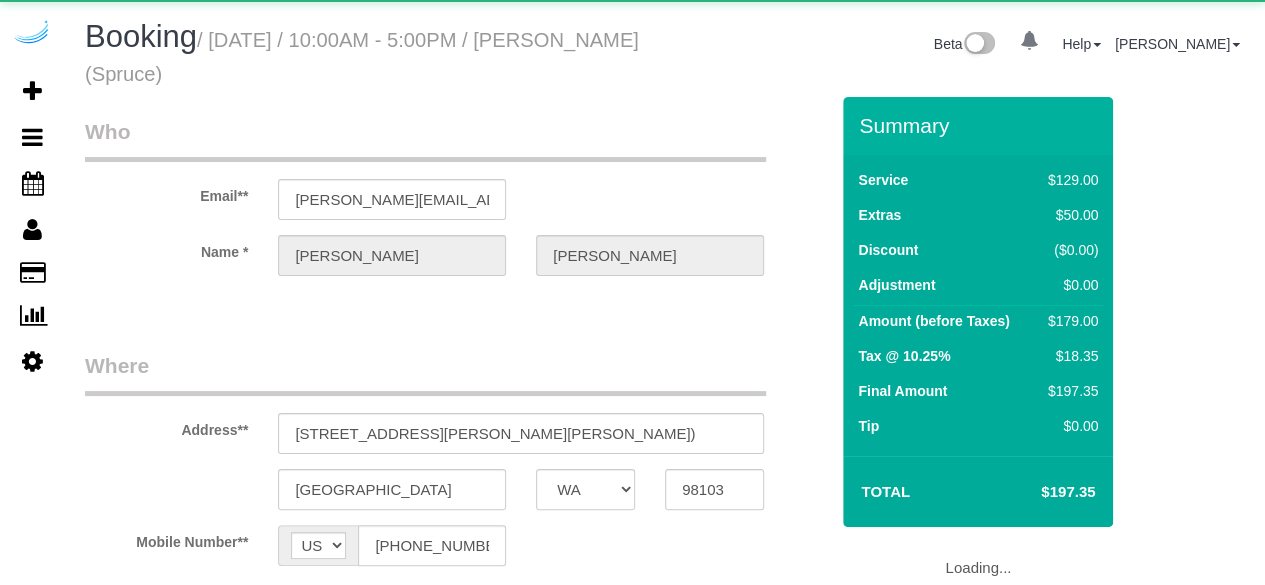 select on "282" 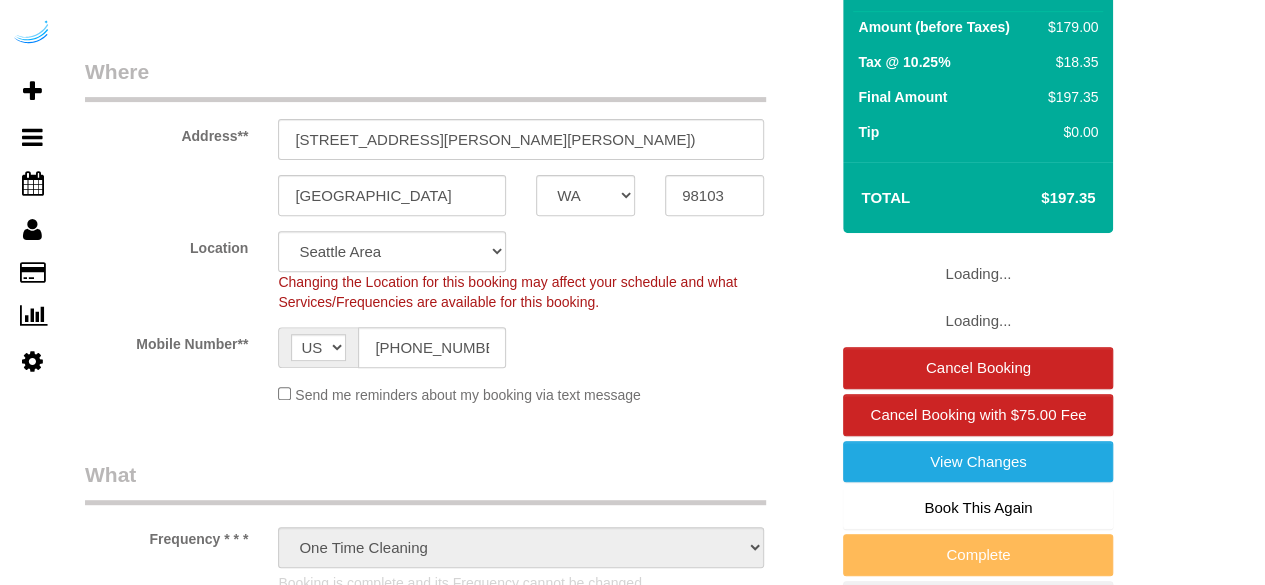 select on "object:795" 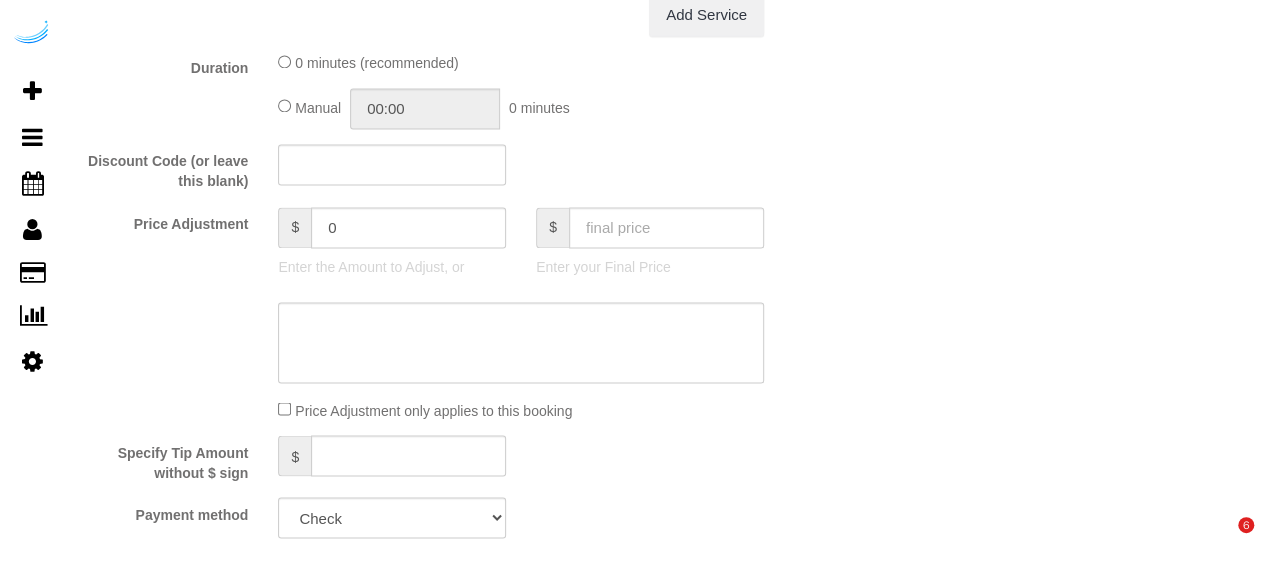 scroll, scrollTop: 2100, scrollLeft: 0, axis: vertical 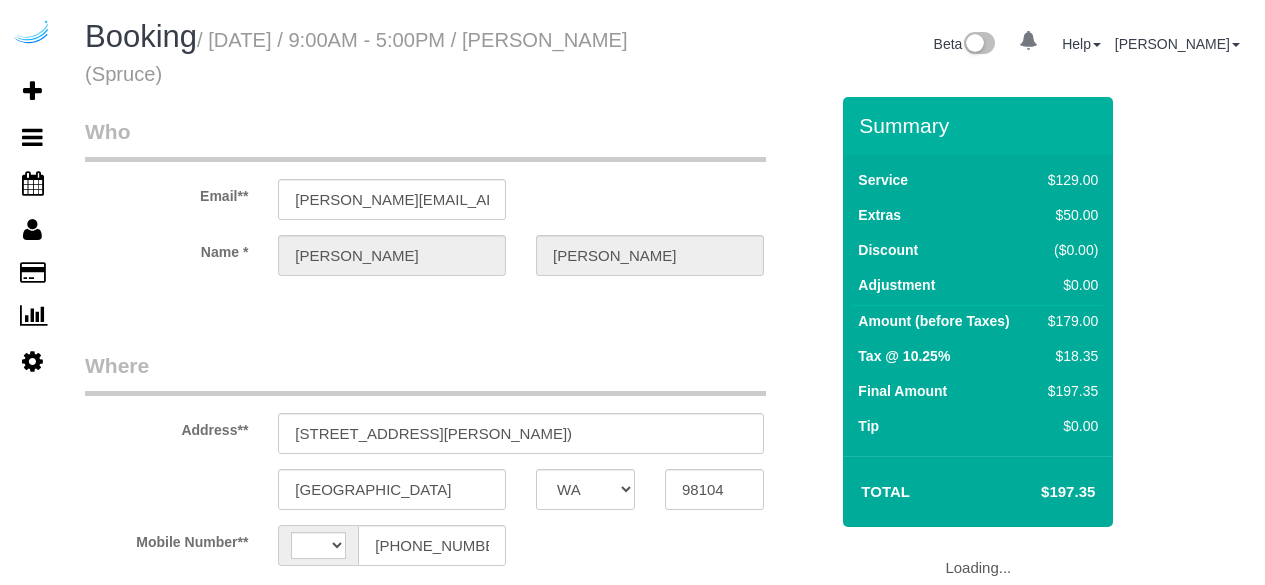 select on "WA" 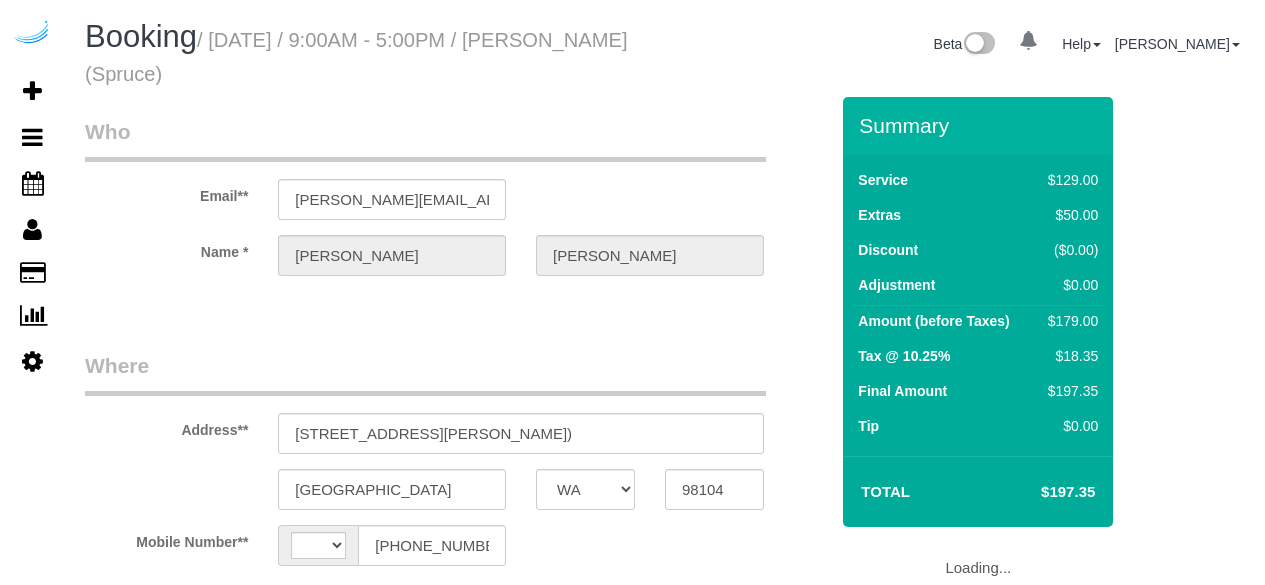 scroll, scrollTop: 0, scrollLeft: 0, axis: both 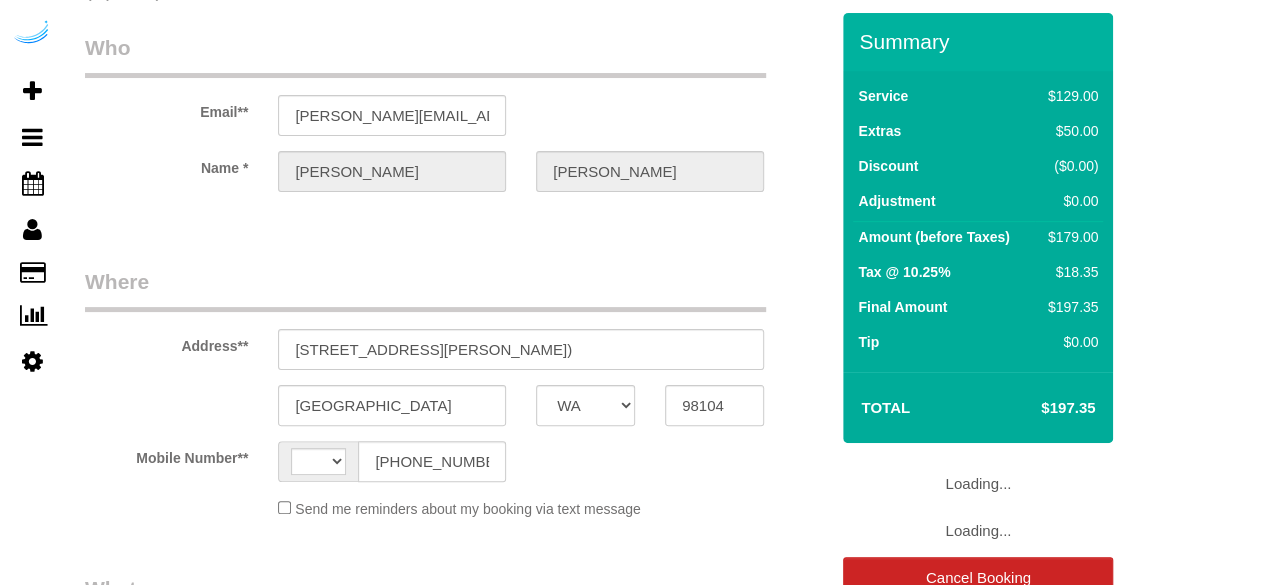 select on "string:US" 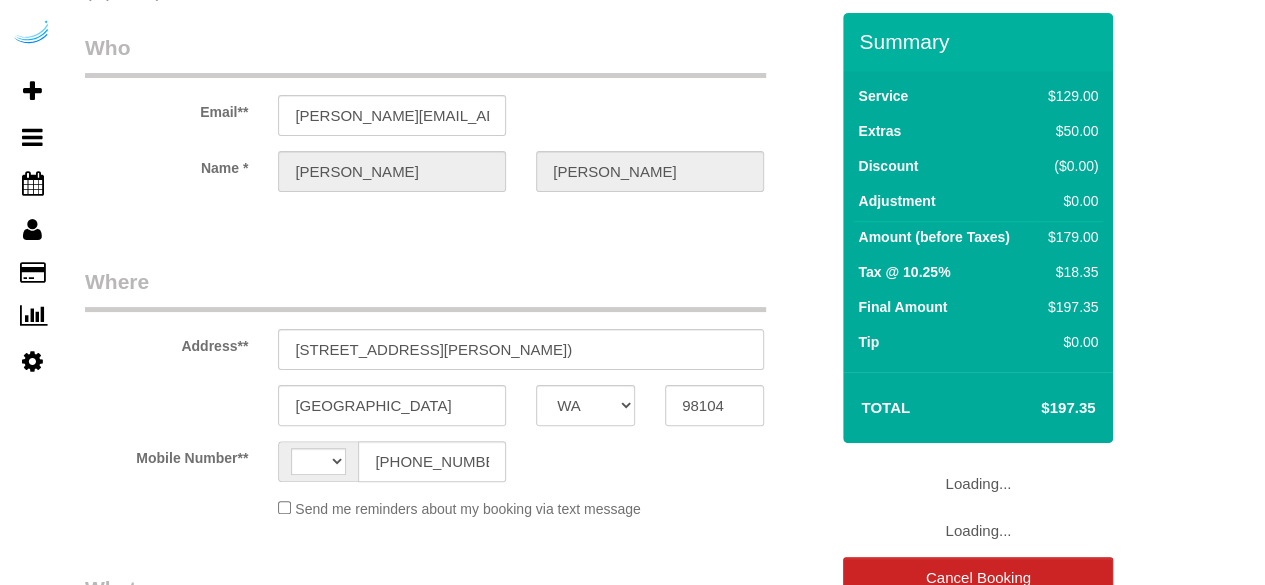 select on "object:369" 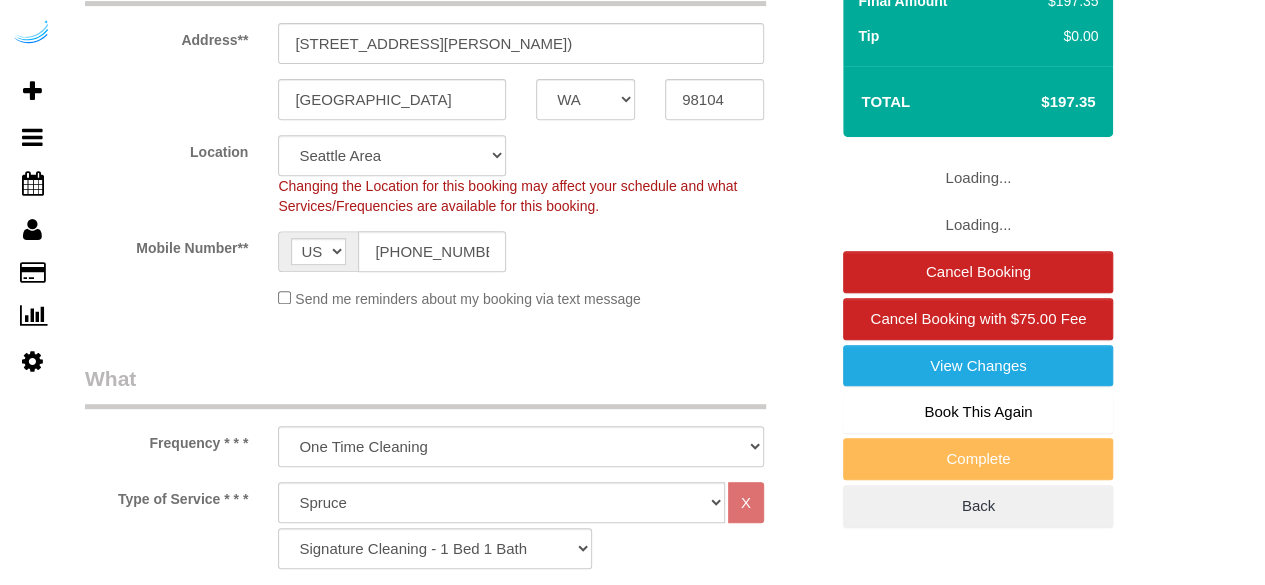 select on "object:788" 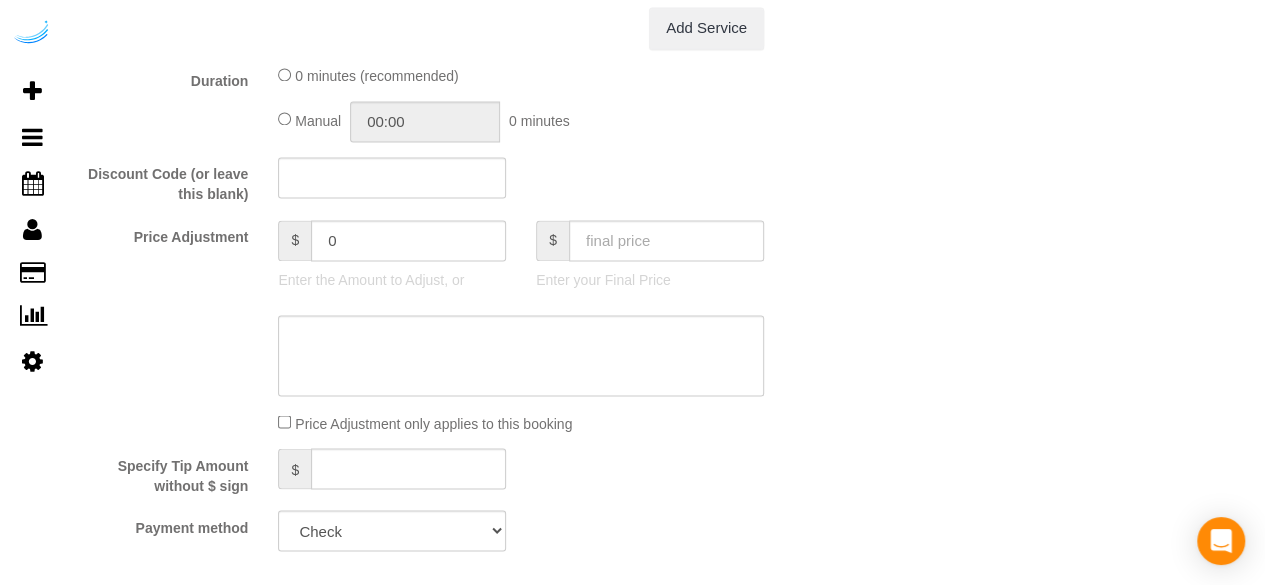 scroll, scrollTop: 2000, scrollLeft: 0, axis: vertical 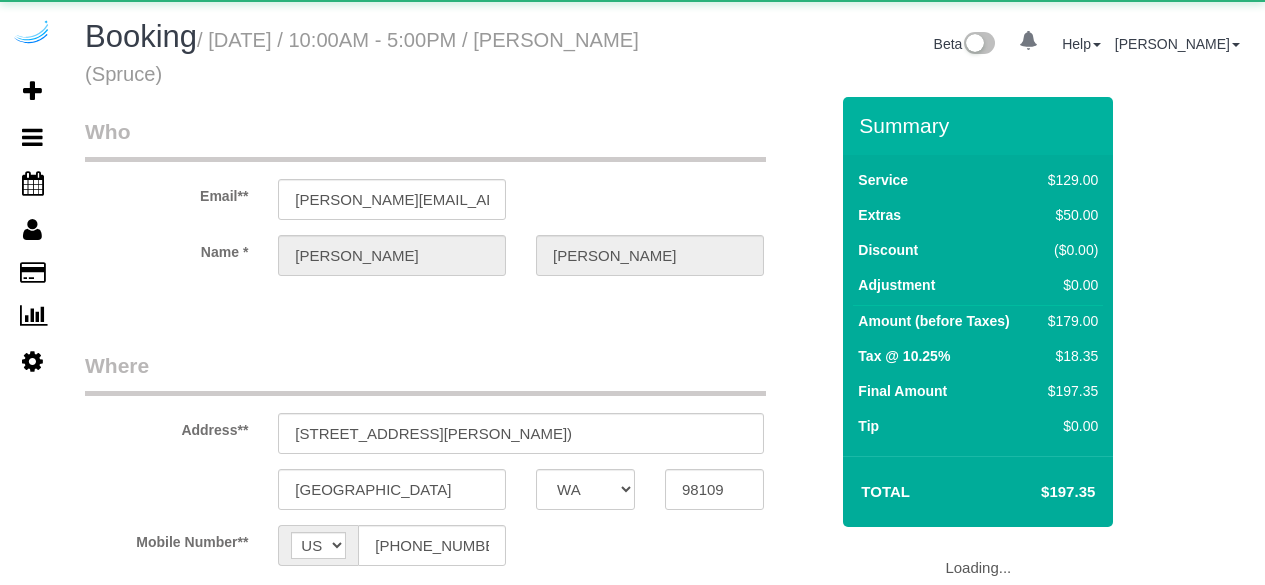 select on "WA" 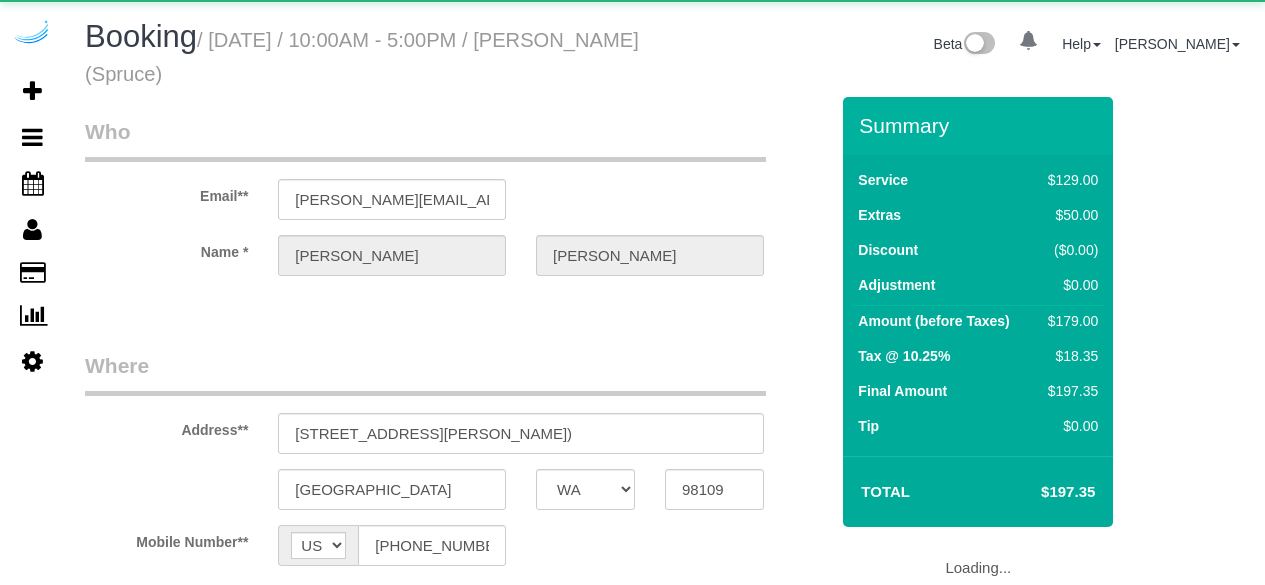 scroll, scrollTop: 0, scrollLeft: 0, axis: both 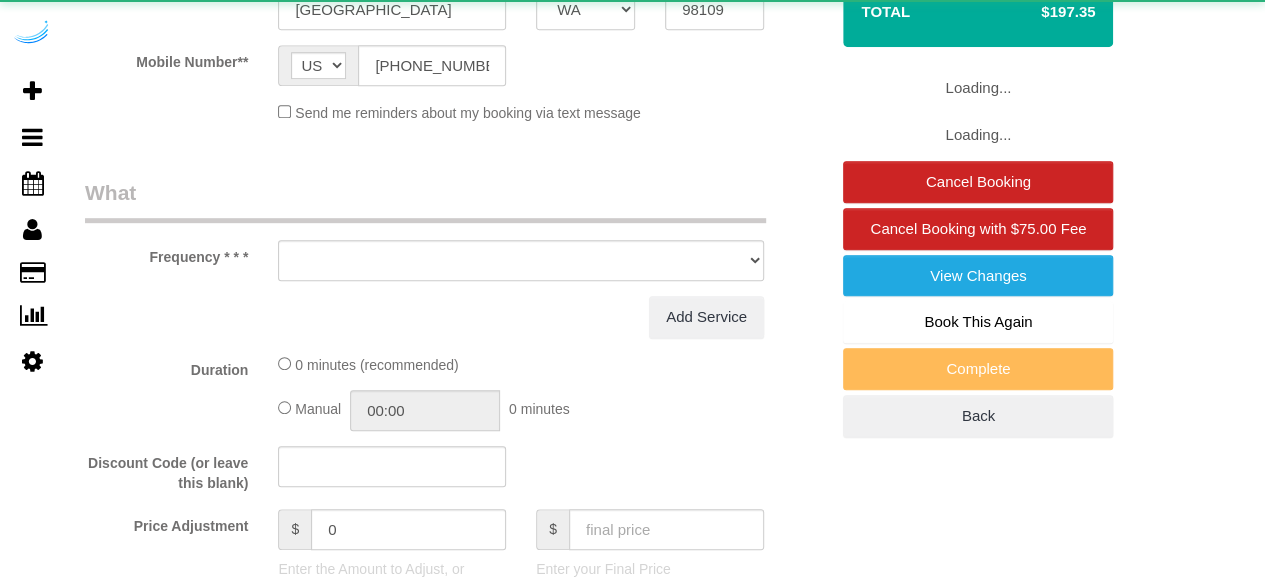 select on "object:630" 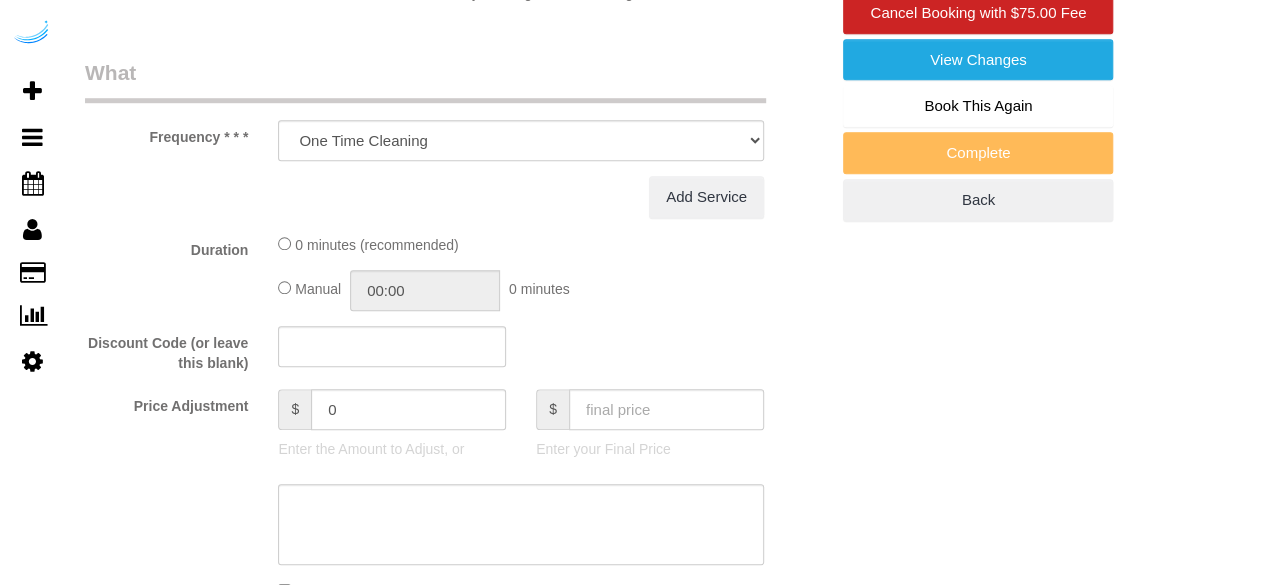 select on "282" 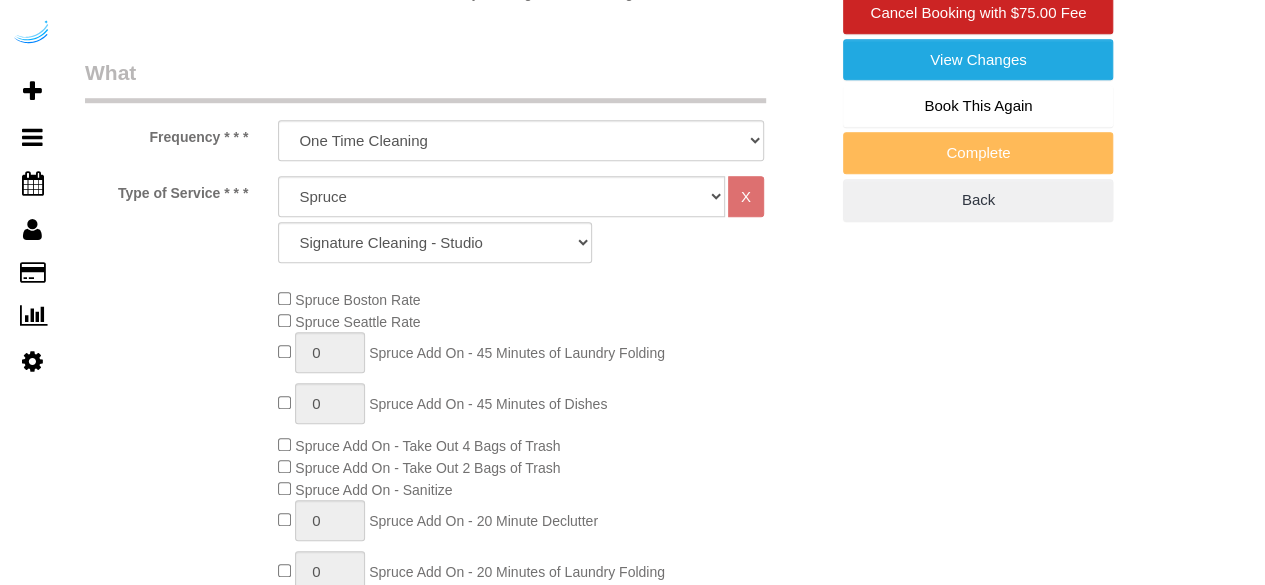 select on "object:783" 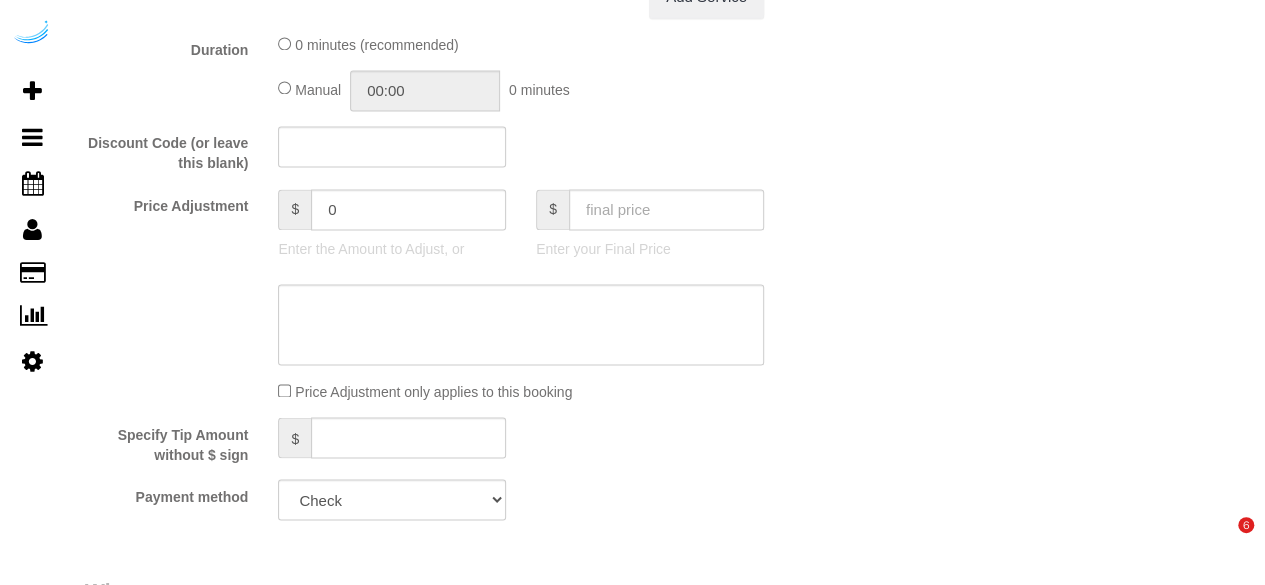scroll, scrollTop: 1496, scrollLeft: 0, axis: vertical 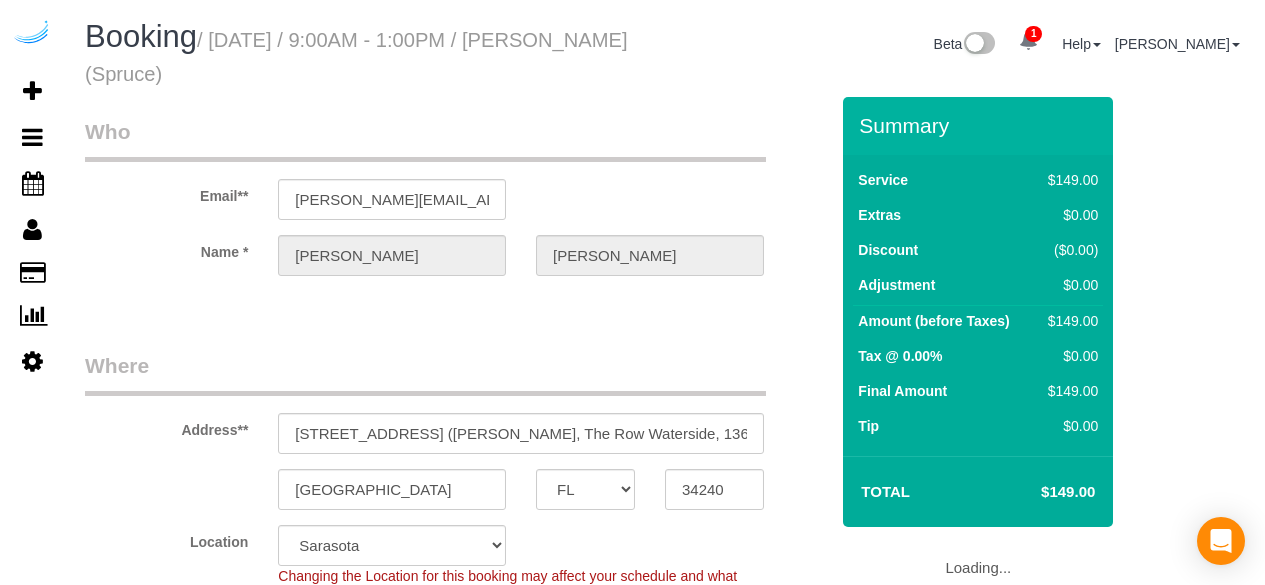 select on "FL" 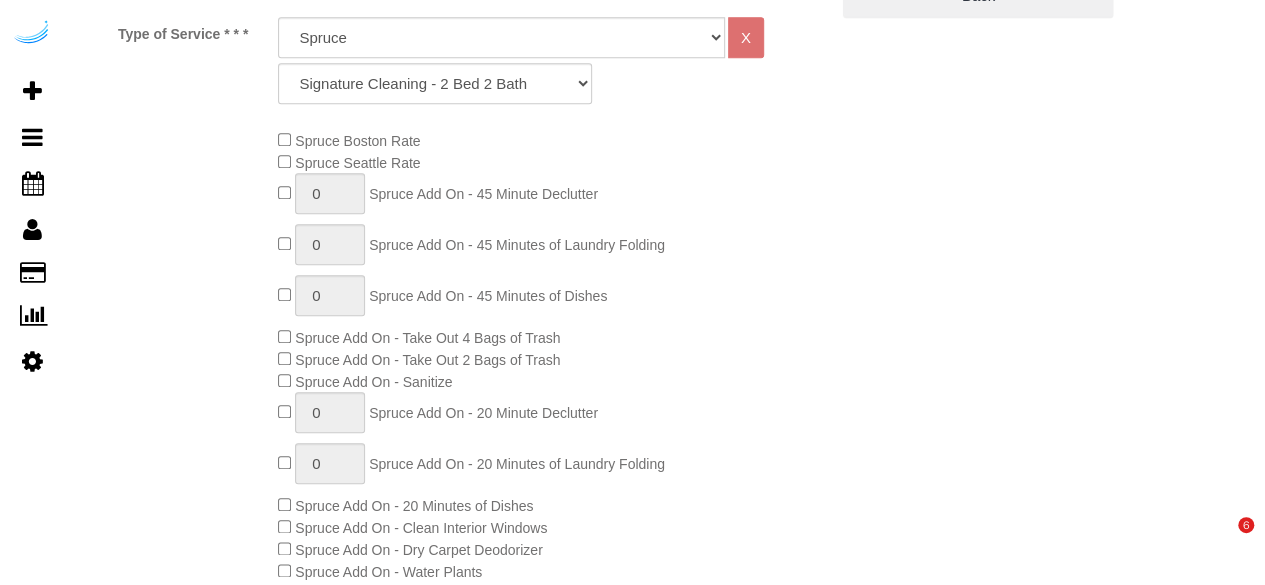 scroll, scrollTop: 702, scrollLeft: 0, axis: vertical 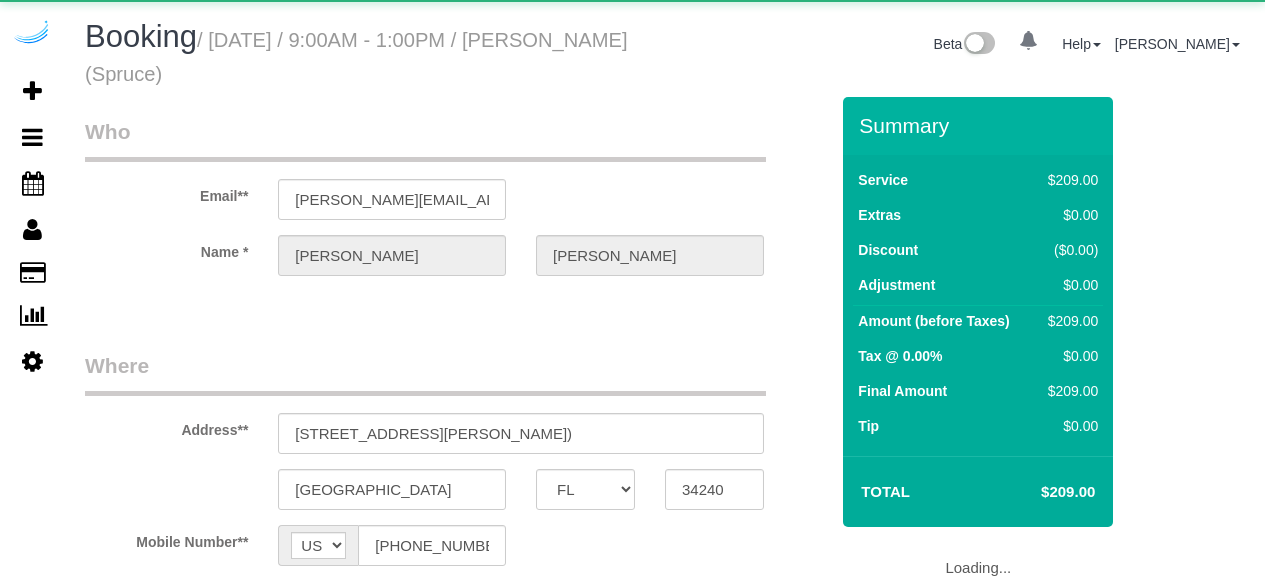 select on "FL" 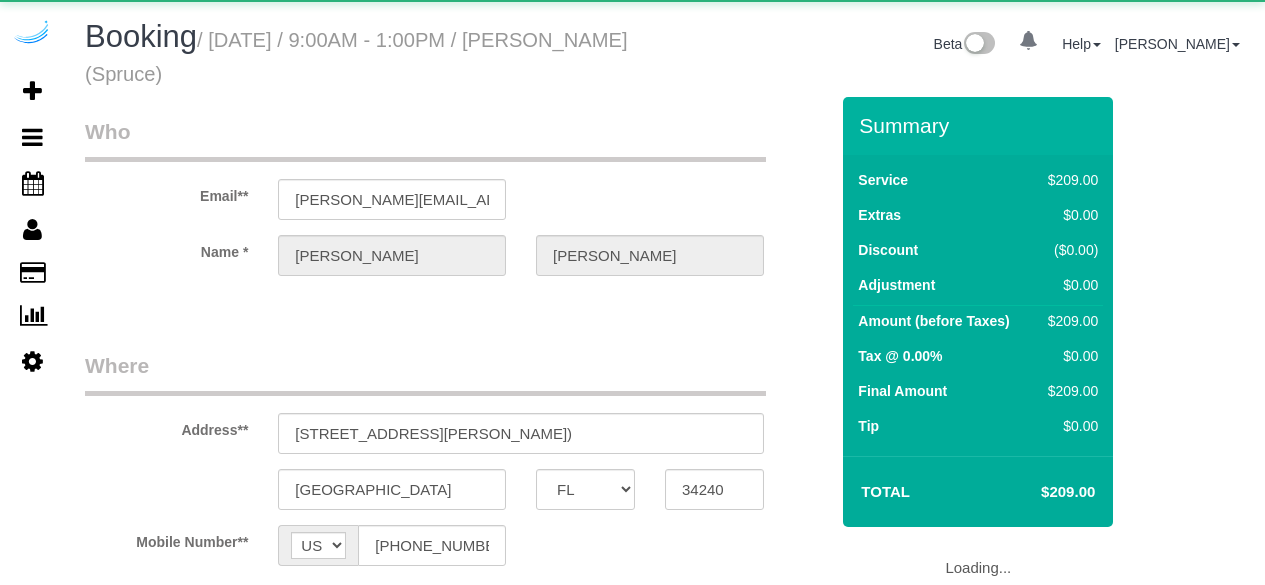 scroll, scrollTop: 0, scrollLeft: 0, axis: both 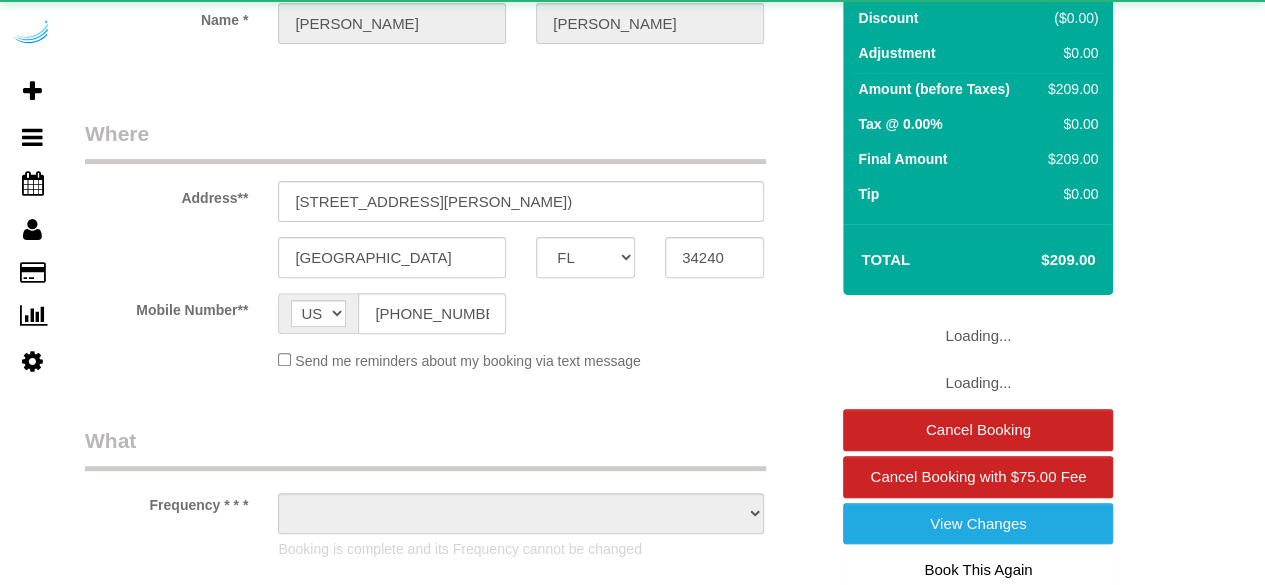select on "object:621" 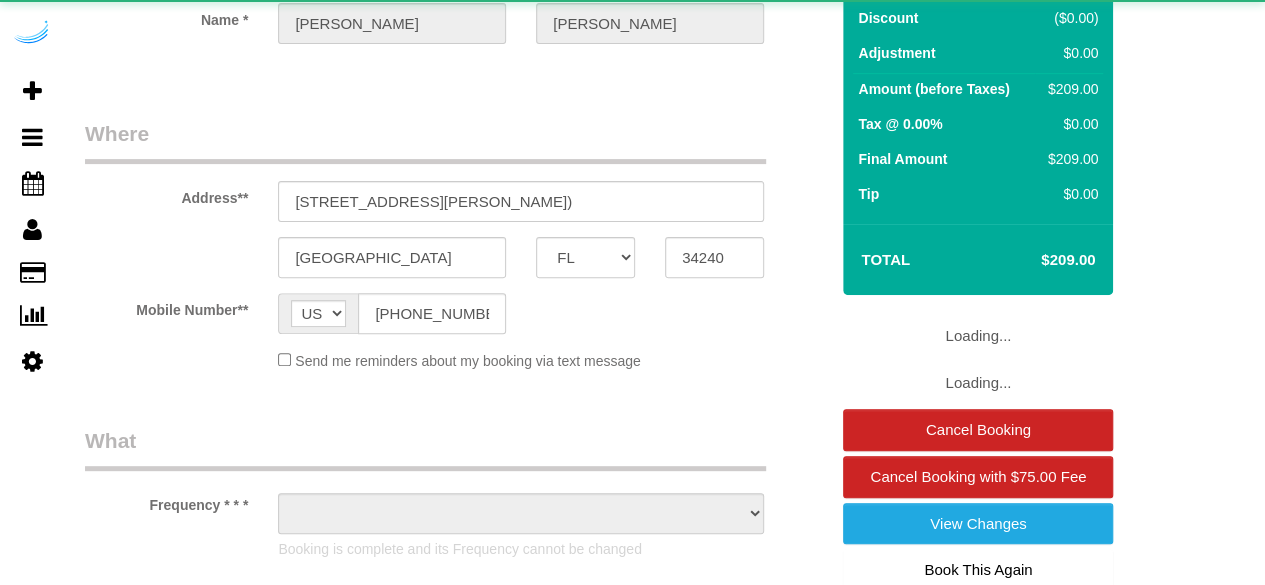 select on "number:9" 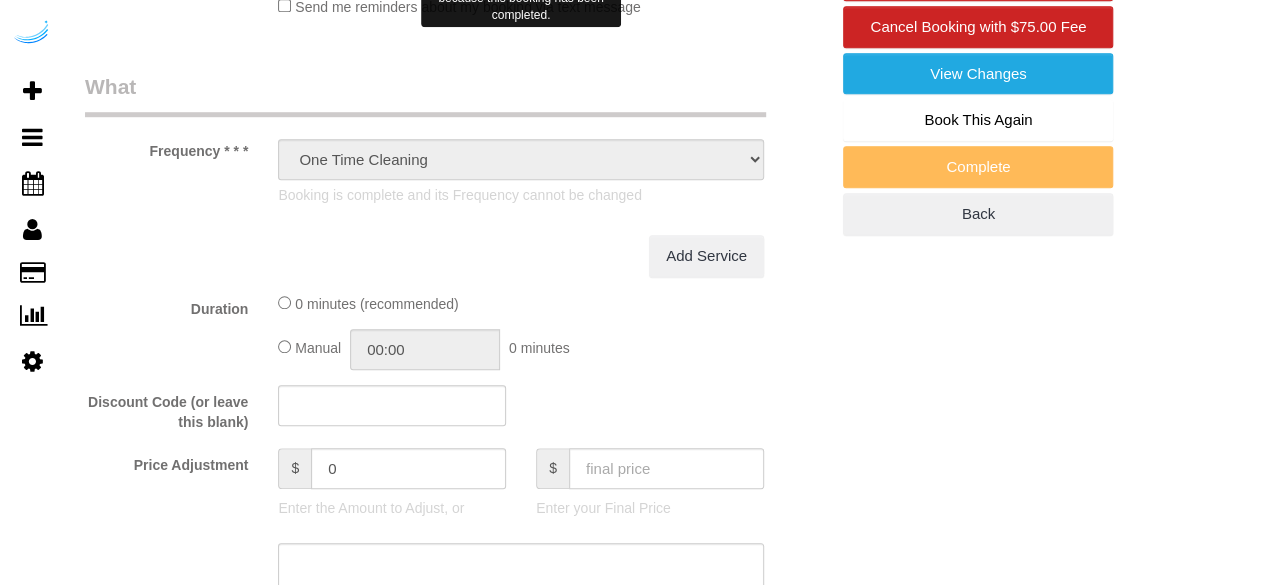 select on "282" 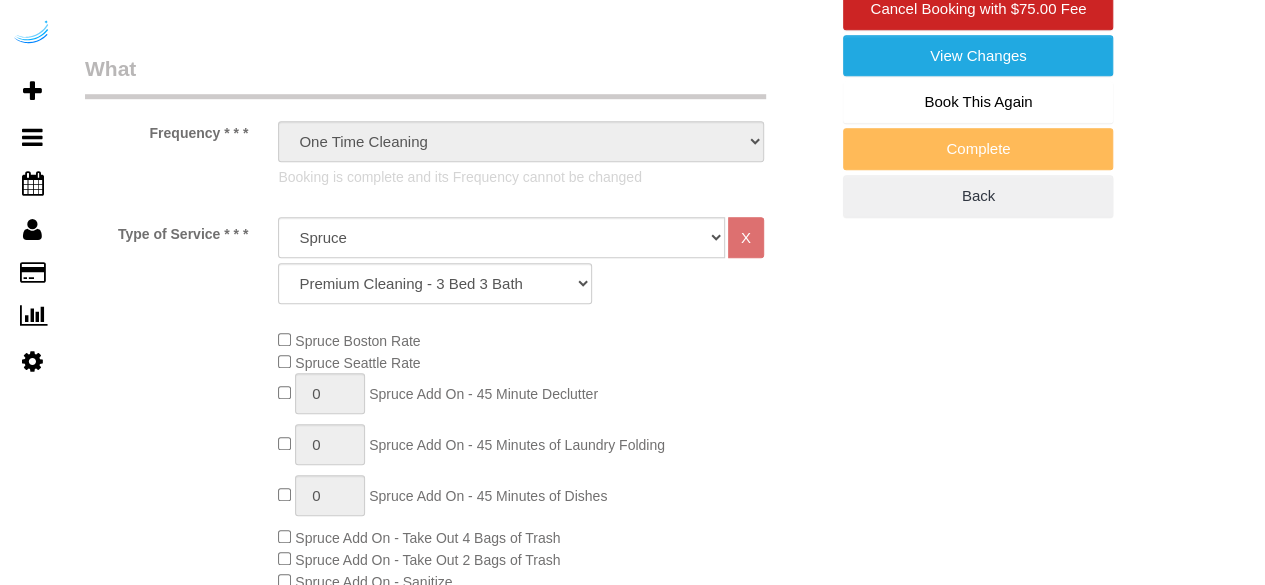select on "object:793" 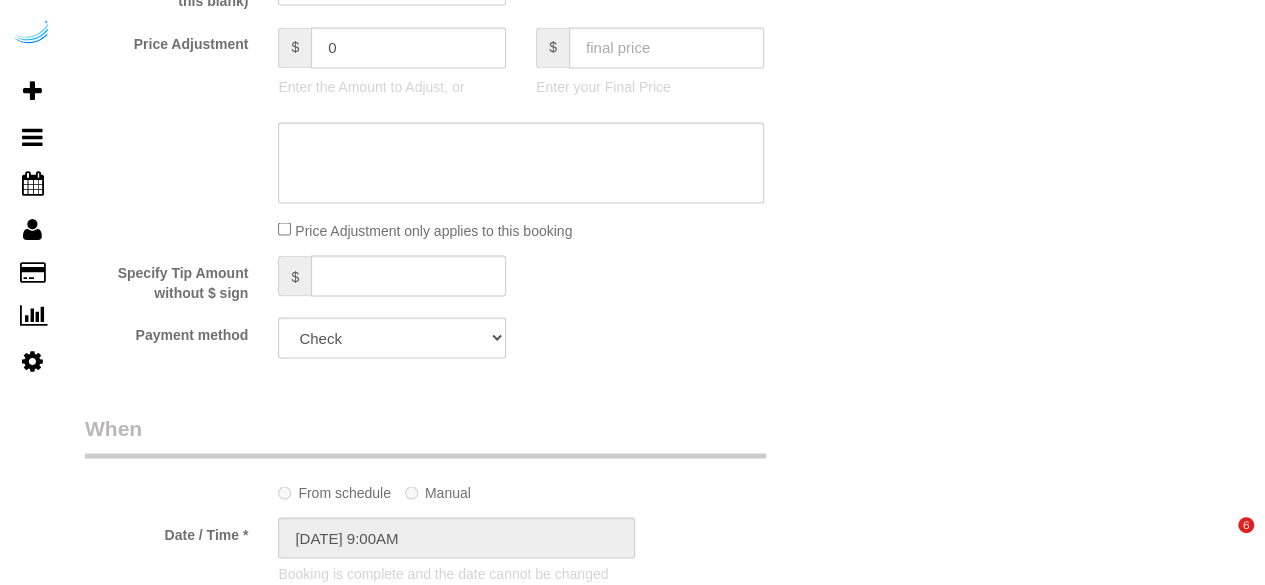 scroll, scrollTop: 2100, scrollLeft: 0, axis: vertical 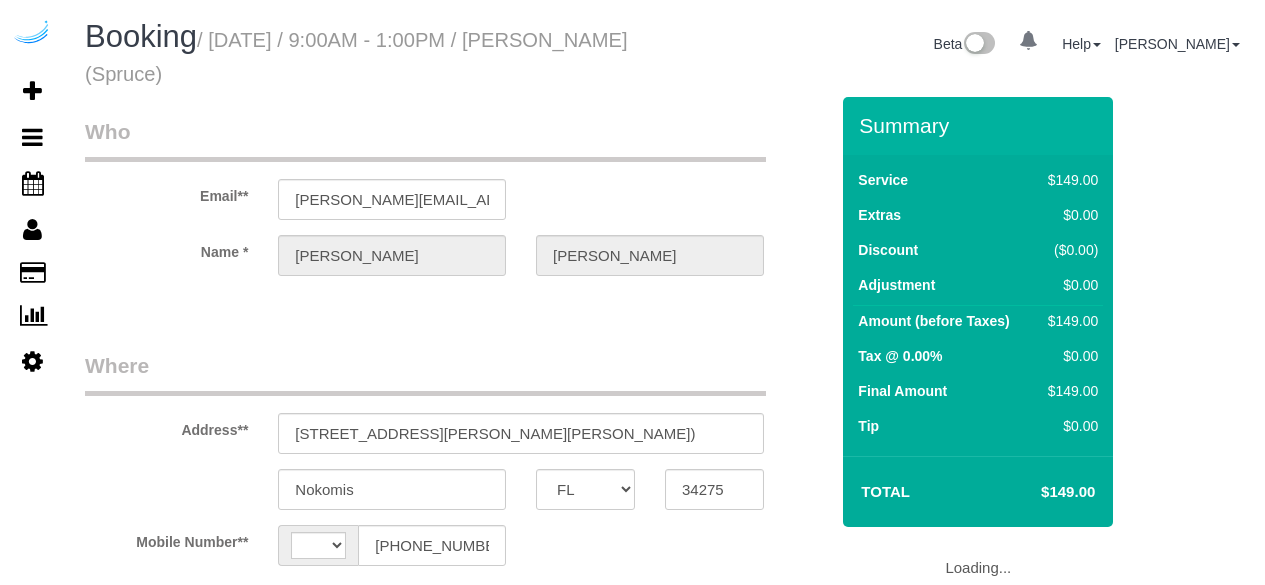 select on "FL" 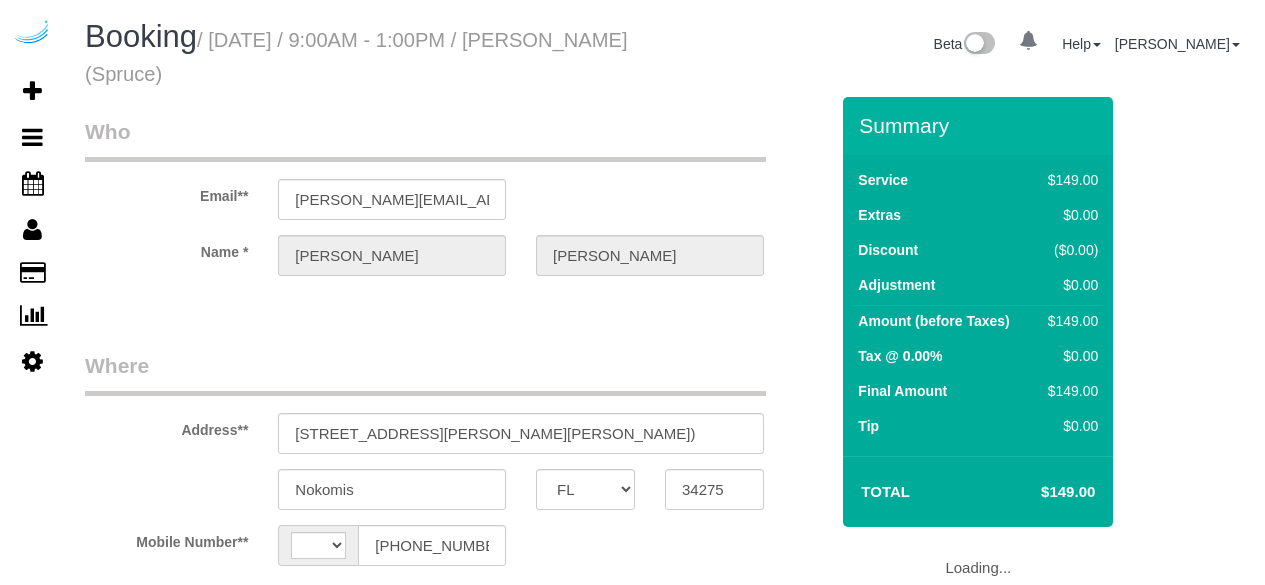 scroll, scrollTop: 0, scrollLeft: 0, axis: both 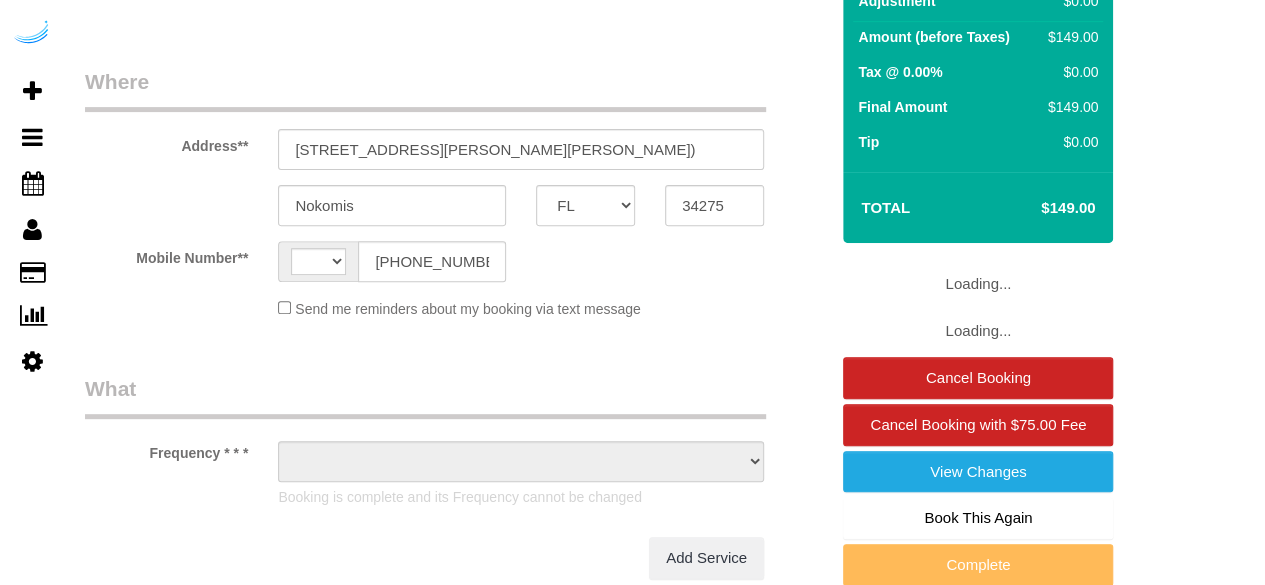 select on "string:[GEOGRAPHIC_DATA]" 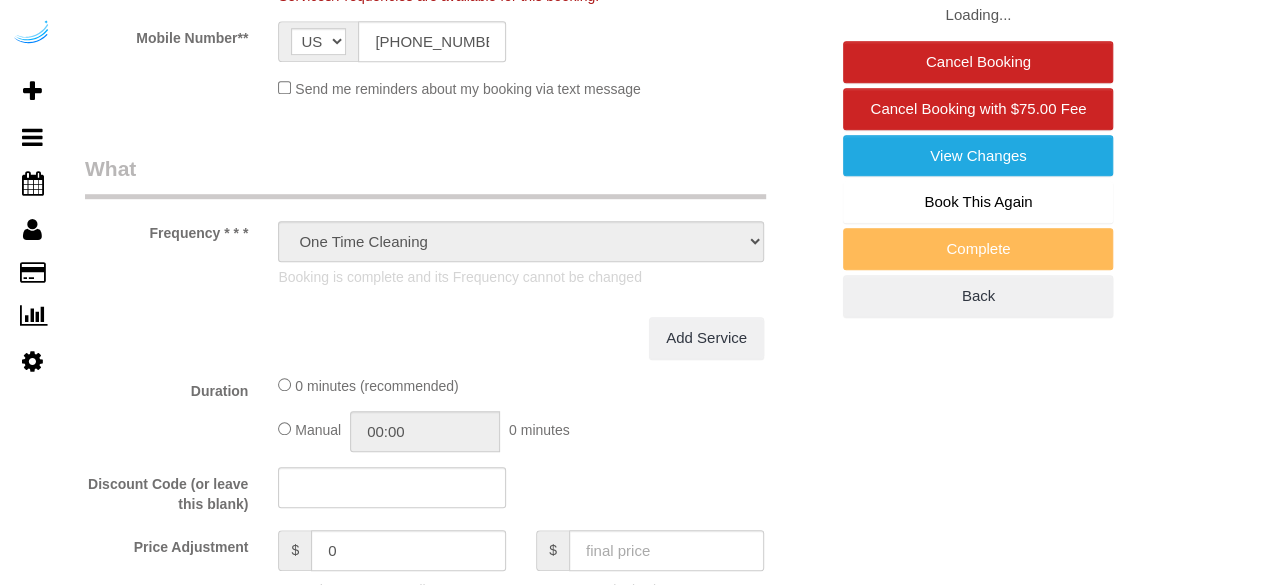select on "object:815" 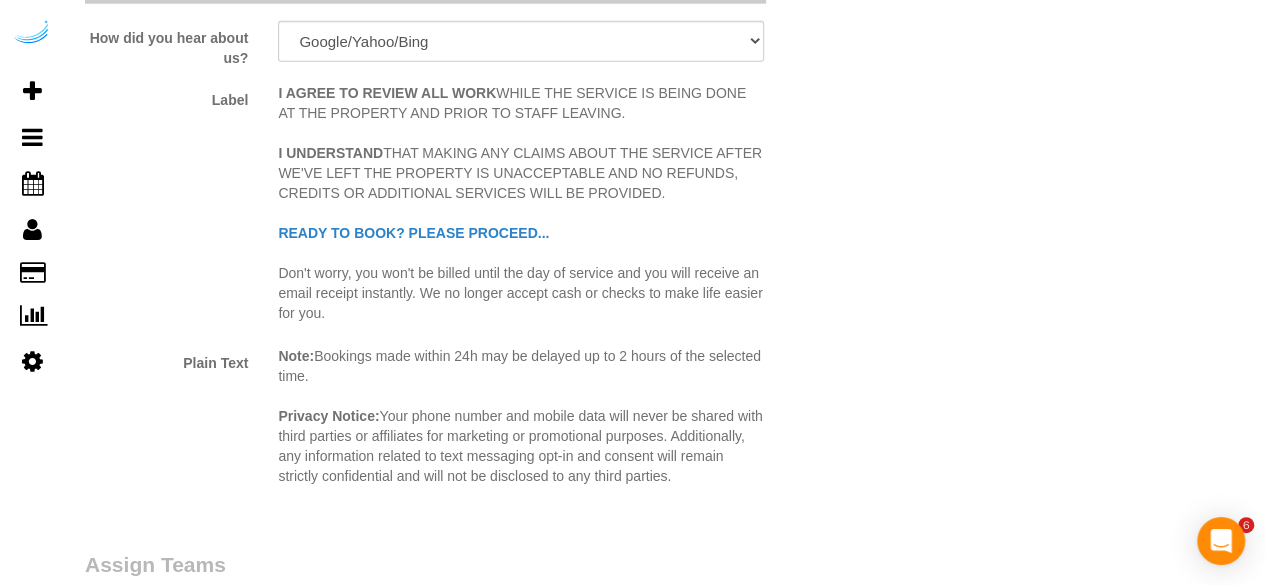 scroll, scrollTop: 2700, scrollLeft: 0, axis: vertical 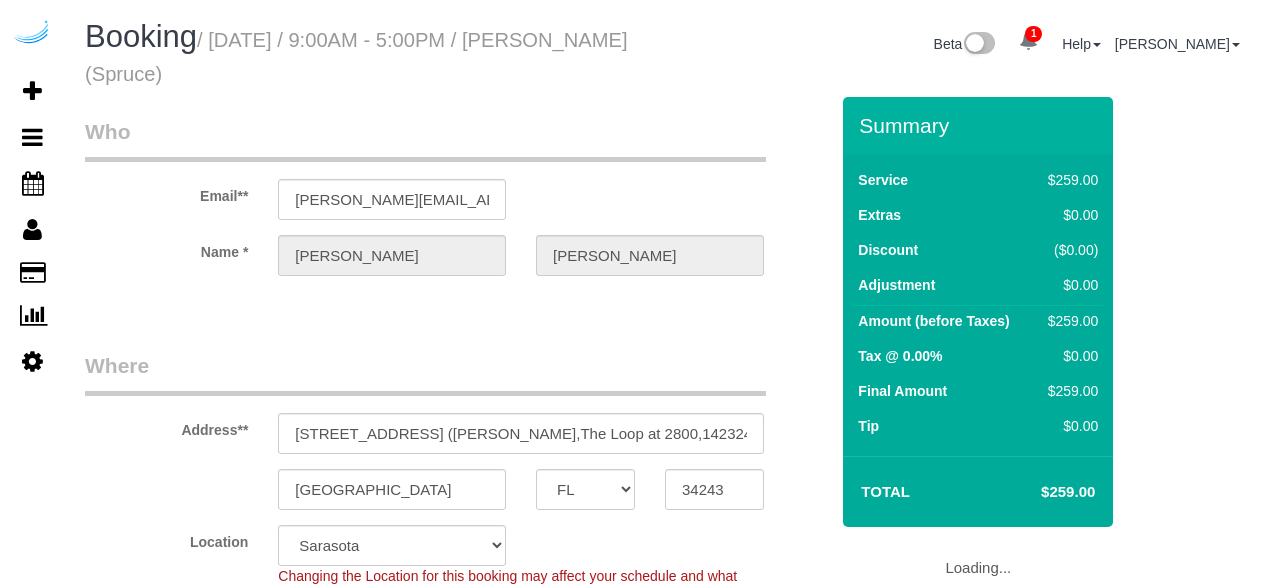 select on "FL" 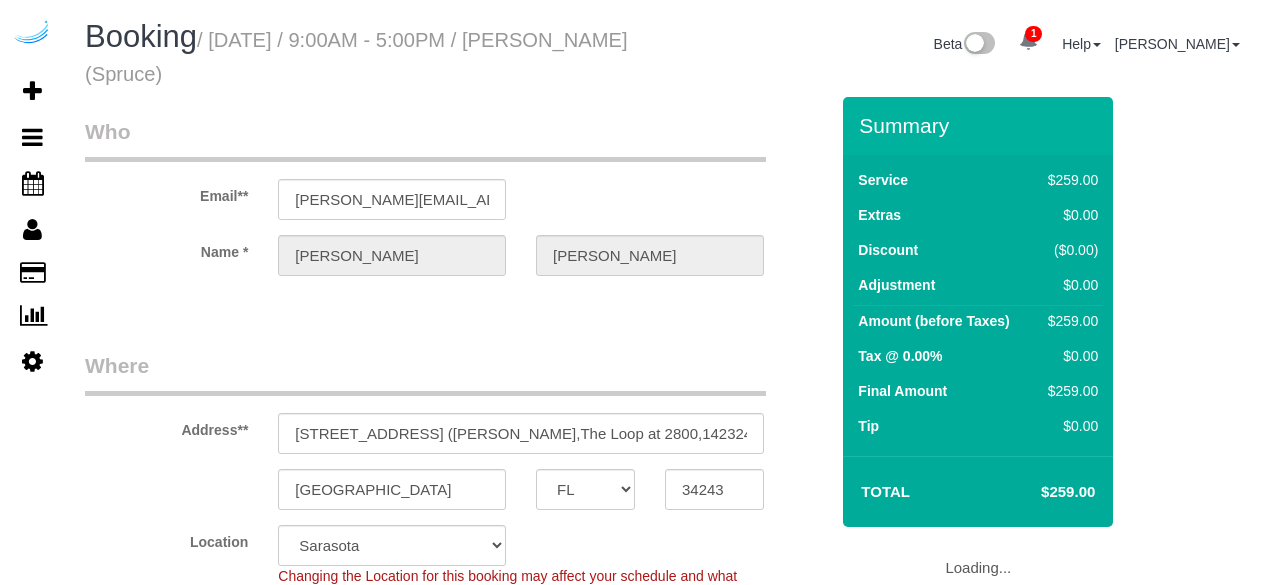 scroll, scrollTop: 0, scrollLeft: 0, axis: both 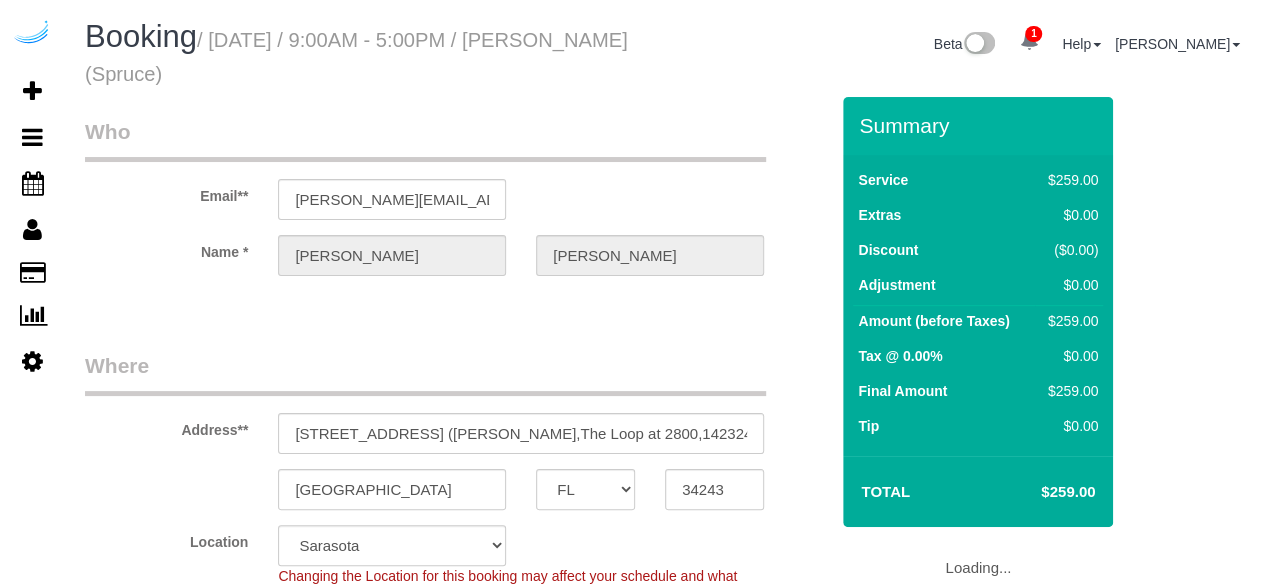 select on "object:790" 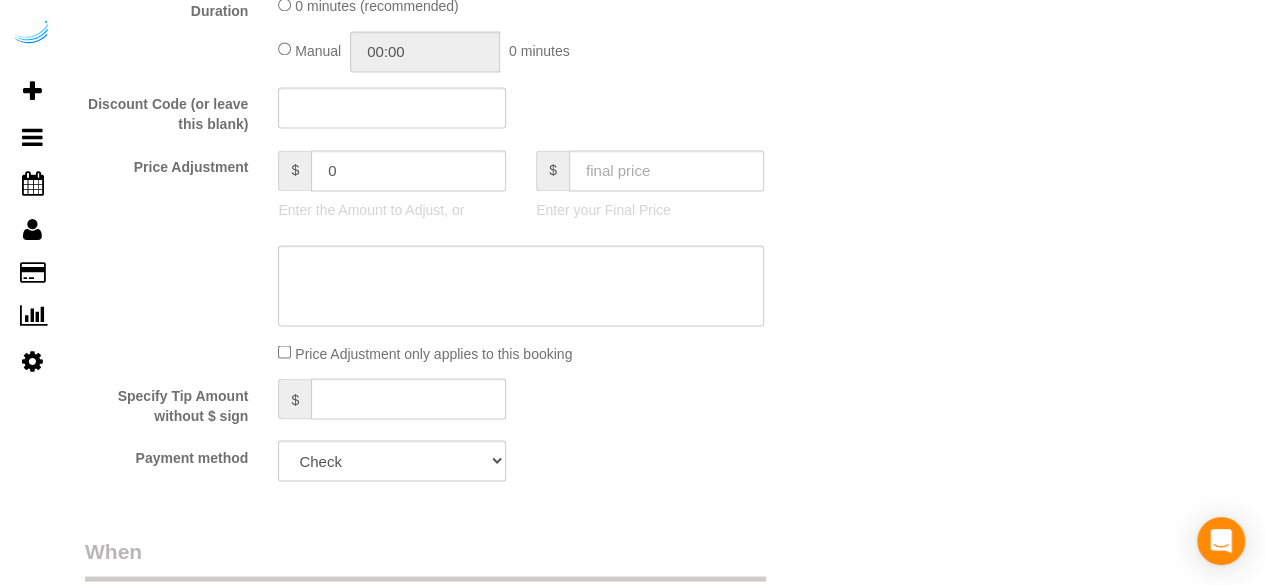 scroll, scrollTop: 2000, scrollLeft: 0, axis: vertical 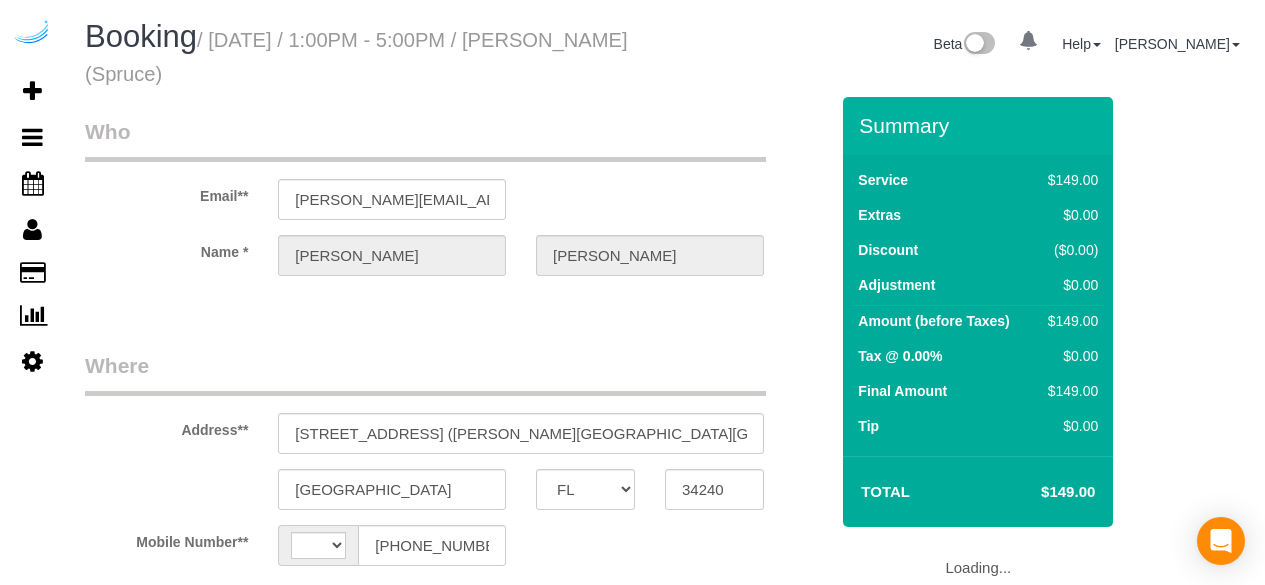 select on "FL" 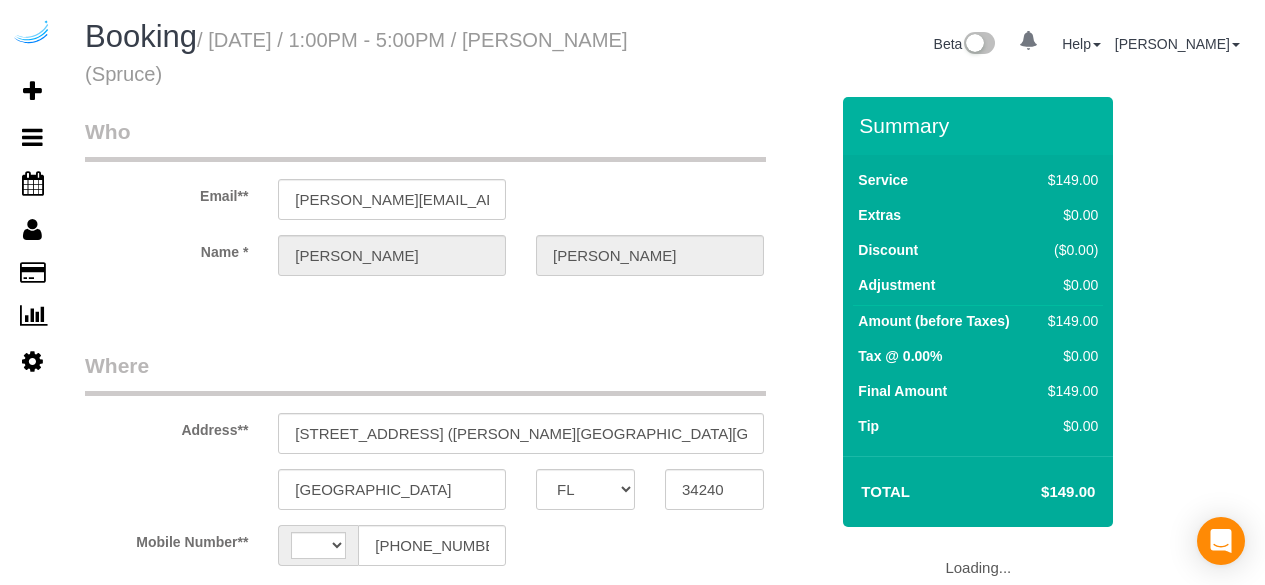 scroll, scrollTop: 0, scrollLeft: 0, axis: both 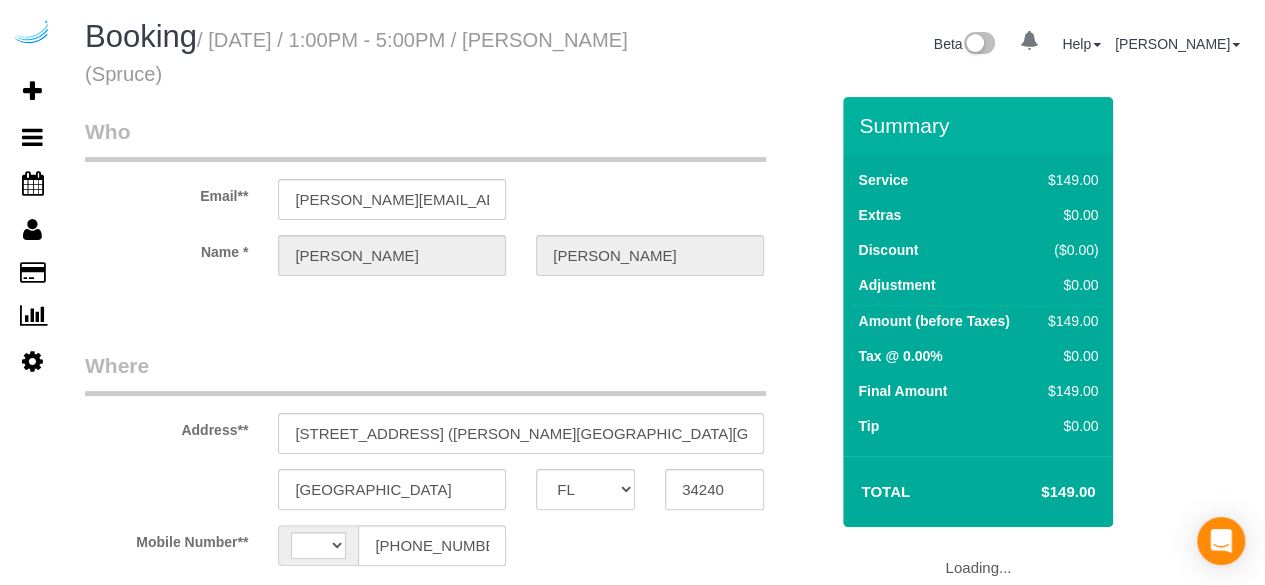 select on "string:[GEOGRAPHIC_DATA]" 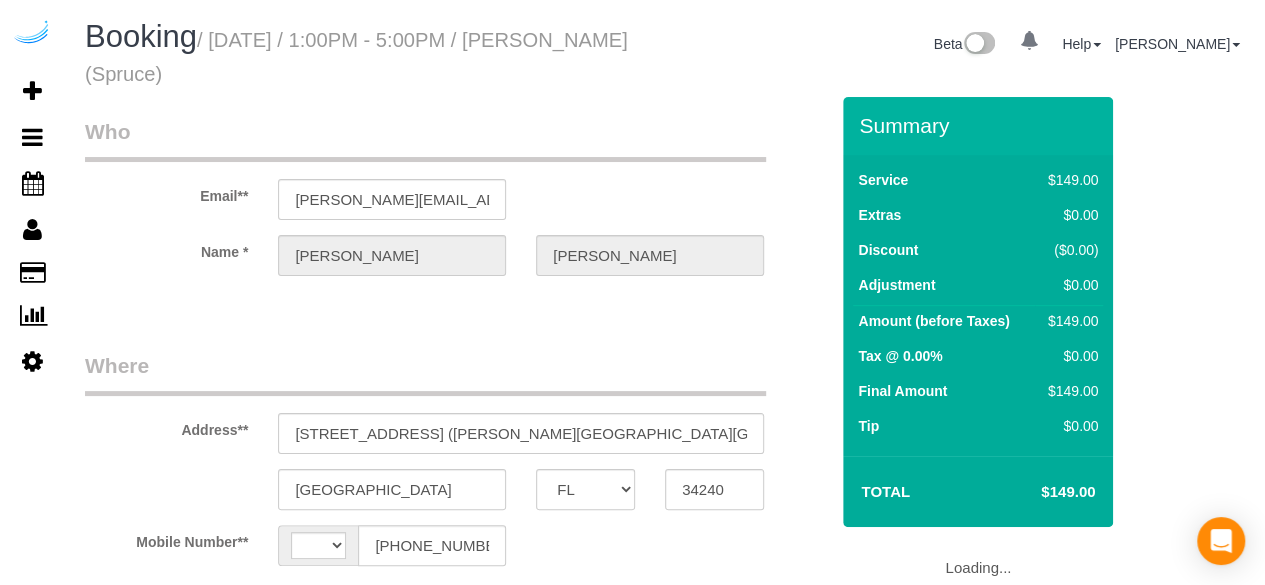select on "object:621" 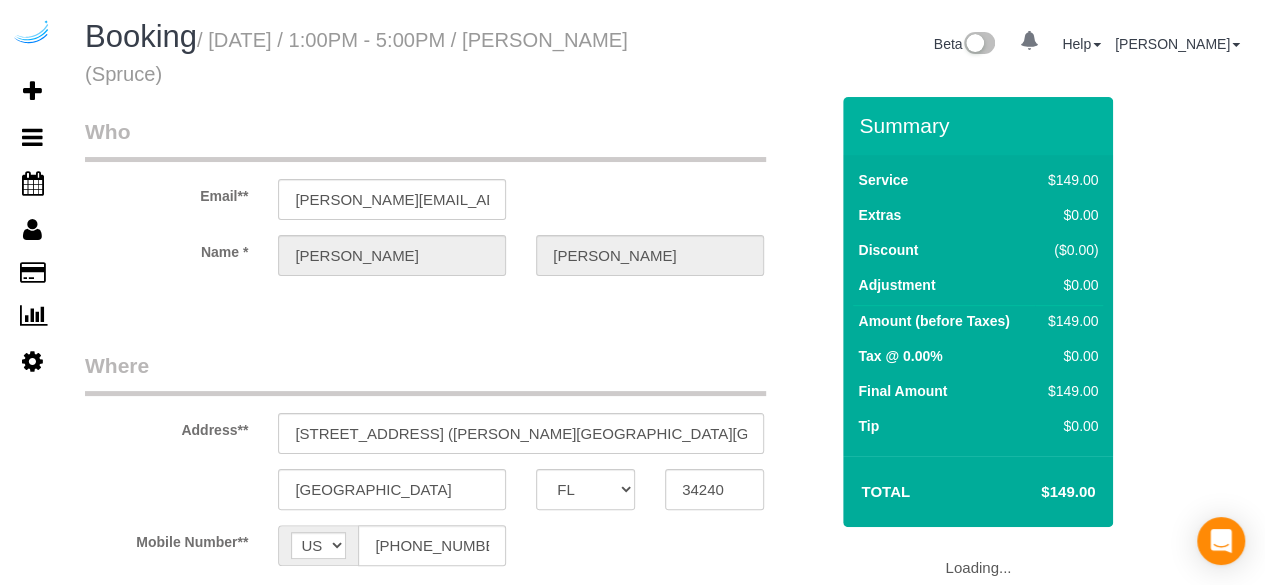 select on "object:790" 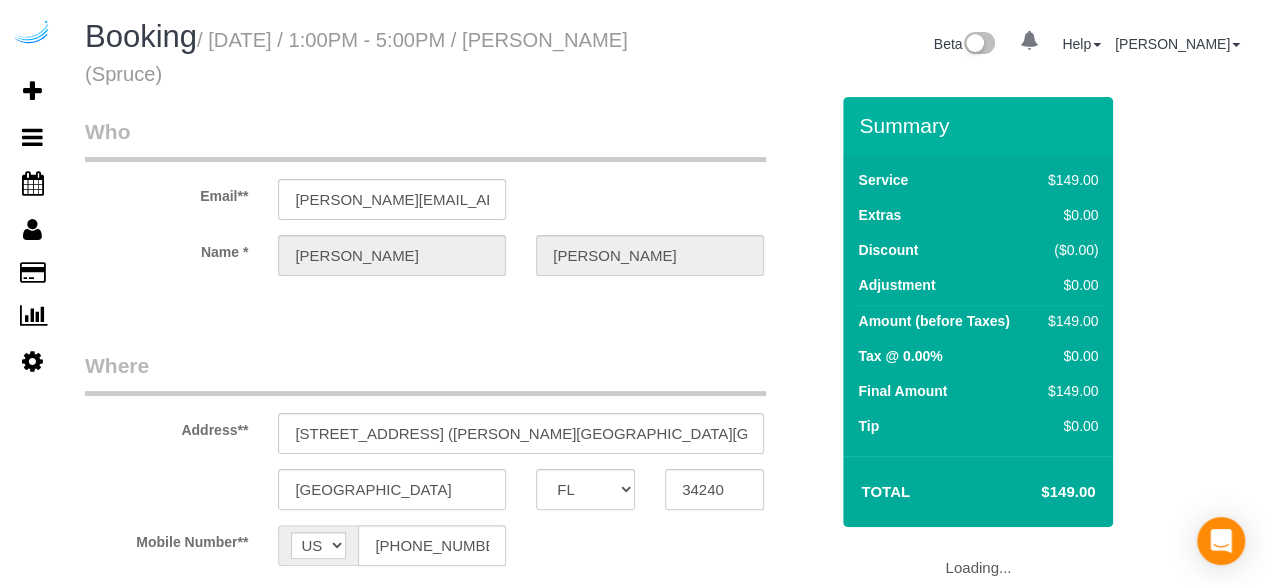 select on "282" 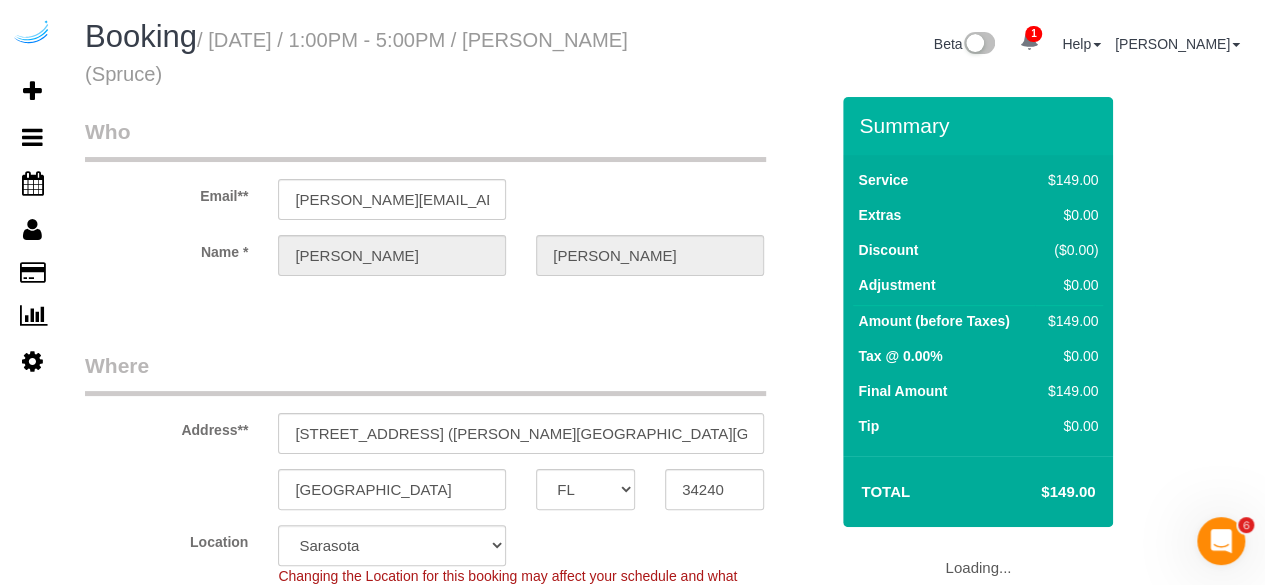 scroll, scrollTop: 0, scrollLeft: 0, axis: both 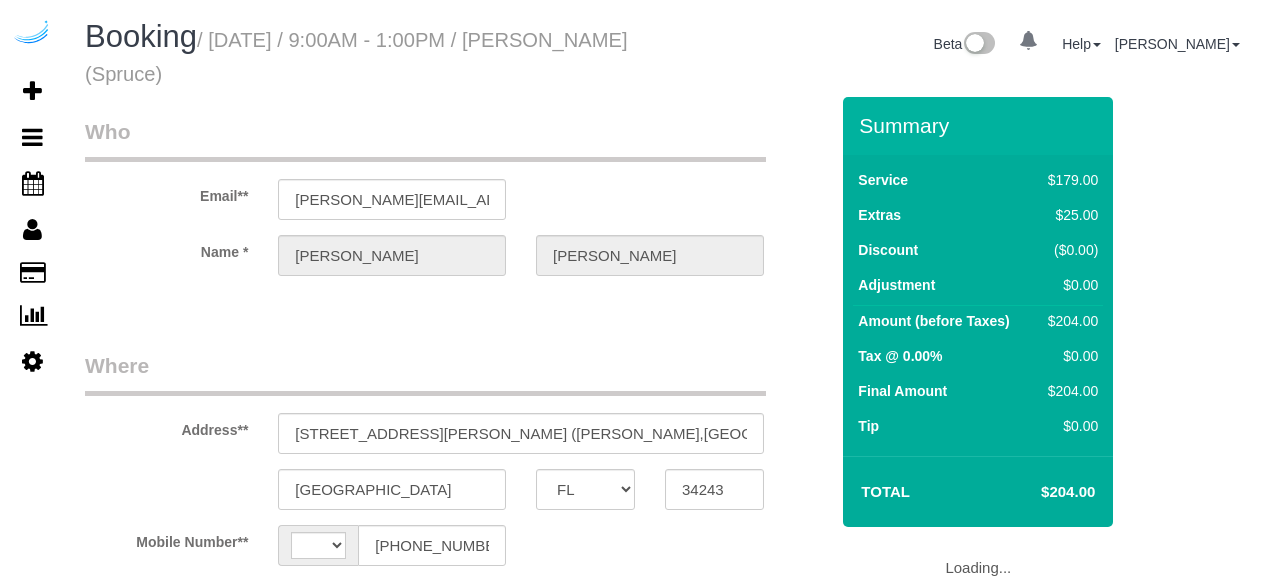 select on "FL" 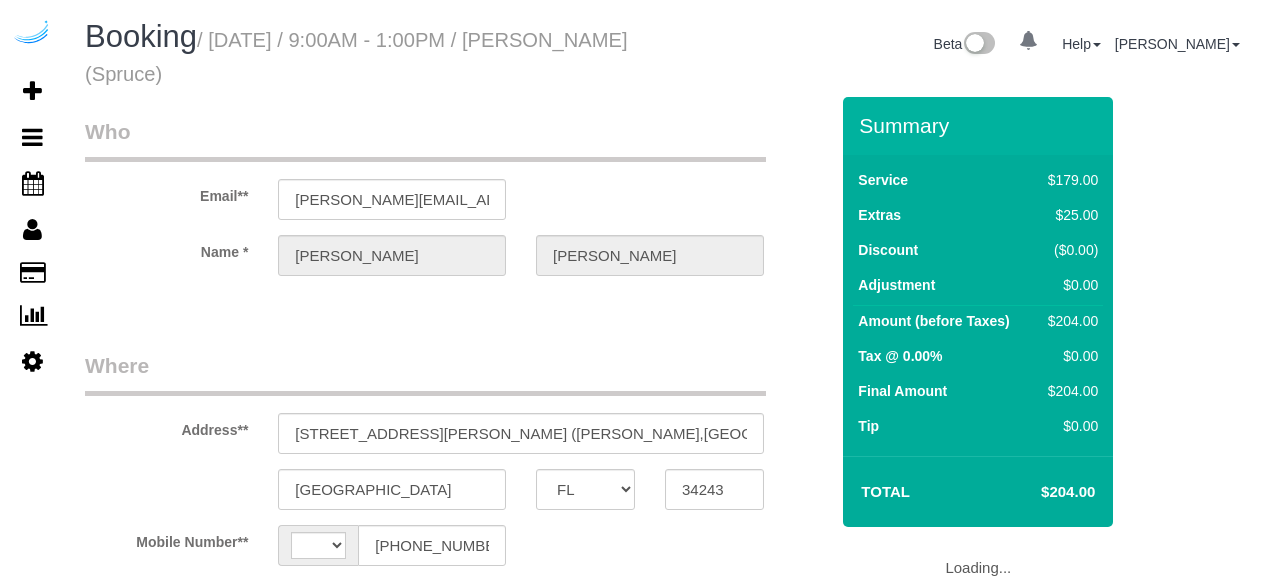scroll, scrollTop: 0, scrollLeft: 0, axis: both 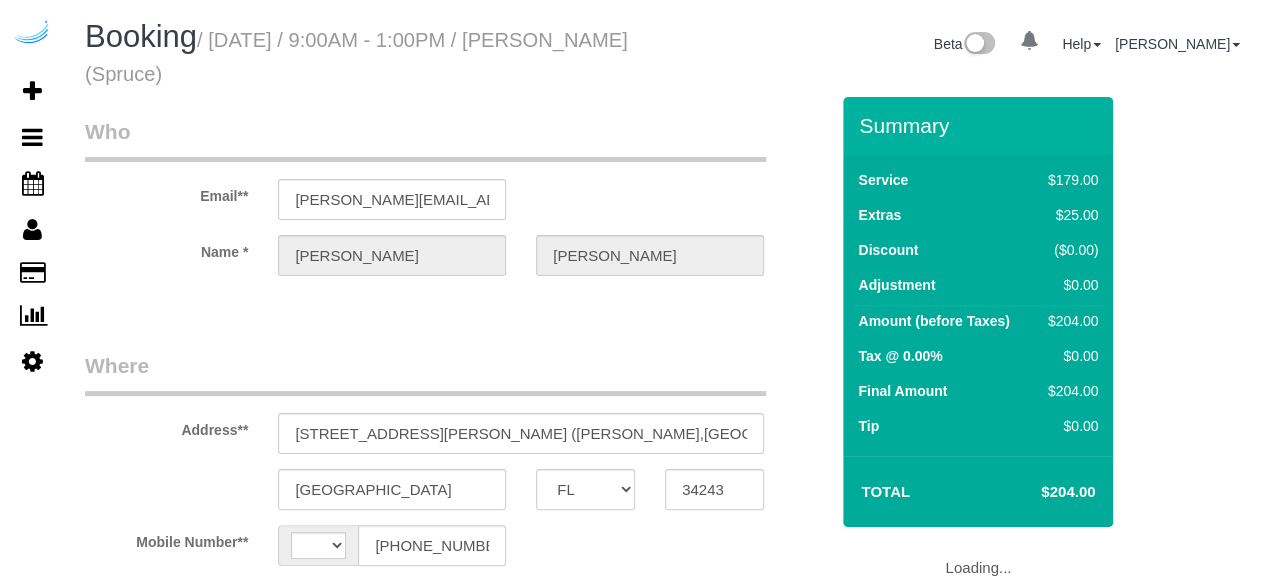 select on "string:[GEOGRAPHIC_DATA]" 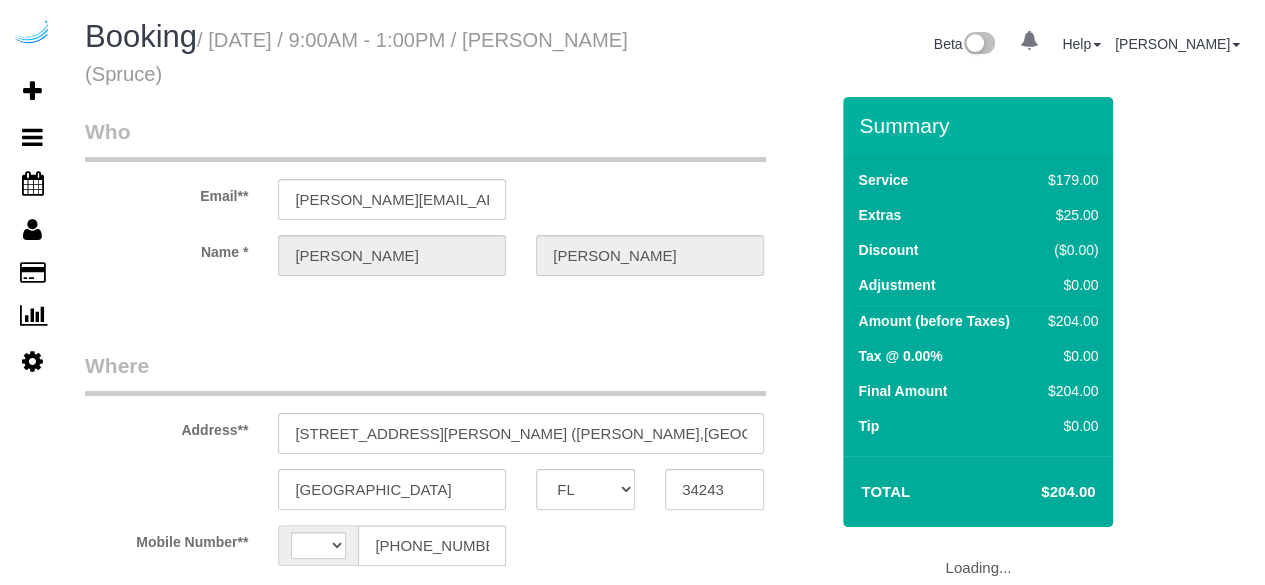 select on "object:669" 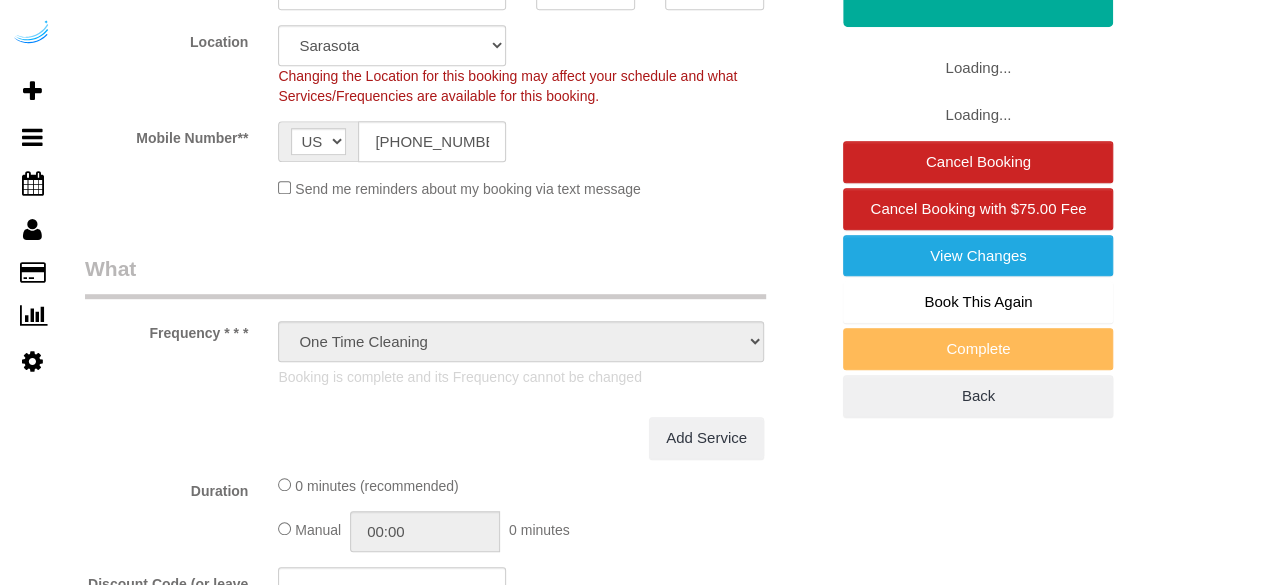 select on "282" 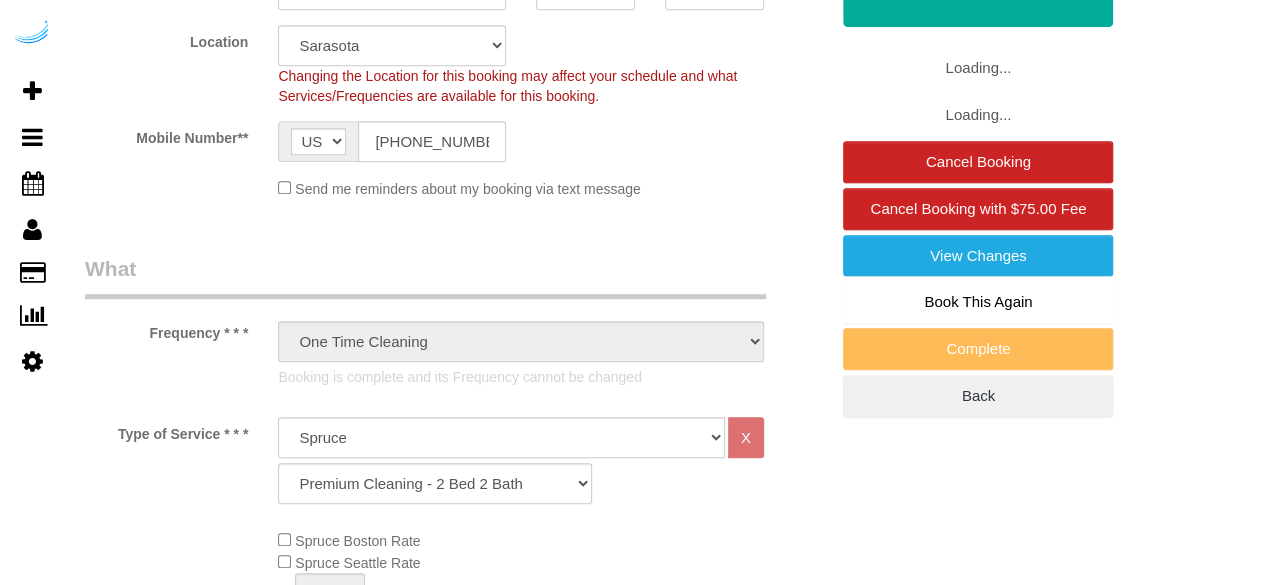 select on "object:790" 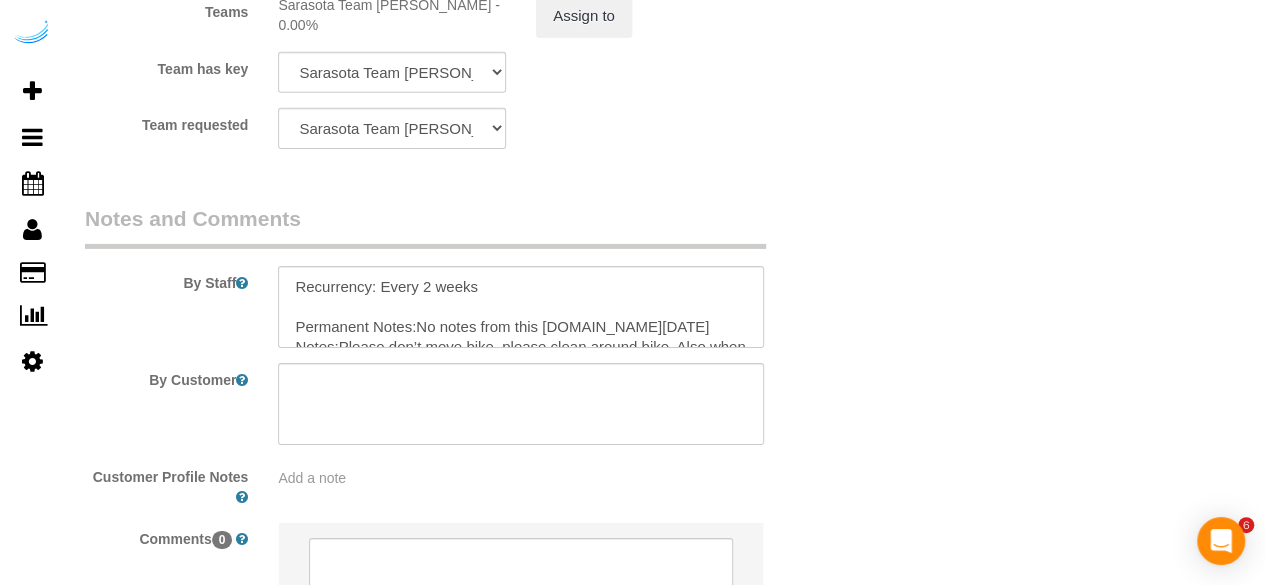 scroll, scrollTop: 3364, scrollLeft: 0, axis: vertical 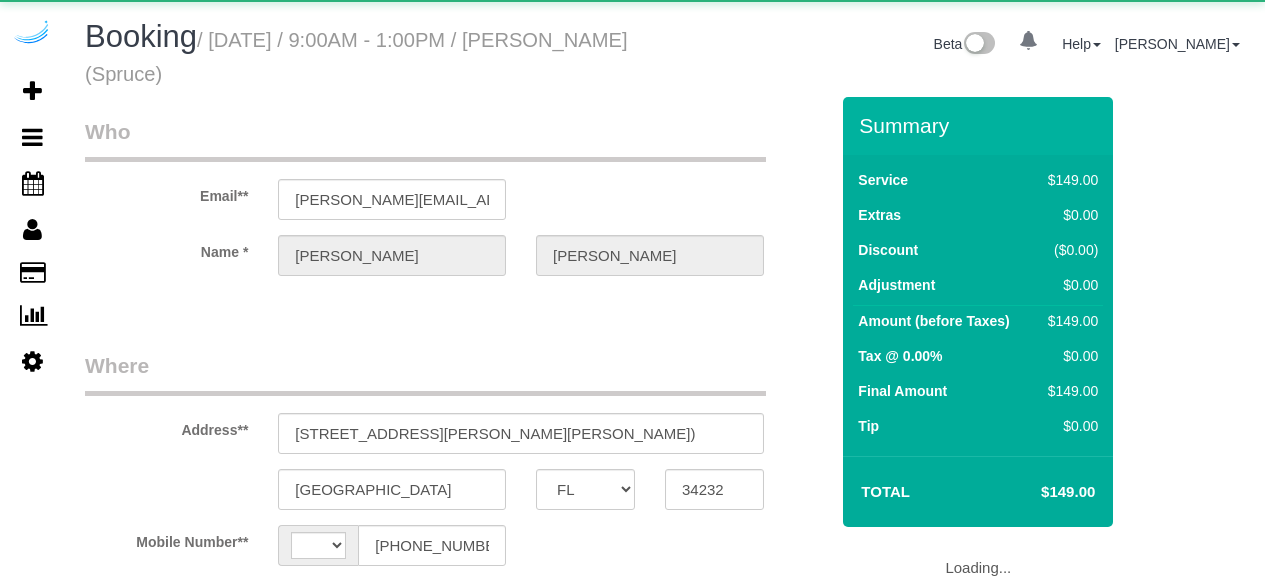 select on "FL" 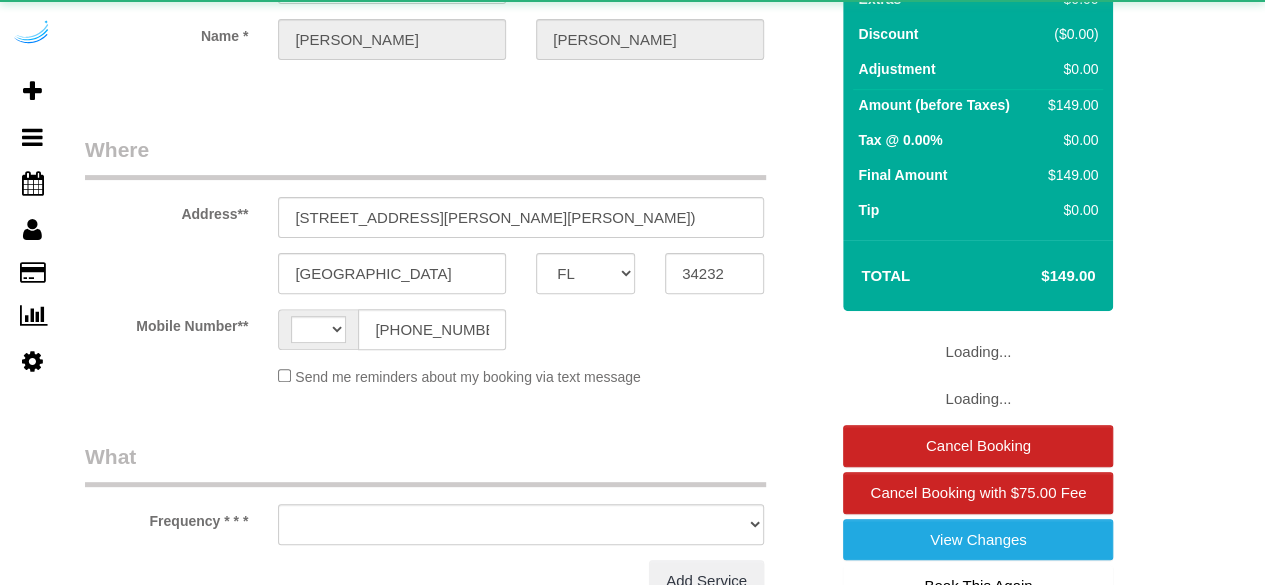 select on "string:[GEOGRAPHIC_DATA]" 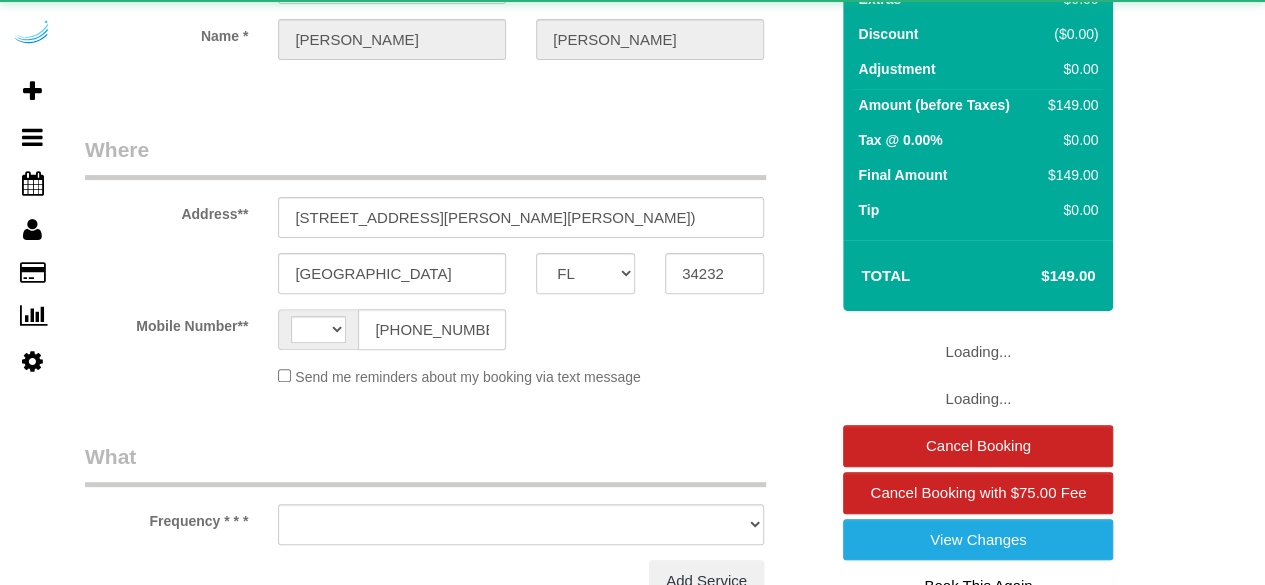 select on "object:699" 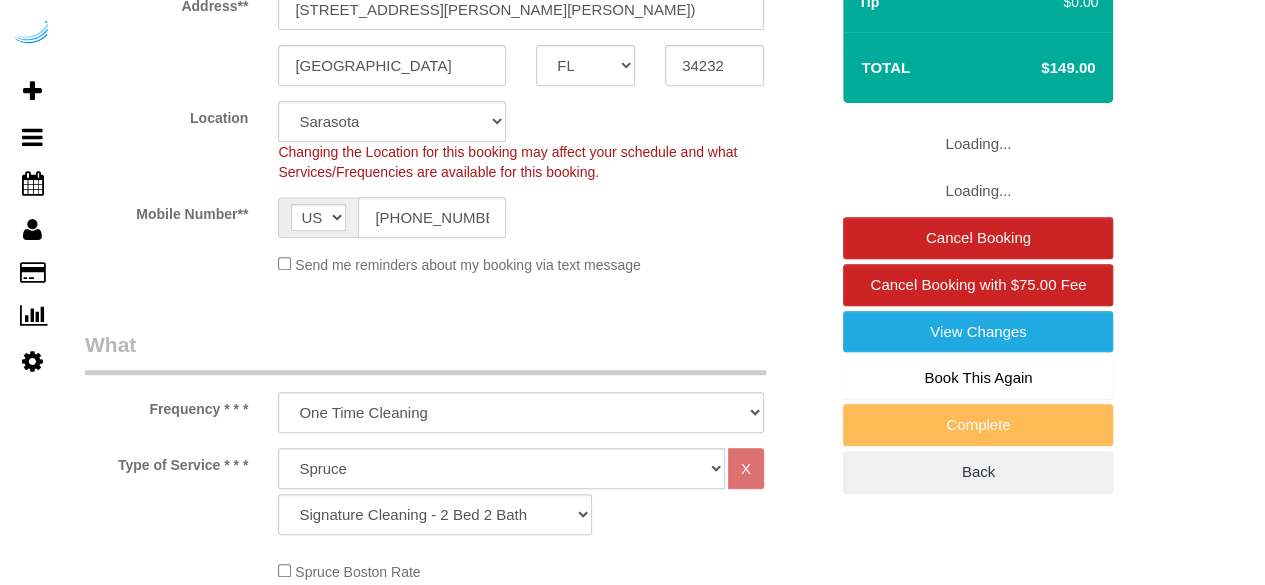 select on "object:783" 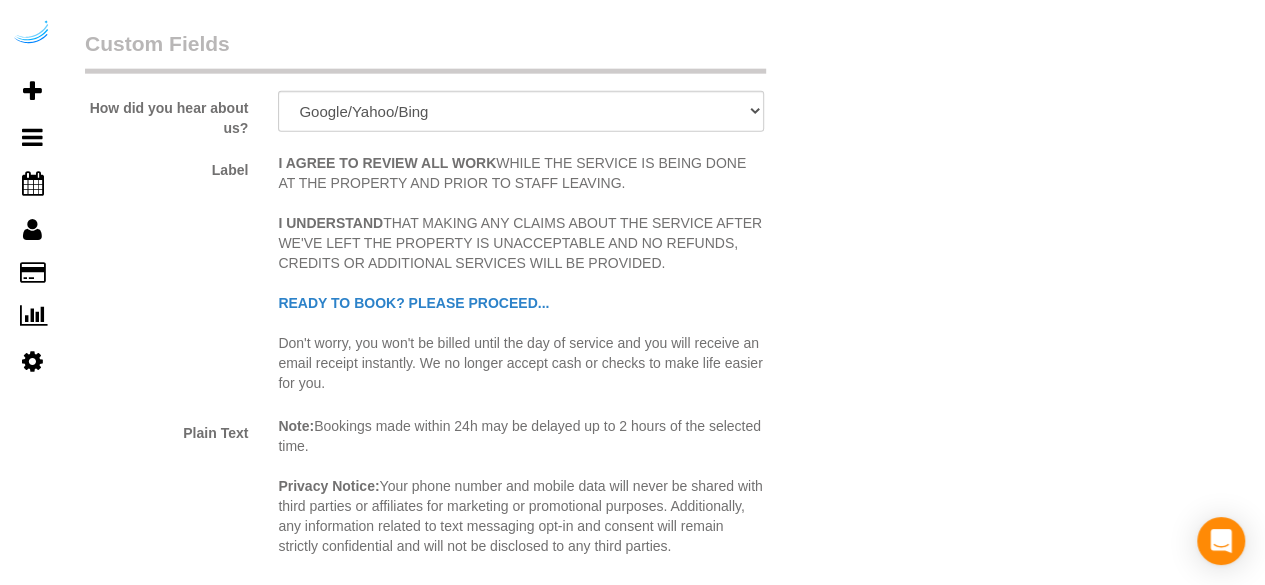 scroll, scrollTop: 2700, scrollLeft: 0, axis: vertical 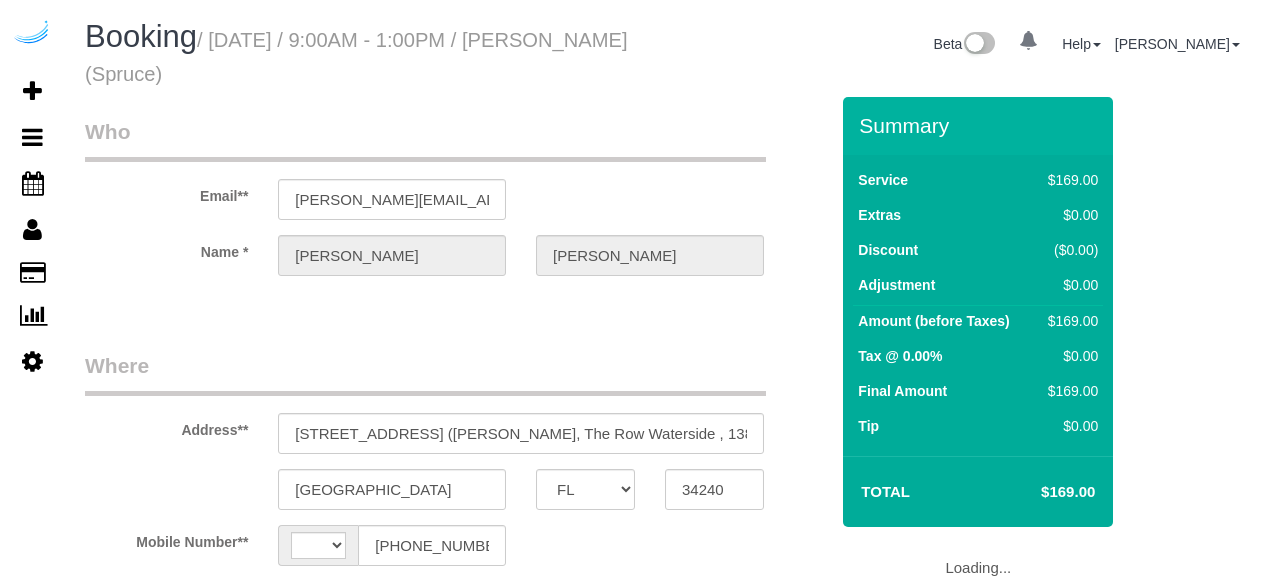 select on "FL" 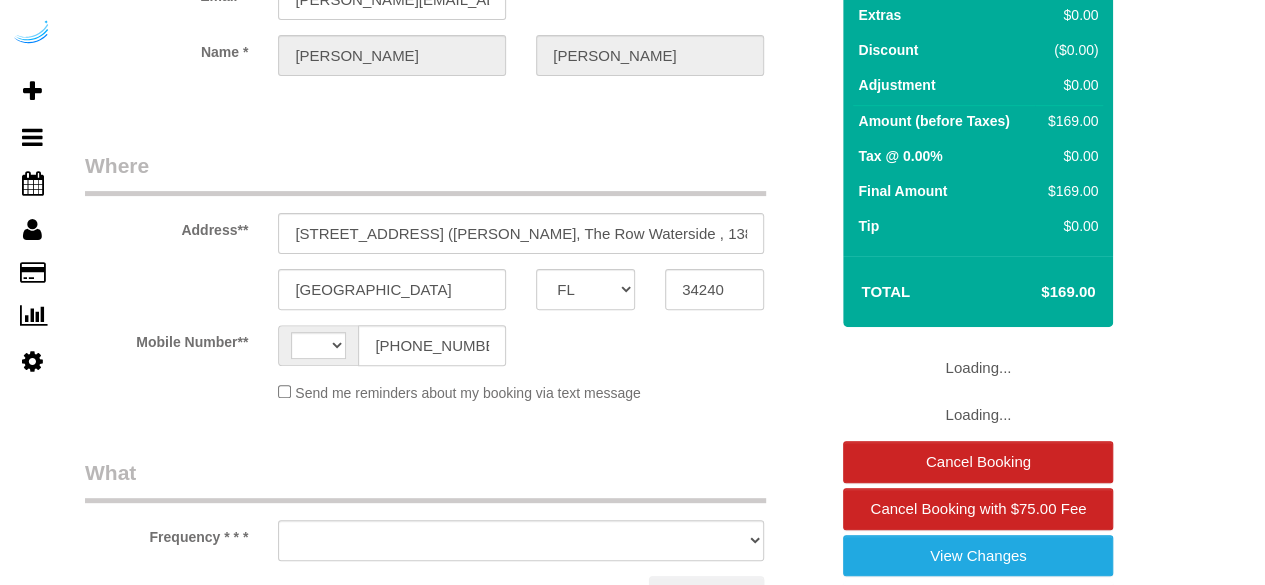 select on "string:[GEOGRAPHIC_DATA]" 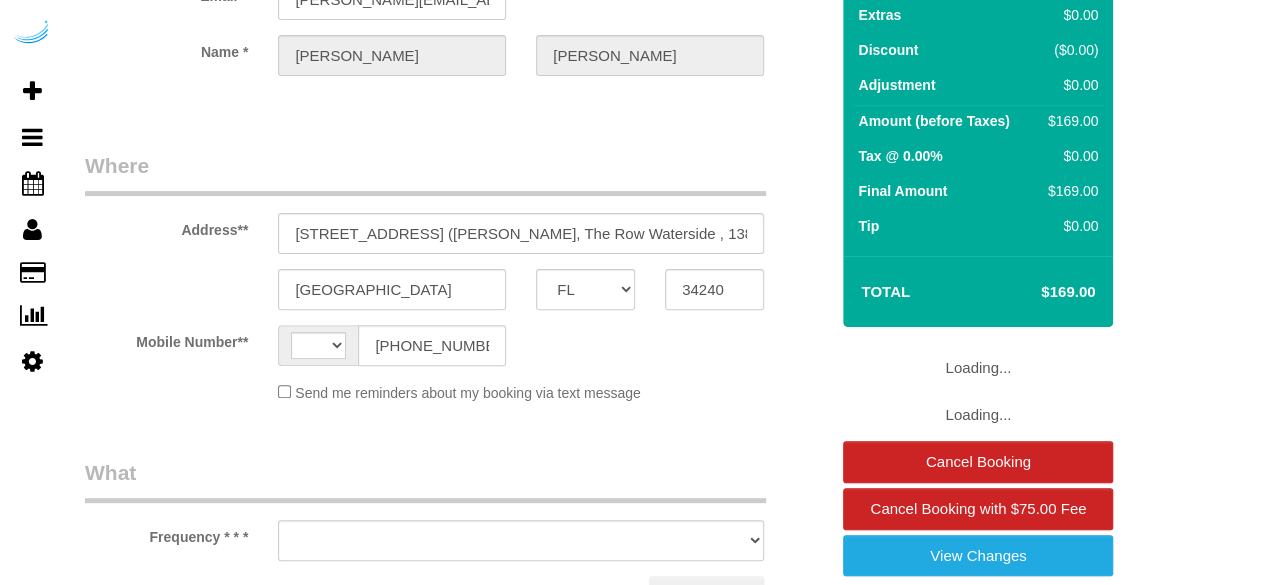 select on "object:616" 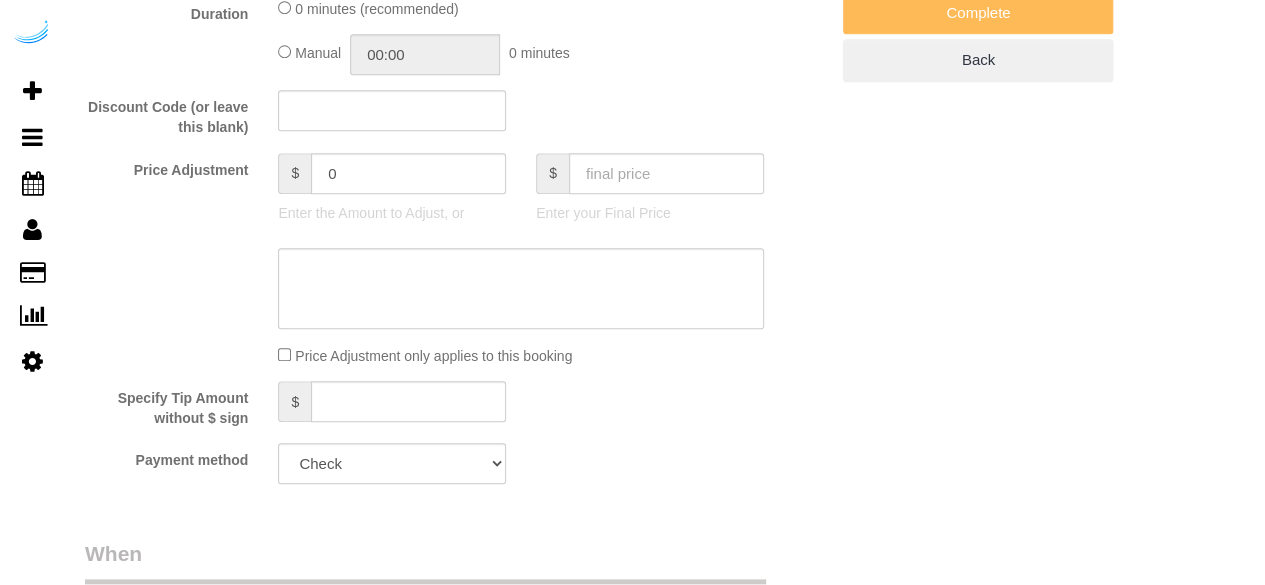 select on "number:9" 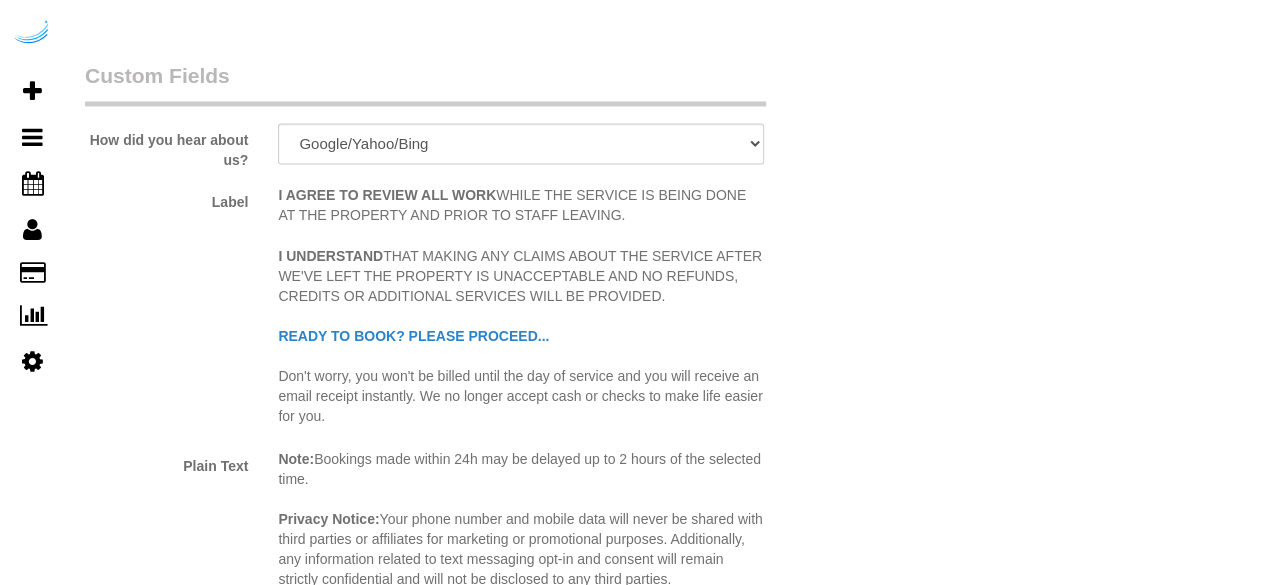 select on "282" 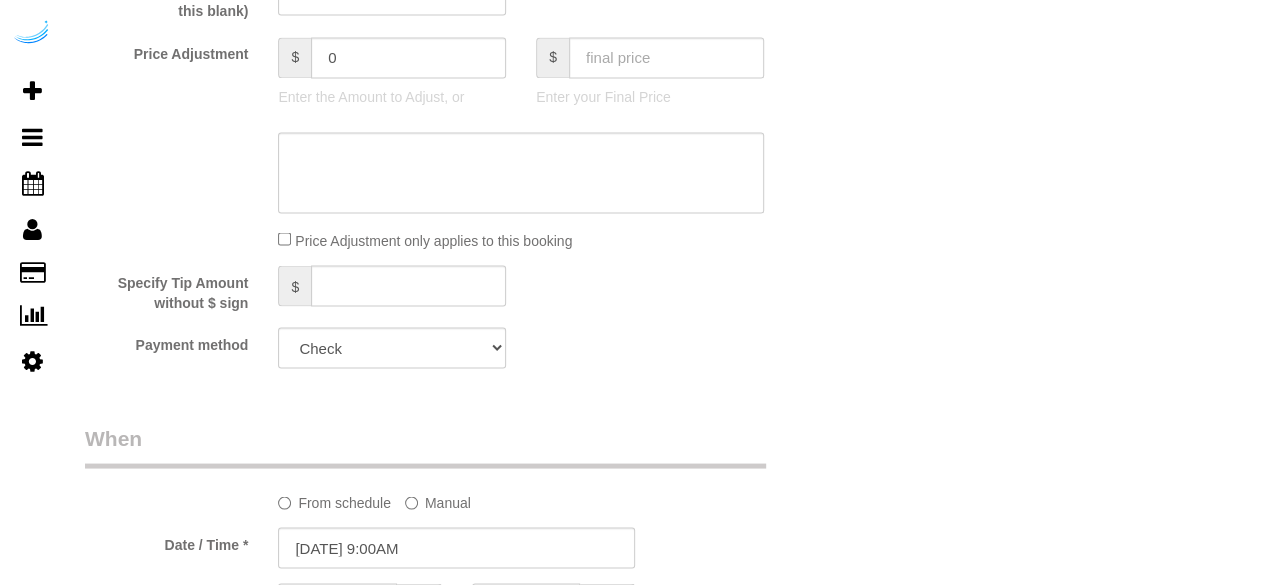 select on "object:783" 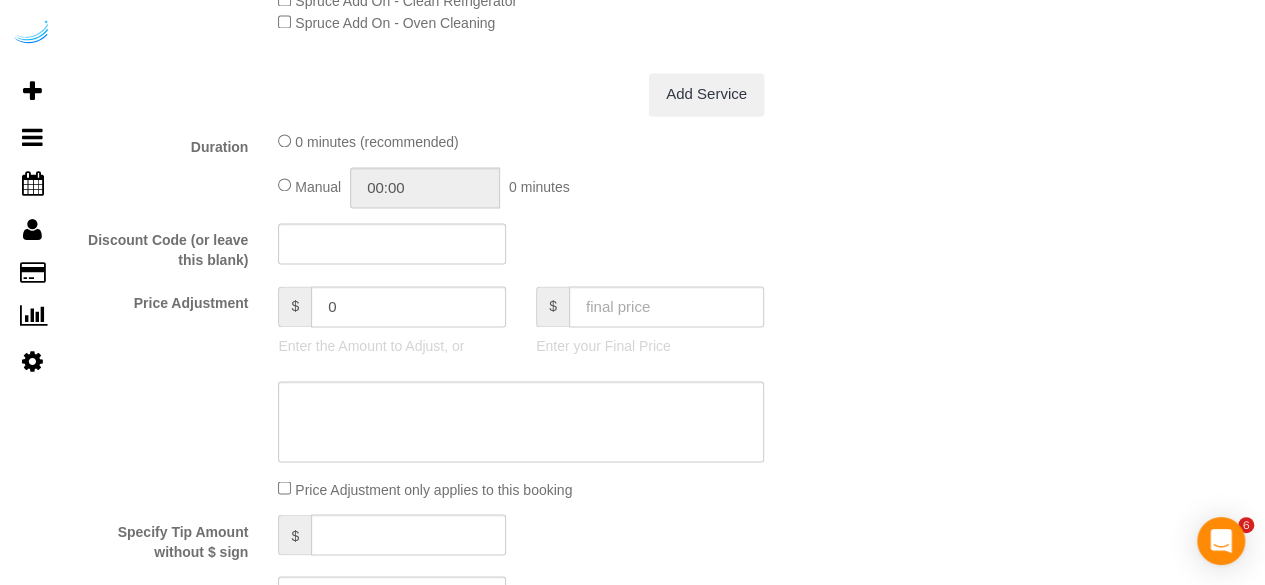 scroll, scrollTop: 1048, scrollLeft: 0, axis: vertical 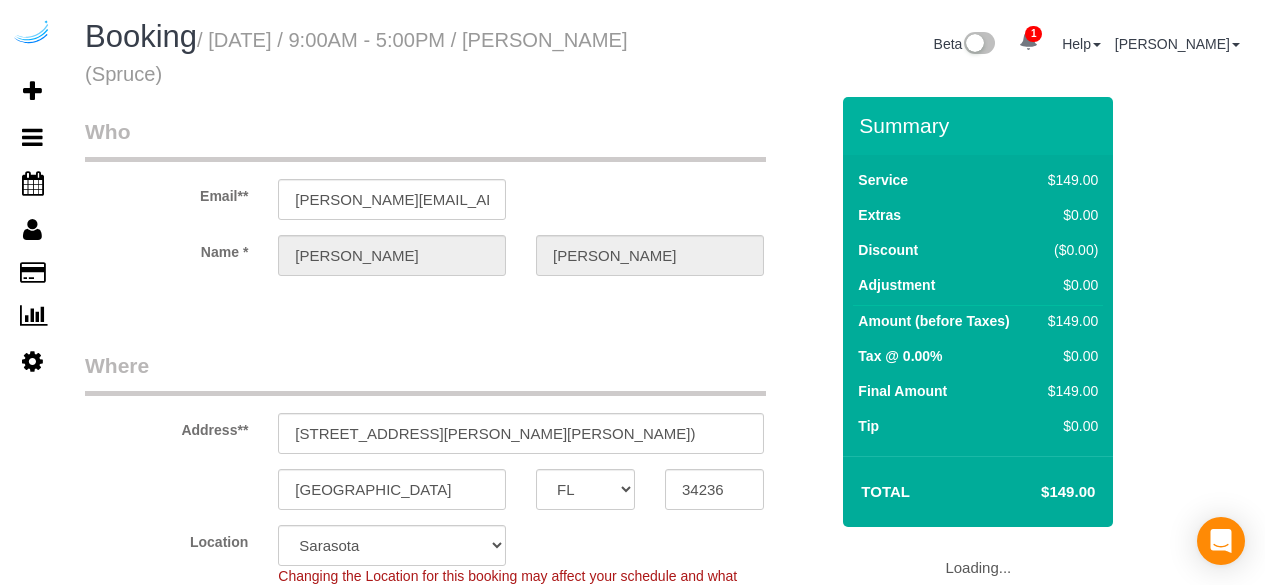 select on "FL" 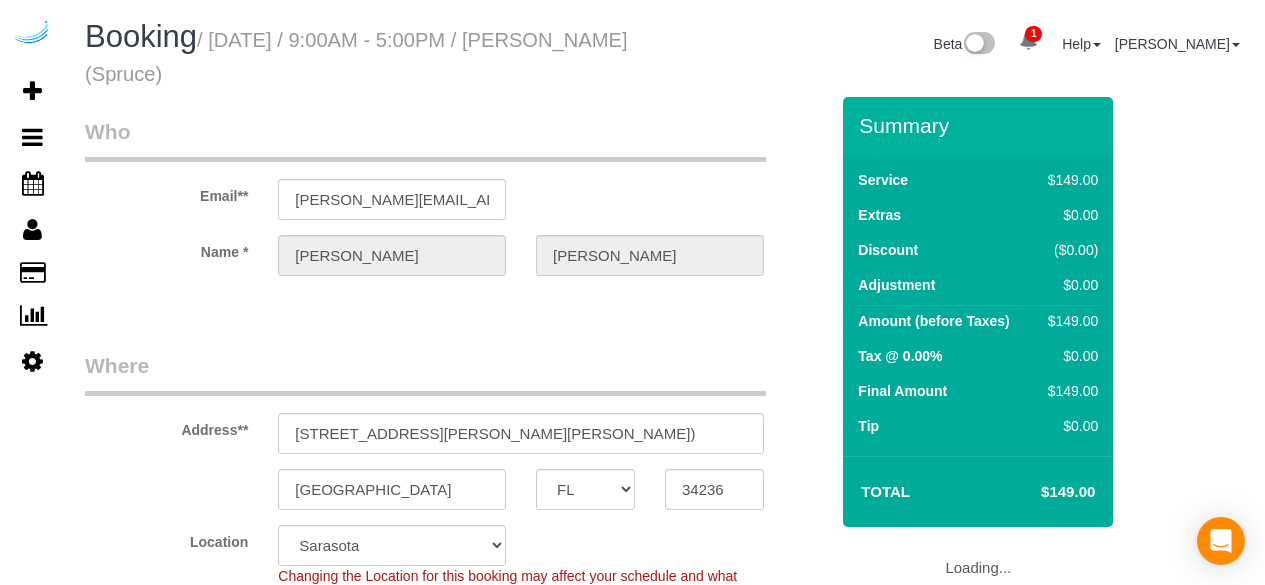 scroll, scrollTop: 0, scrollLeft: 0, axis: both 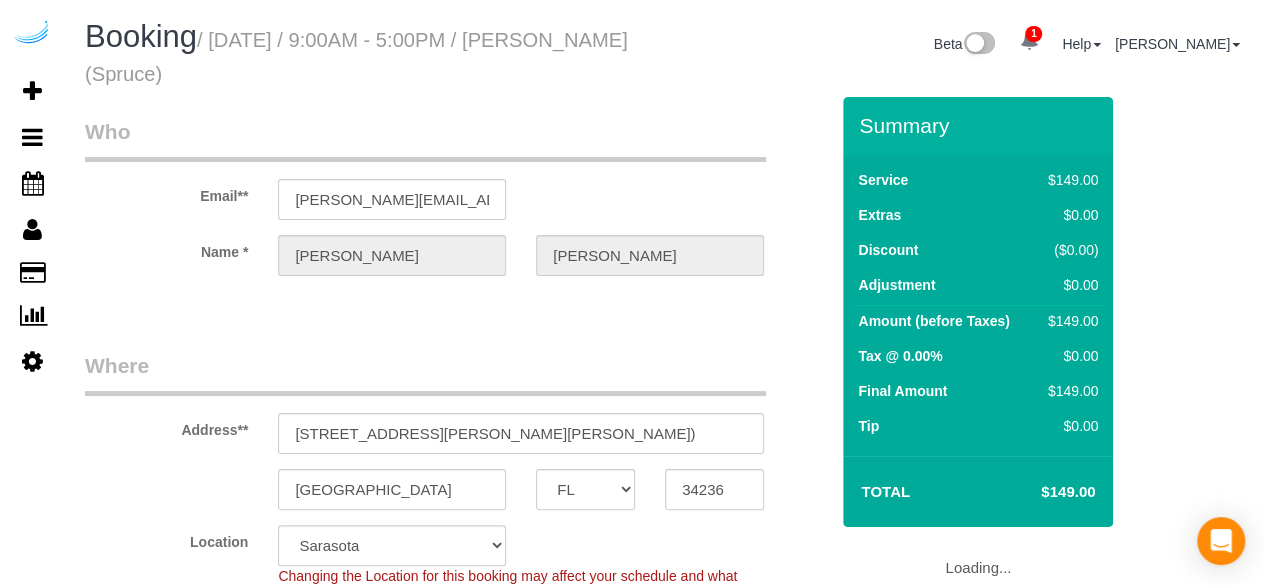 select on "object:783" 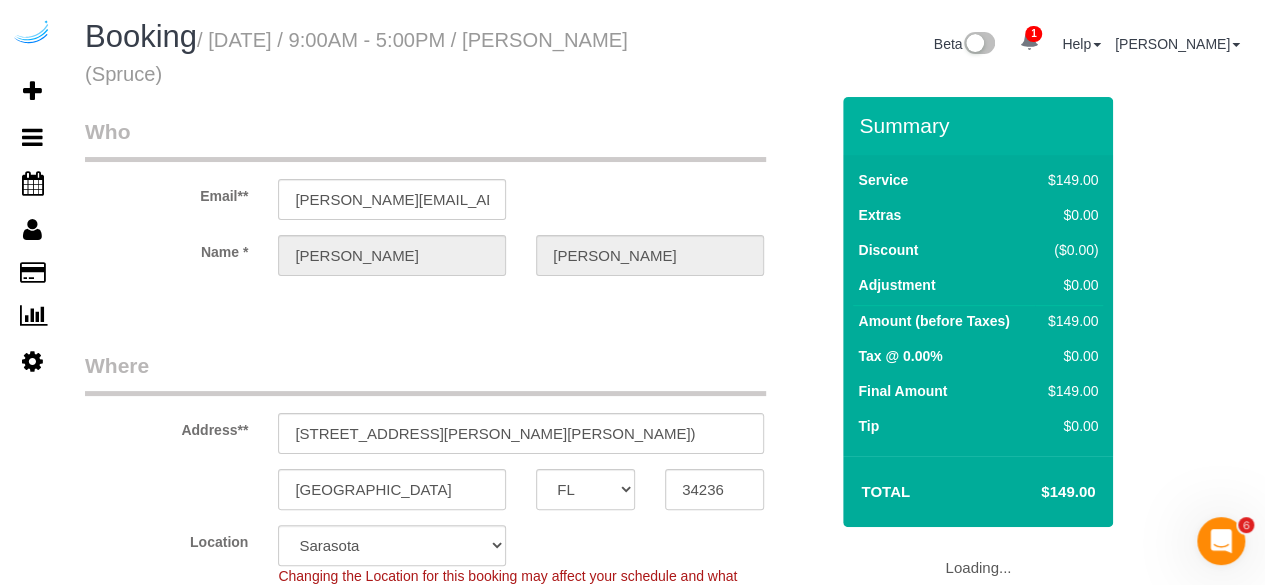 scroll, scrollTop: 0, scrollLeft: 0, axis: both 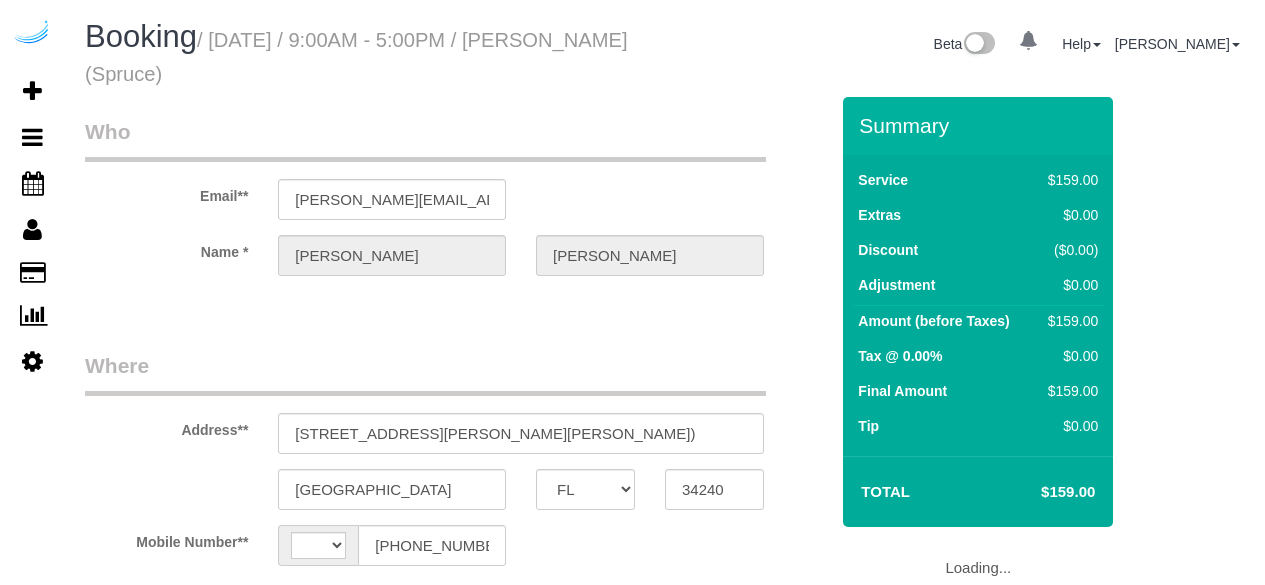 select on "FL" 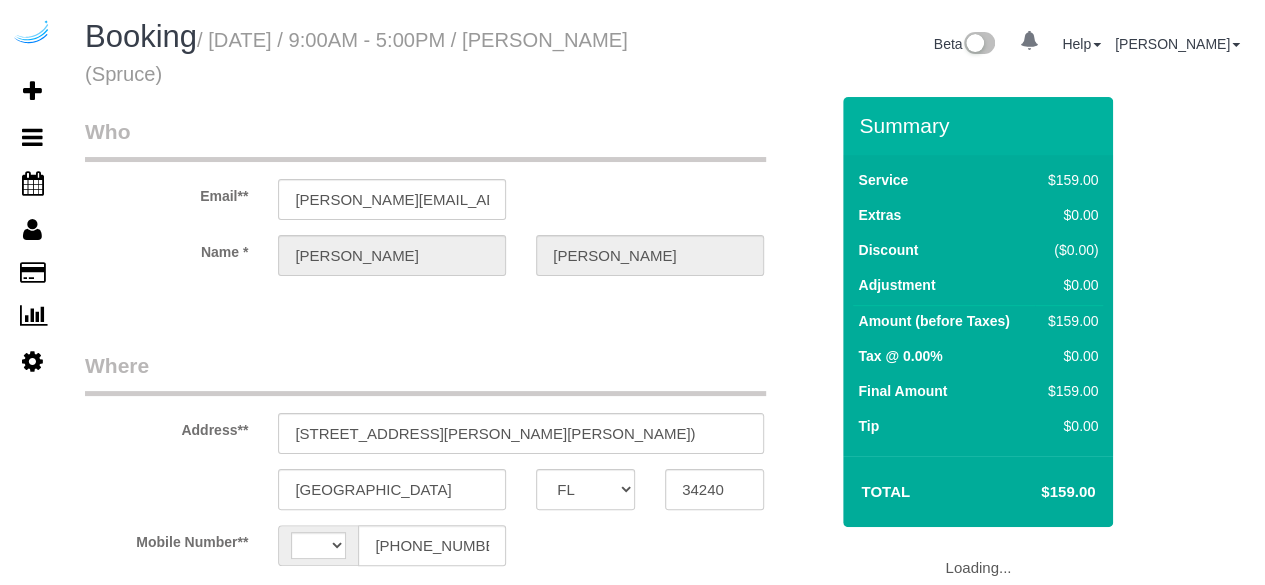 select on "string:[GEOGRAPHIC_DATA]" 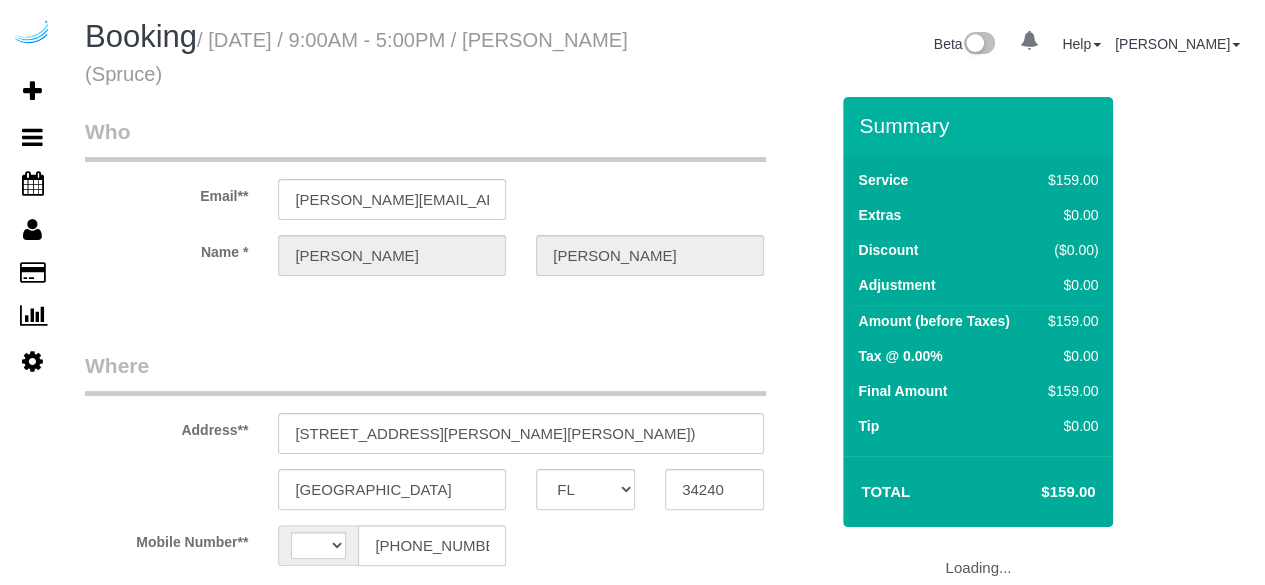 select on "object:697" 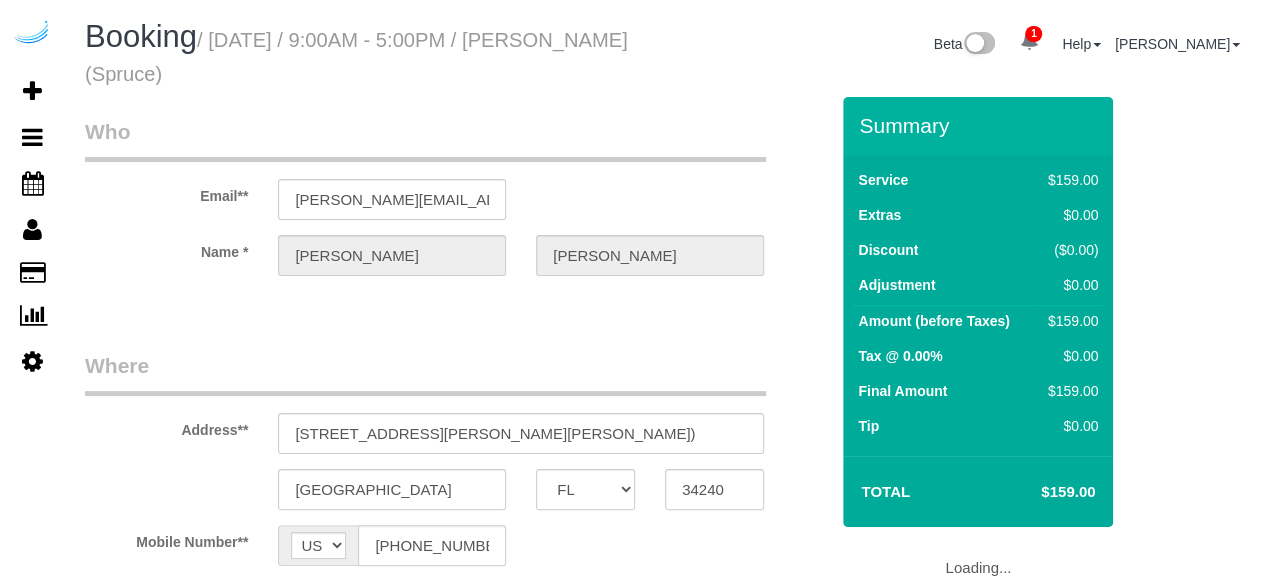 select on "object:783" 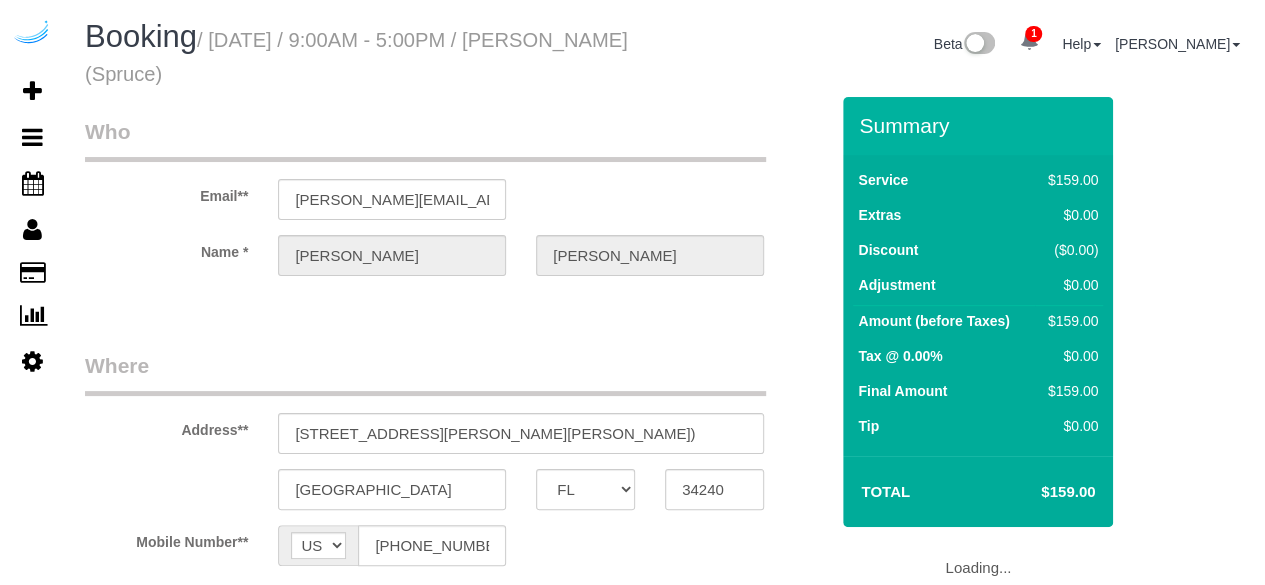 select on "282" 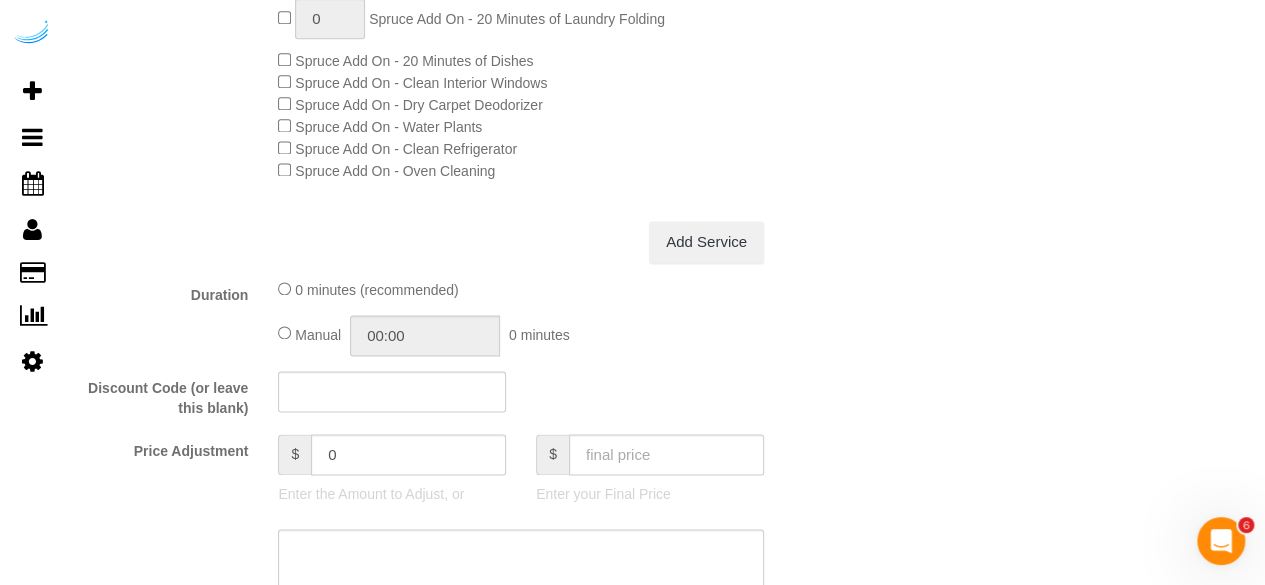 scroll, scrollTop: 0, scrollLeft: 0, axis: both 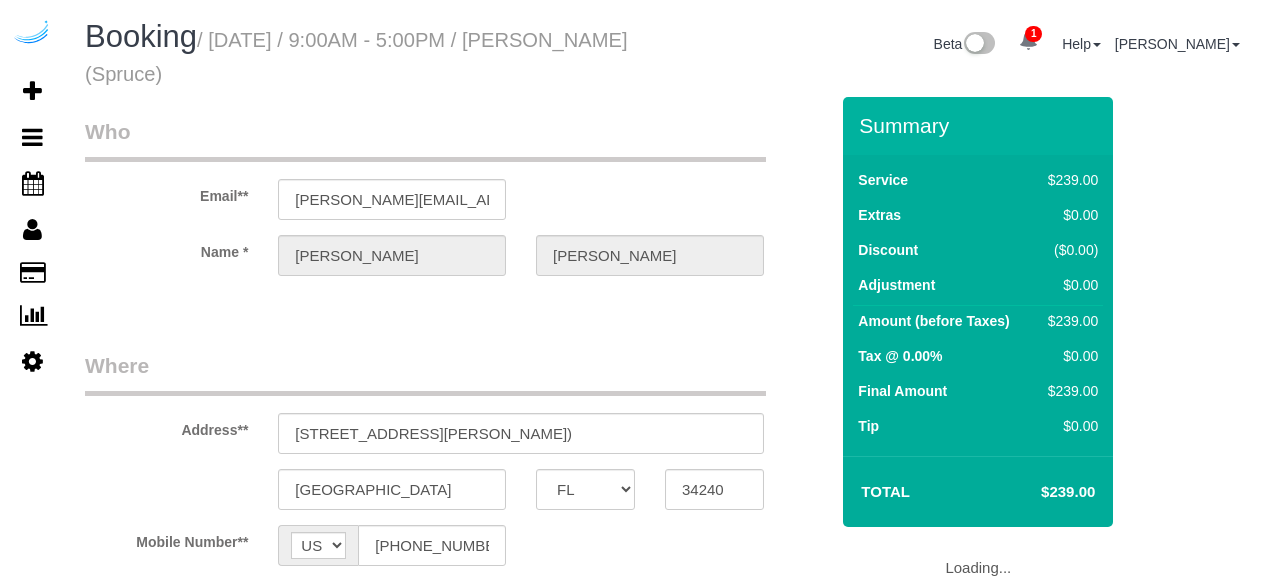 select on "FL" 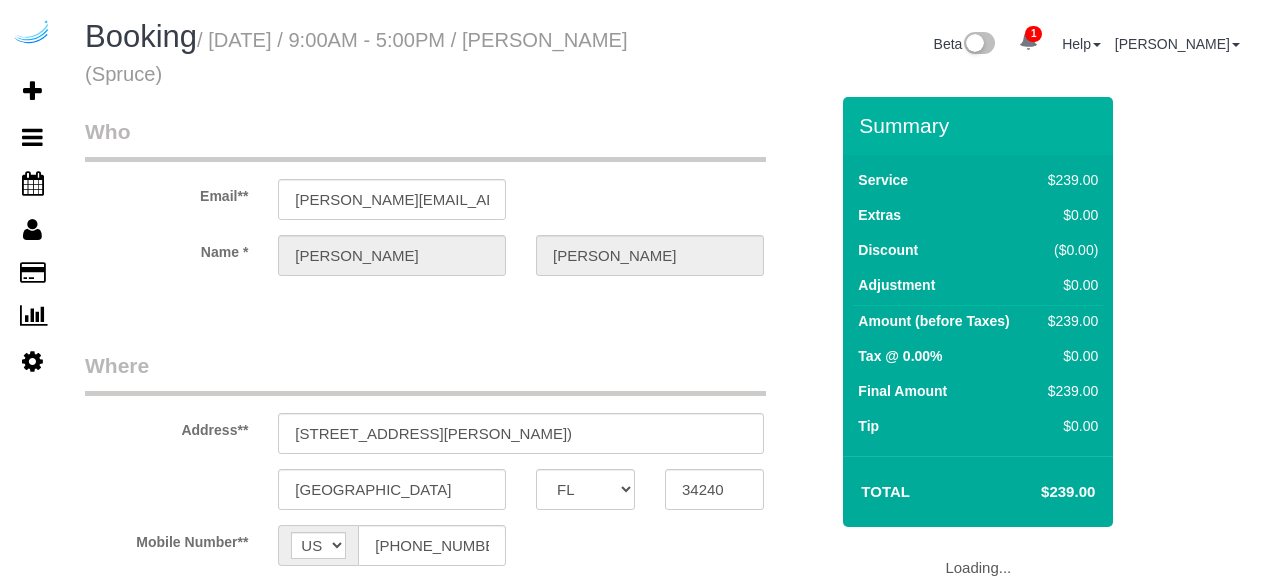 scroll, scrollTop: 0, scrollLeft: 0, axis: both 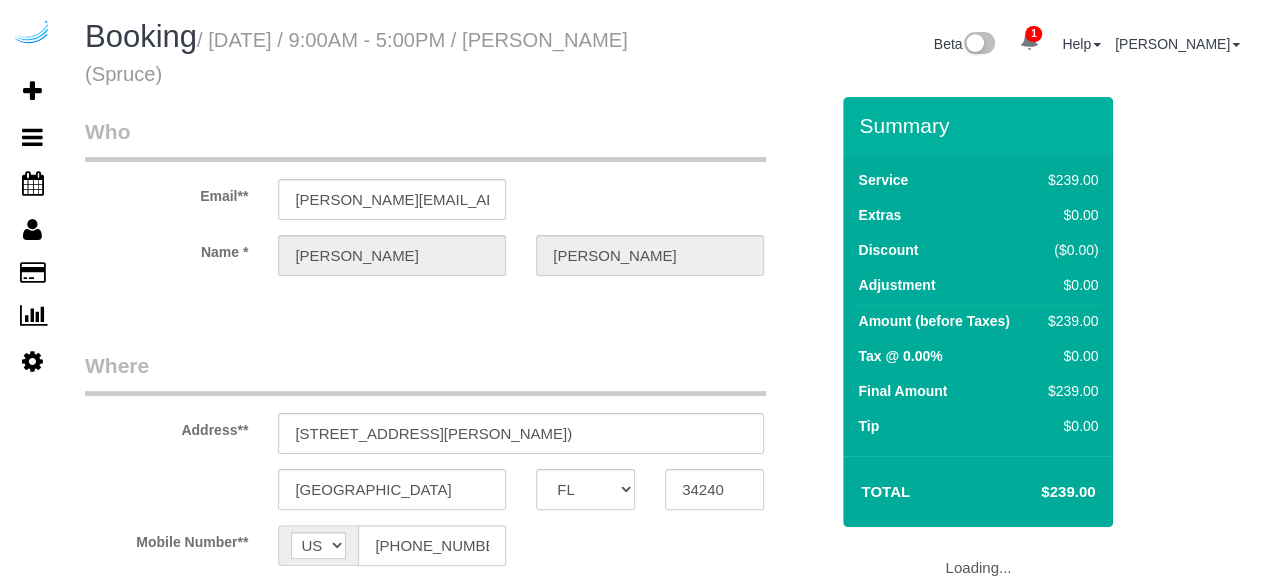 select on "object:697" 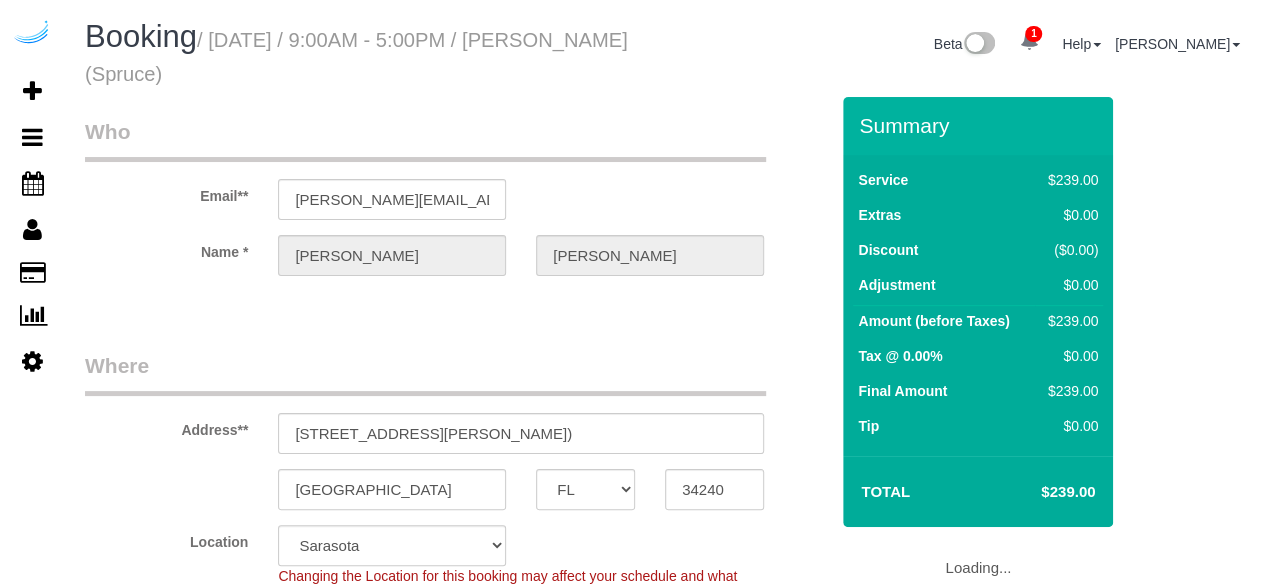 select on "282" 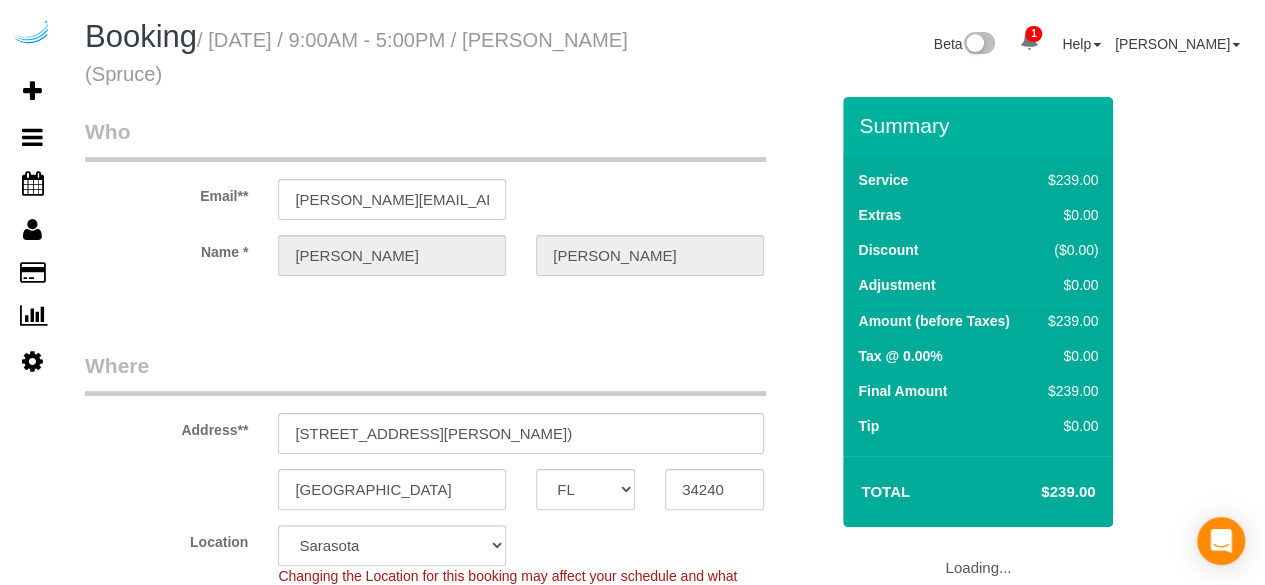 select on "object:783" 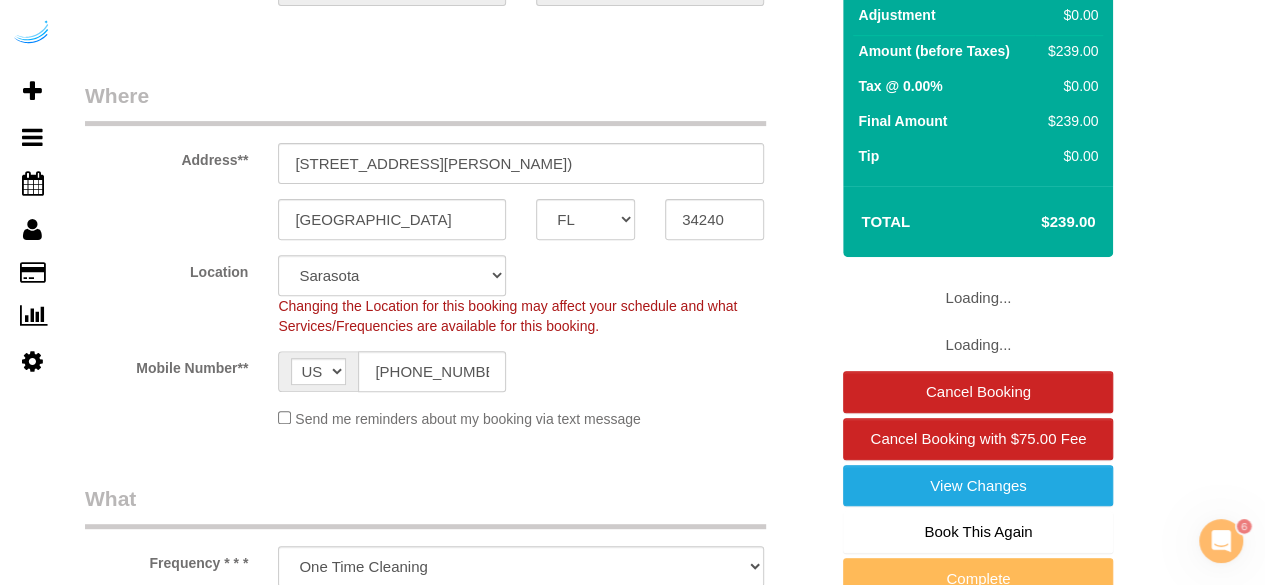 scroll, scrollTop: 0, scrollLeft: 0, axis: both 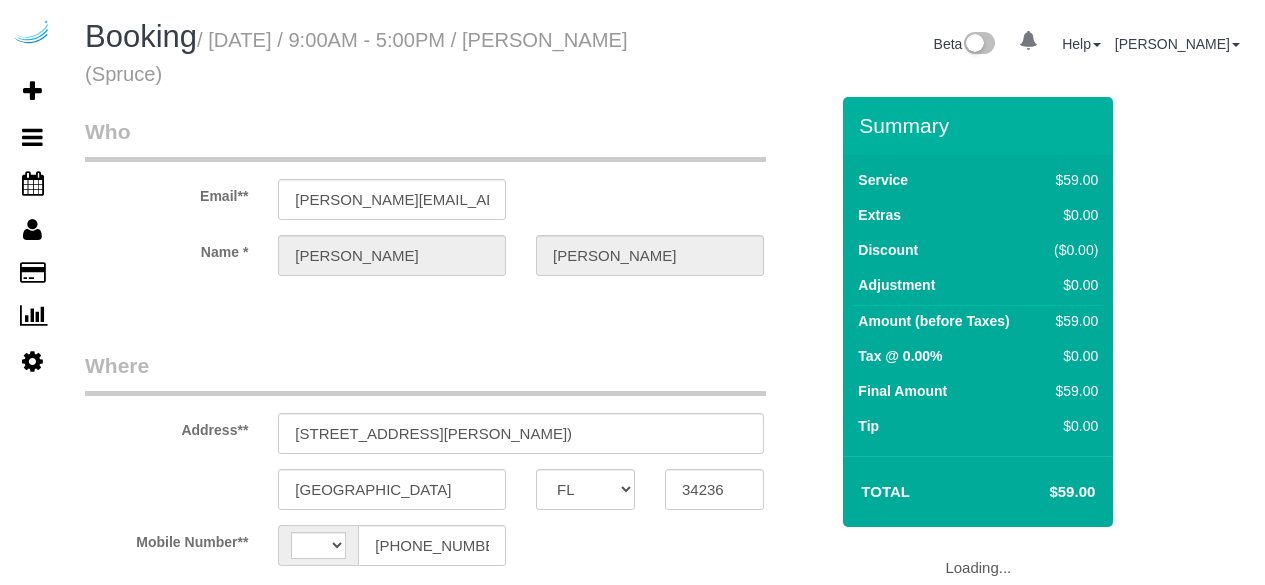 select on "FL" 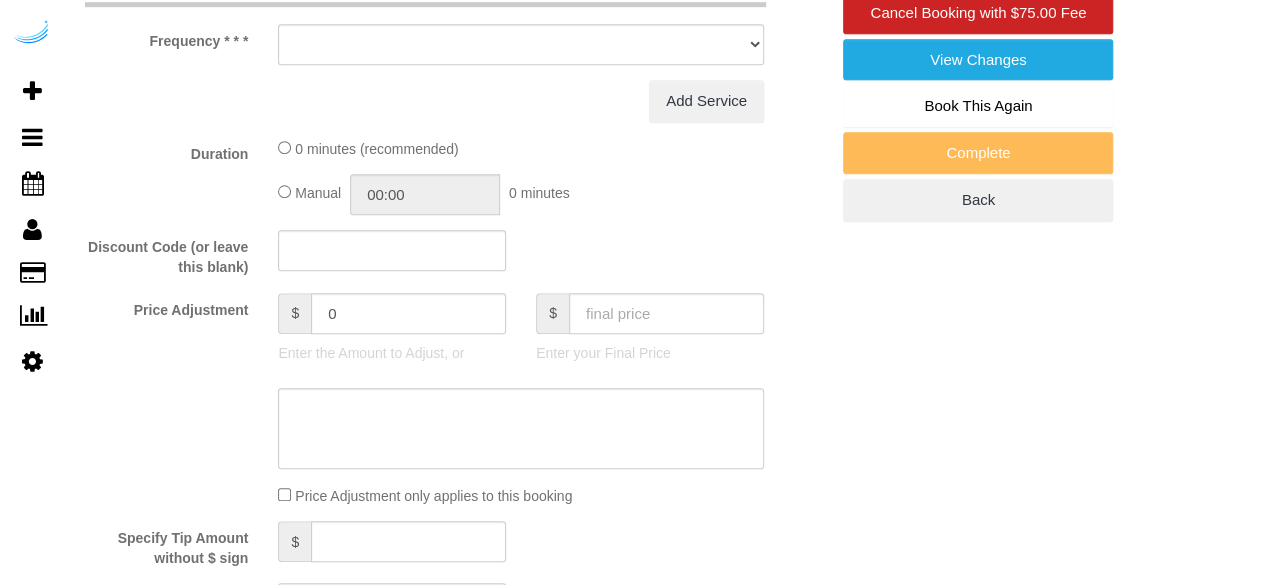 select on "string:US" 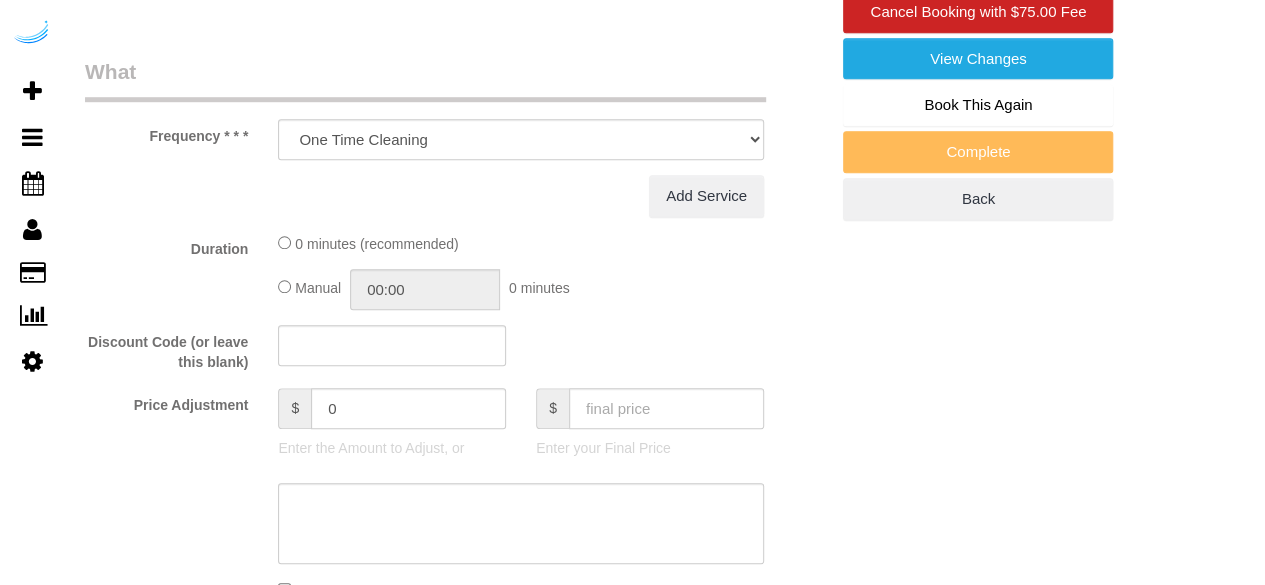 select on "object:782" 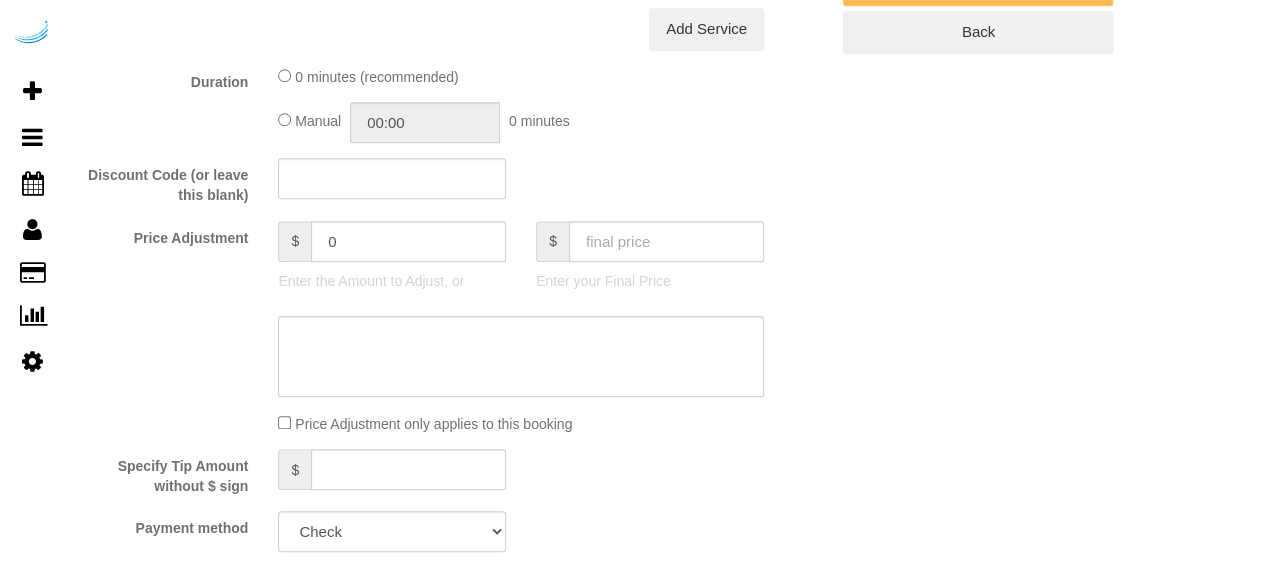 select on "282" 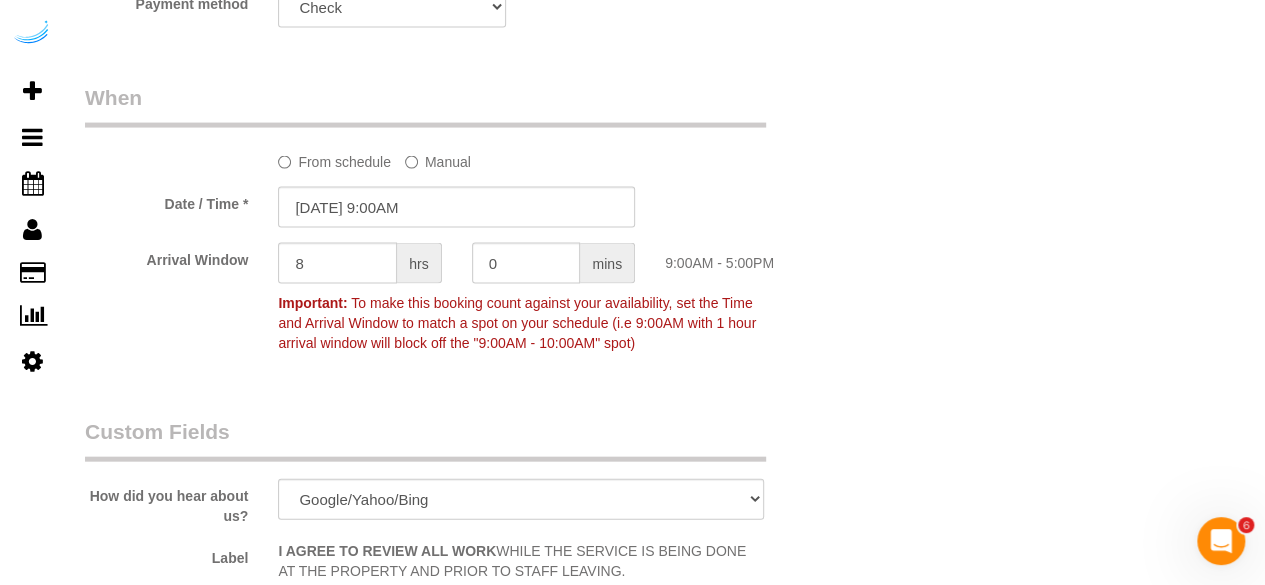 scroll, scrollTop: 0, scrollLeft: 0, axis: both 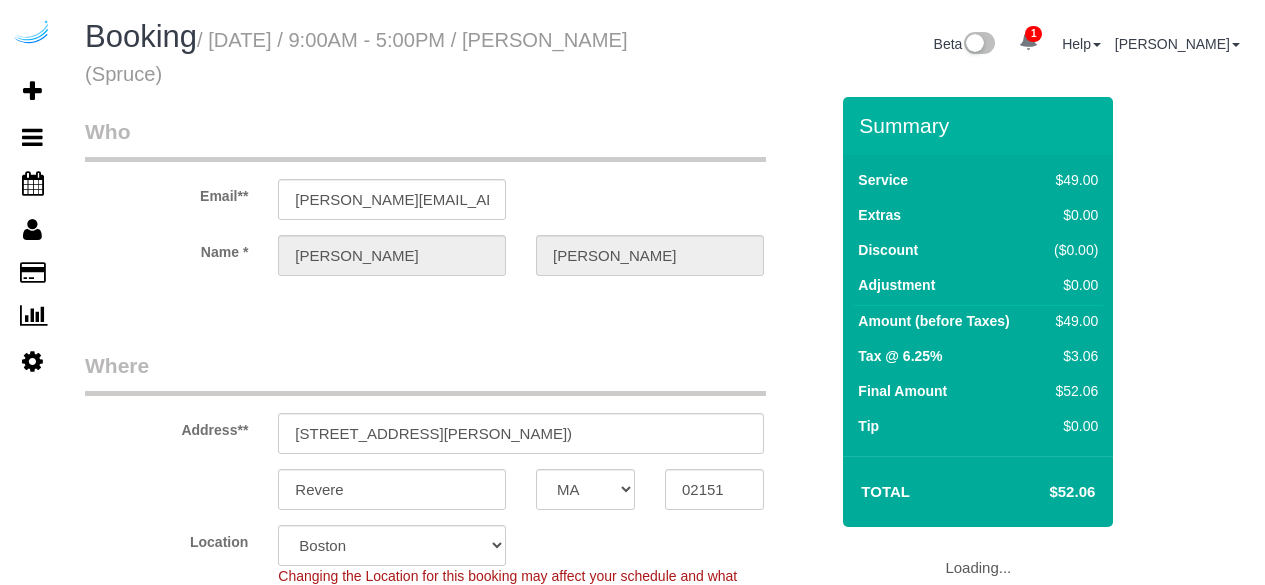 select on "MA" 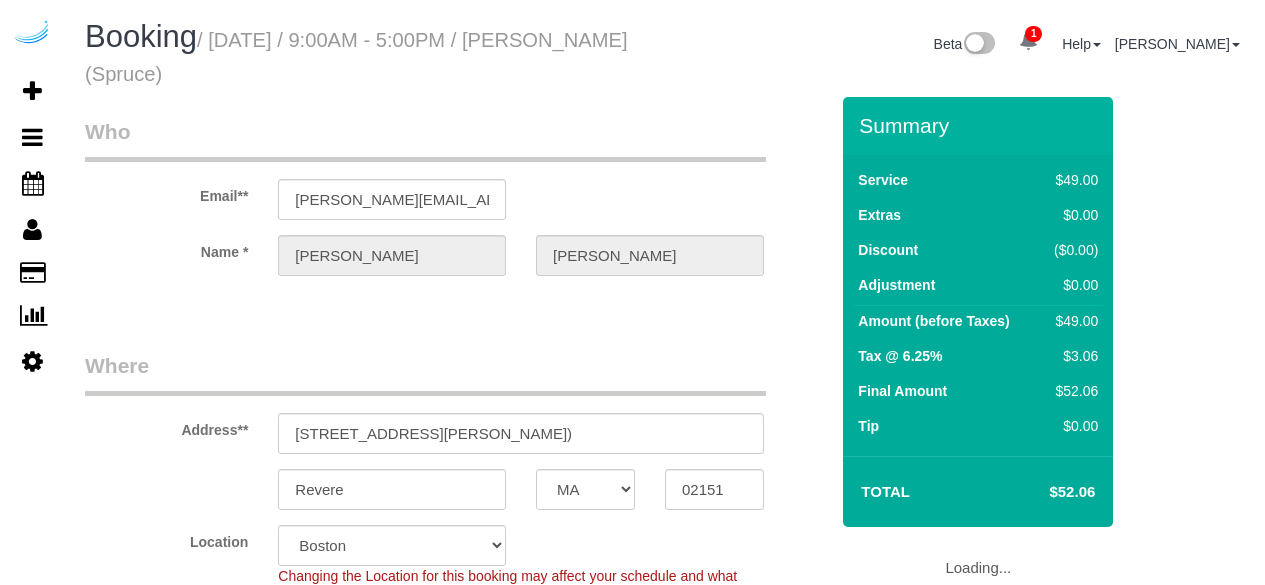 select on "object:735" 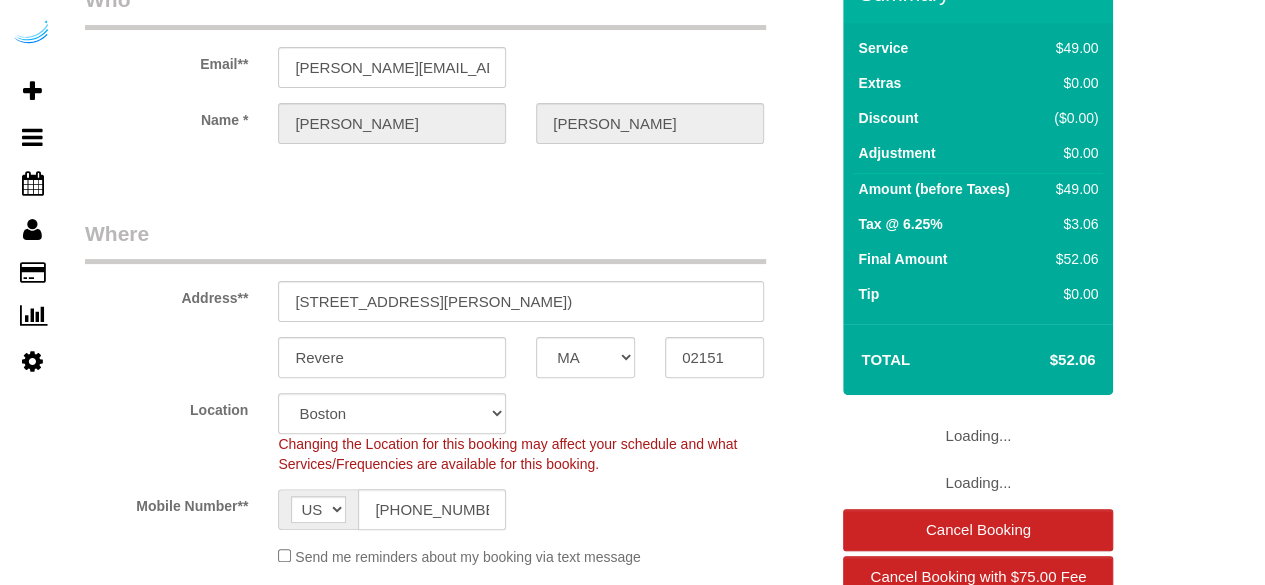 select on "282" 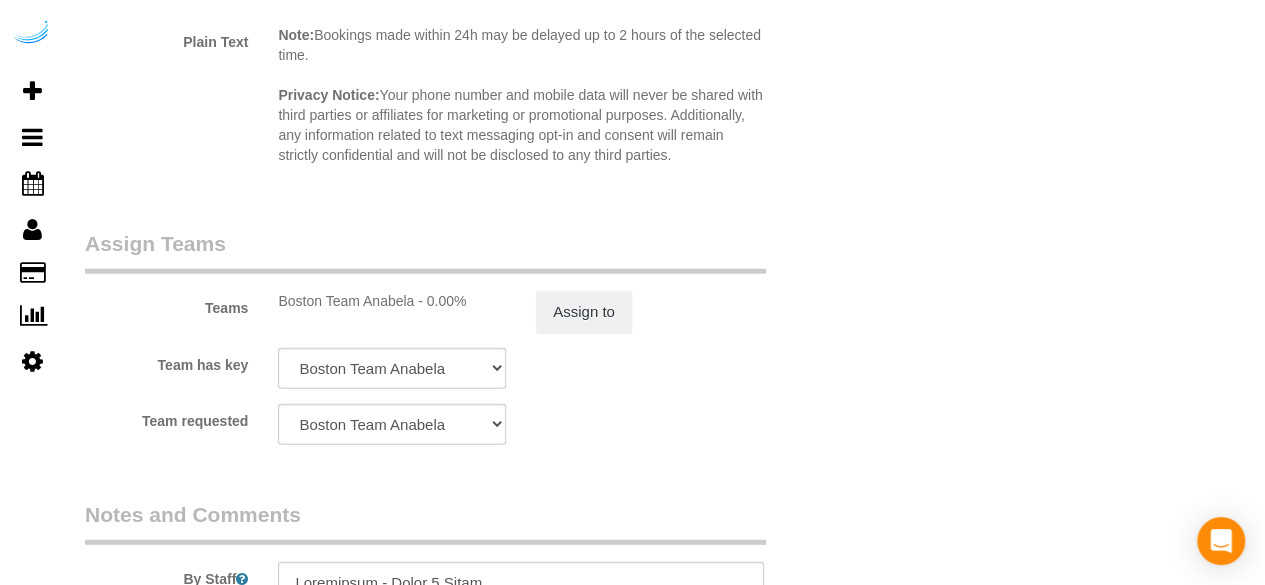 scroll, scrollTop: 2865, scrollLeft: 0, axis: vertical 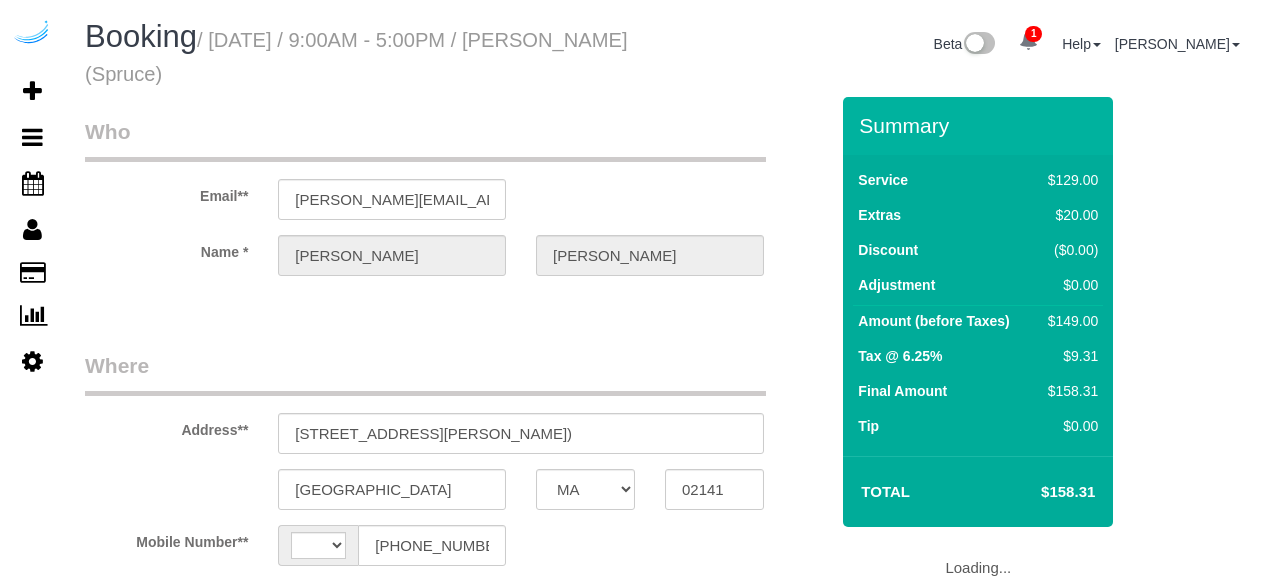 select on "MA" 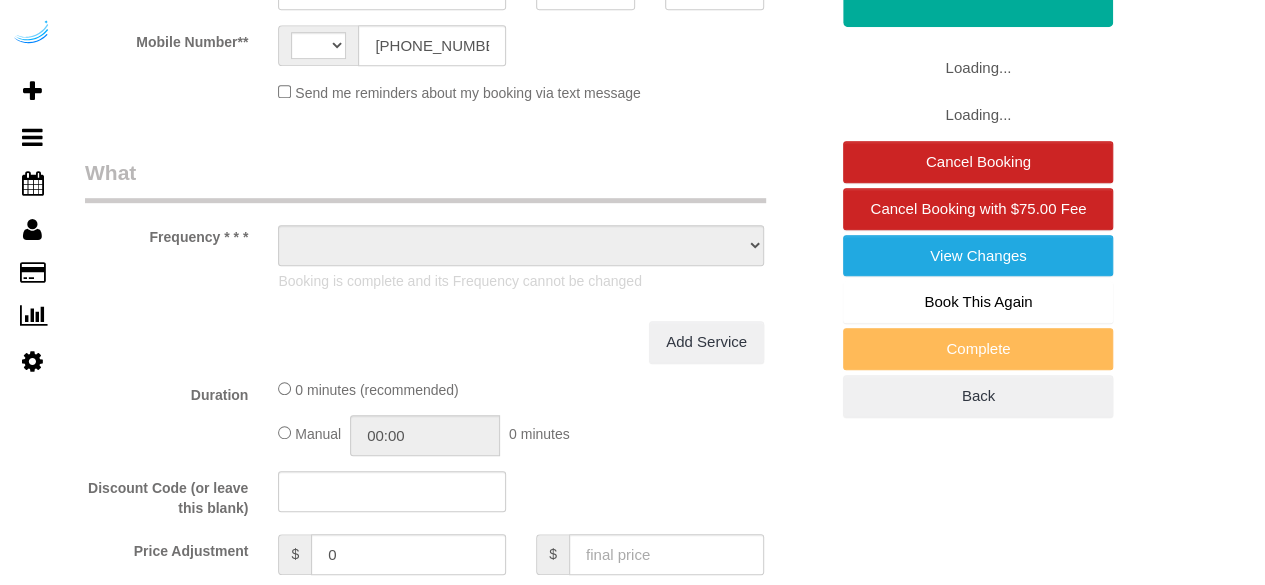 select on "string:[GEOGRAPHIC_DATA]" 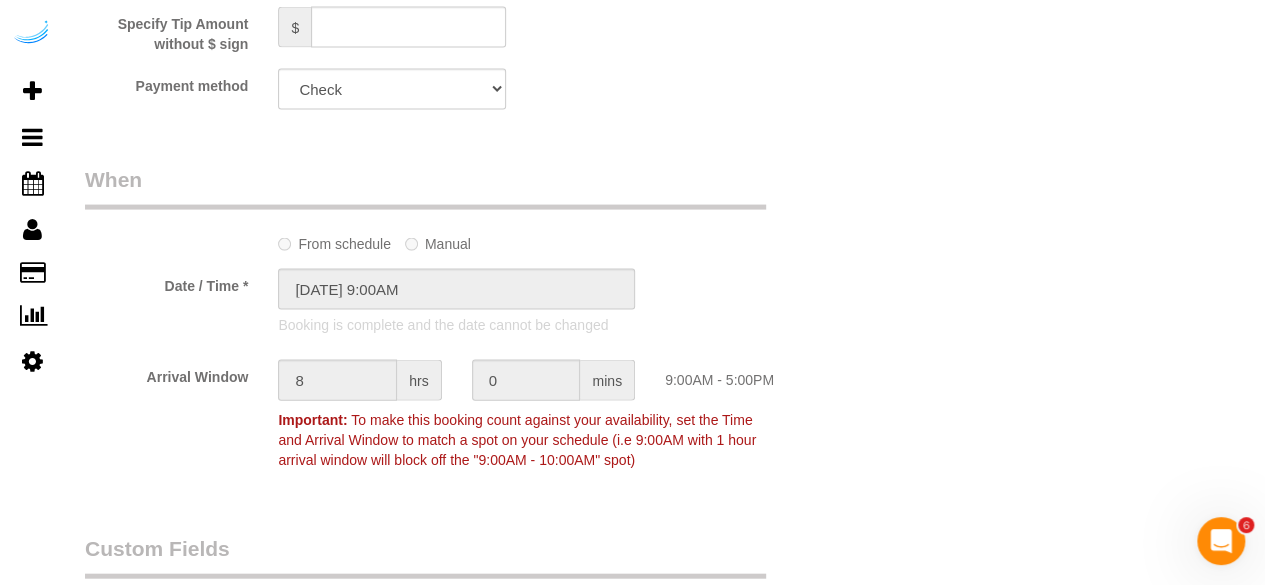 scroll, scrollTop: 2373, scrollLeft: 0, axis: vertical 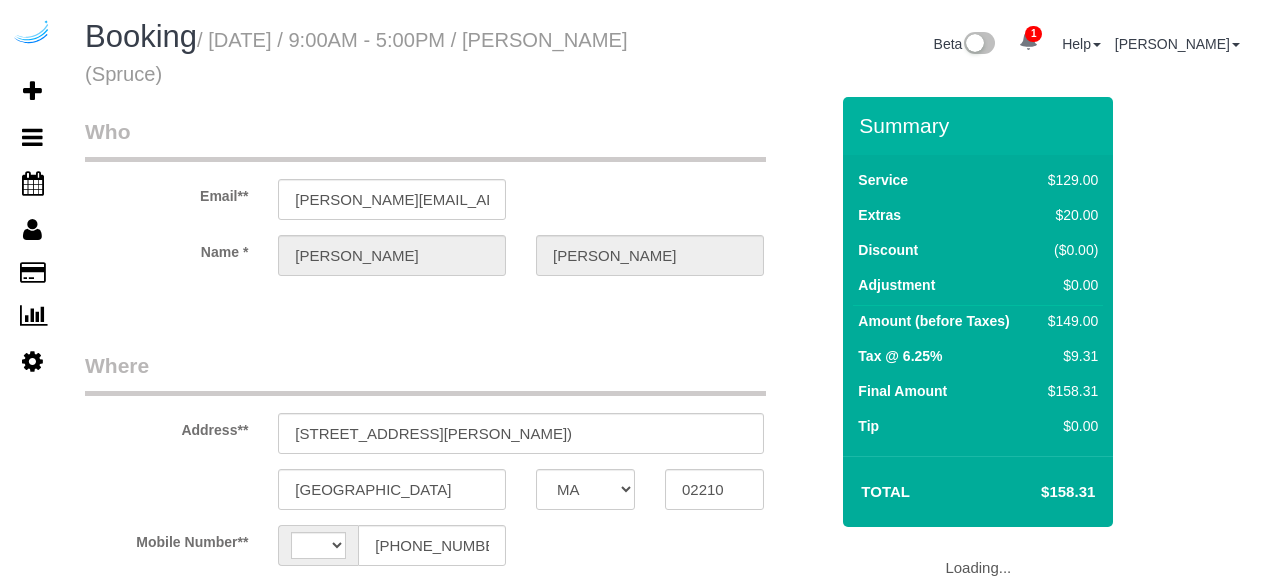 select on "MA" 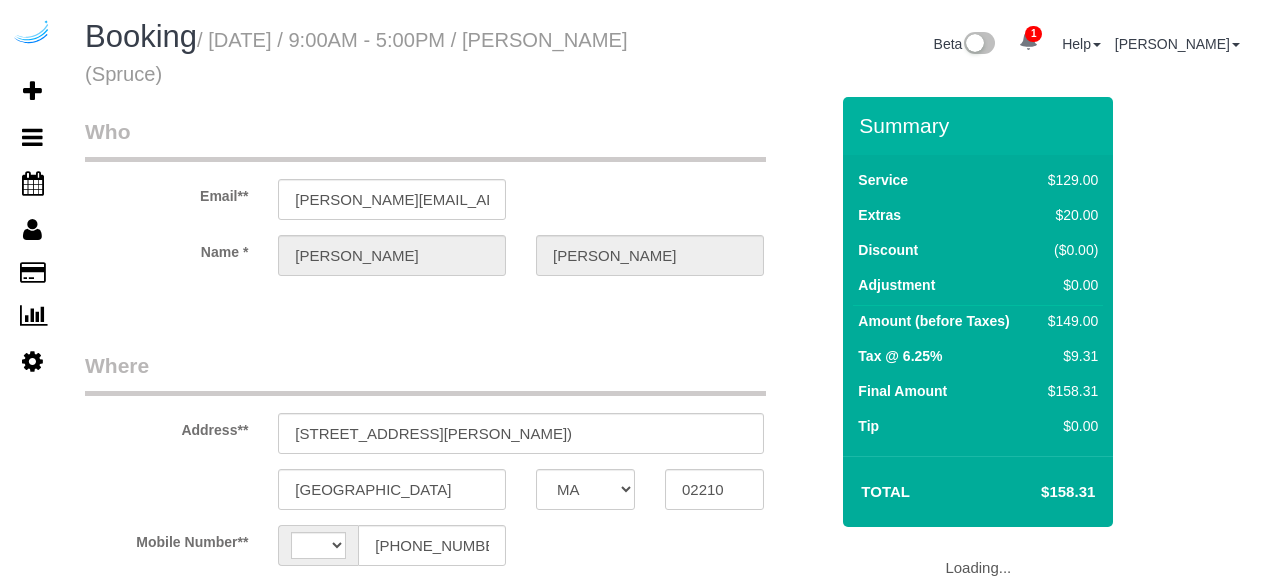 select on "number:9" 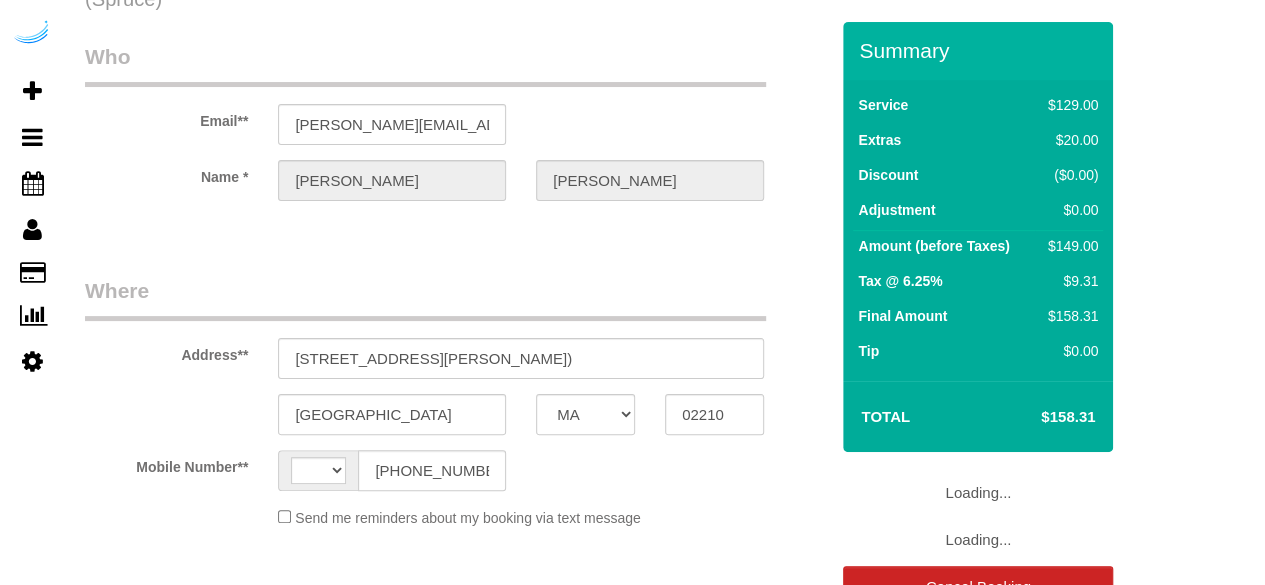 select on "string:US" 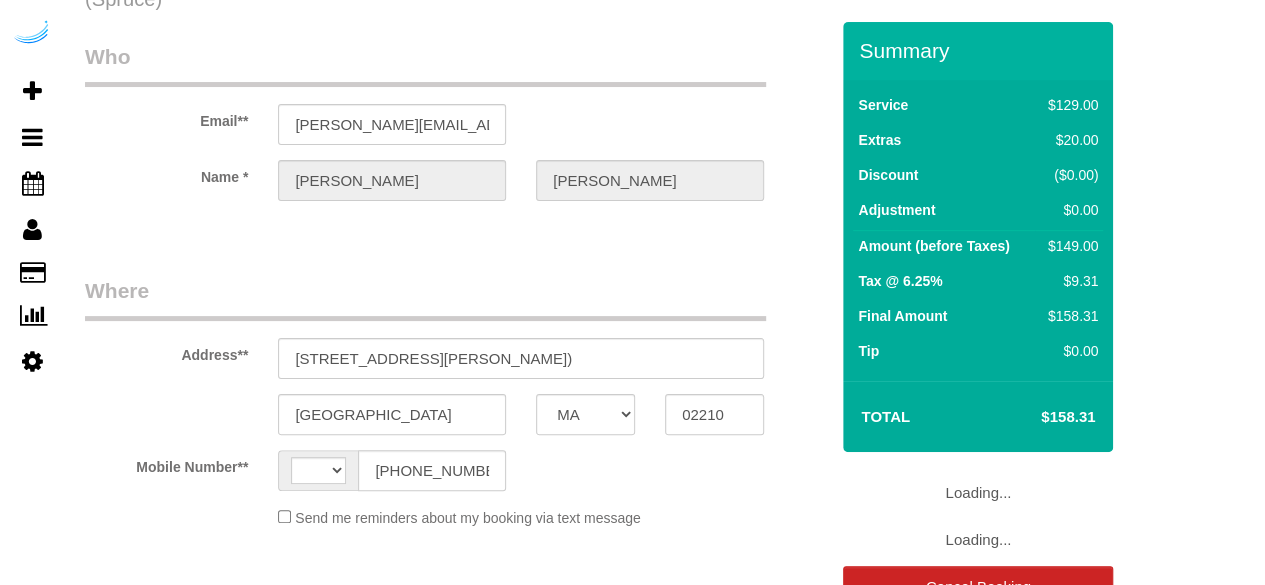 select on "object:667" 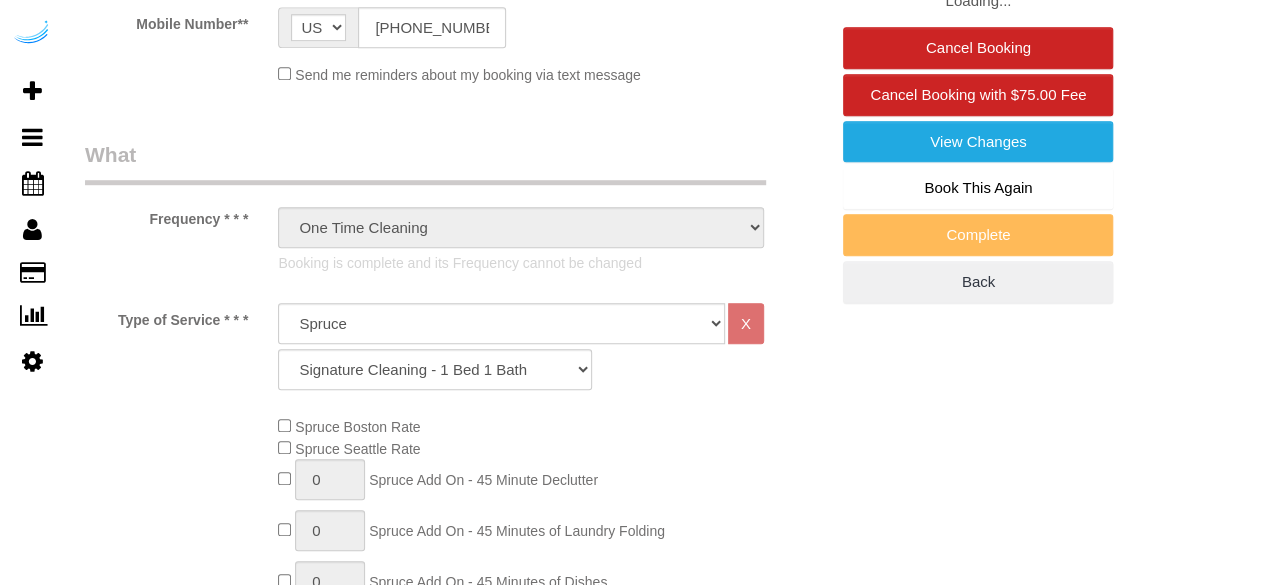 select on "object:797" 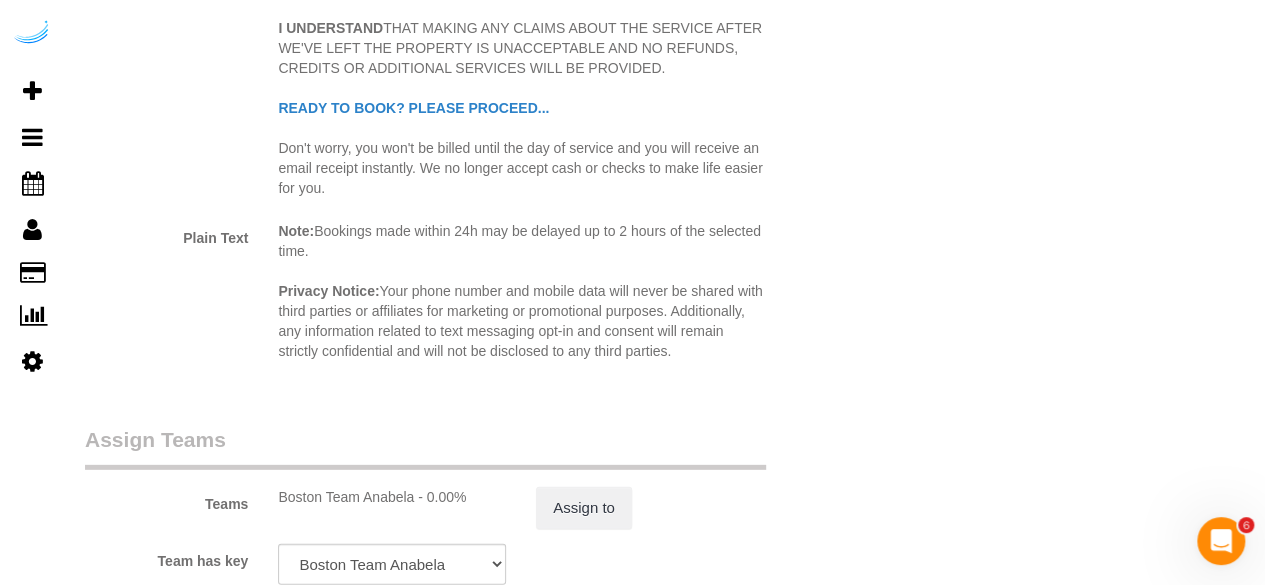 scroll, scrollTop: 0, scrollLeft: 0, axis: both 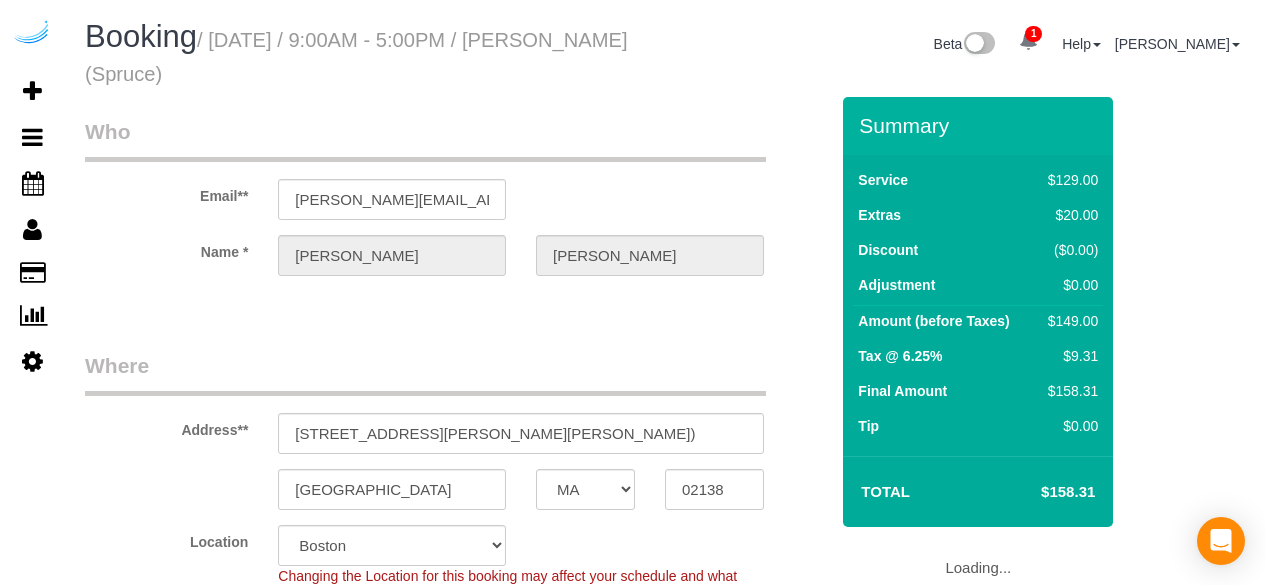 select on "MA" 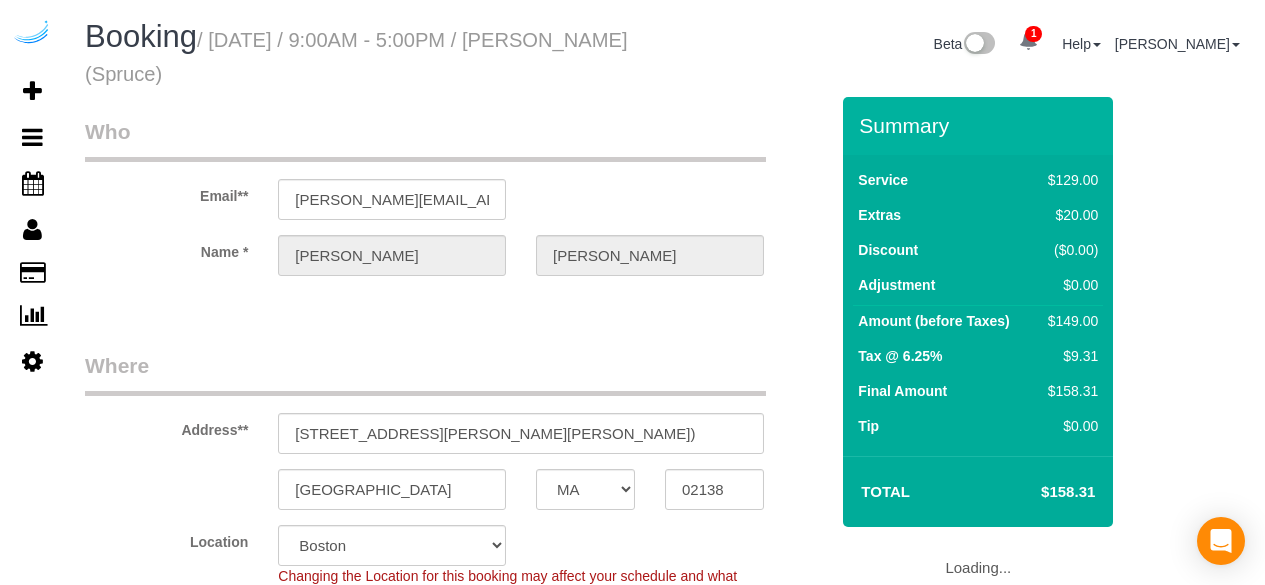 scroll, scrollTop: 0, scrollLeft: 0, axis: both 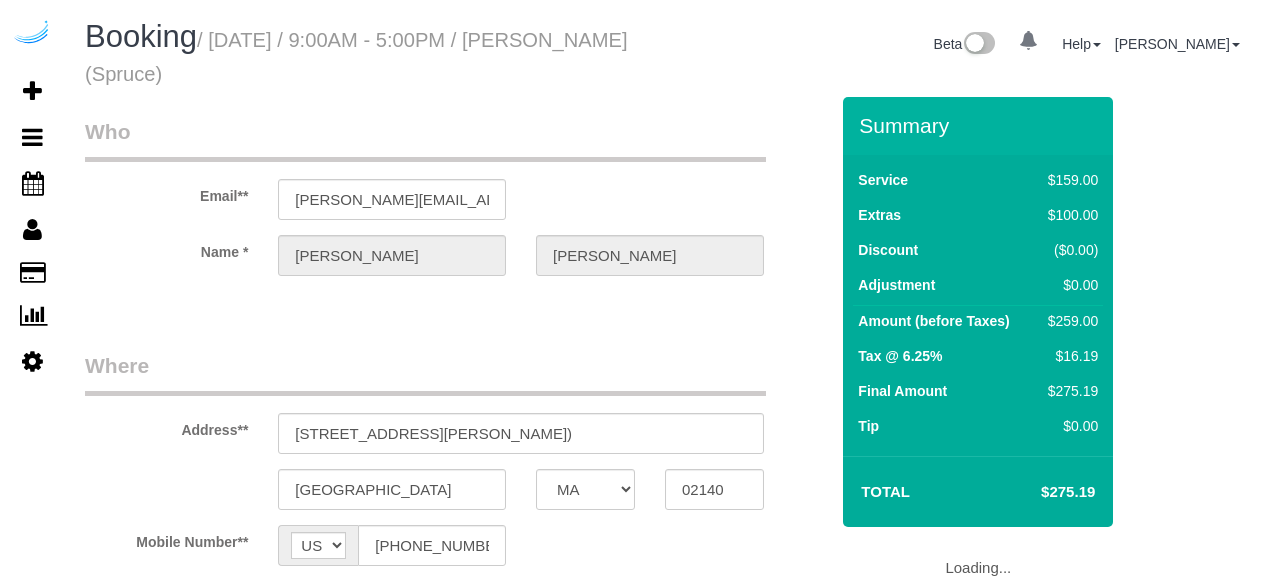 select on "MA" 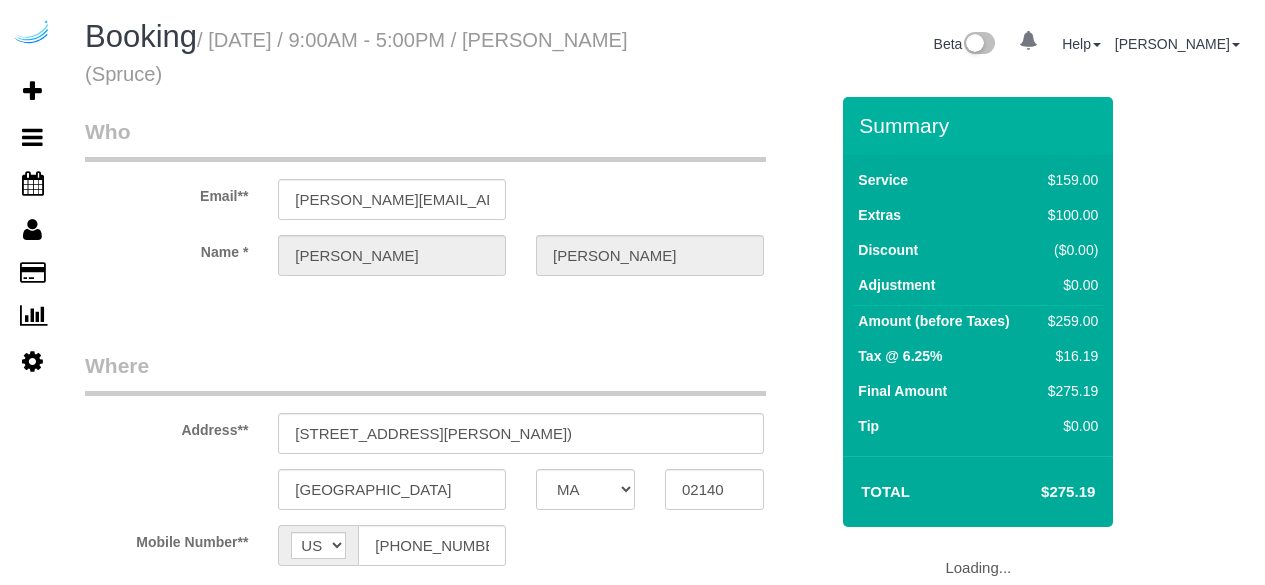 select on "object:711" 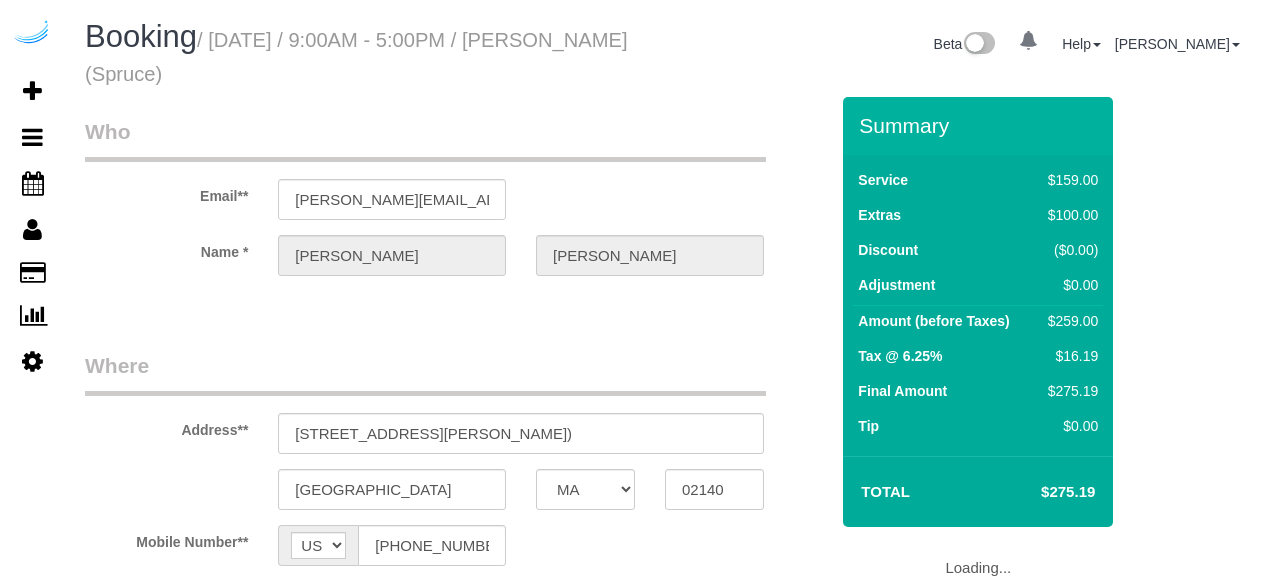 select on "282" 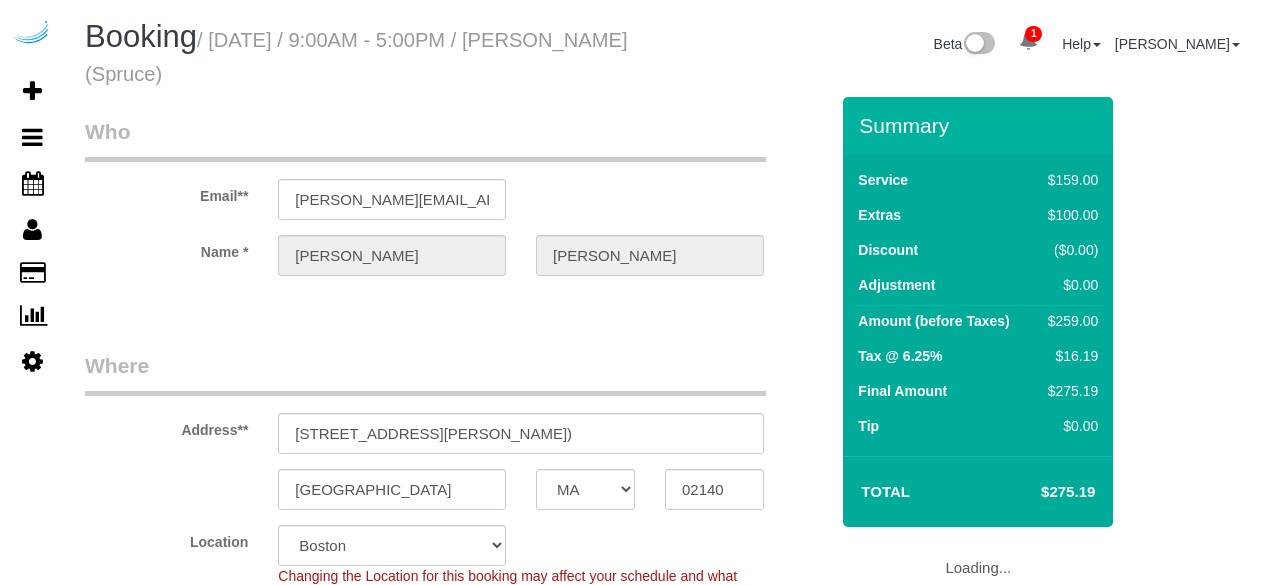 select on "object:795" 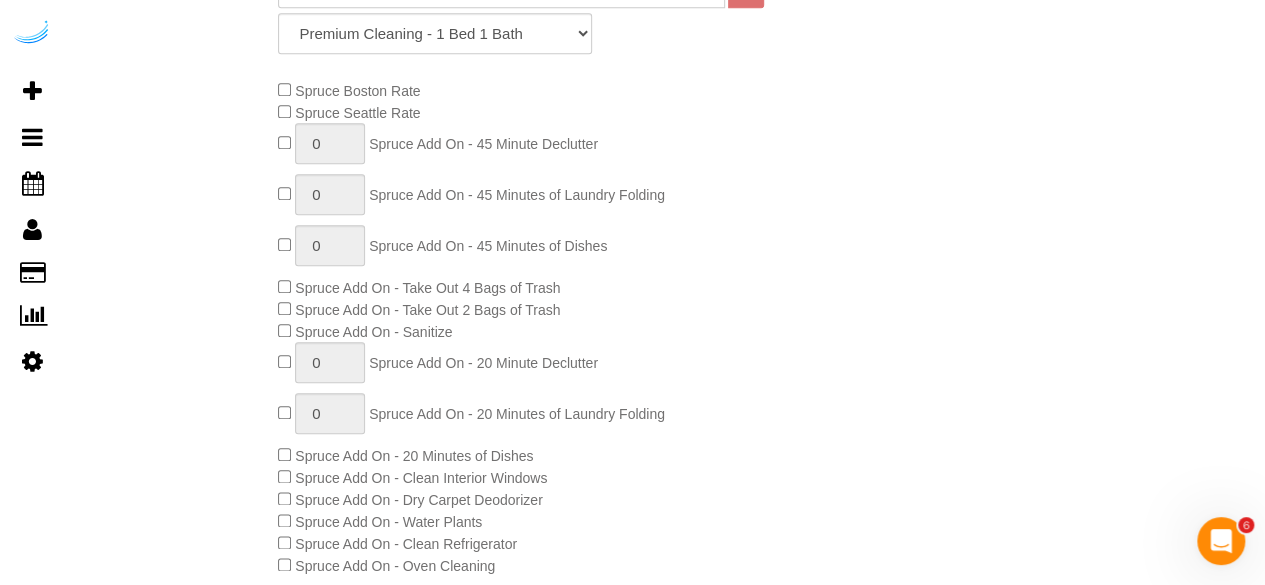 scroll, scrollTop: 1100, scrollLeft: 0, axis: vertical 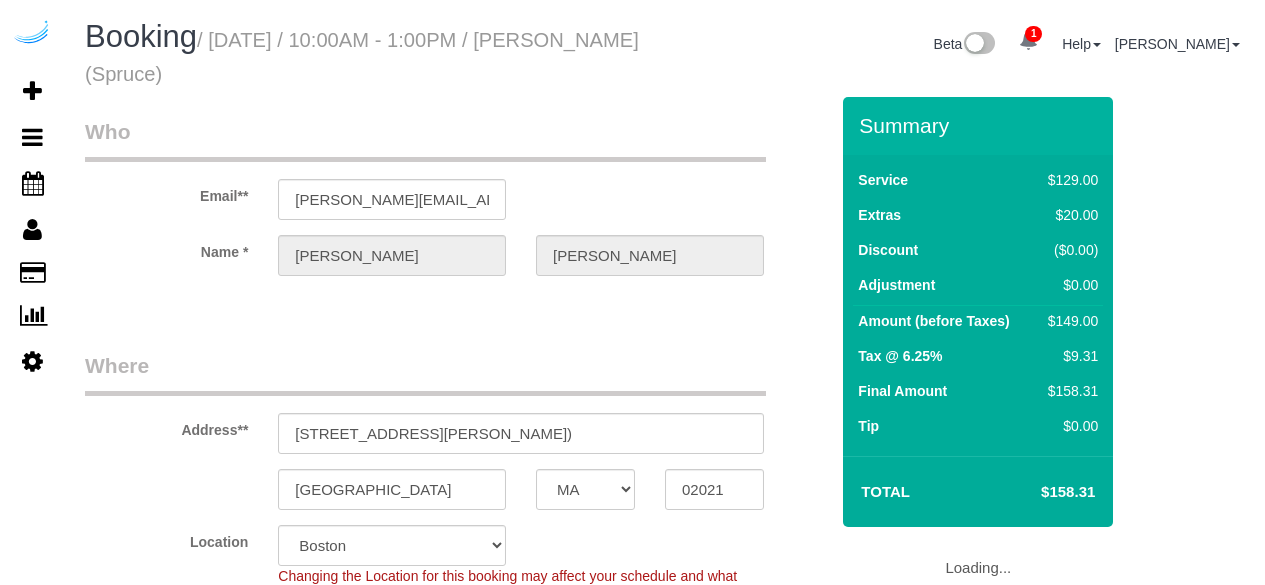 select on "MA" 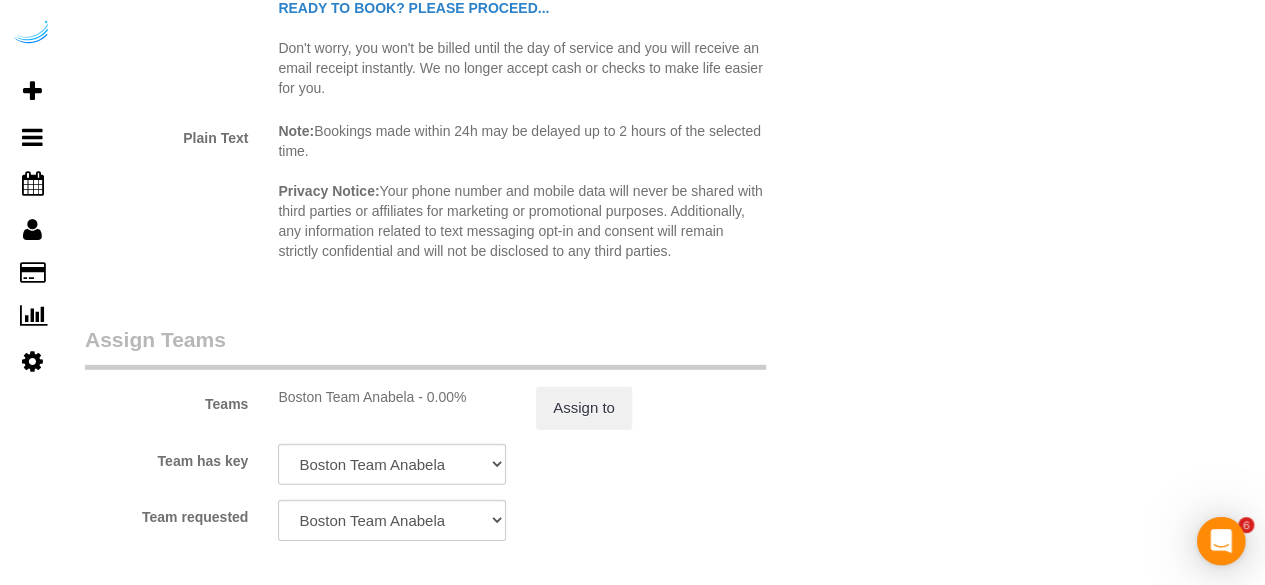 scroll, scrollTop: 0, scrollLeft: 0, axis: both 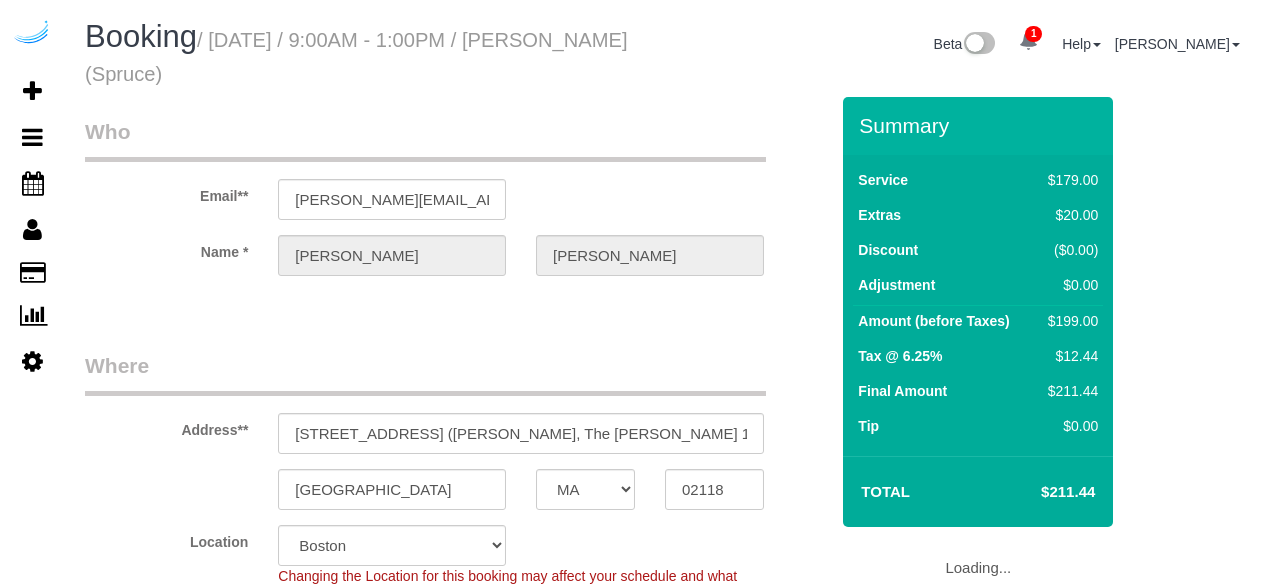 select on "MA" 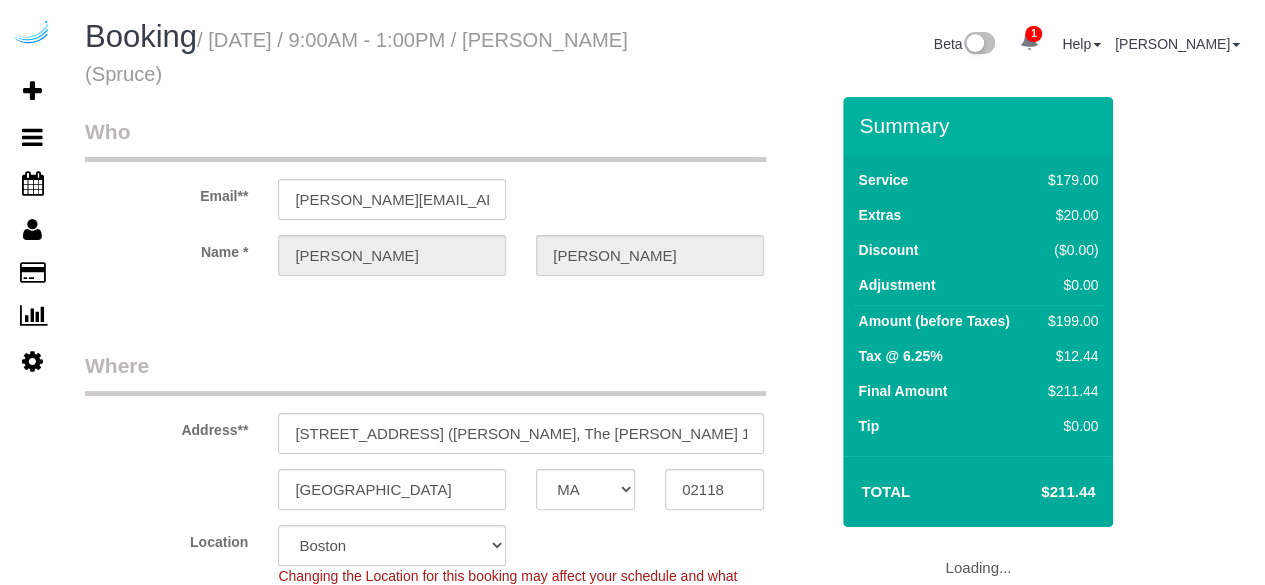 select on "object:795" 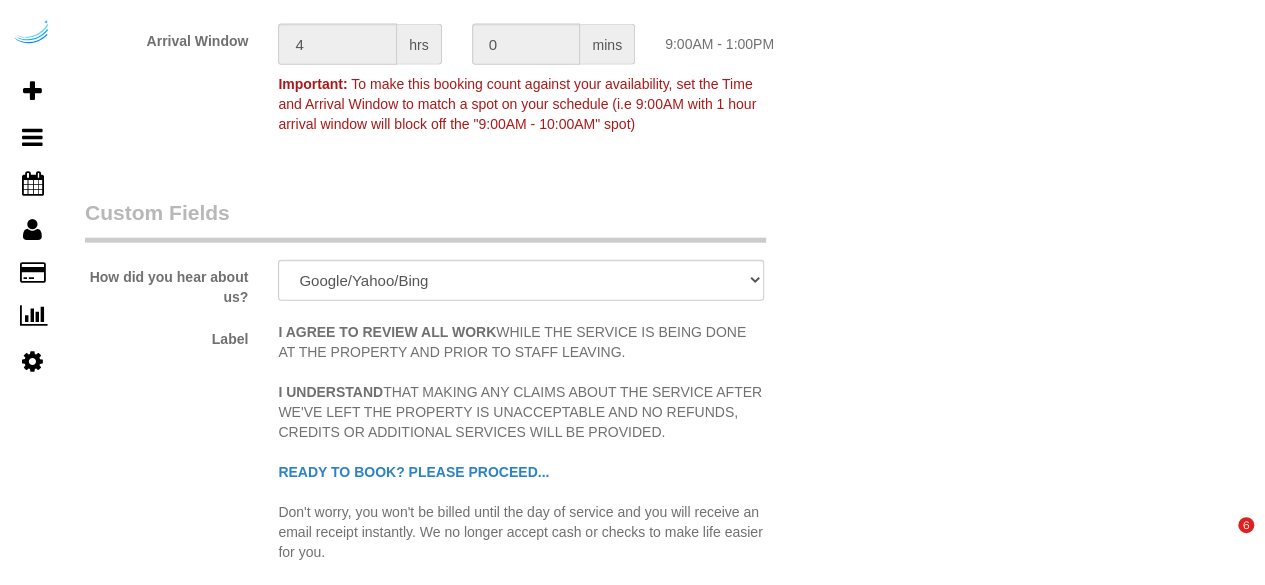scroll, scrollTop: 2700, scrollLeft: 0, axis: vertical 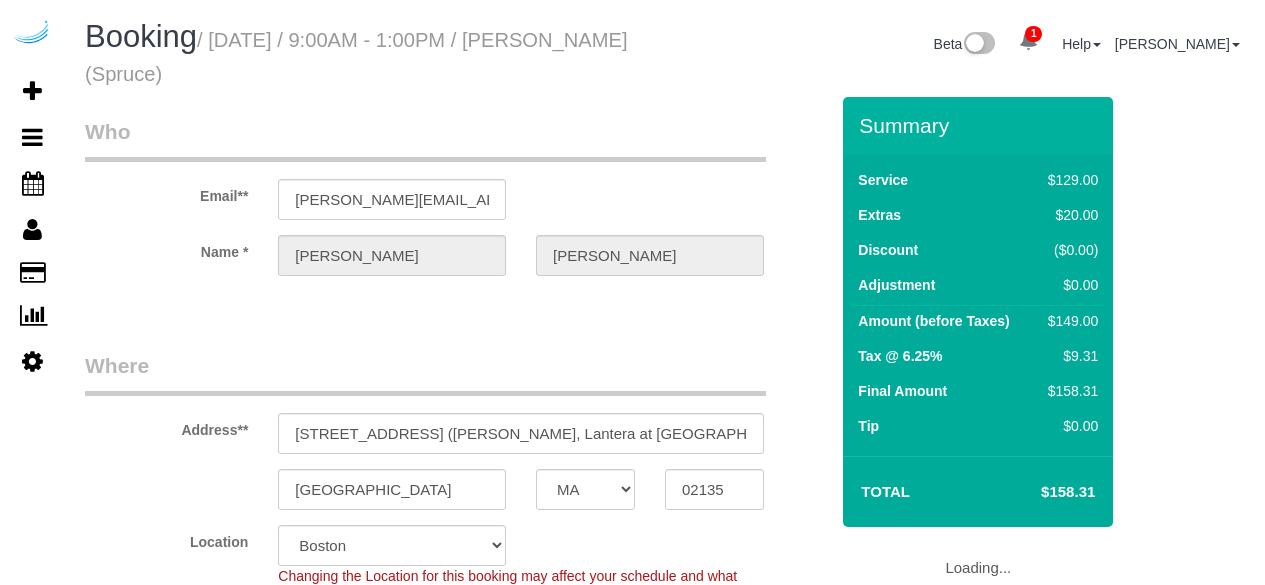 select on "MA" 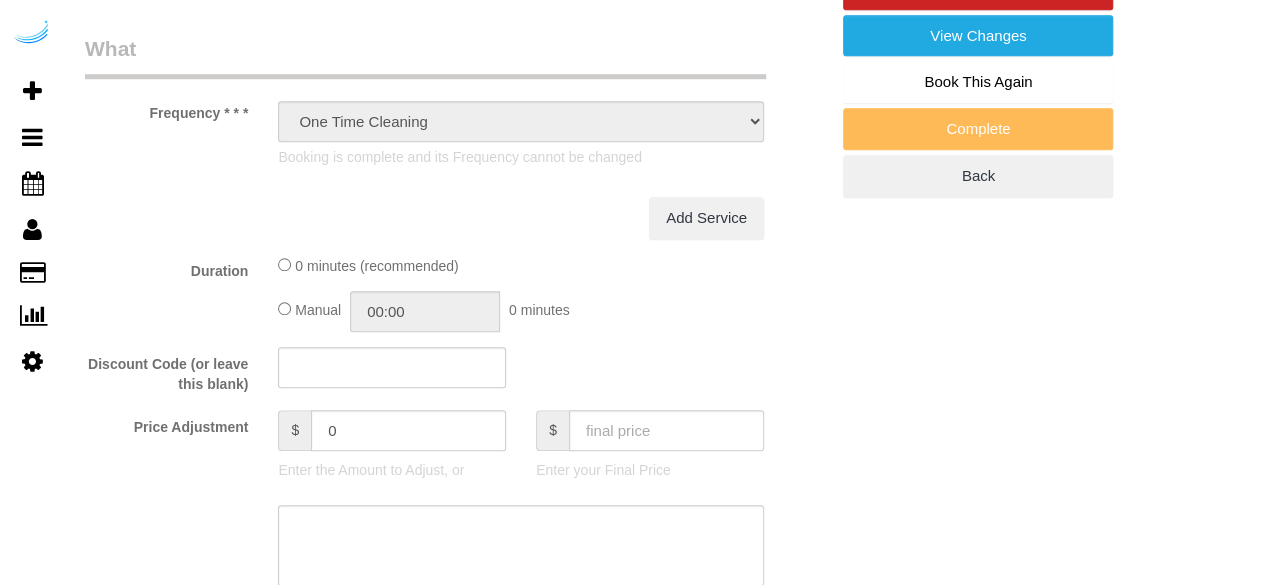 select on "object:798" 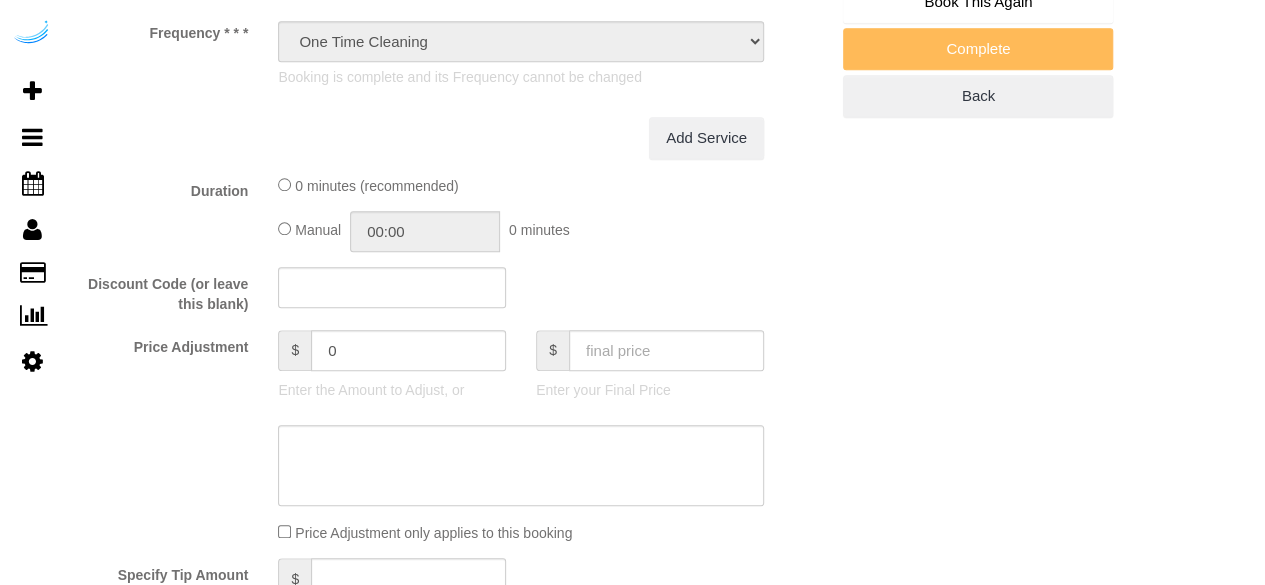 select on "282" 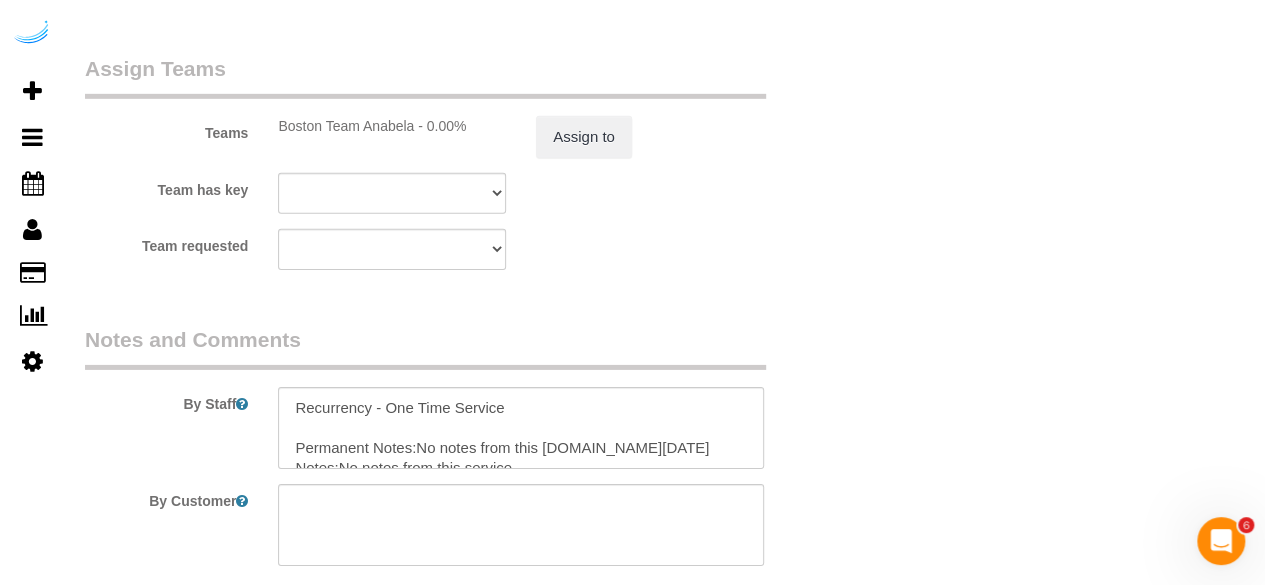 scroll, scrollTop: 0, scrollLeft: 0, axis: both 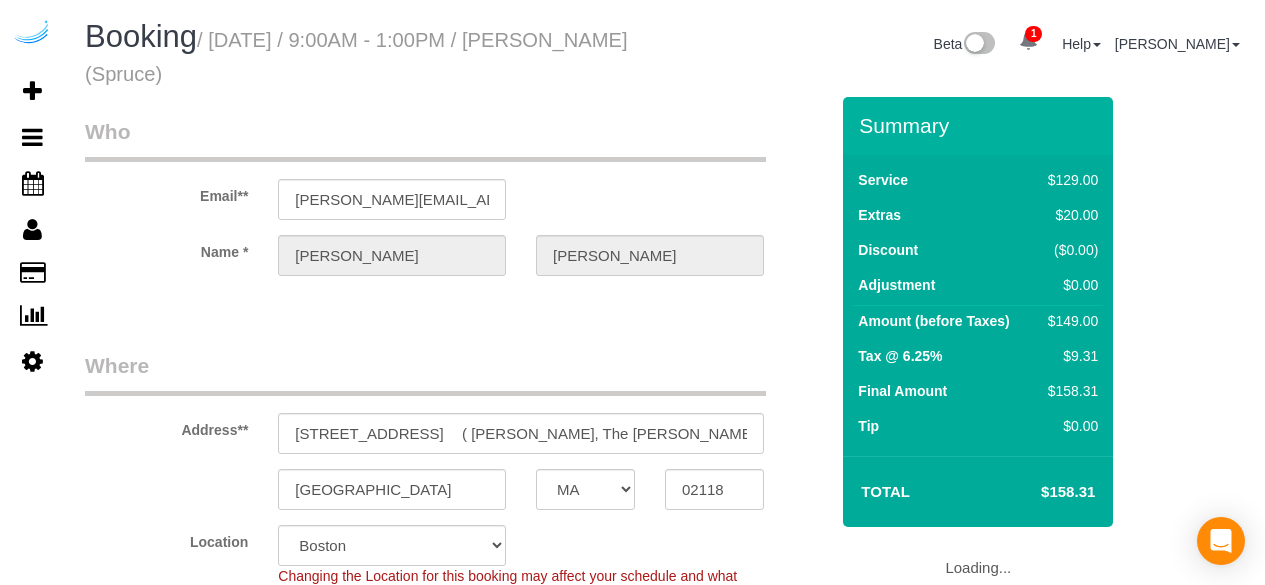 select on "MA" 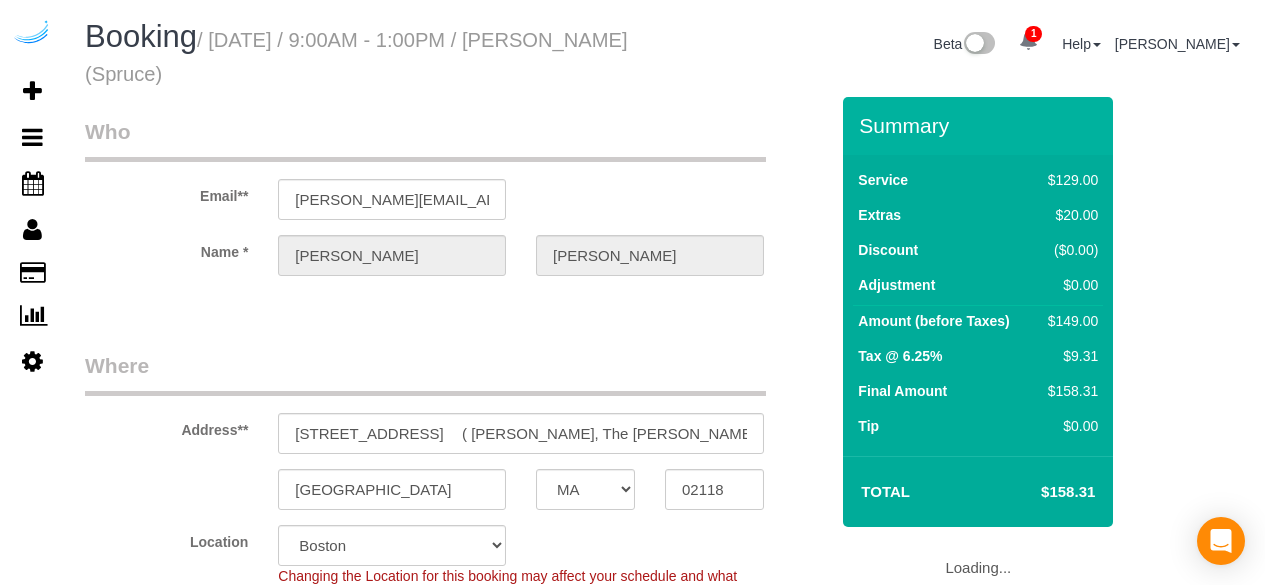 select on "object:718" 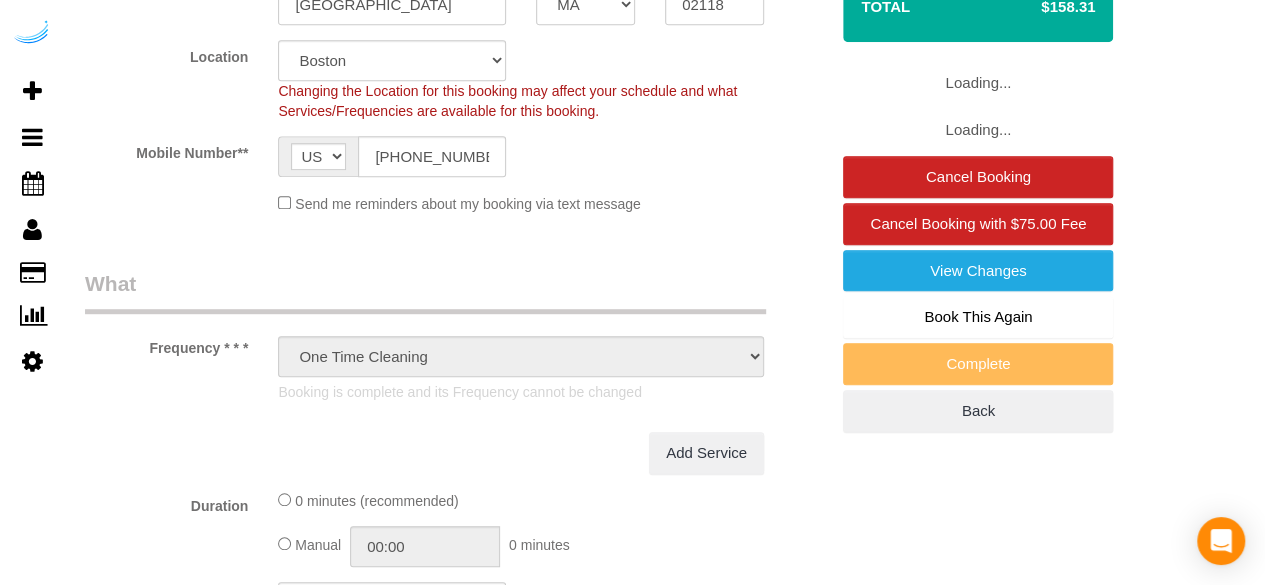 select on "282" 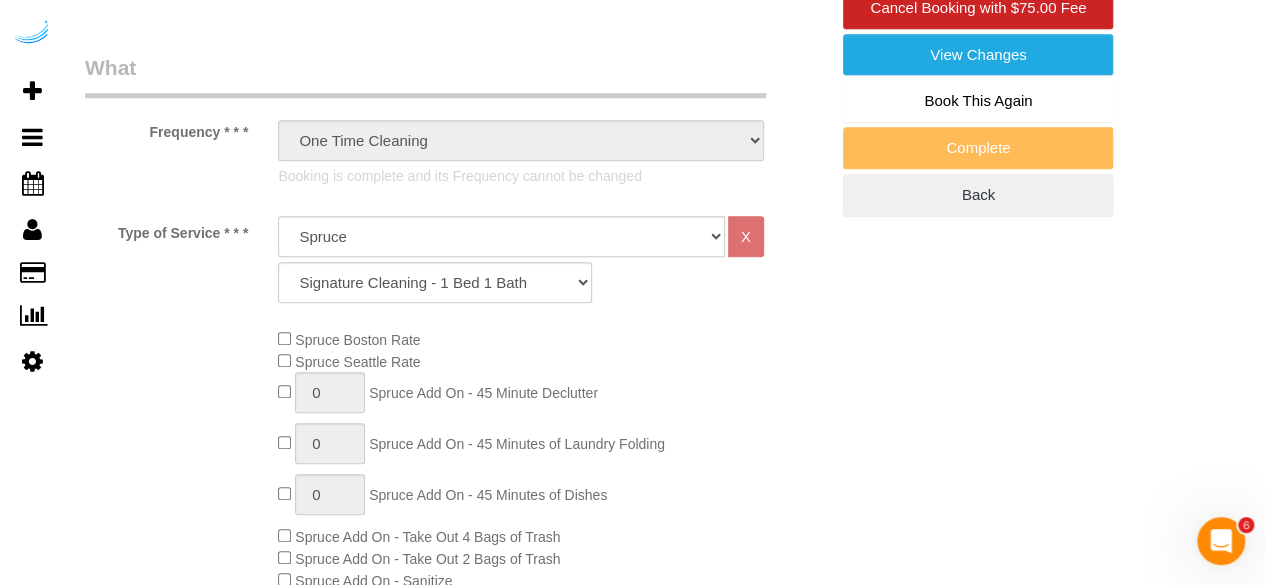 scroll, scrollTop: 808, scrollLeft: 0, axis: vertical 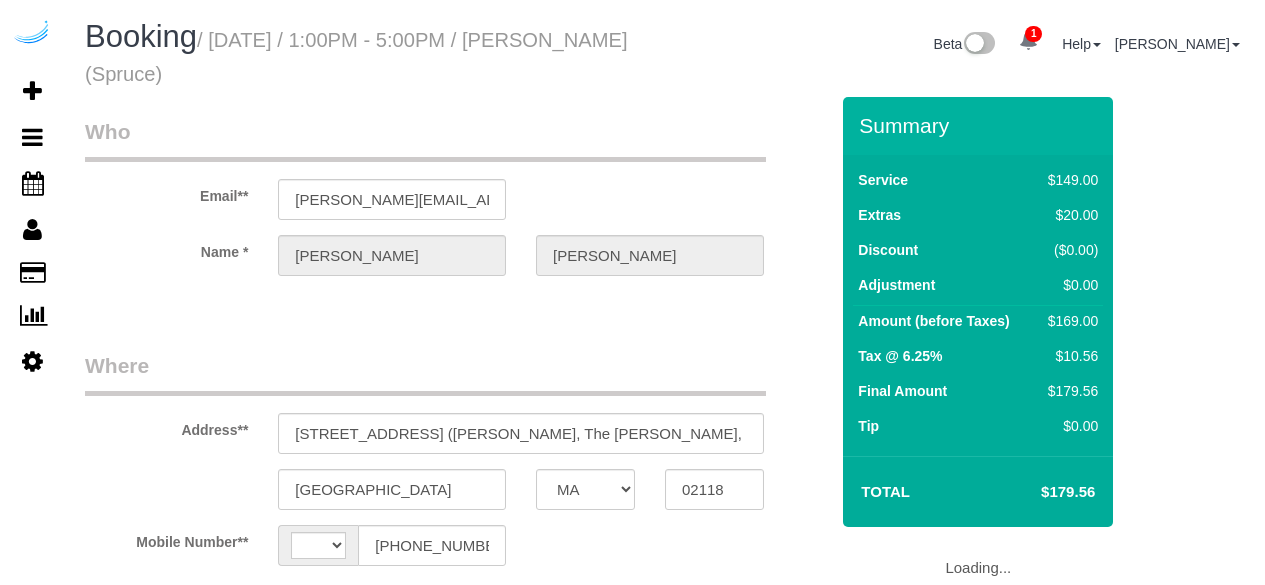 select on "MA" 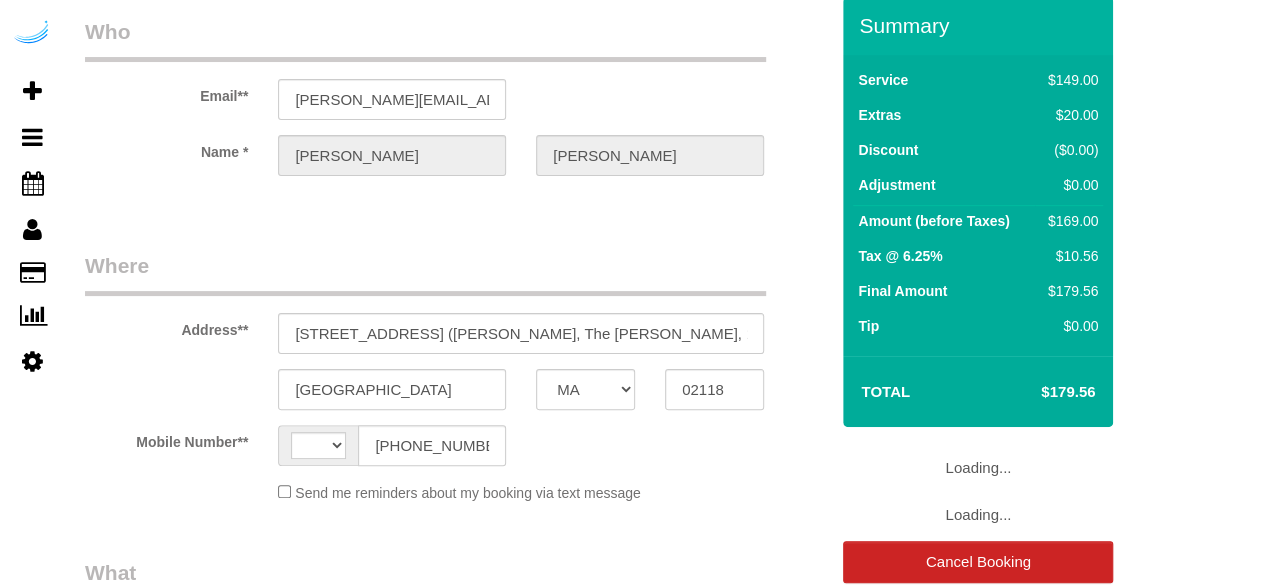 select on "string:[GEOGRAPHIC_DATA]" 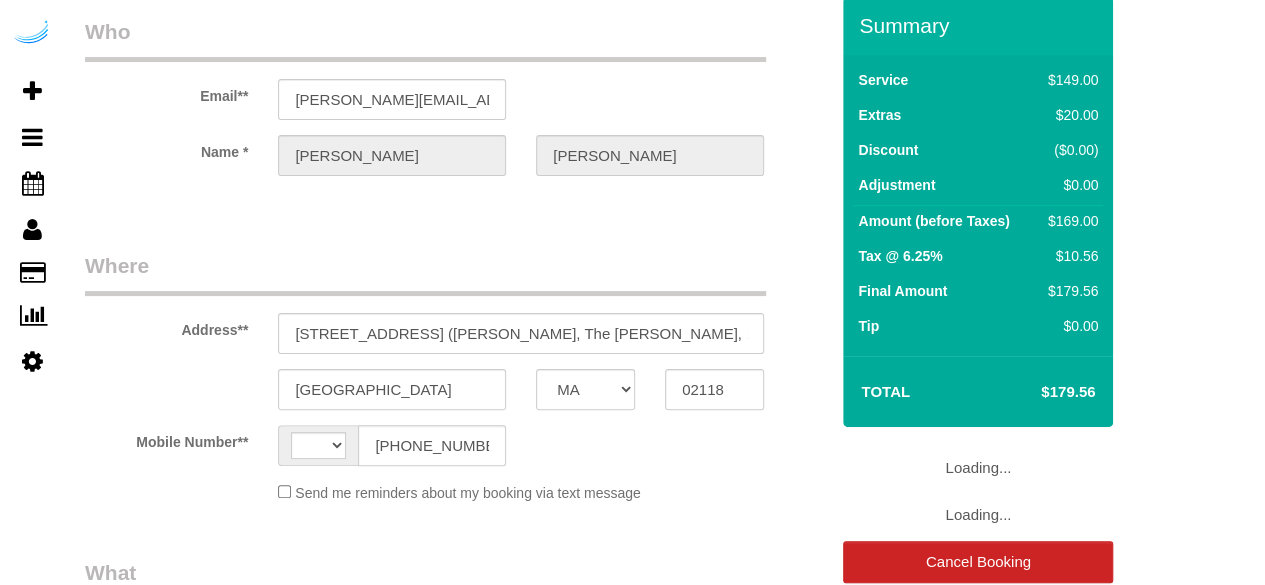 select on "282" 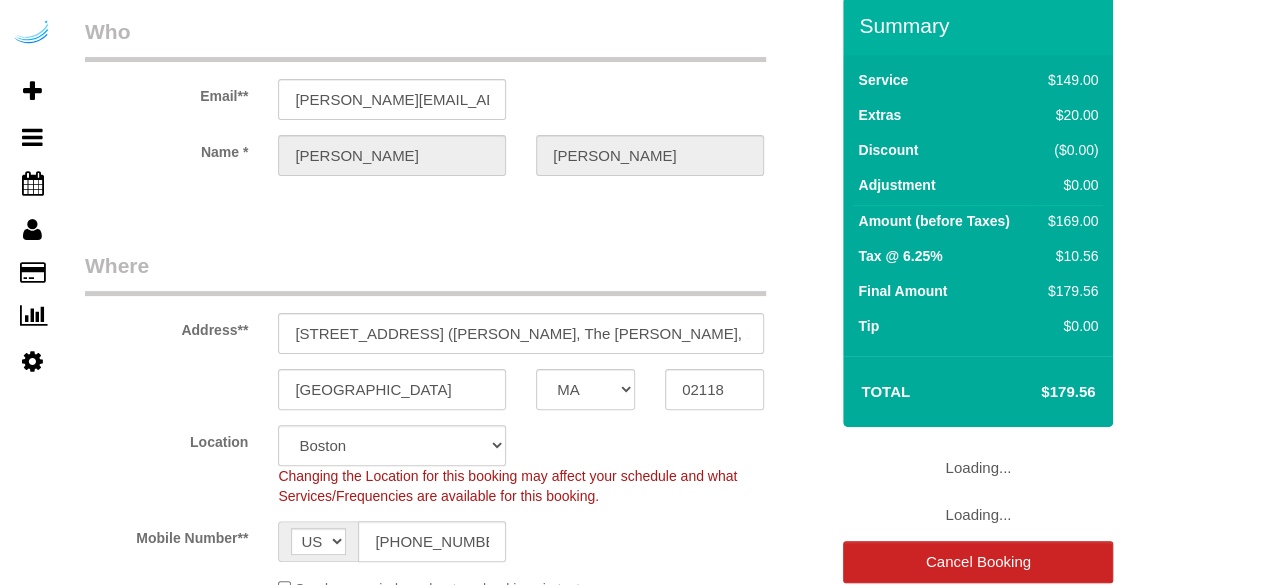 scroll, scrollTop: 100, scrollLeft: 0, axis: vertical 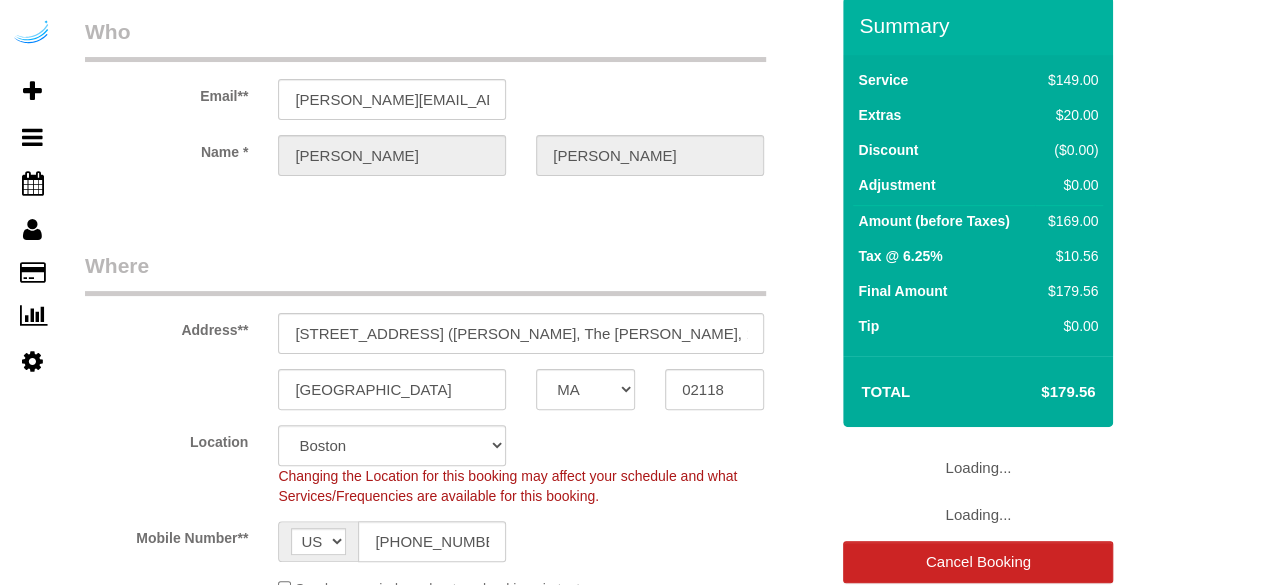 select on "object:795" 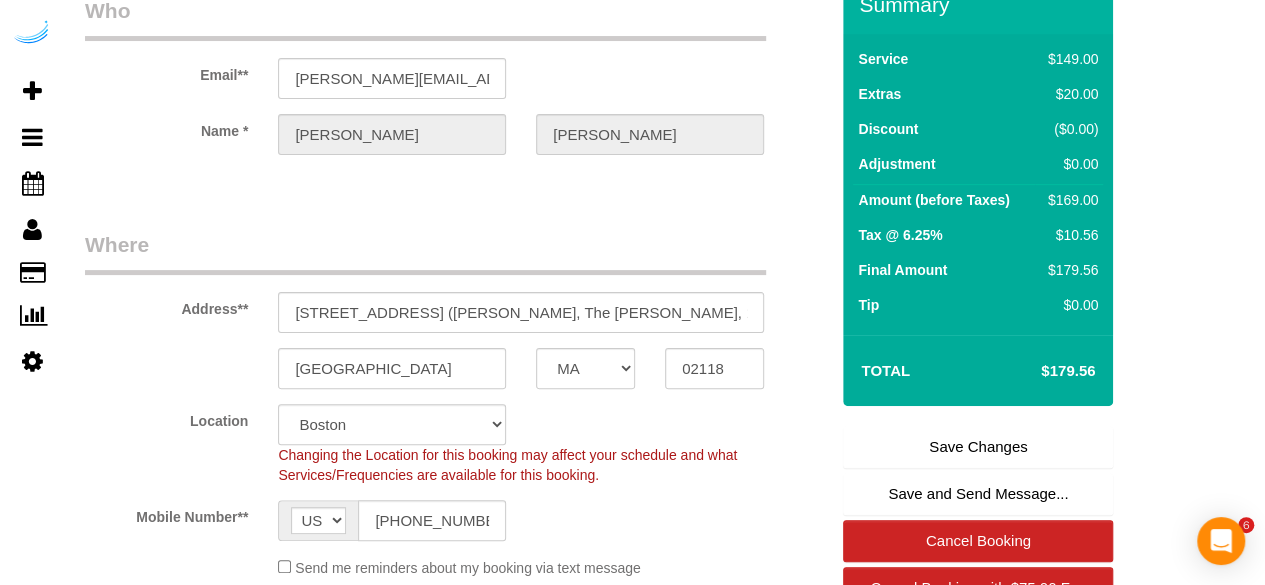 scroll, scrollTop: 700, scrollLeft: 0, axis: vertical 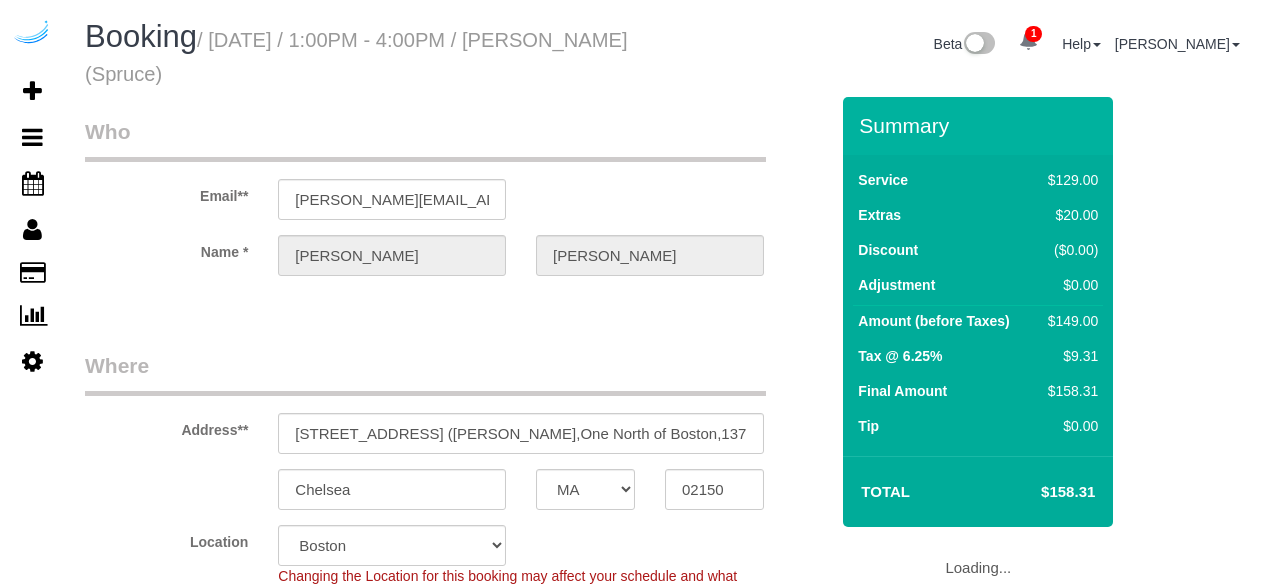 select on "MA" 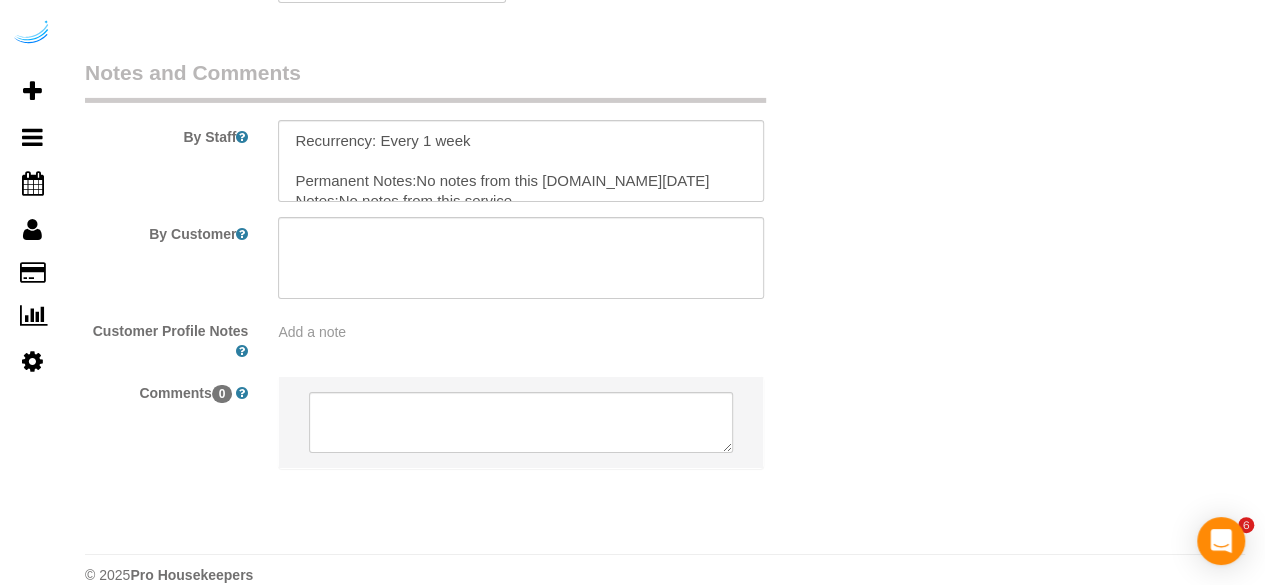 scroll, scrollTop: 3264, scrollLeft: 0, axis: vertical 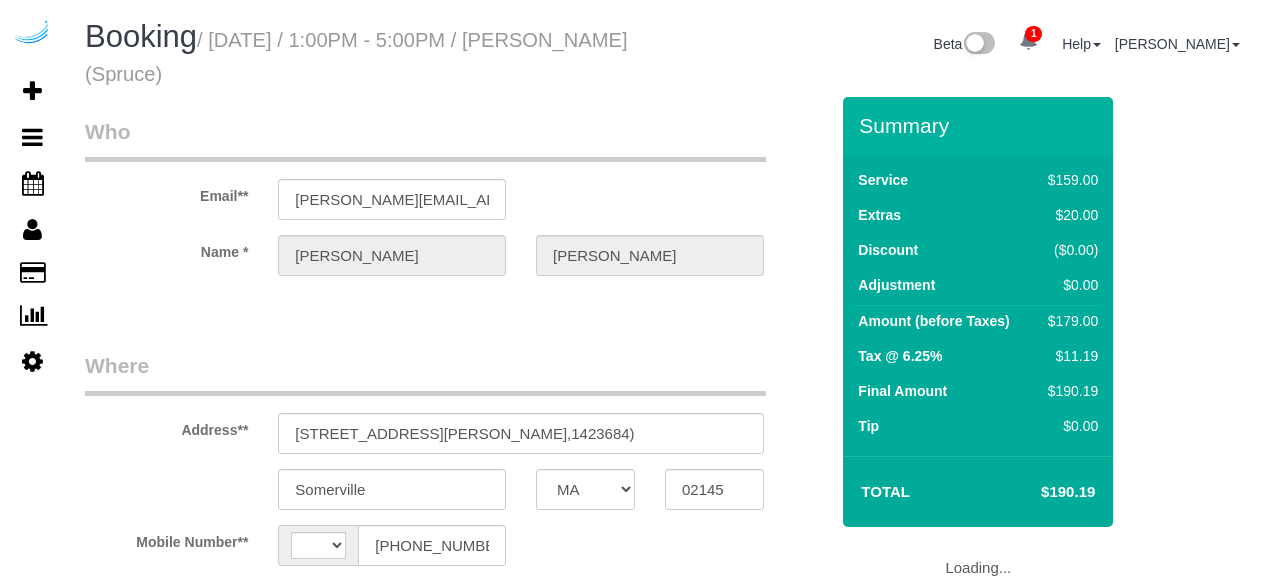 select on "MA" 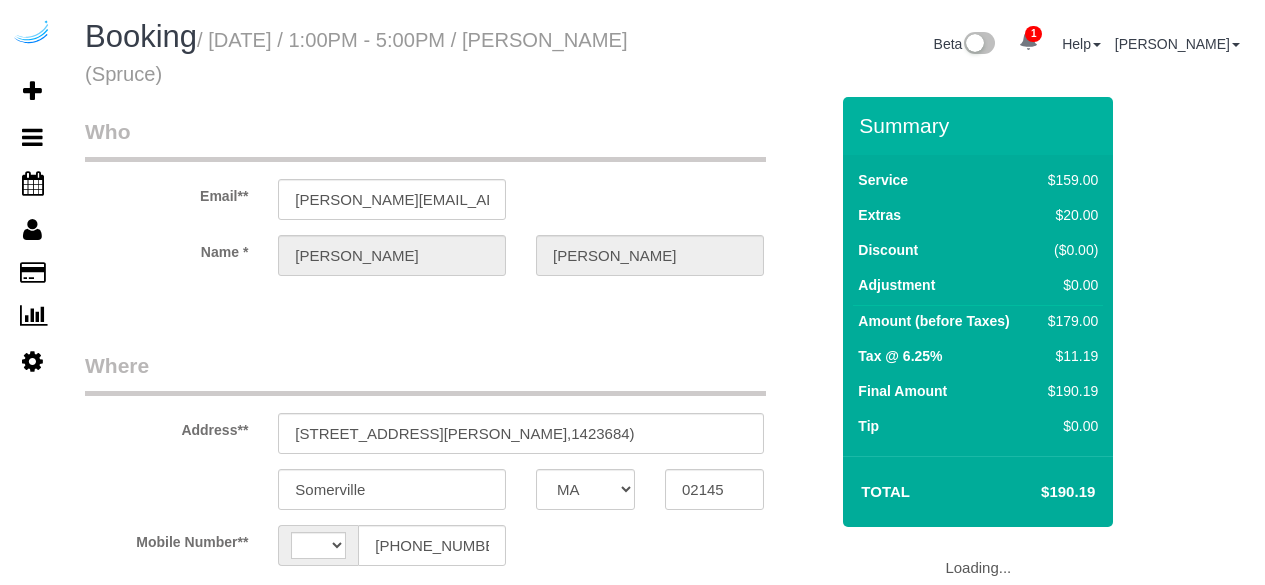 scroll, scrollTop: 0, scrollLeft: 0, axis: both 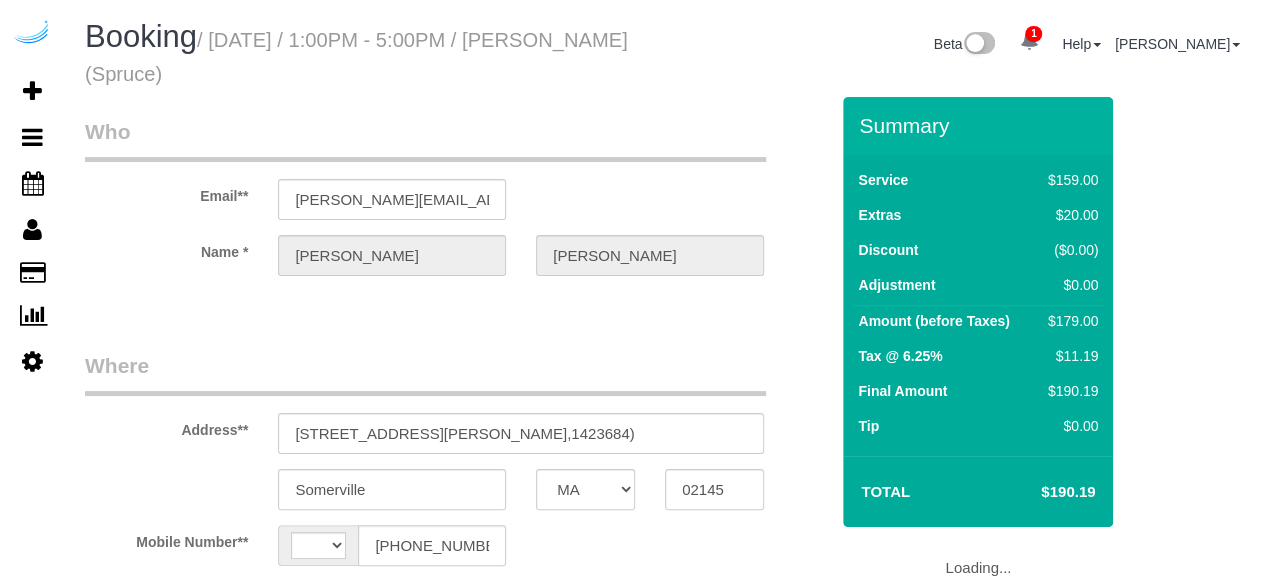 select on "string:[GEOGRAPHIC_DATA]" 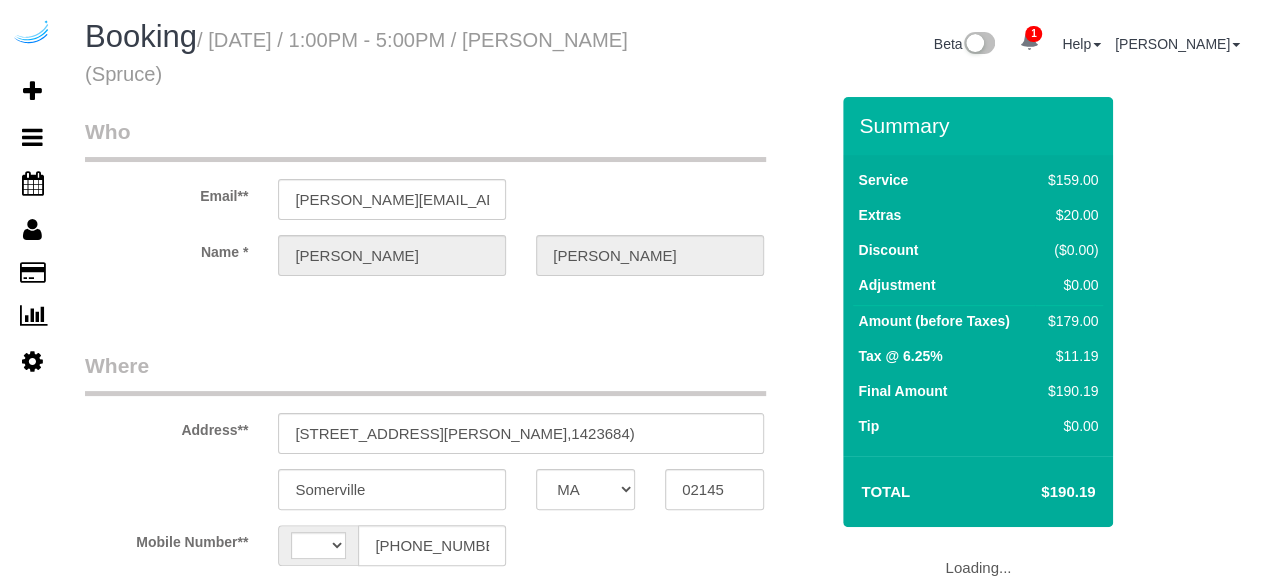 select on "object:621" 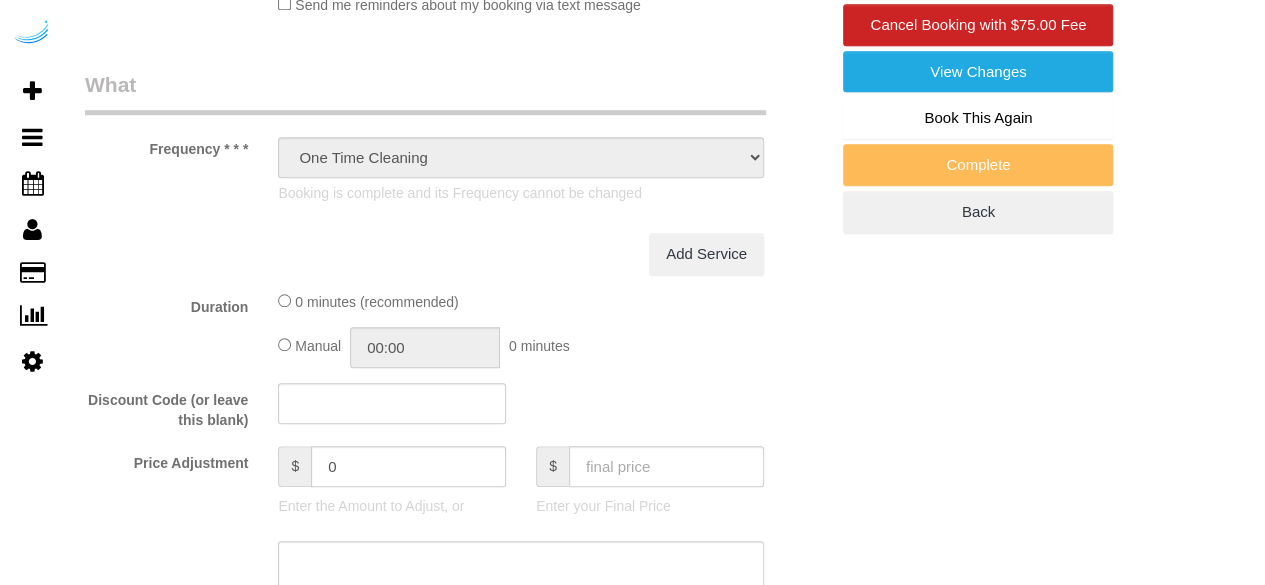 select on "object:798" 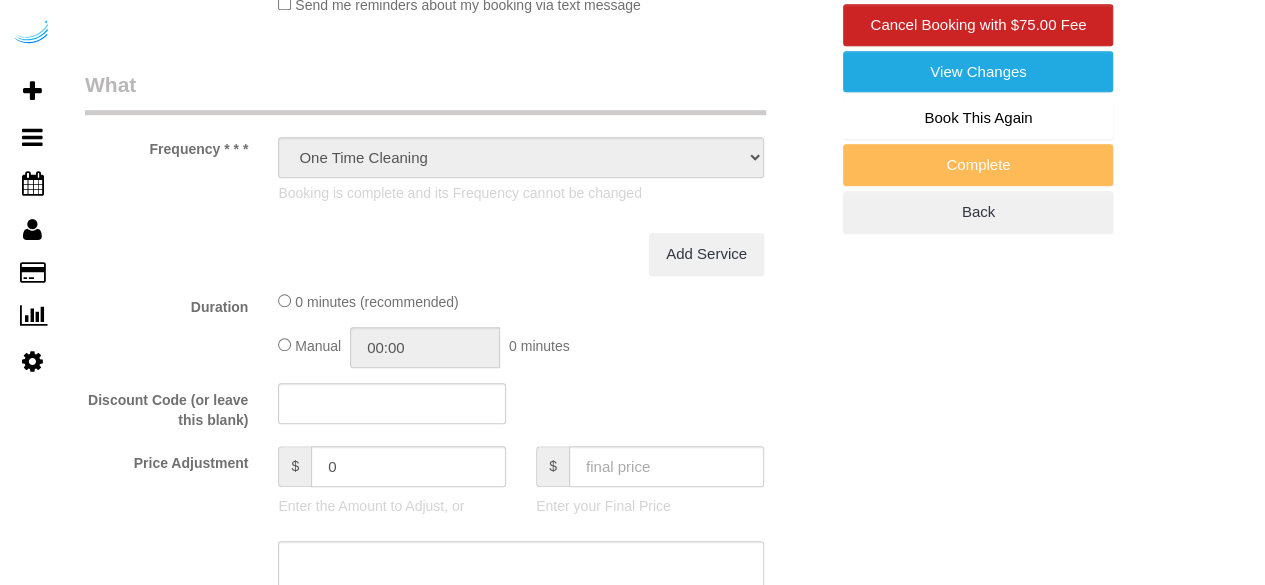 select on "282" 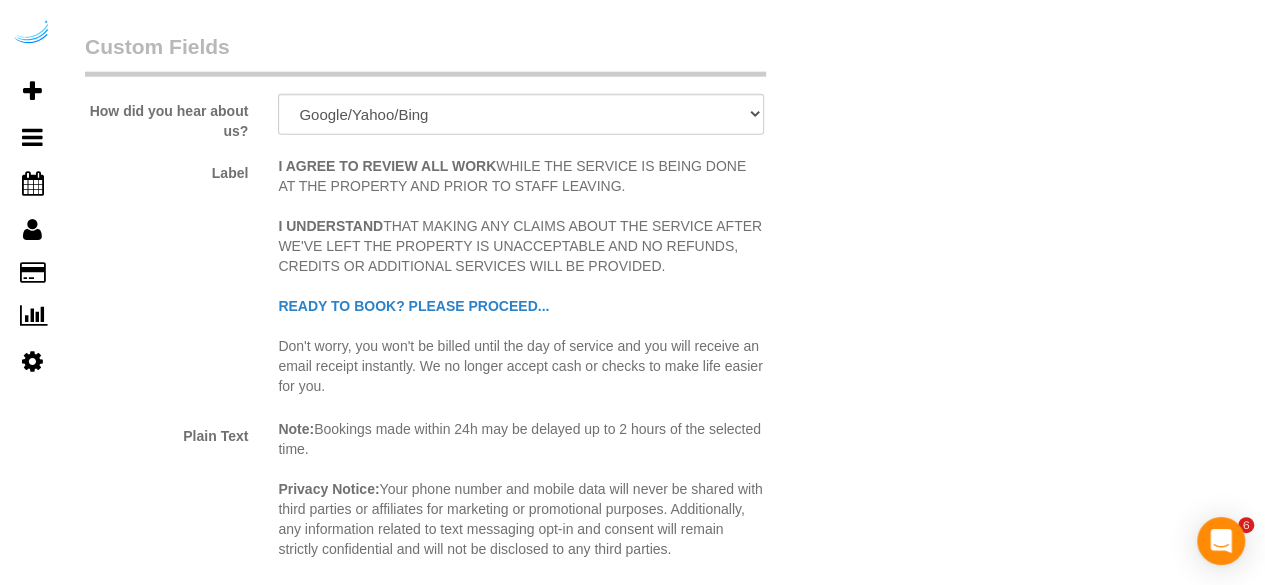 scroll, scrollTop: 2900, scrollLeft: 0, axis: vertical 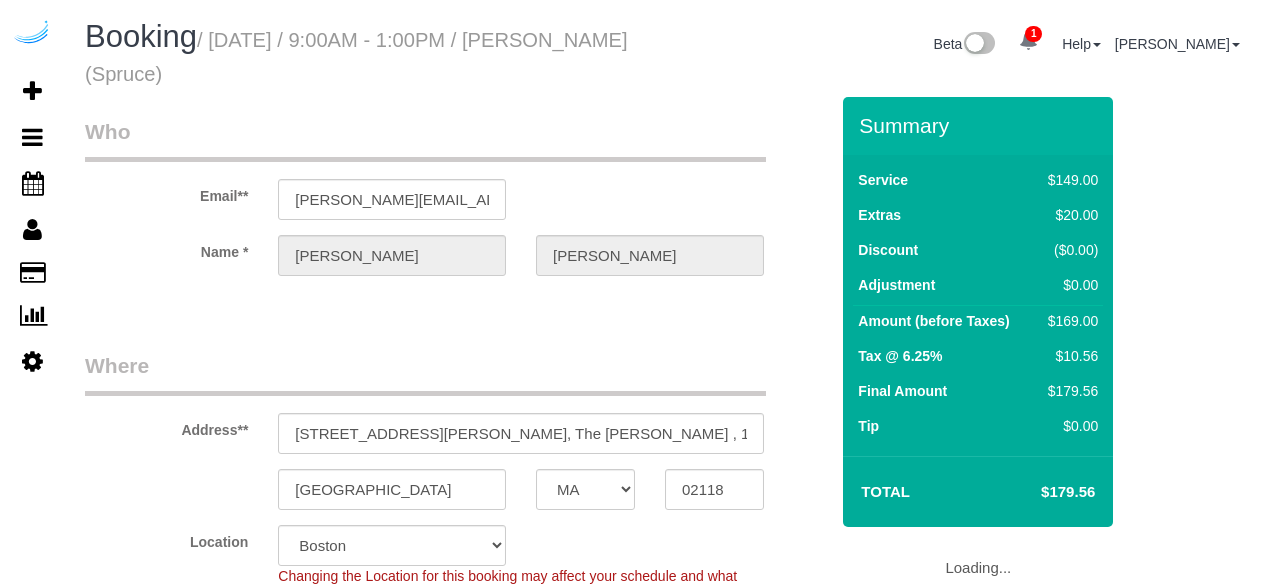 select on "MA" 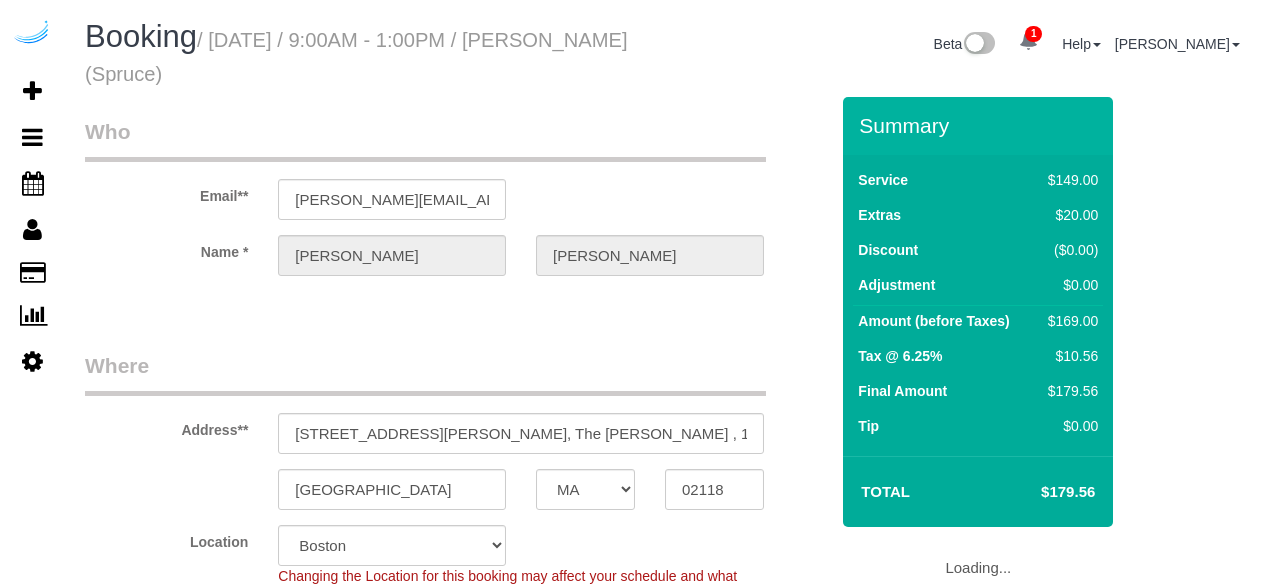 select on "object:772" 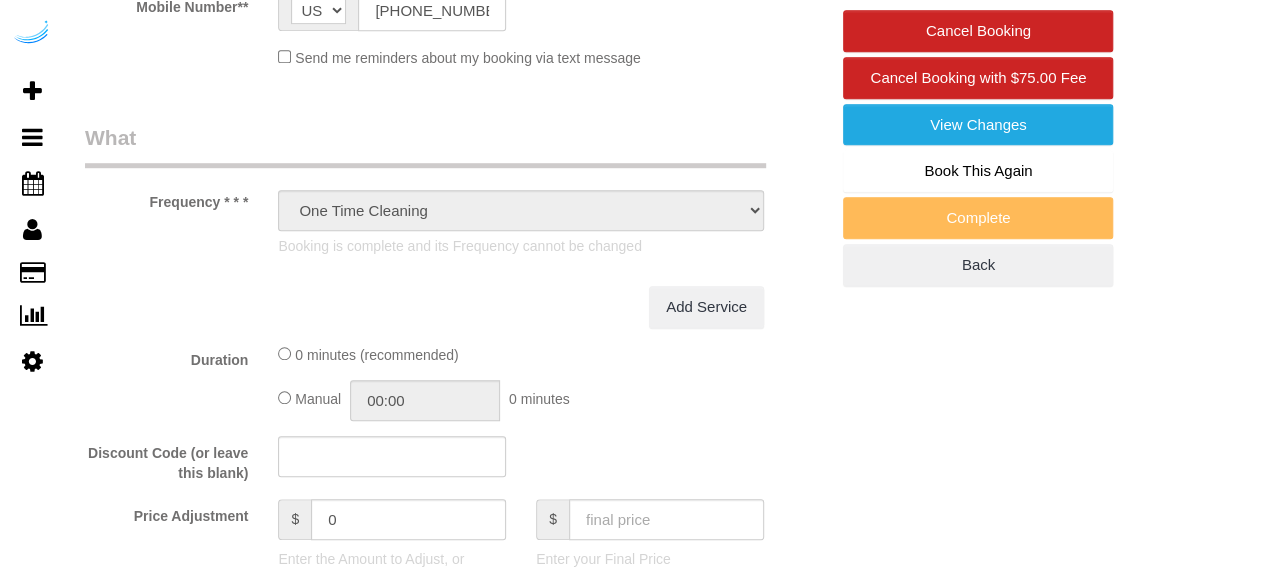 select on "282" 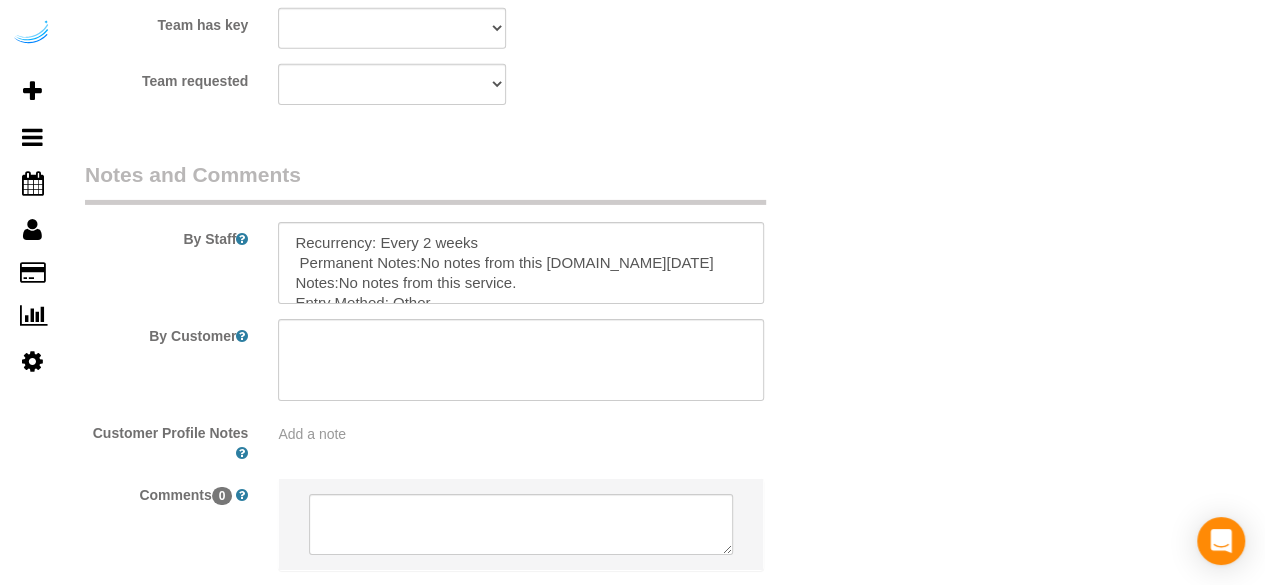 scroll, scrollTop: 3364, scrollLeft: 0, axis: vertical 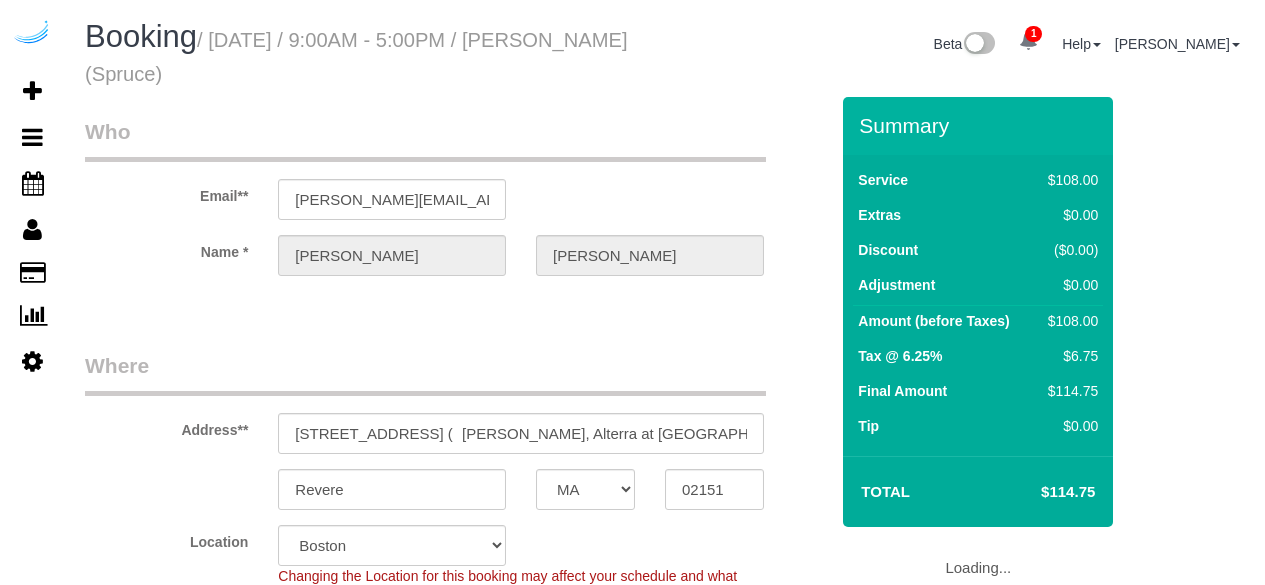 select on "MA" 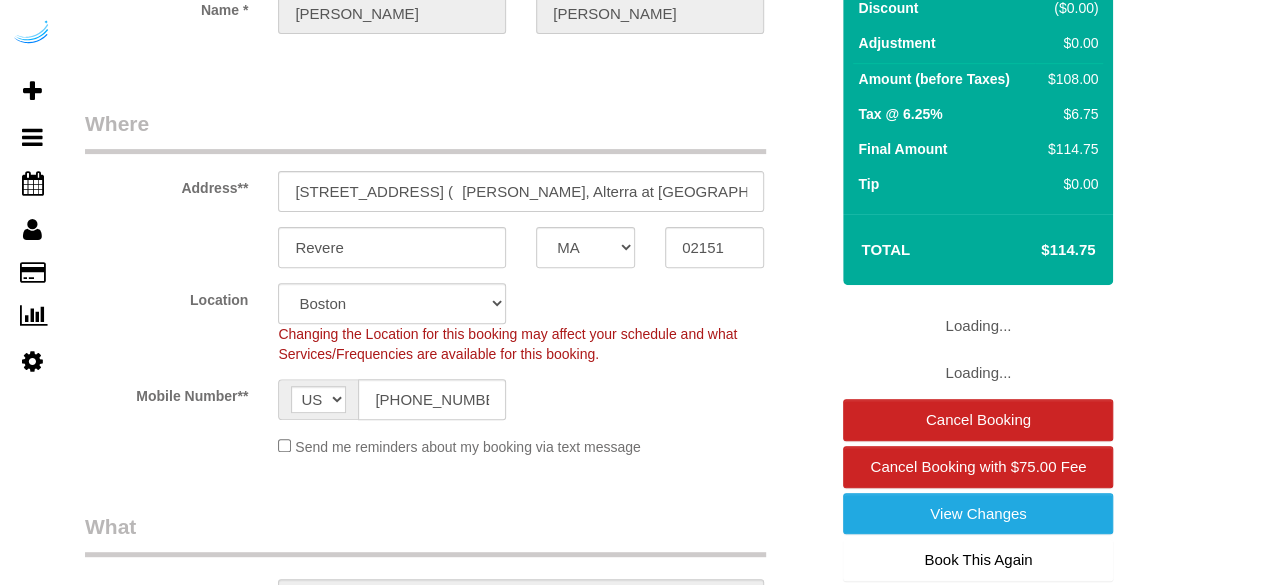 select on "object:809" 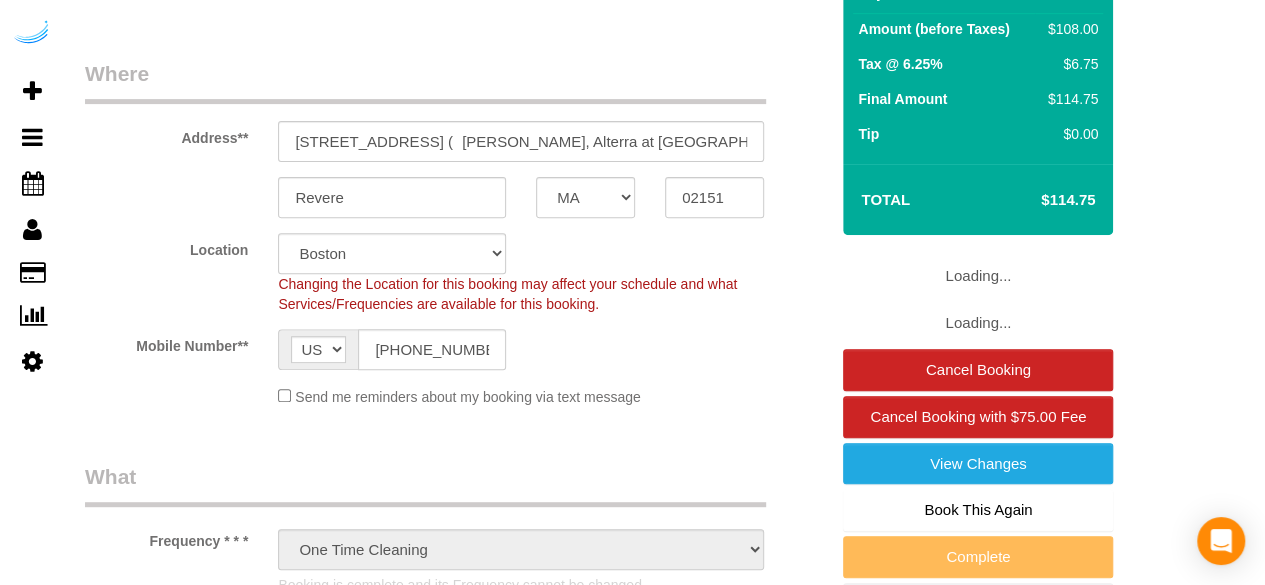 scroll, scrollTop: 300, scrollLeft: 0, axis: vertical 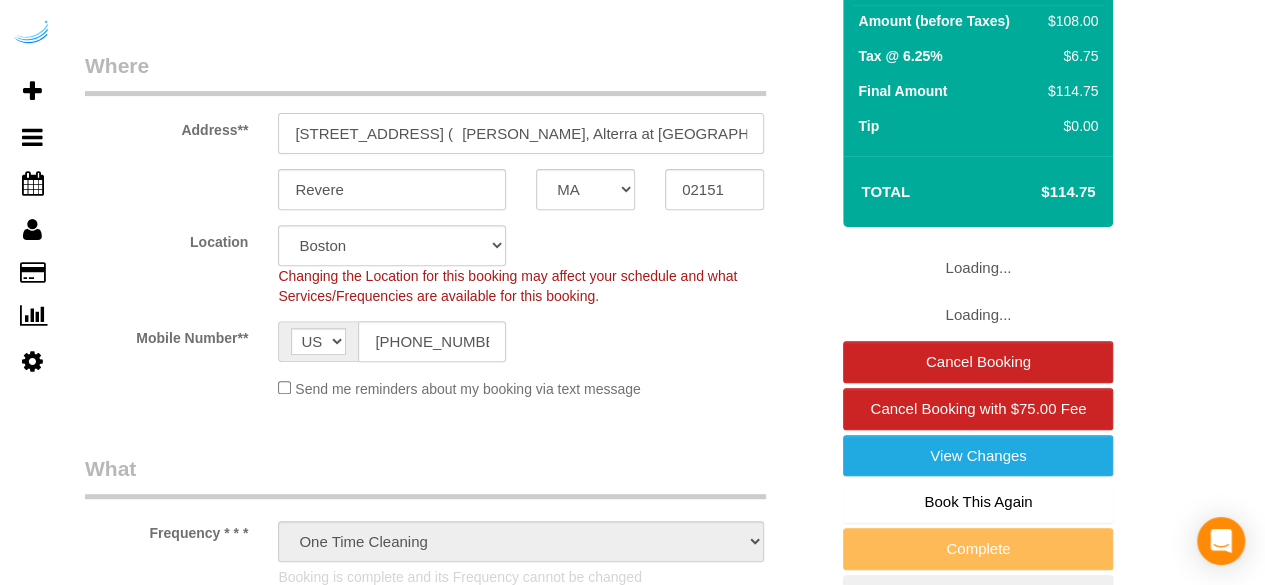 click on "11 Overlook Ridge Dr, Building AR-4A310, Unit AR-4A310 (	Natalie Clerger, Alterra at Overlook Ridge , 1379686, 1366091)" at bounding box center (521, 133) 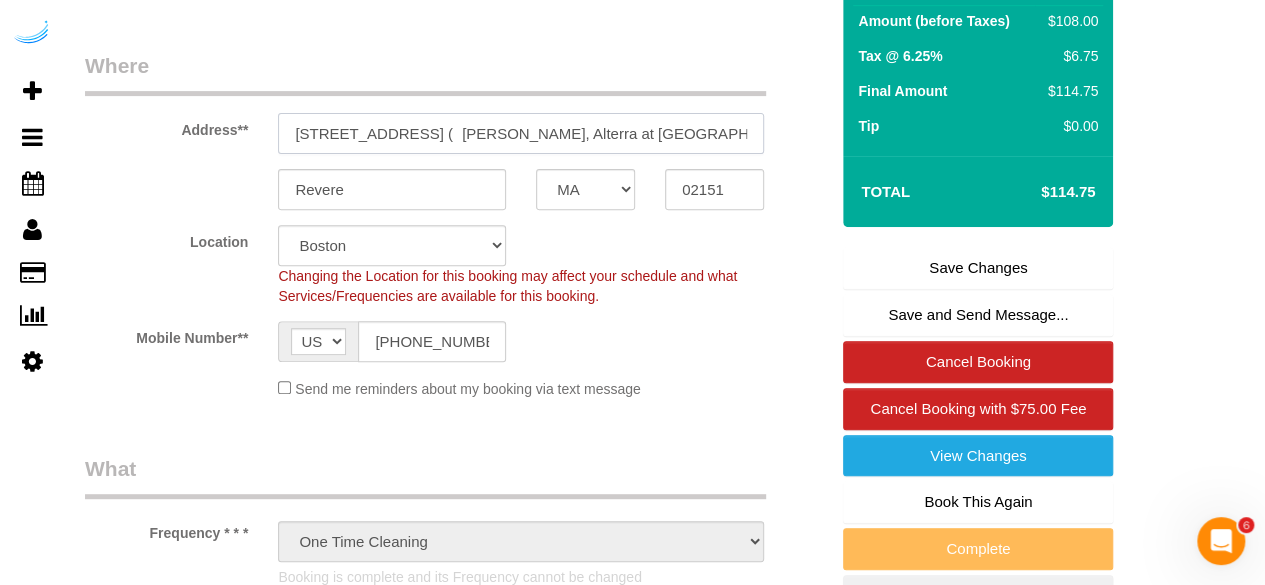 scroll, scrollTop: 0, scrollLeft: 0, axis: both 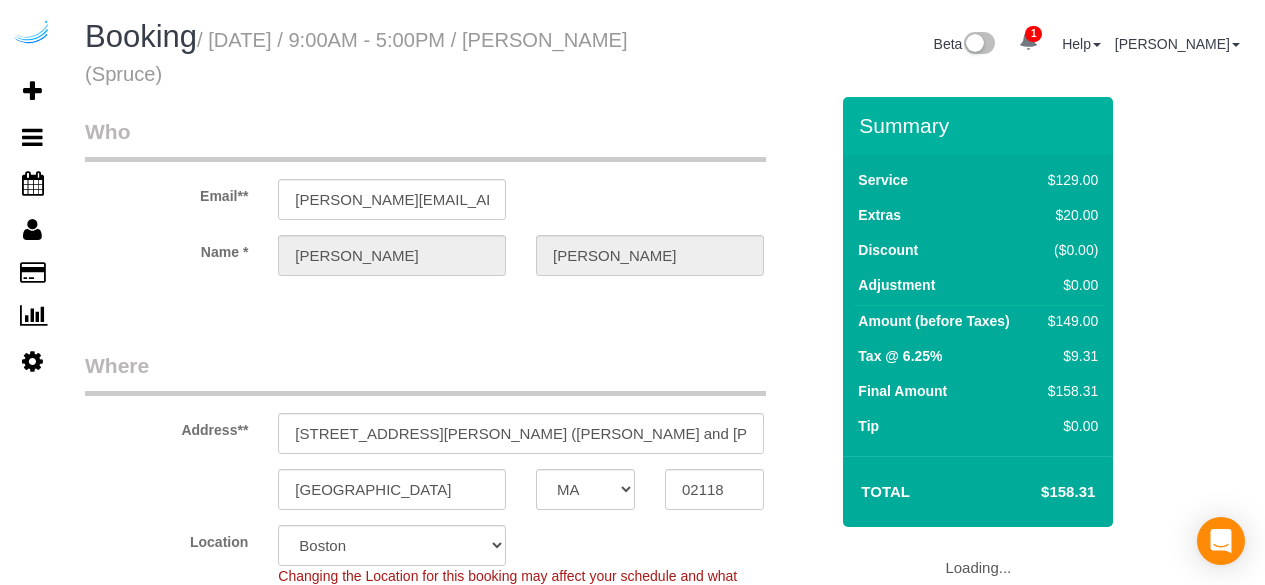 select on "MA" 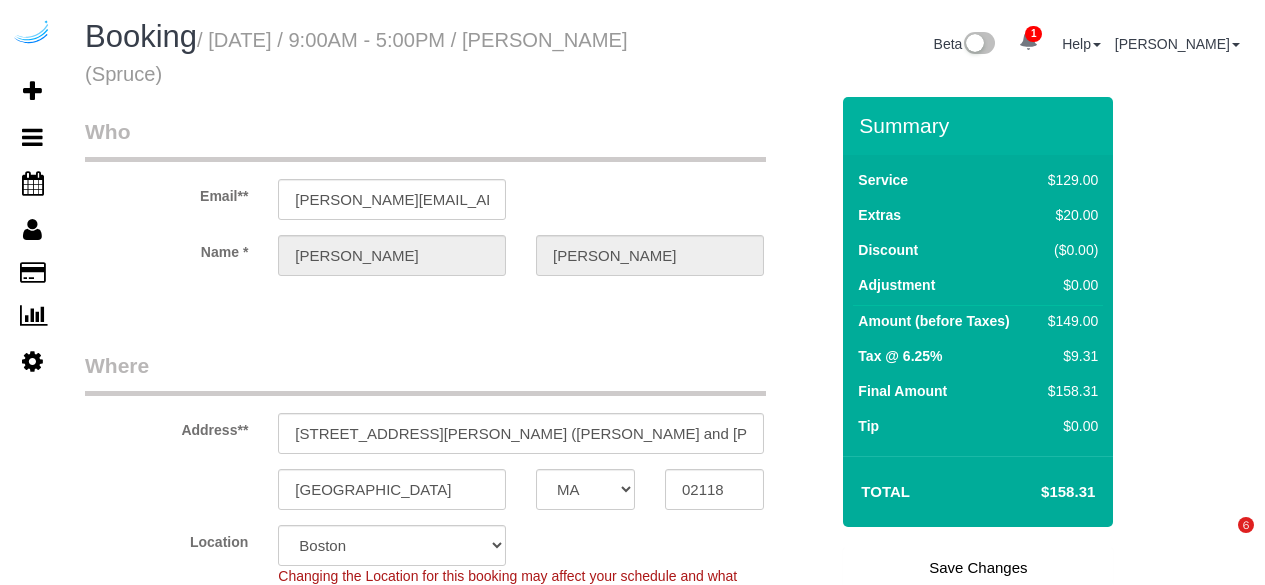 scroll, scrollTop: 0, scrollLeft: 0, axis: both 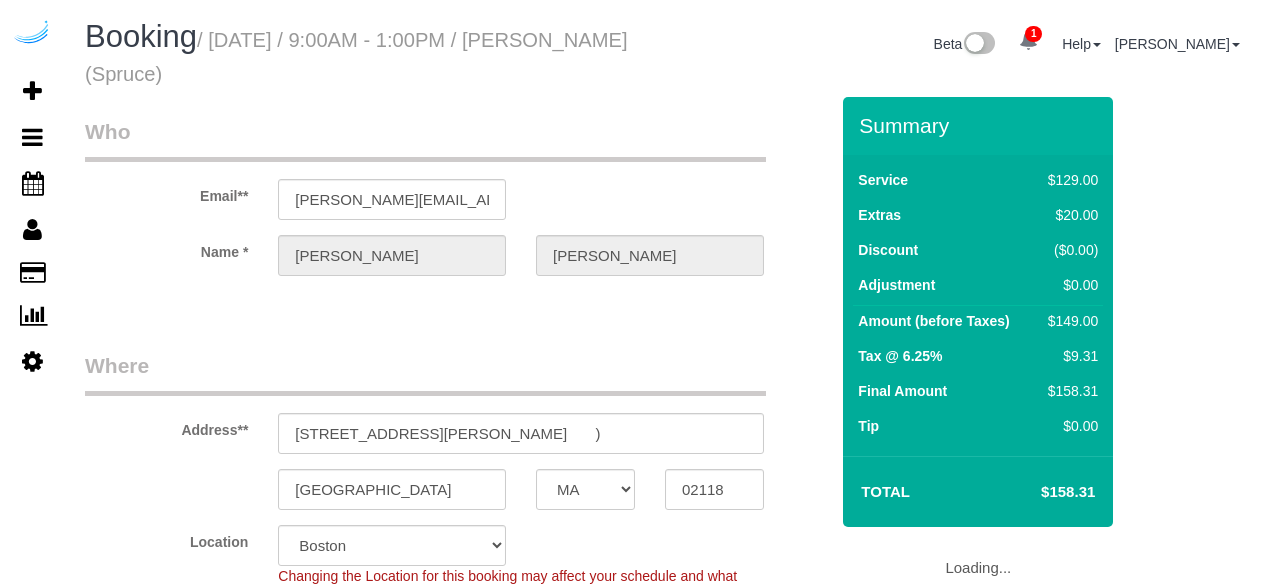 select on "MA" 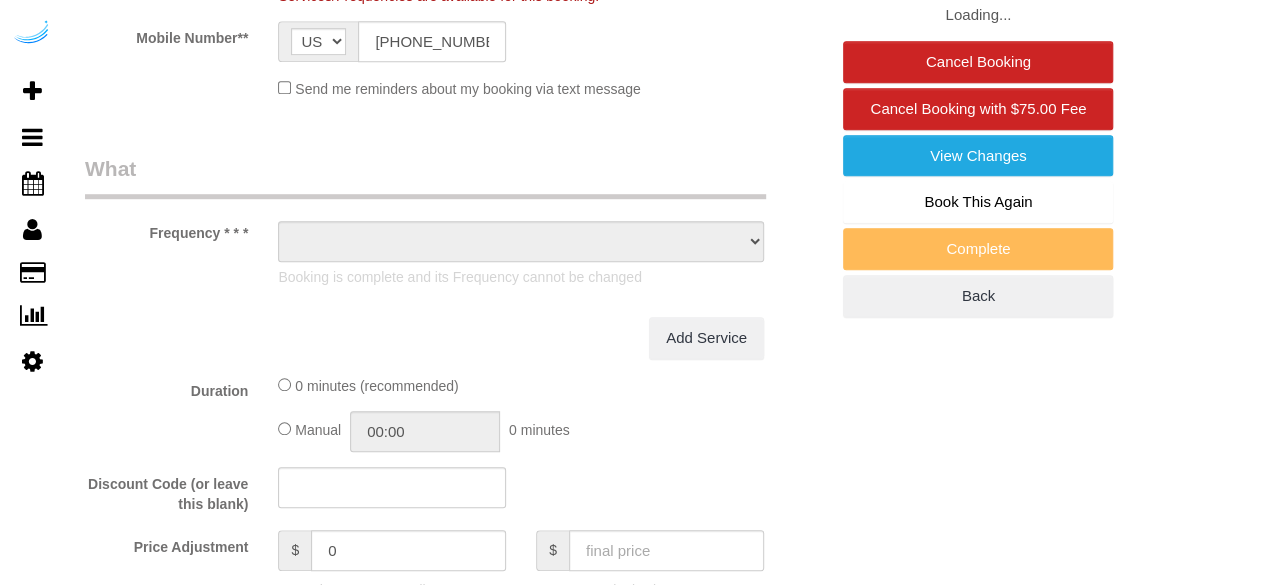 select on "object:790" 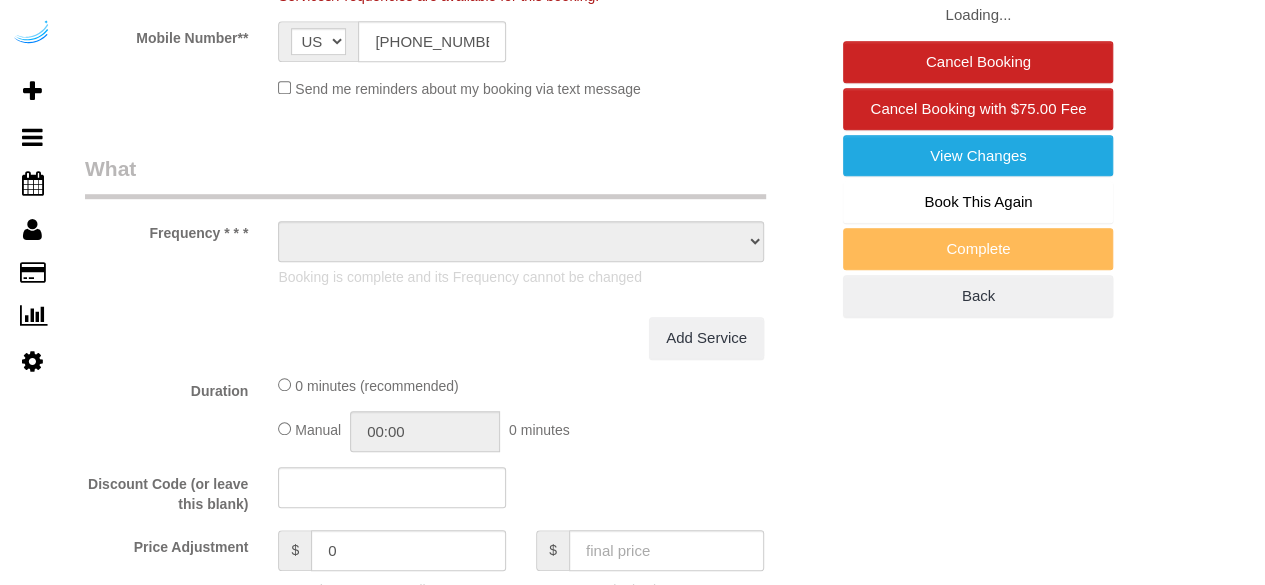 select on "282" 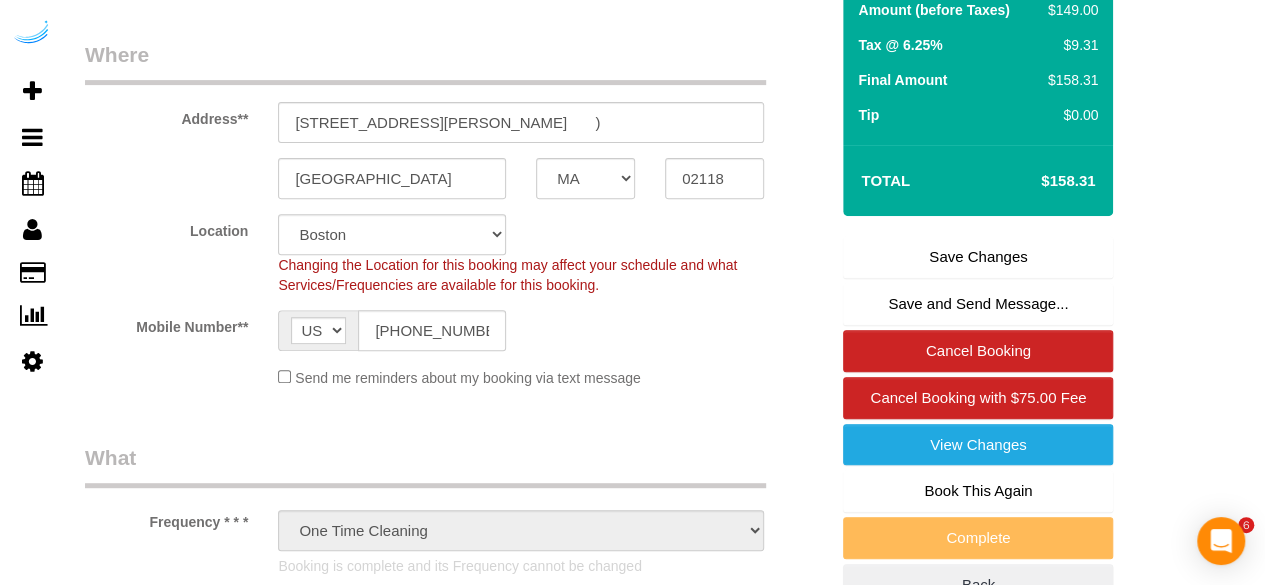 scroll, scrollTop: 895, scrollLeft: 0, axis: vertical 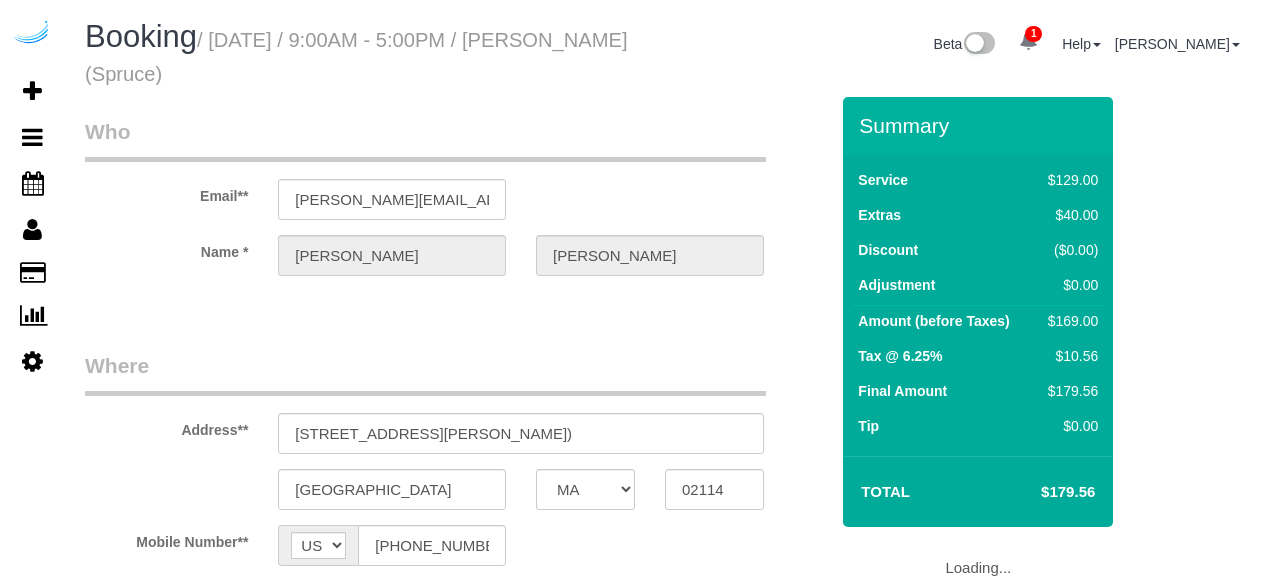 select on "MA" 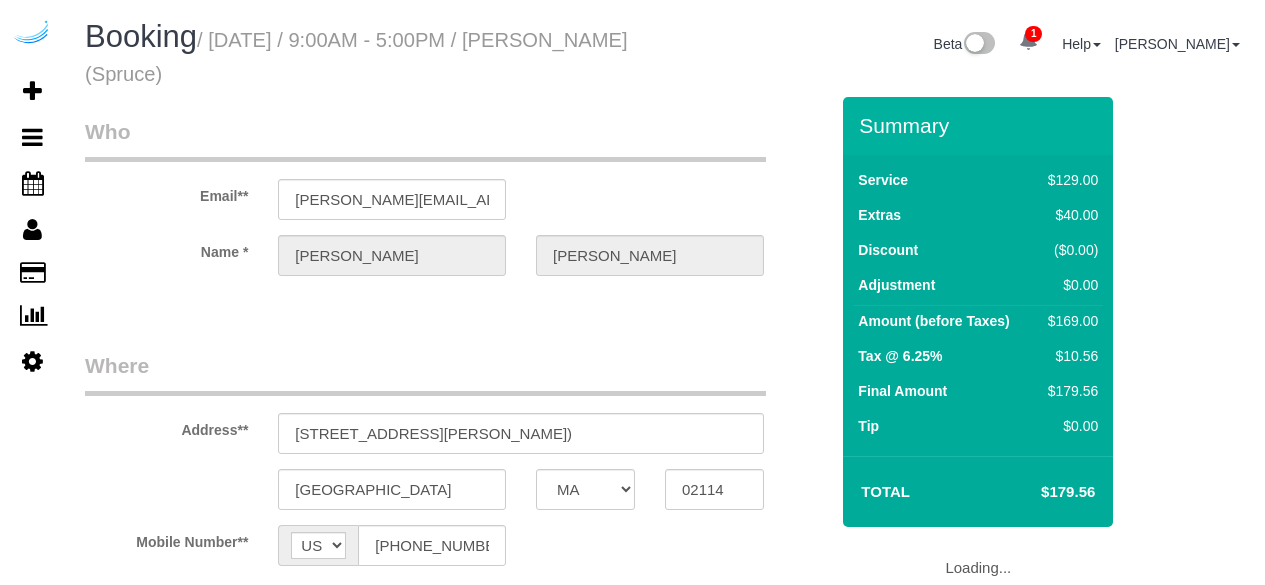 scroll, scrollTop: 0, scrollLeft: 0, axis: both 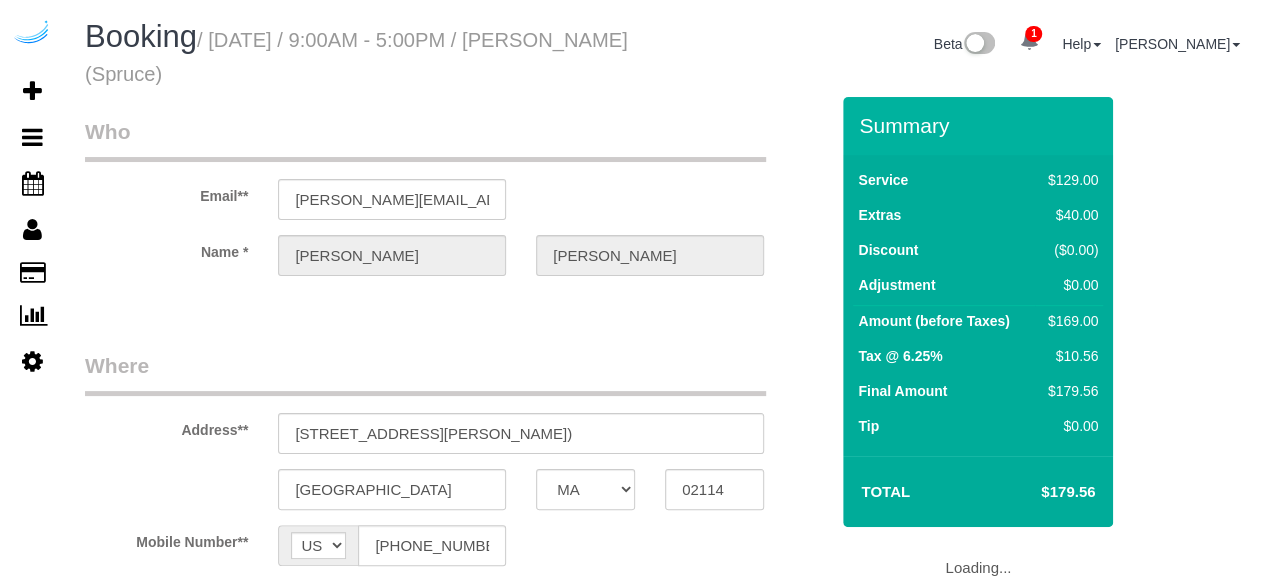select on "282" 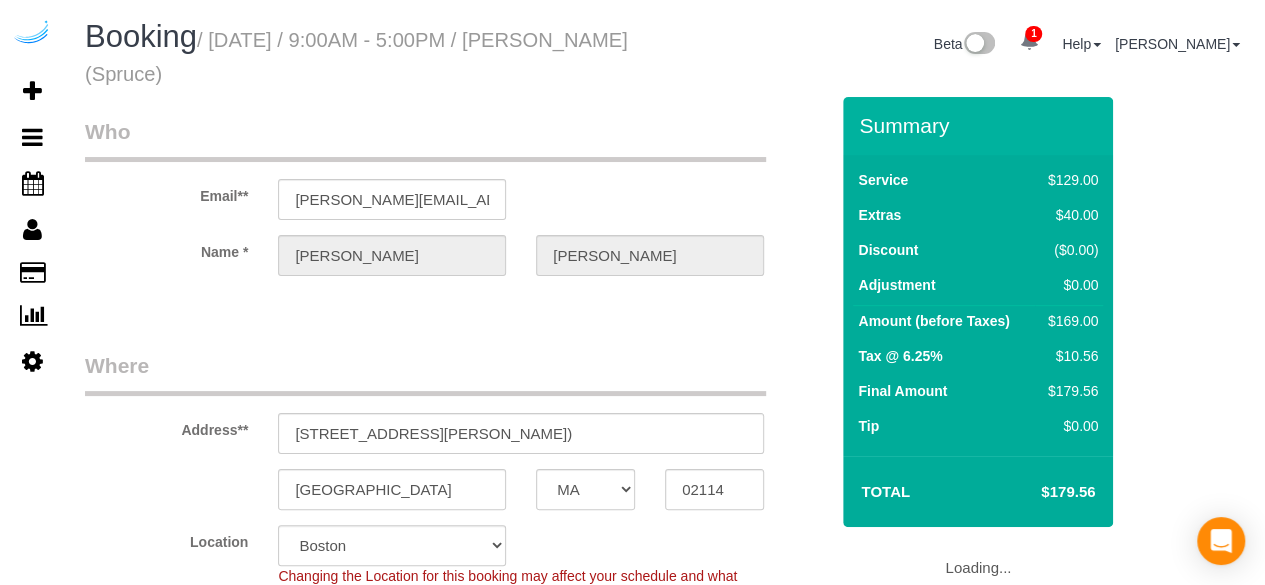 select on "object:795" 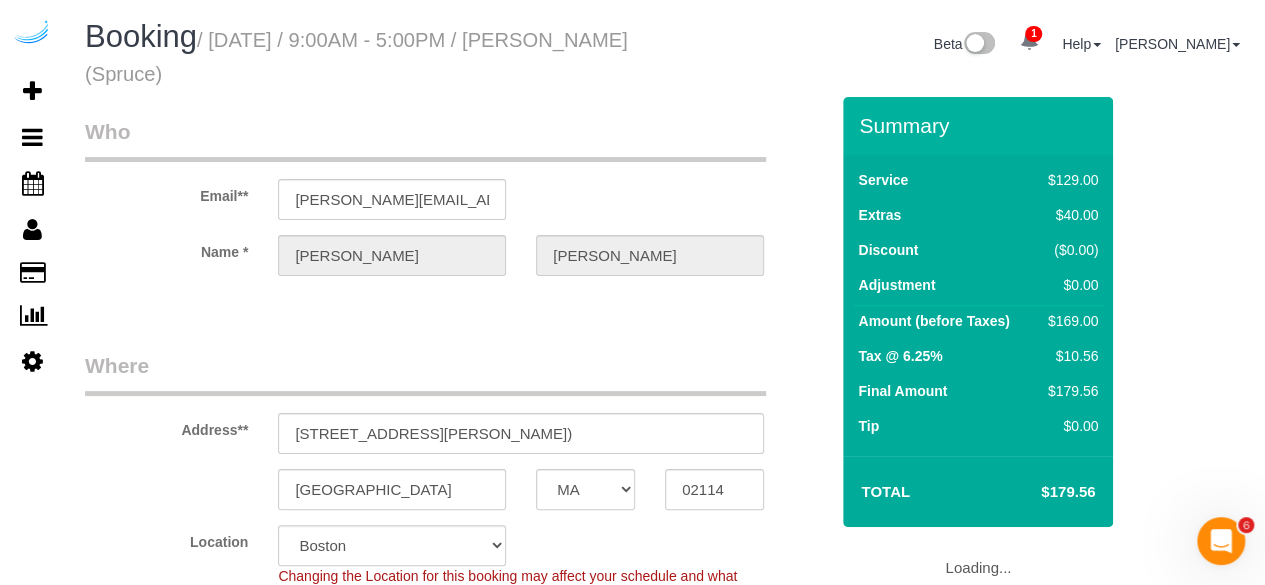 scroll, scrollTop: 0, scrollLeft: 0, axis: both 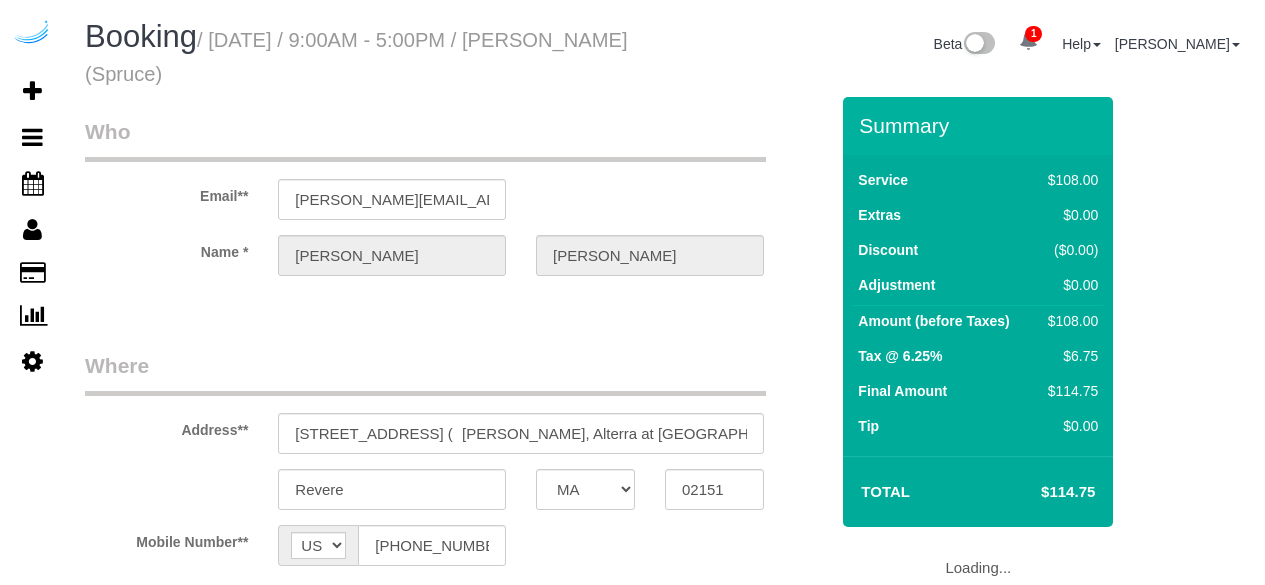 select on "MA" 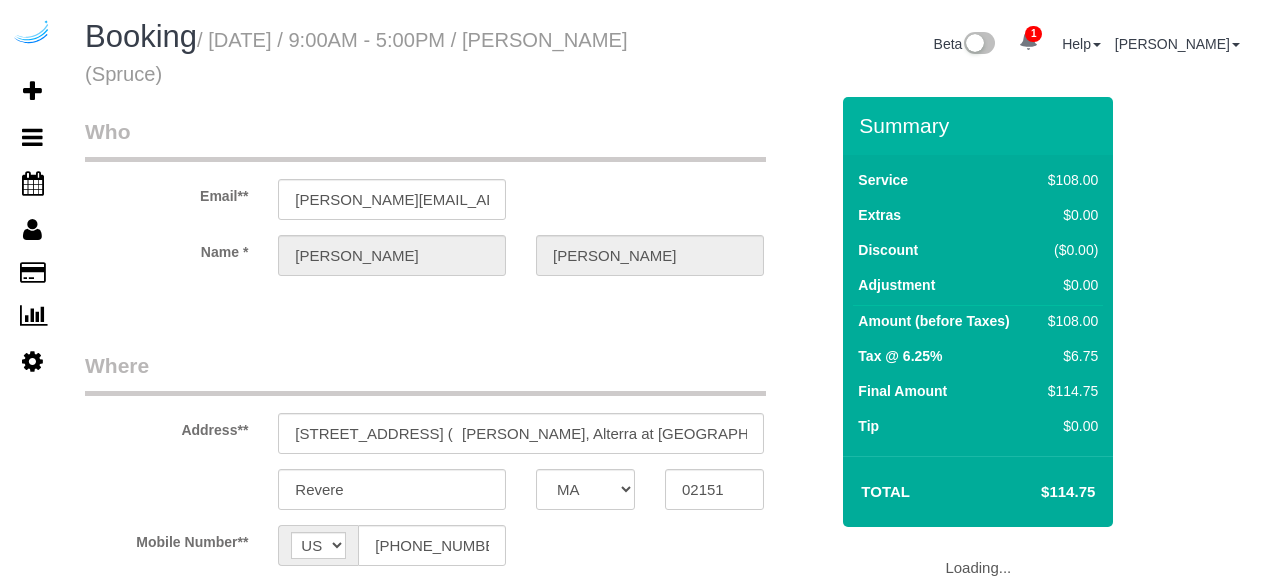 scroll, scrollTop: 0, scrollLeft: 0, axis: both 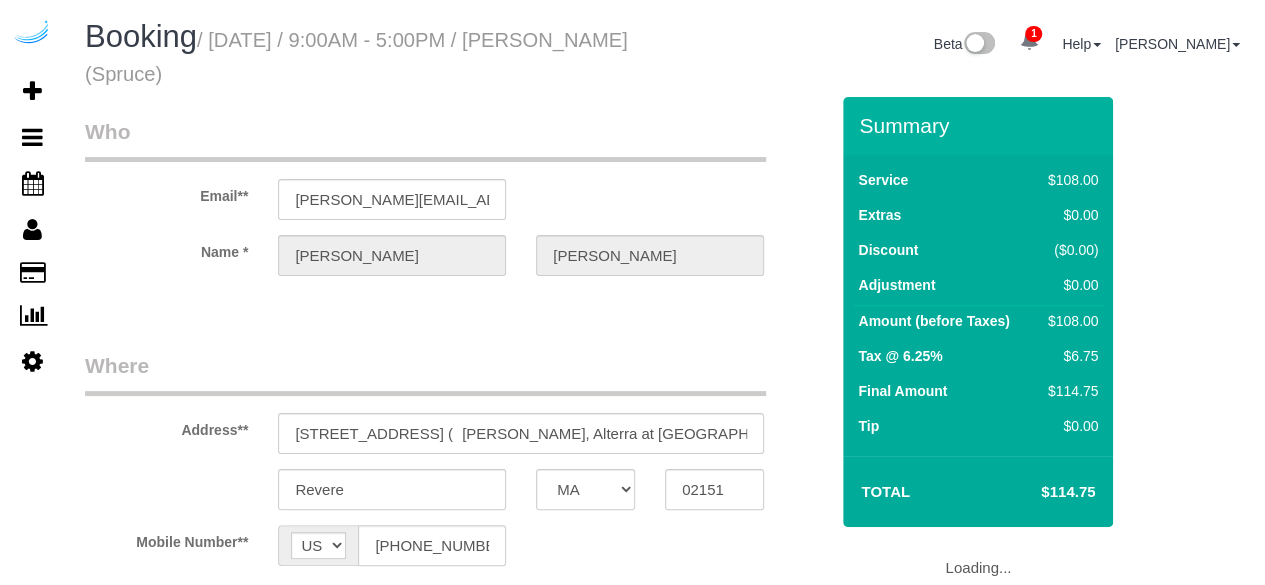 select on "object:667" 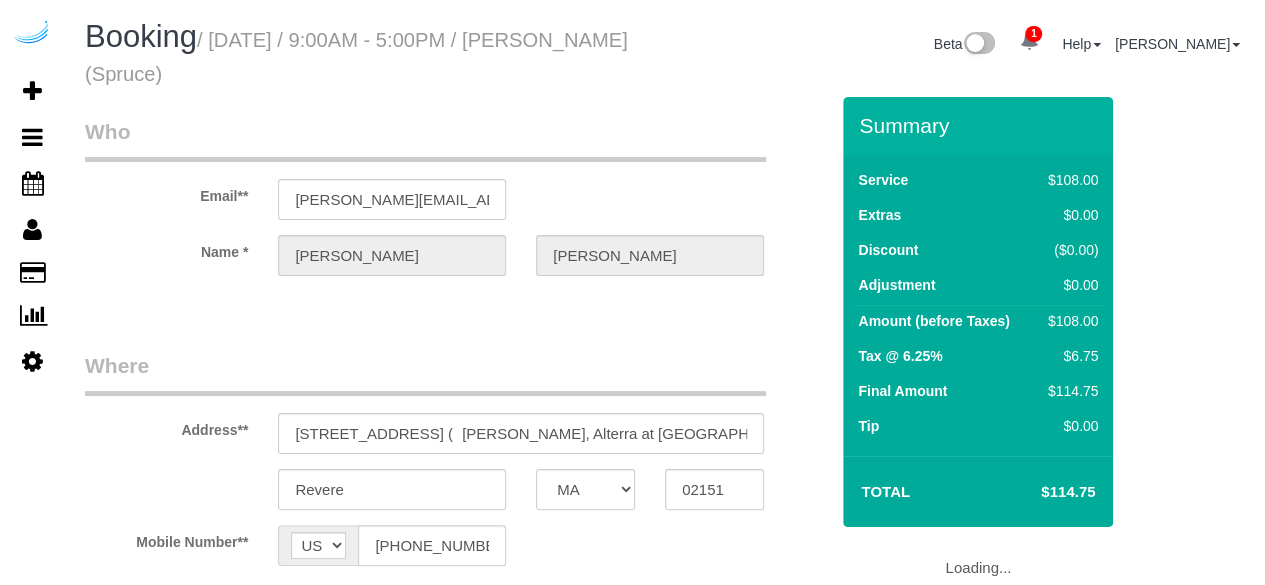select on "number:9" 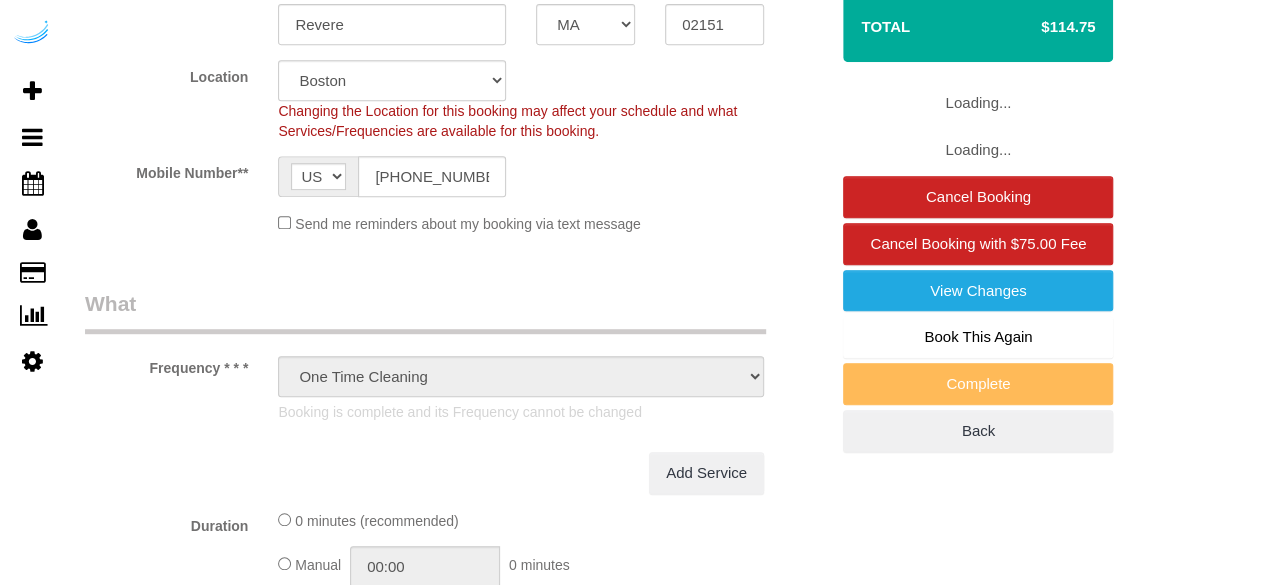 select on "object:812" 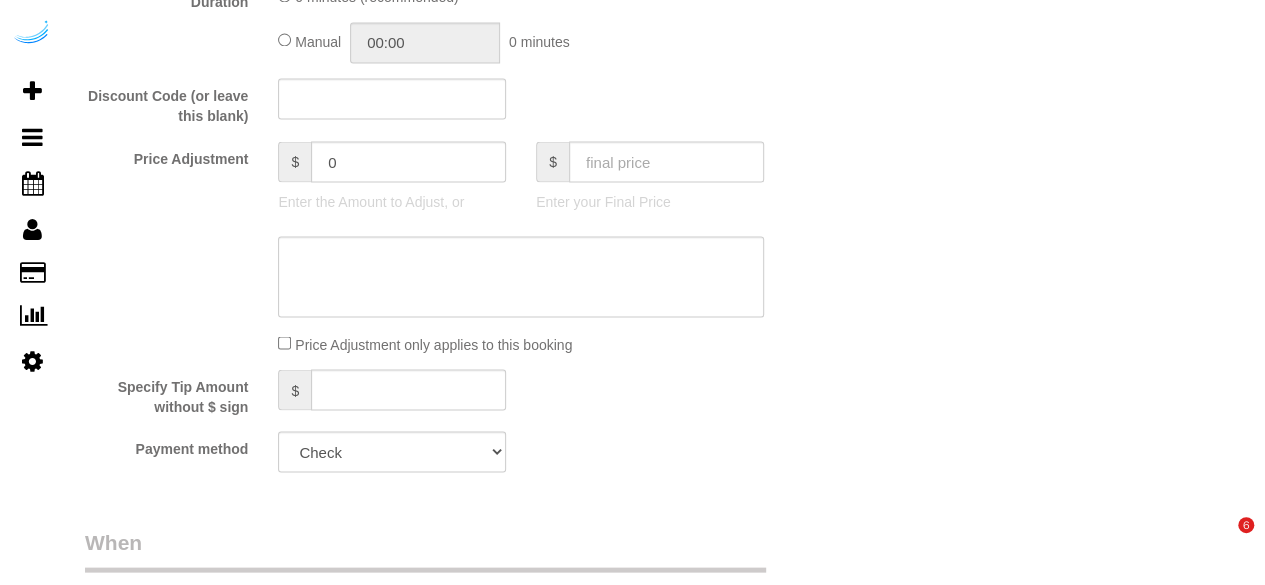 scroll, scrollTop: 1338, scrollLeft: 0, axis: vertical 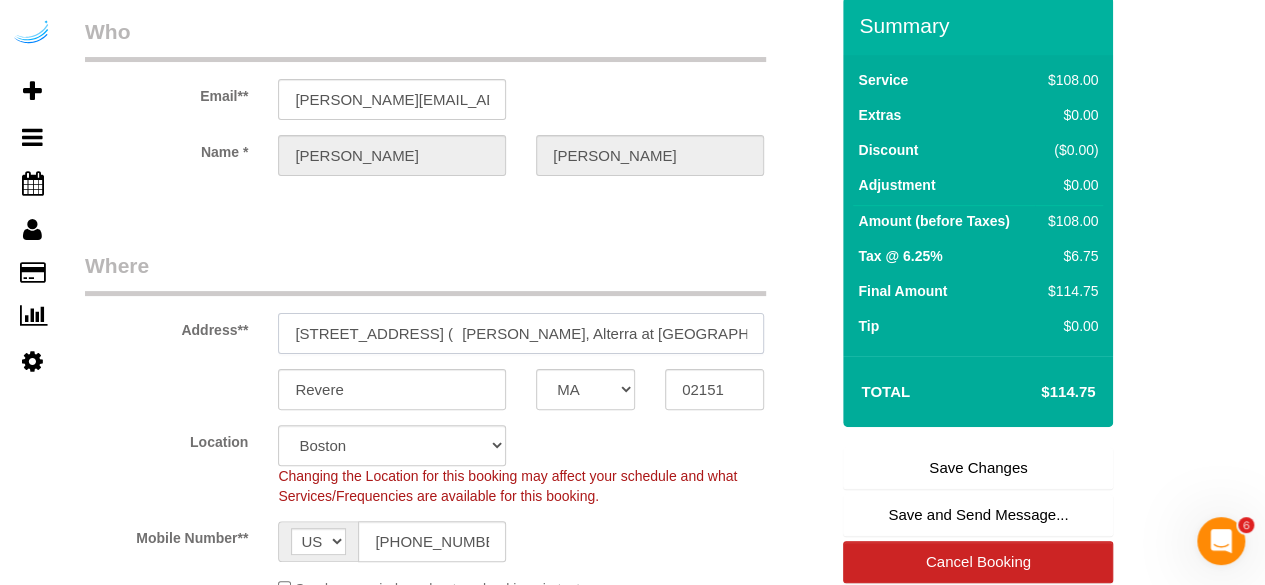 click on "11 Overlook Ridge Dr, Building AR-4A310, Unit AR-4A310 (	Natalie Clerger, Alterra at Overlook Ridge , 1379686, 1366091)" at bounding box center (521, 333) 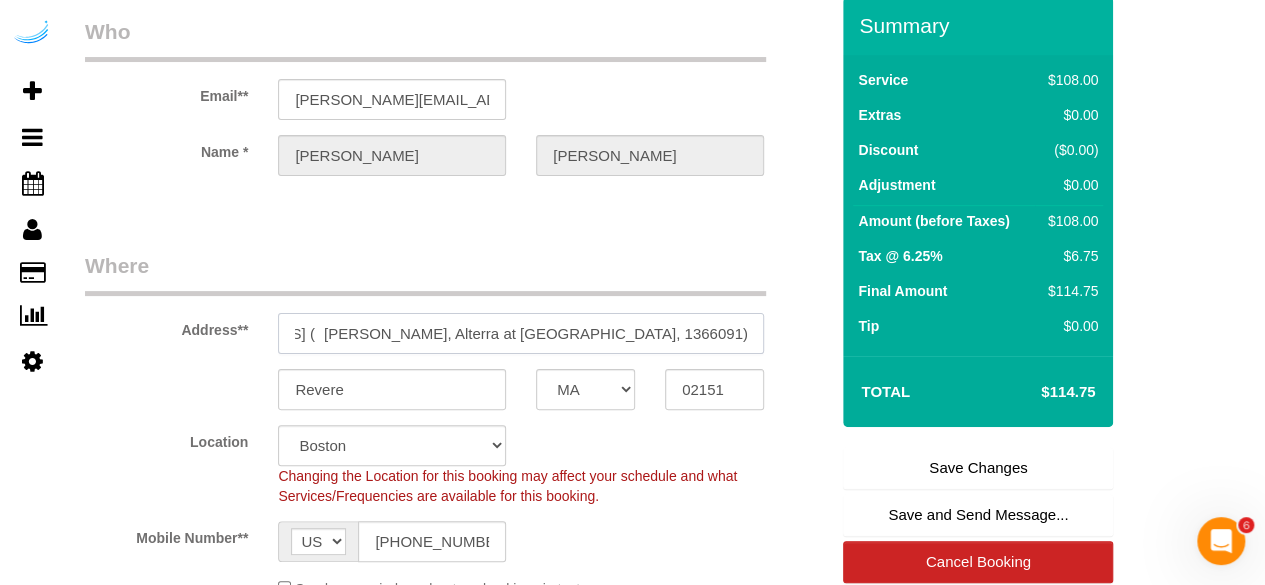 scroll, scrollTop: 0, scrollLeft: 366, axis: horizontal 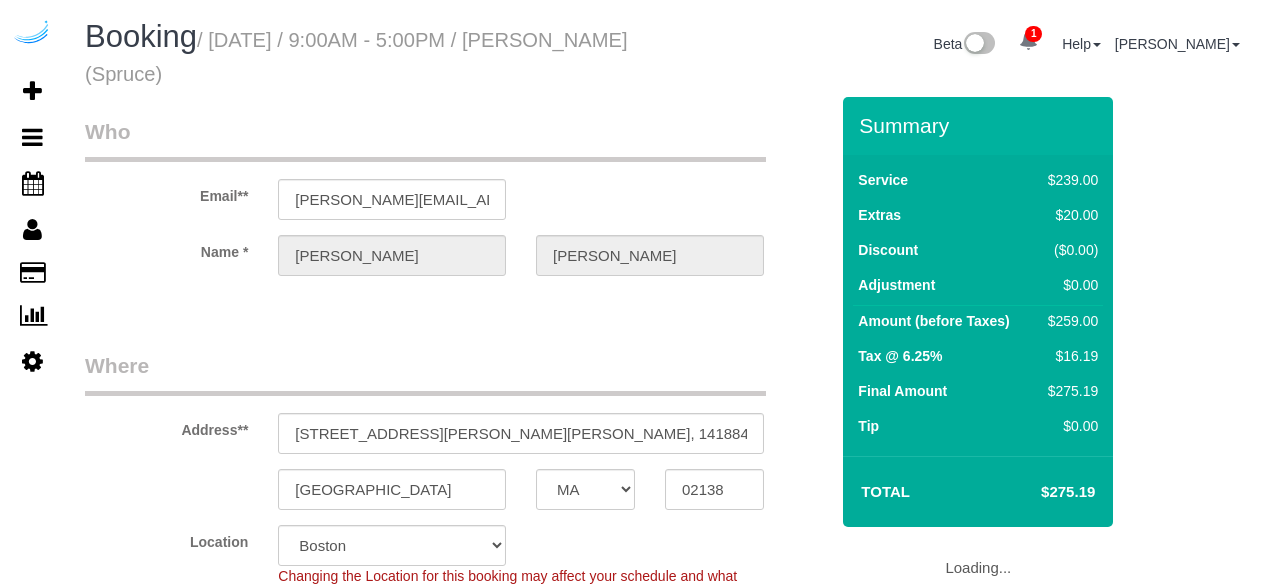 select on "MA" 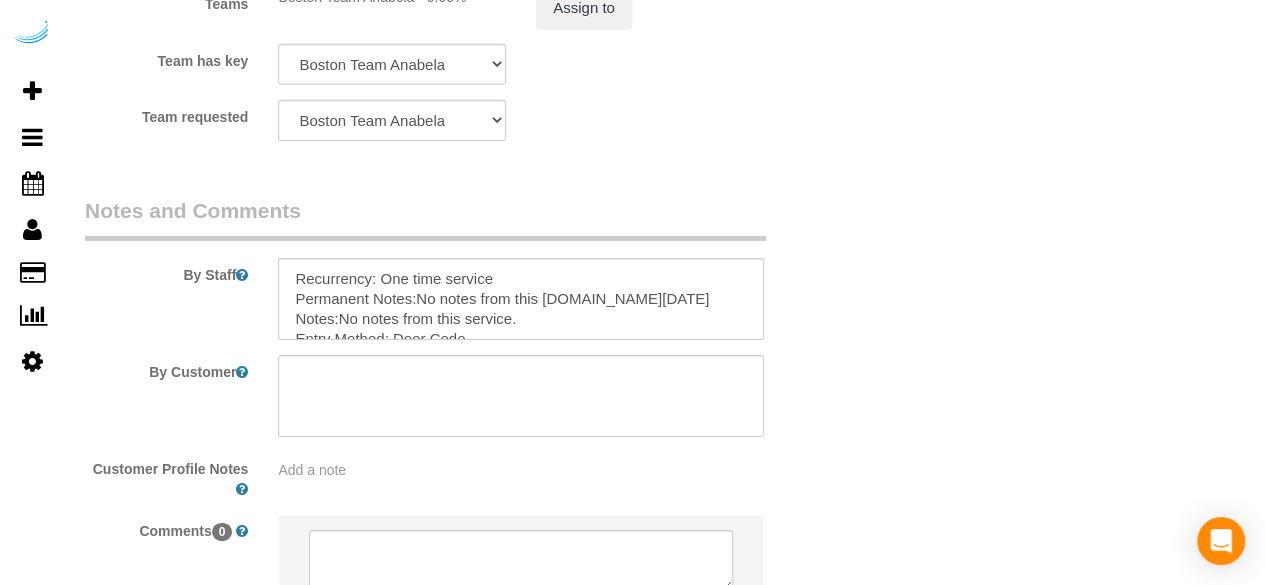 scroll, scrollTop: 3364, scrollLeft: 0, axis: vertical 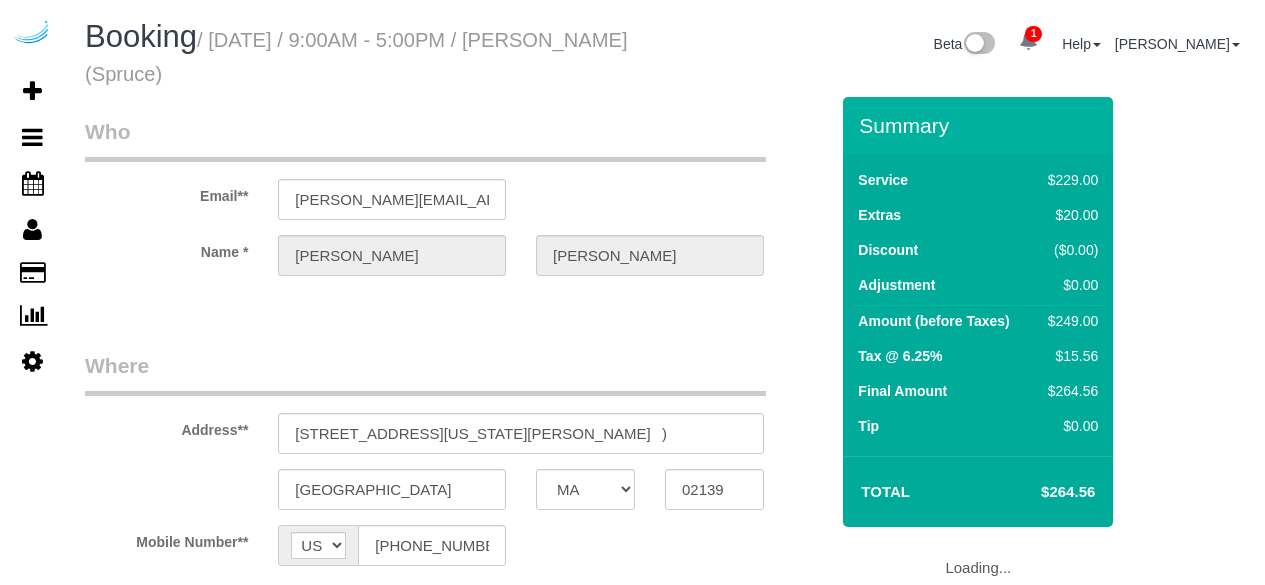 select on "MA" 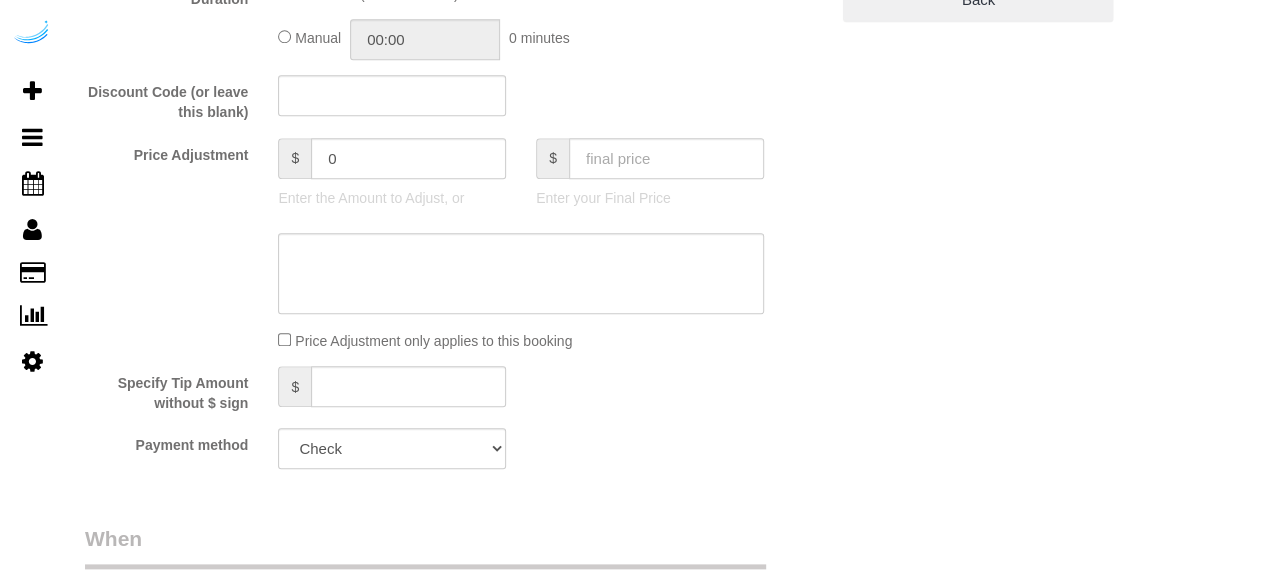 select on "object:795" 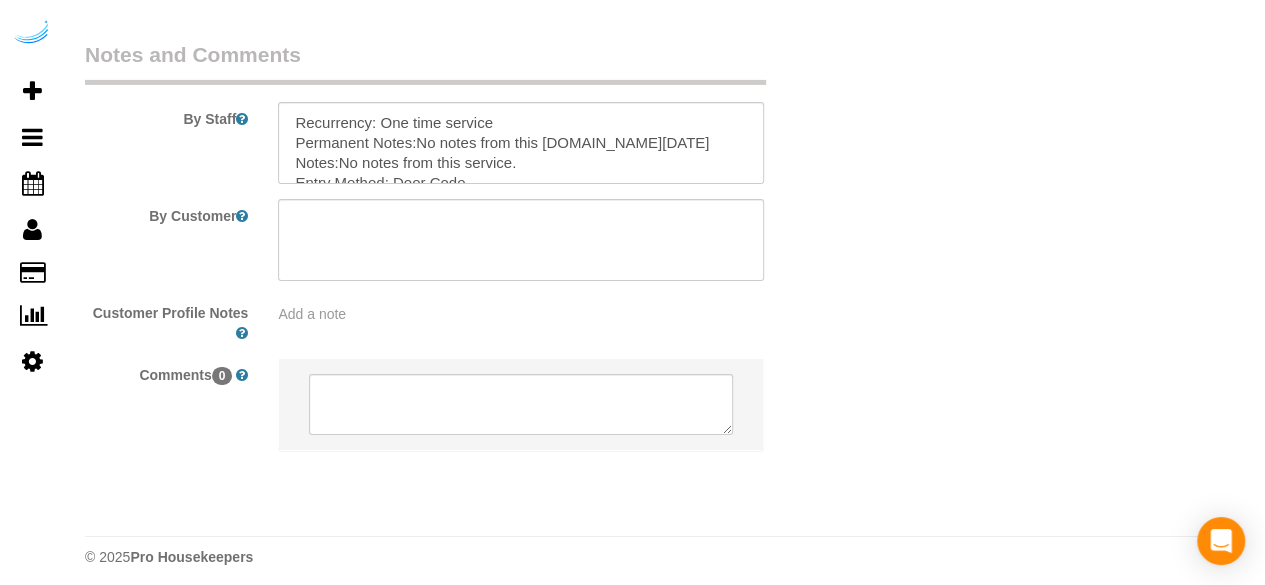 scroll, scrollTop: 3364, scrollLeft: 0, axis: vertical 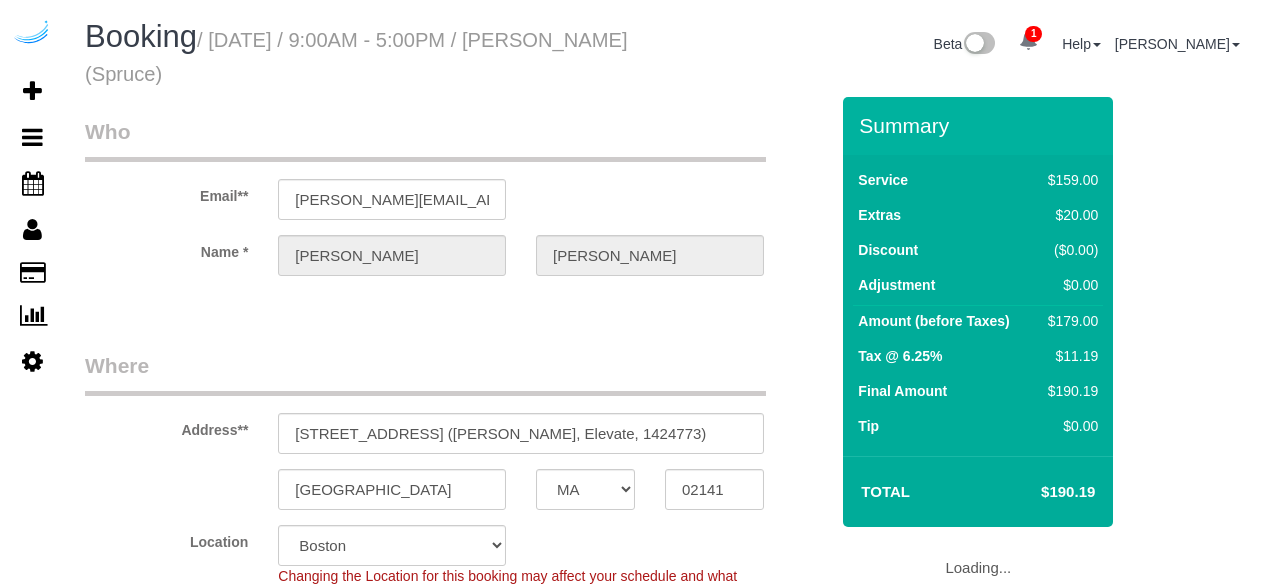 select on "MA" 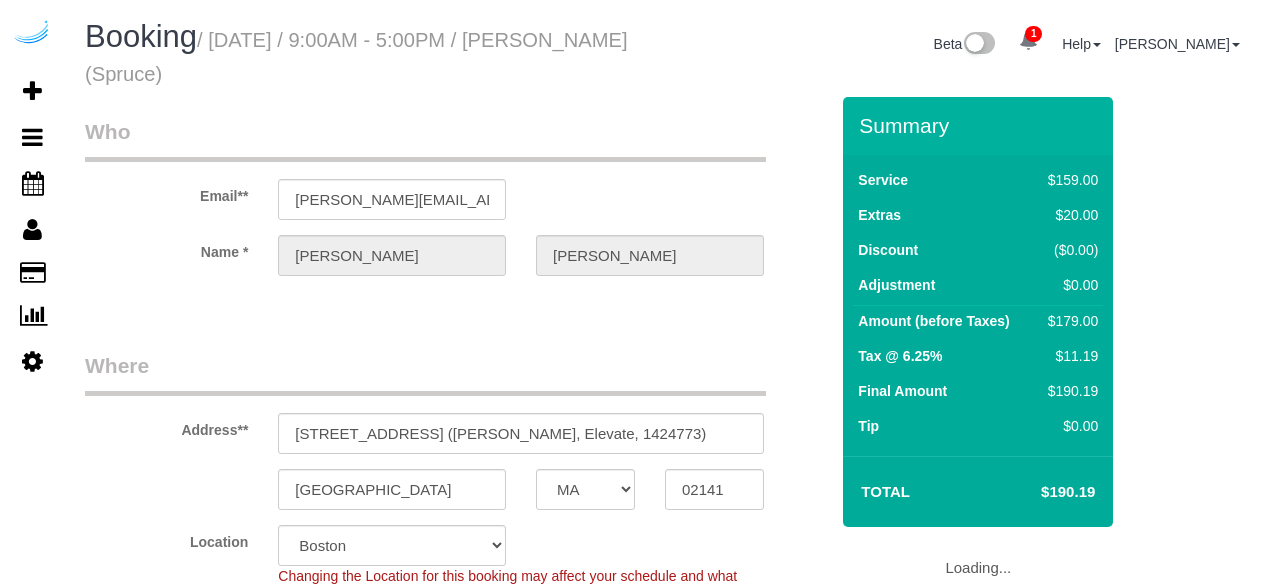 scroll, scrollTop: 0, scrollLeft: 0, axis: both 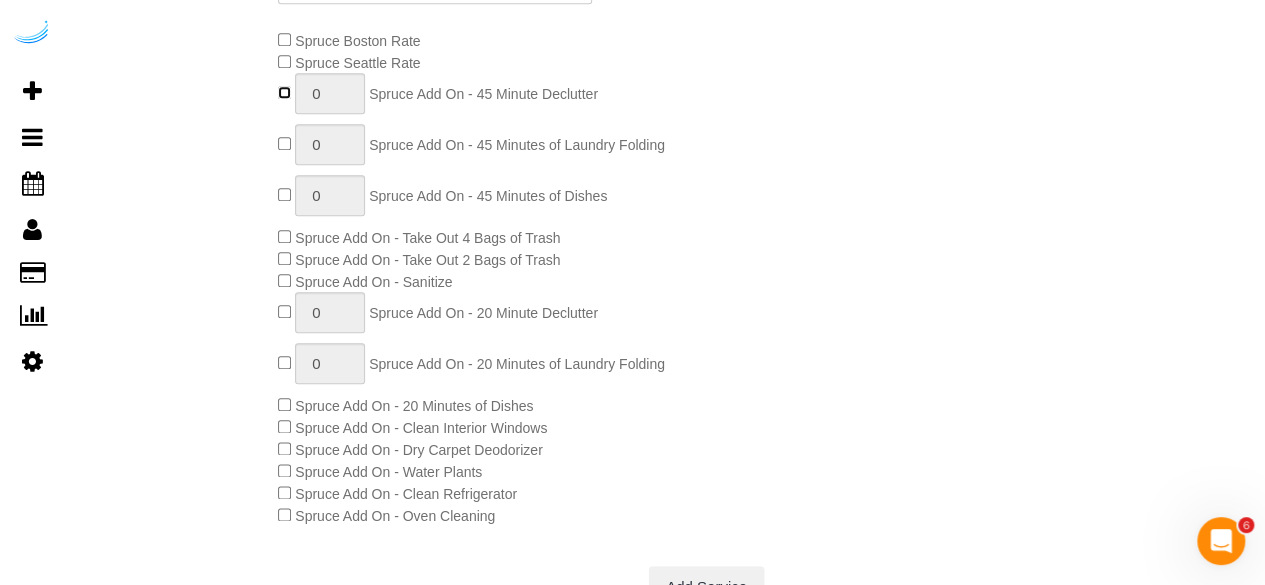 type on "1" 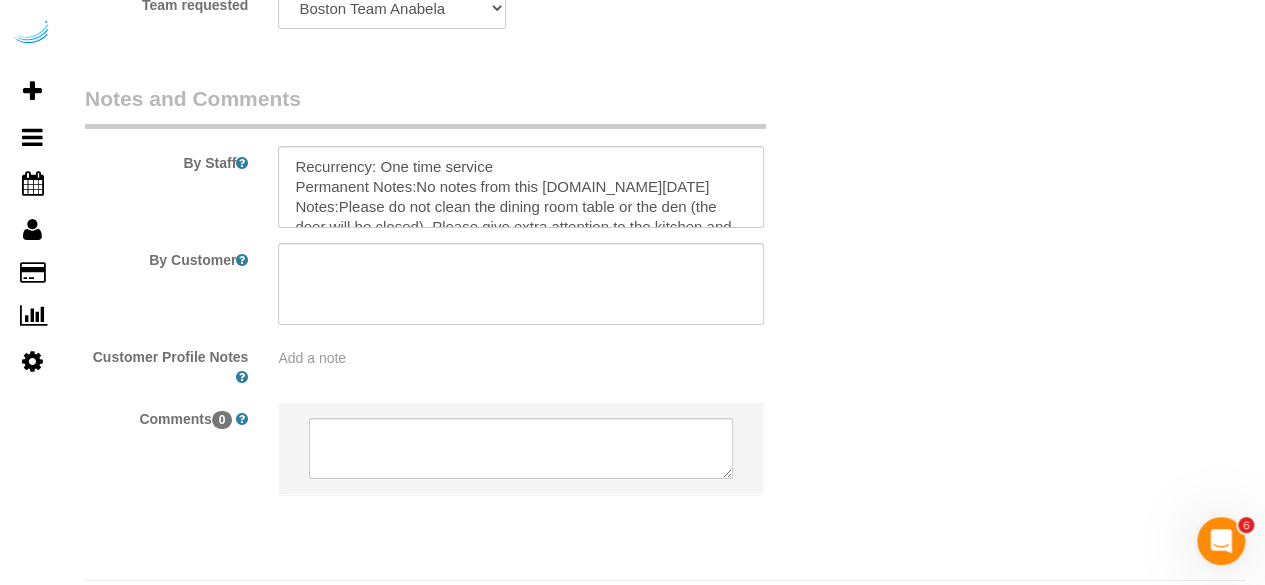 scroll, scrollTop: 3364, scrollLeft: 0, axis: vertical 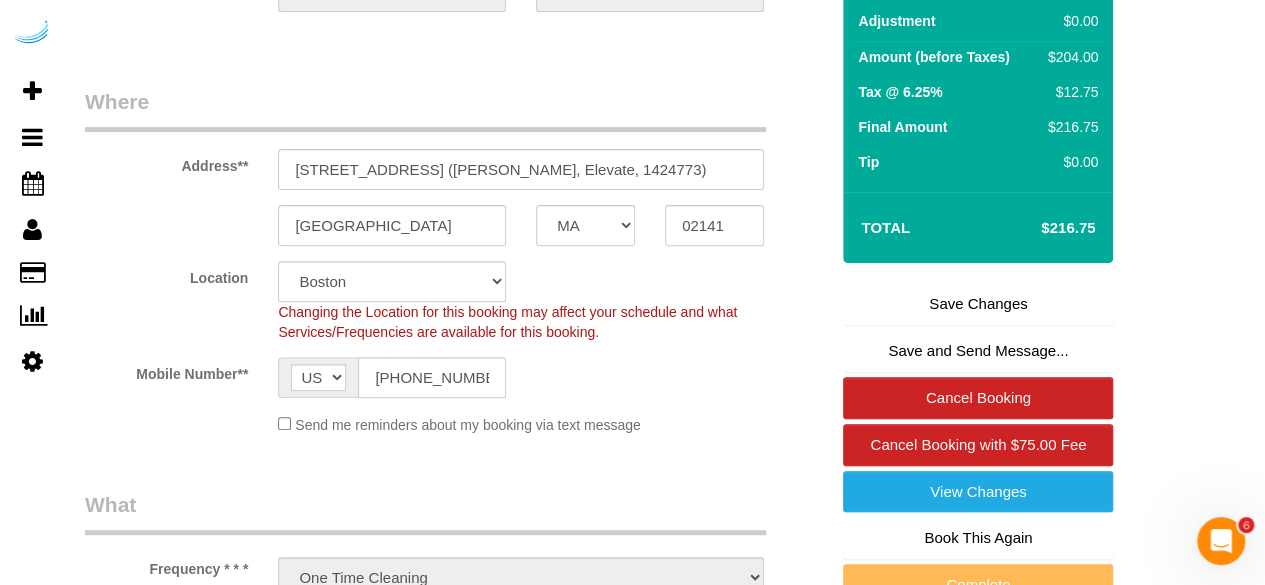 click on "Save Changes" at bounding box center [978, 304] 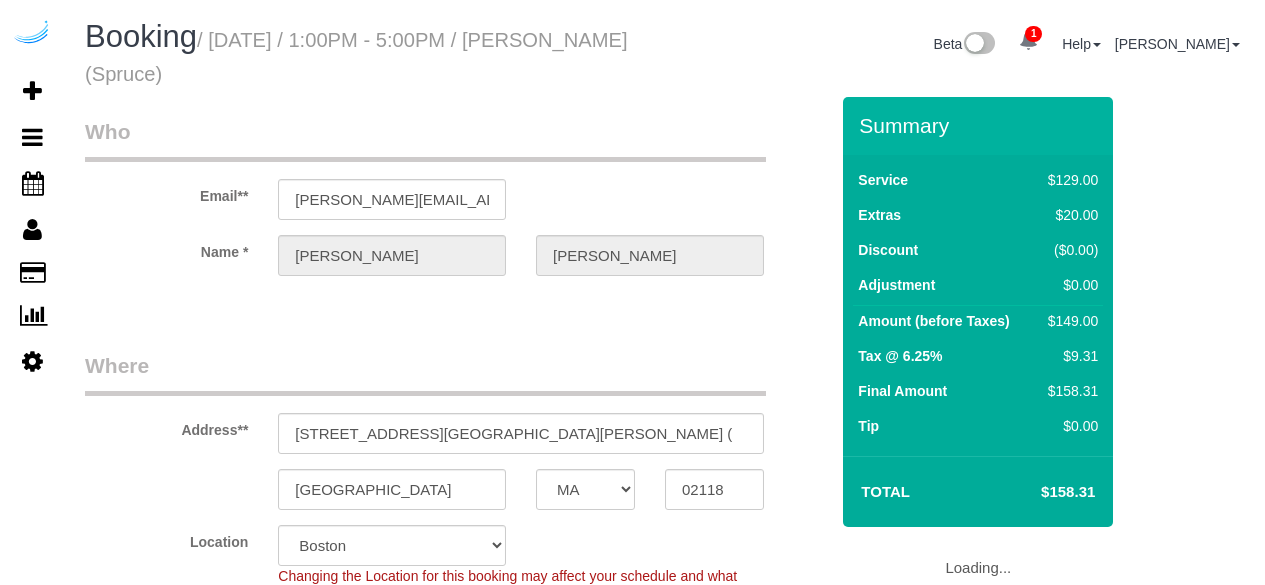 select on "MA" 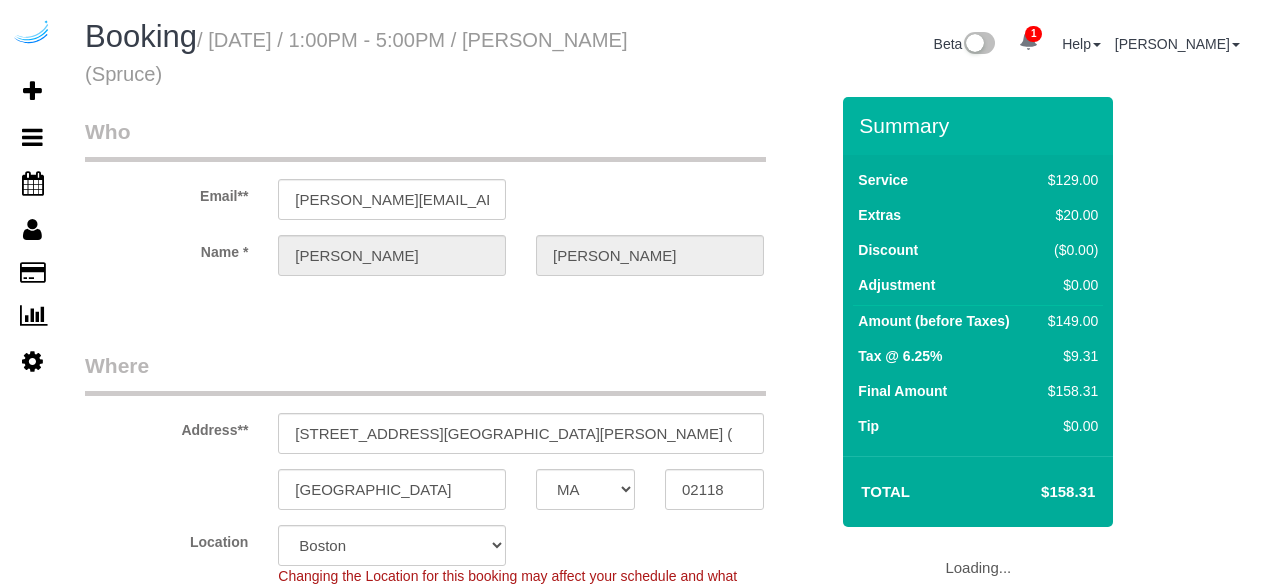scroll, scrollTop: 0, scrollLeft: 0, axis: both 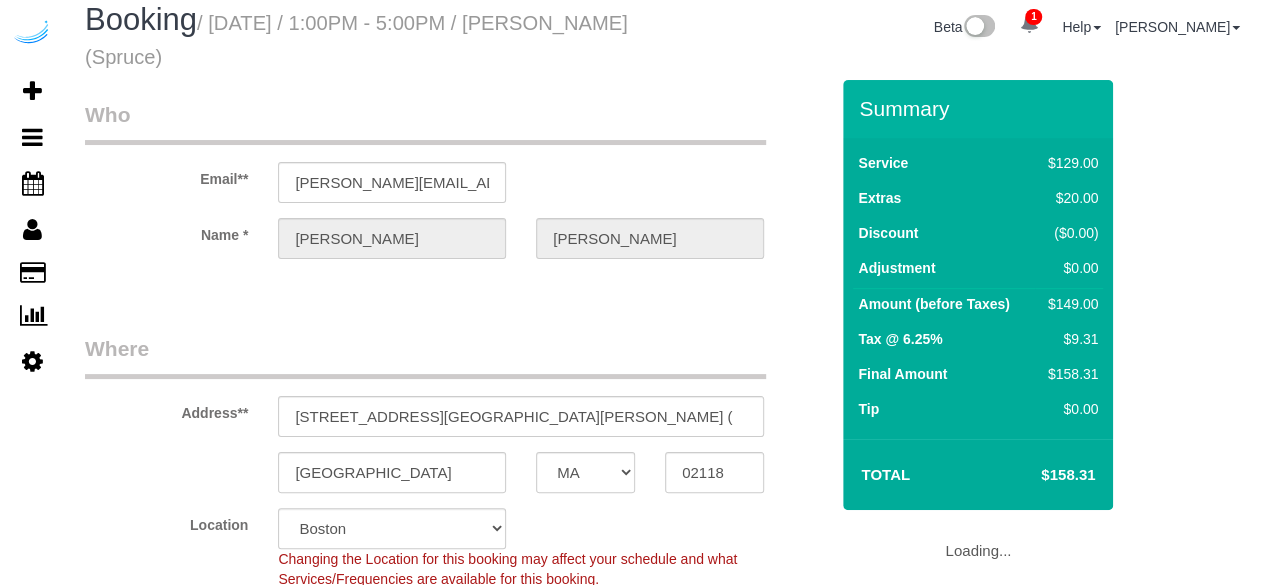 select on "282" 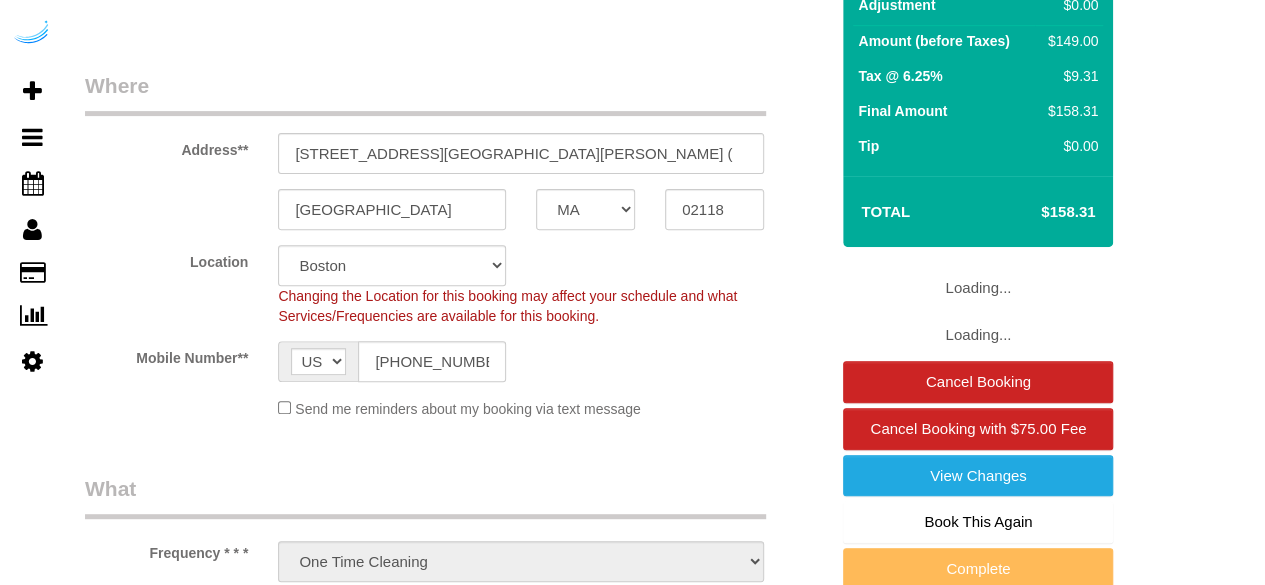 select on "object:795" 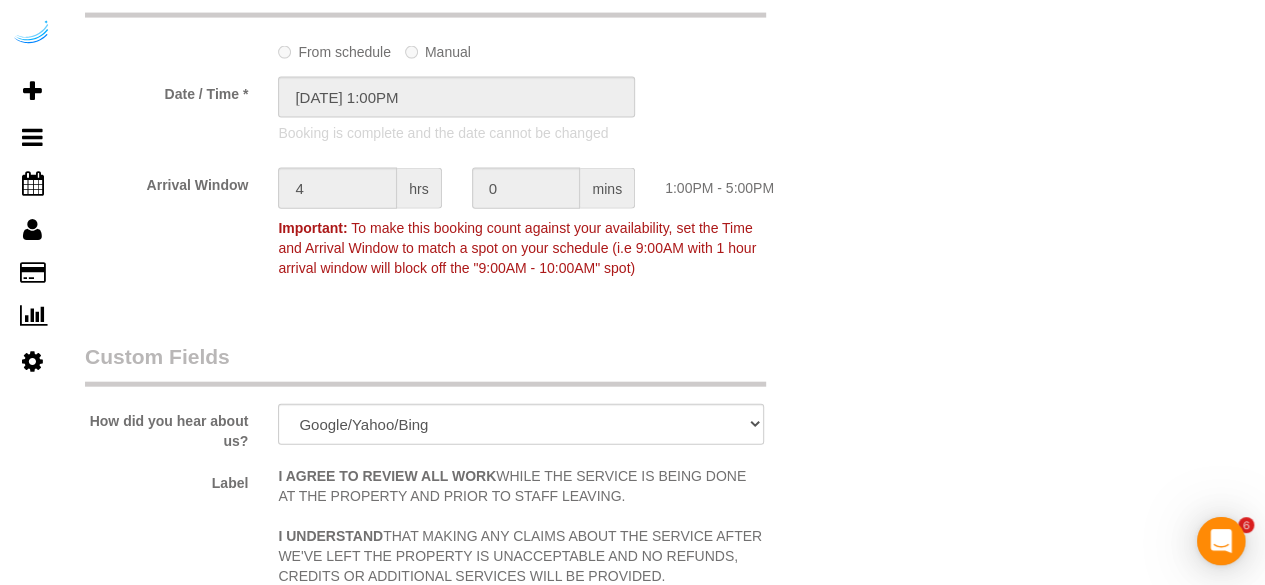 scroll, scrollTop: 0, scrollLeft: 0, axis: both 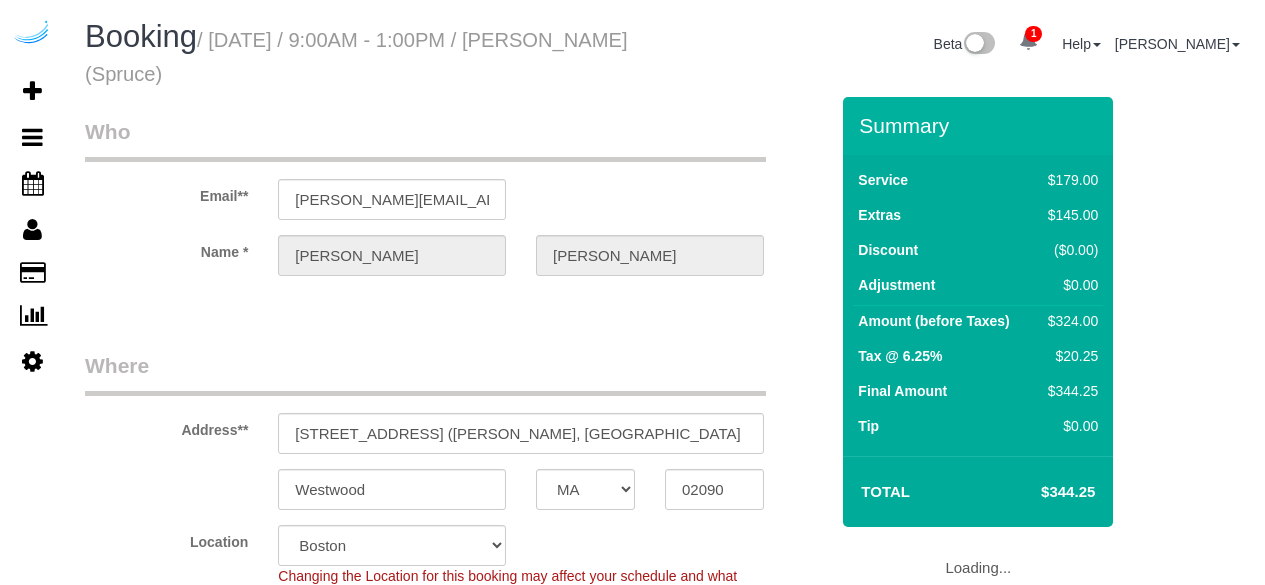 select on "MA" 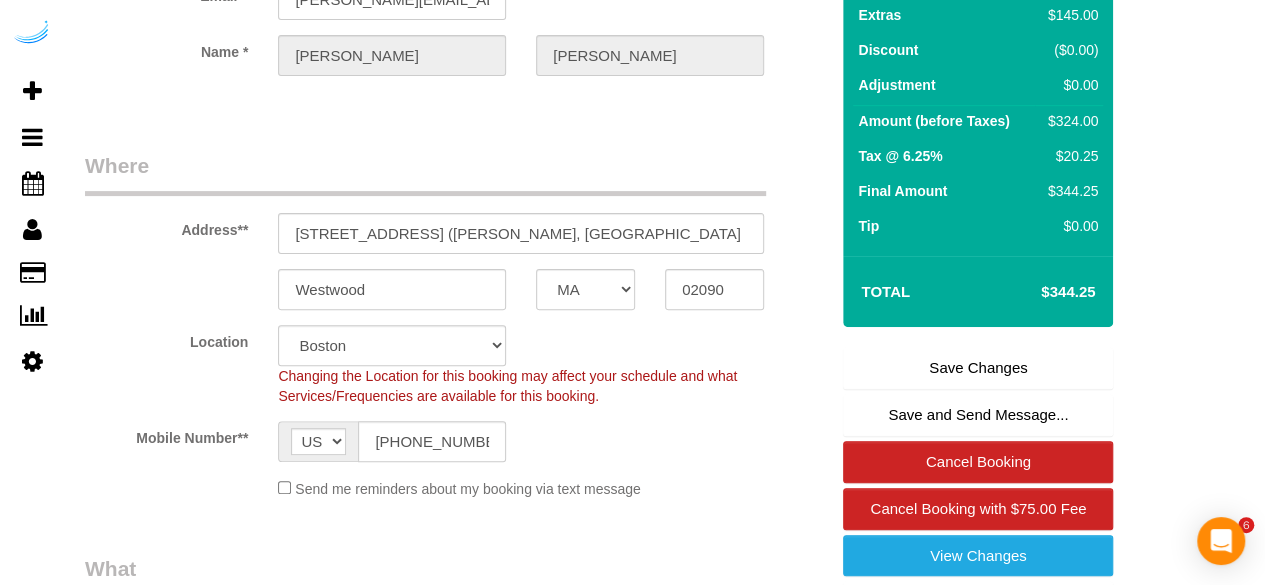 scroll, scrollTop: 600, scrollLeft: 0, axis: vertical 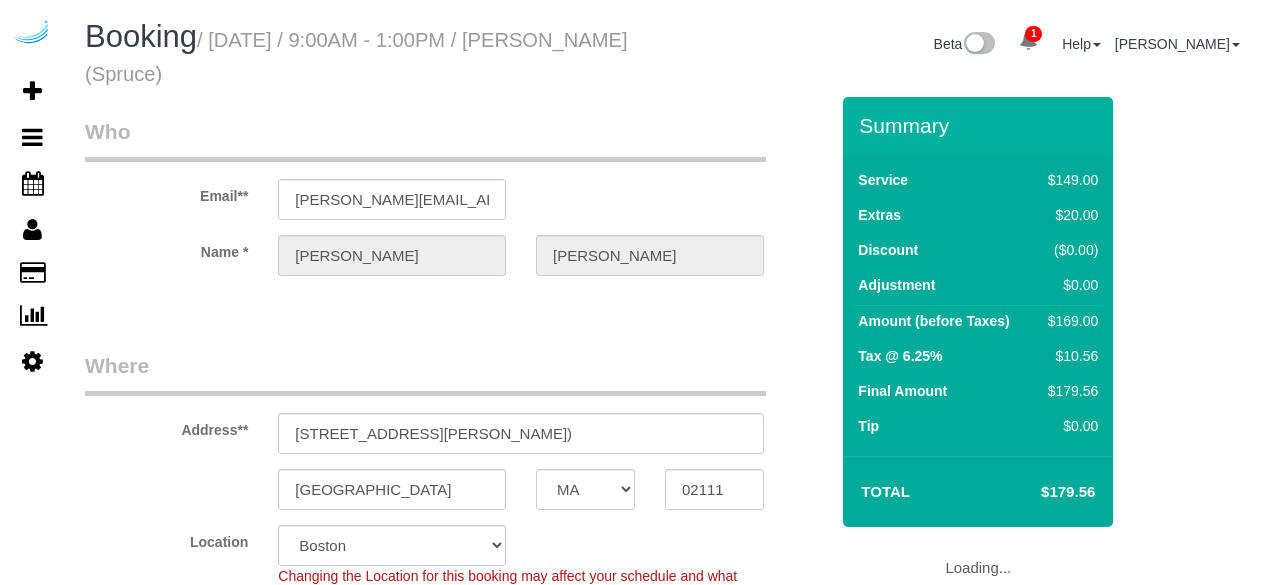 select on "MA" 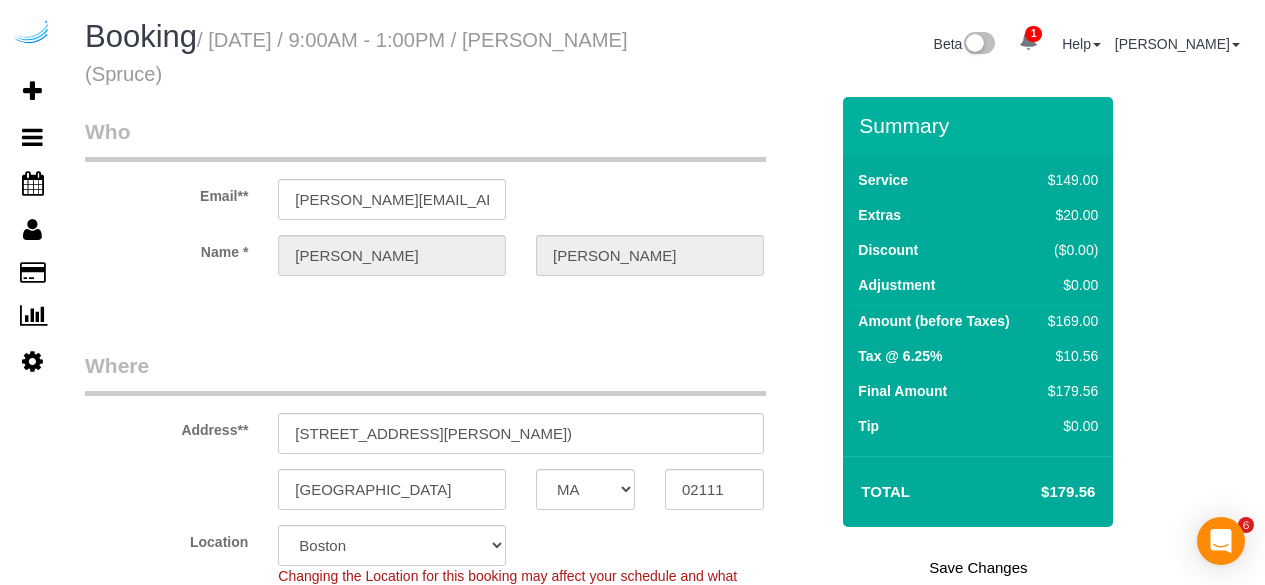 scroll, scrollTop: 0, scrollLeft: 0, axis: both 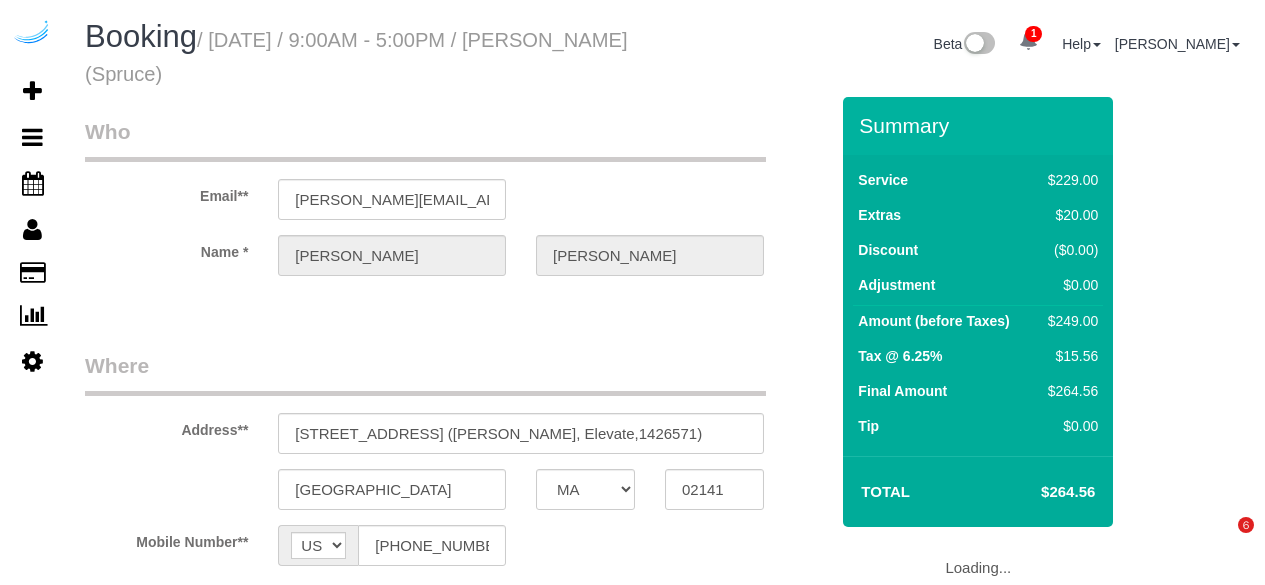 select on "MA" 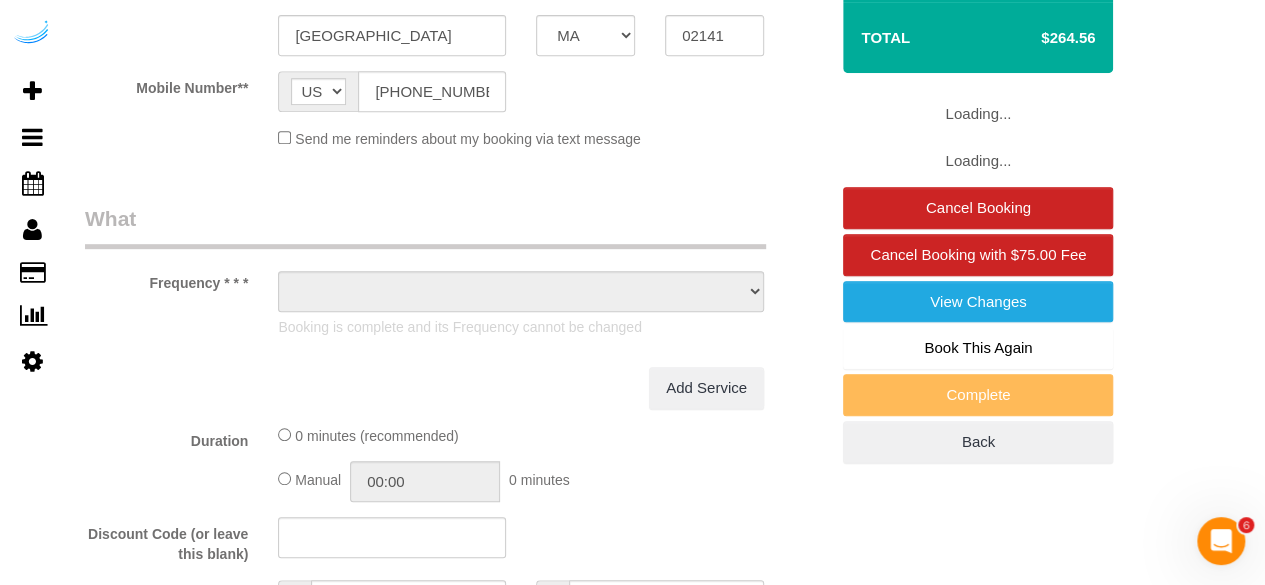 select on "object:667" 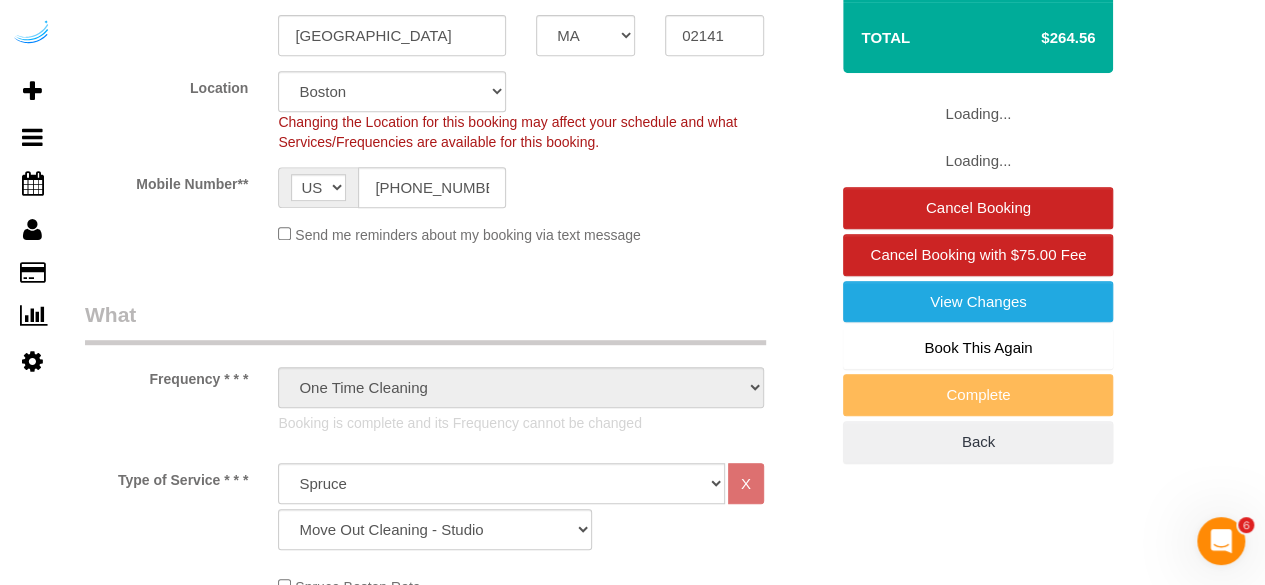 scroll, scrollTop: 488, scrollLeft: 0, axis: vertical 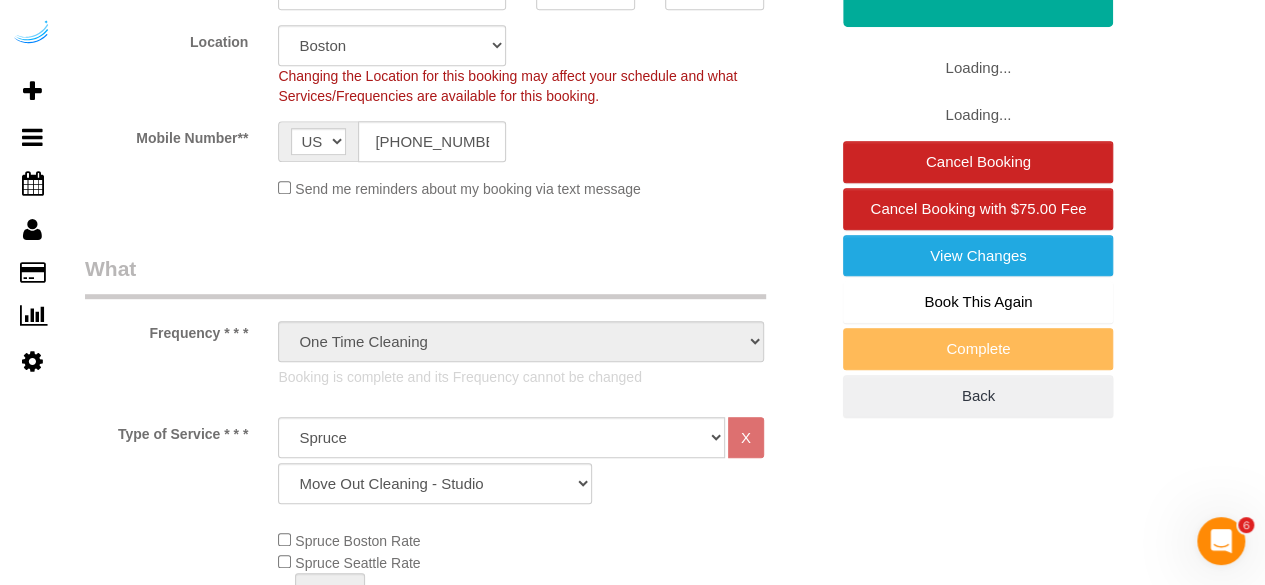 select on "object:795" 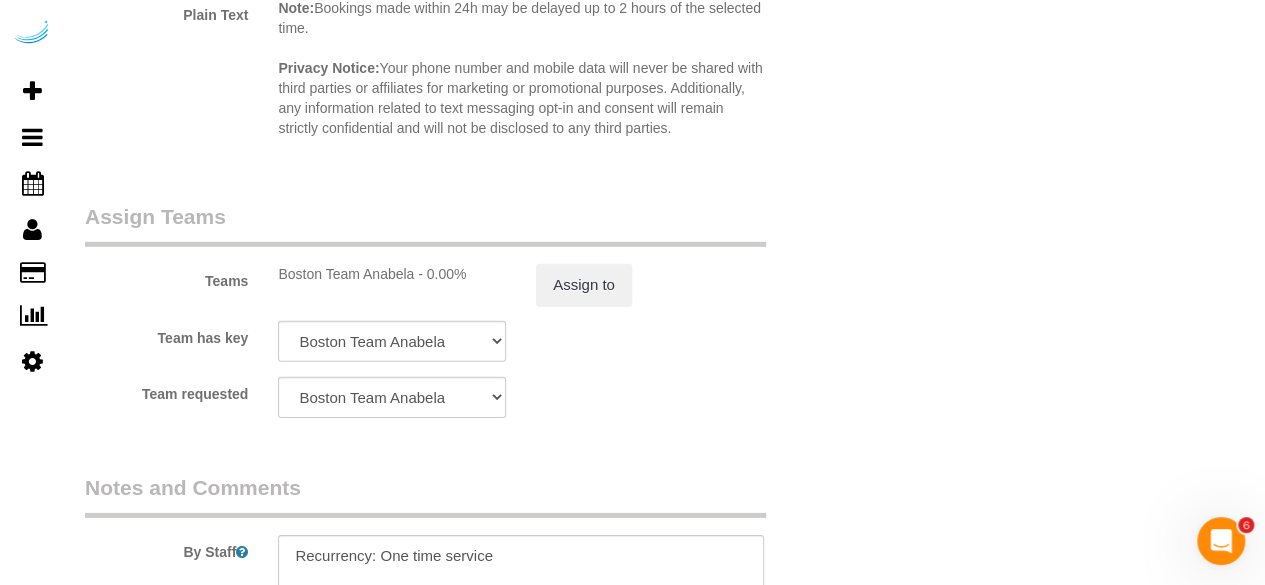 scroll, scrollTop: 3364, scrollLeft: 0, axis: vertical 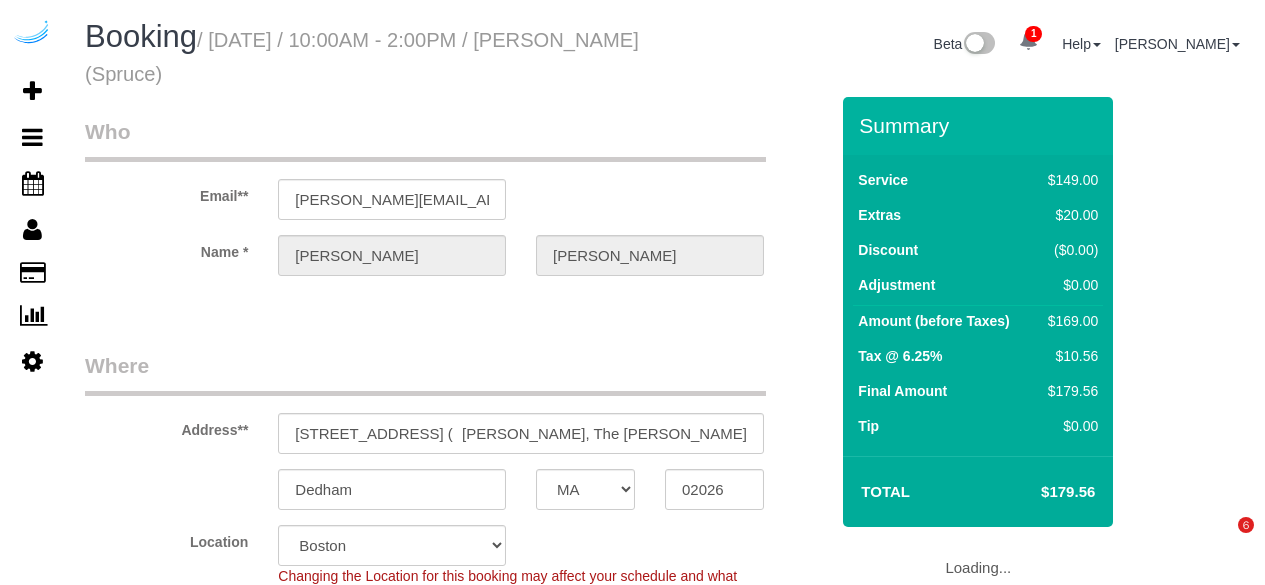 select on "MA" 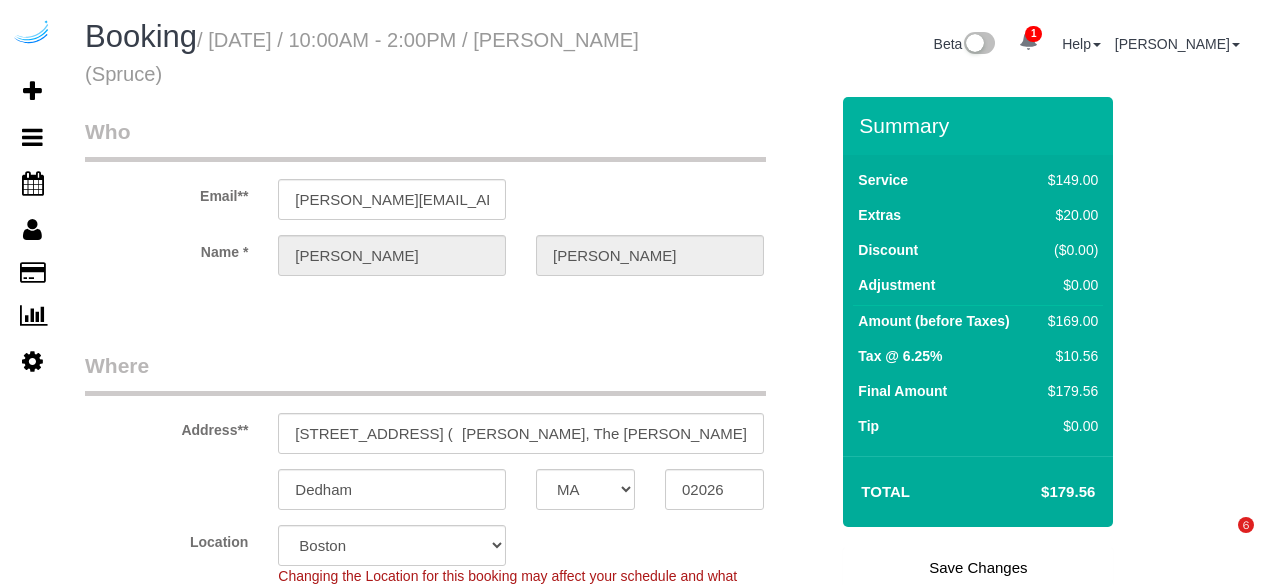 scroll, scrollTop: 0, scrollLeft: 0, axis: both 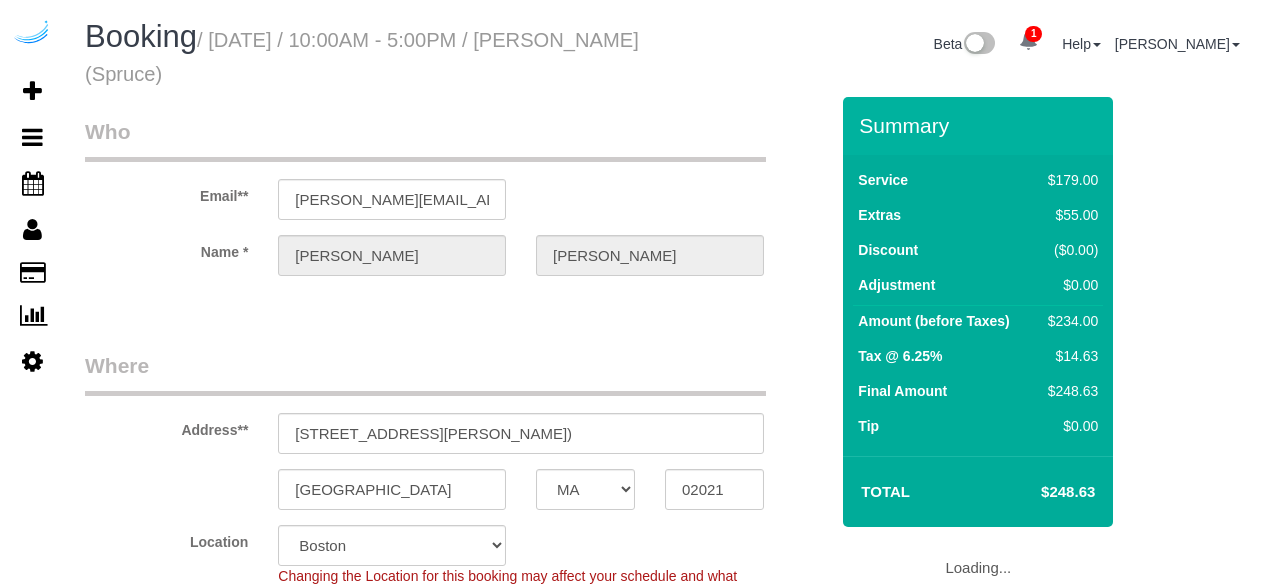 select on "MA" 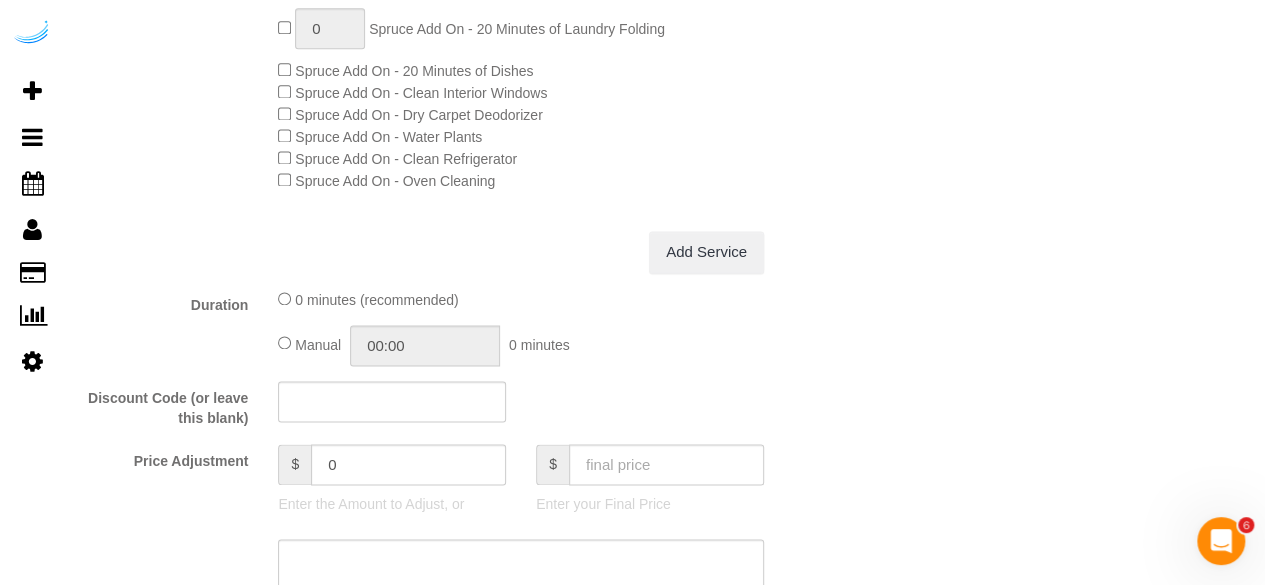 scroll, scrollTop: 0, scrollLeft: 0, axis: both 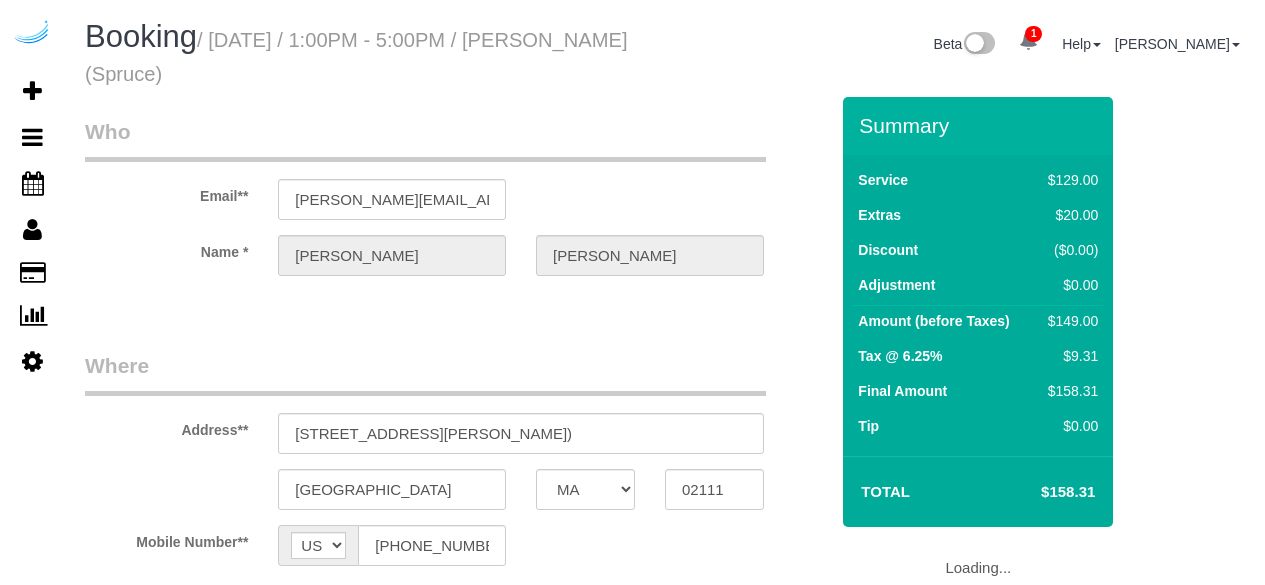 select on "MA" 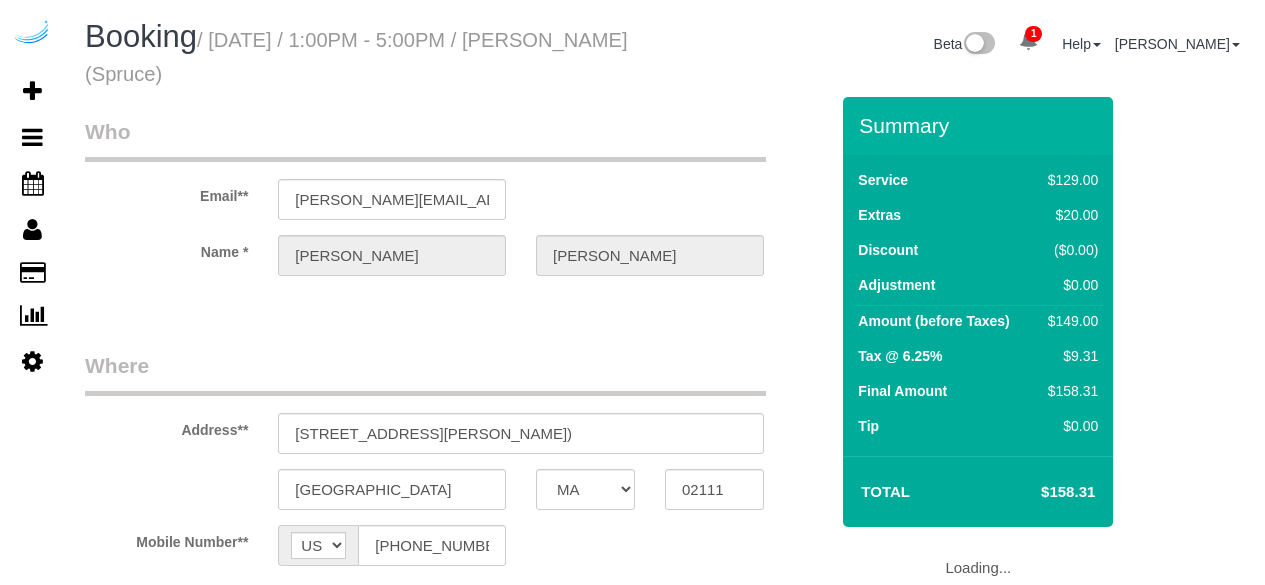 scroll, scrollTop: 0, scrollLeft: 0, axis: both 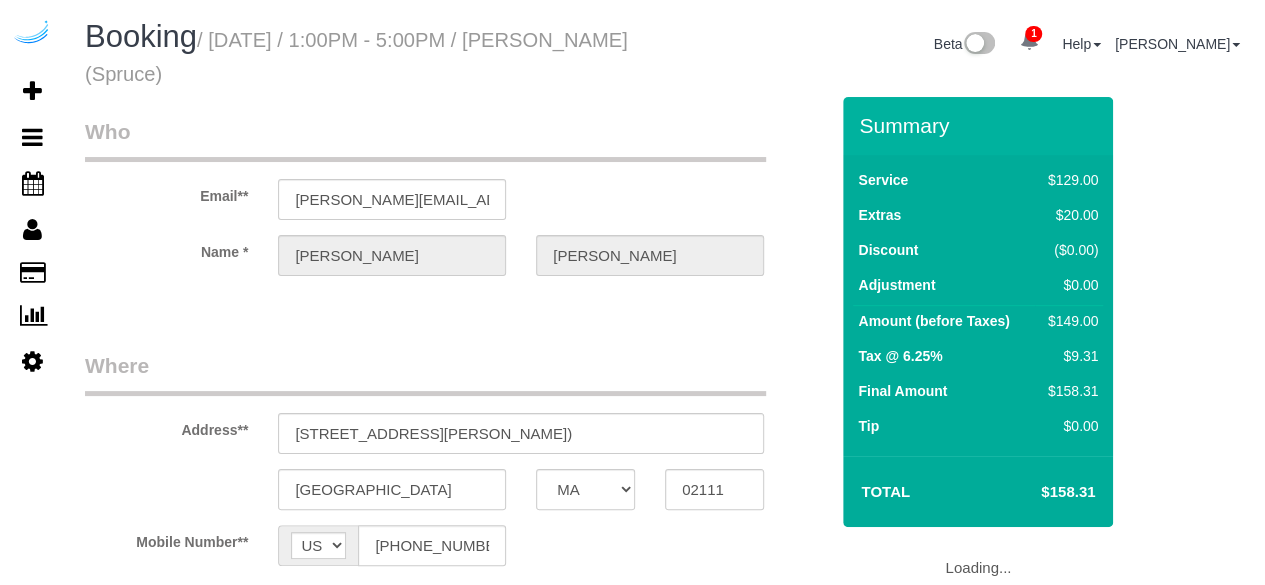 select on "object:693" 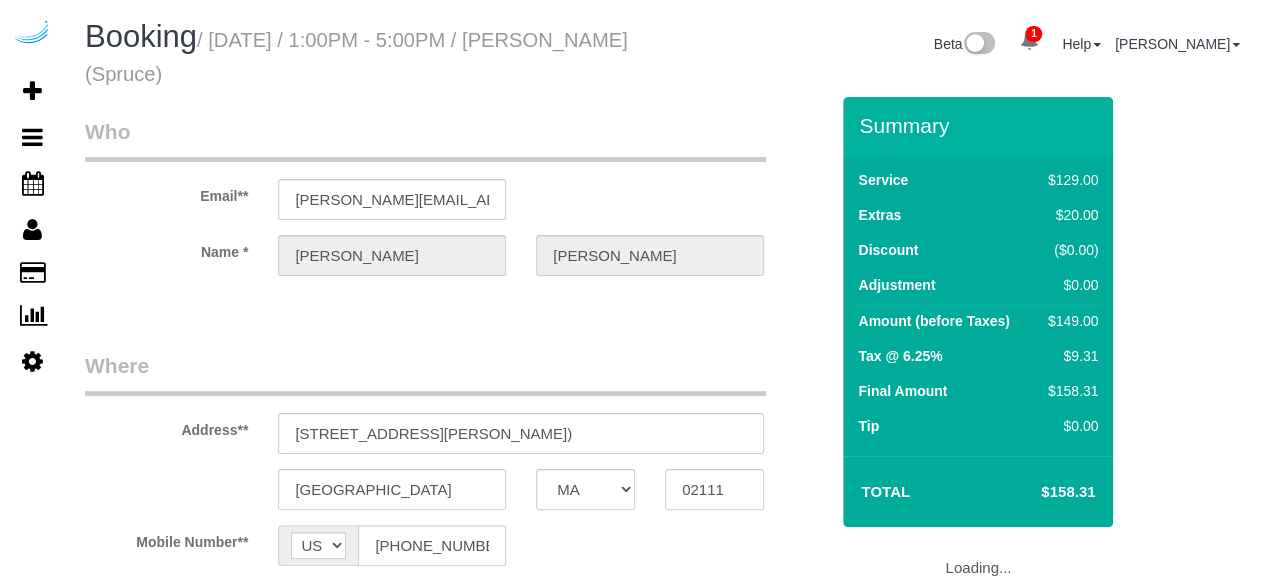 select on "number:9" 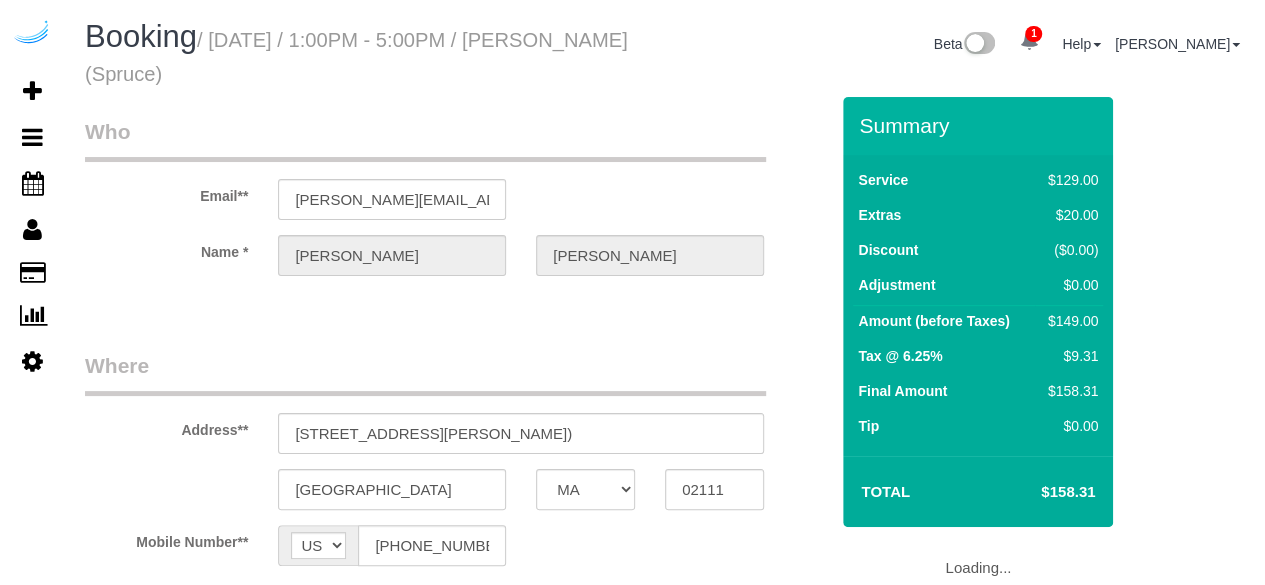 select on "object:795" 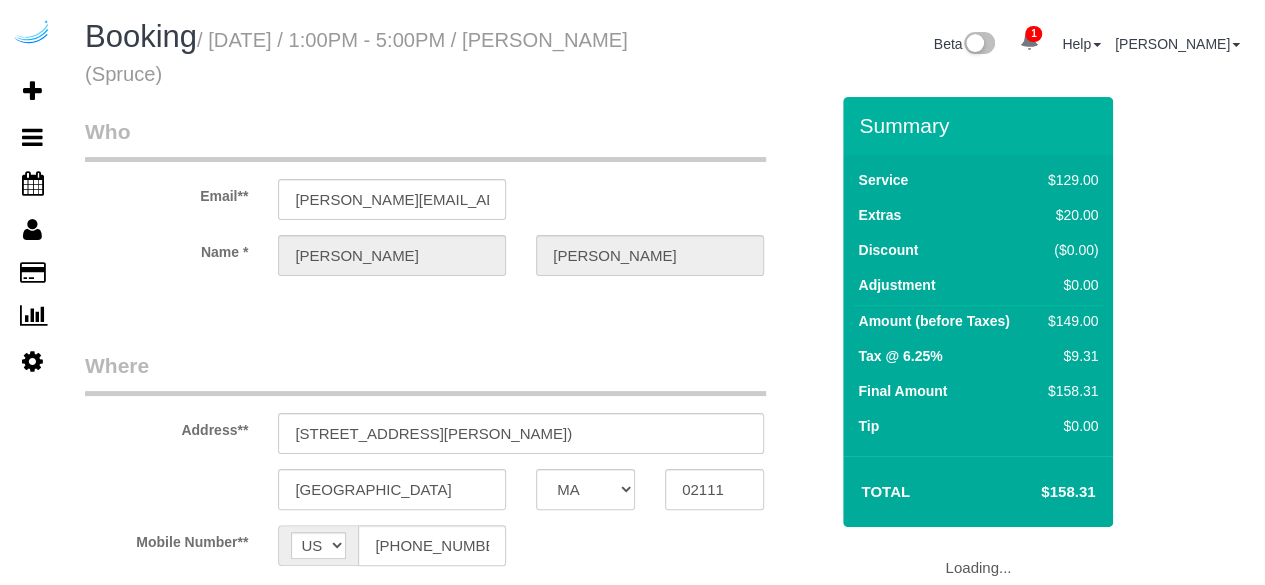 select on "282" 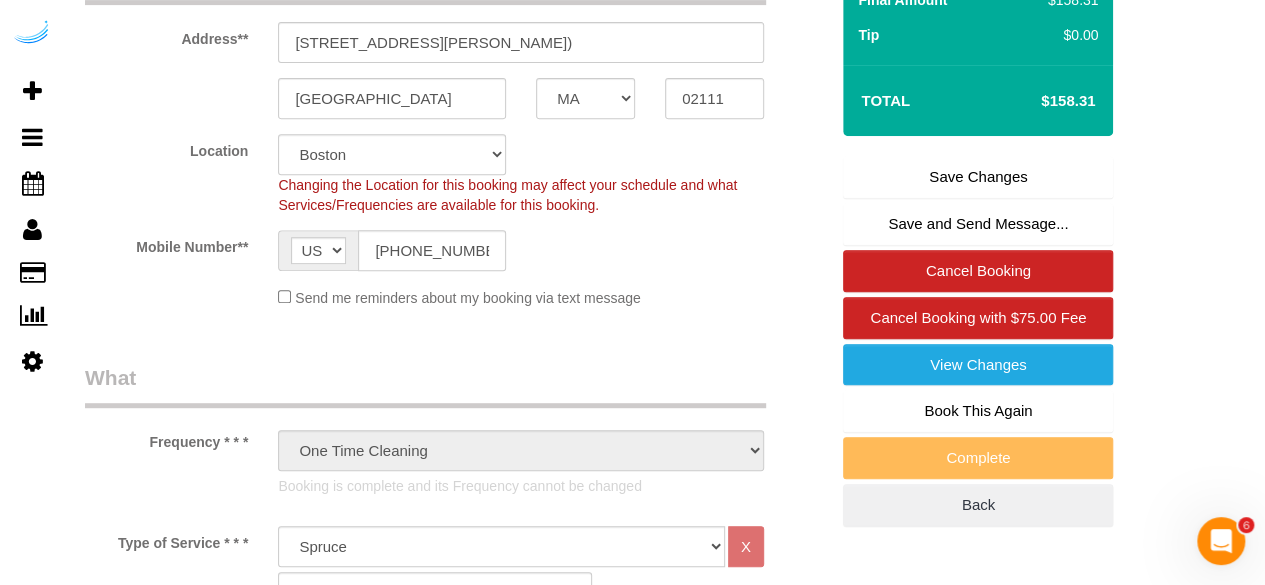 scroll, scrollTop: 0, scrollLeft: 0, axis: both 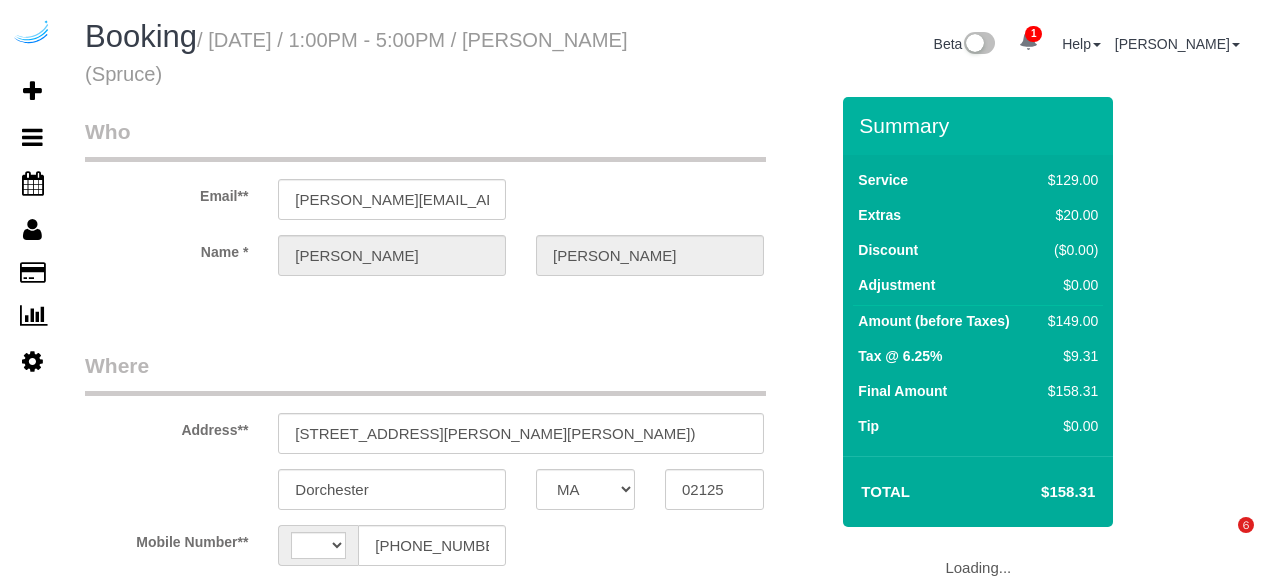 select on "MA" 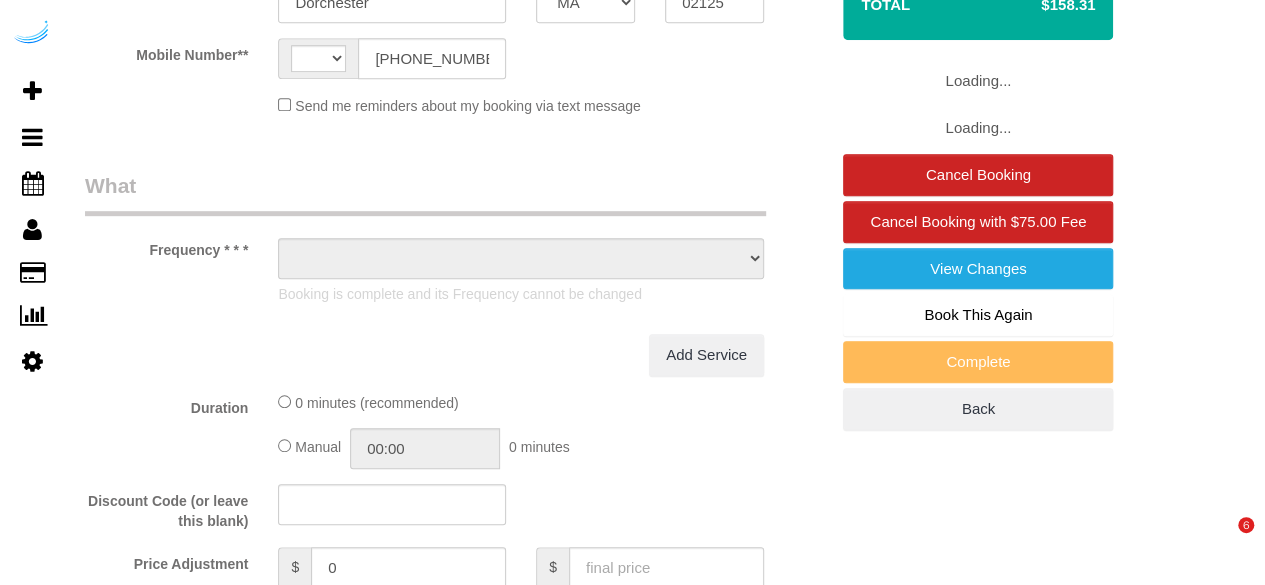 select on "string:[GEOGRAPHIC_DATA]" 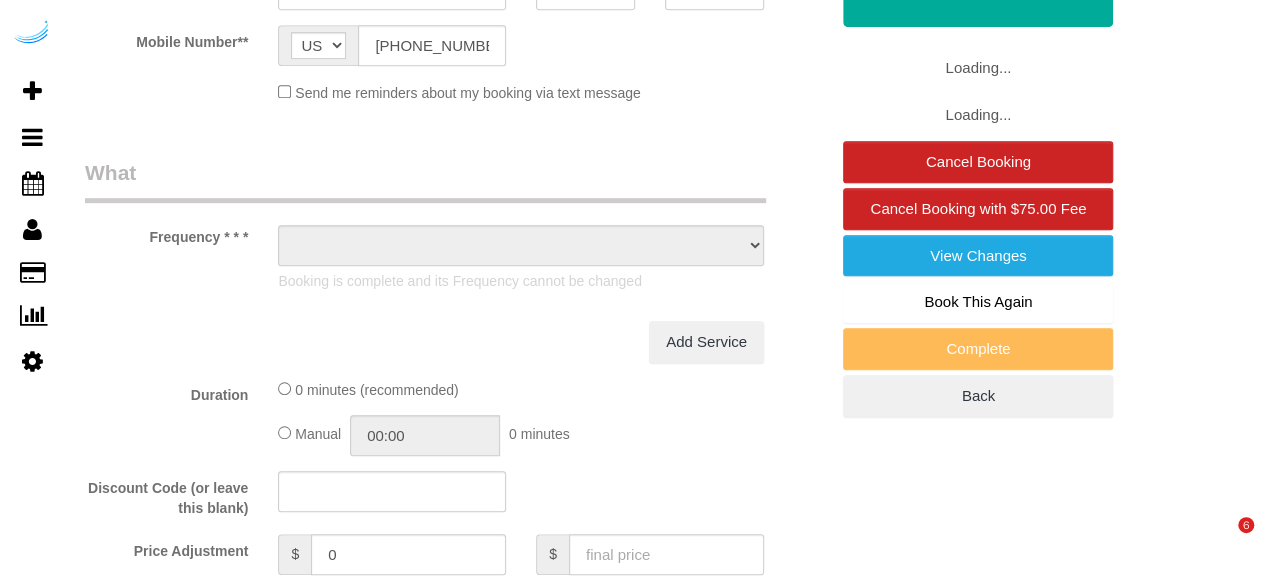 select on "object:626" 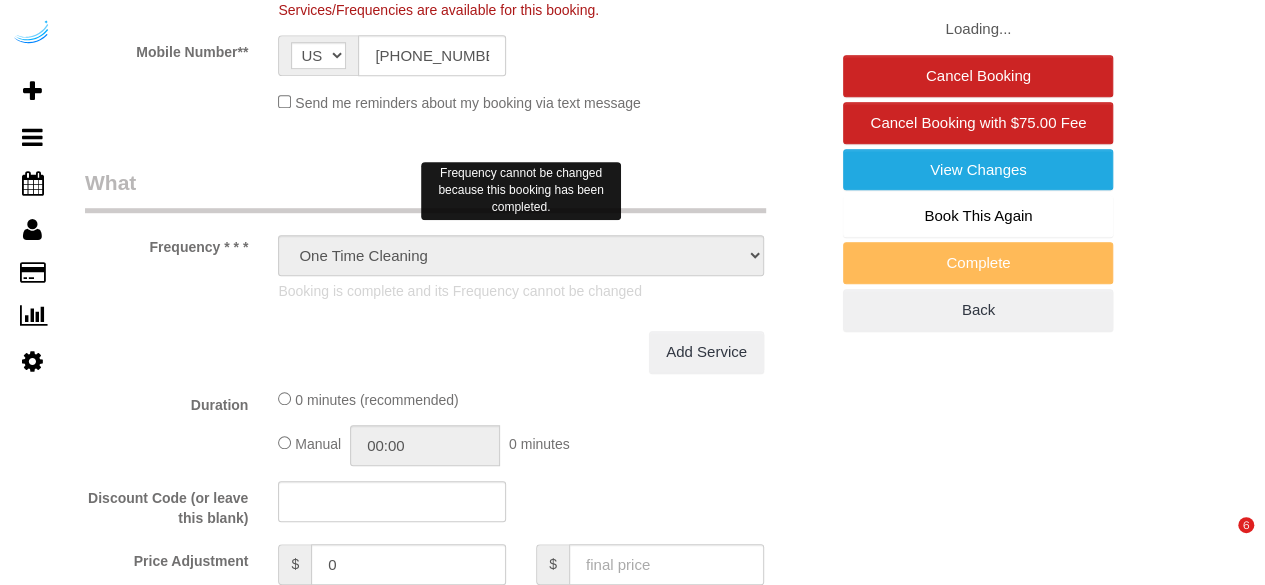 select on "object:724" 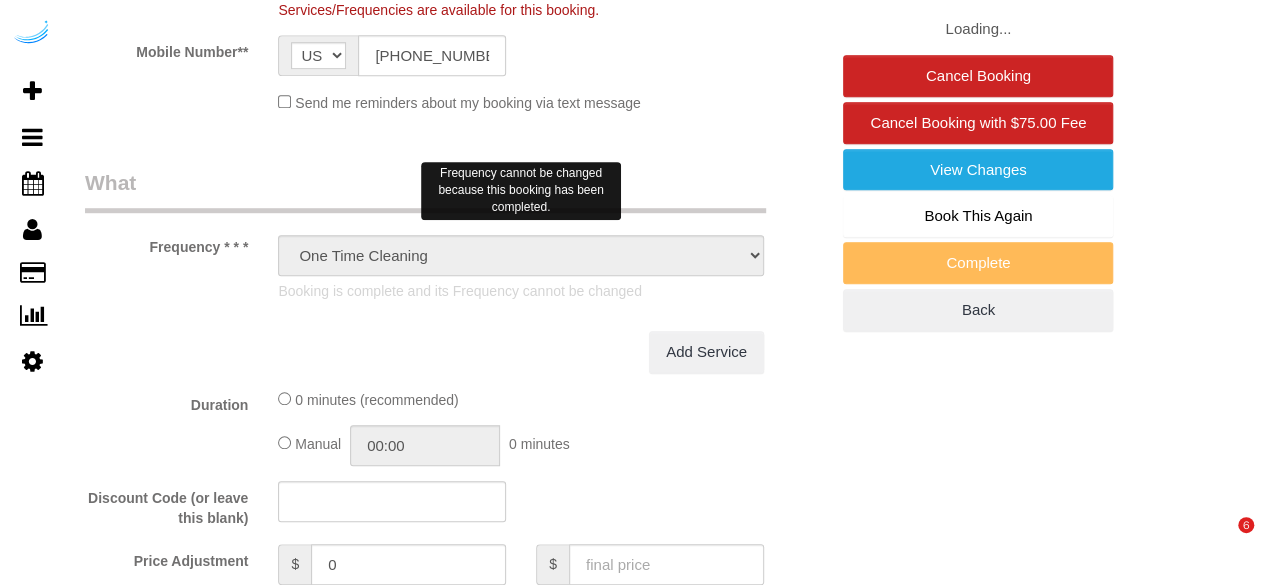 select on "282" 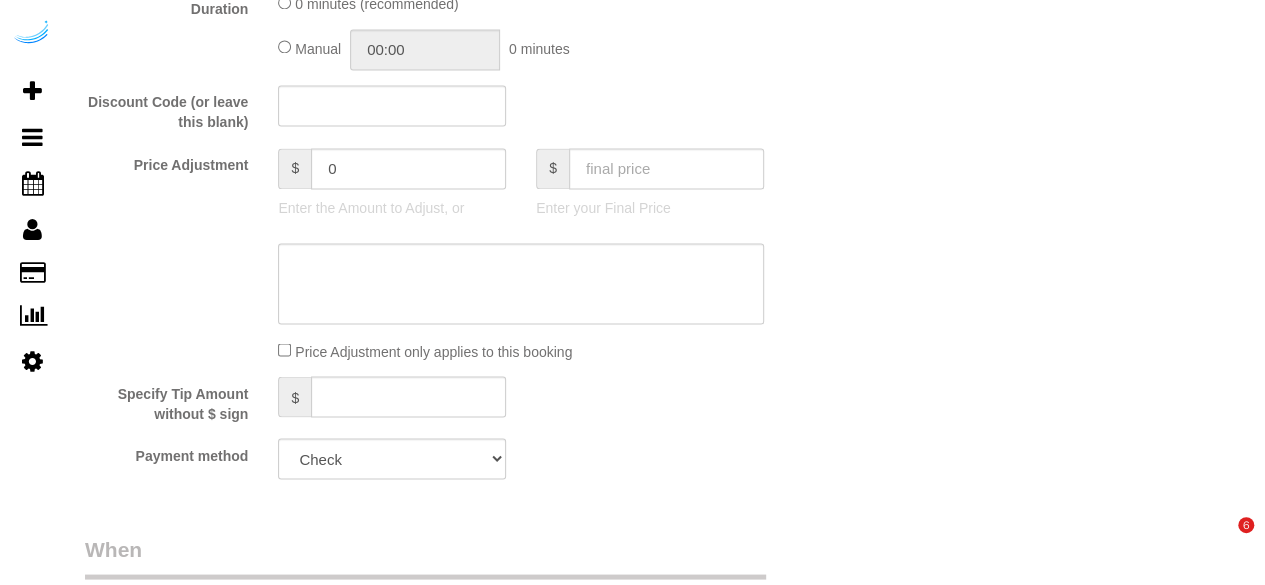 scroll, scrollTop: 1652, scrollLeft: 0, axis: vertical 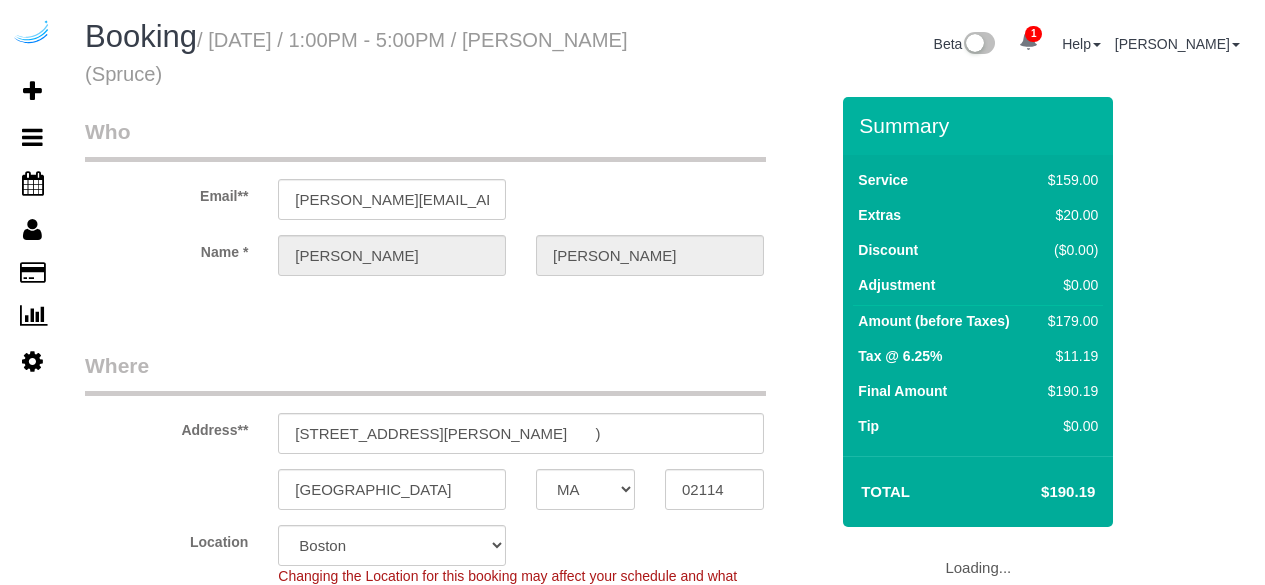 select on "MA" 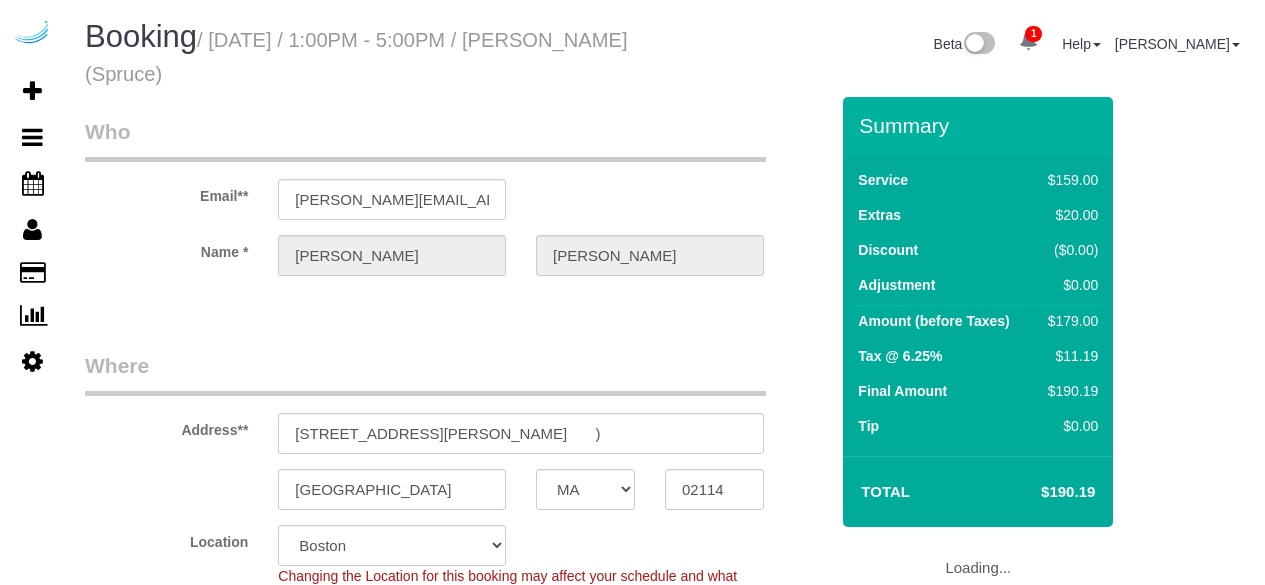scroll, scrollTop: 0, scrollLeft: 0, axis: both 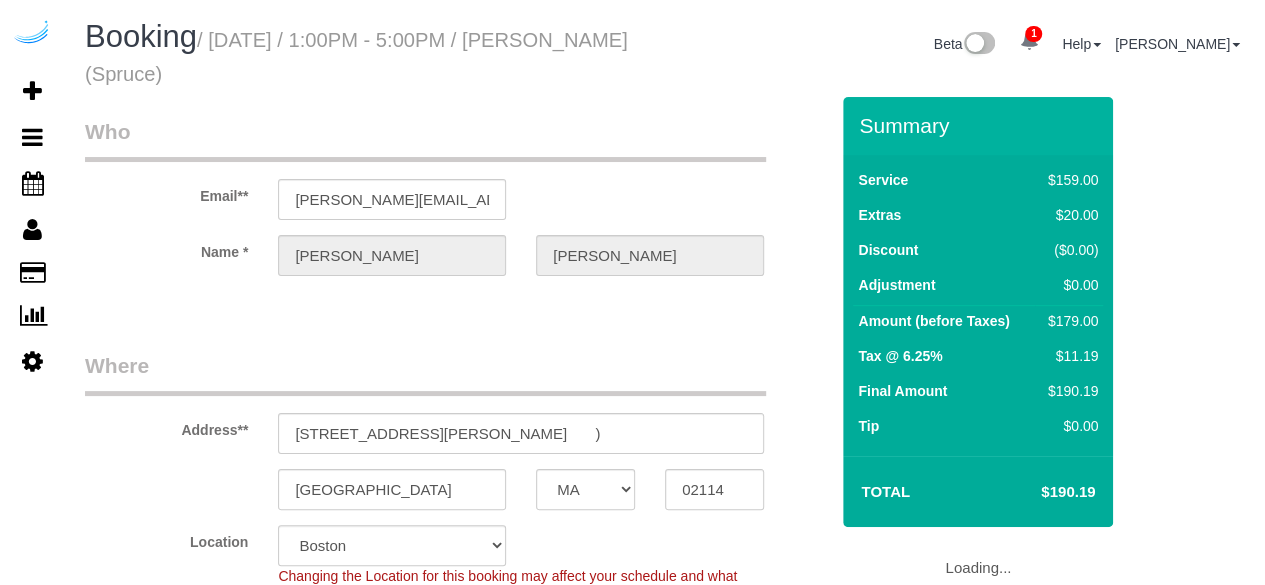 select on "string:[GEOGRAPHIC_DATA]" 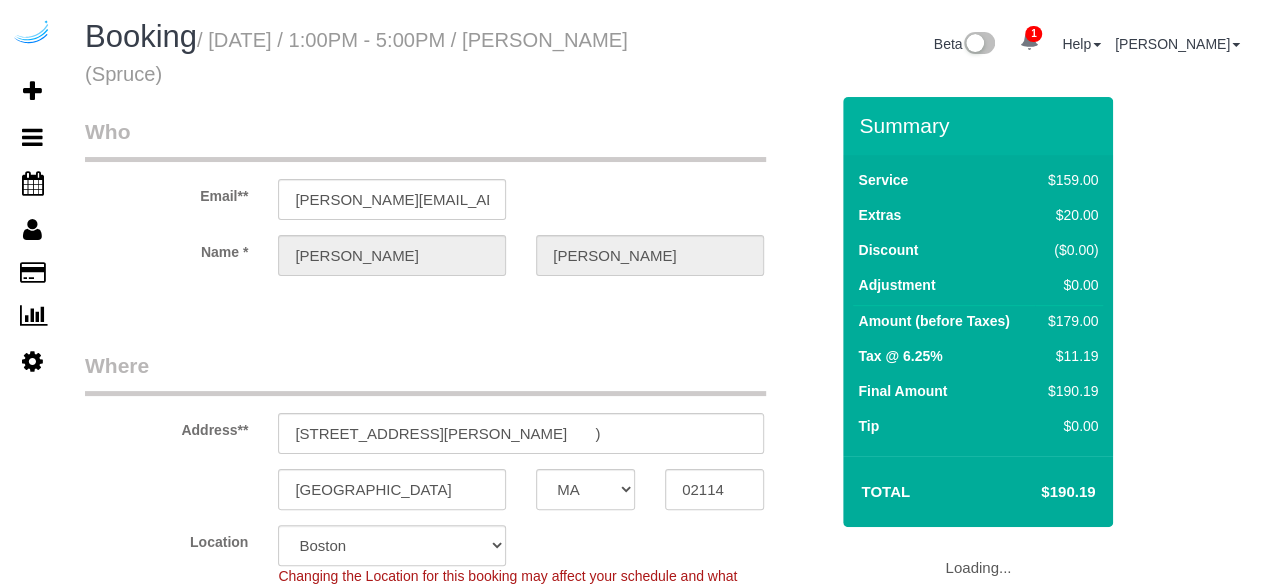 select on "282" 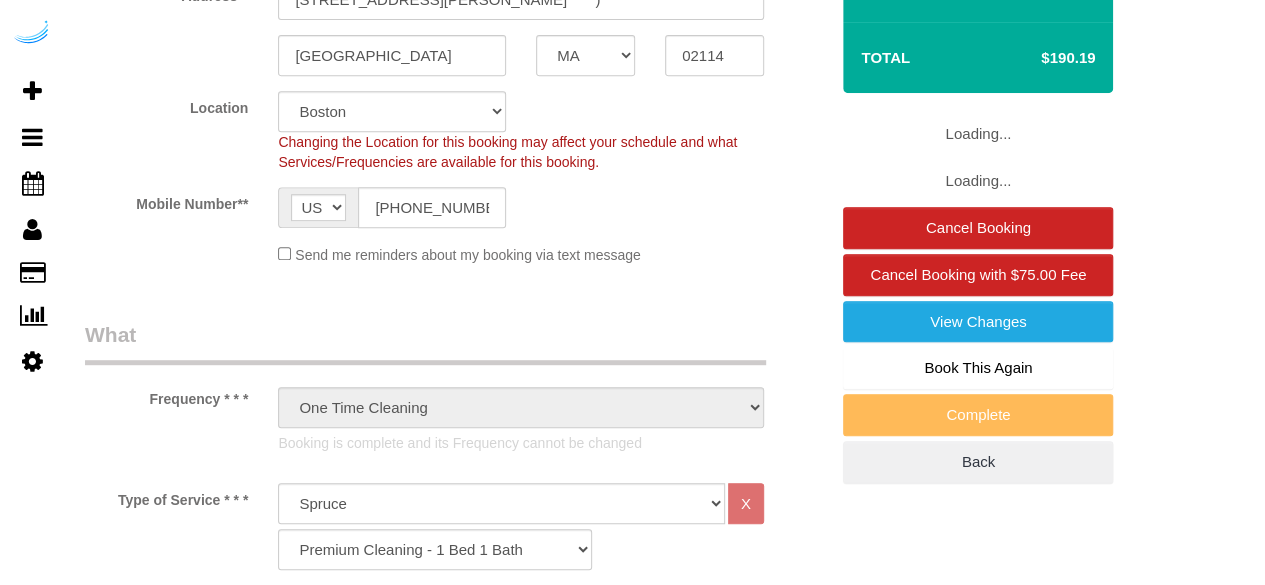 select on "object:795" 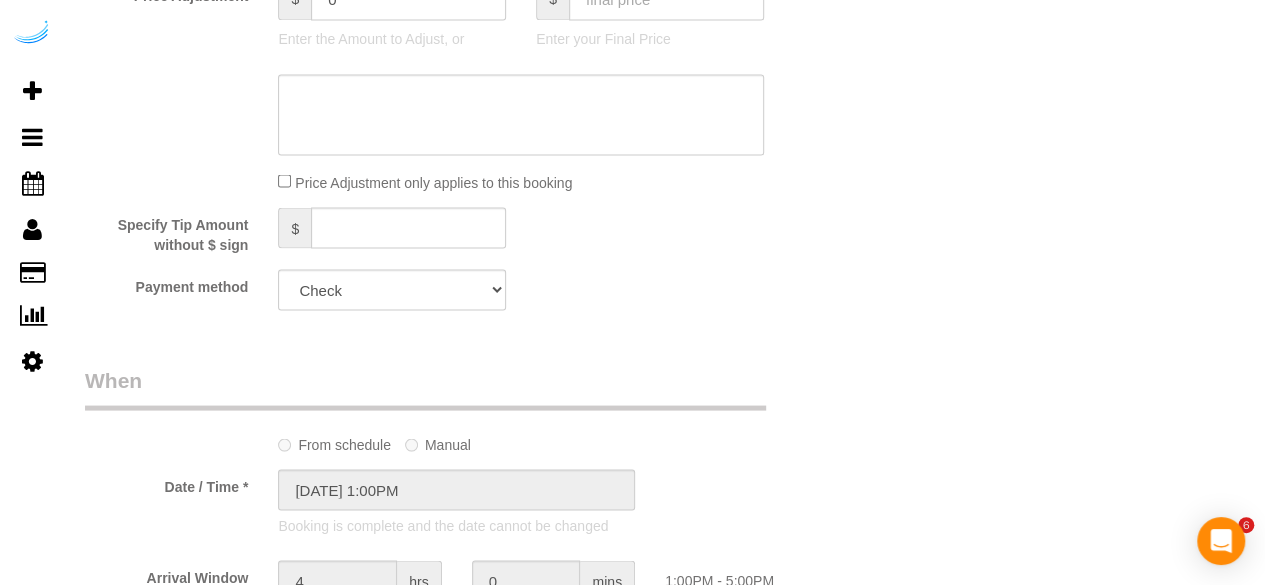 scroll, scrollTop: 2400, scrollLeft: 0, axis: vertical 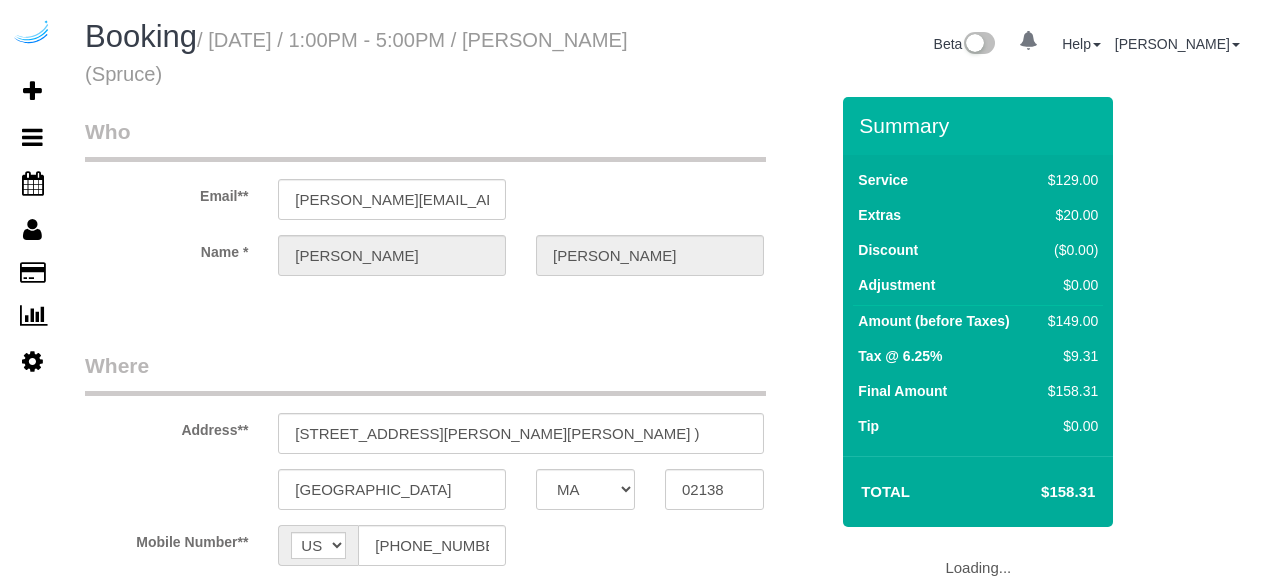 select on "MA" 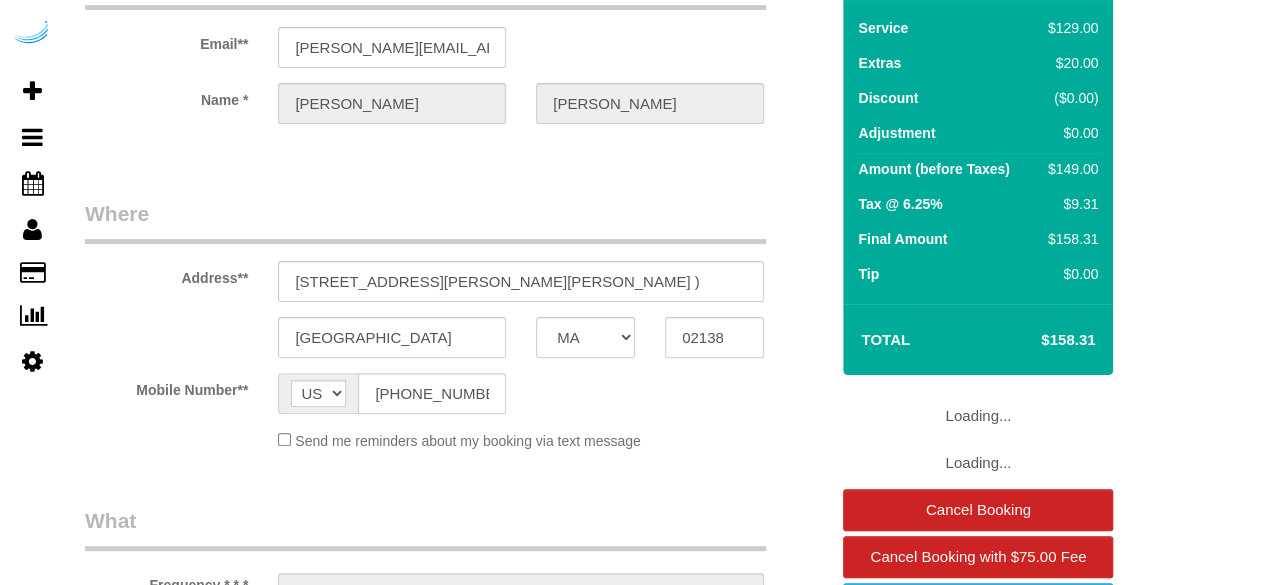 select on "object:711" 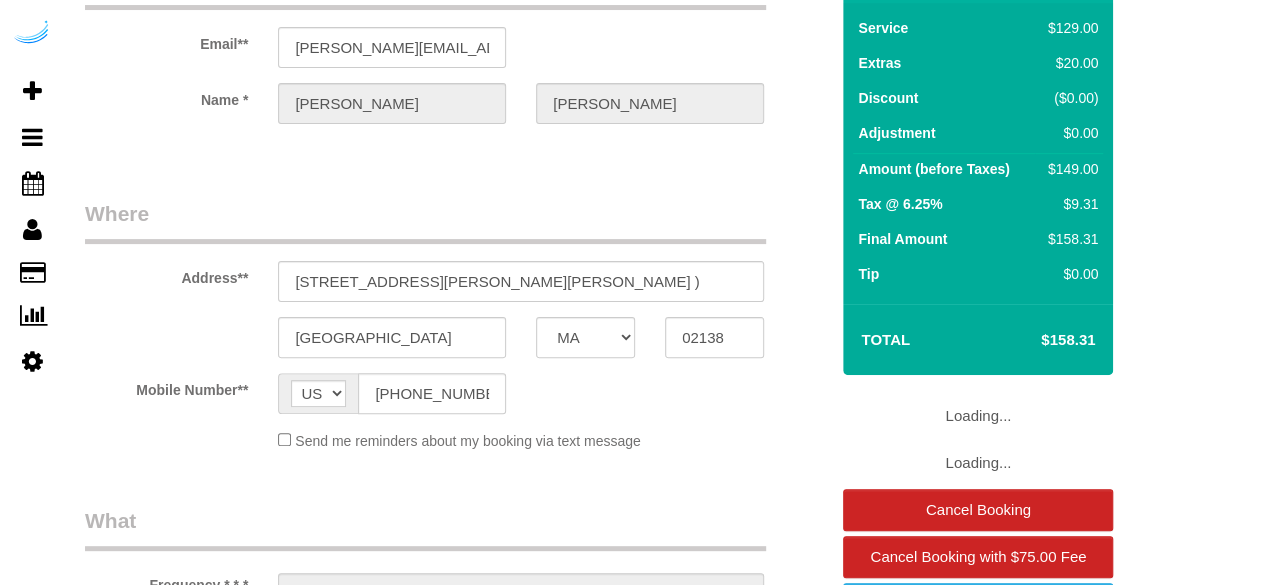 select on "282" 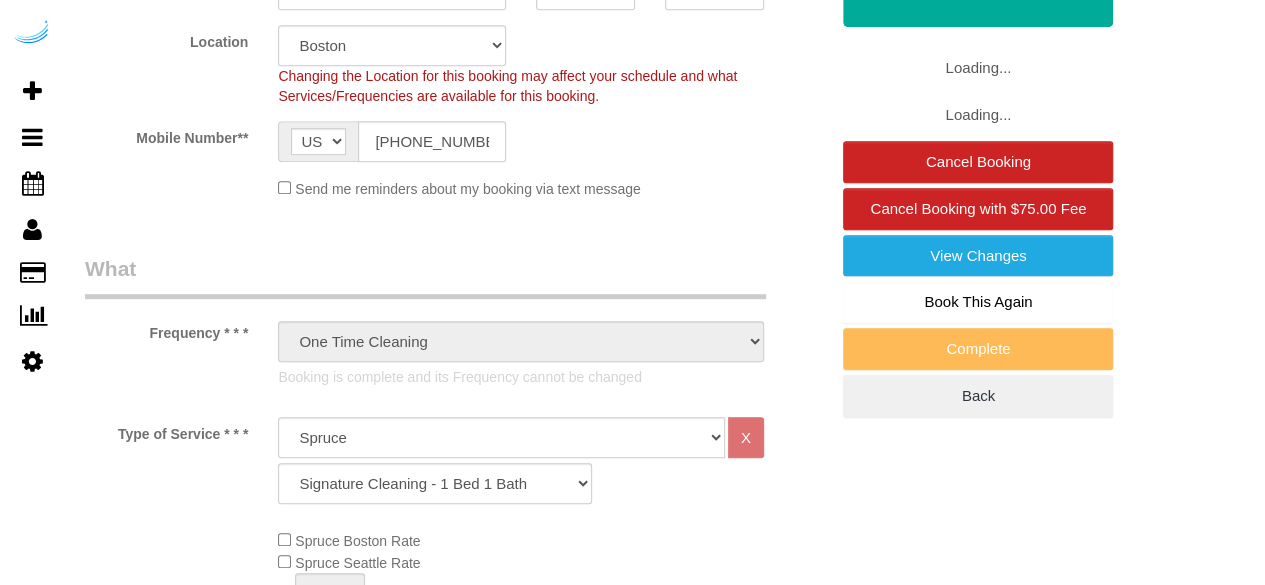 select on "object:795" 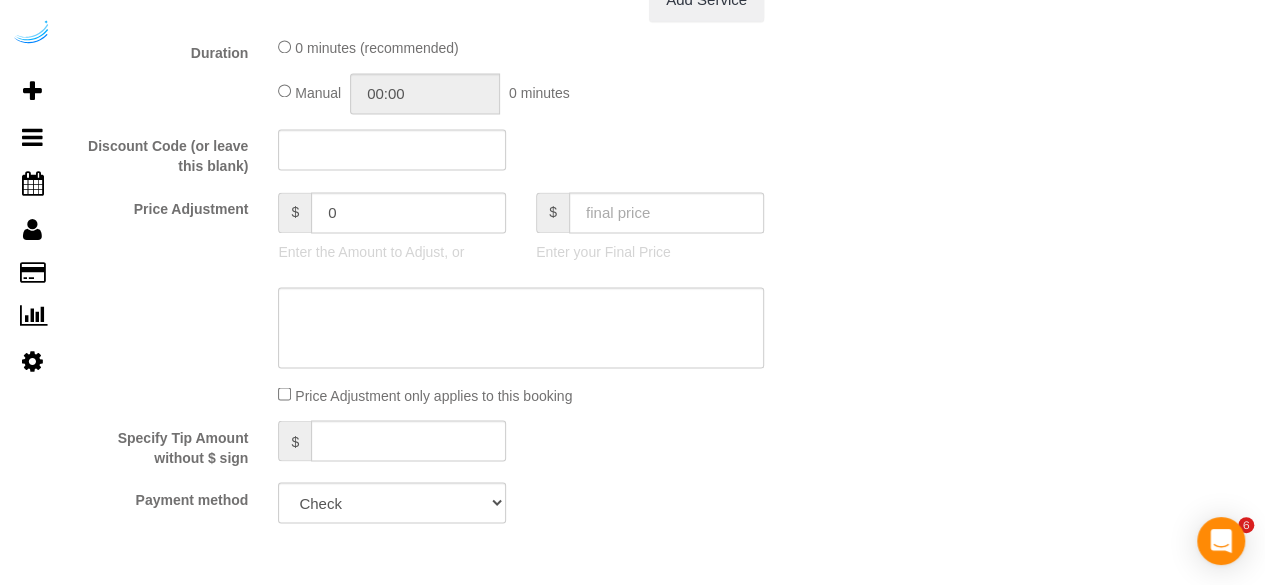 scroll, scrollTop: 2100, scrollLeft: 0, axis: vertical 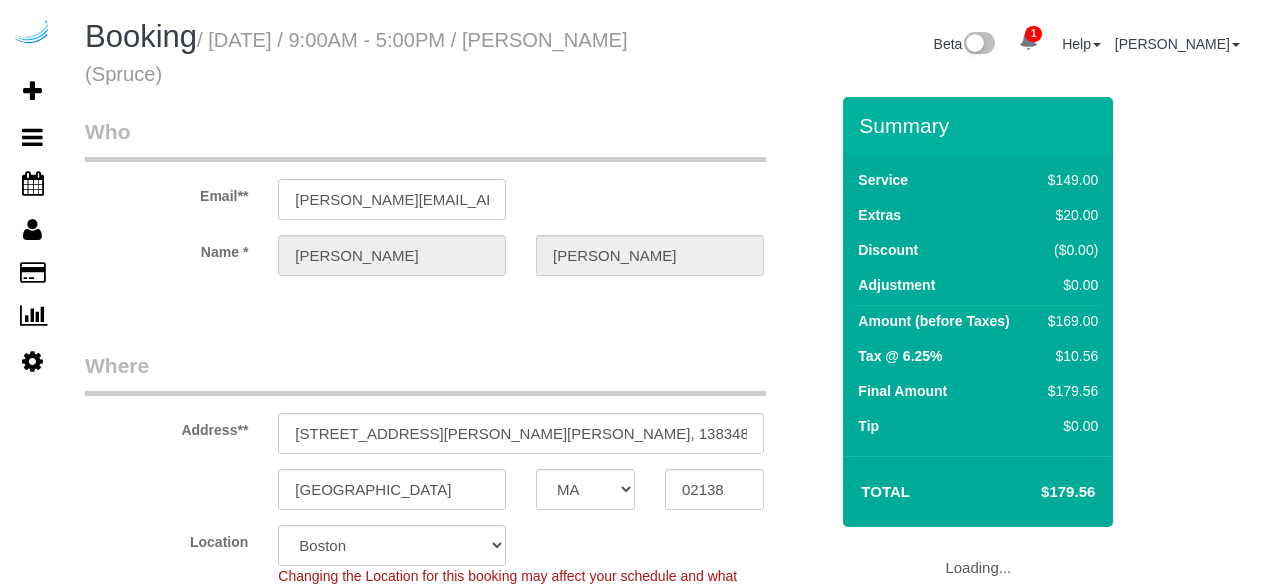 select on "MA" 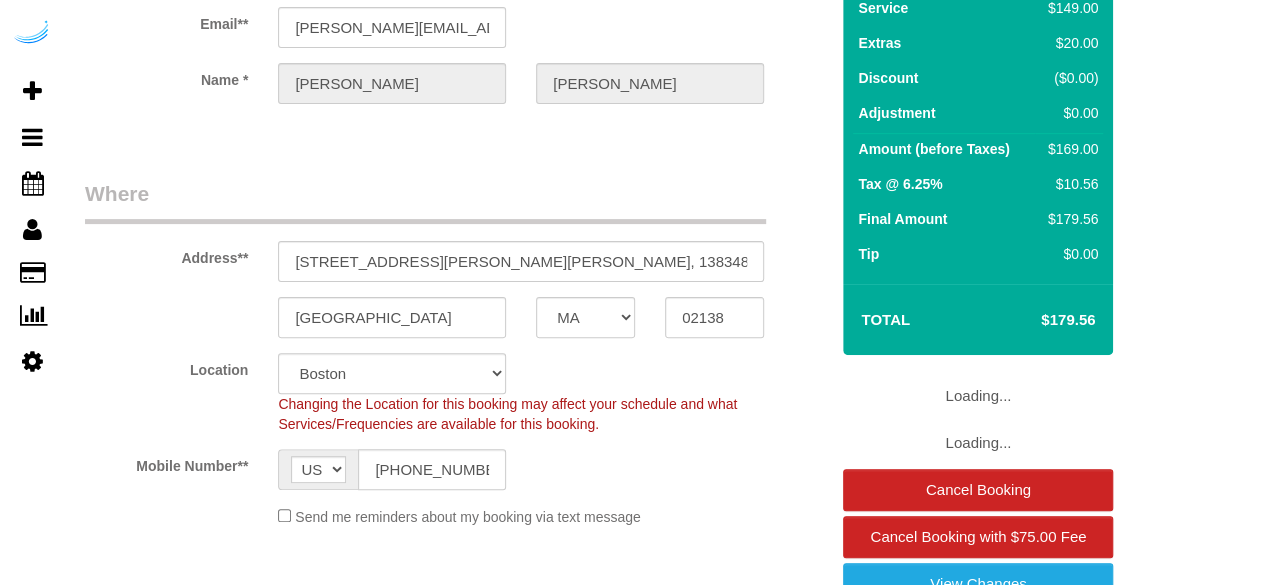 select on "object:788" 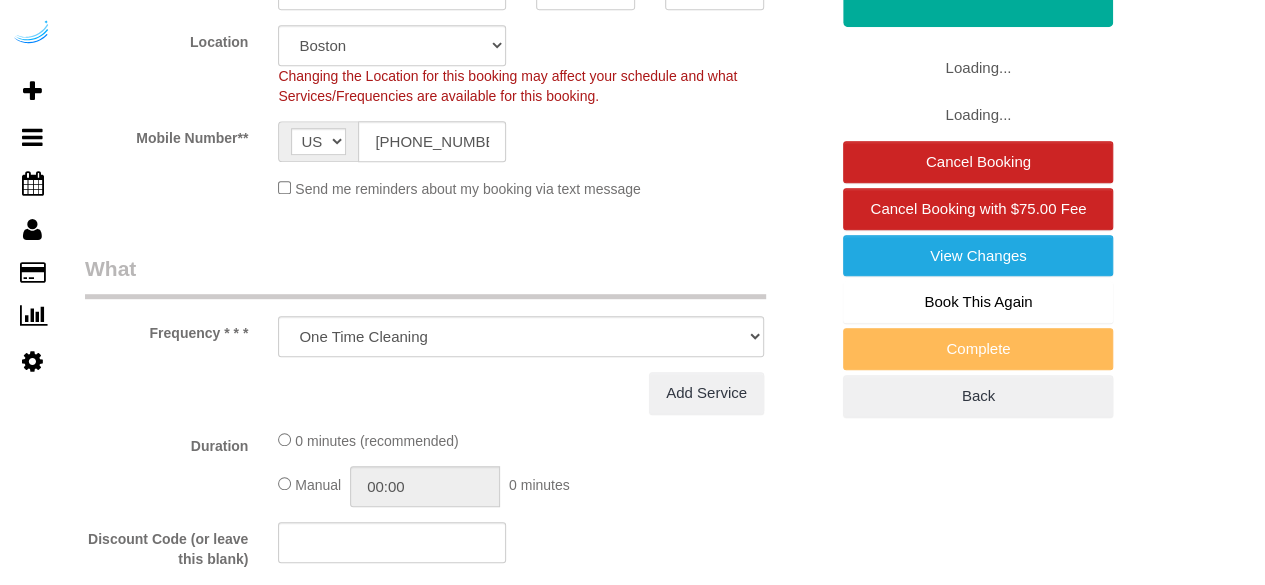 select on "282" 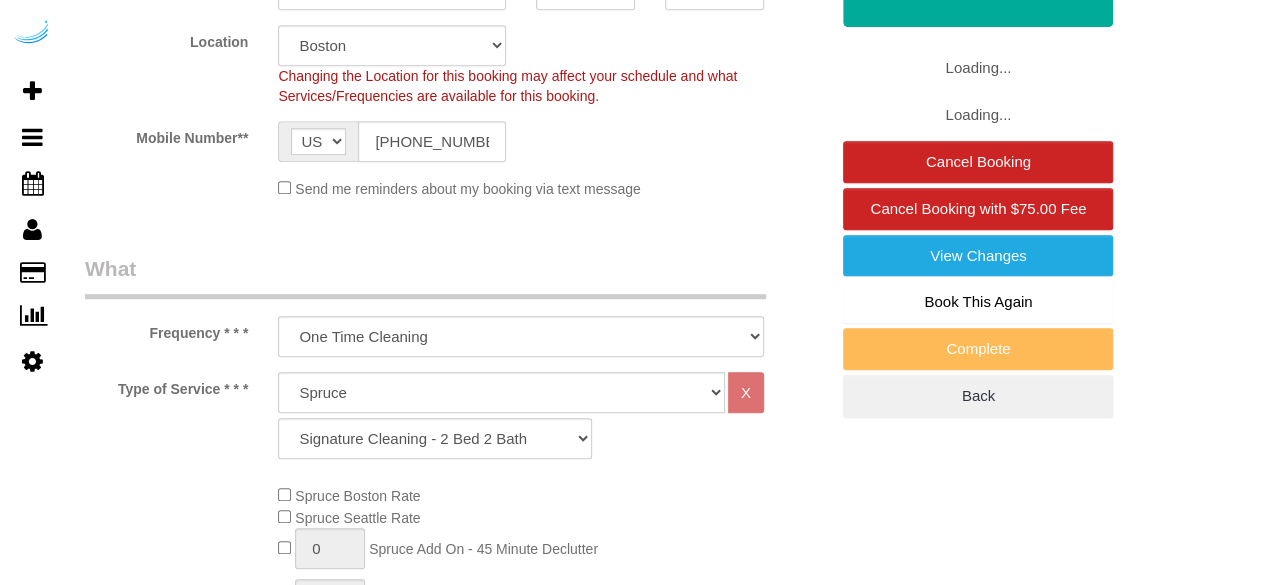 scroll, scrollTop: 1000, scrollLeft: 0, axis: vertical 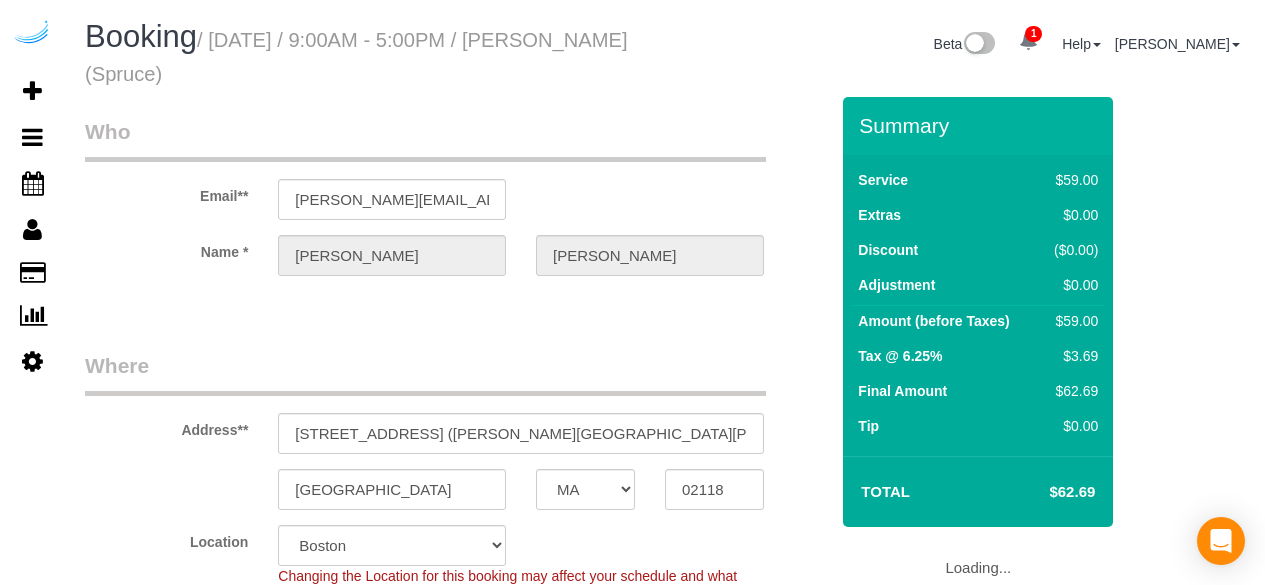 select on "MA" 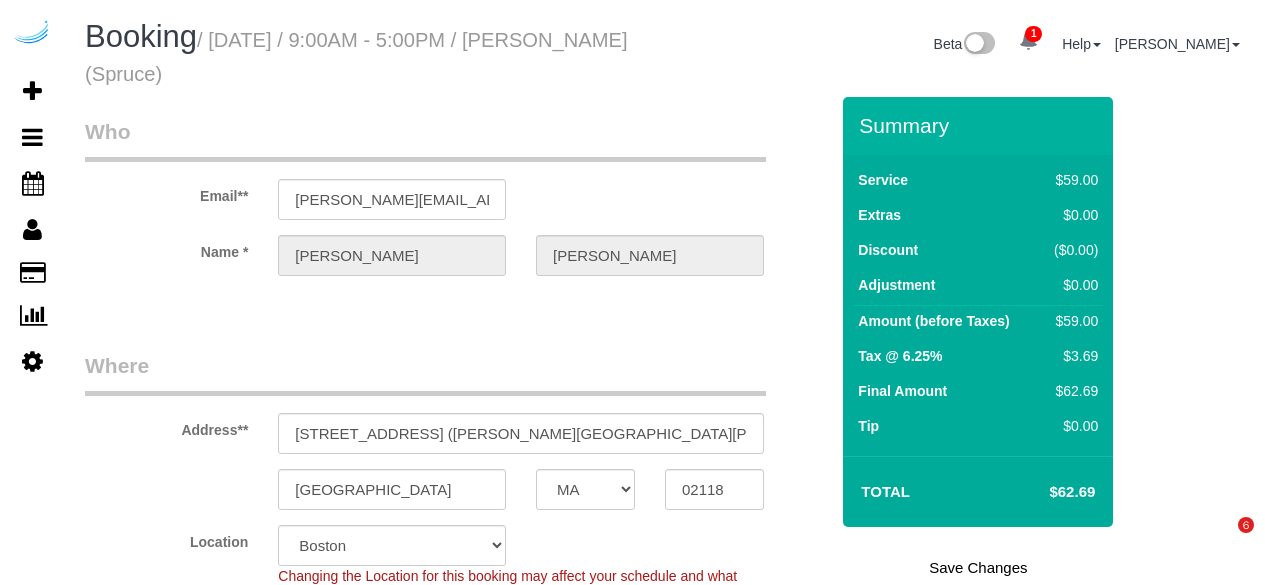 scroll, scrollTop: 0, scrollLeft: 0, axis: both 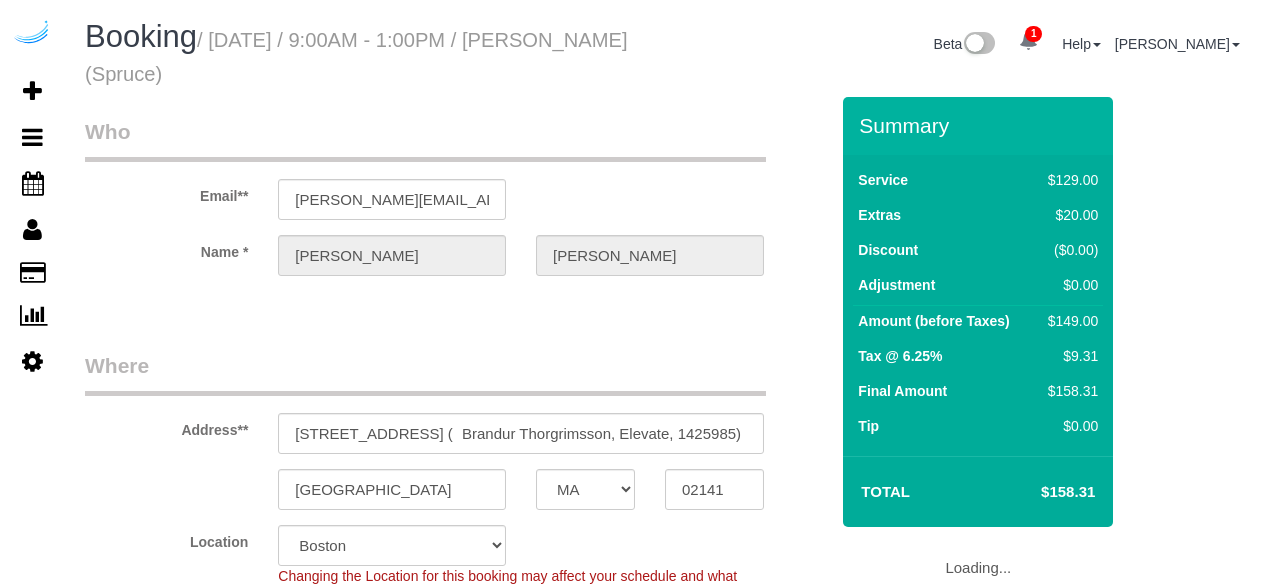 select on "MA" 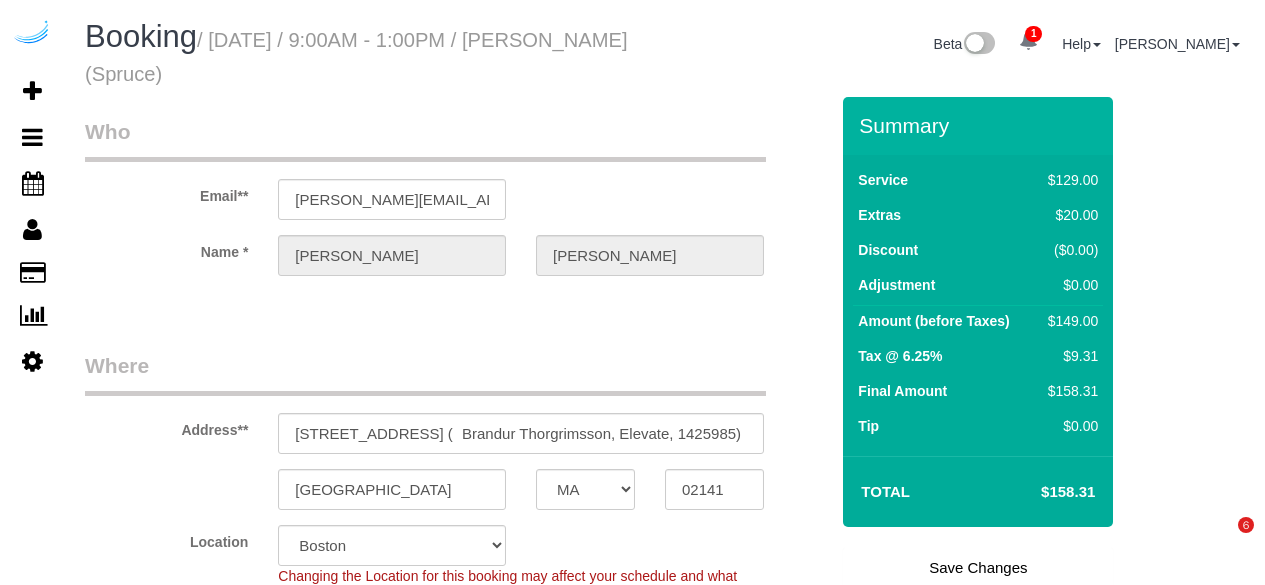 scroll, scrollTop: 0, scrollLeft: 0, axis: both 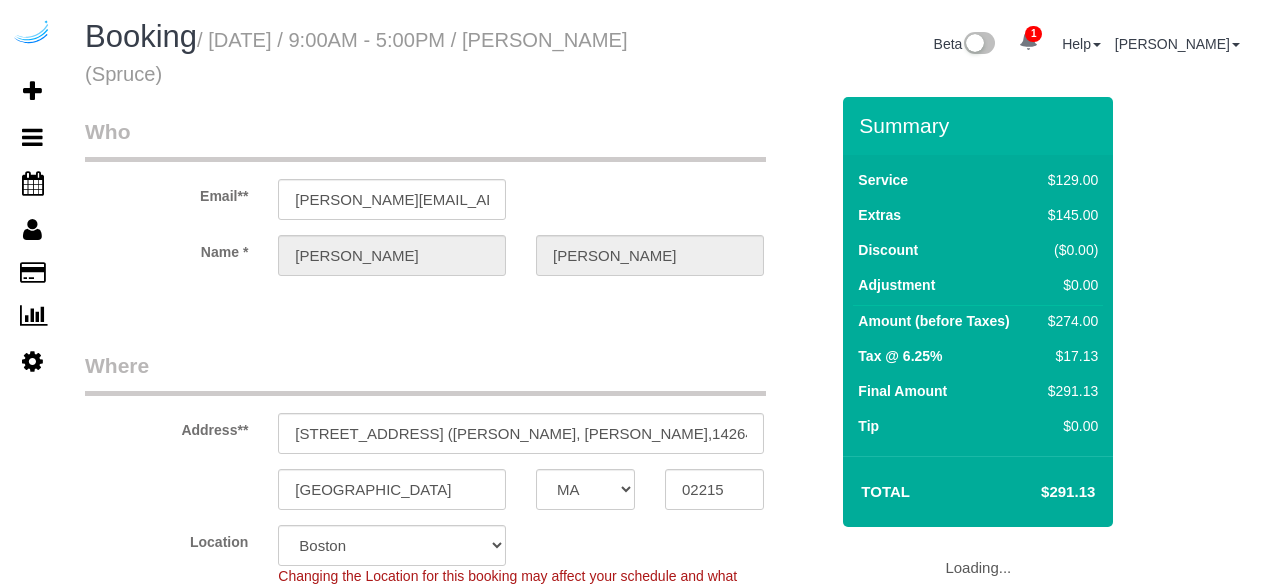 select on "MA" 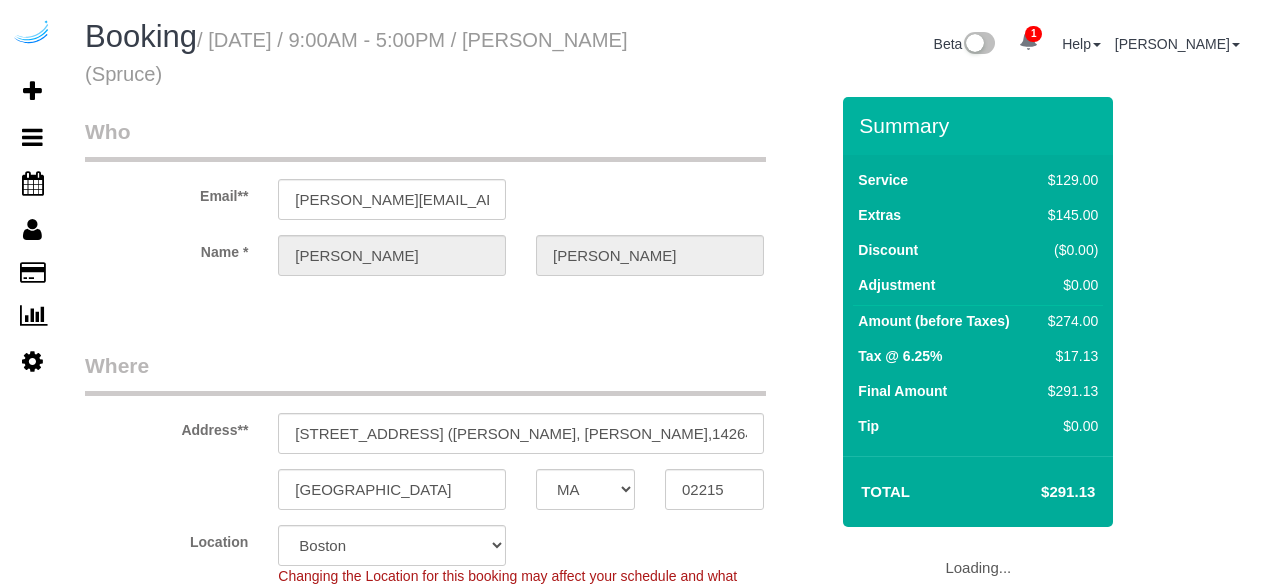 scroll, scrollTop: 0, scrollLeft: 0, axis: both 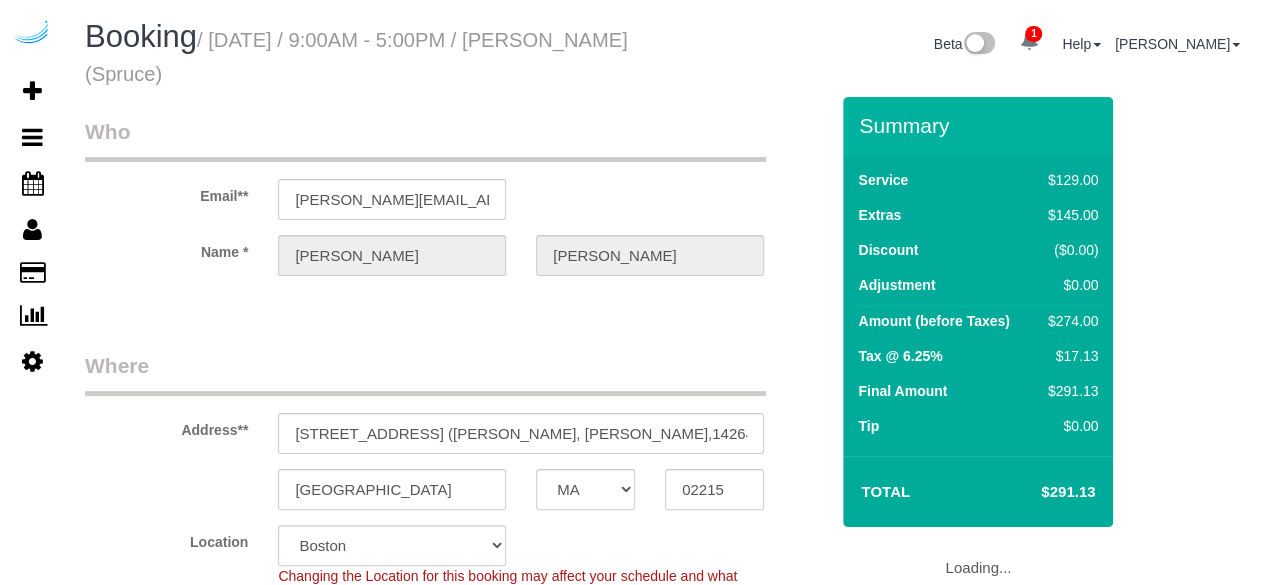 select on "object:783" 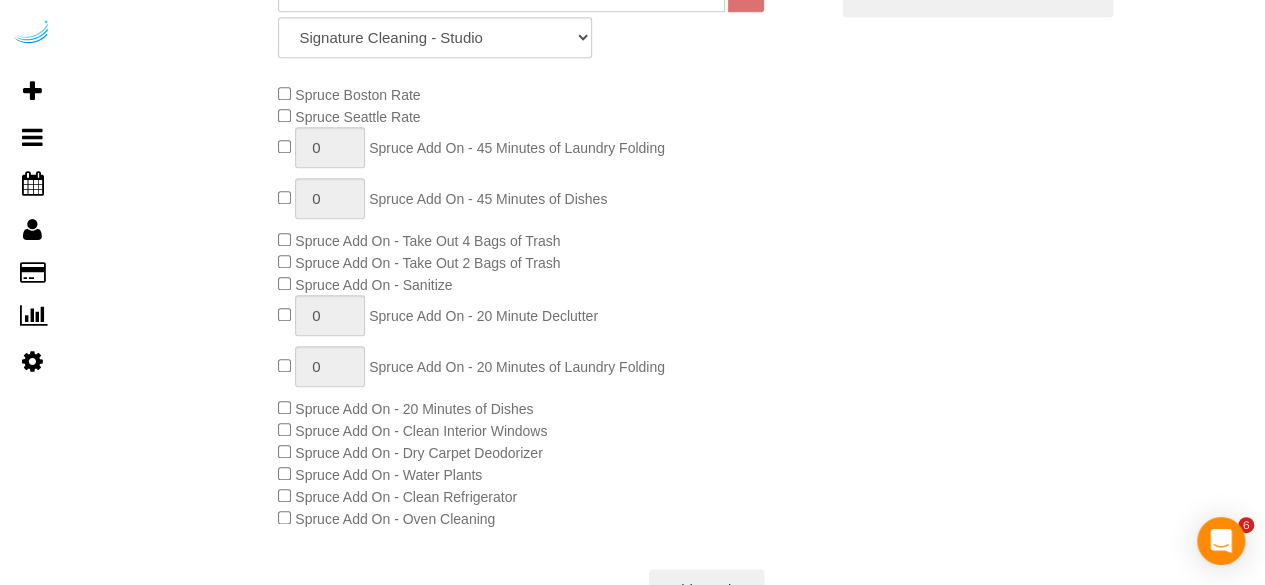 scroll, scrollTop: 1100, scrollLeft: 0, axis: vertical 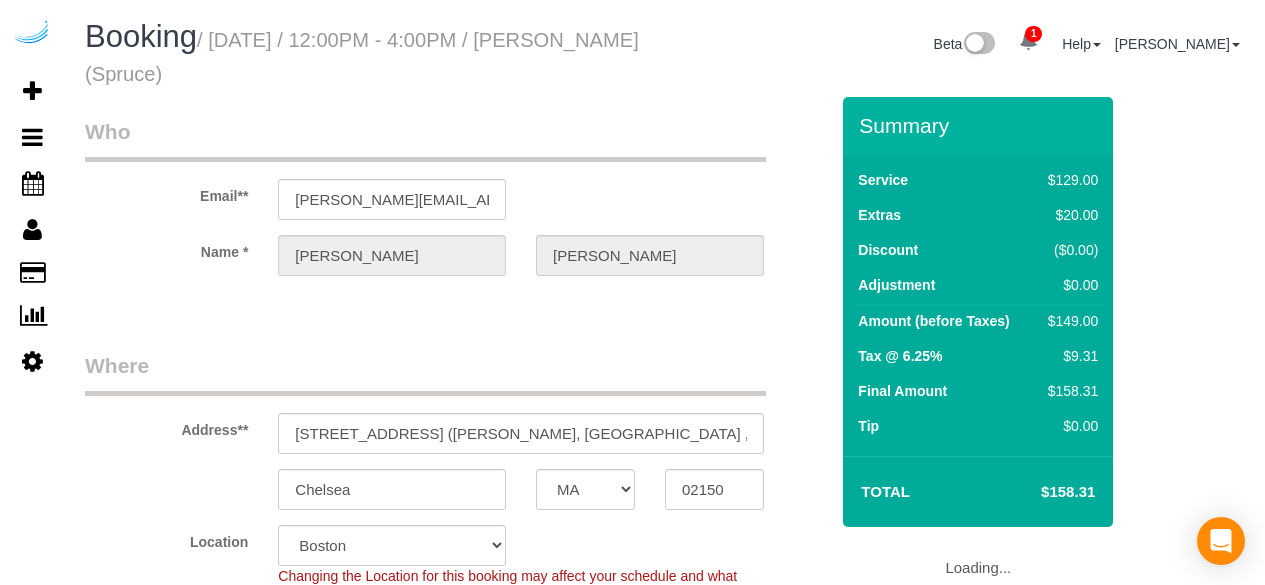 select on "MA" 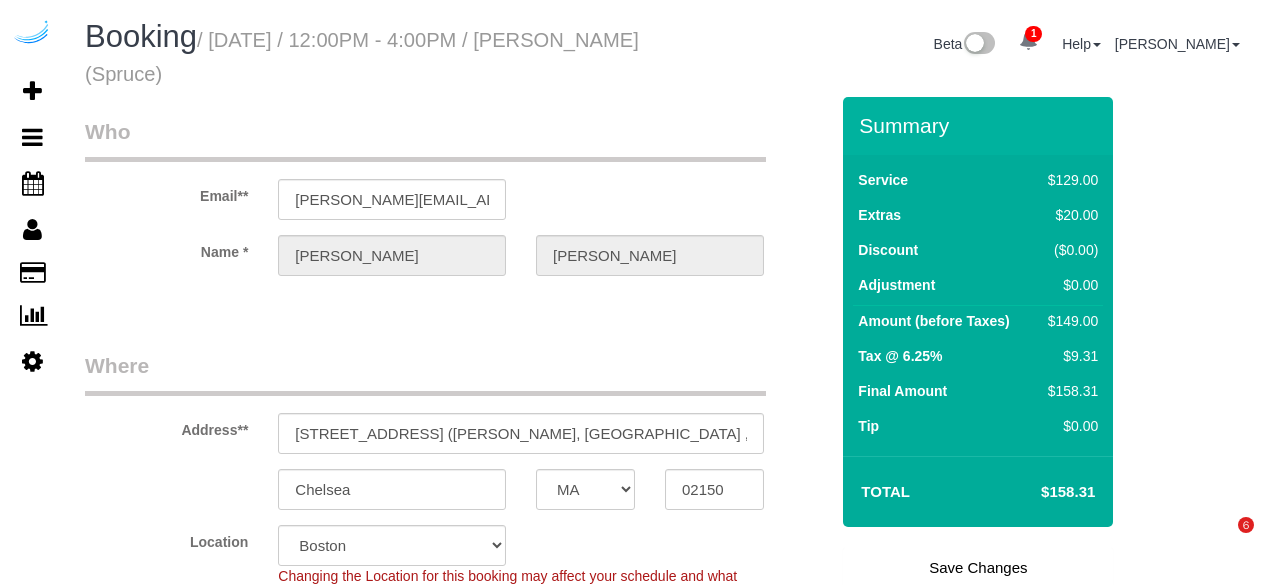 scroll, scrollTop: 0, scrollLeft: 0, axis: both 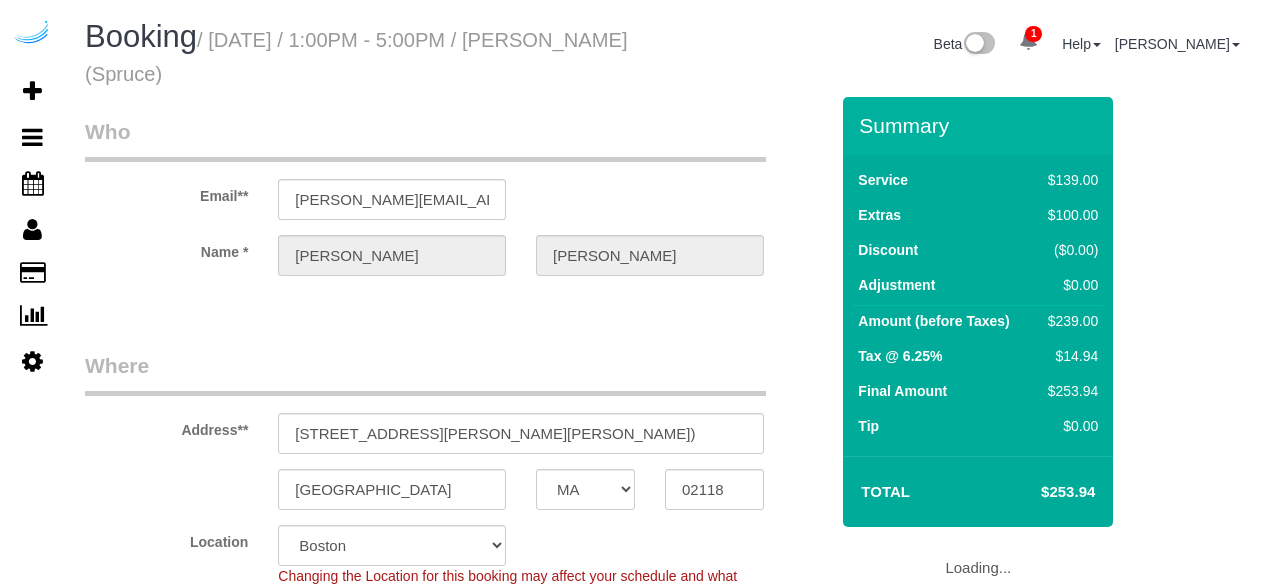 select on "MA" 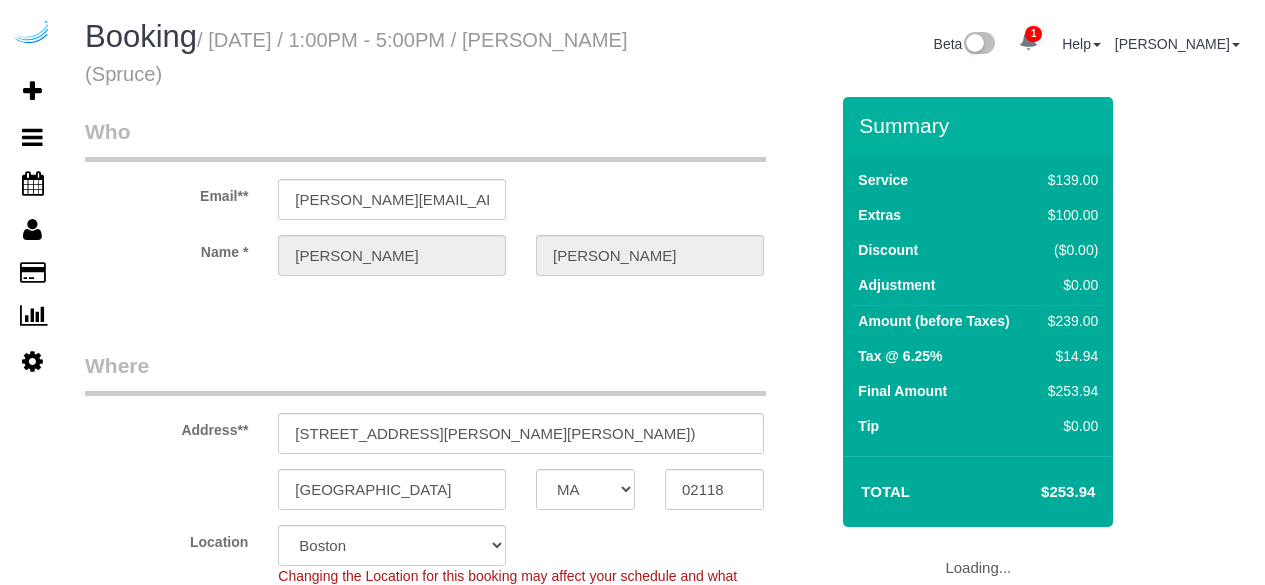 select on "object:788" 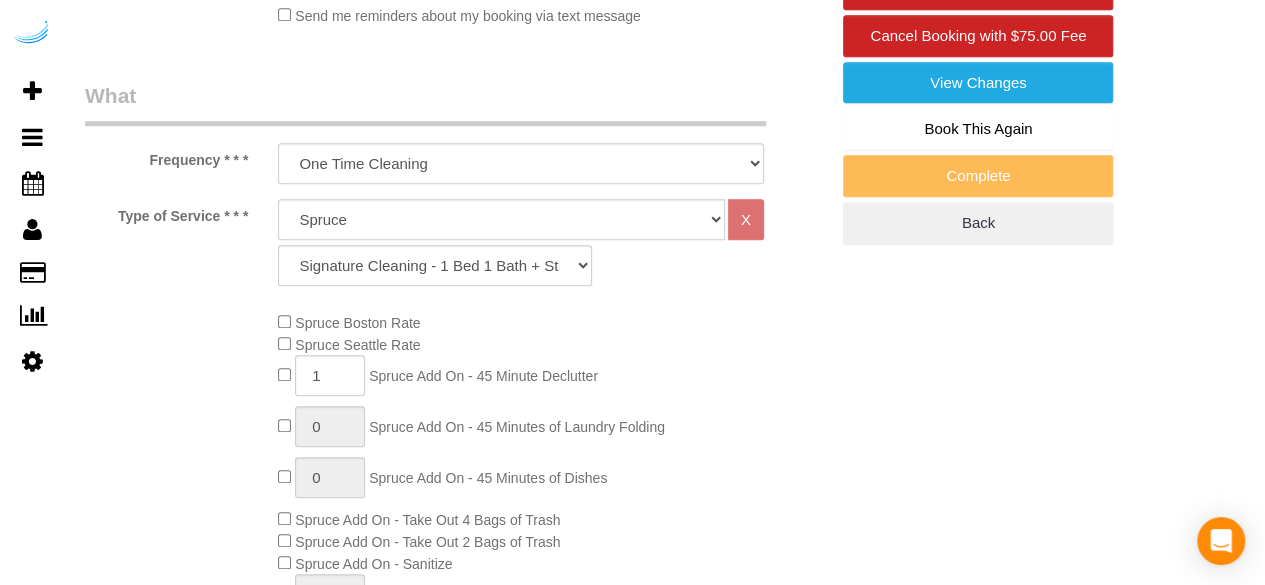 scroll, scrollTop: 700, scrollLeft: 0, axis: vertical 